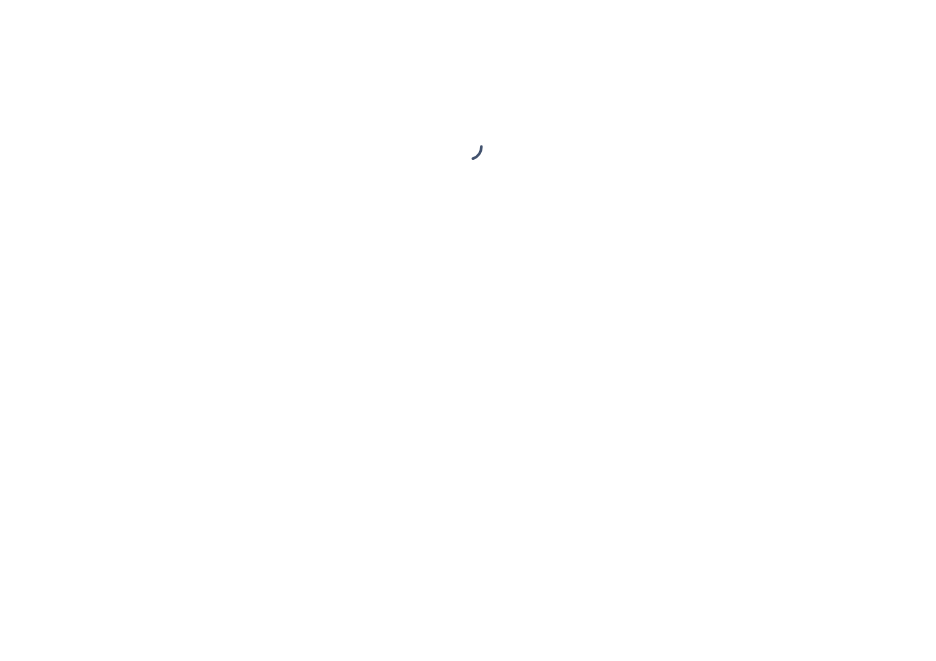 scroll, scrollTop: 0, scrollLeft: 0, axis: both 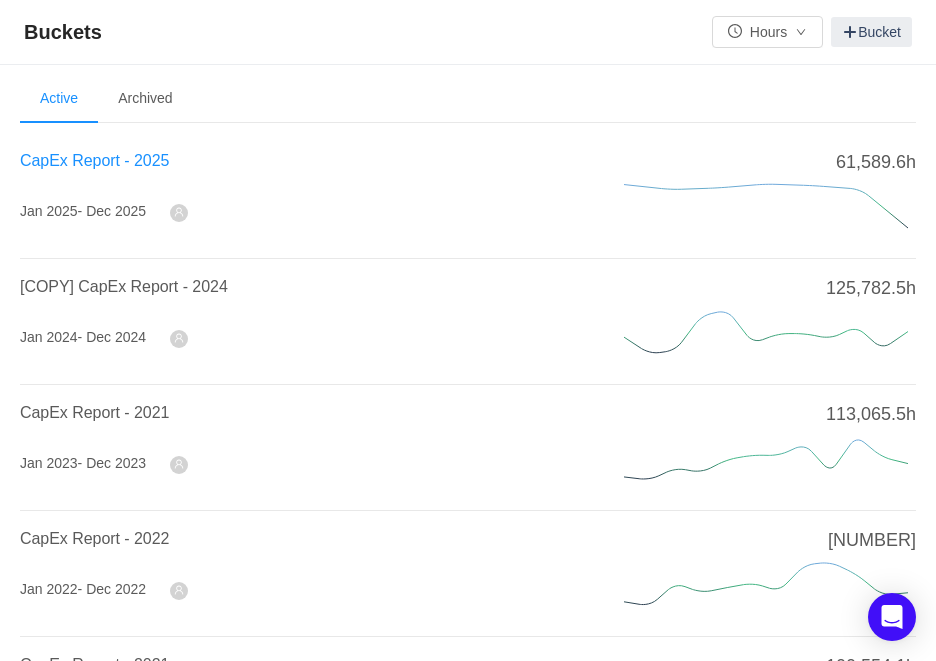 click on "CapEx Report - 2025" at bounding box center [94, 160] 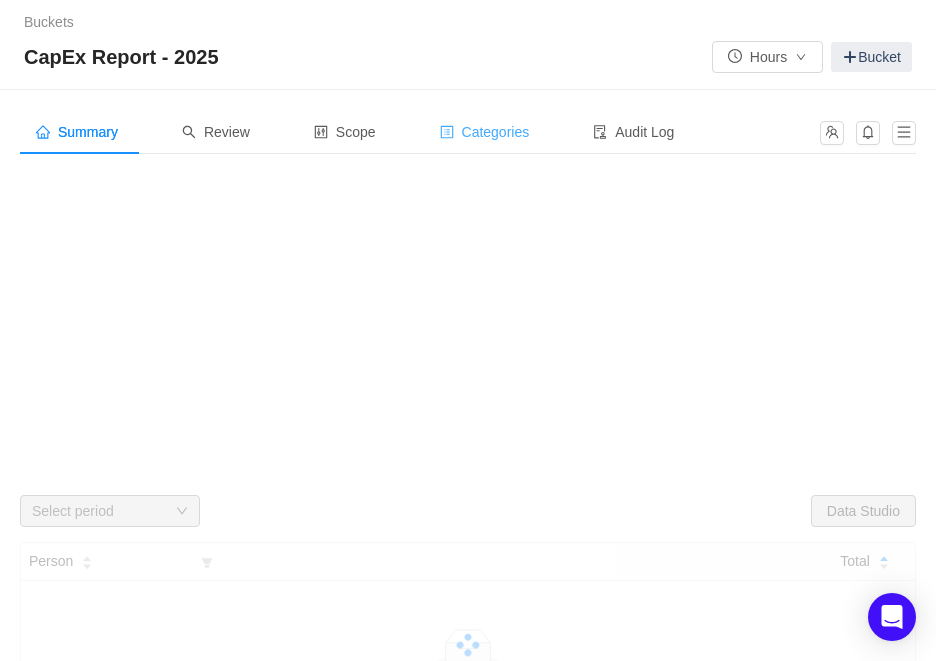 click on "Categories" at bounding box center [485, 132] 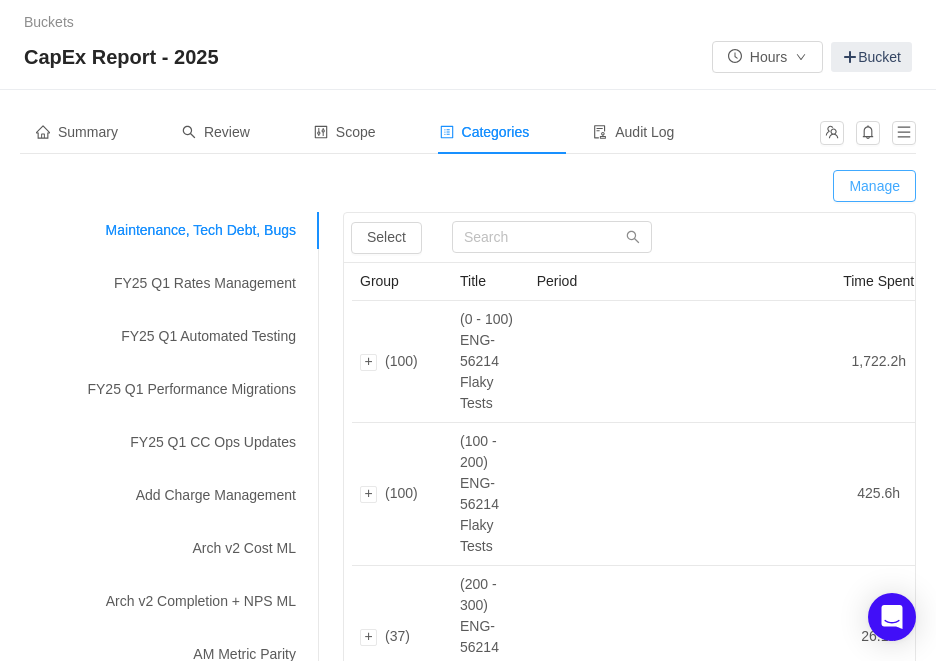 click on "Manage" at bounding box center (874, 186) 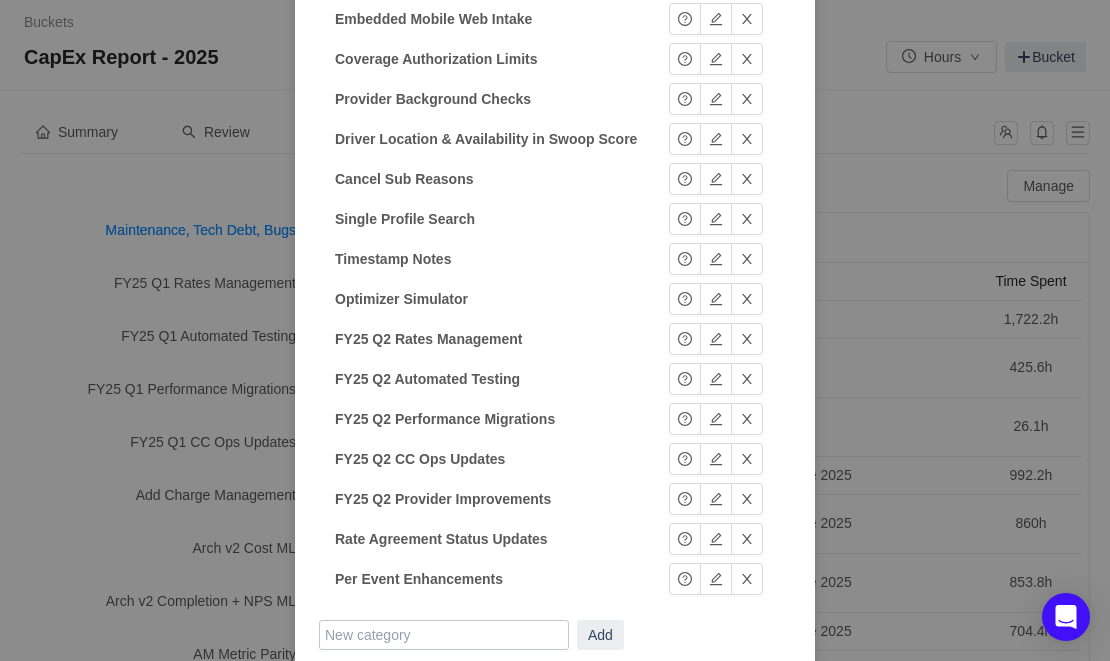 scroll, scrollTop: 836, scrollLeft: 0, axis: vertical 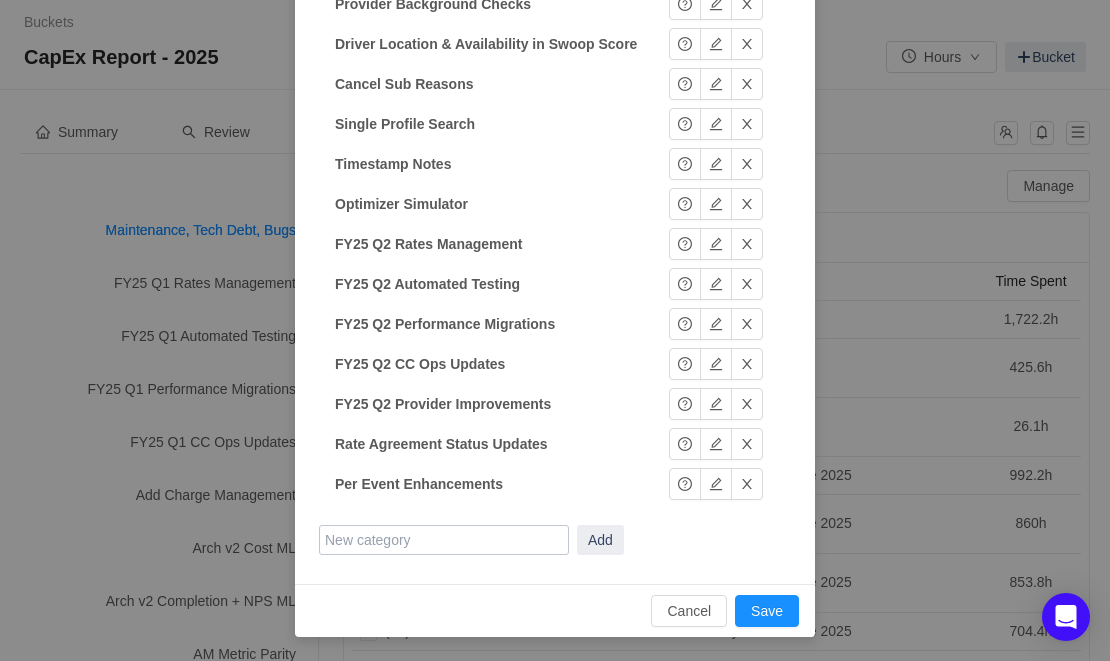 click at bounding box center [444, 540] 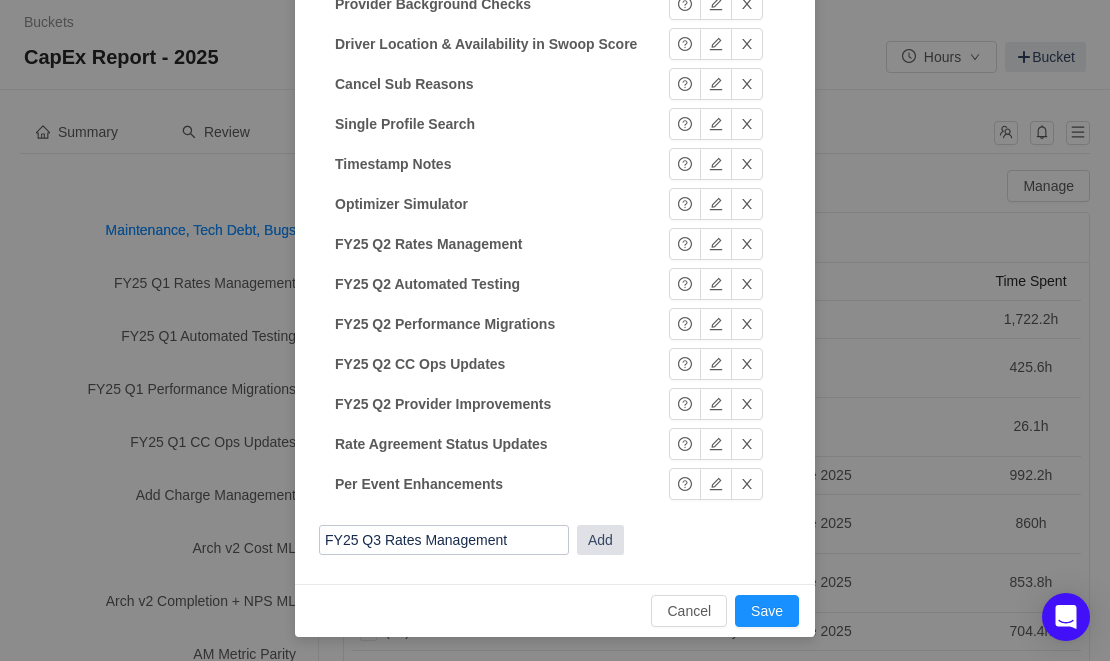 type on "FY25 Q3 Rates Management" 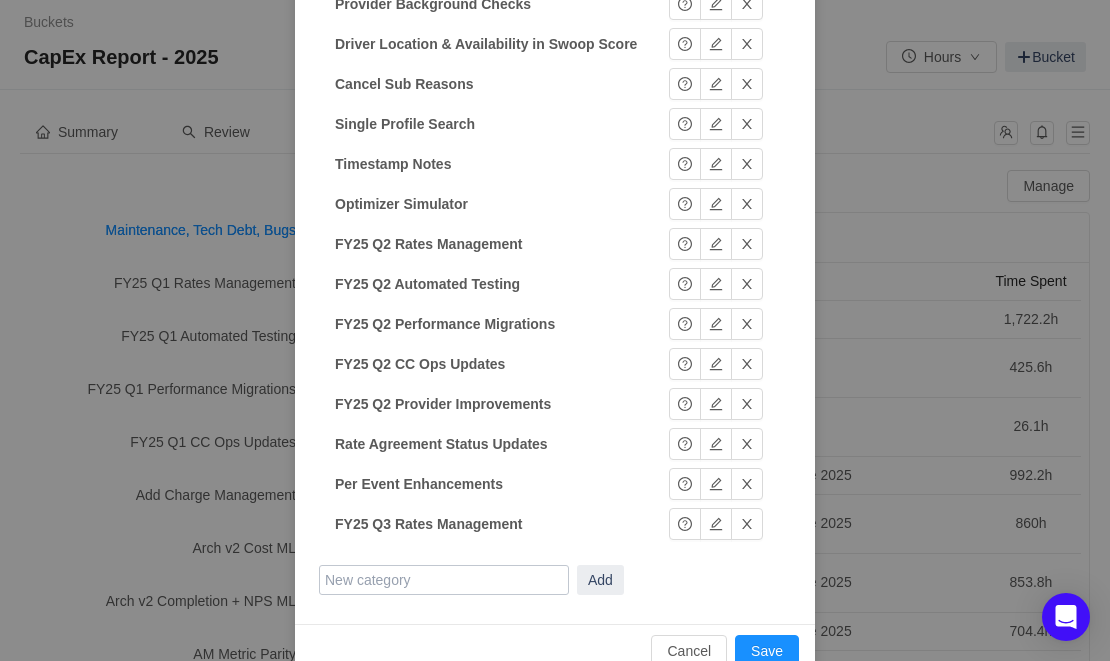 click at bounding box center (444, 580) 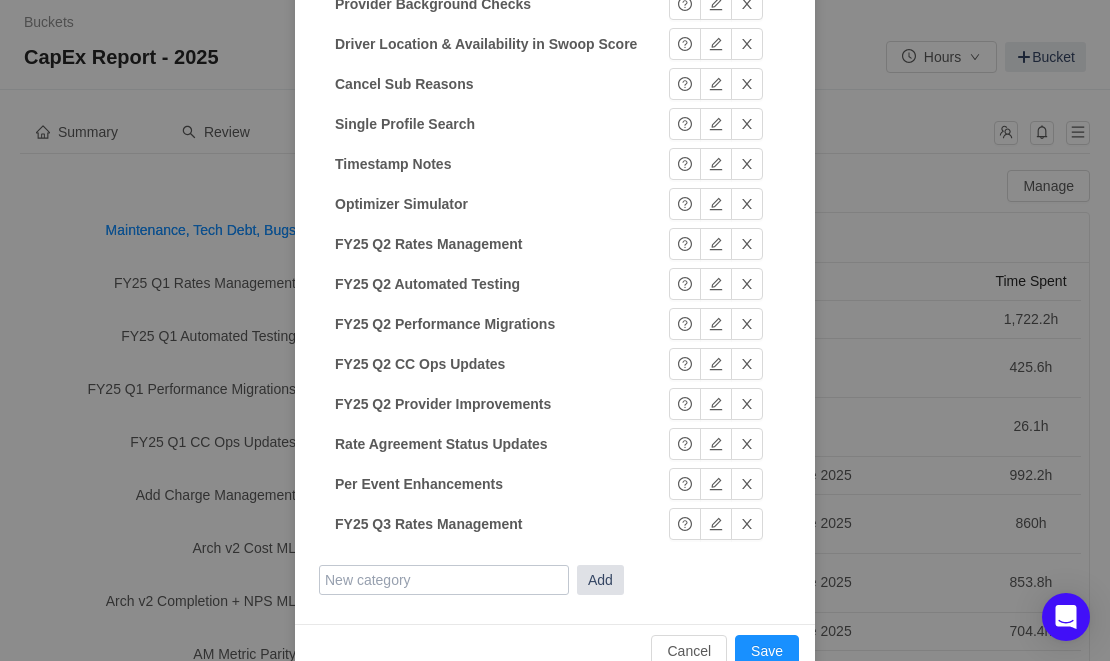 paste on "FY25 Q3 Automated Testing" 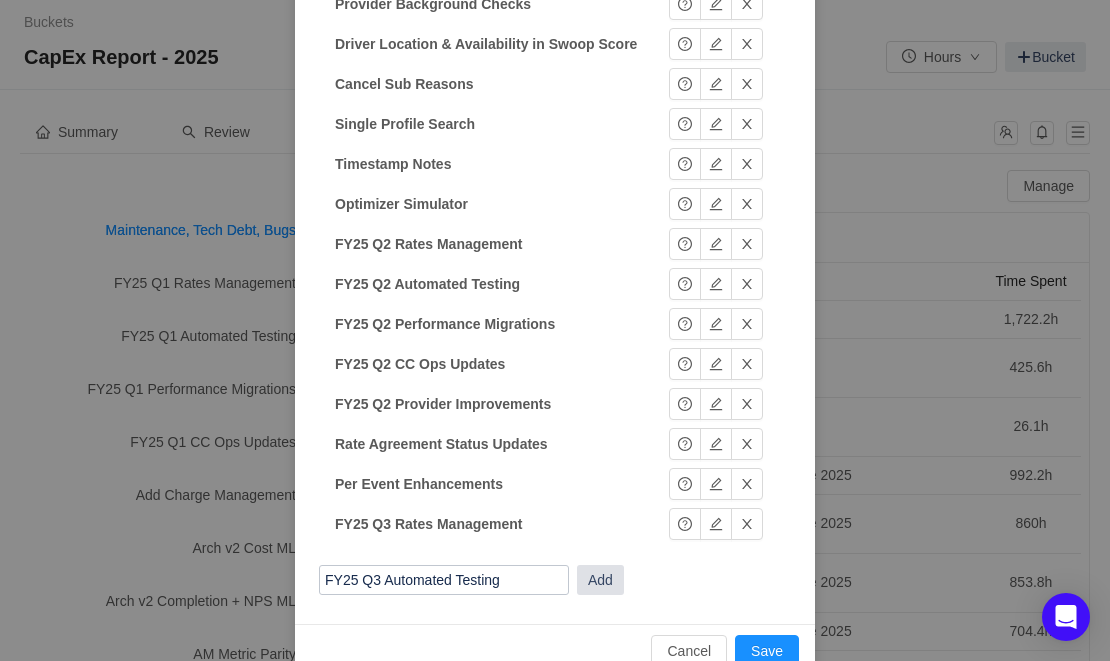 type on "FY25 Q3 Automated Testing" 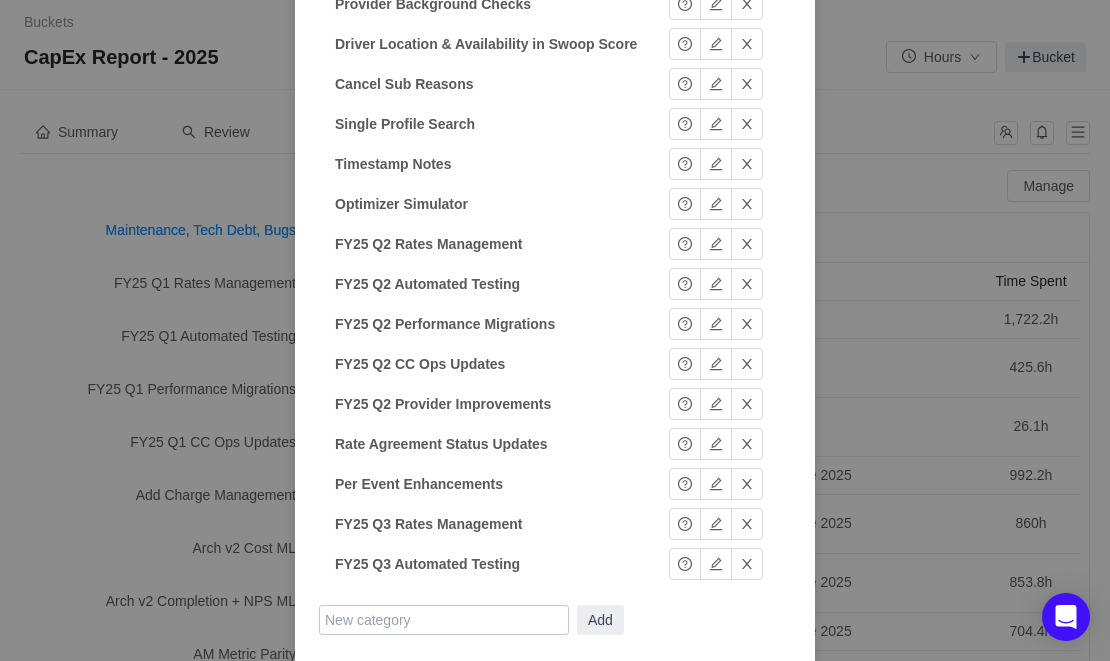 click at bounding box center [444, 620] 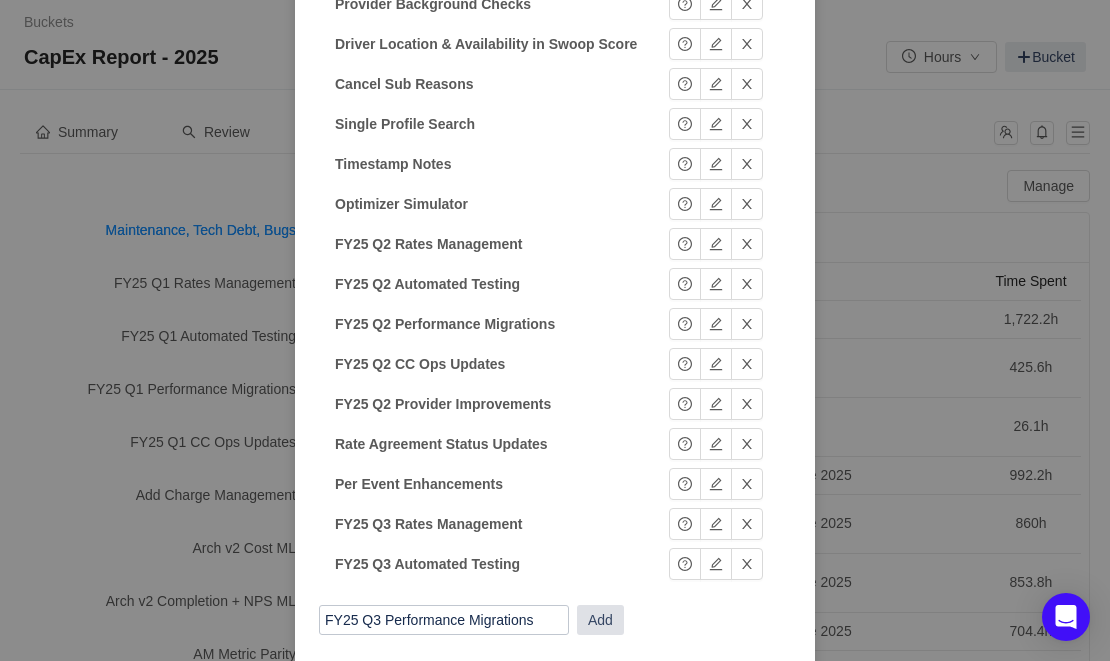 type on "FY25 Q3 Performance Migrations" 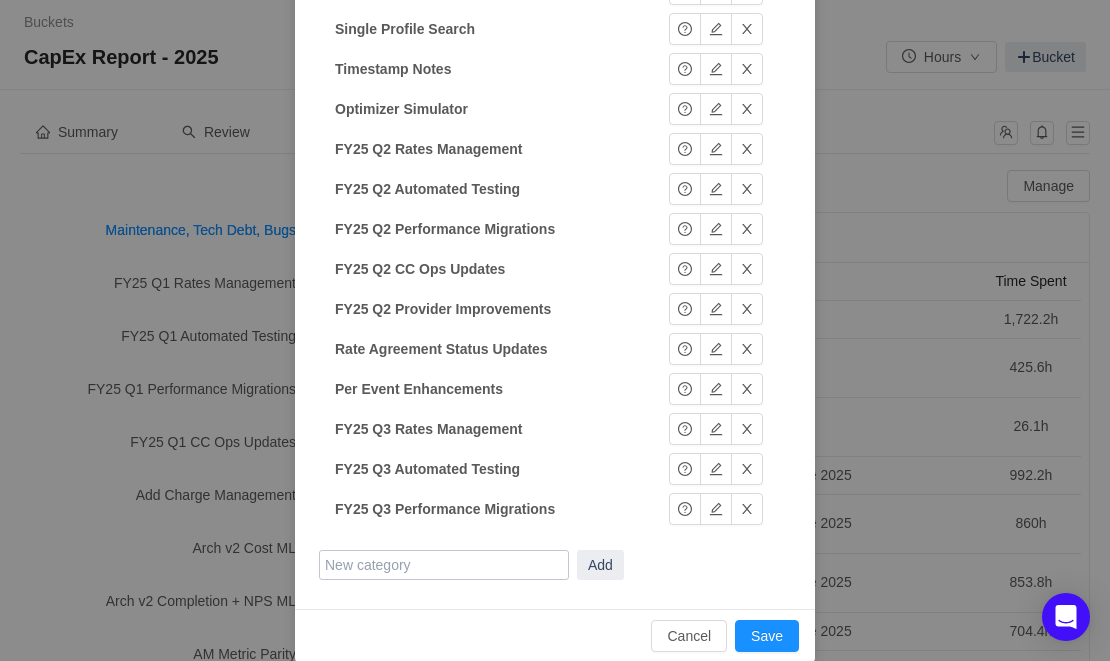 click at bounding box center (444, 565) 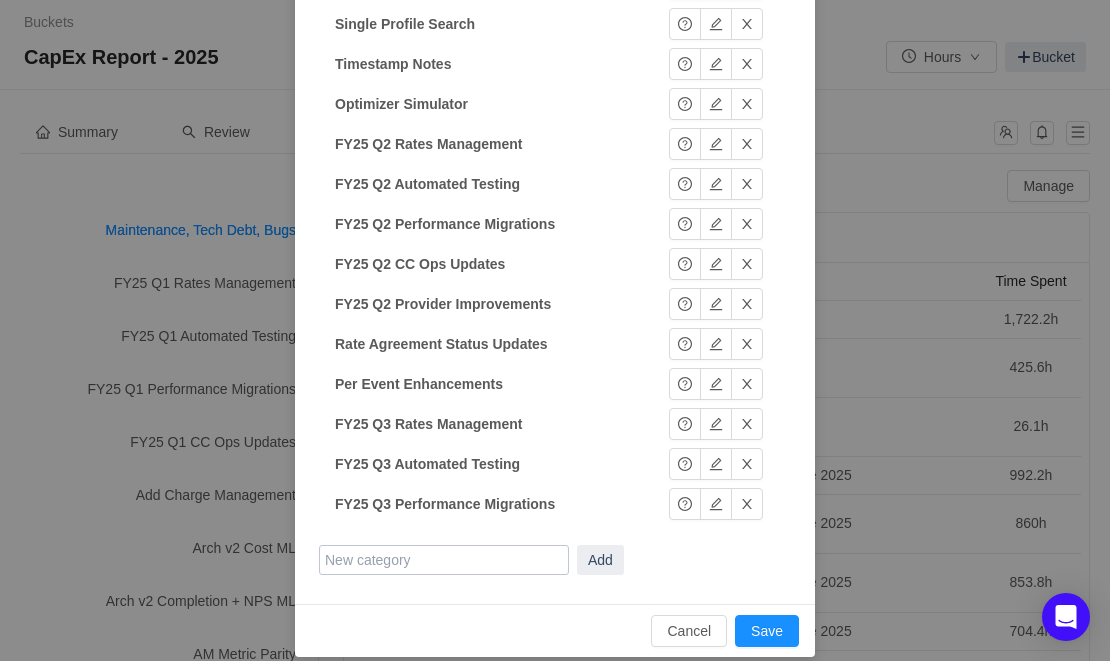 paste on "FY25 Q3 CC Ops Updates" 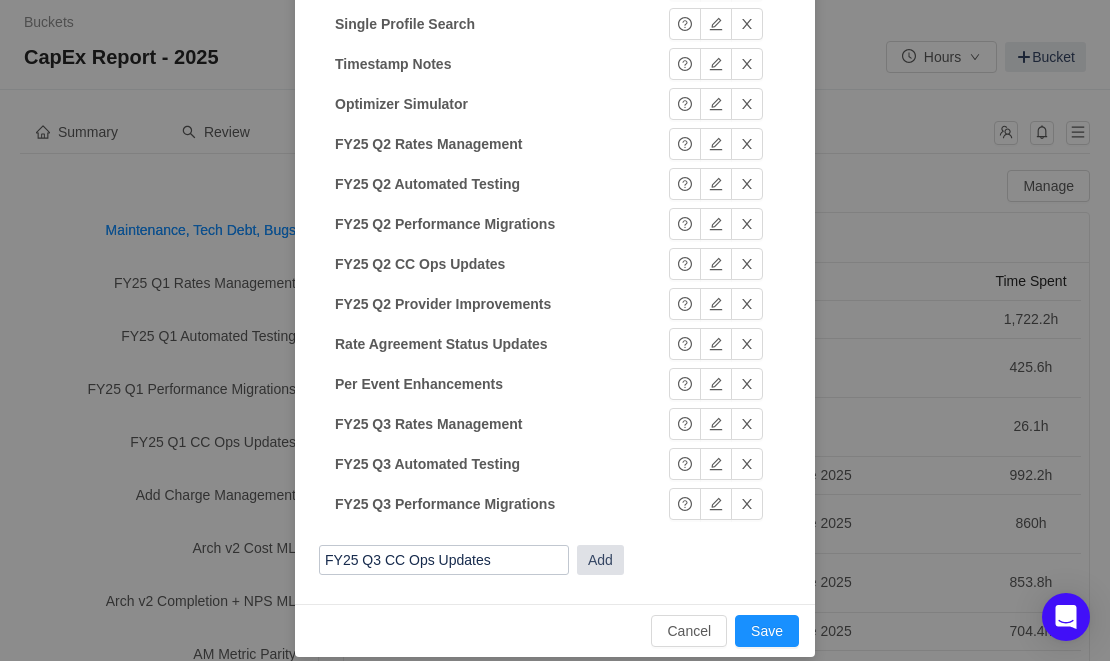 type on "FY25 Q3 CC Ops Updates" 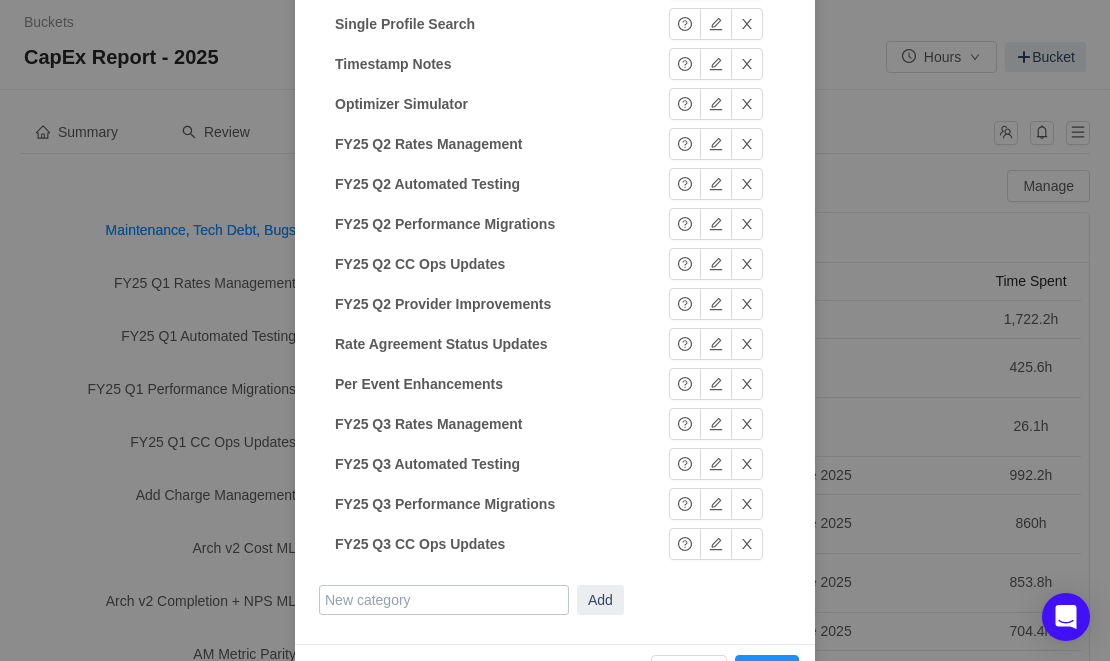 click at bounding box center [444, 600] 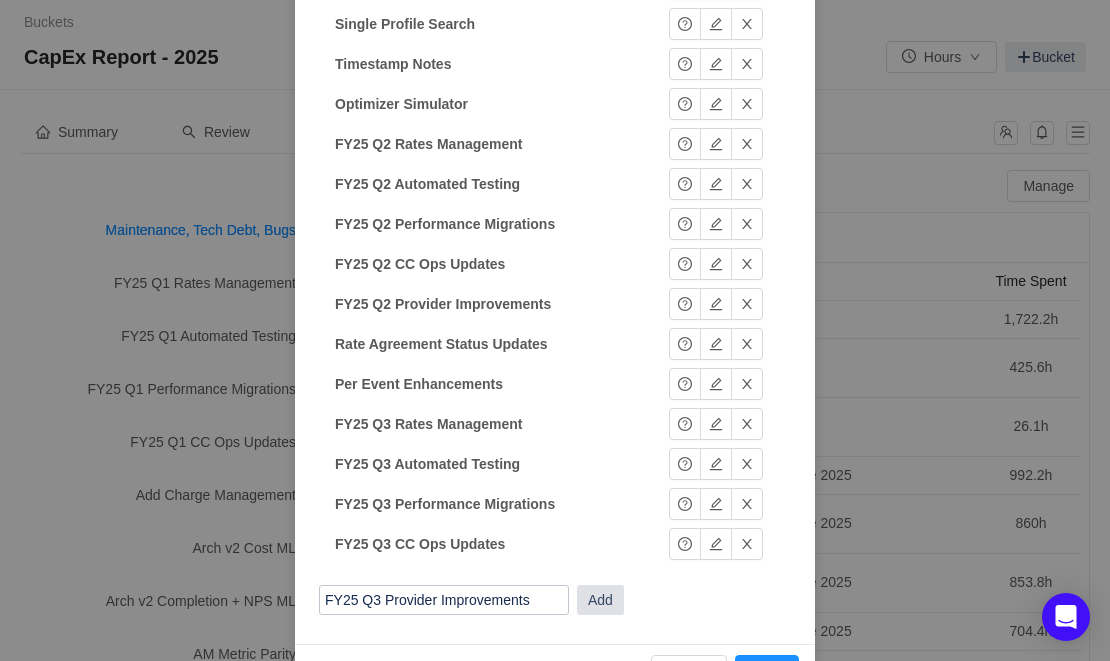 type on "FY25 Q3 Provider Improvements" 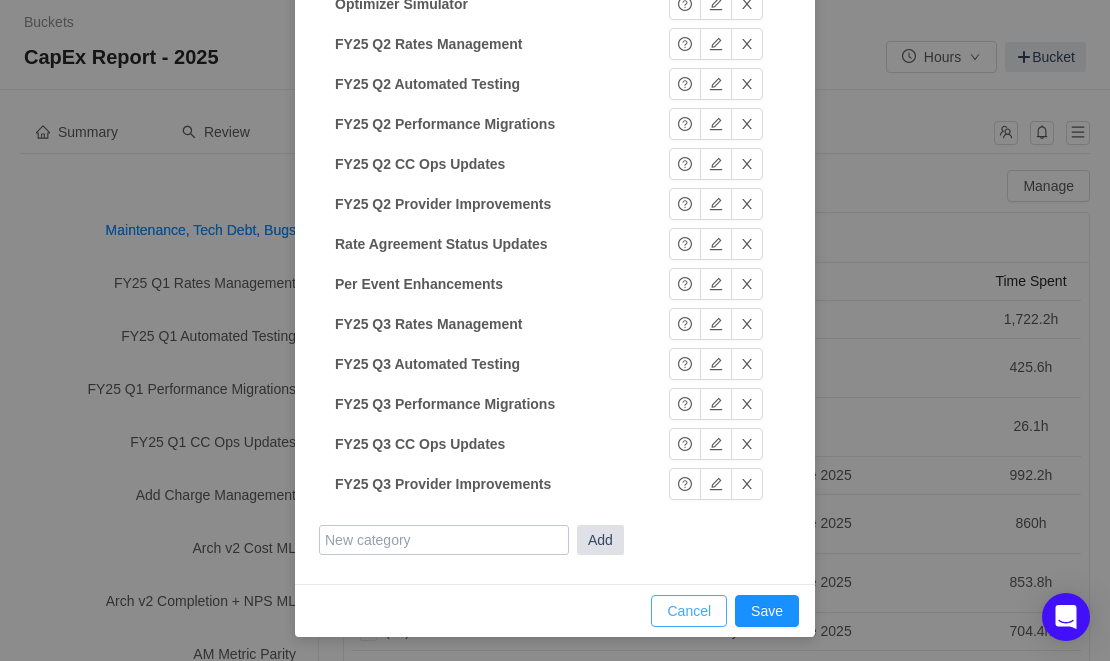 scroll, scrollTop: 1035, scrollLeft: 0, axis: vertical 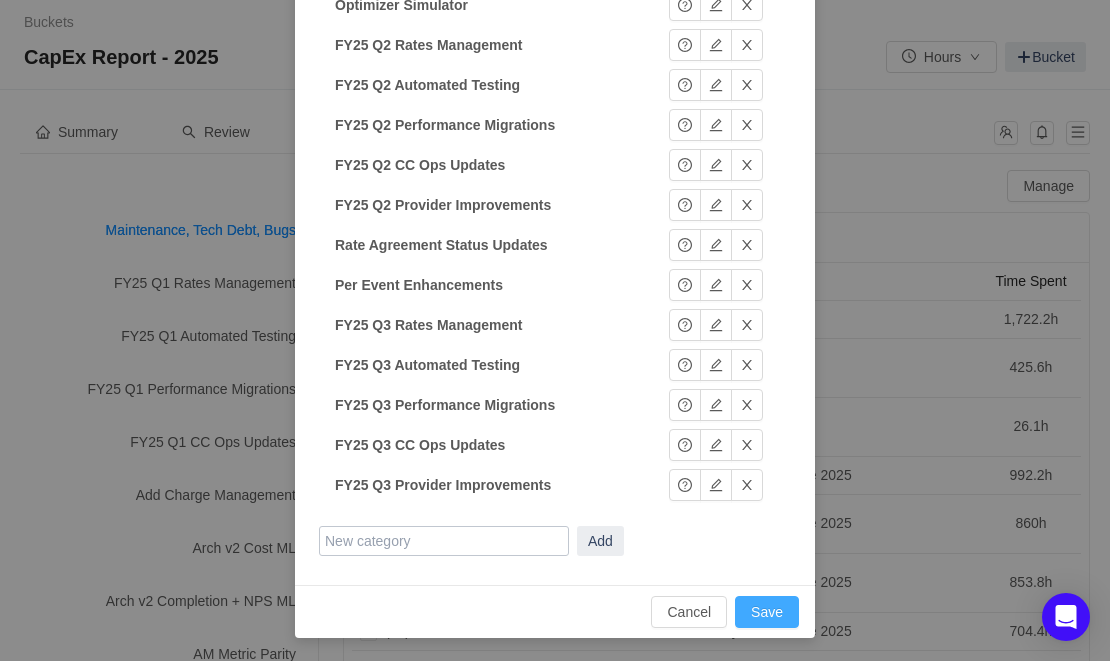 click on "Save" at bounding box center [767, 612] 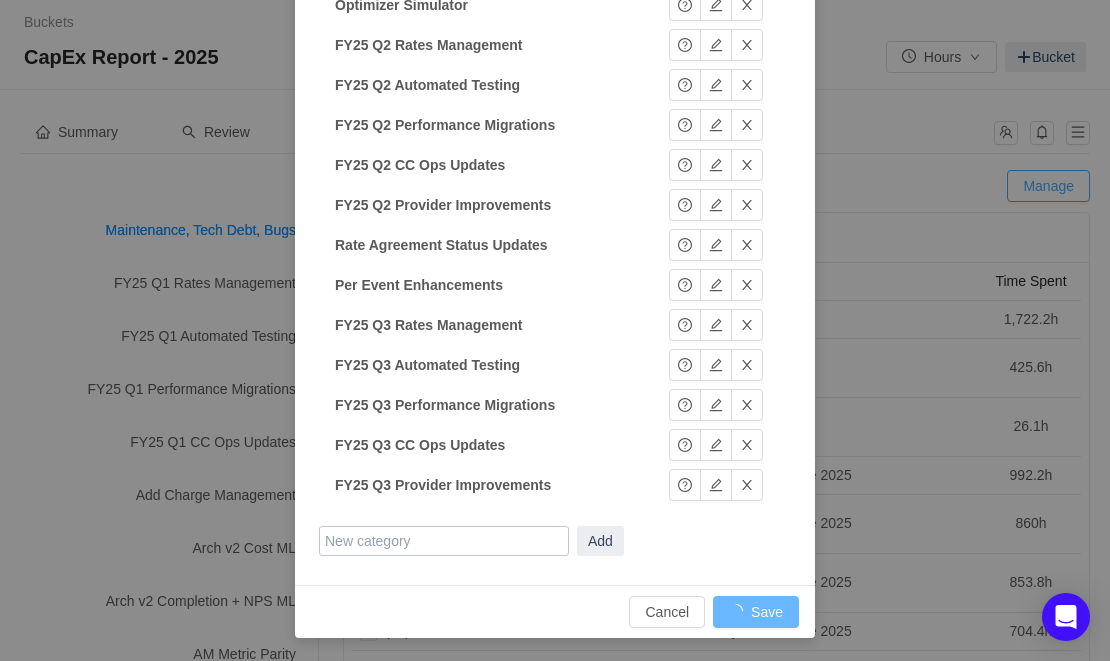 scroll, scrollTop: 936, scrollLeft: 0, axis: vertical 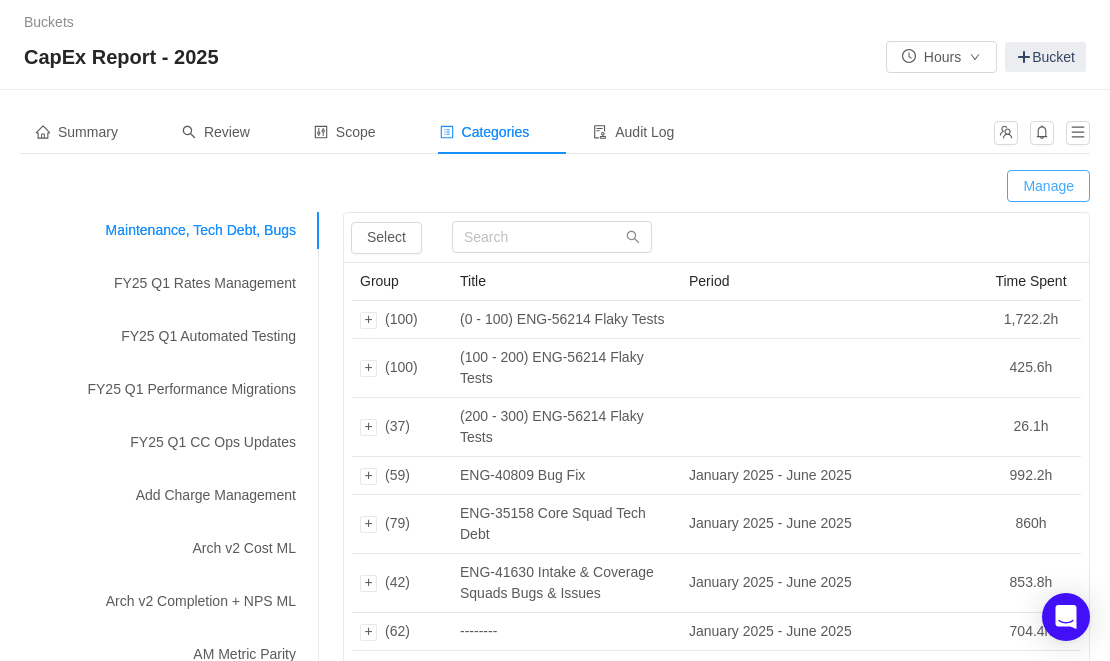 type 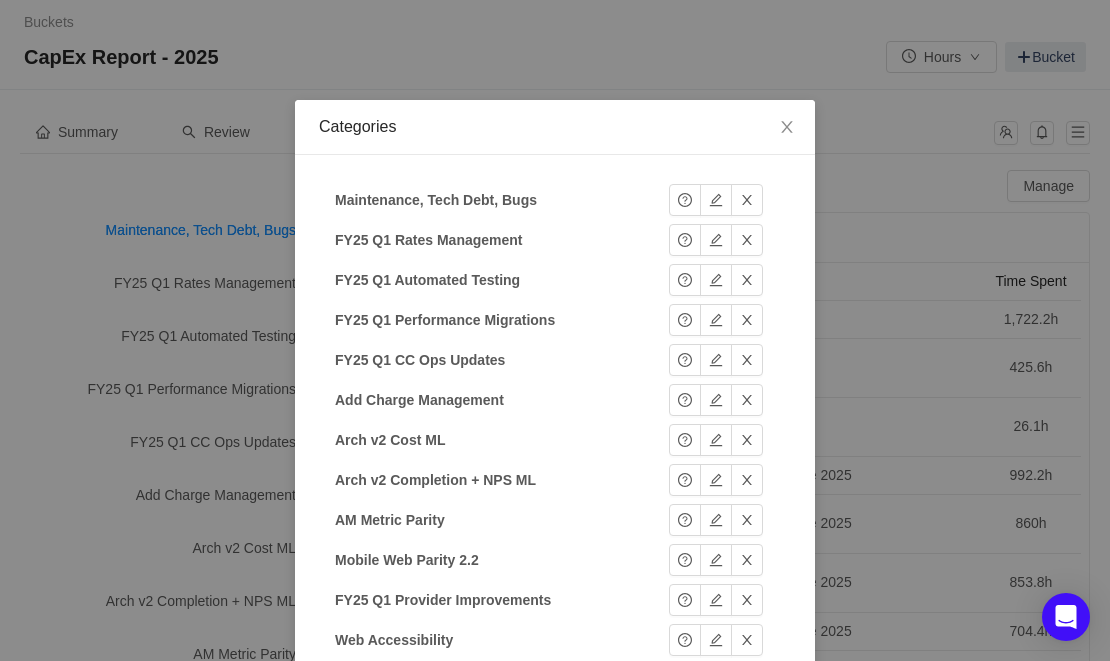 scroll, scrollTop: 1036, scrollLeft: 0, axis: vertical 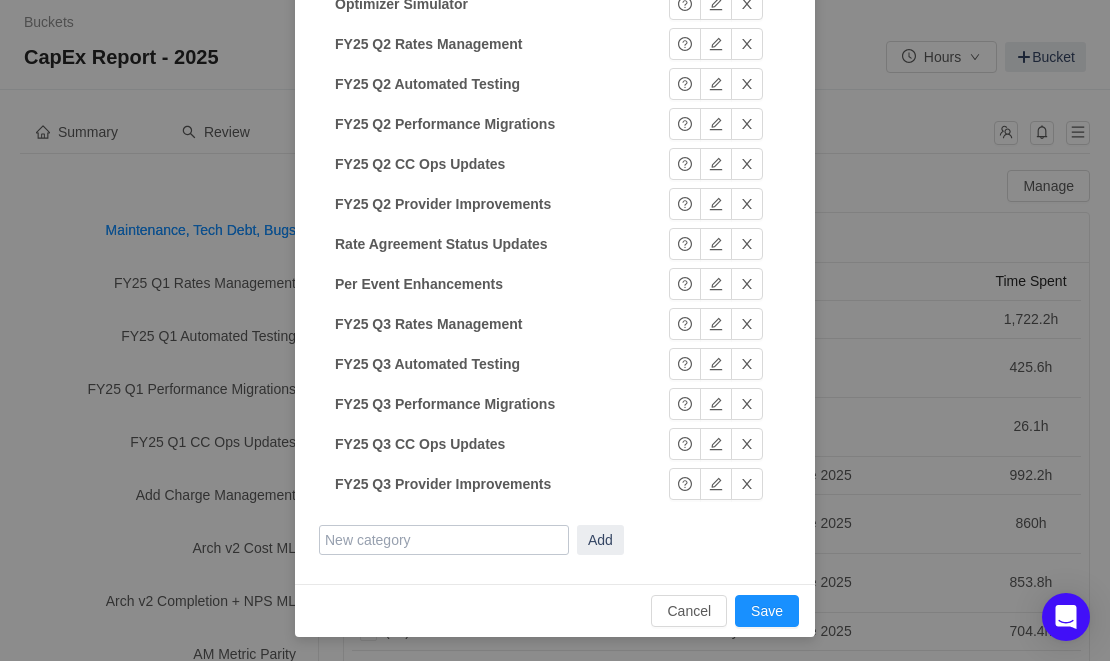 click at bounding box center (444, 540) 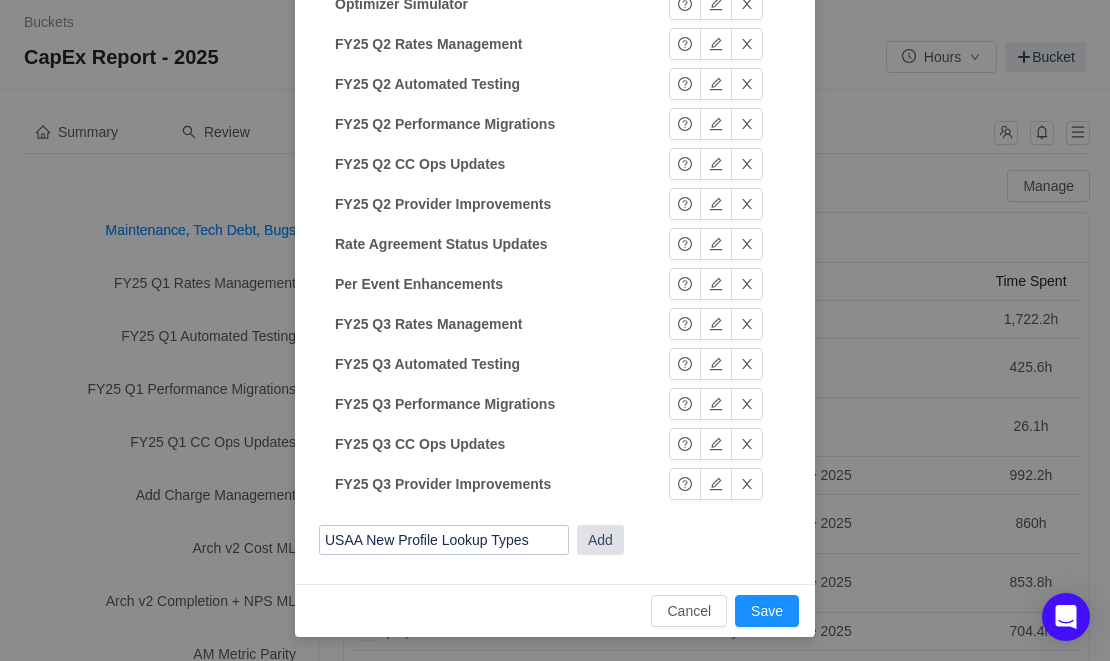 type on "USAA New Profile Lookup Types" 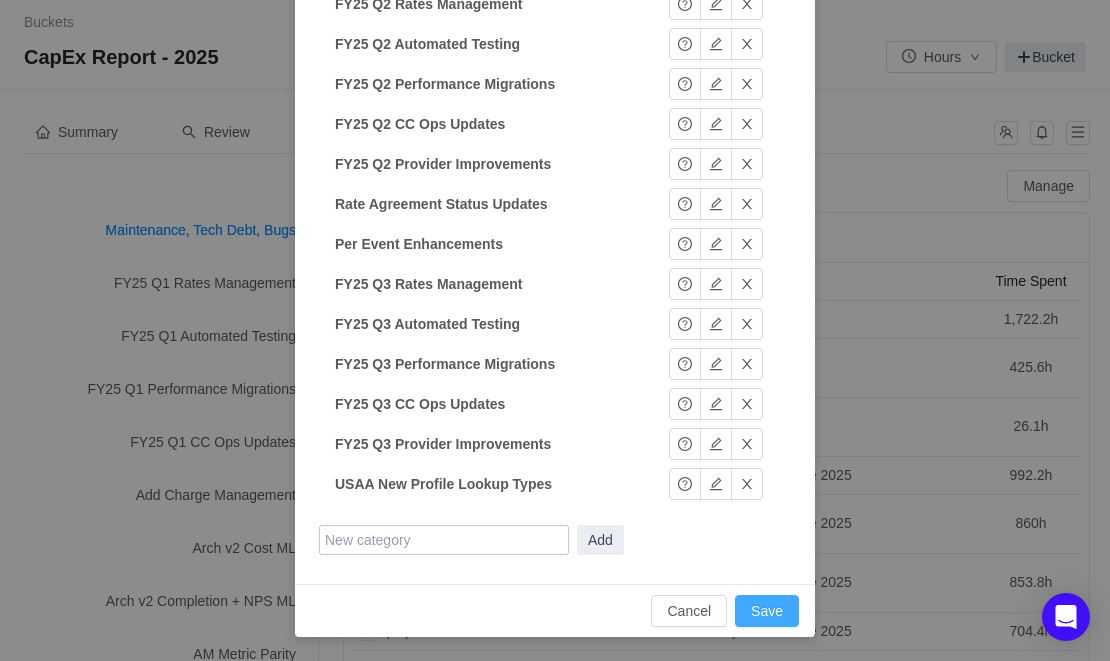 click on "Save" at bounding box center [767, 611] 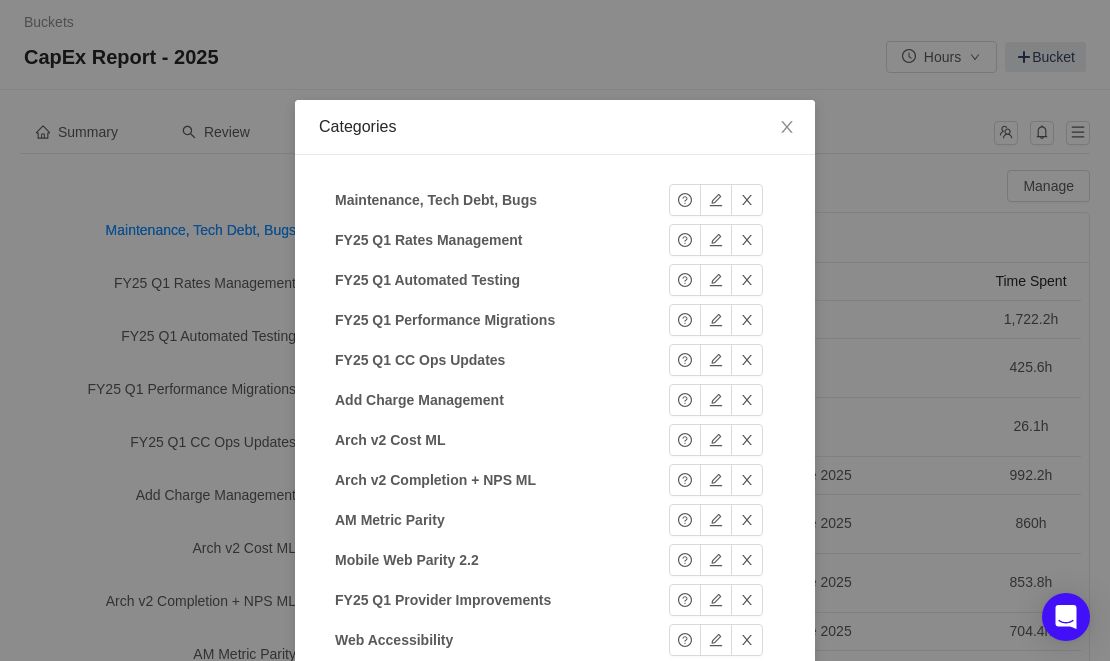 scroll, scrollTop: 1076, scrollLeft: 0, axis: vertical 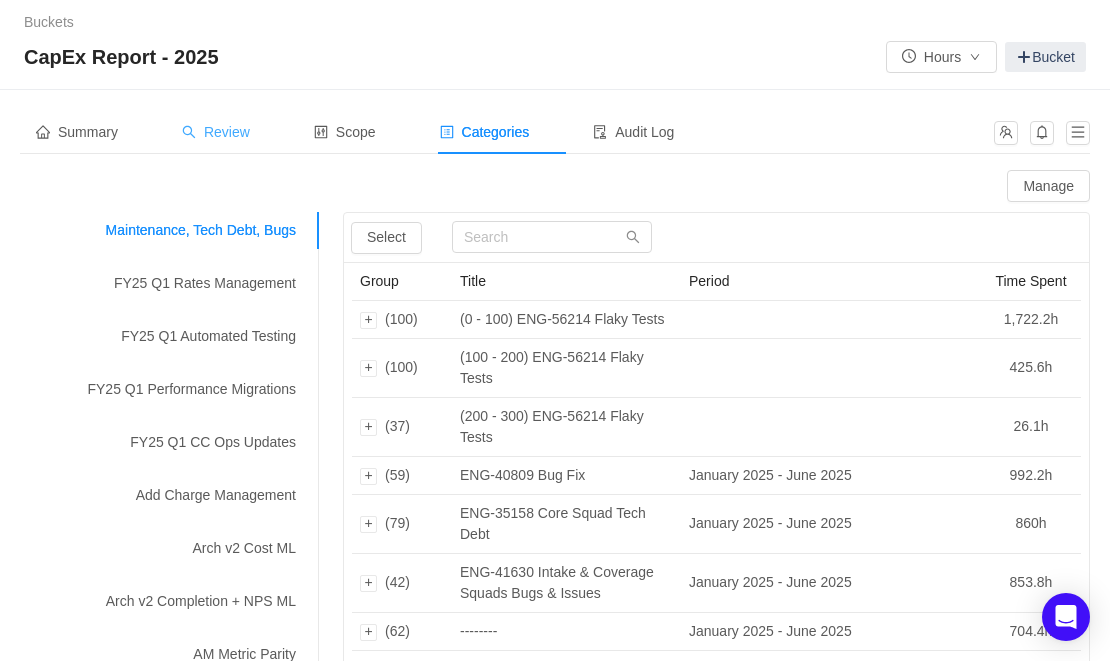 click on "Review" at bounding box center (216, 132) 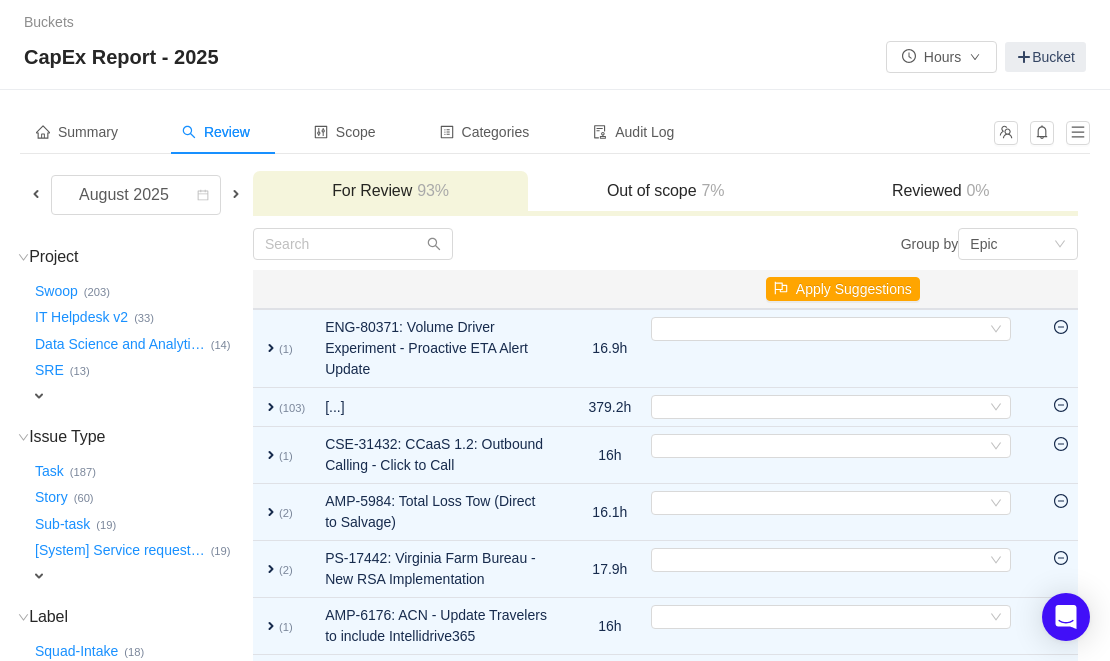 click at bounding box center (36, 194) 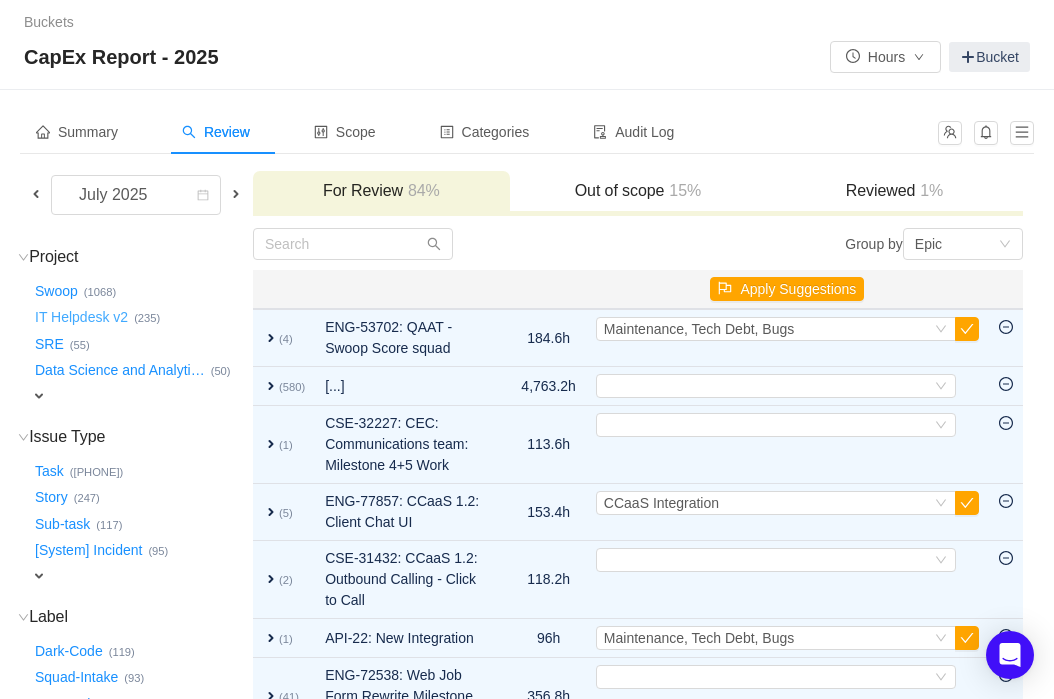 click on "IT Helpdesk v2 …" at bounding box center (82, 318) 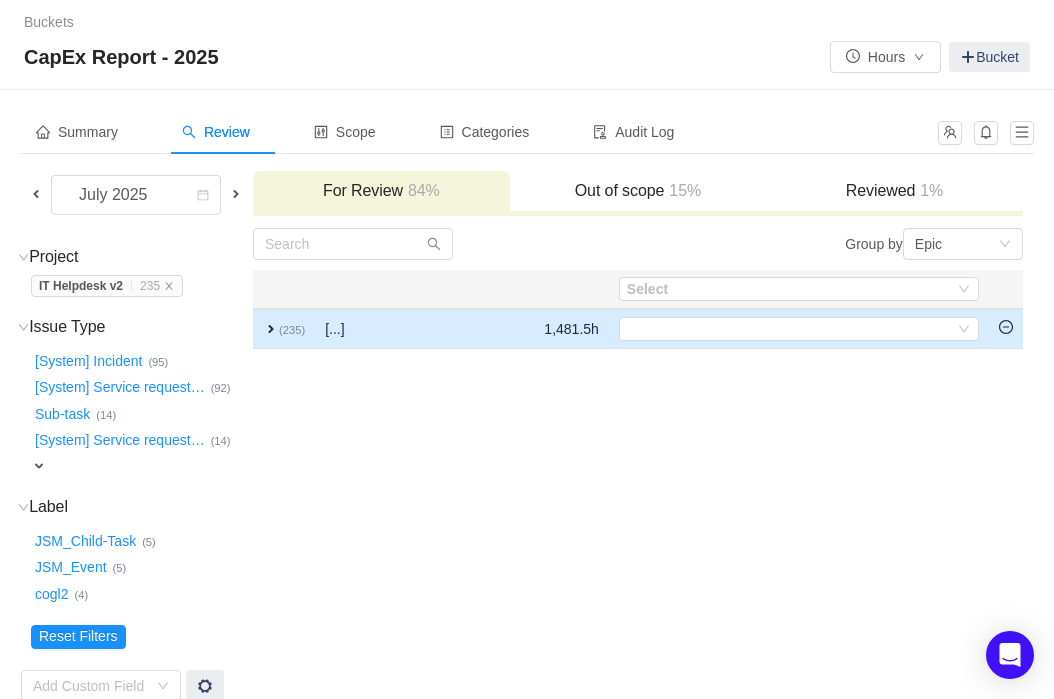 click 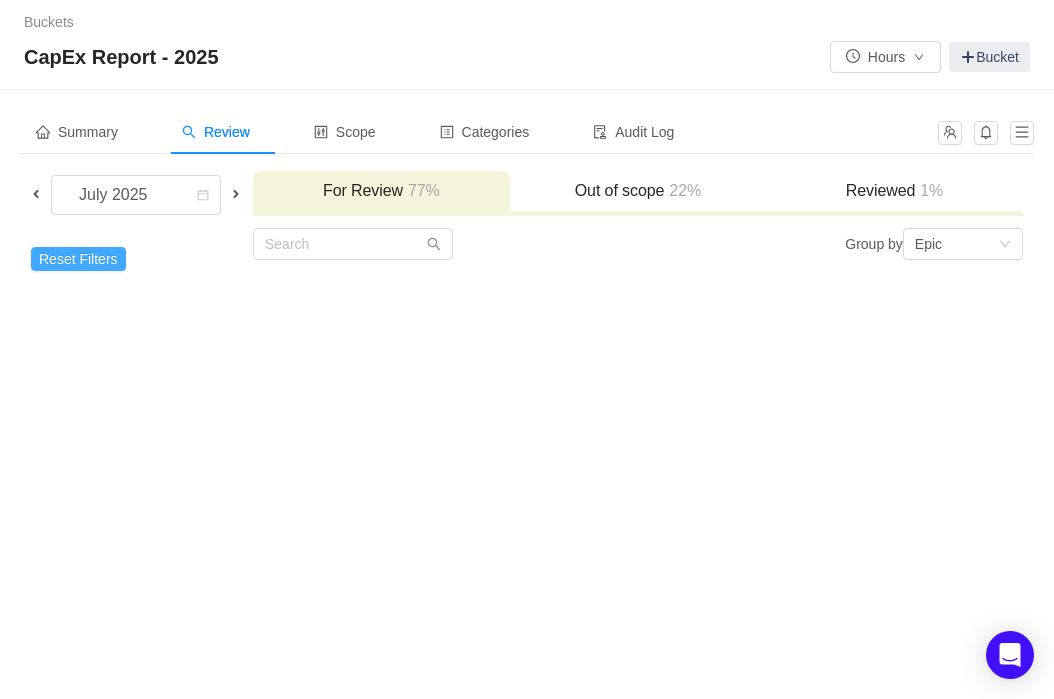 click on "Reset Filters" at bounding box center [78, 259] 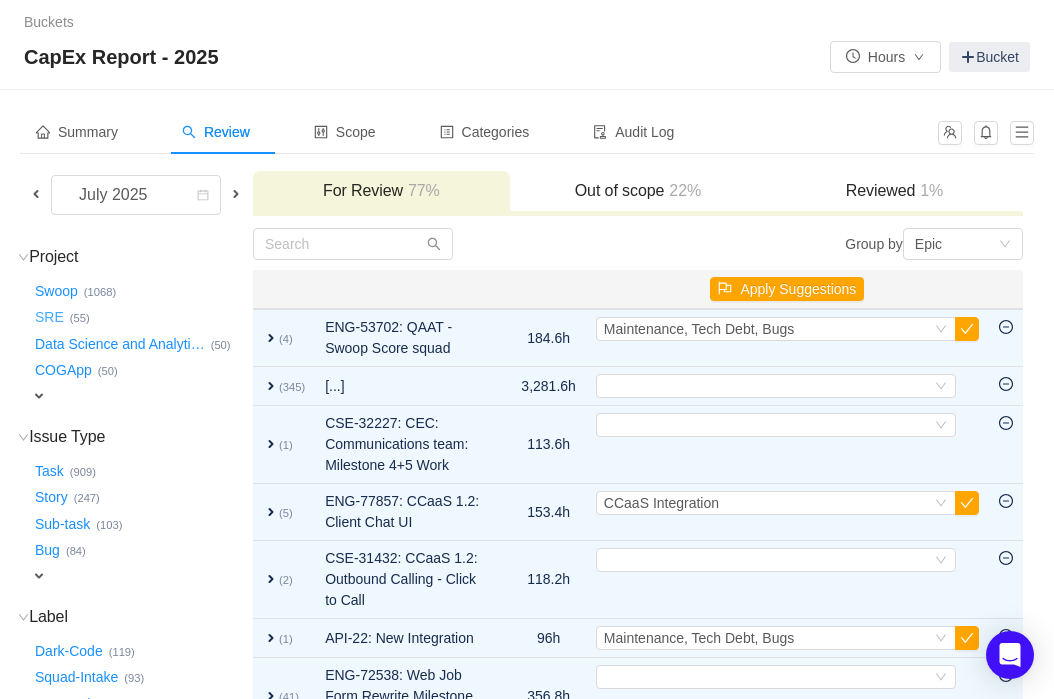 click on "SRE …" at bounding box center [50, 318] 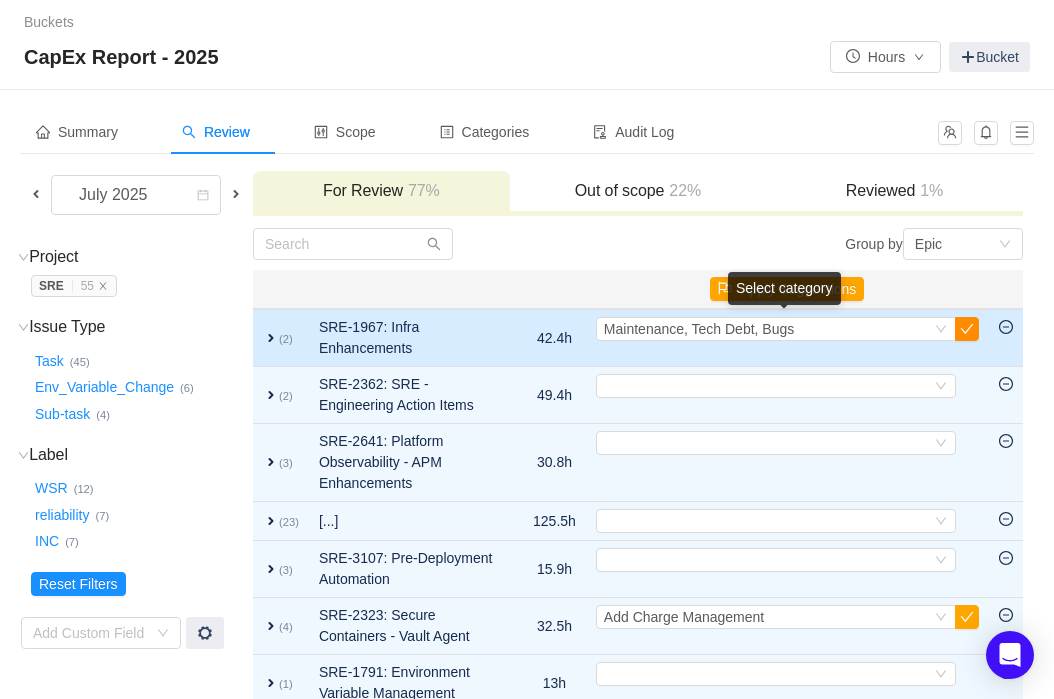 click at bounding box center [967, 329] 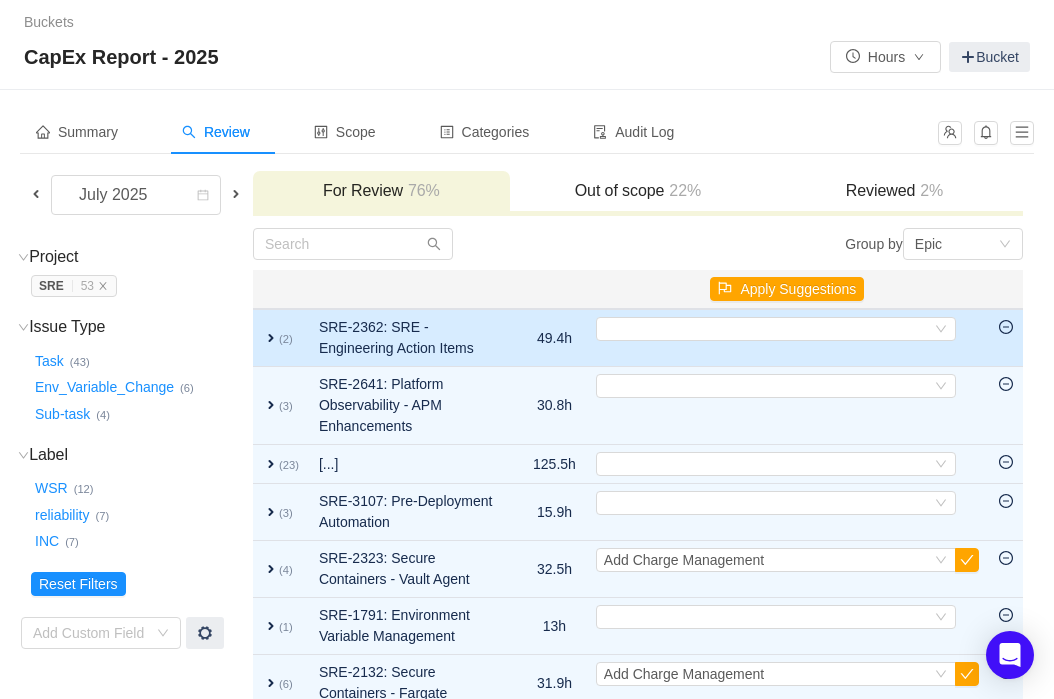 click on "expand" at bounding box center [271, 338] 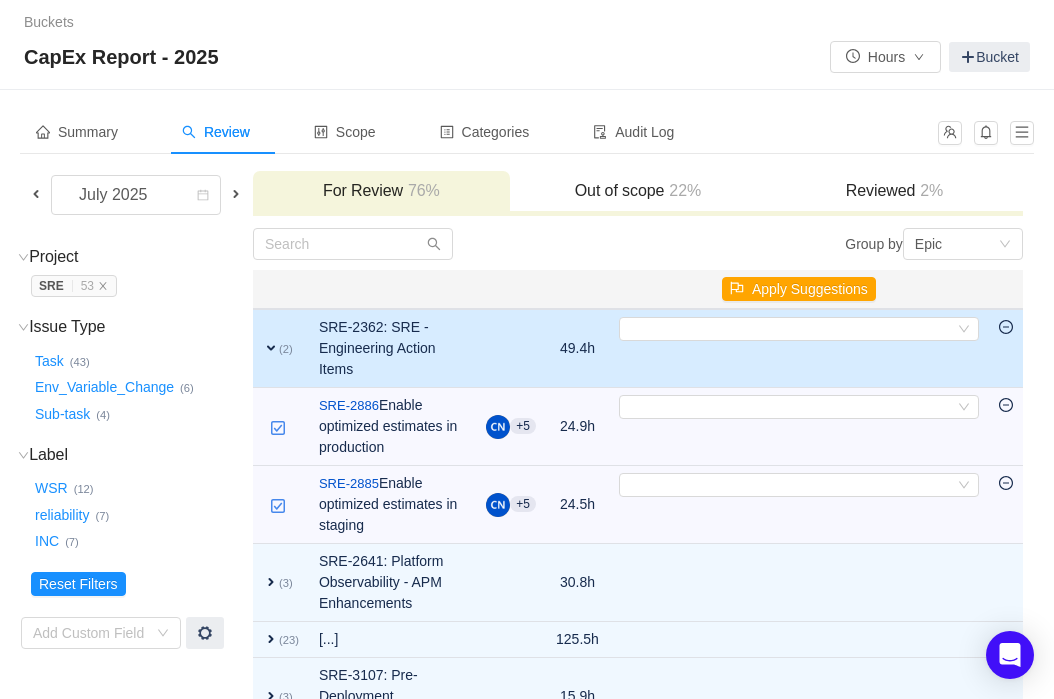 click on "expand" at bounding box center [271, 348] 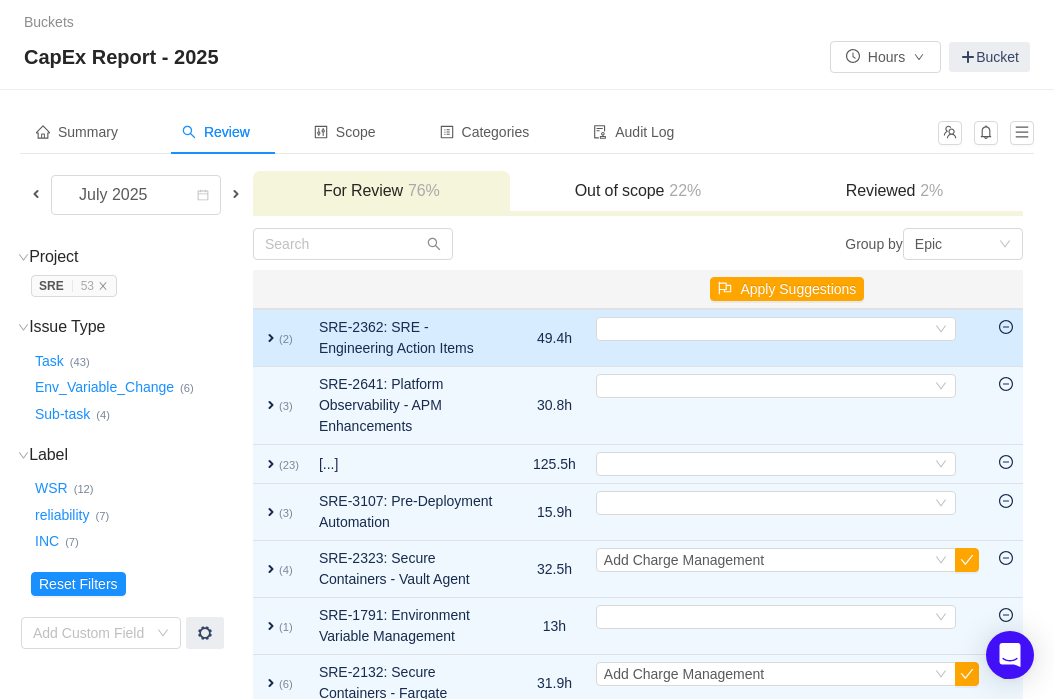 click 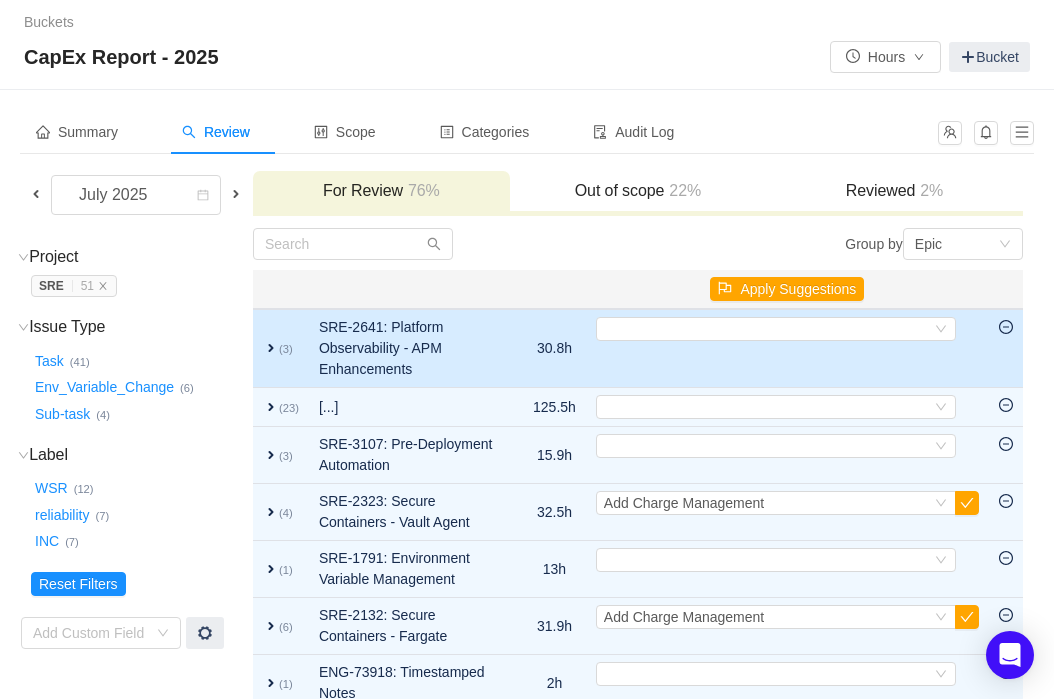 click on "expand" at bounding box center [271, 348] 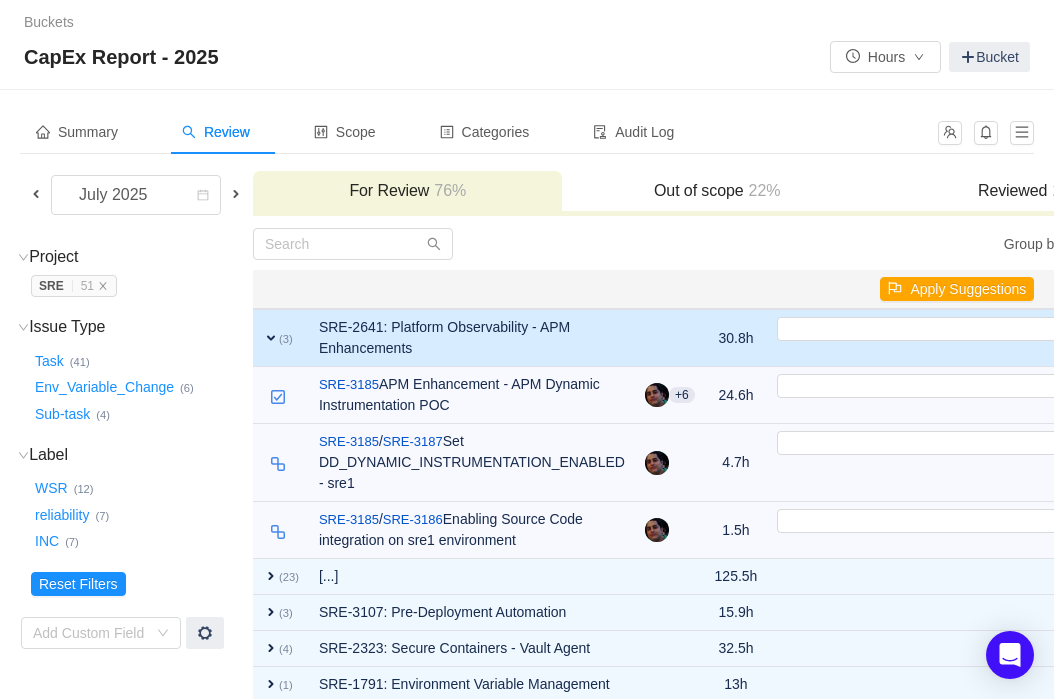 click on "expand (3)" at bounding box center (281, 338) 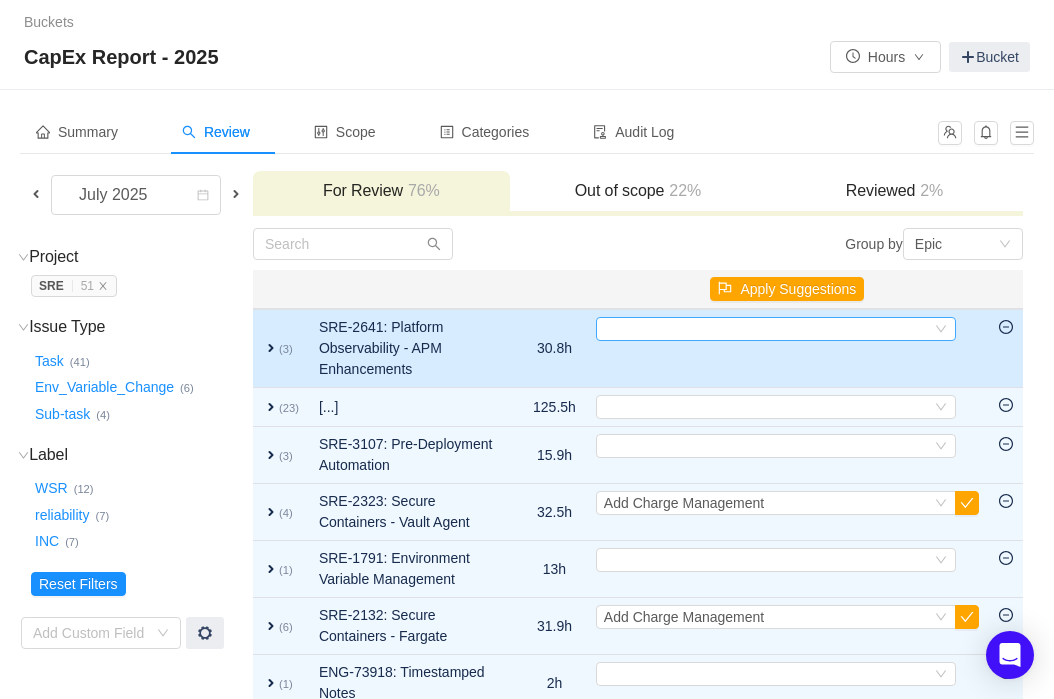 click on "Select" at bounding box center (767, 329) 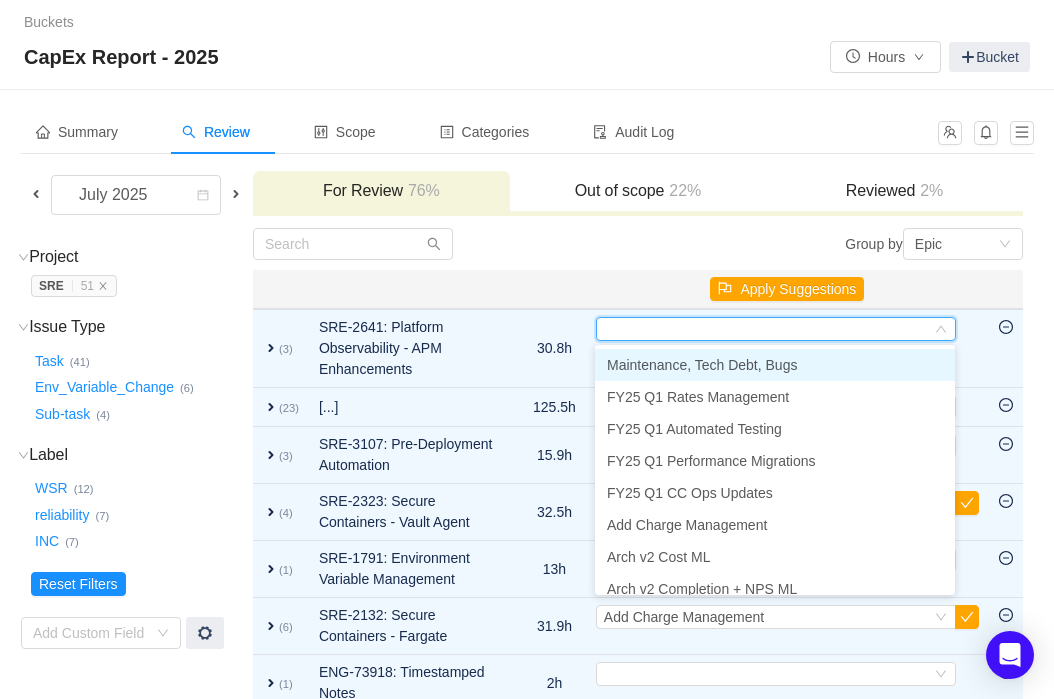 click on "Maintenance, Tech Debt, Bugs" at bounding box center (775, 365) 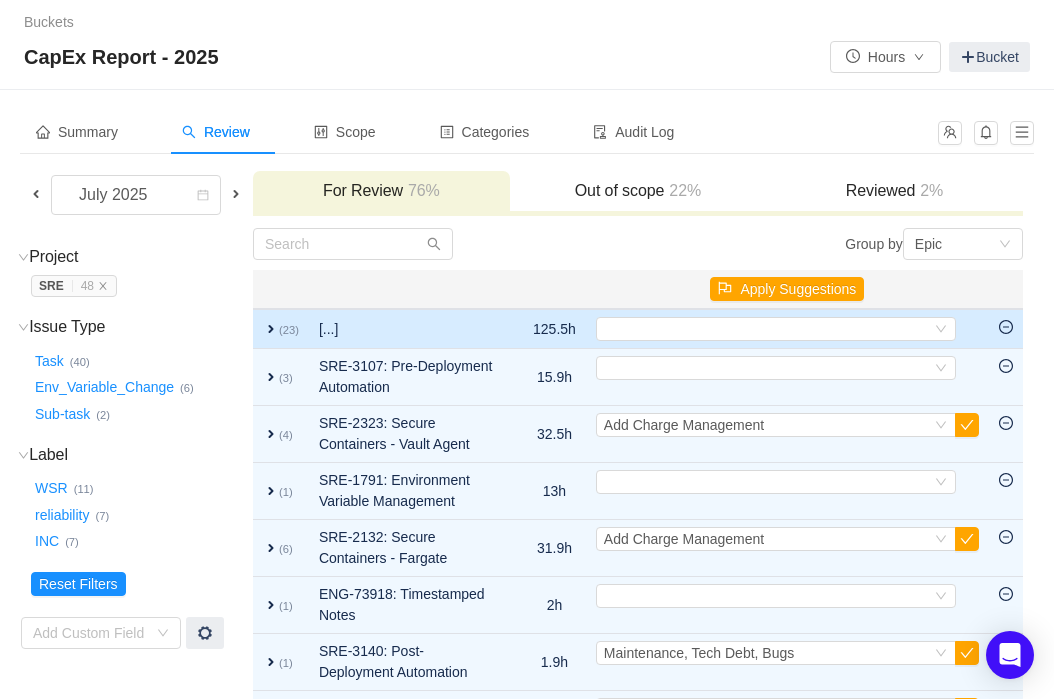 click on "expand" at bounding box center (271, 329) 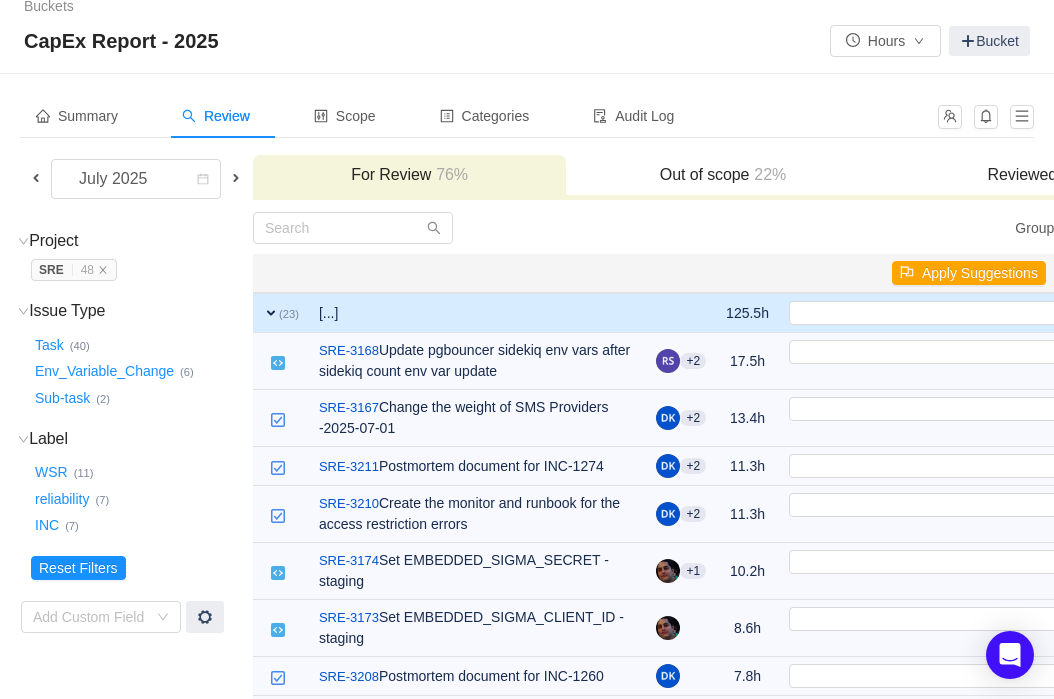 scroll, scrollTop: 0, scrollLeft: 0, axis: both 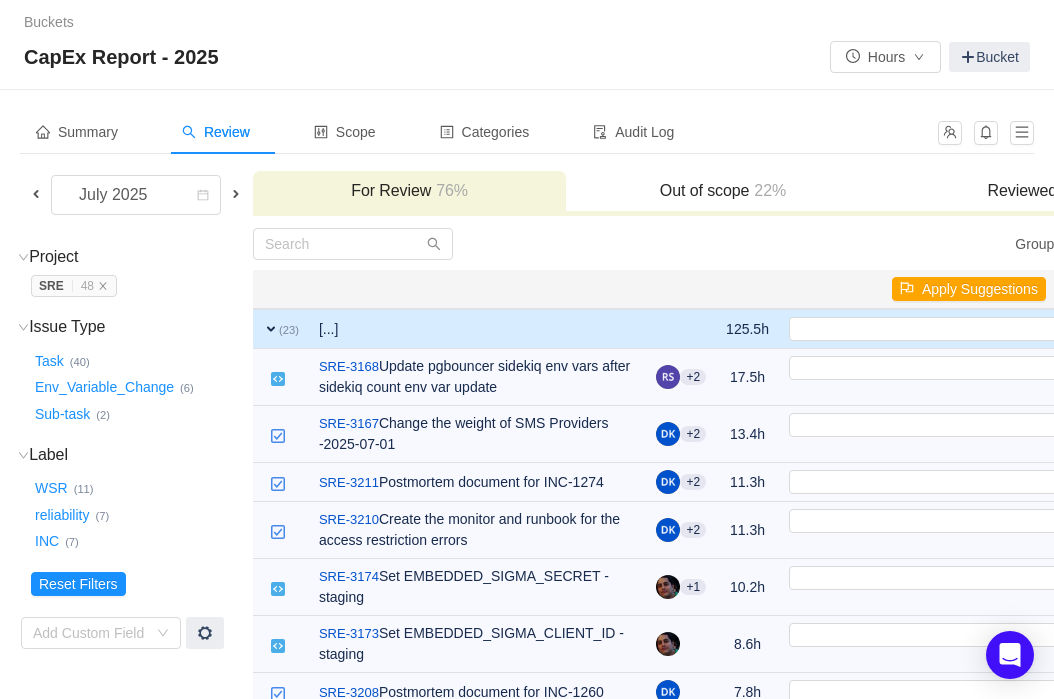 click on "expand" at bounding box center (271, 329) 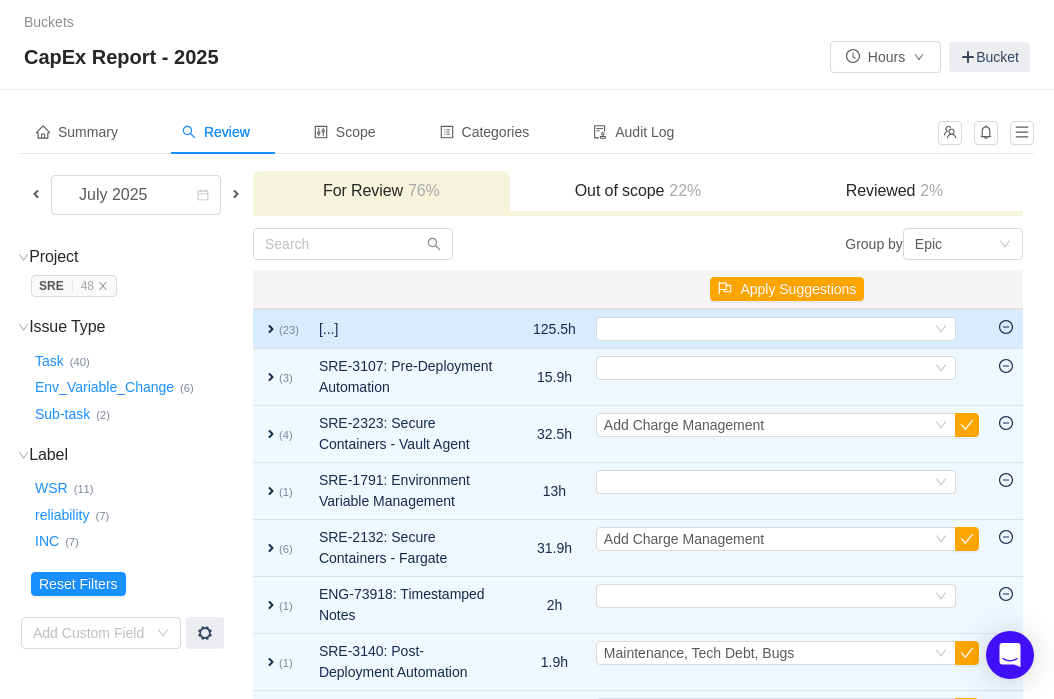 click at bounding box center (1006, 329) 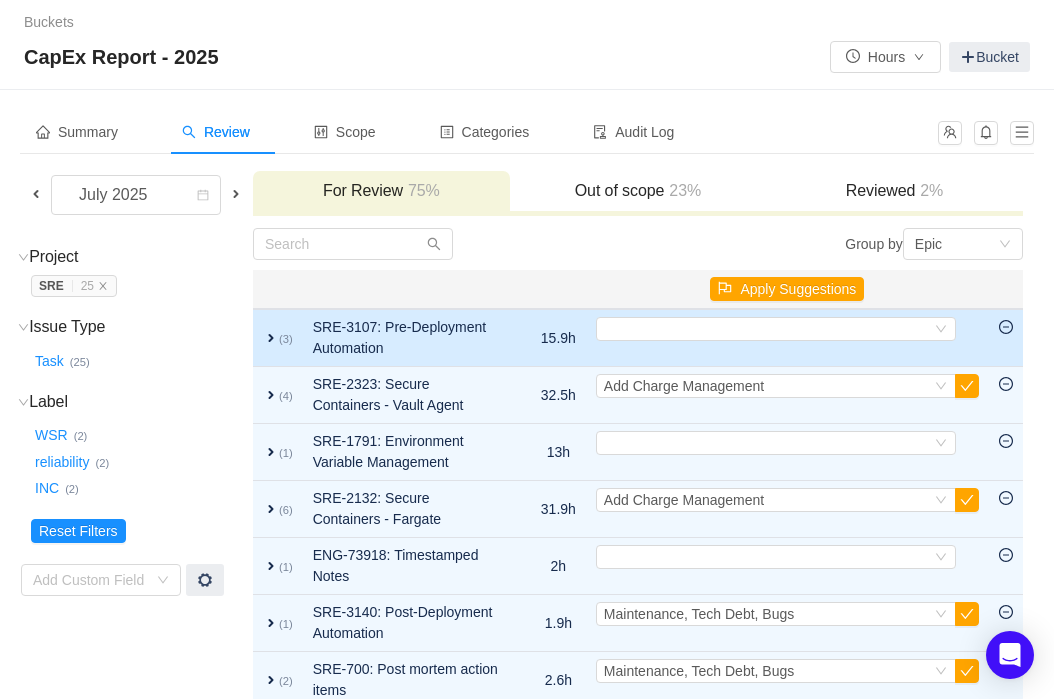 click on "expand" at bounding box center (271, 338) 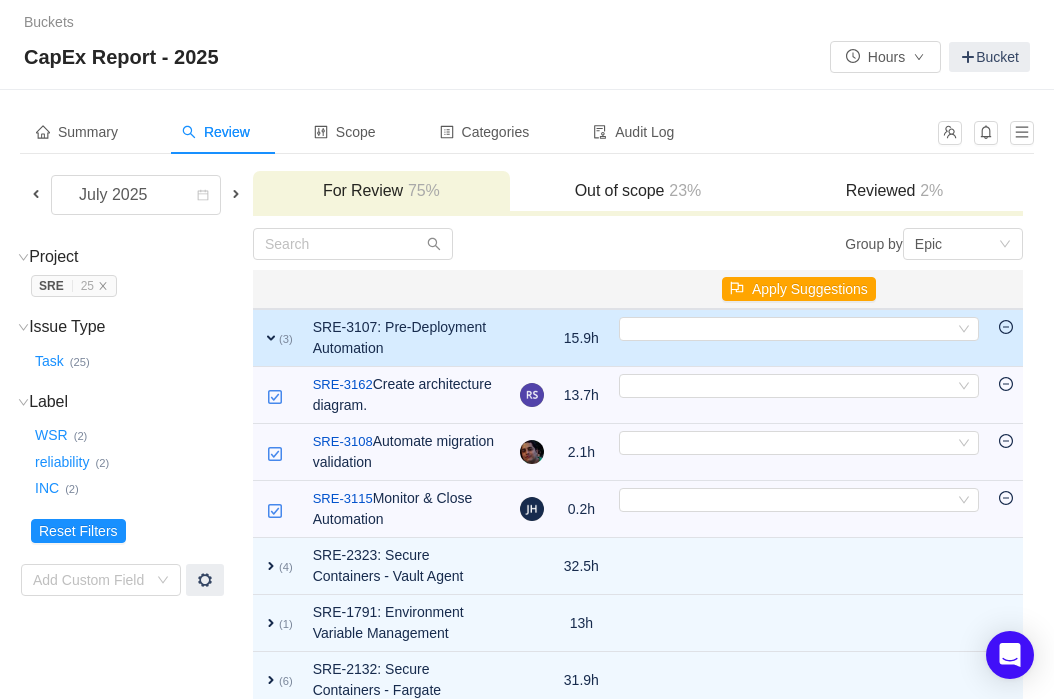click on "expand" at bounding box center [271, 338] 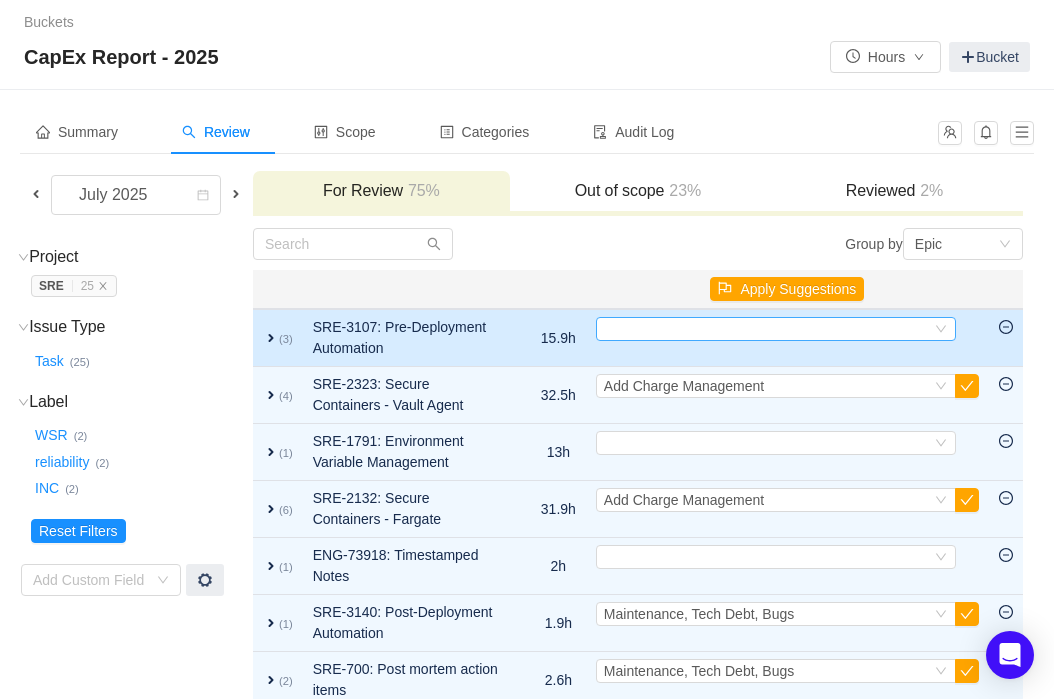 click on "Select" at bounding box center [767, 329] 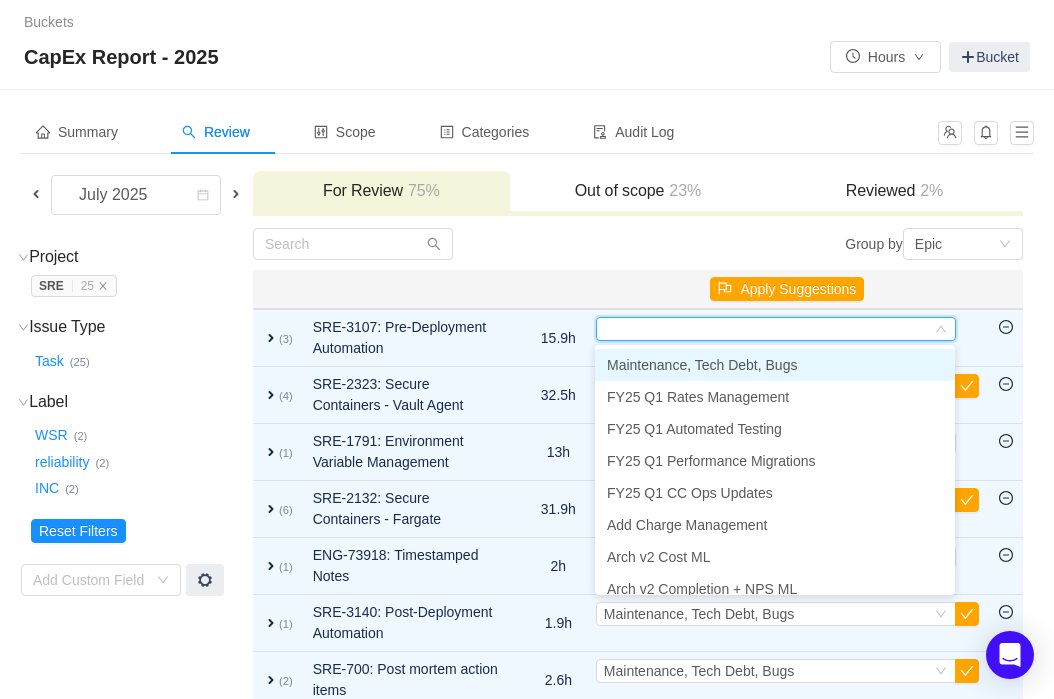 click on "Maintenance, Tech Debt, Bugs" at bounding box center (702, 365) 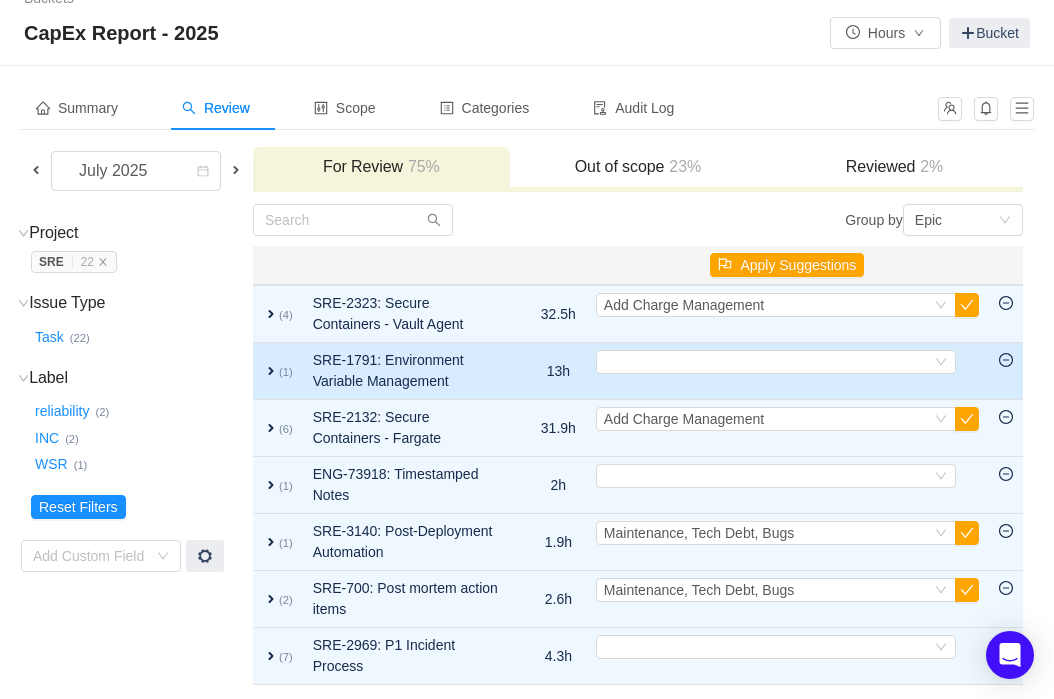 scroll, scrollTop: 30, scrollLeft: 0, axis: vertical 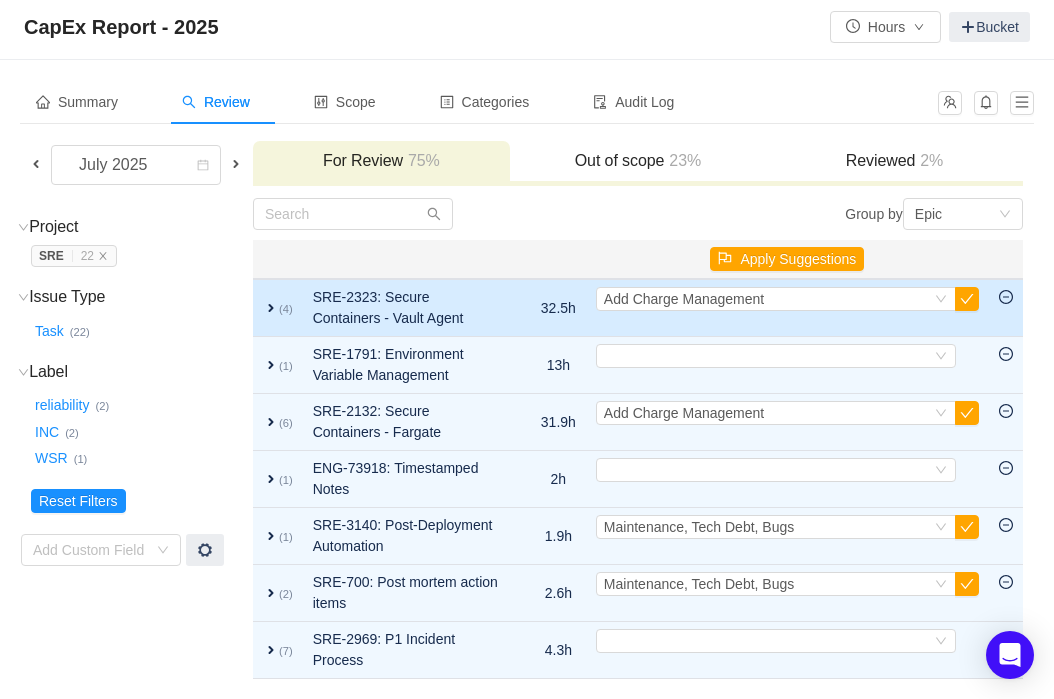 click on "expand" at bounding box center [271, 308] 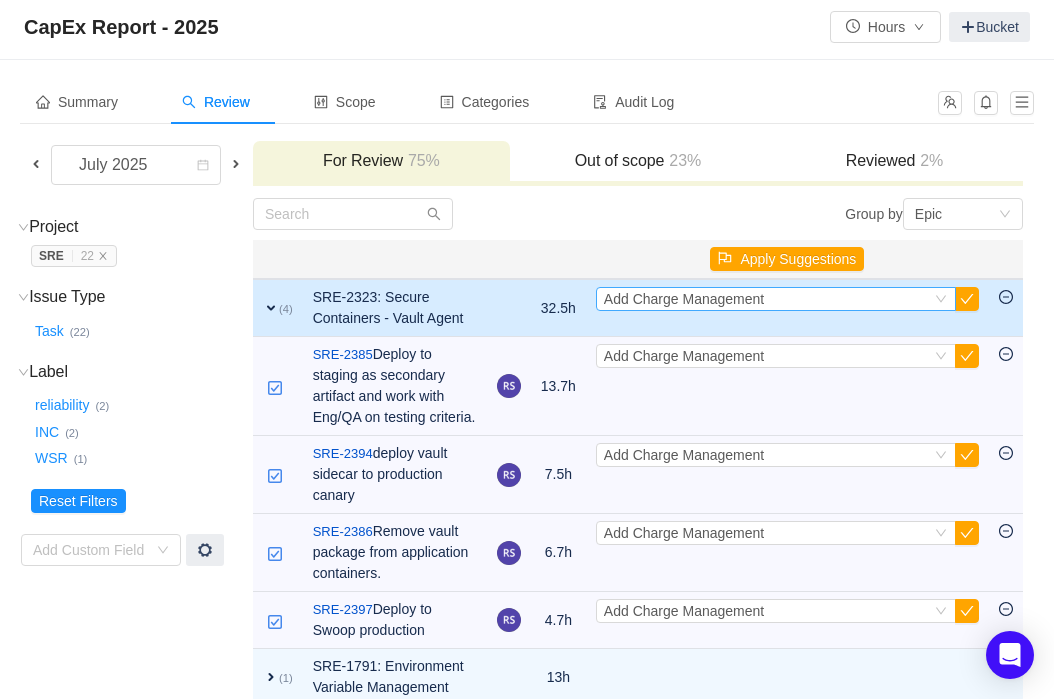 click on "Select  Add Charge Management" at bounding box center (767, 299) 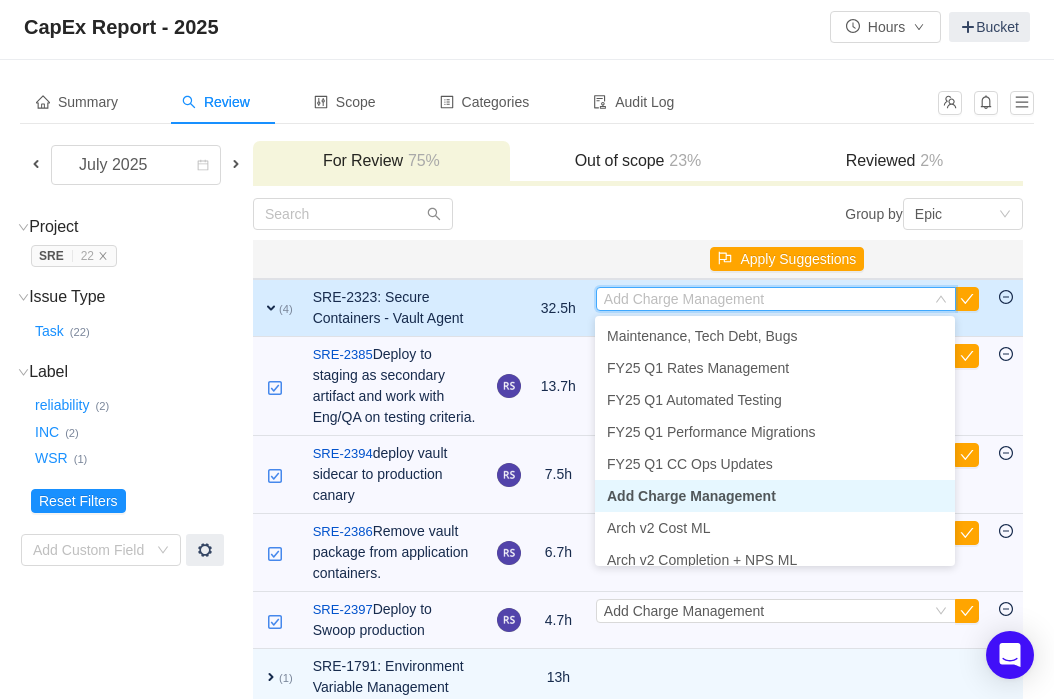 click at bounding box center [1006, 259] 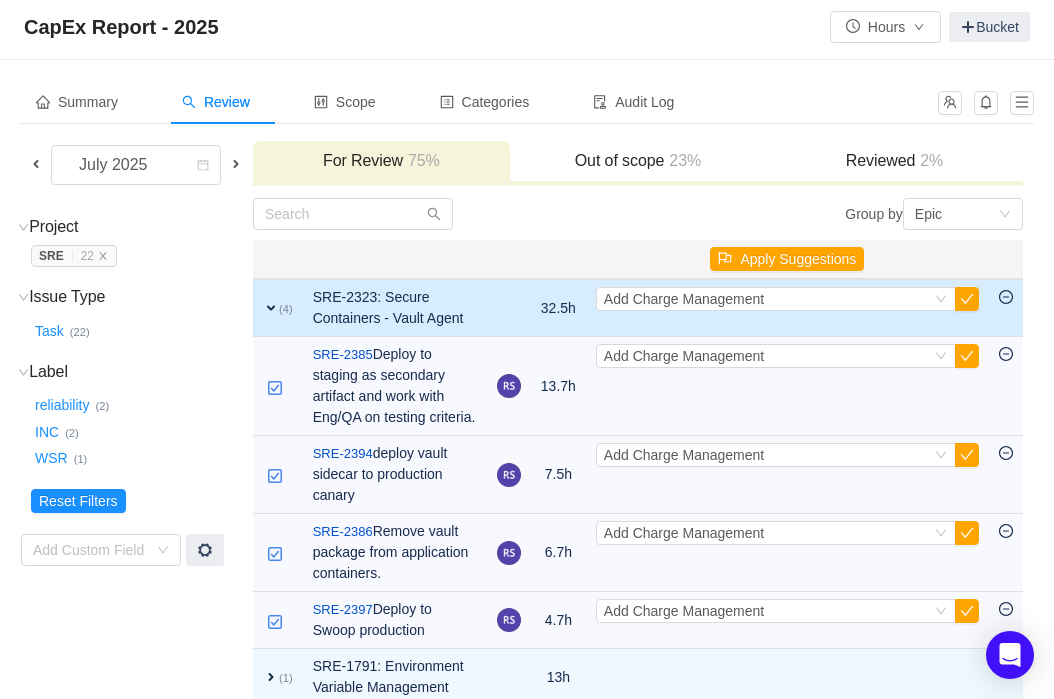 click 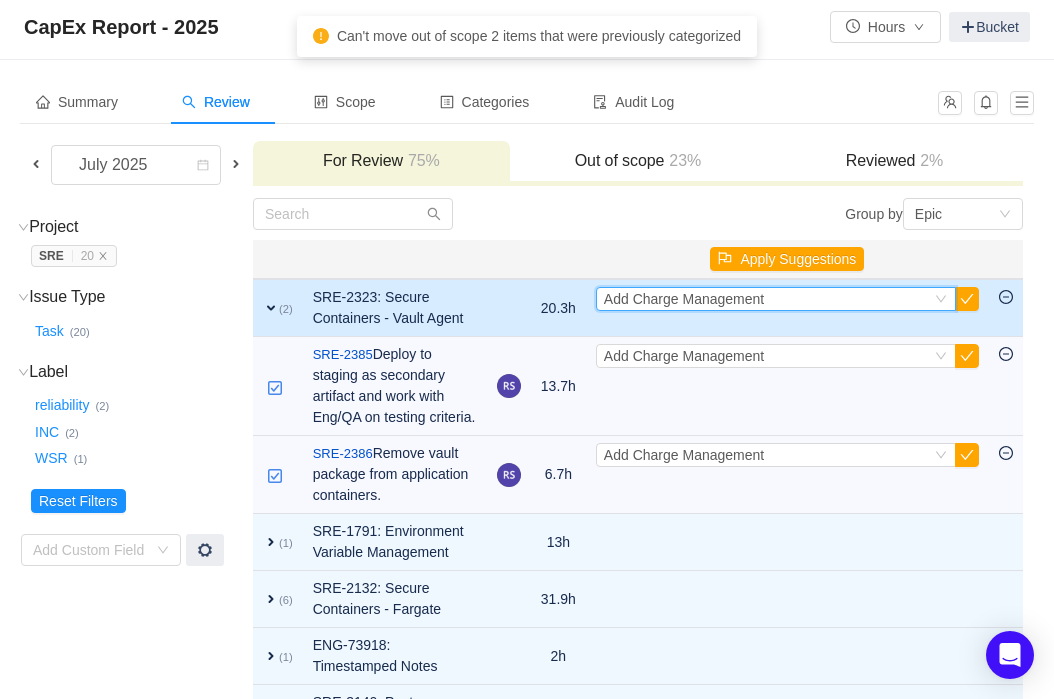 click on "Add Charge Management" at bounding box center (684, 299) 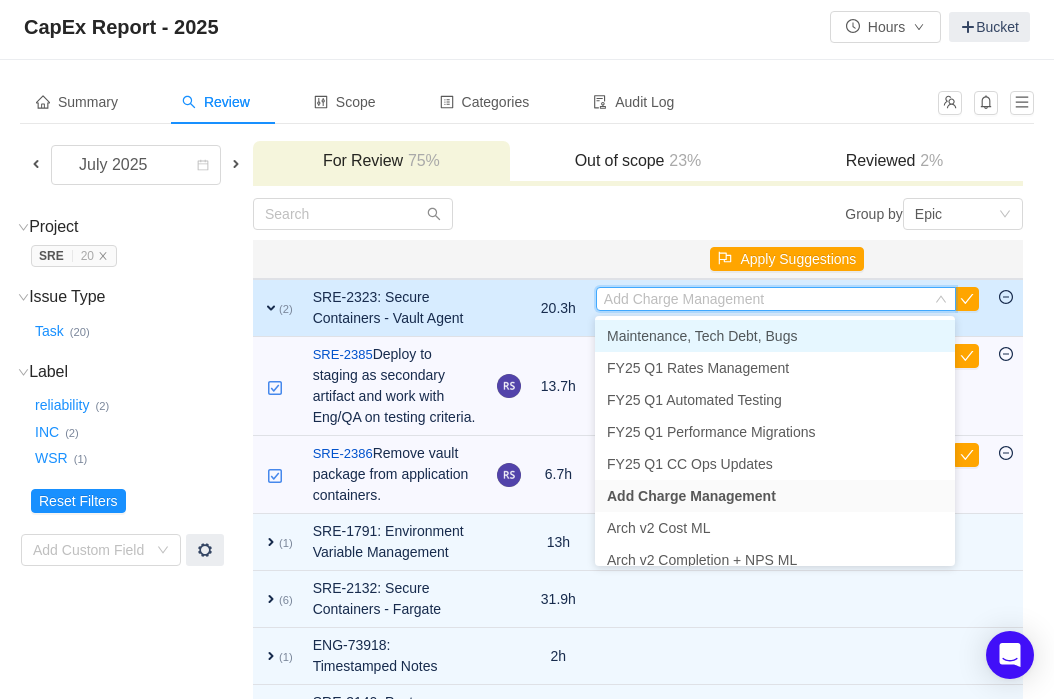 click on "Maintenance, Tech Debt, Bugs" at bounding box center [702, 336] 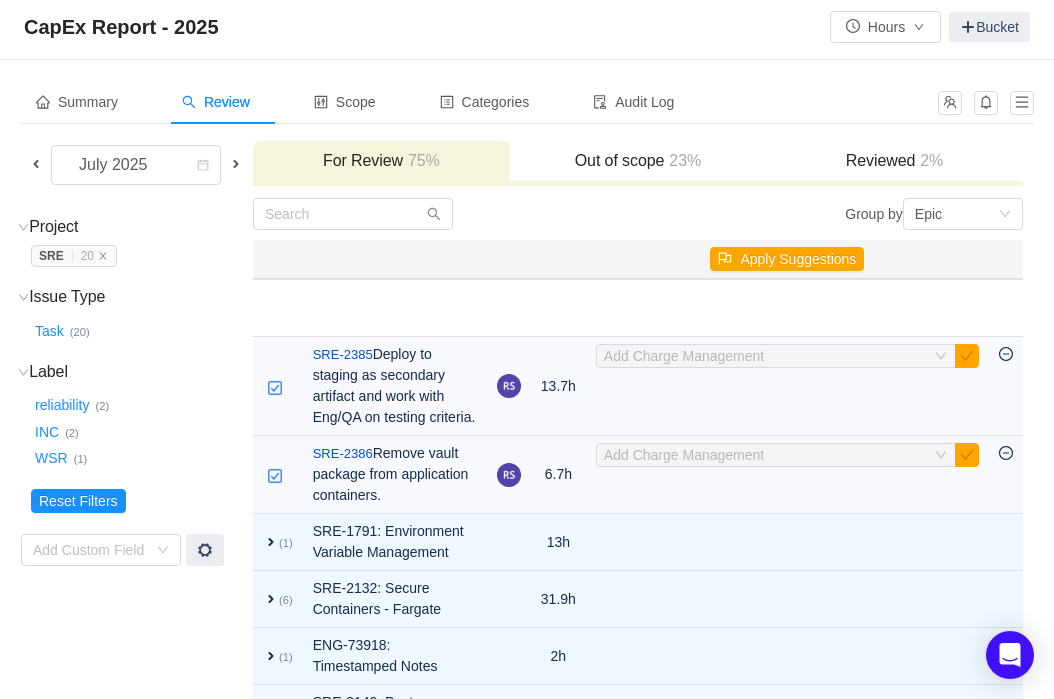 scroll, scrollTop: 0, scrollLeft: 0, axis: both 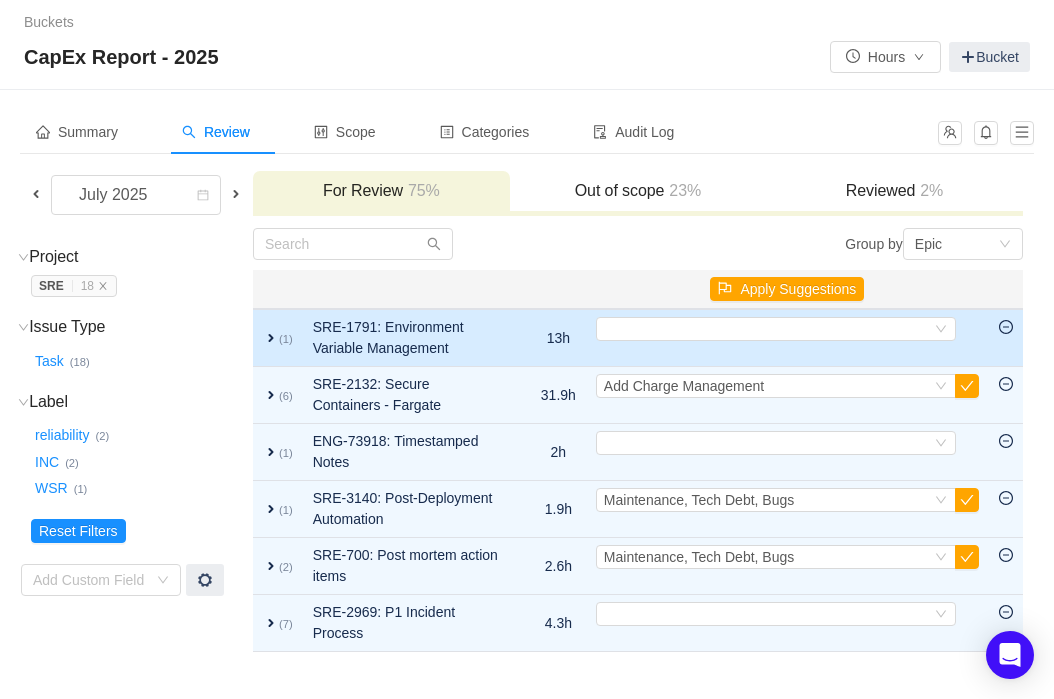 click 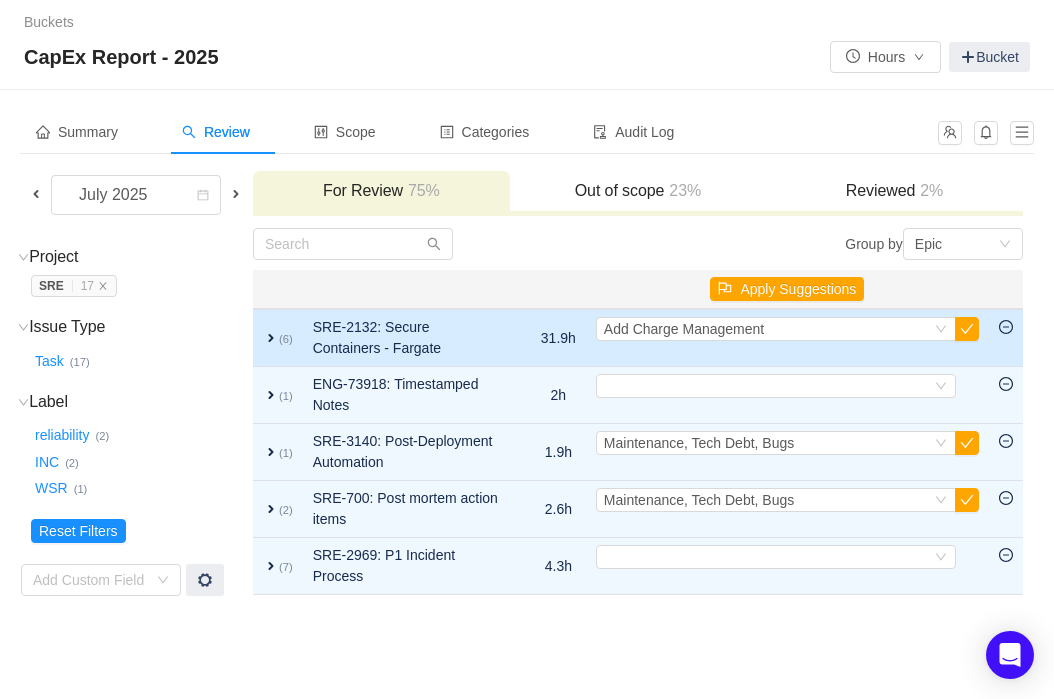 click on "expand" at bounding box center [271, 338] 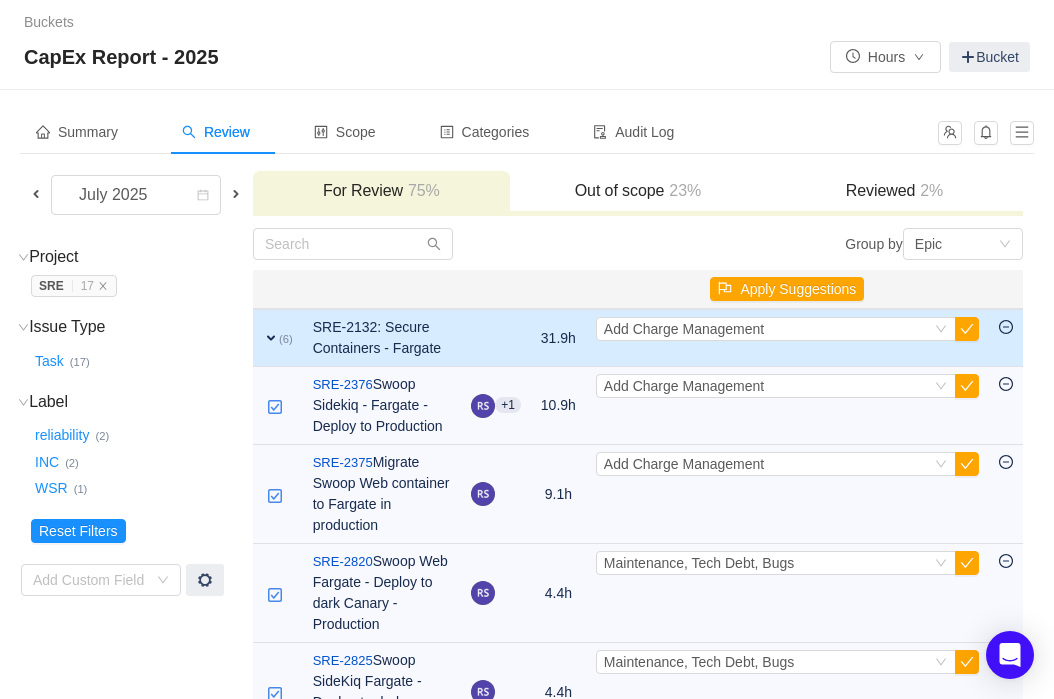 click on "expand (6)" at bounding box center (278, 338) 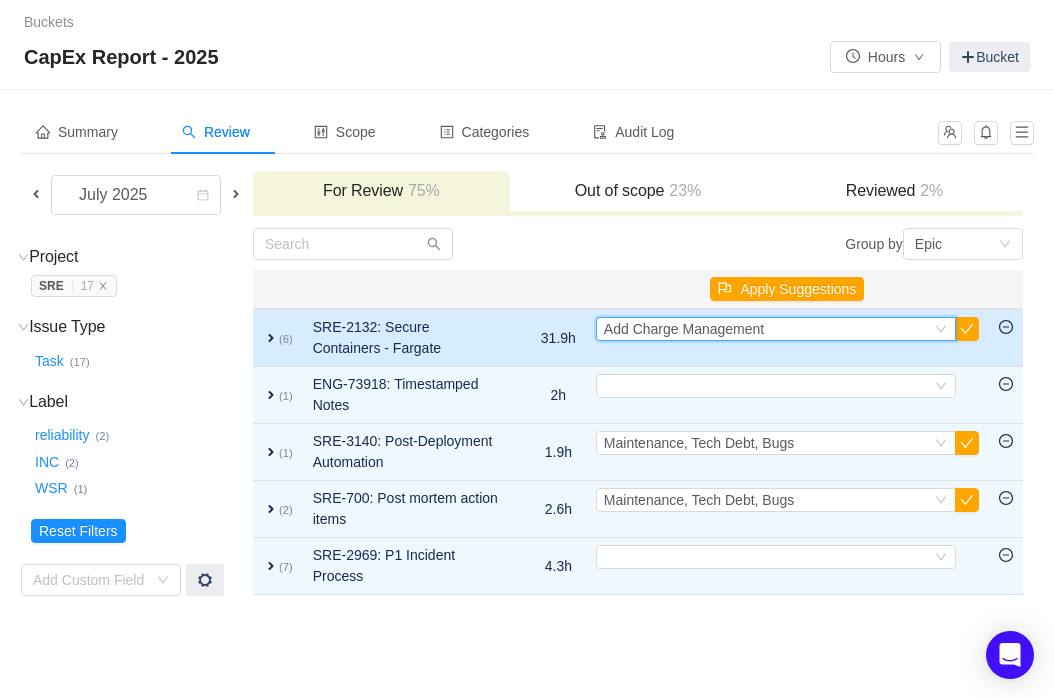 click on "Add Charge Management" at bounding box center (684, 329) 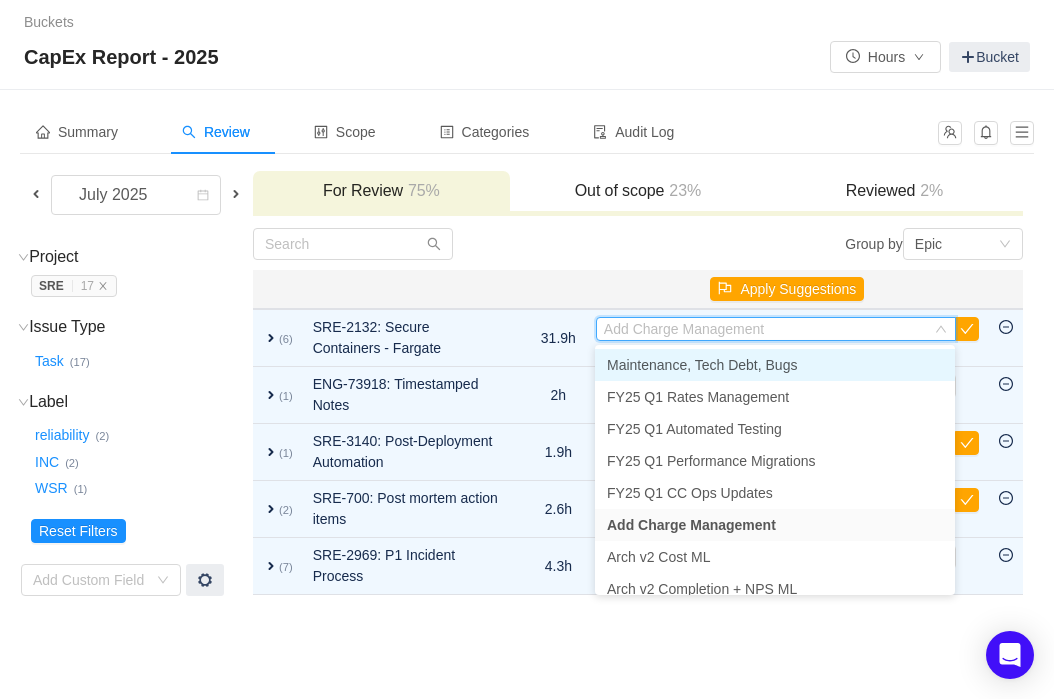click on "Maintenance, Tech Debt, Bugs" at bounding box center [702, 365] 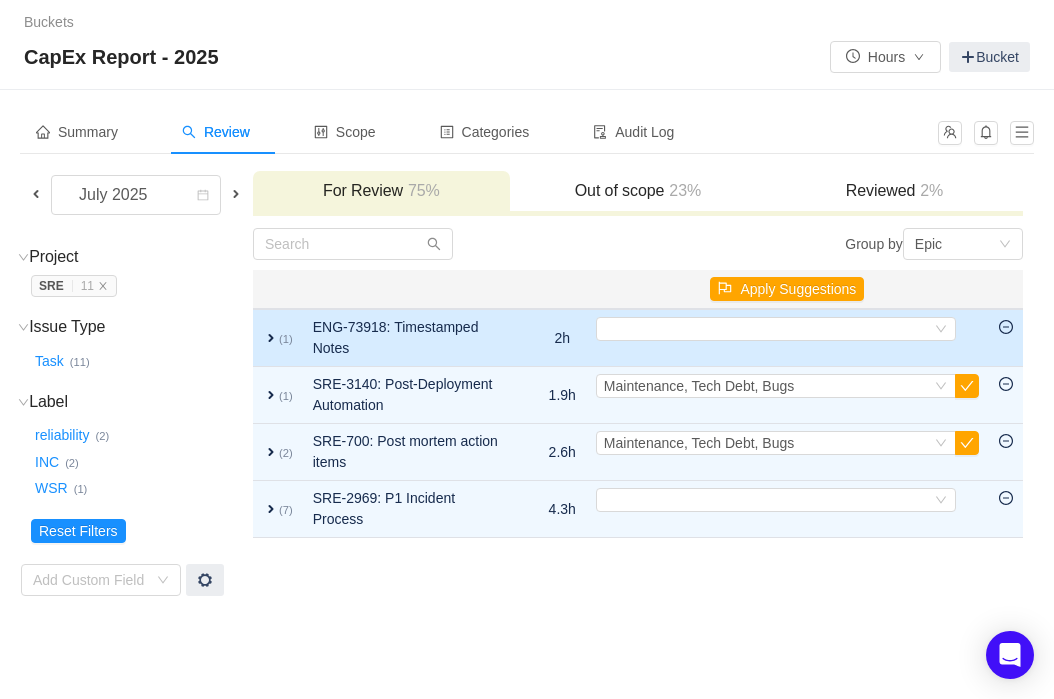 click on "expand" at bounding box center (271, 338) 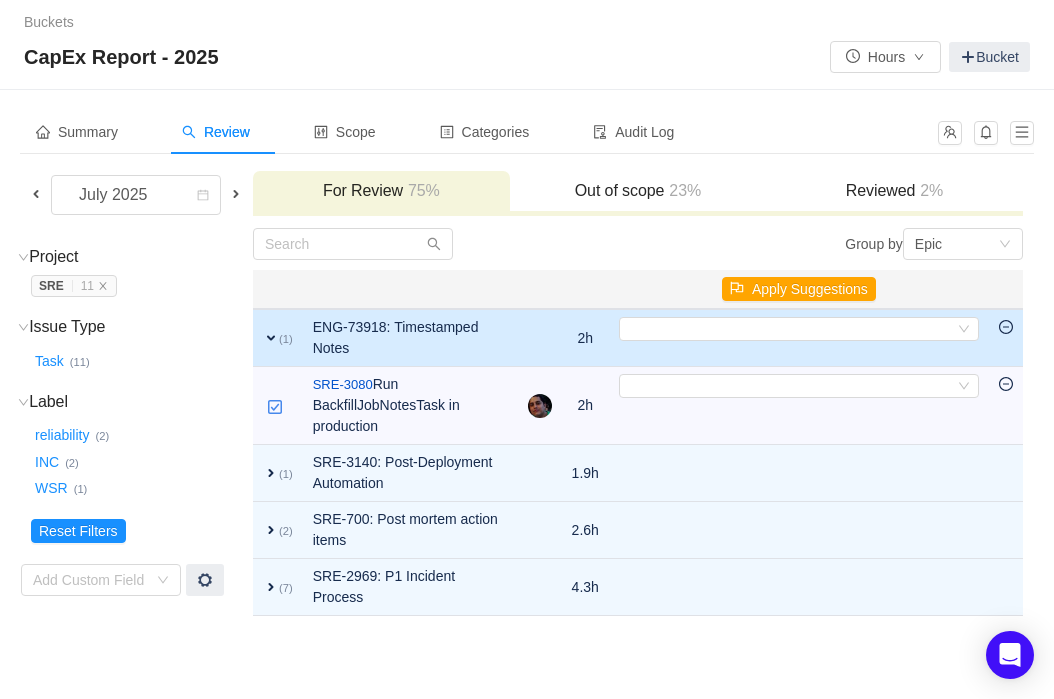 click on "expand" at bounding box center [271, 338] 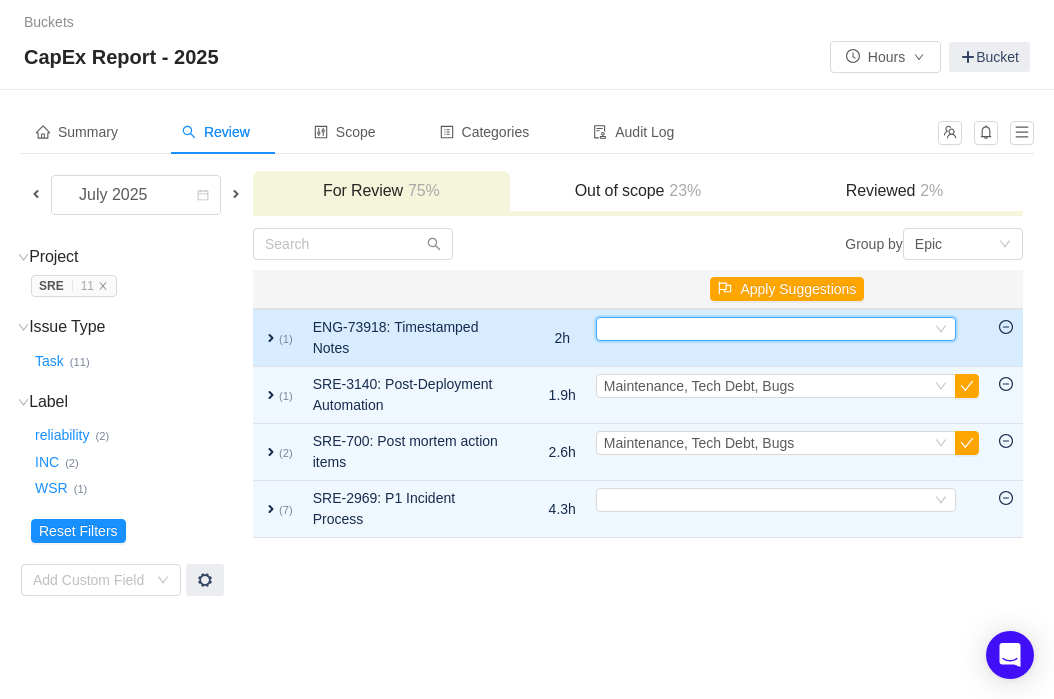 click on "Select" at bounding box center [767, 329] 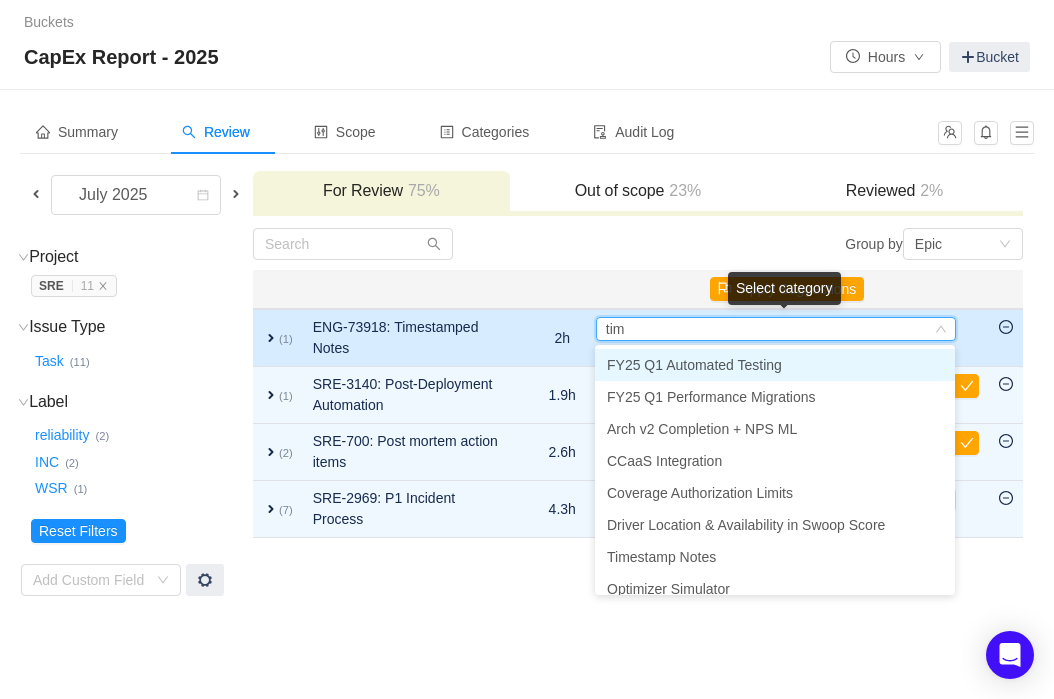 type on "time" 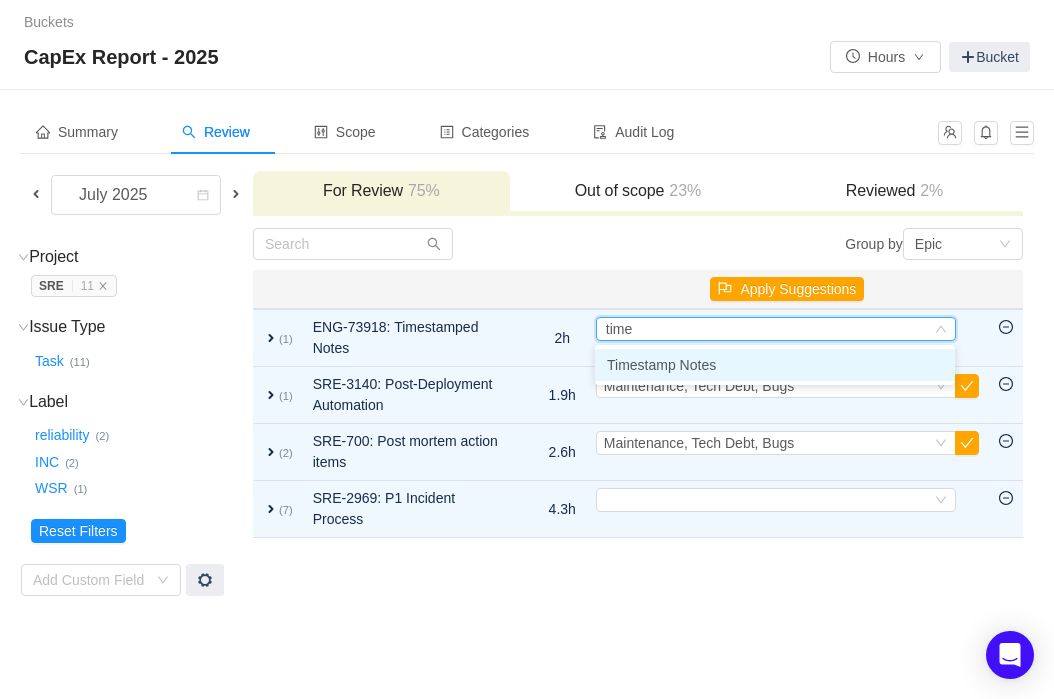 click on "Timestamp Notes" at bounding box center [775, 365] 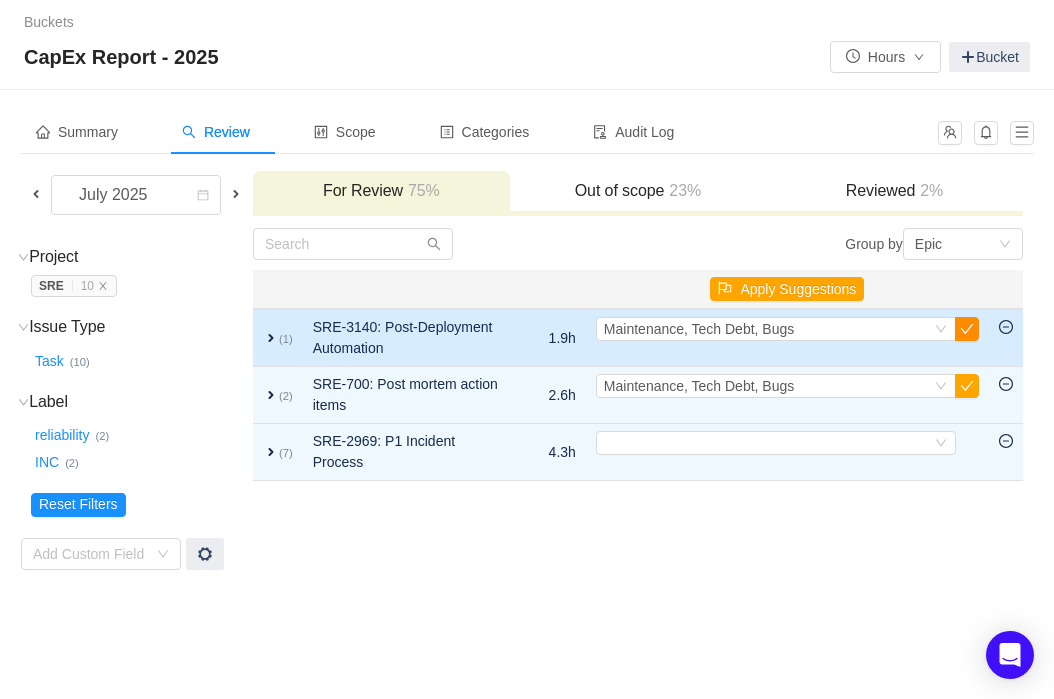 click at bounding box center [967, 329] 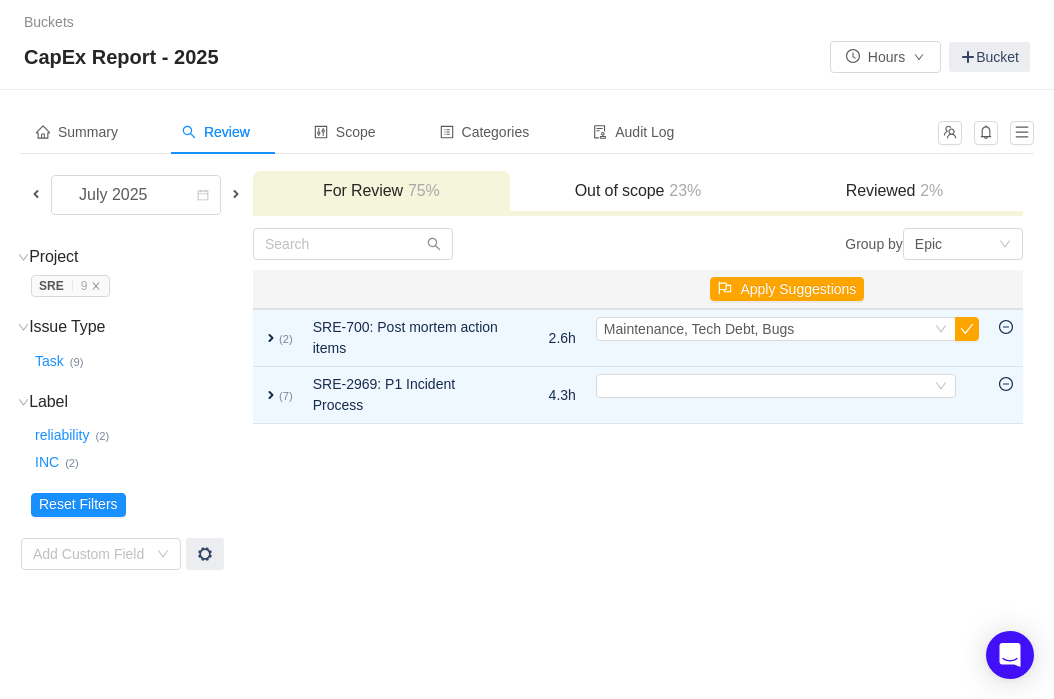click at bounding box center (967, 329) 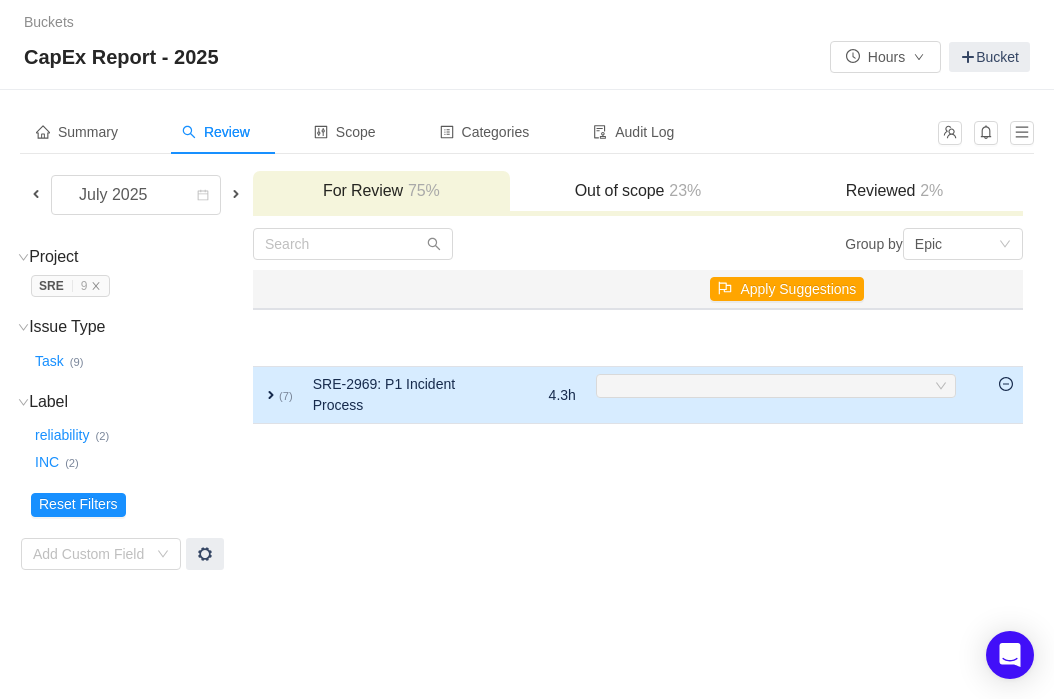 click on "Select" at bounding box center (776, 386) 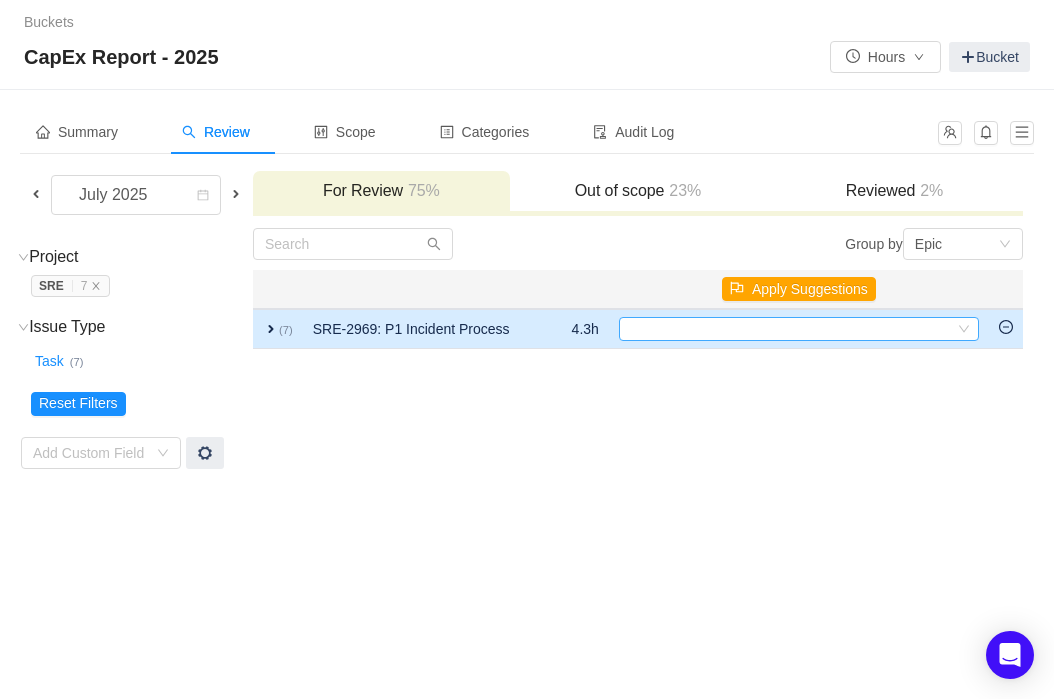 click on "Select" at bounding box center [790, 329] 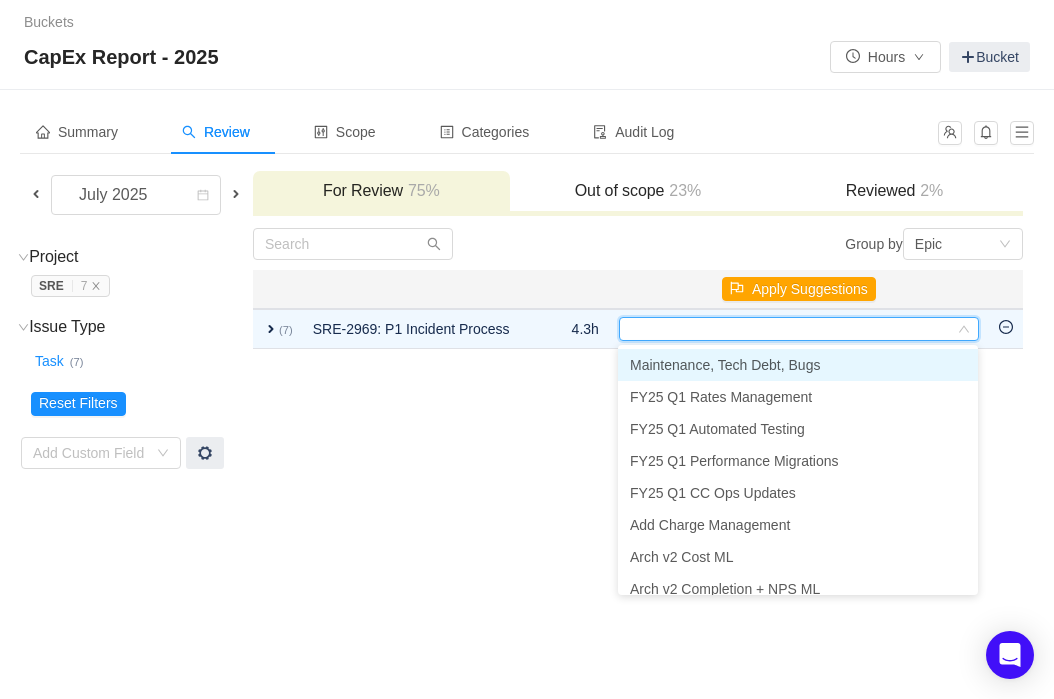 click on "Maintenance, Tech Debt, Bugs" at bounding box center [798, 365] 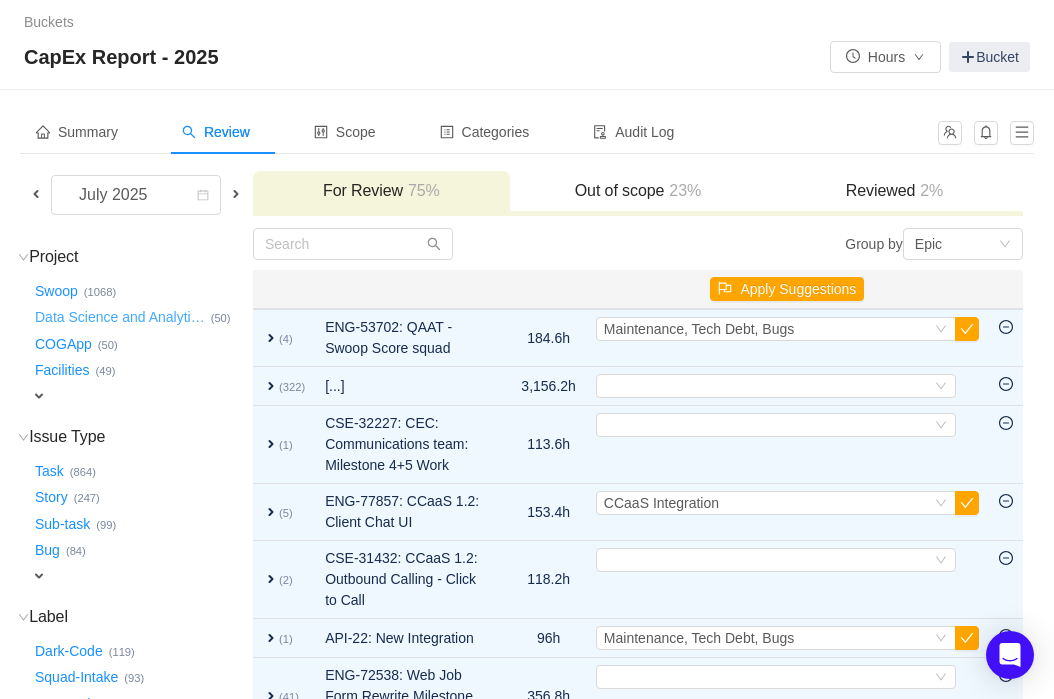 click on "Data Science and Analyti …" at bounding box center [121, 318] 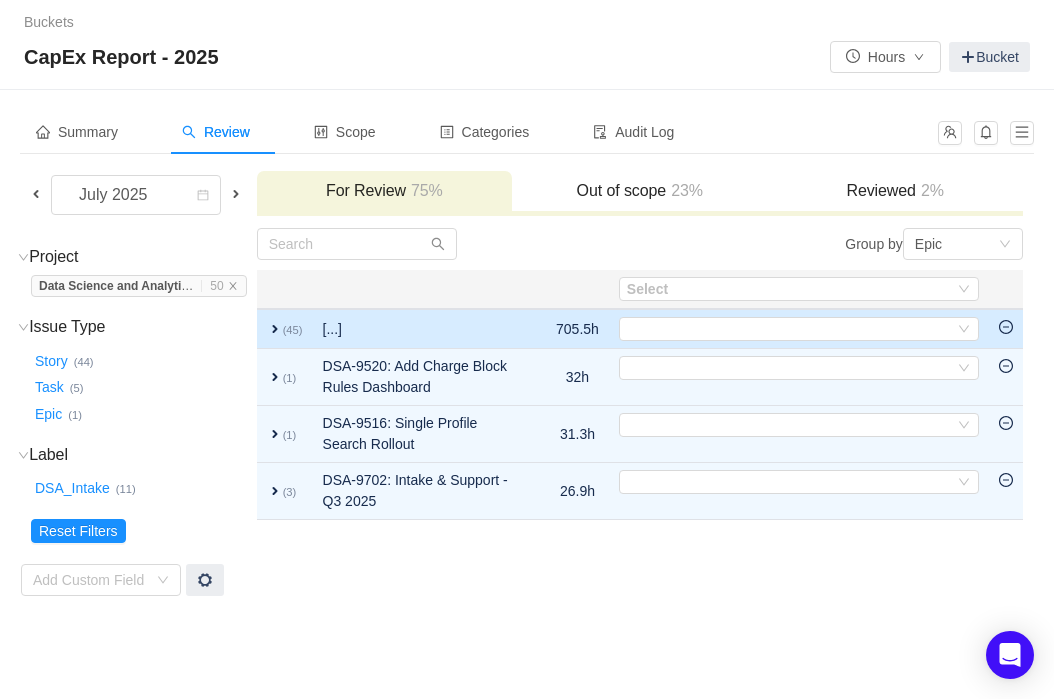 click on "Buckets / / CapEx Report - 2025 Hours  Bucket   Summary   Review   Scope   Categories   Audit Log   July 2025   For Review  75%  Out of scope  23%  Reviewed  2%  Project   (1)  hide  Data Science and Analyti … 50 Data Science and Analyti … (50) expand  Issue Type   (3)  hide Story … (44) Task … (5) Epic … (1) expand  Label   (1)  hide DSA_Intake … (11) expand Reset Filters Add Custom Field    Group by   Epic  You will see tickets here after they were marked as out of scope  You will see tickets here after they were categorized  Well done, nothing left for review! Check the summary or select another period for review Close Open Summary Select   Apply Suggestions expand (45)  [...]   705.5h  Select   Out of scope expand (1)  DSA-9520: Add Charge Block Rules Dashboard   32h  Select   Out of scope expand (1)  DSA-9516: Single Profile Search Rollout   31.3h  Select   Out of scope expand (3)  DSA-9702: Intake & Support - Q3 2025   26.9h  Select   Out of scope  Load more (0)  Clear" at bounding box center (527, 349) 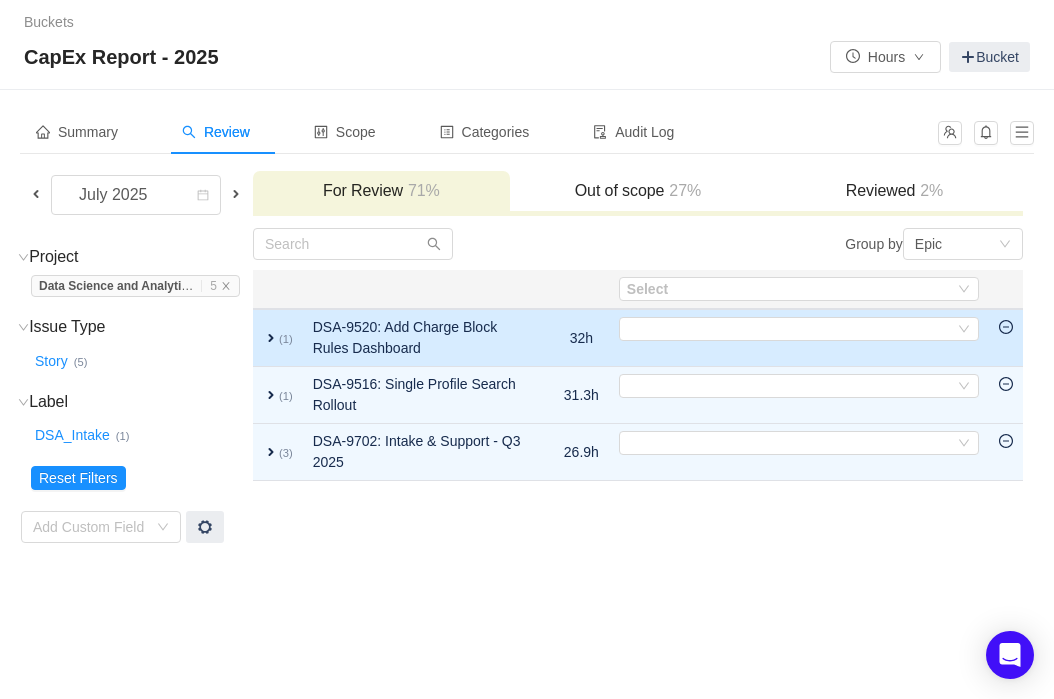 click 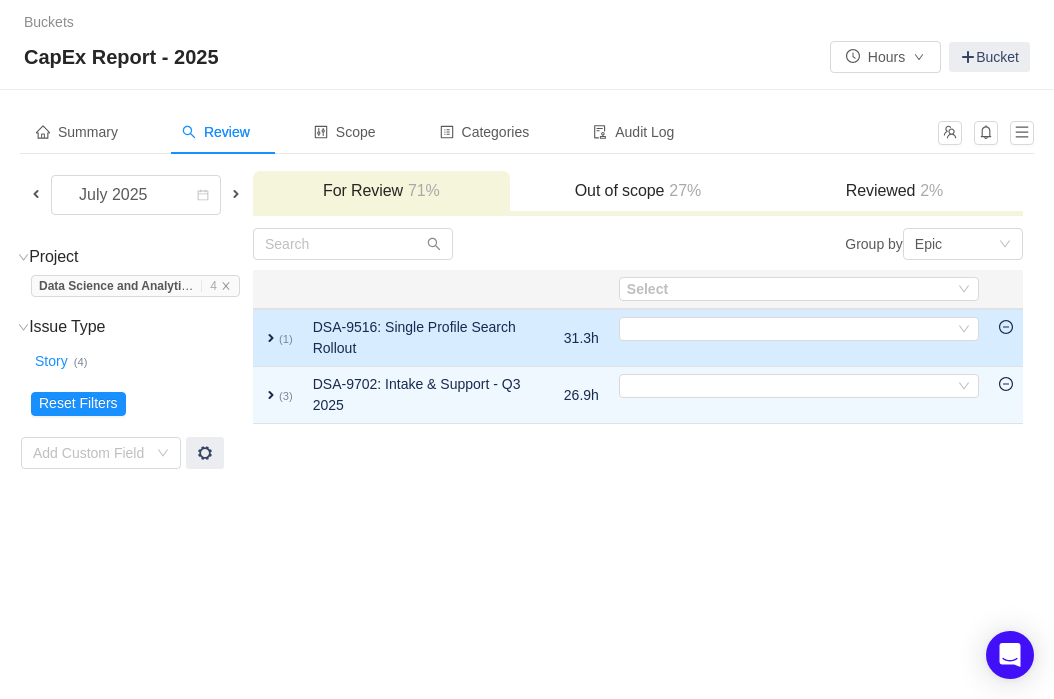 click at bounding box center (1006, 338) 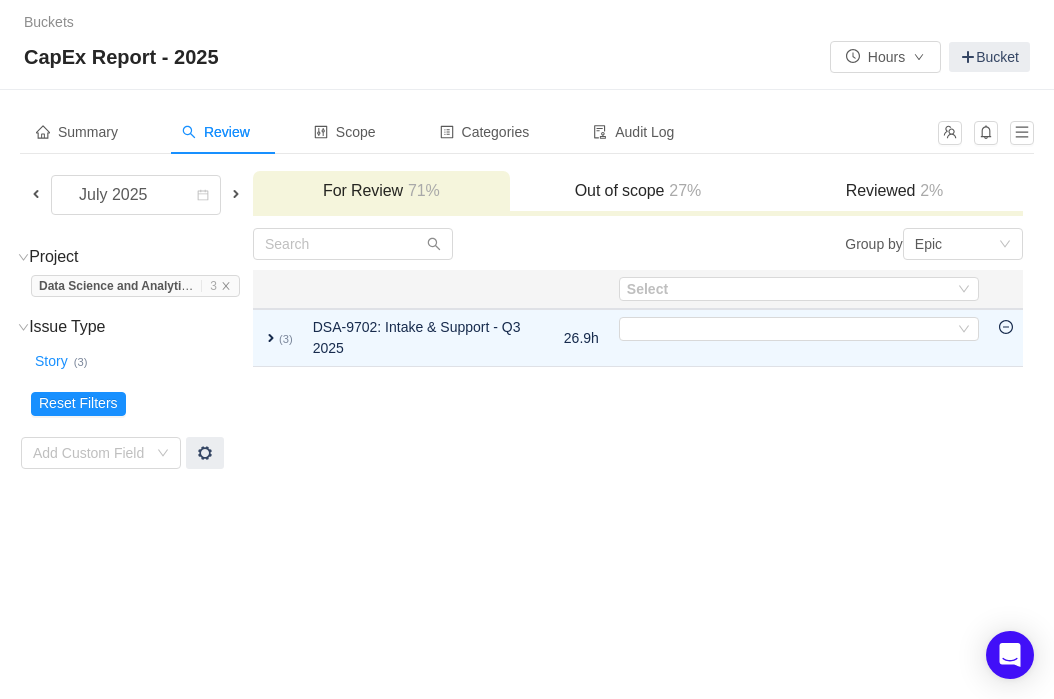 click 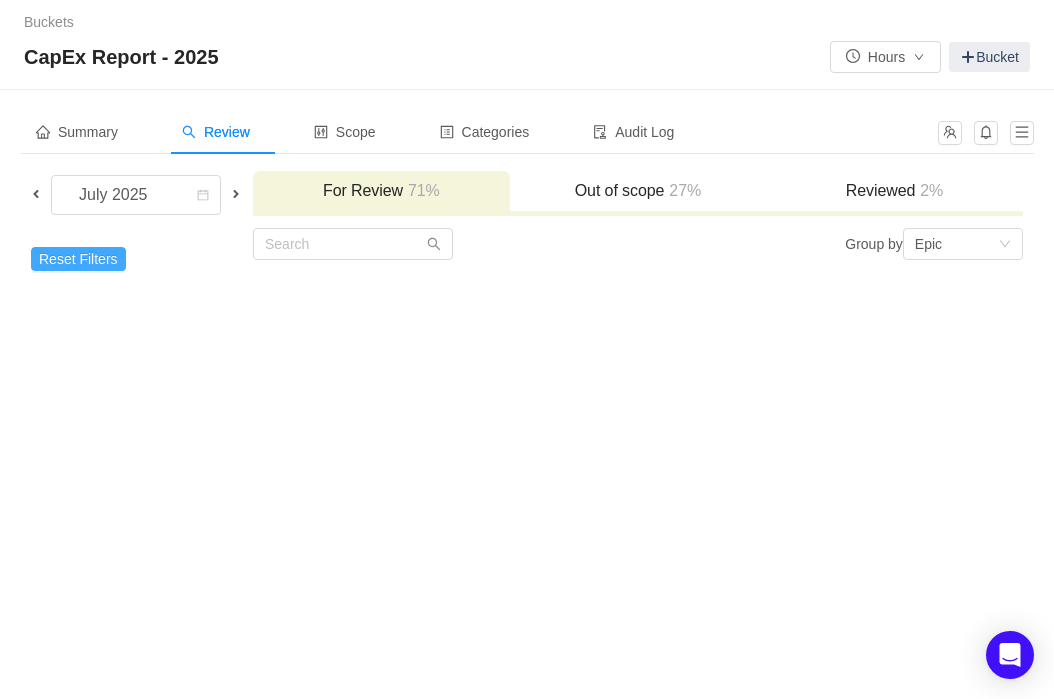 click on "Reset Filters" at bounding box center [78, 259] 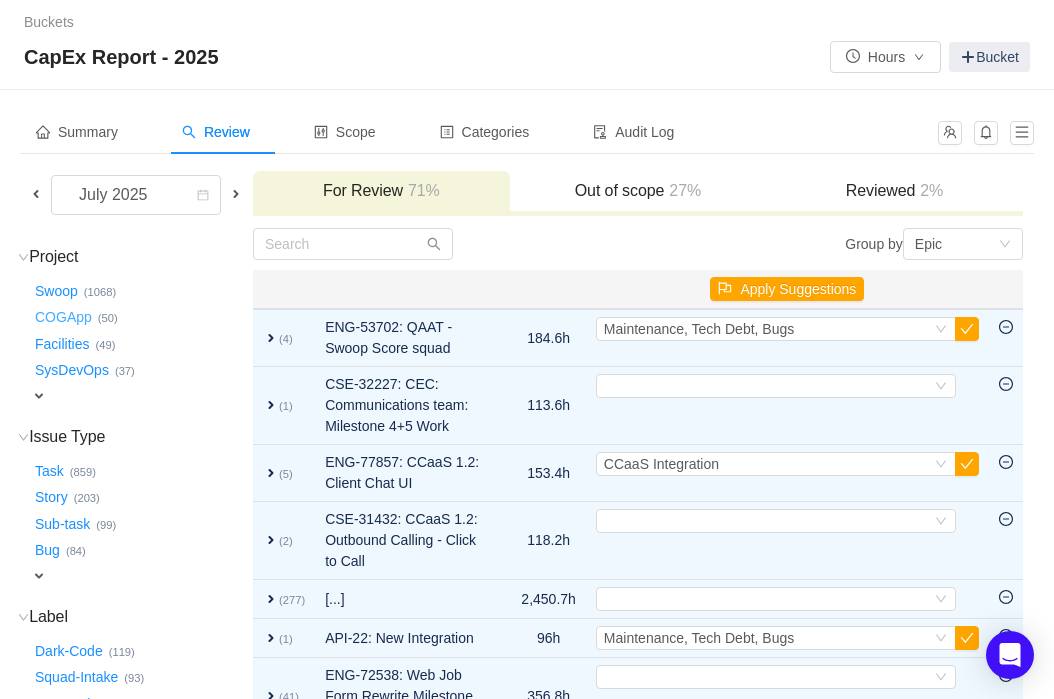 click on "COGApp …" at bounding box center [64, 318] 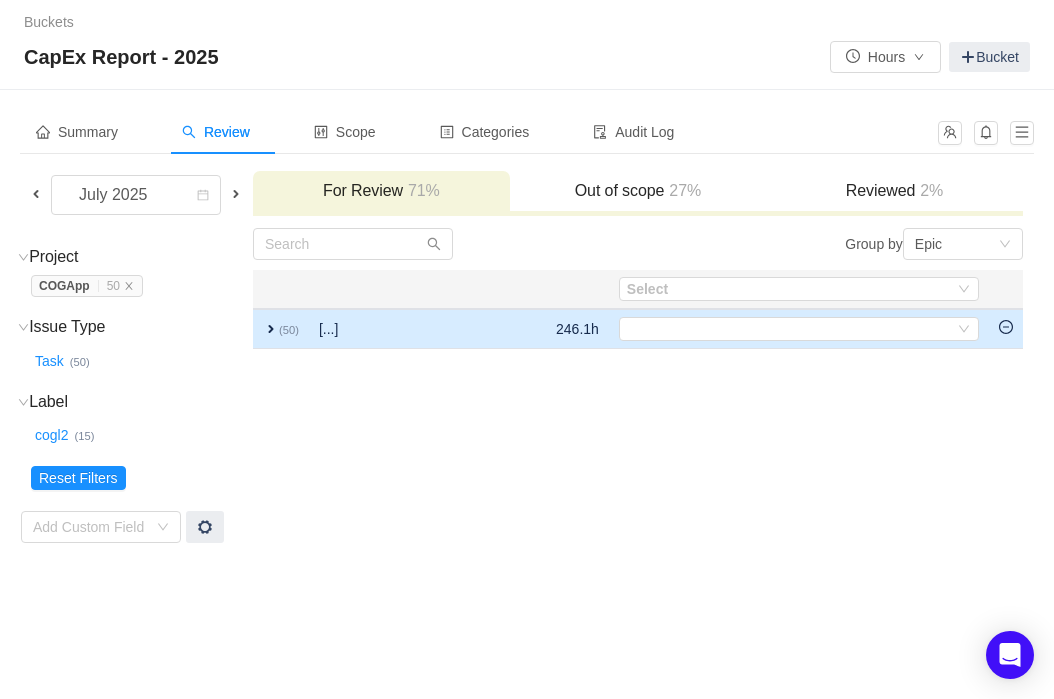 click 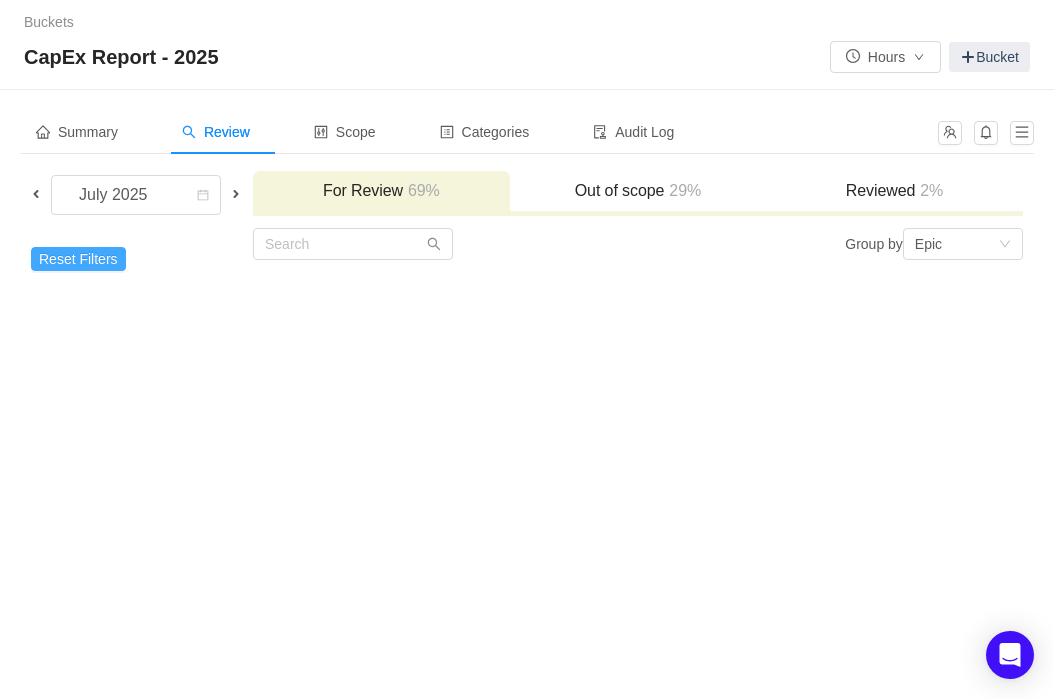 click on "Reset Filters" at bounding box center (78, 259) 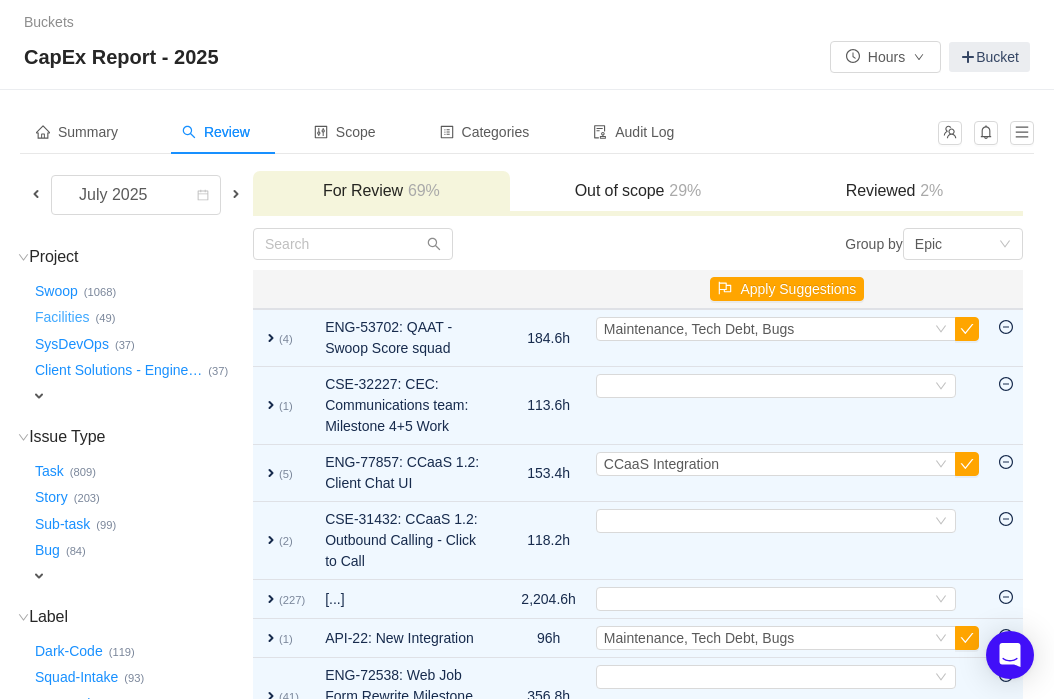 click on "Facilities …" at bounding box center (63, 318) 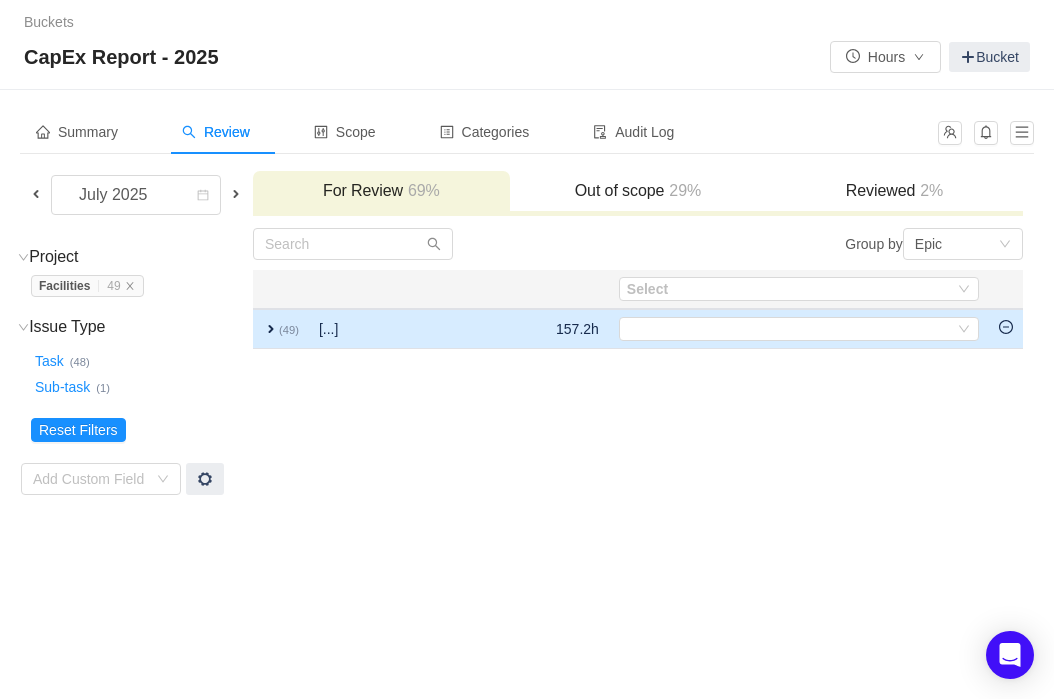 click 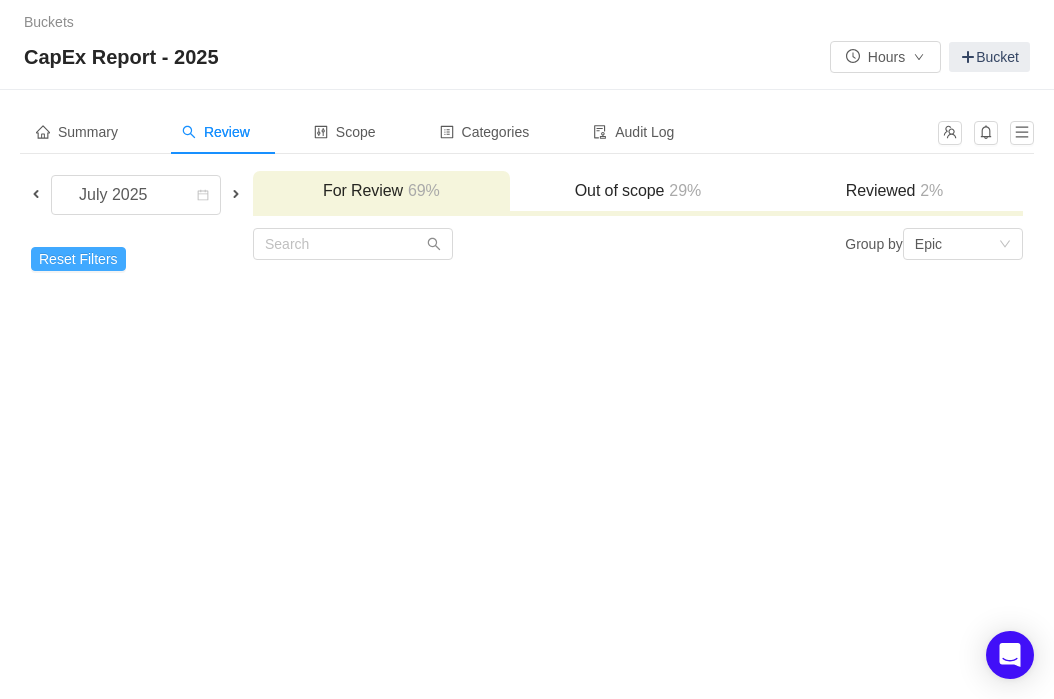 click on "Reset Filters" at bounding box center [78, 259] 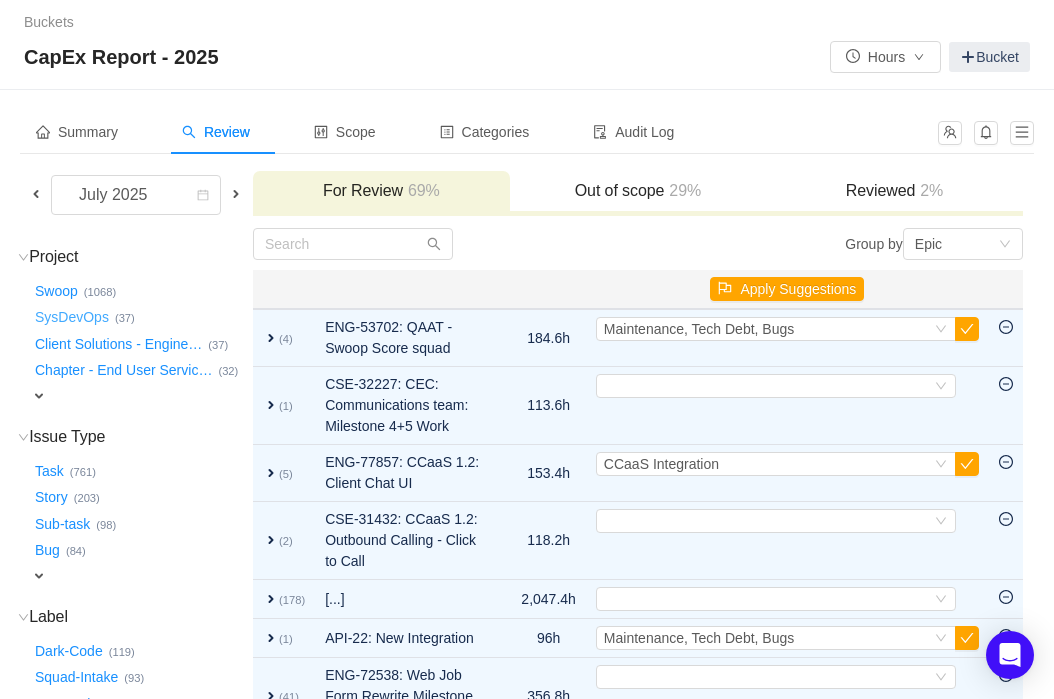 click on "SysDevOps …" at bounding box center (73, 318) 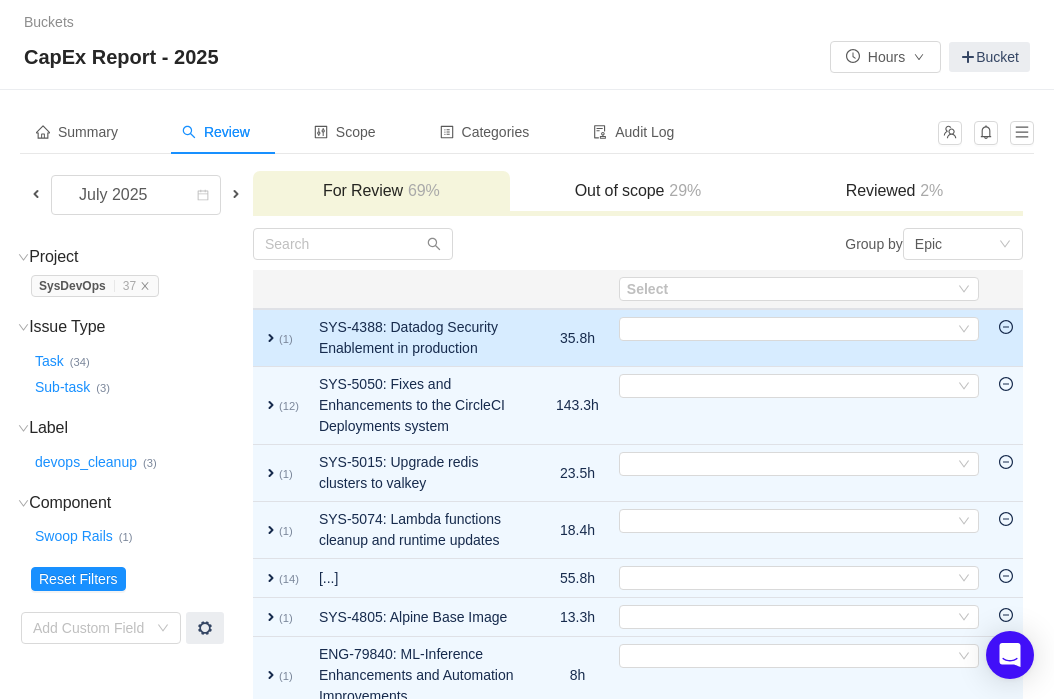 click 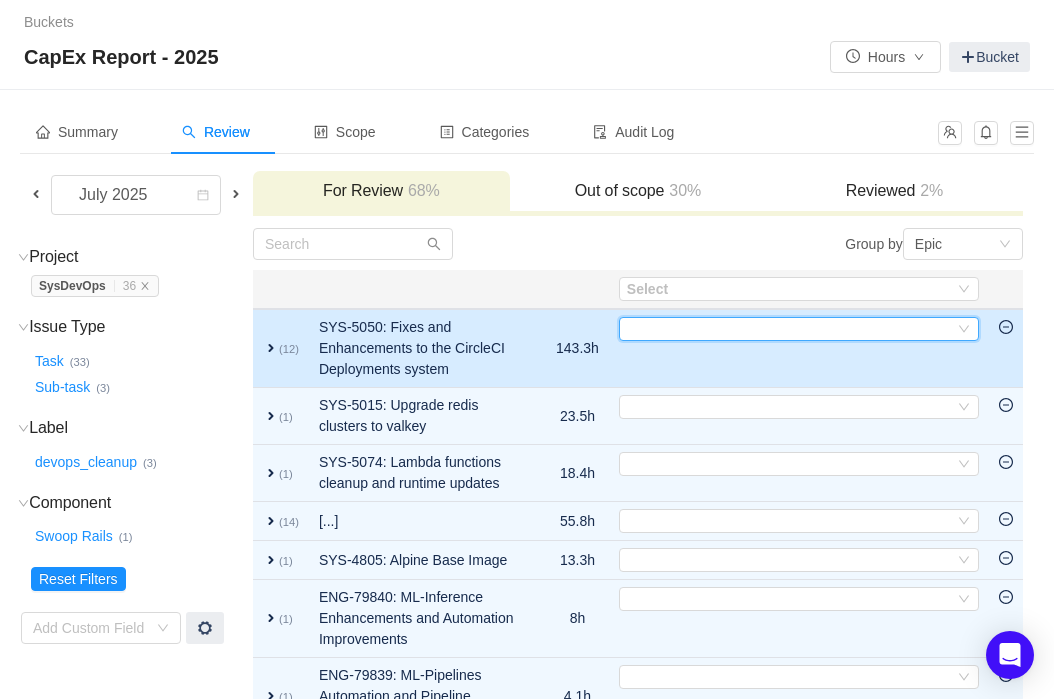 click on "Select" at bounding box center [790, 329] 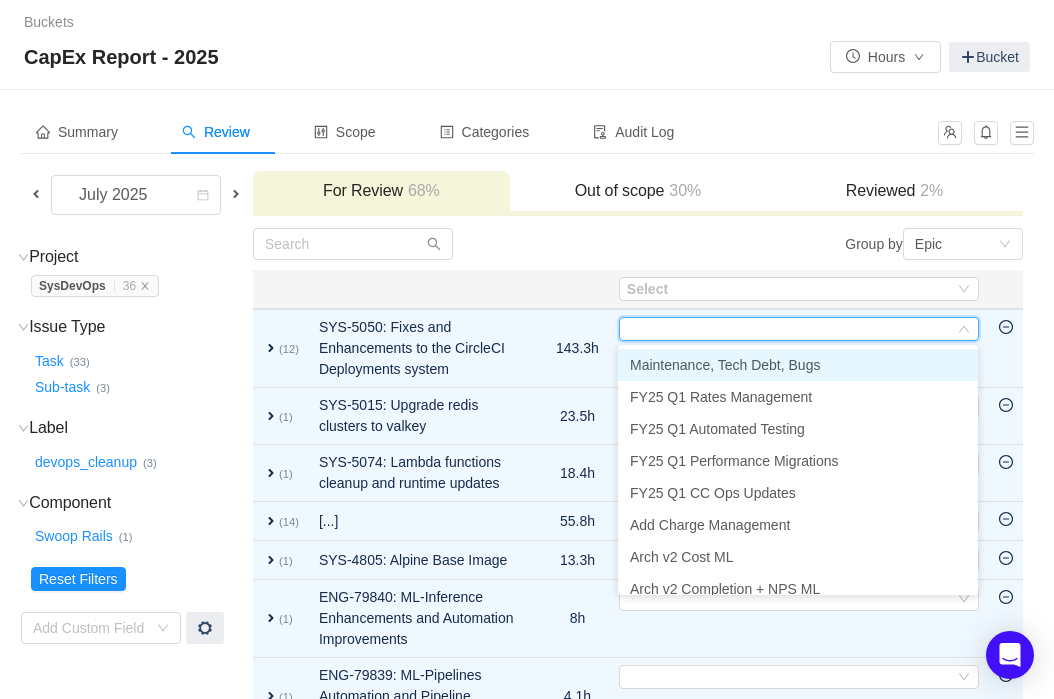 click on "Maintenance, Tech Debt, Bugs" at bounding box center (798, 365) 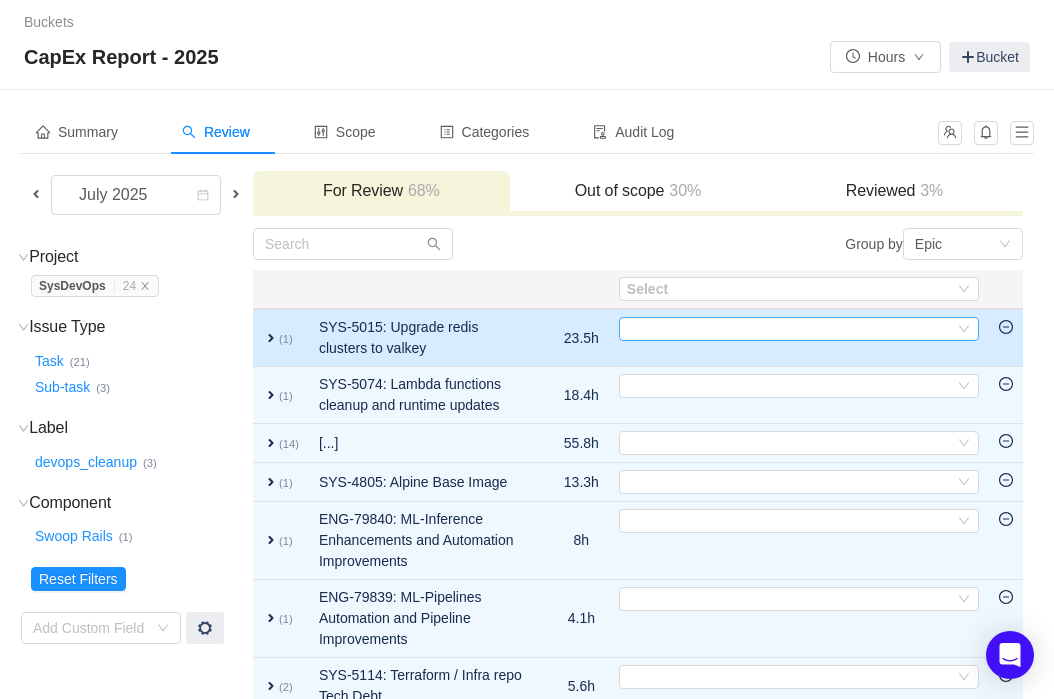 click on "Select" at bounding box center [790, 329] 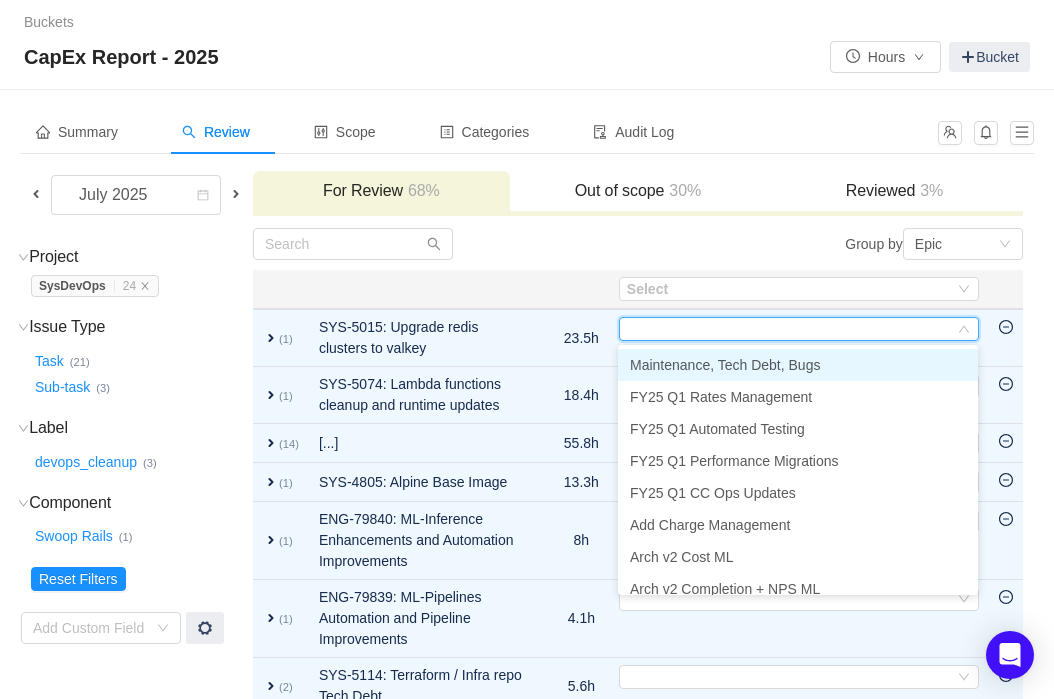 click on "Maintenance, Tech Debt, Bugs" at bounding box center [725, 365] 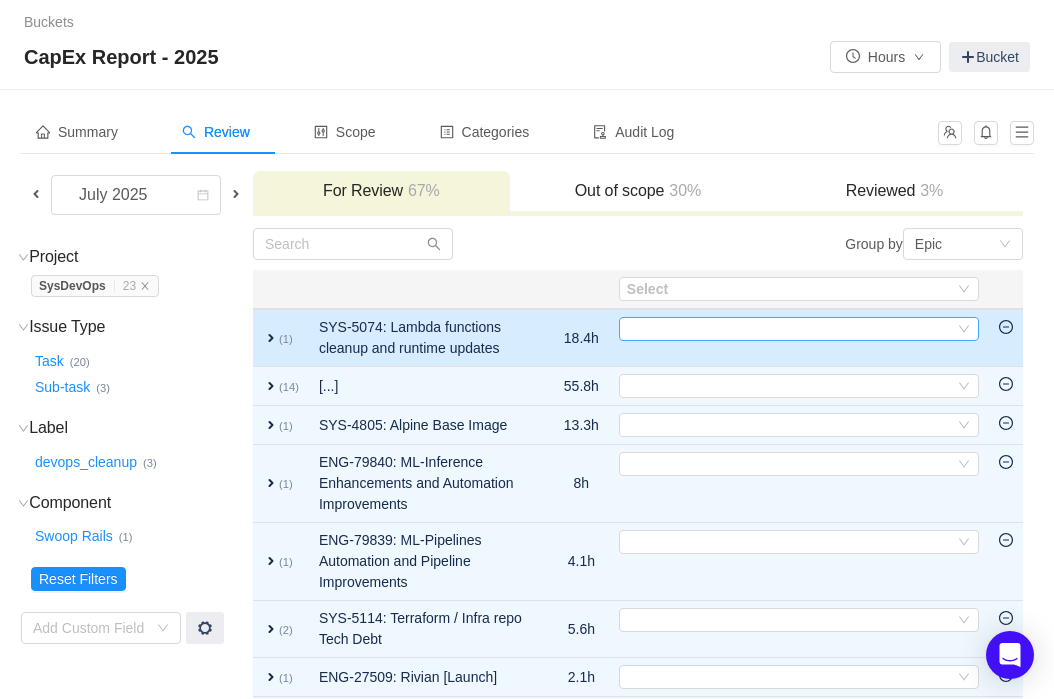 click on "Select" at bounding box center [790, 329] 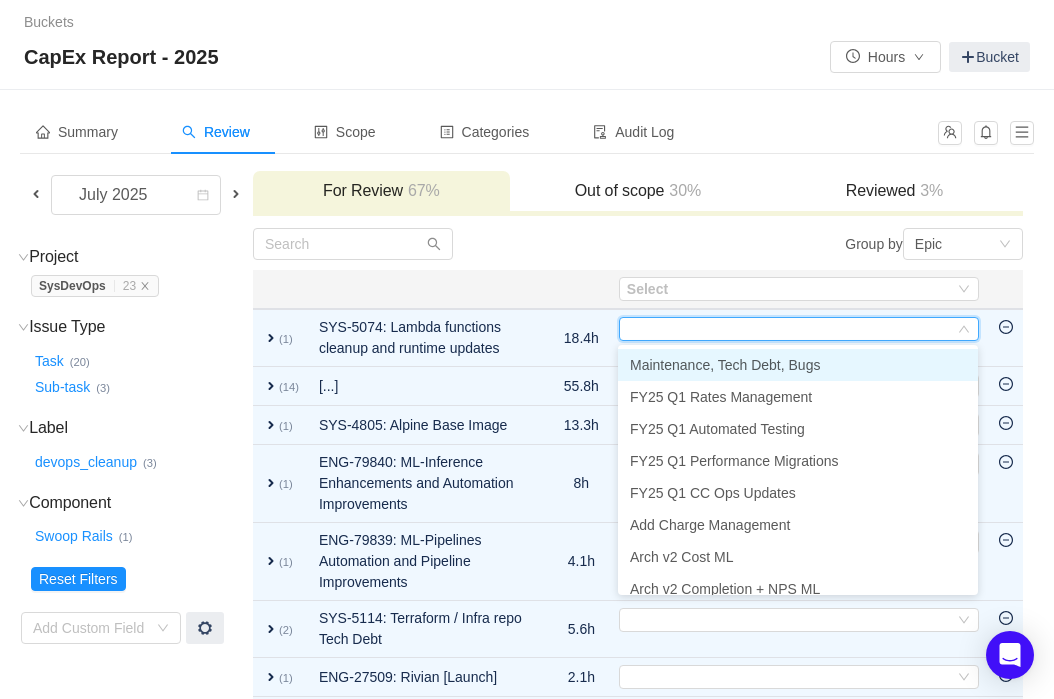 click on "Maintenance, Tech Debt, Bugs" at bounding box center [725, 365] 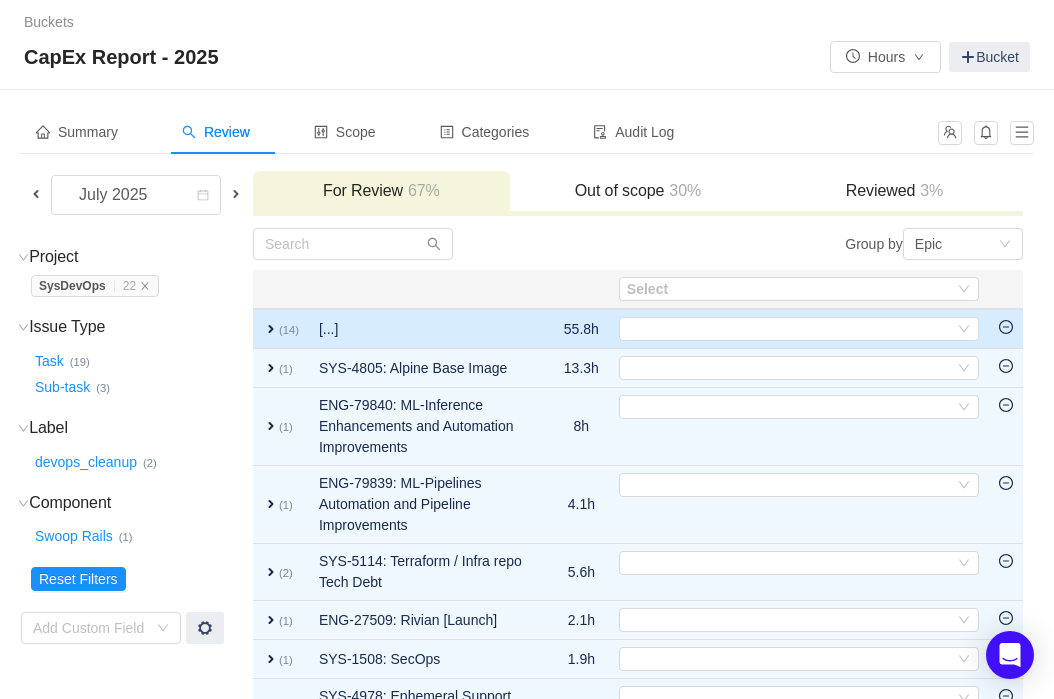 click on "expand" at bounding box center [271, 329] 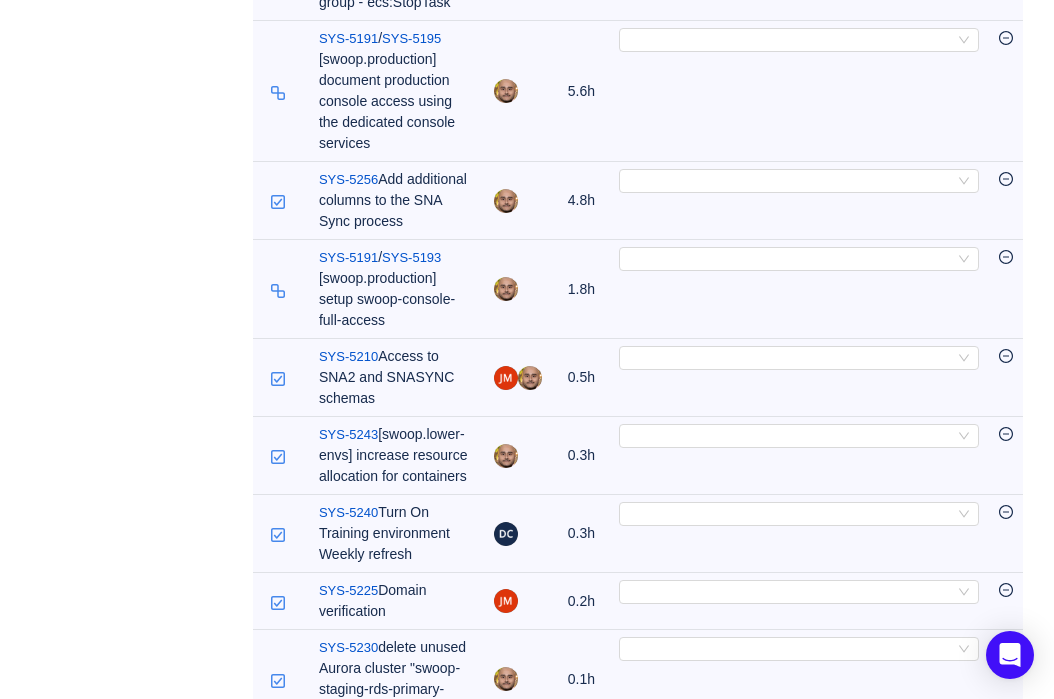 scroll, scrollTop: 0, scrollLeft: 0, axis: both 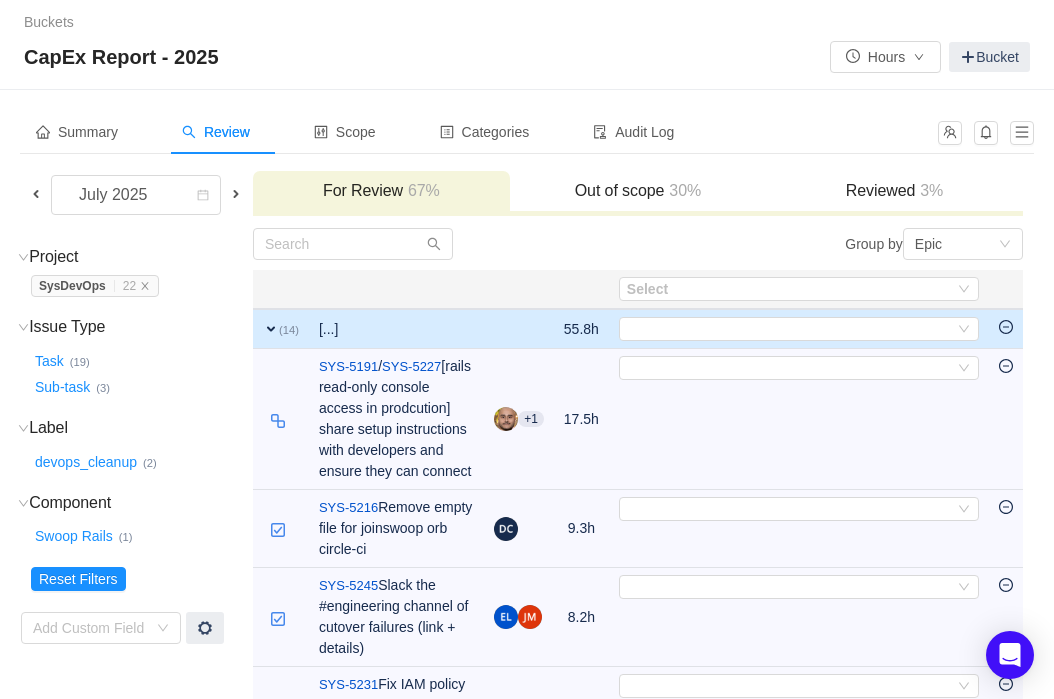 click on "expand" at bounding box center [271, 329] 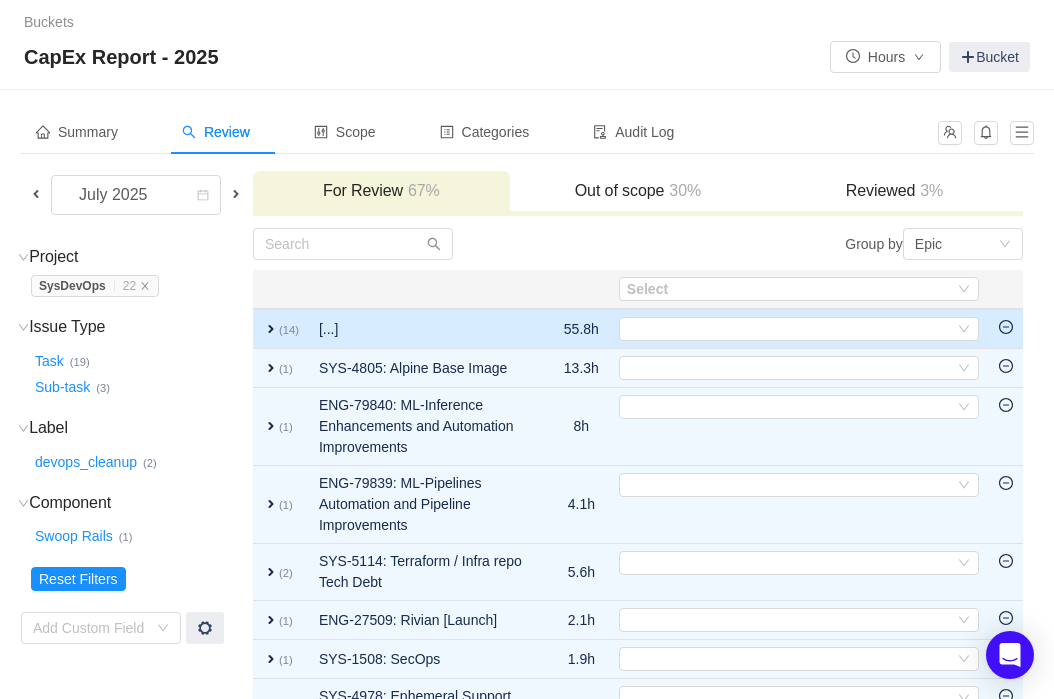 click 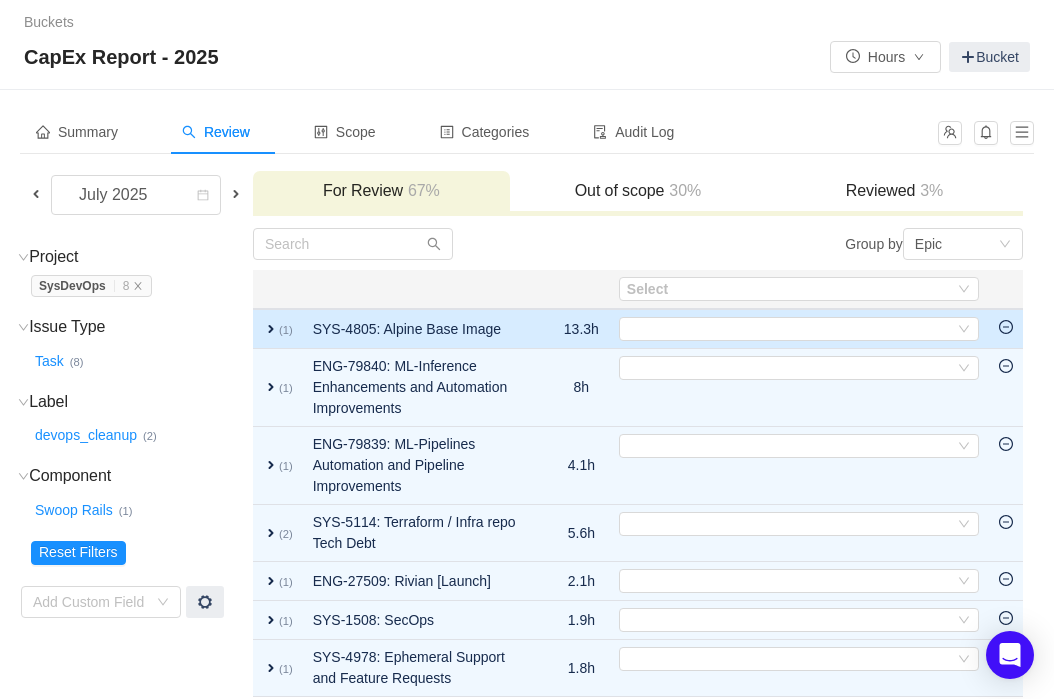 click on "expand" at bounding box center [271, 329] 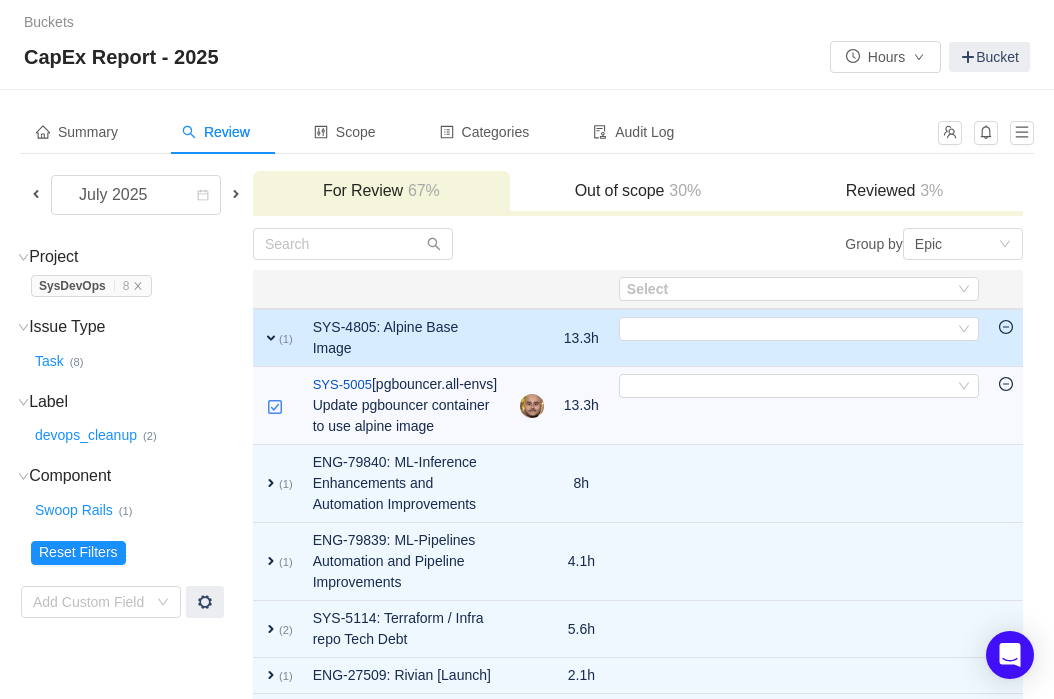 click on "expand" at bounding box center (271, 338) 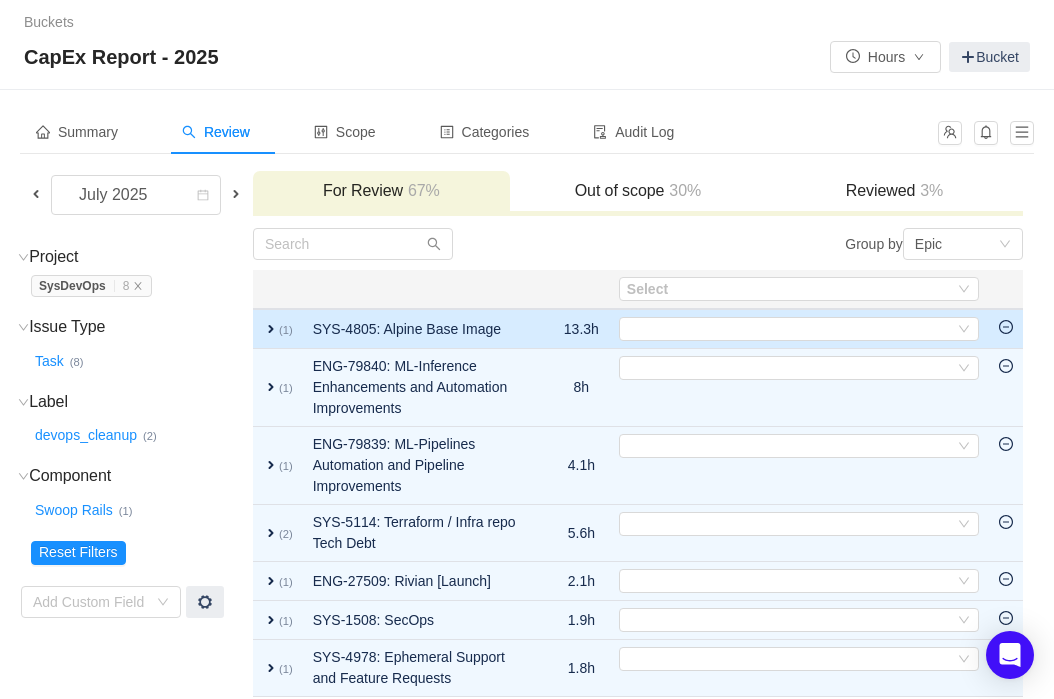 click 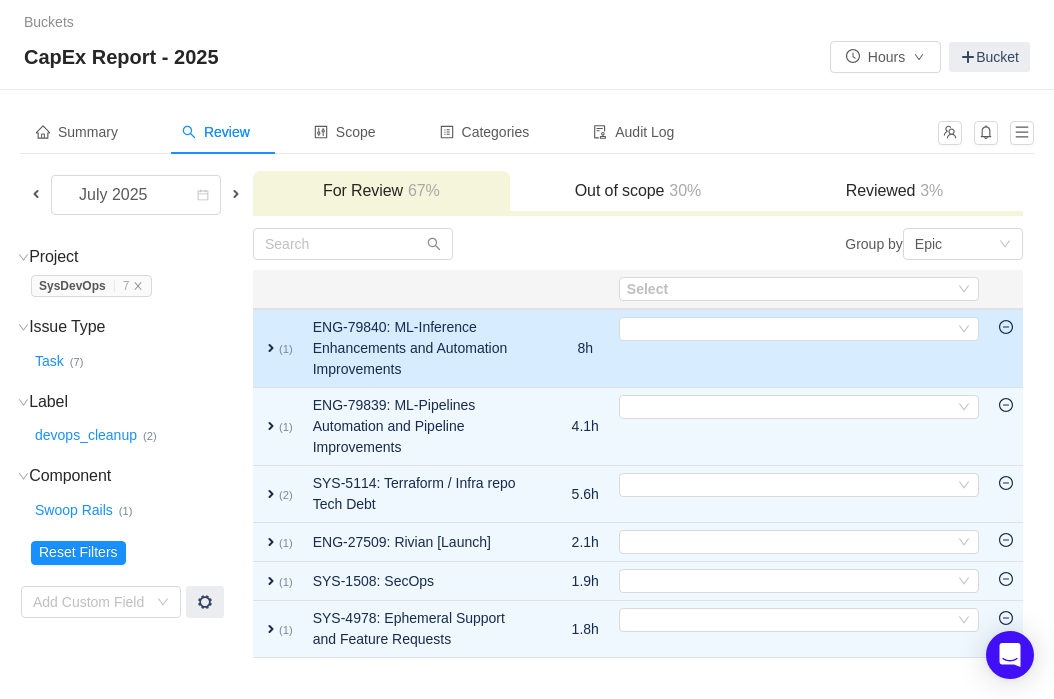 click on "expand" at bounding box center (271, 348) 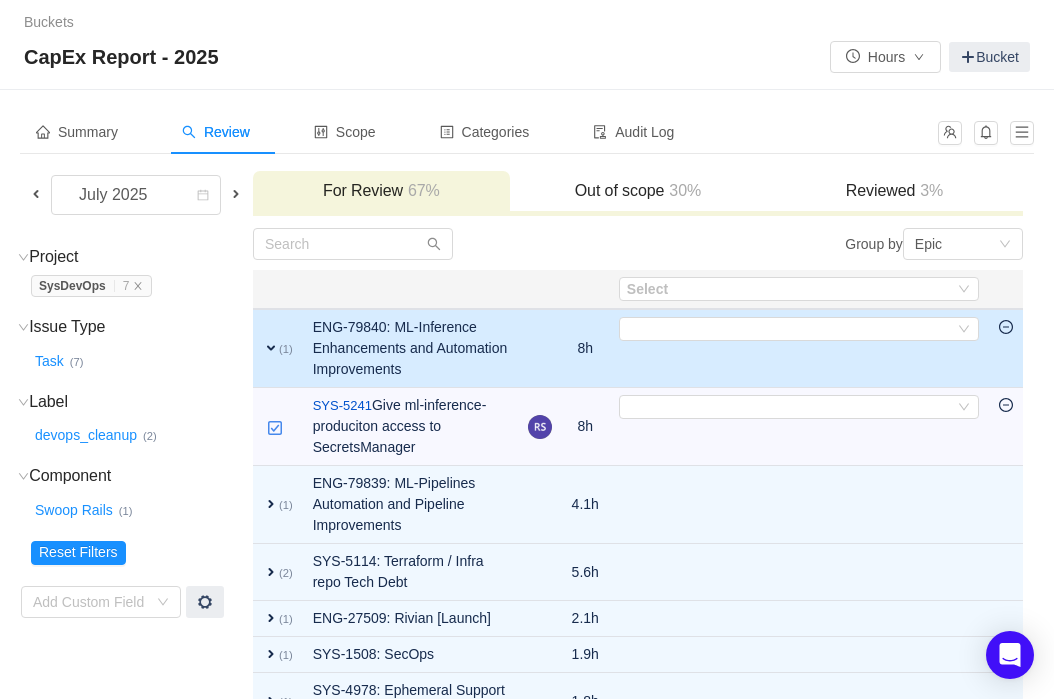 click on "expand" at bounding box center (271, 348) 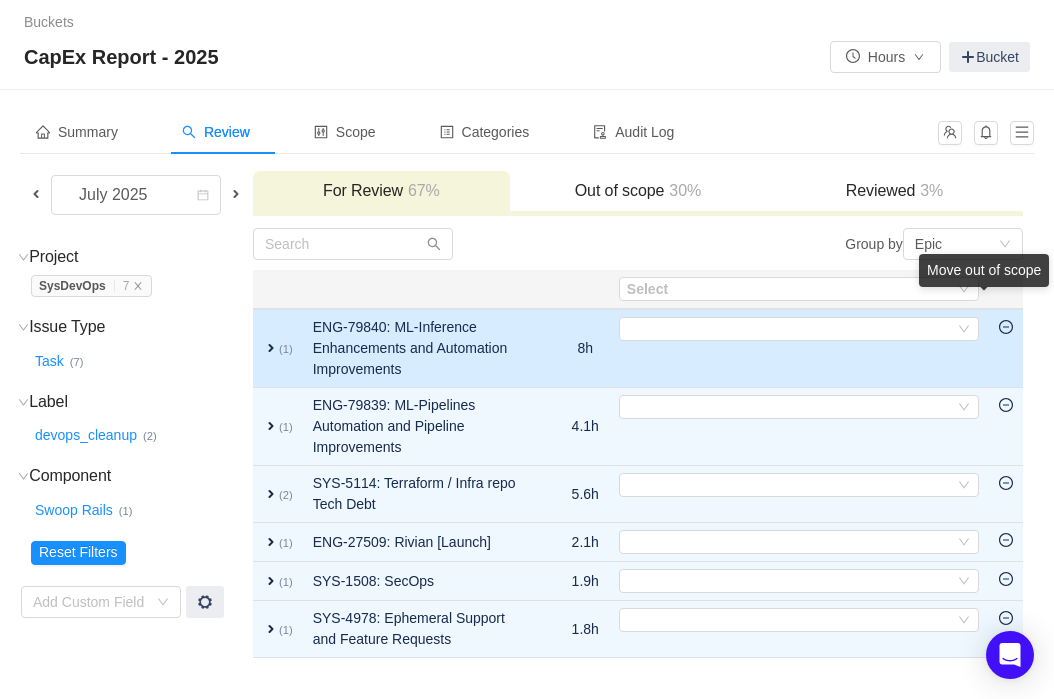 click 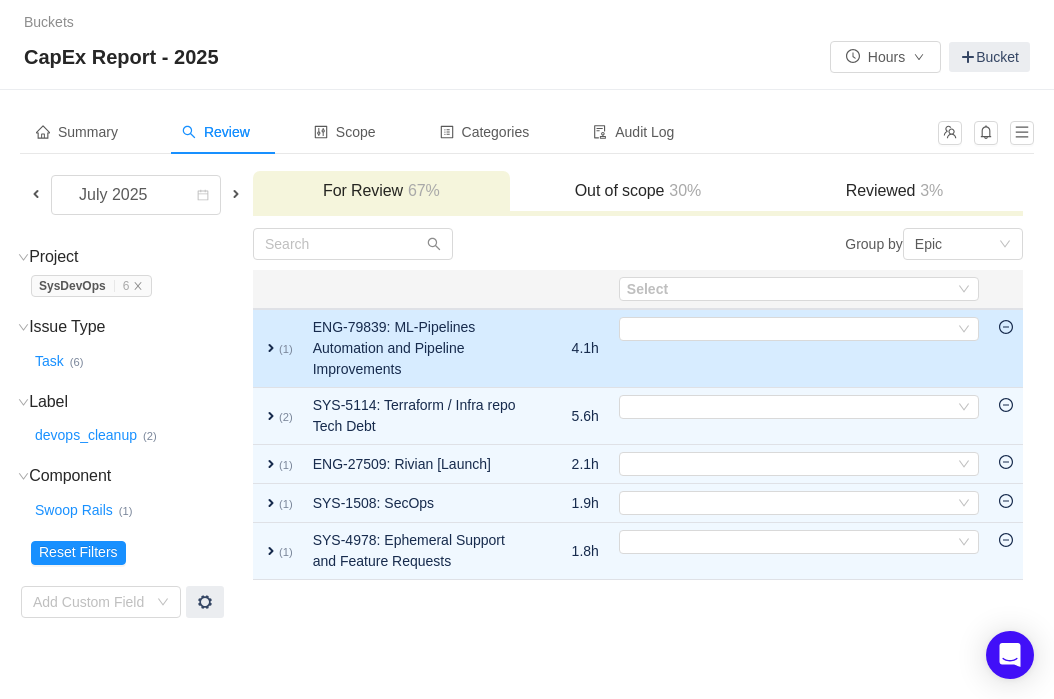 click on "expand" at bounding box center [271, 348] 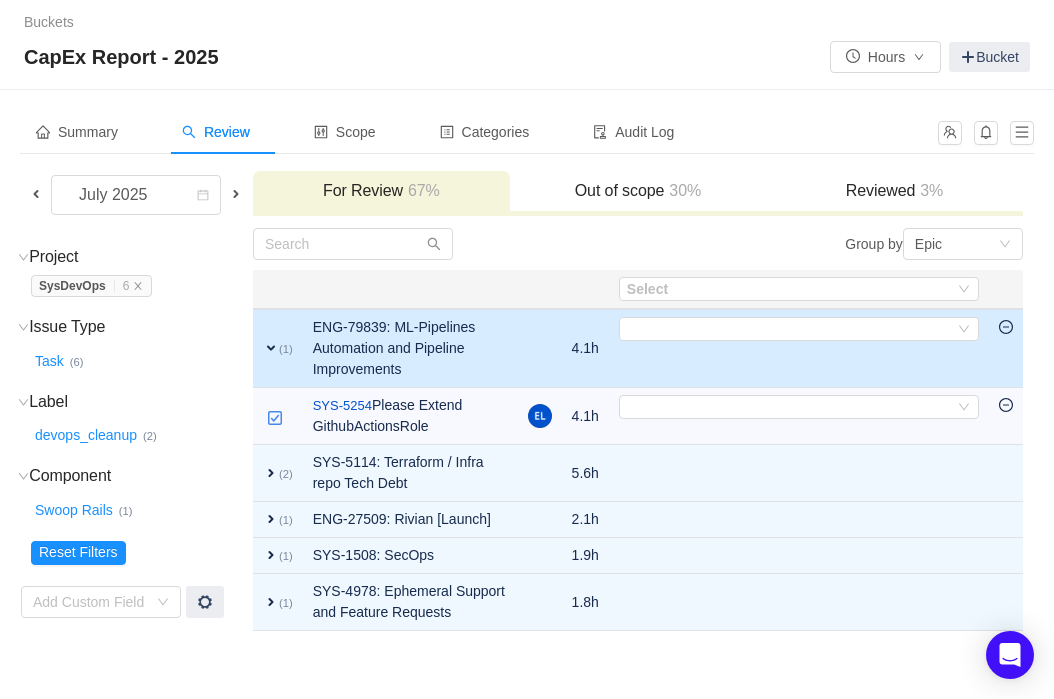 click on "expand" at bounding box center (271, 348) 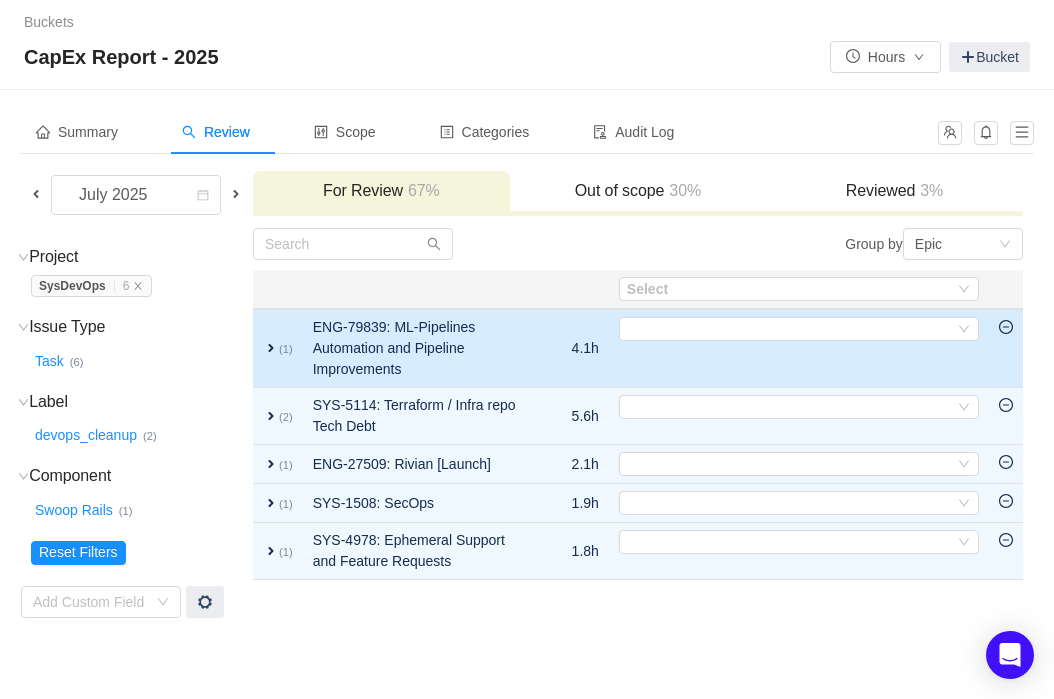 click on "Select   Out of scope" at bounding box center (799, 348) 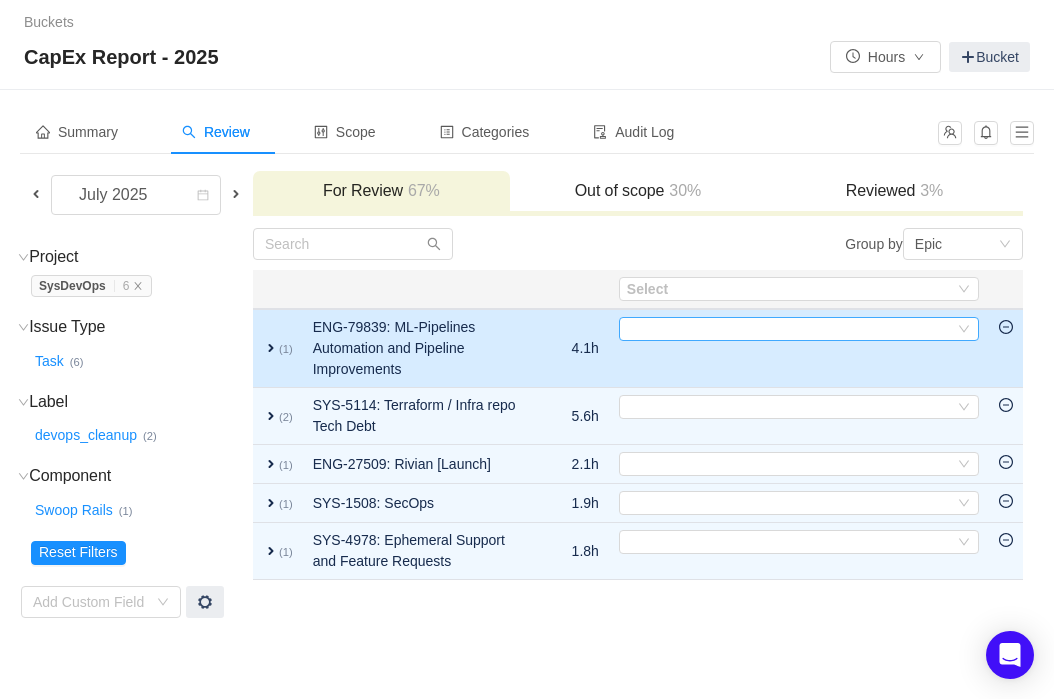 click on "Select" at bounding box center (790, 329) 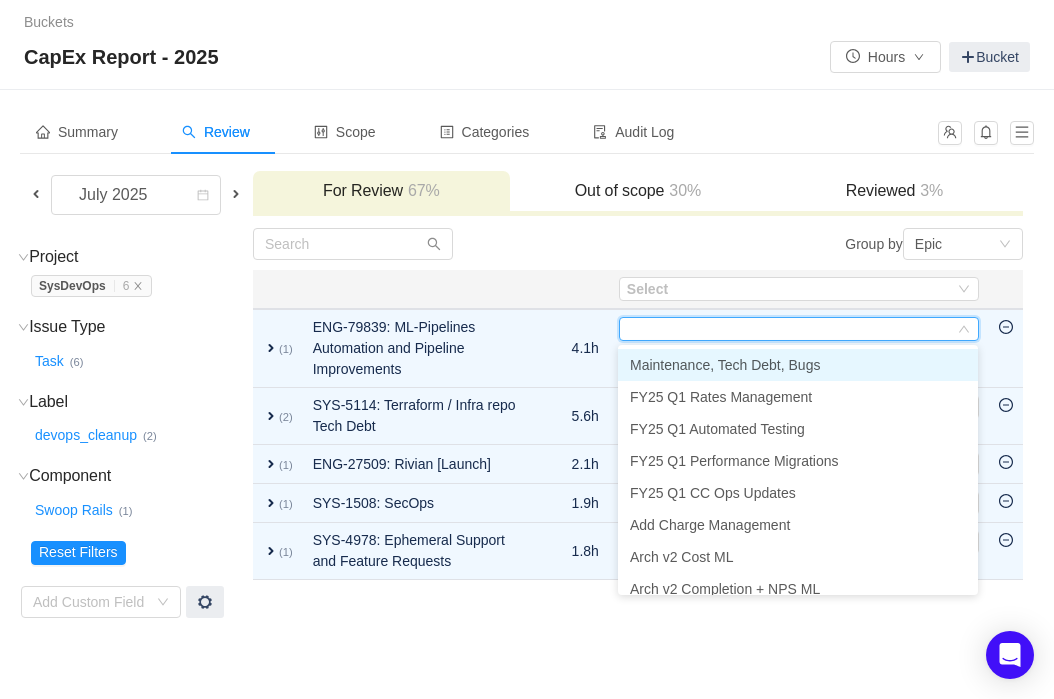 click on "Maintenance, Tech Debt, Bugs" at bounding box center (725, 365) 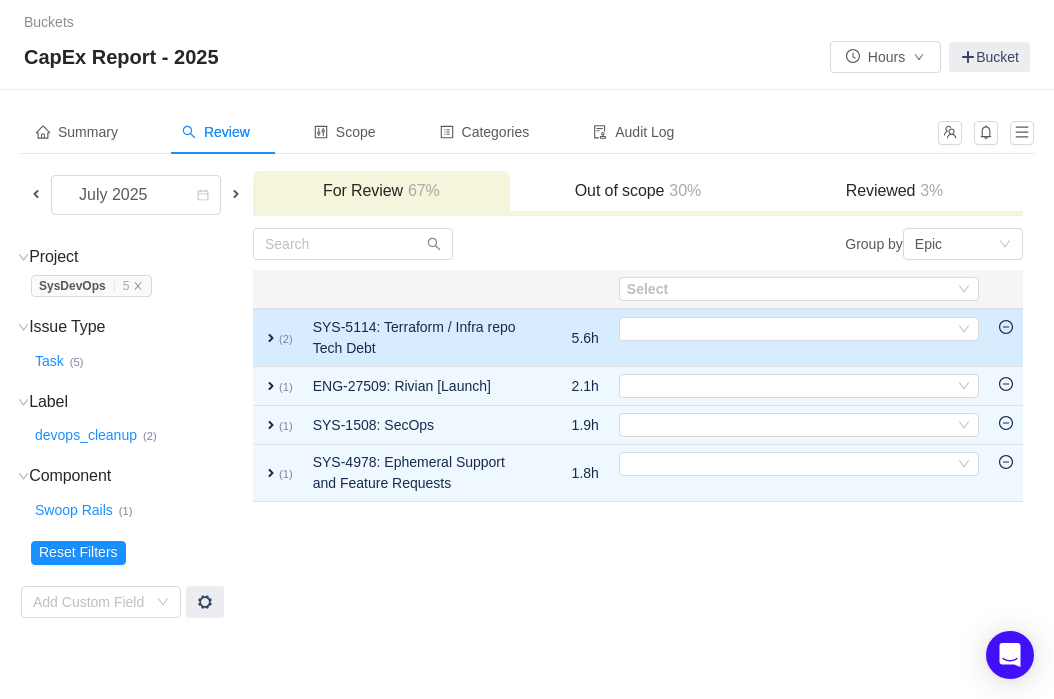 click on "expand" at bounding box center [271, 338] 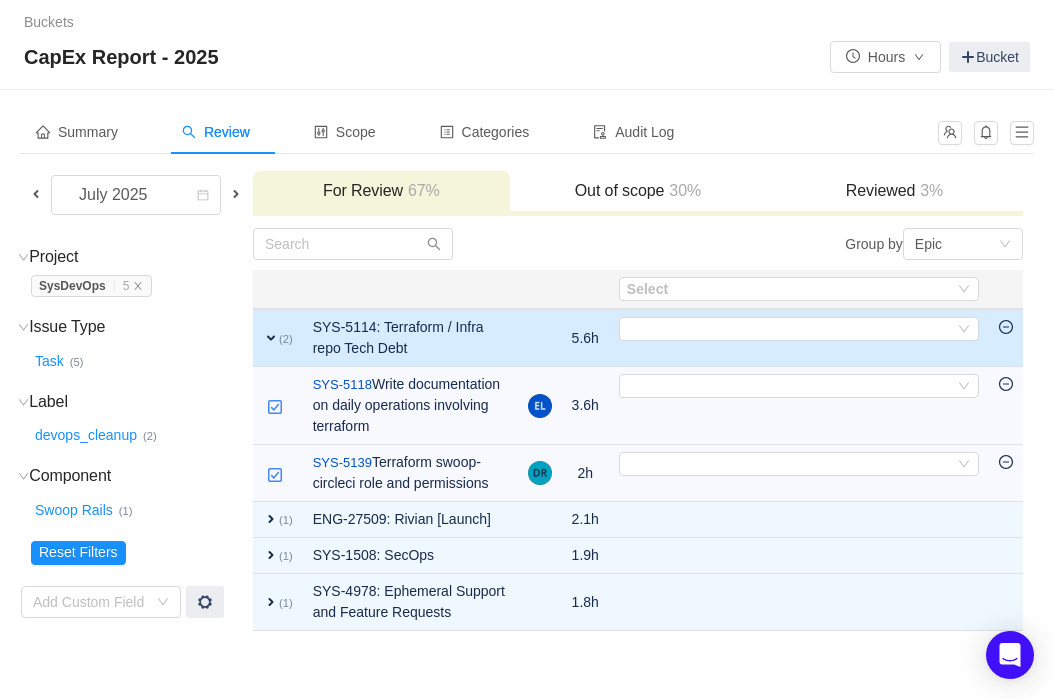 click on "expand" at bounding box center (271, 338) 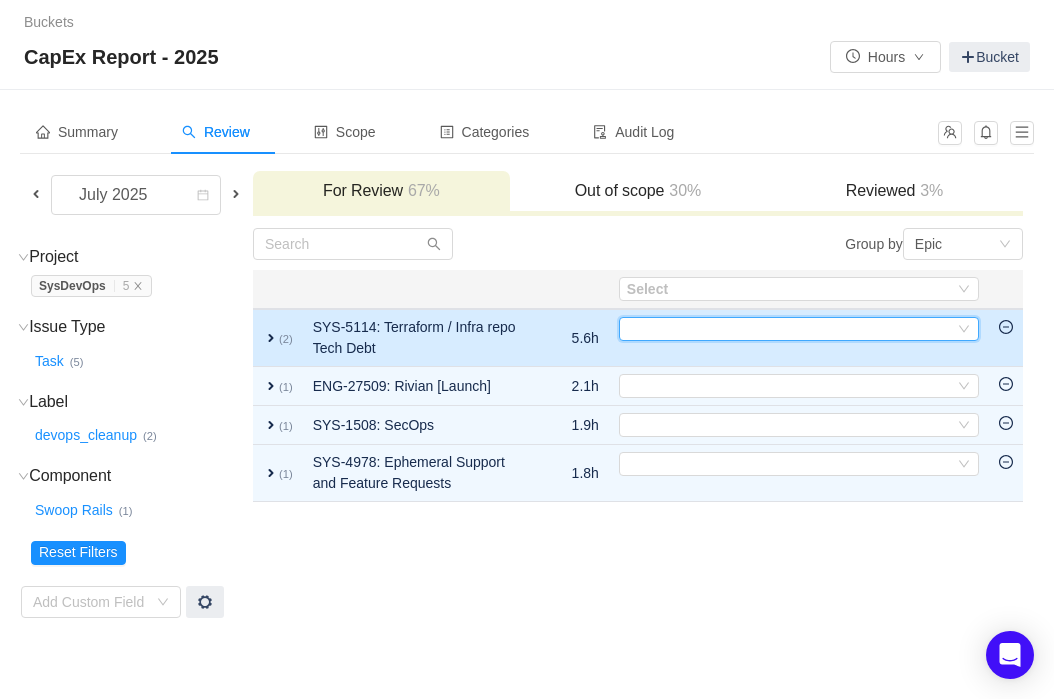 click on "Select" at bounding box center (790, 329) 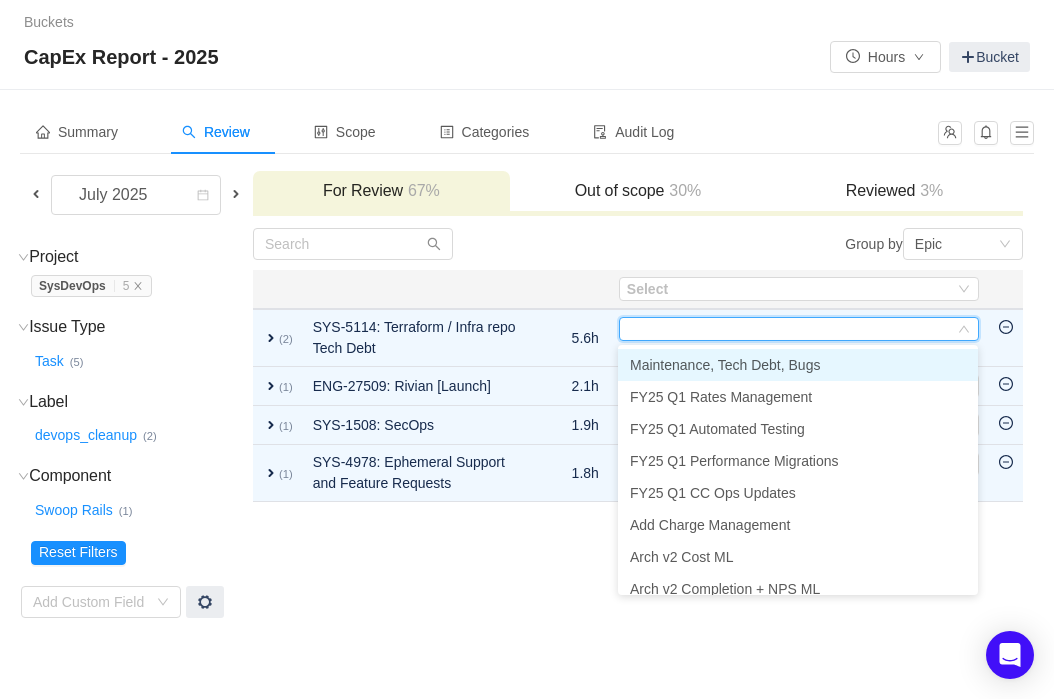 click on "Maintenance, Tech Debt, Bugs" at bounding box center [725, 365] 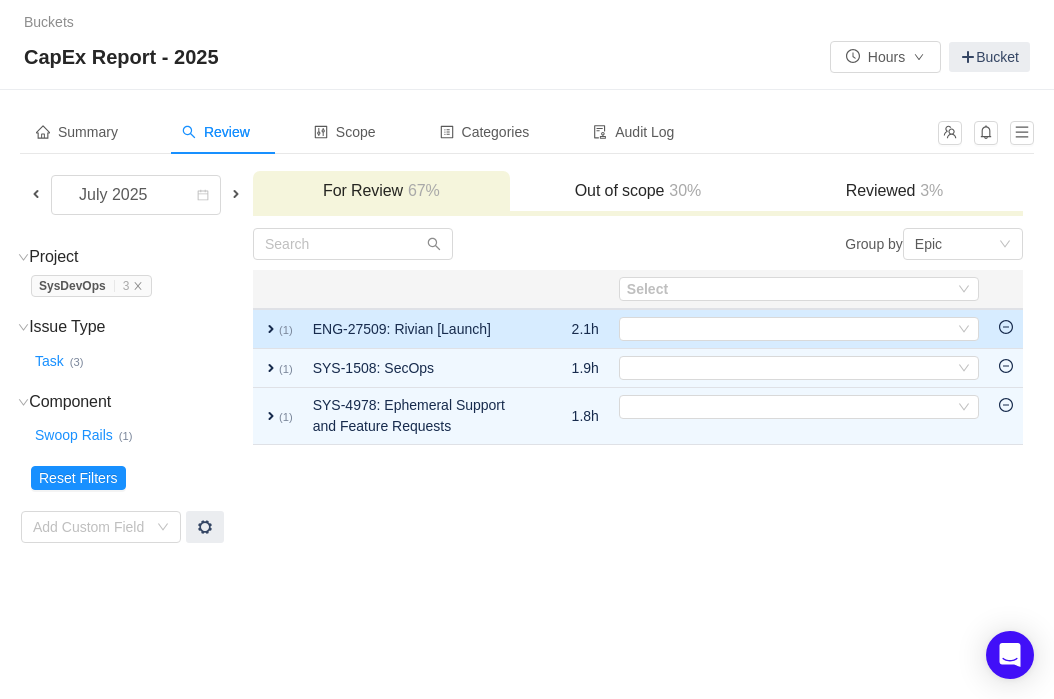 click on "expand" at bounding box center (271, 329) 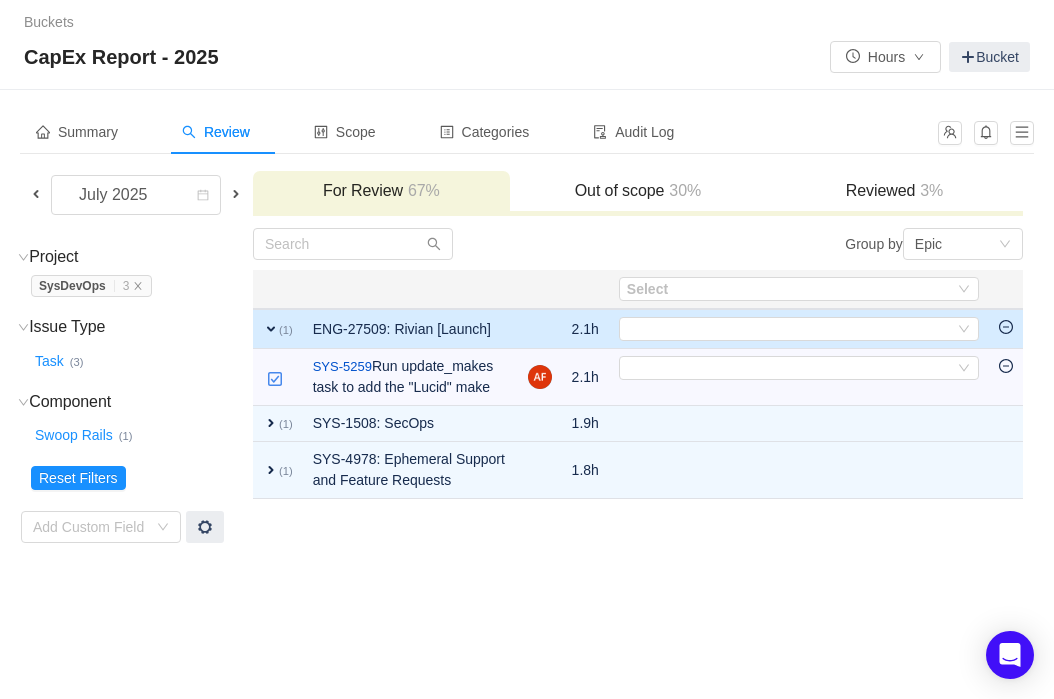click on "expand" at bounding box center [271, 329] 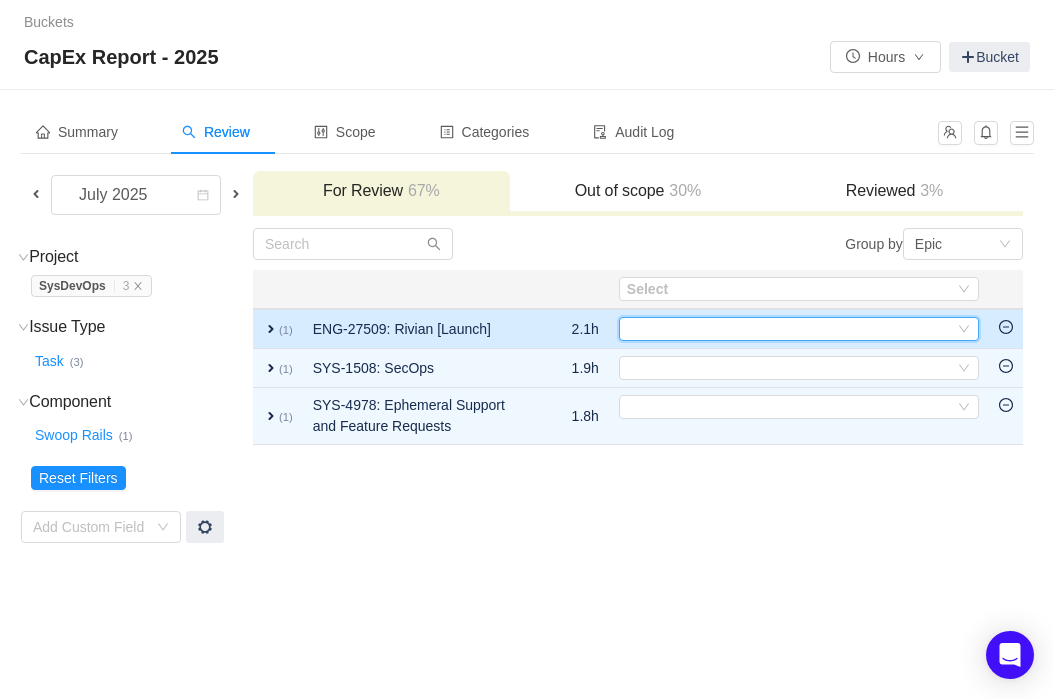 click on "Select" at bounding box center [790, 329] 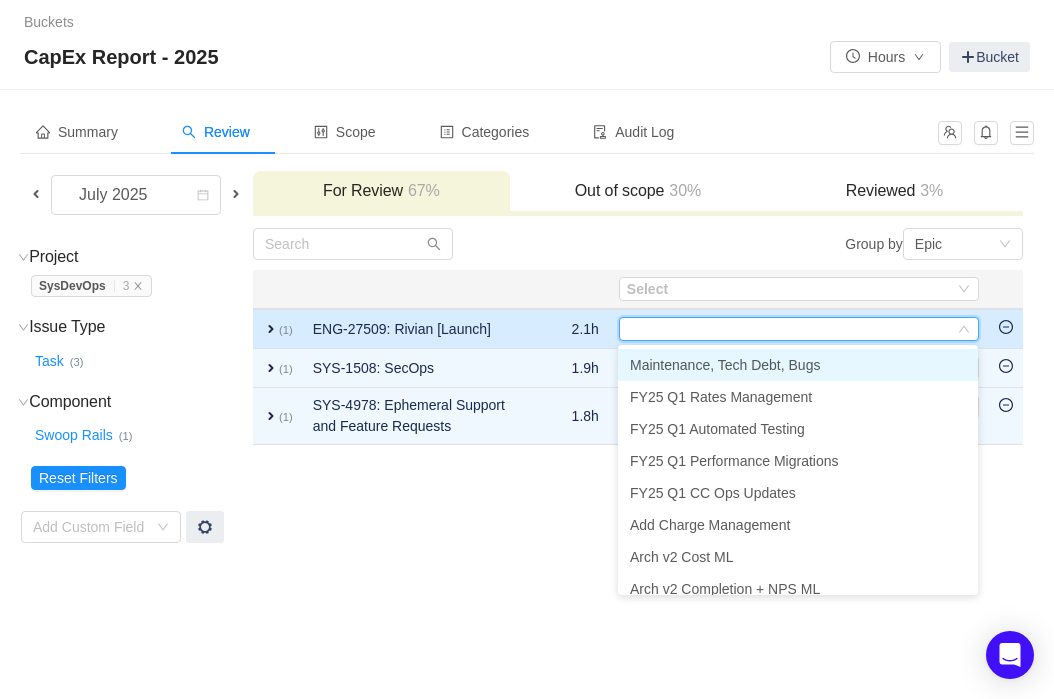 click on "expand (1)" at bounding box center (278, 329) 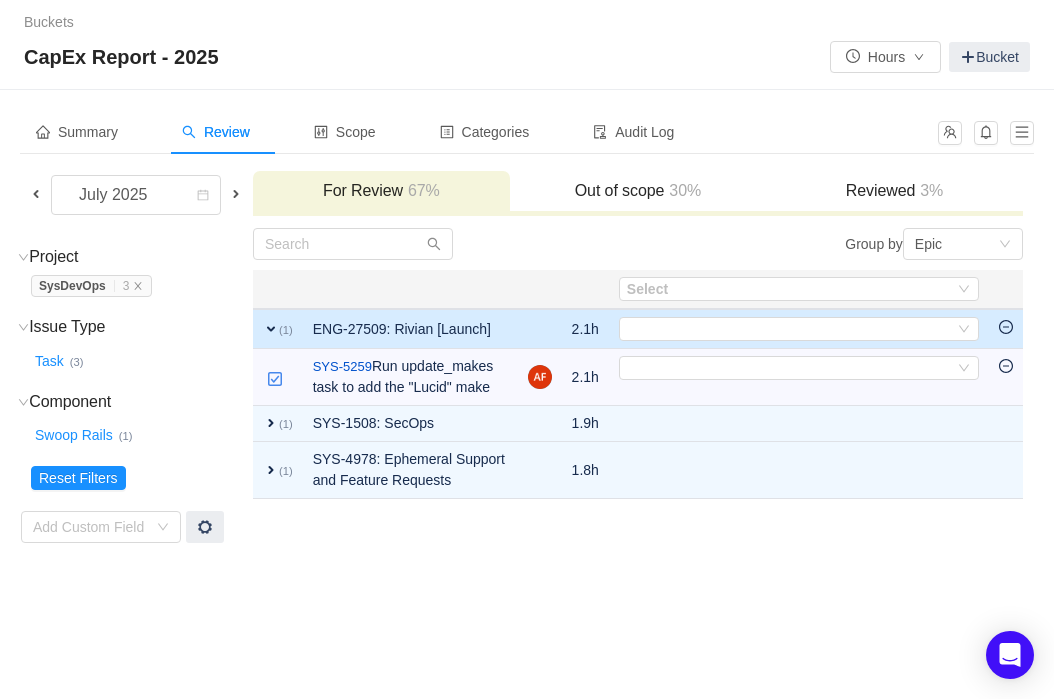 click on "expand" at bounding box center [271, 329] 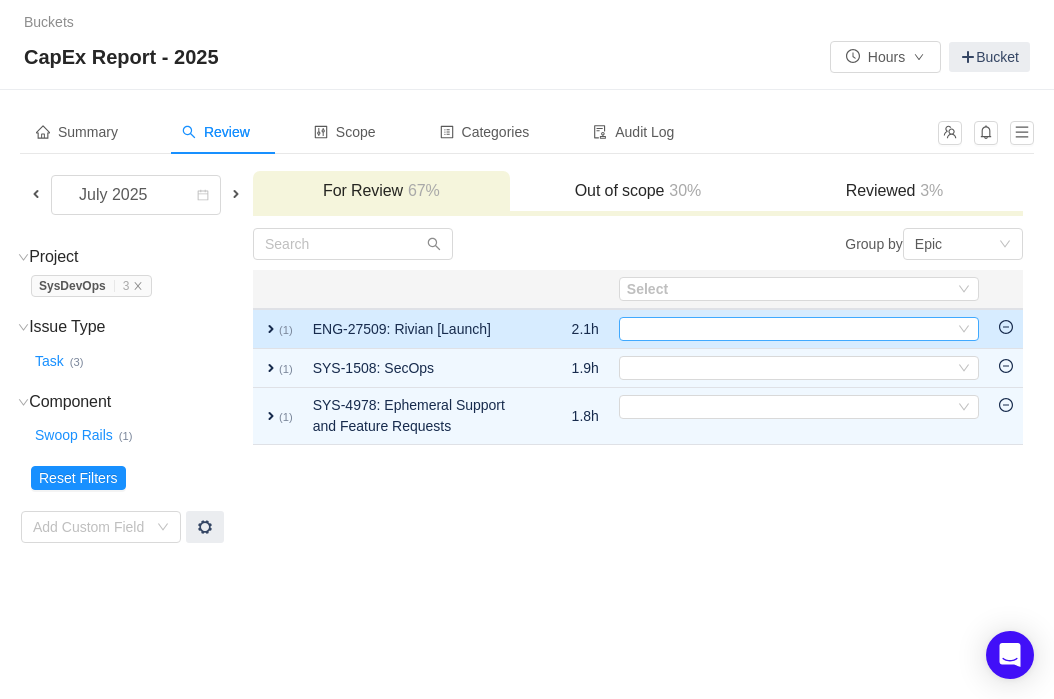 click on "Select" at bounding box center [790, 329] 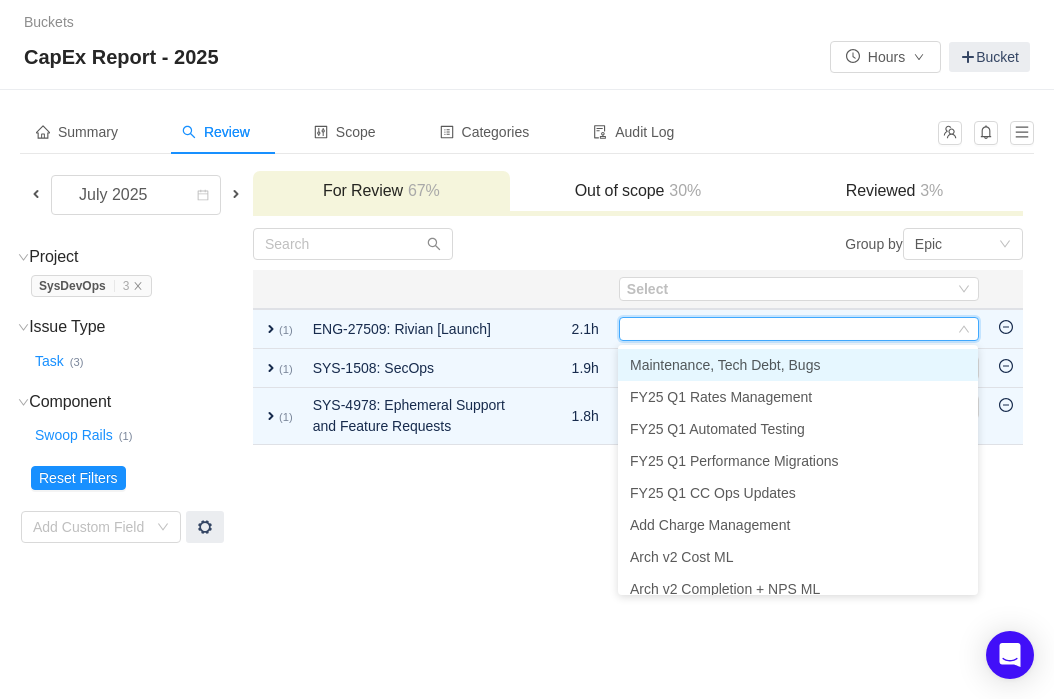 click on "Maintenance, Tech Debt, Bugs" at bounding box center (725, 365) 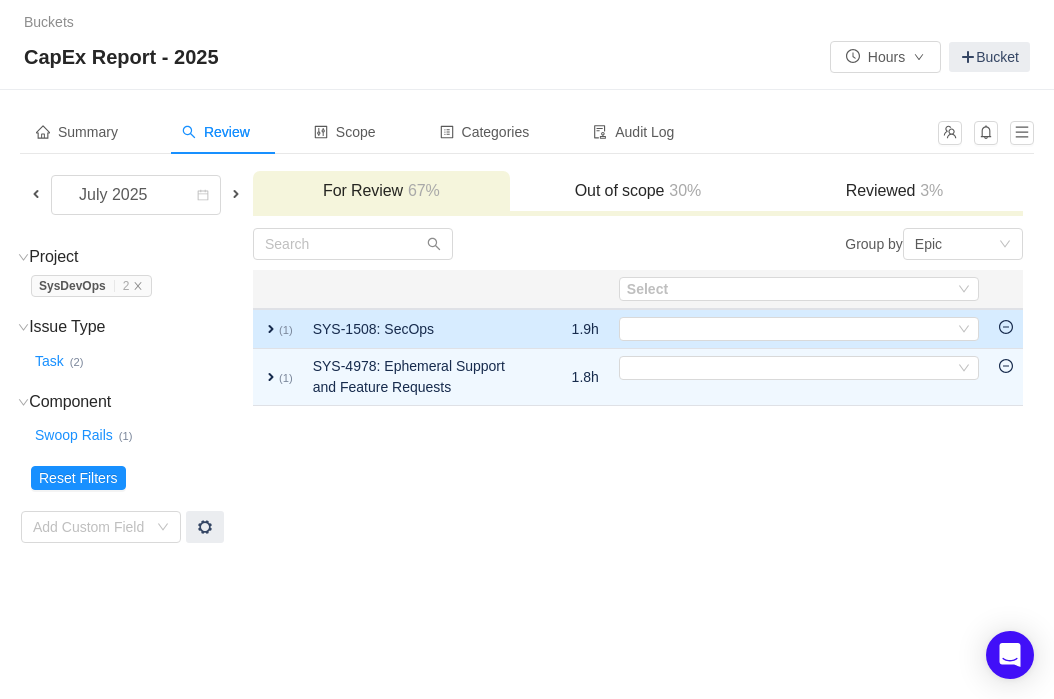 click on "expand" at bounding box center (271, 329) 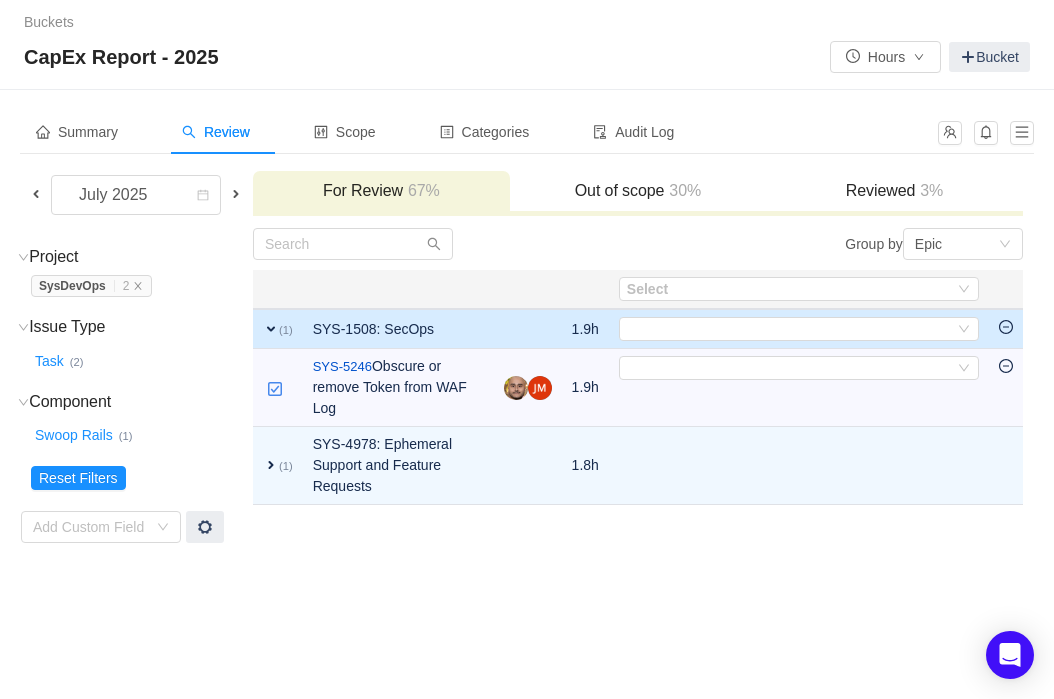 click on "expand" at bounding box center (271, 329) 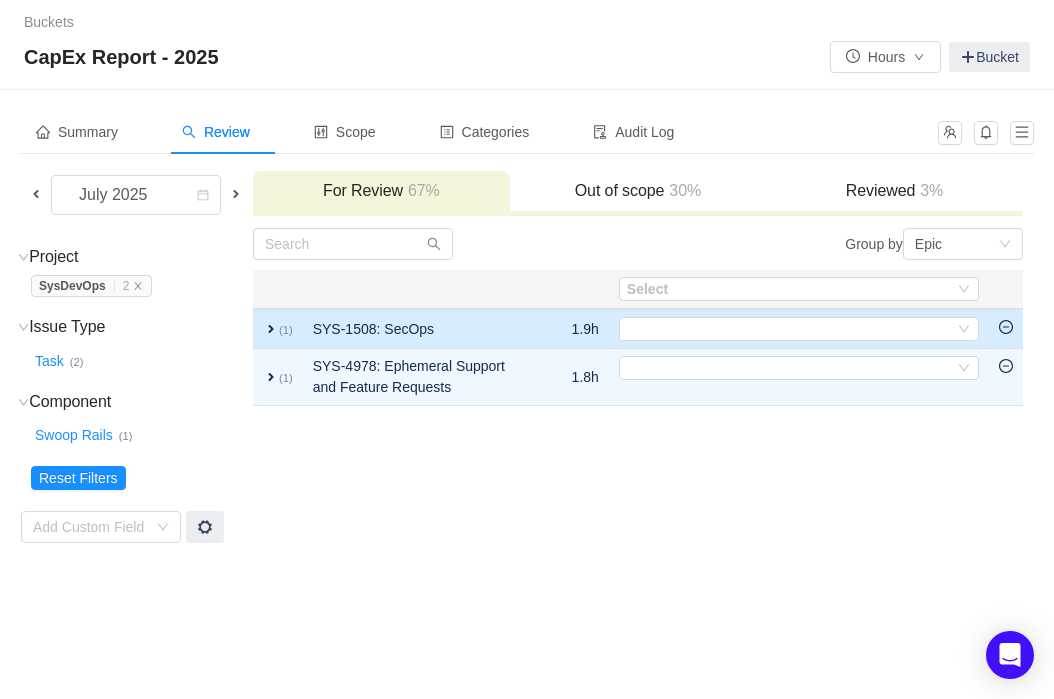 click at bounding box center (1006, 329) 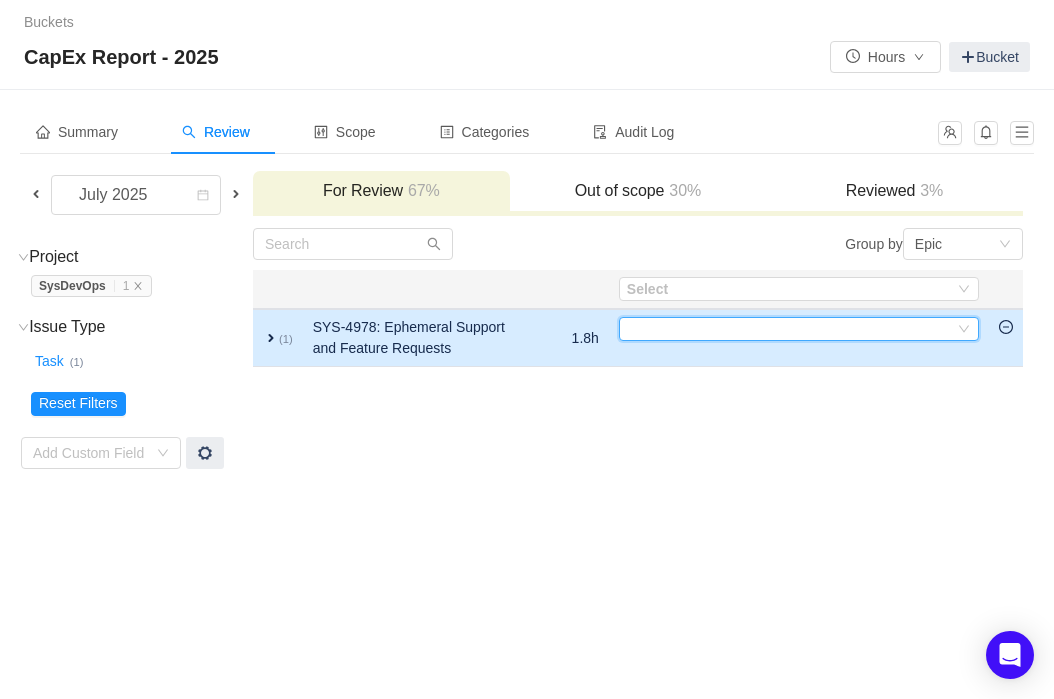 click on "Select" at bounding box center (790, 329) 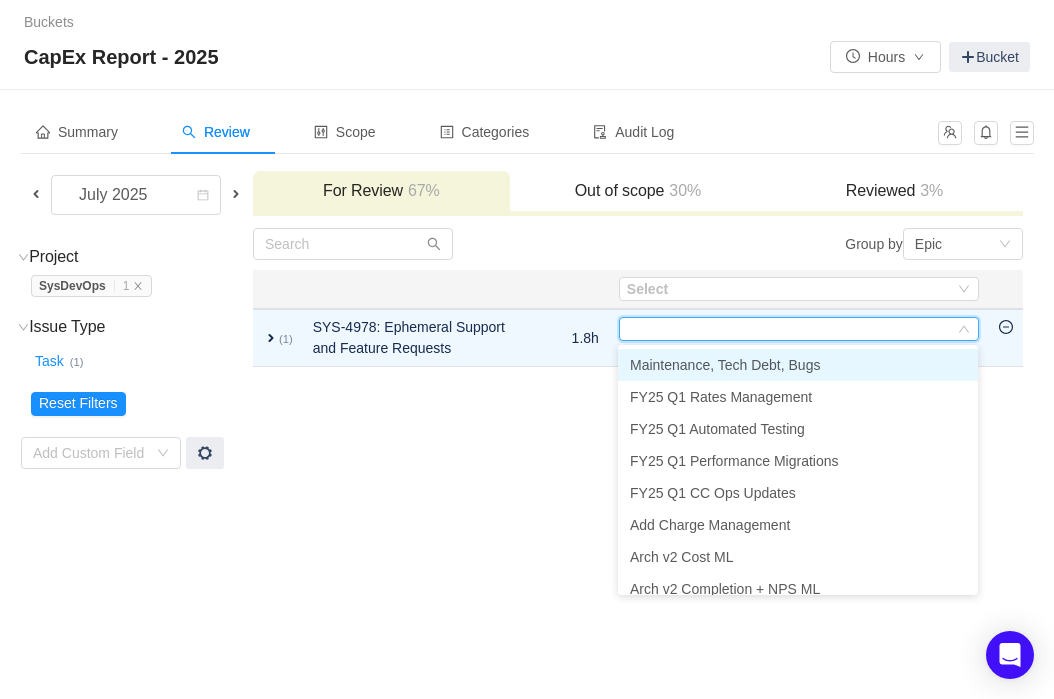 click on "Maintenance, Tech Debt, Bugs" at bounding box center (725, 365) 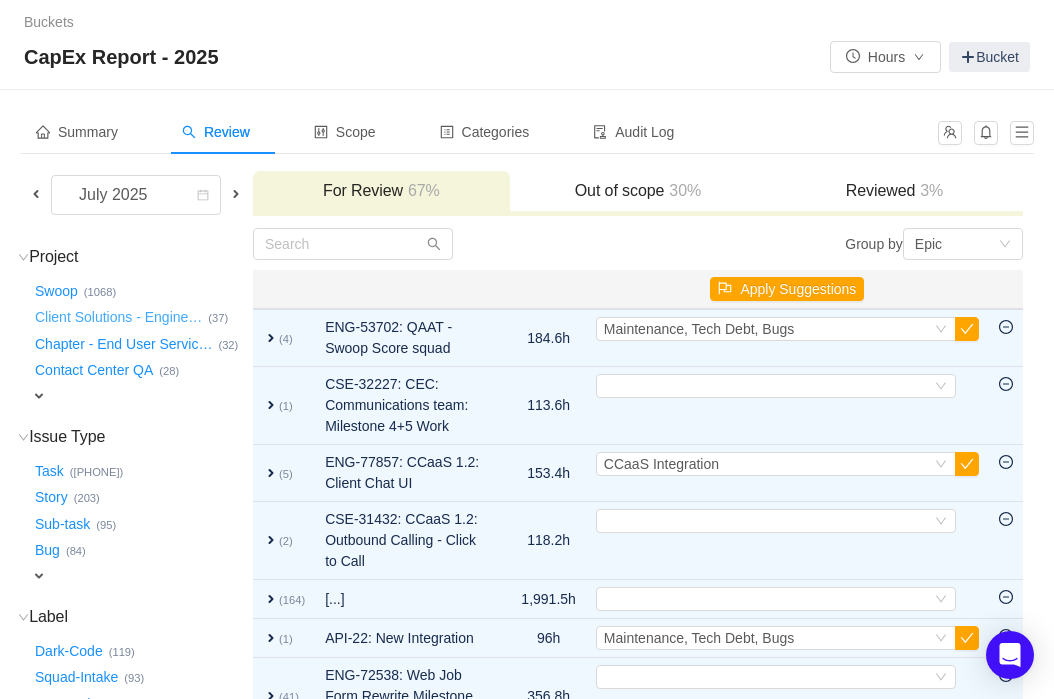 click on "Client Solutions - Engine …" at bounding box center [119, 318] 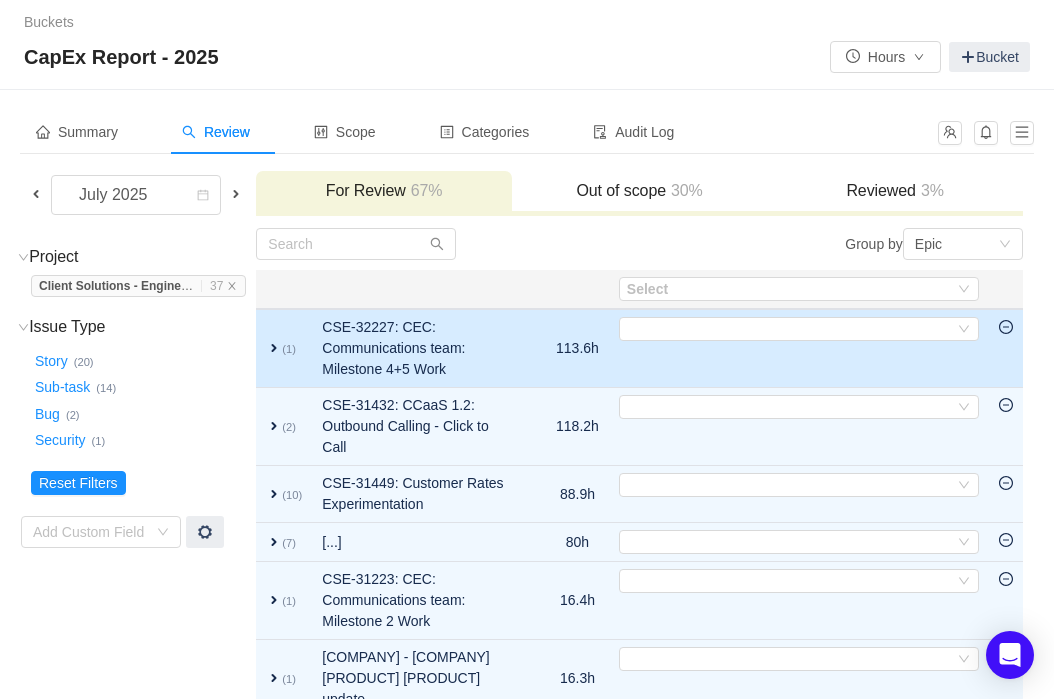 click 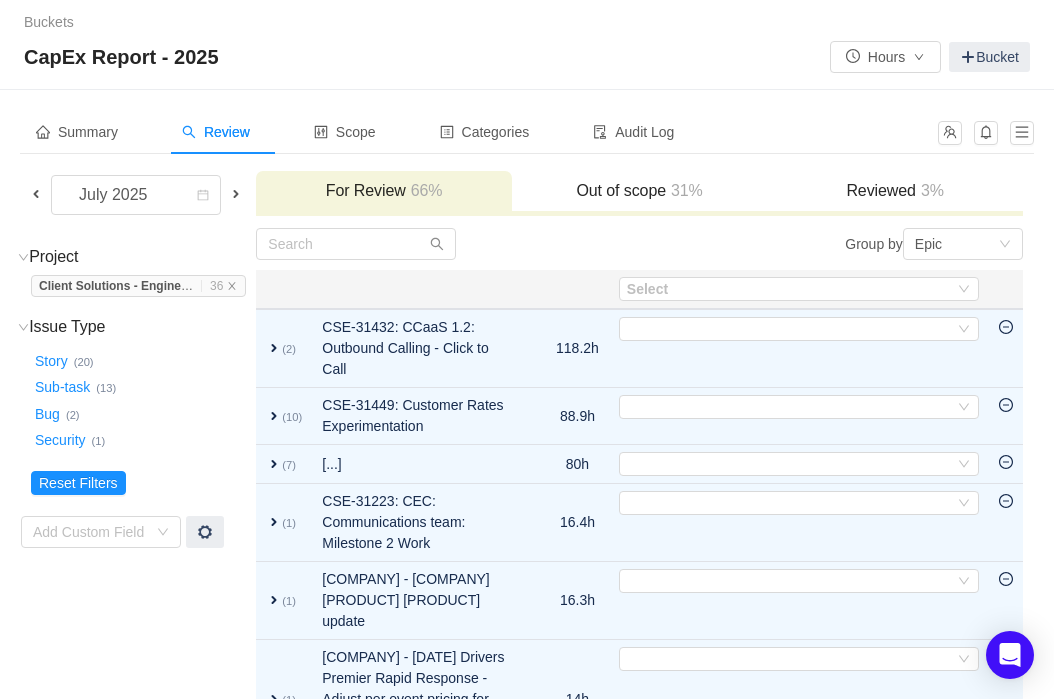 click 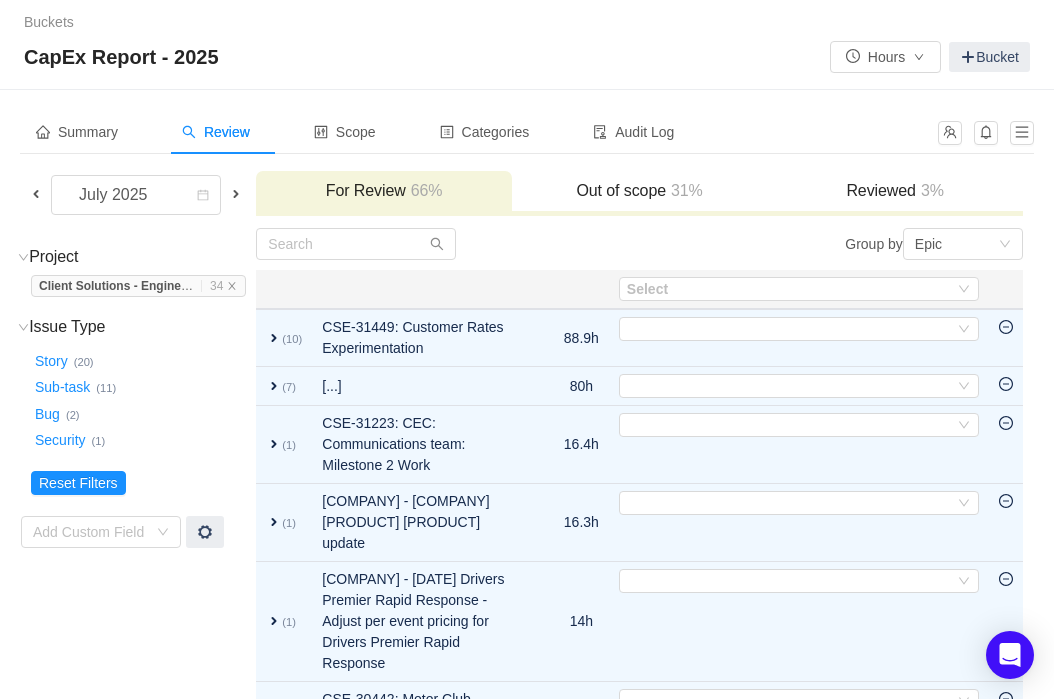 click 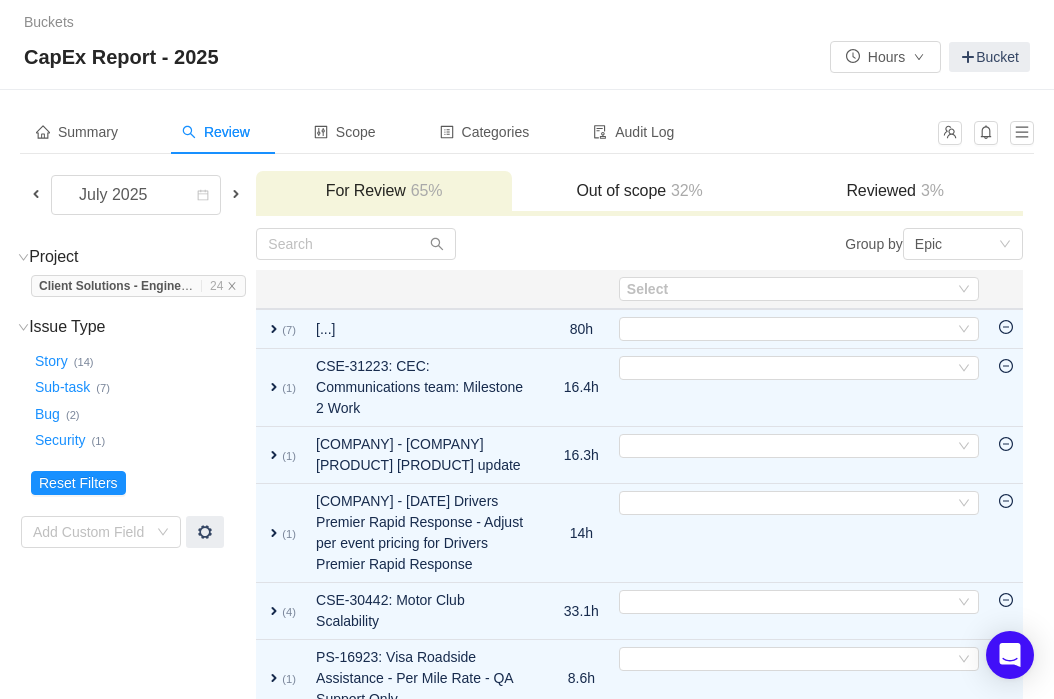 click 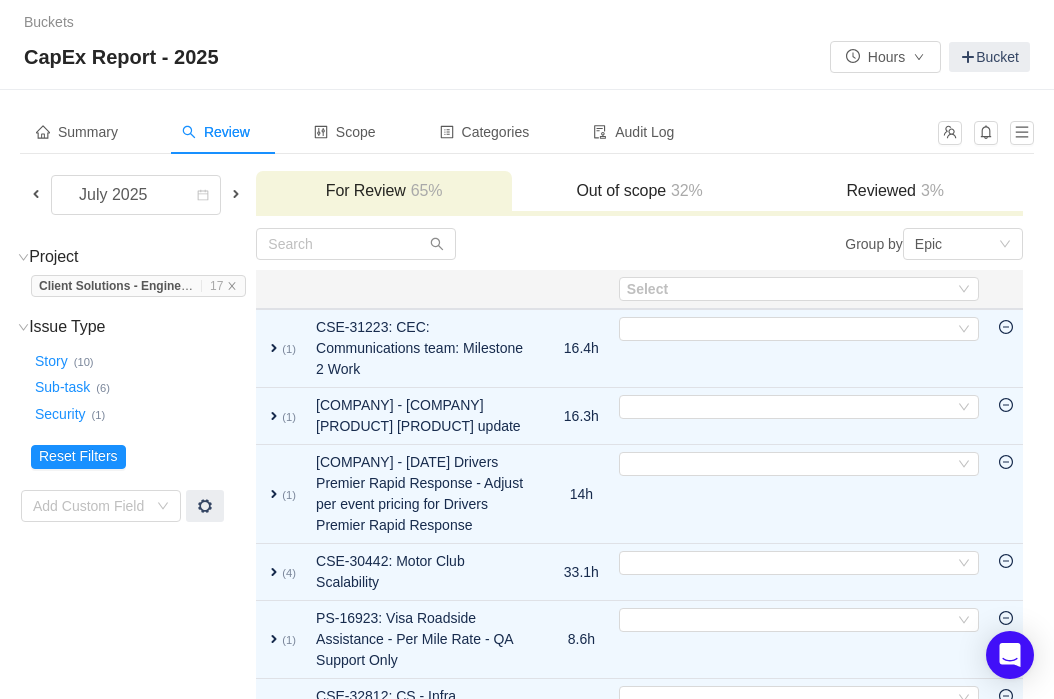 click 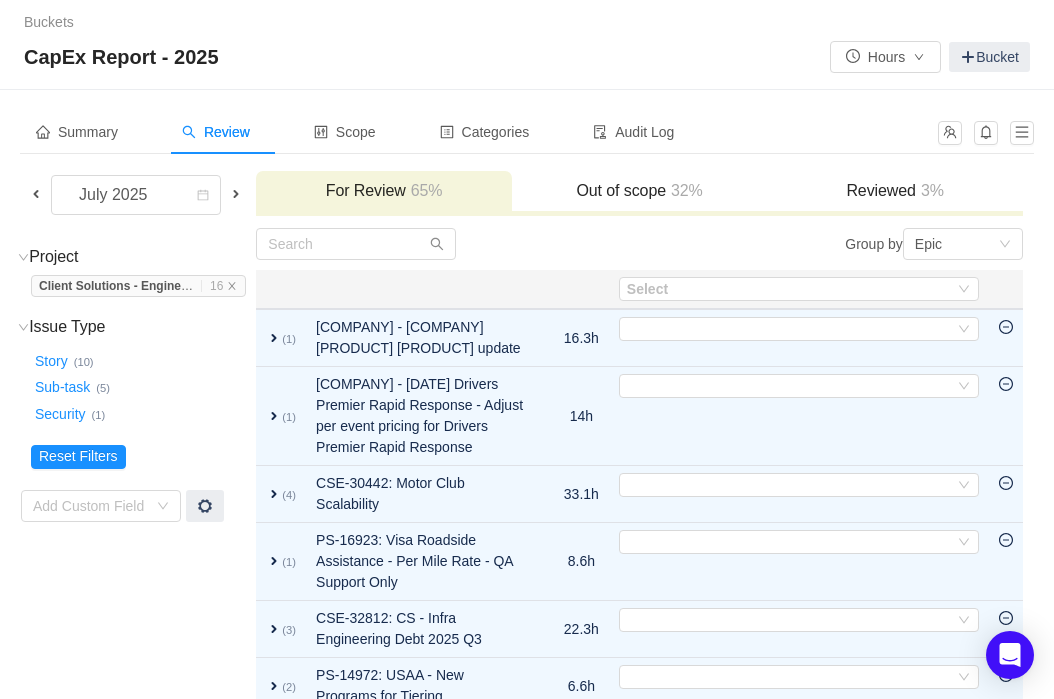 click 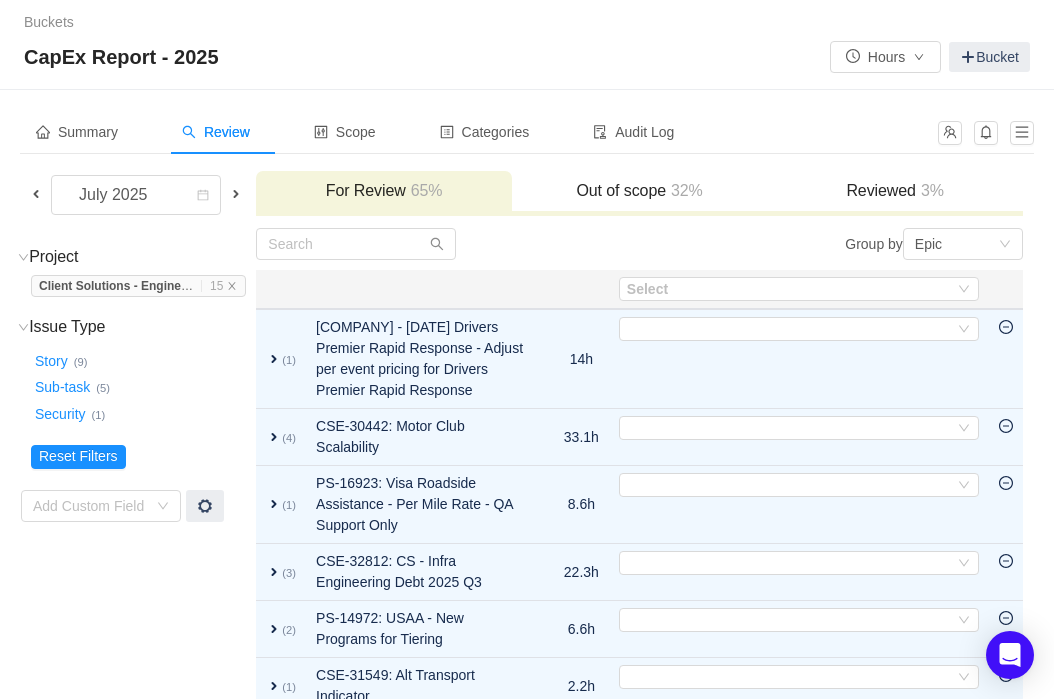 click 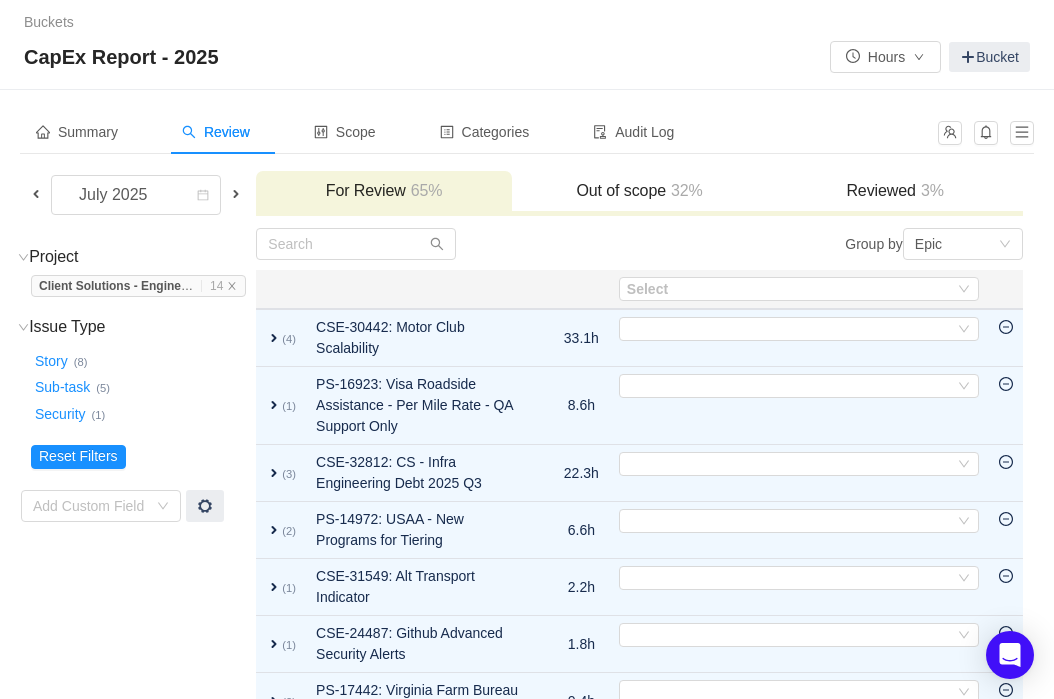 click 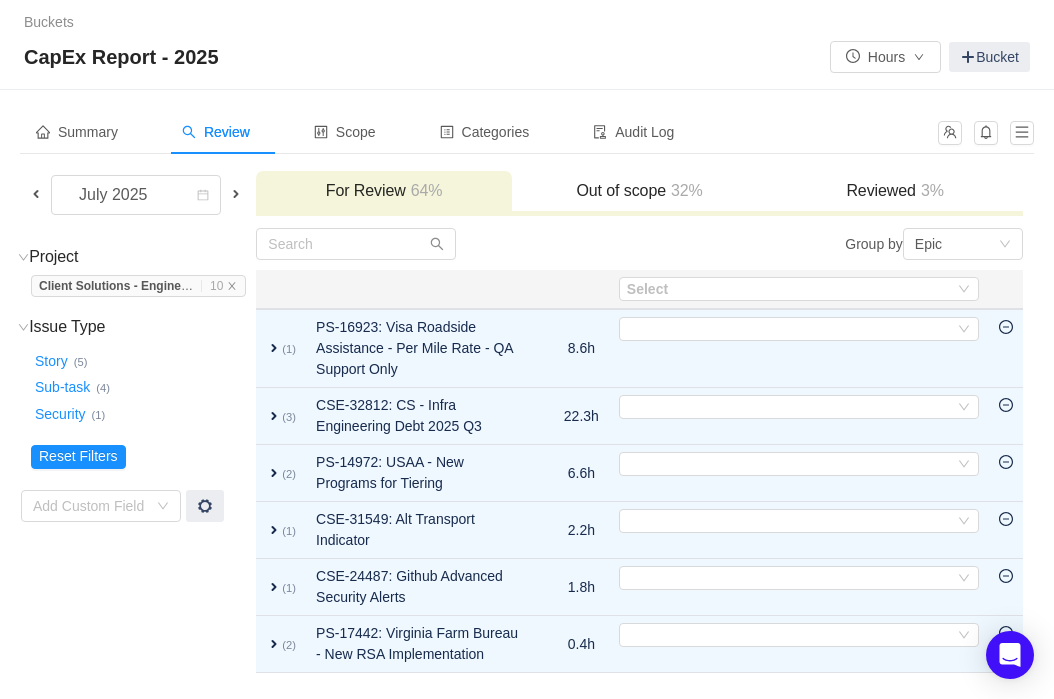 click 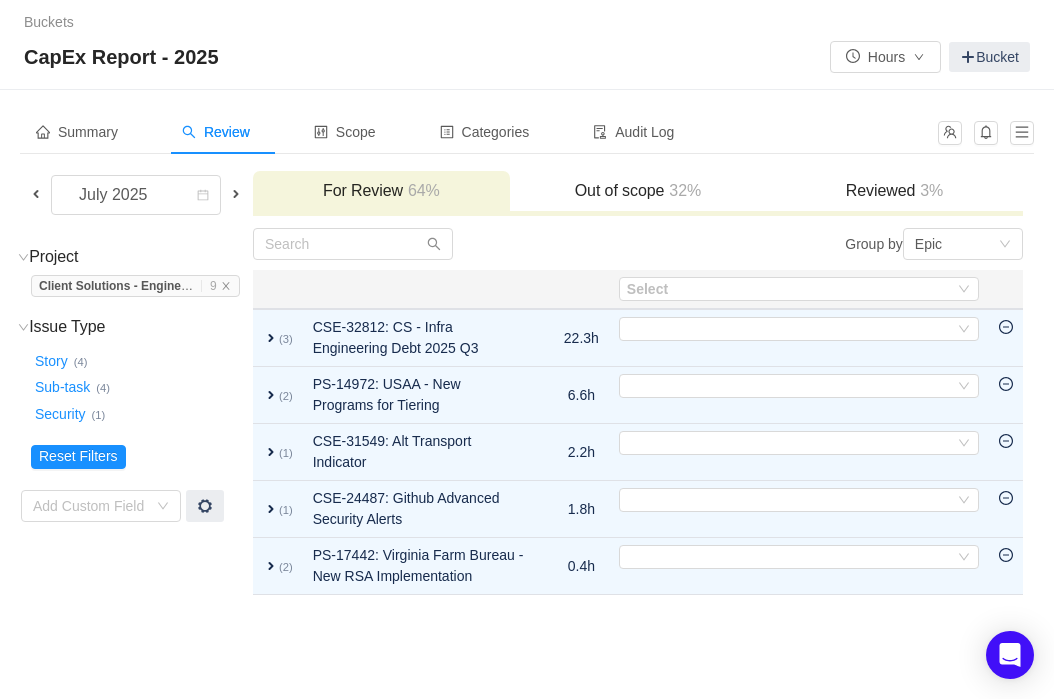 click 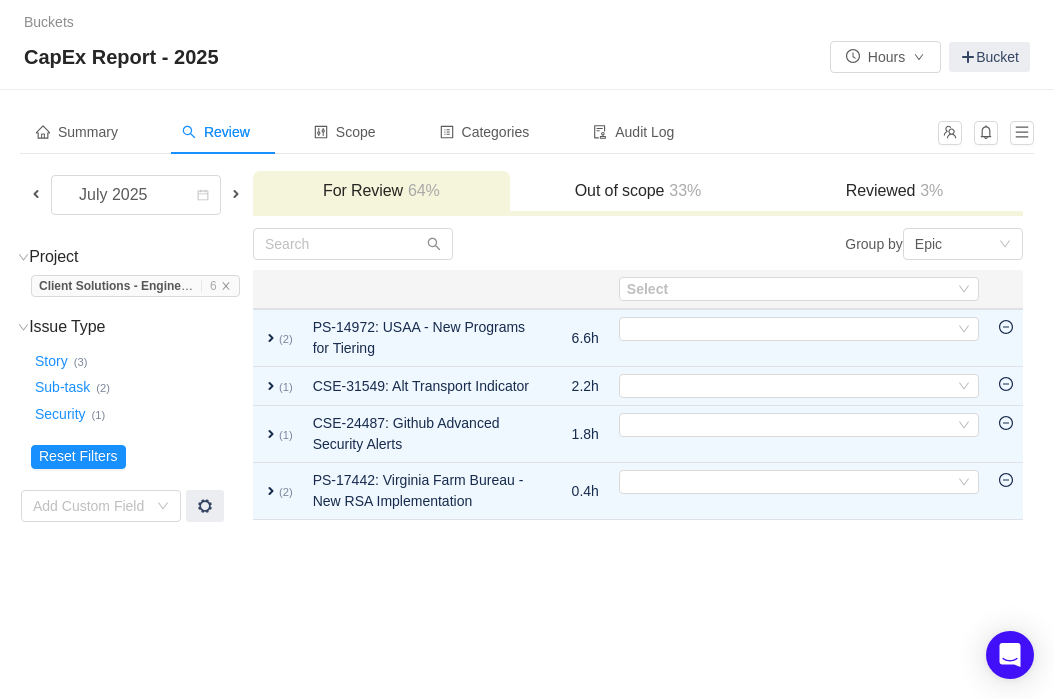 click 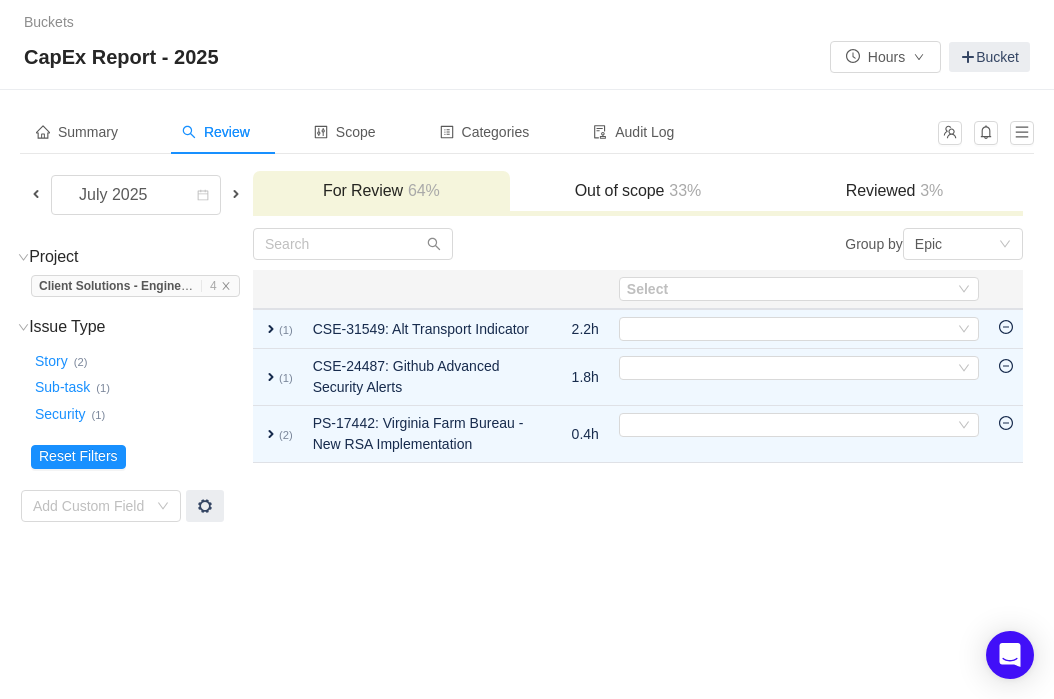 click 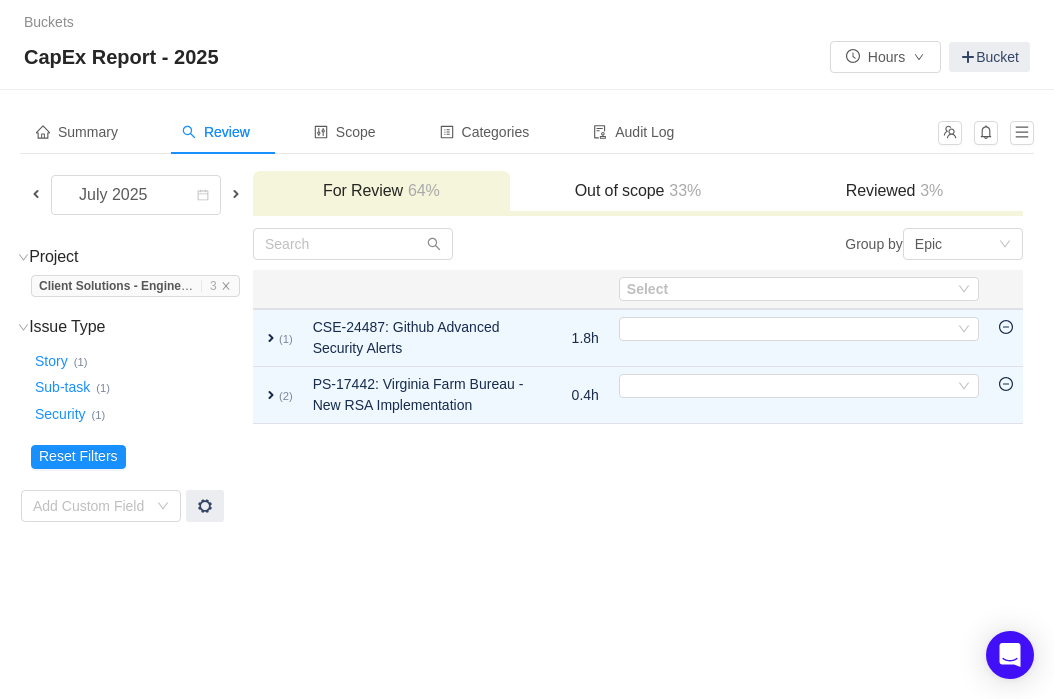 click 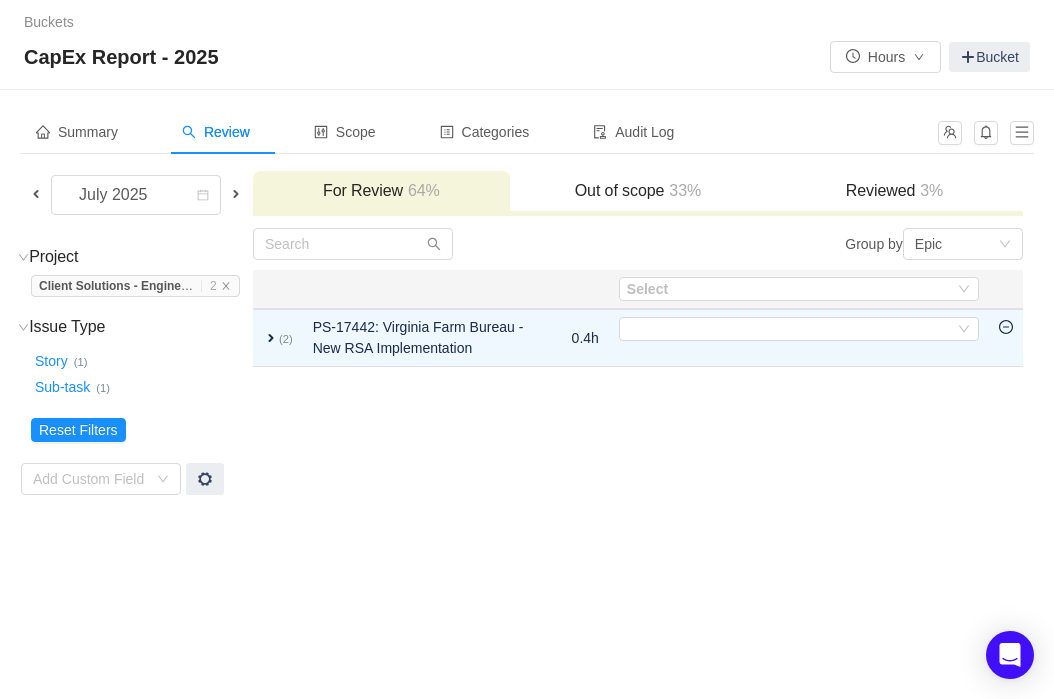 click 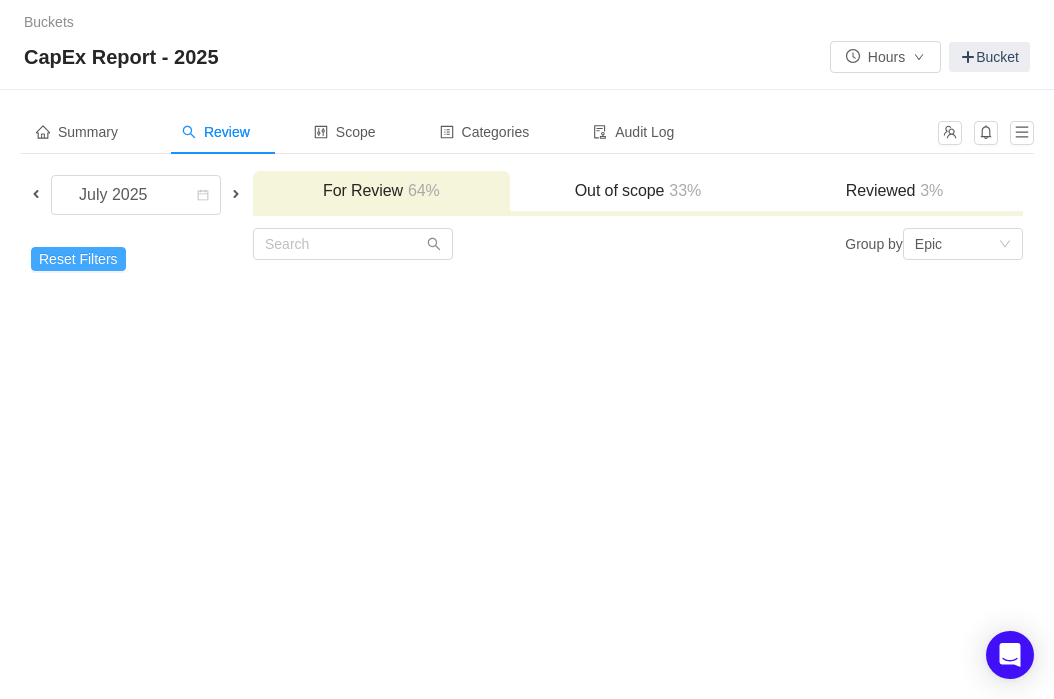 click on "Reset Filters" at bounding box center (78, 259) 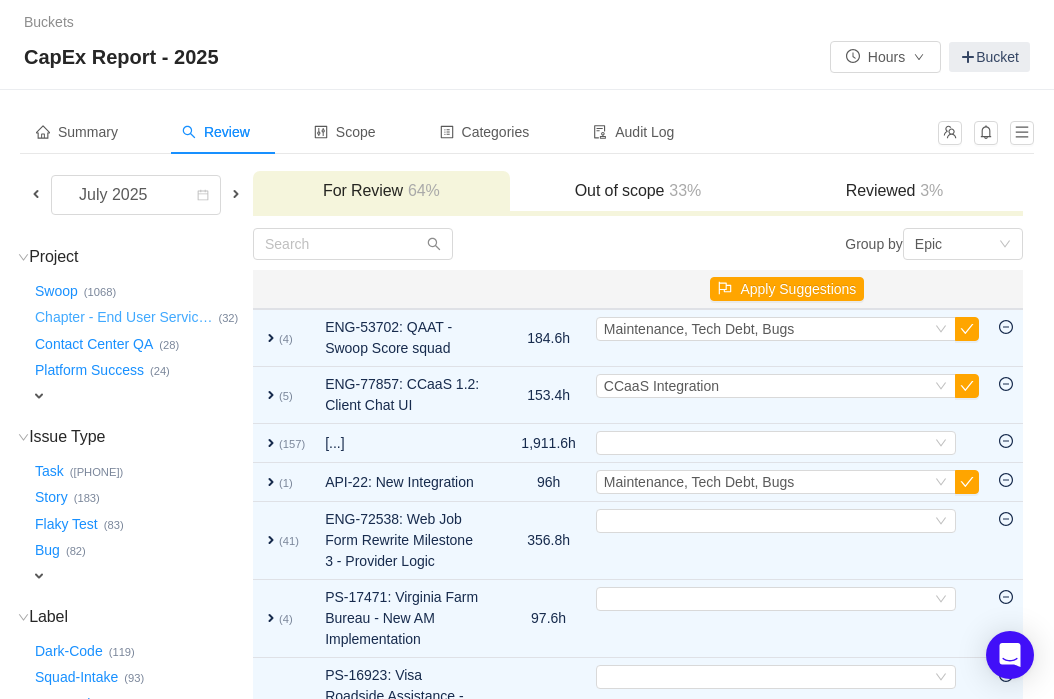 click on "Chapter - End User Servic …" at bounding box center (124, 318) 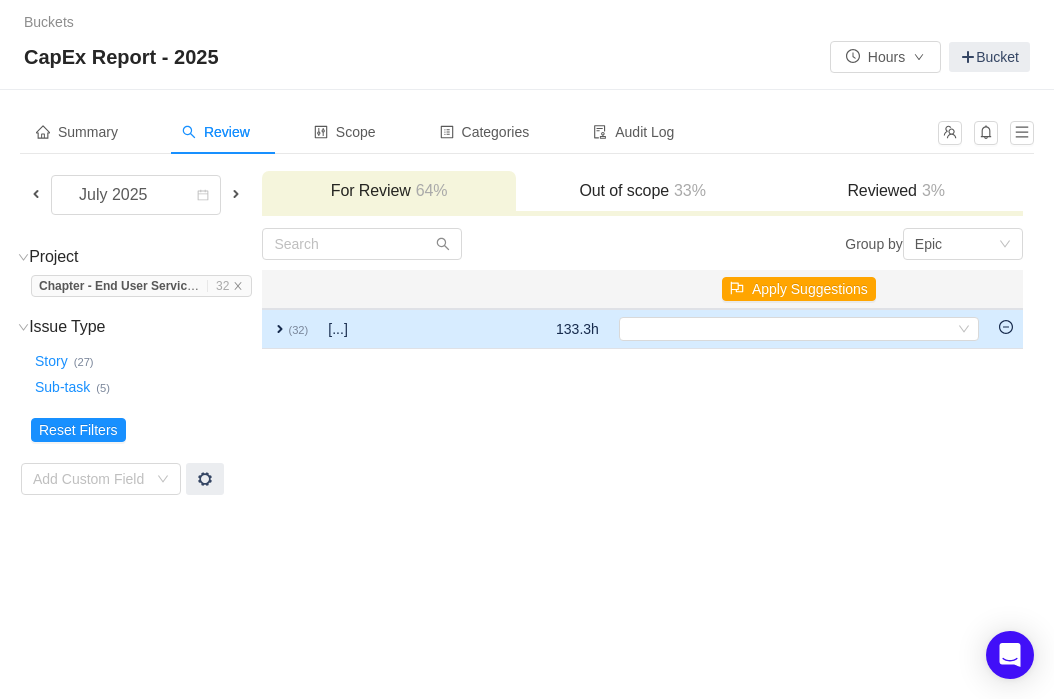 click 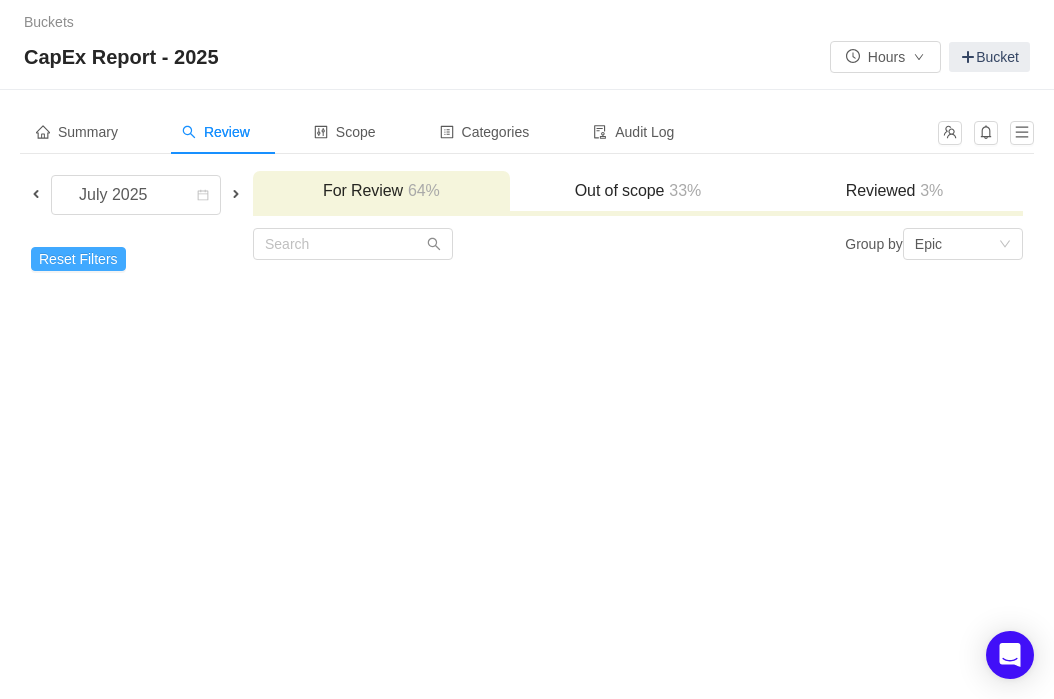 click on "Reset Filters" at bounding box center (78, 259) 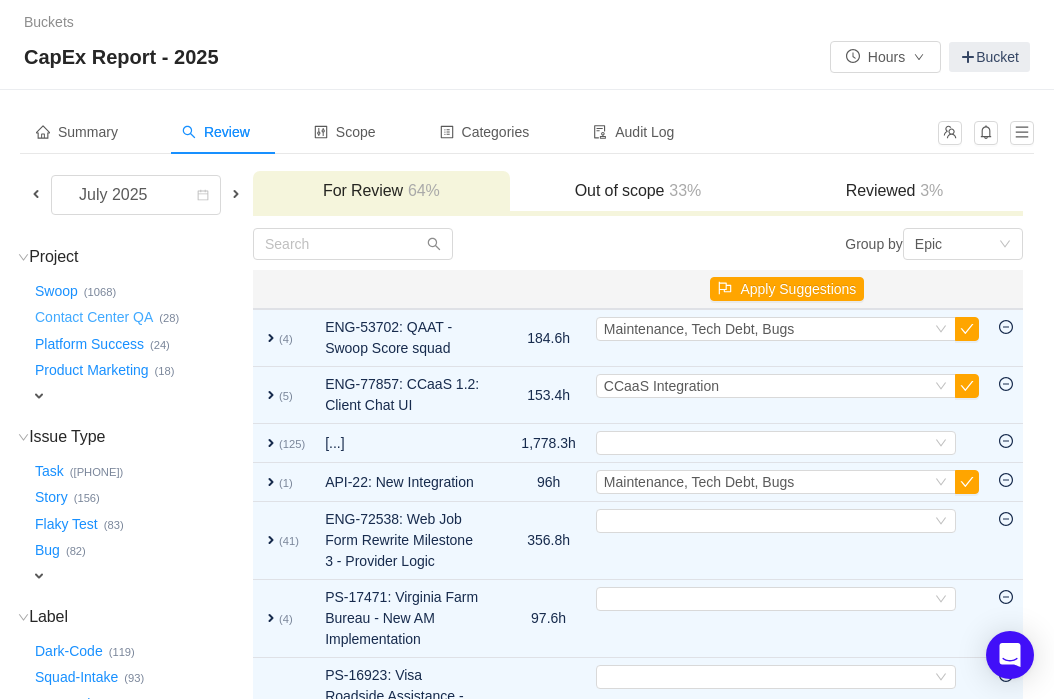 click on "Contact Center QA …" at bounding box center [95, 318] 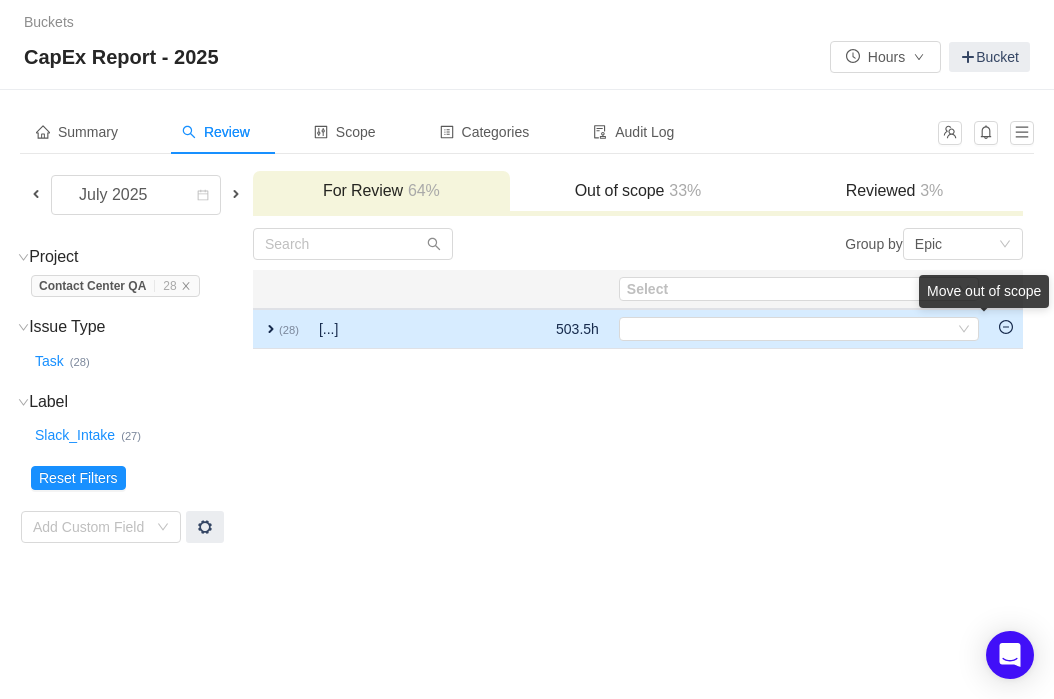 click on "Buckets / / CapEx Report - 2025 Hours  Bucket   Summary   Review   Scope   Categories   Audit Log   July 2025   For Review  64%  Out of scope  33%  Reviewed  3%  Project   (1)  hide Contact Center QA … 28 Contact Center QA … (28) expand  Issue Type   (1)  hide Task … (28) expand  Label   (1)  hide Slack_Intake … (27) expand Reset Filters Add Custom Field    Group by   Epic  You will see tickets here after they were marked as out of scope  You will see tickets here after they were categorized  Well done, nothing left for review! Check the summary or select another period for review Close Open Summary Select   Apply Suggestions expand (28)  [...]   503.5h  Select   Out of scope  Load more (0)  No items left after applying the search criteria Clear There is no data in scope for the selected period.
Move out of scope" at bounding box center [527, 349] 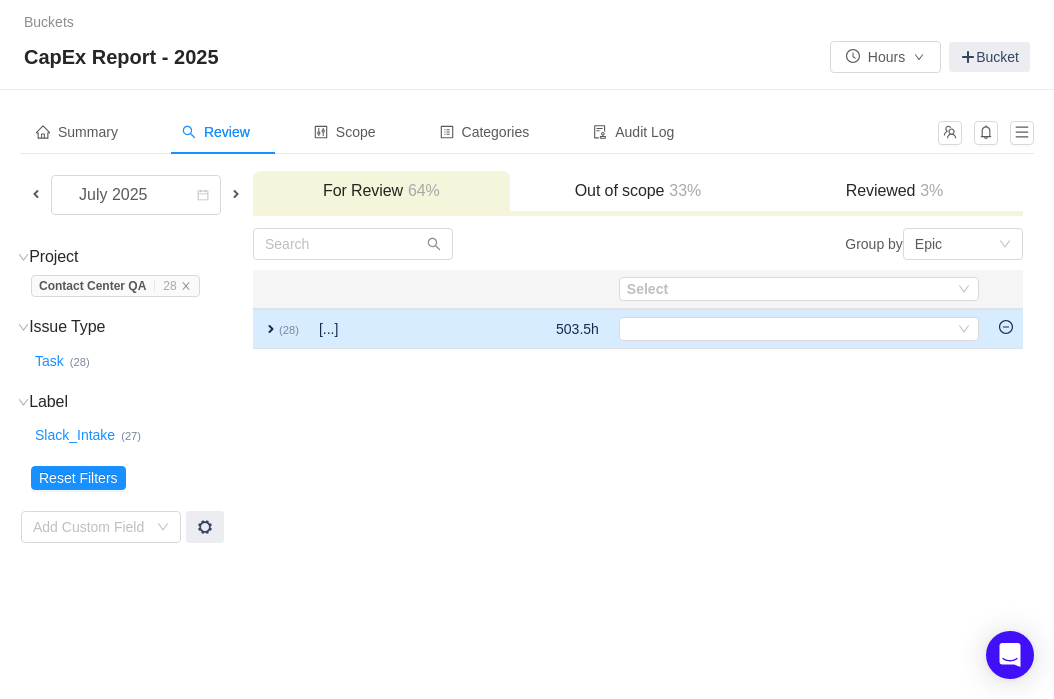 click 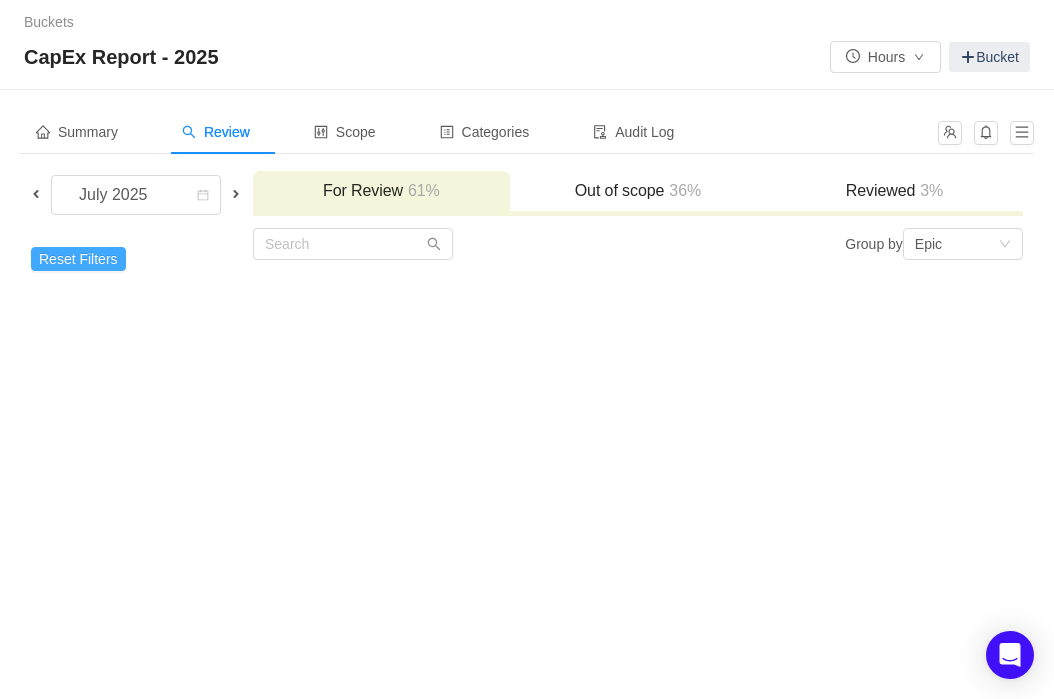 click on "Reset Filters" at bounding box center (78, 259) 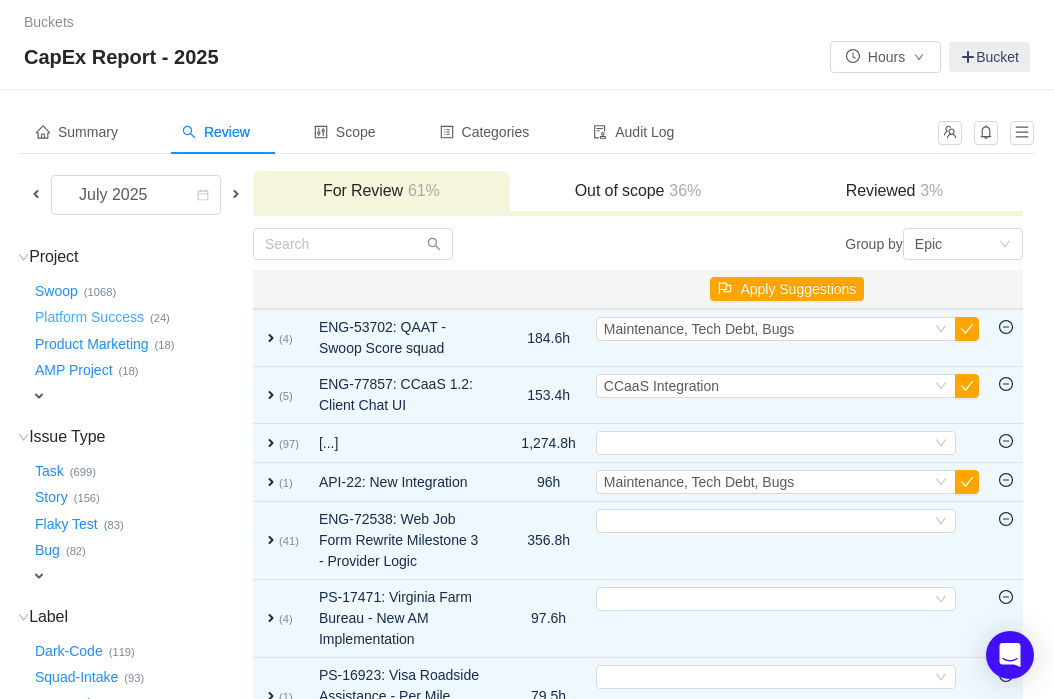 click on "Platform Success …" at bounding box center [90, 318] 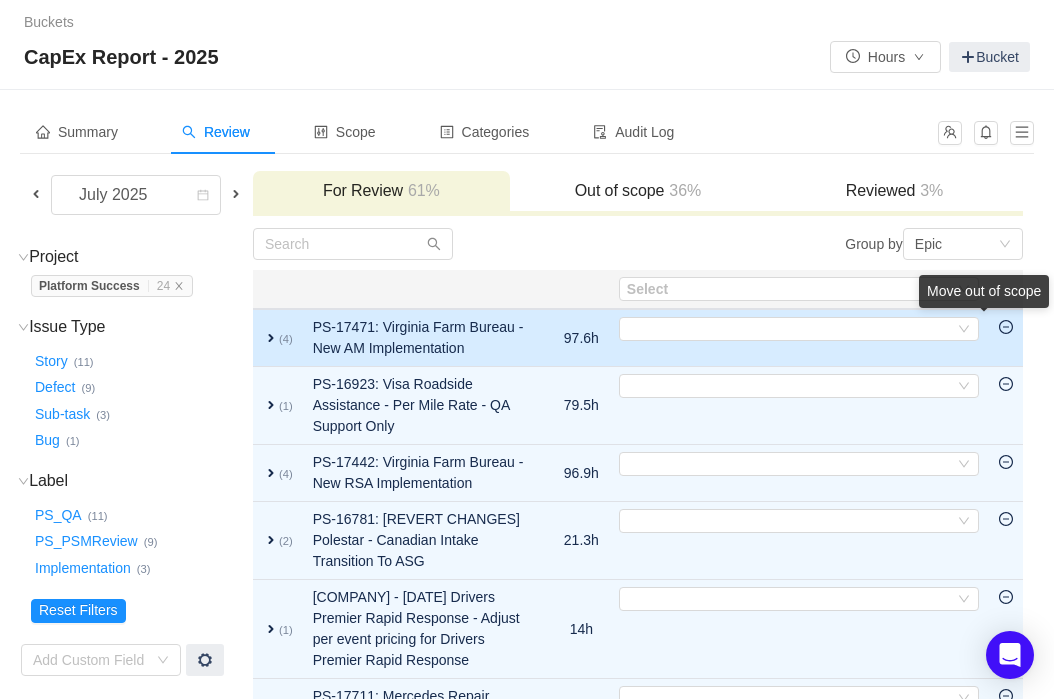 click on "Move out of scope" at bounding box center [984, 295] 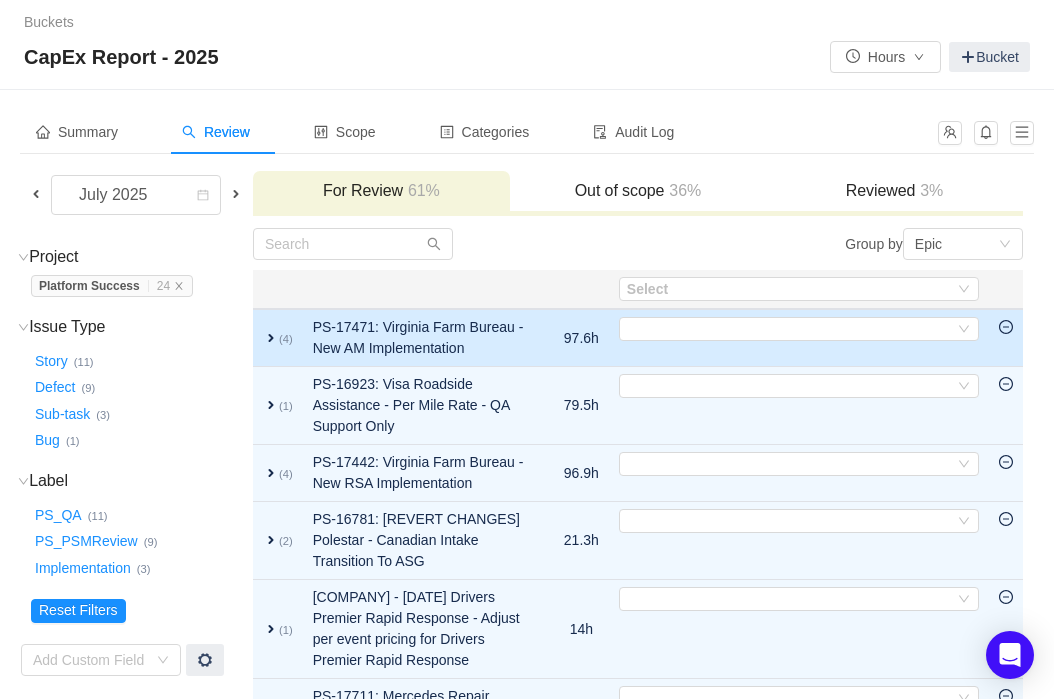 click 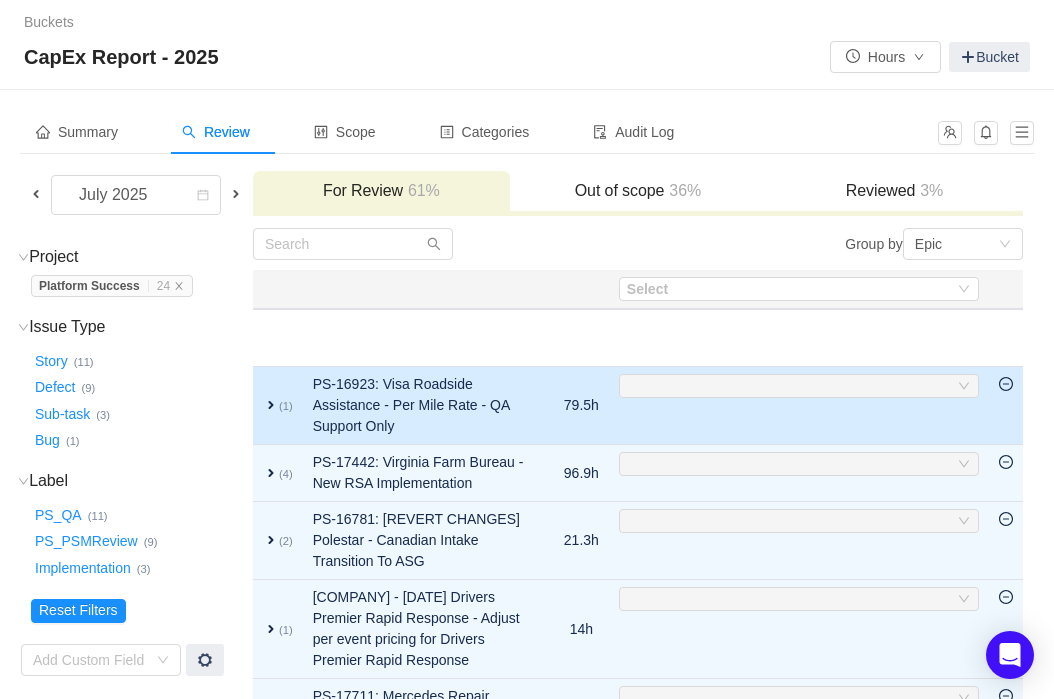 click on "Buckets / / CapEx Report - 2025 Hours  Bucket   Summary   Review   Scope   Categories   Audit Log   July 2025   For Review  61%  Out of scope  36%  Reviewed  3%  Project   (1)  hide Platform Success … 24 Platform Success … (24) expand  Issue Type   (4)  hide Story … (11) Defect … (9) Sub-task … (3) Bug … (1) expand  Label   (3)  hide PS_QA … (11) PS_PSMReview … (9) Implementation … (3) expand Reset Filters Add Custom Field    Group by   Epic  You will see tickets here after they were marked as out of scope  You will see tickets here after they were categorized  Well done, nothing left for review! Check the summary or select another period for review Close Open Summary Select   Apply Suggestions expand (4)  PS-17471: Virginia Farm Bureau - New AM Implementation   97.6h  Select   Out of scope expand (1)  PS-16923: Visa Roadside Assistance - Per Mile Rate - QA Support Only   79.5h  Select   Out of scope expand (4)  PS-17442: Virginia Farm Bureau - New RSA Implementation   96.9h  Select" at bounding box center (527, 349) 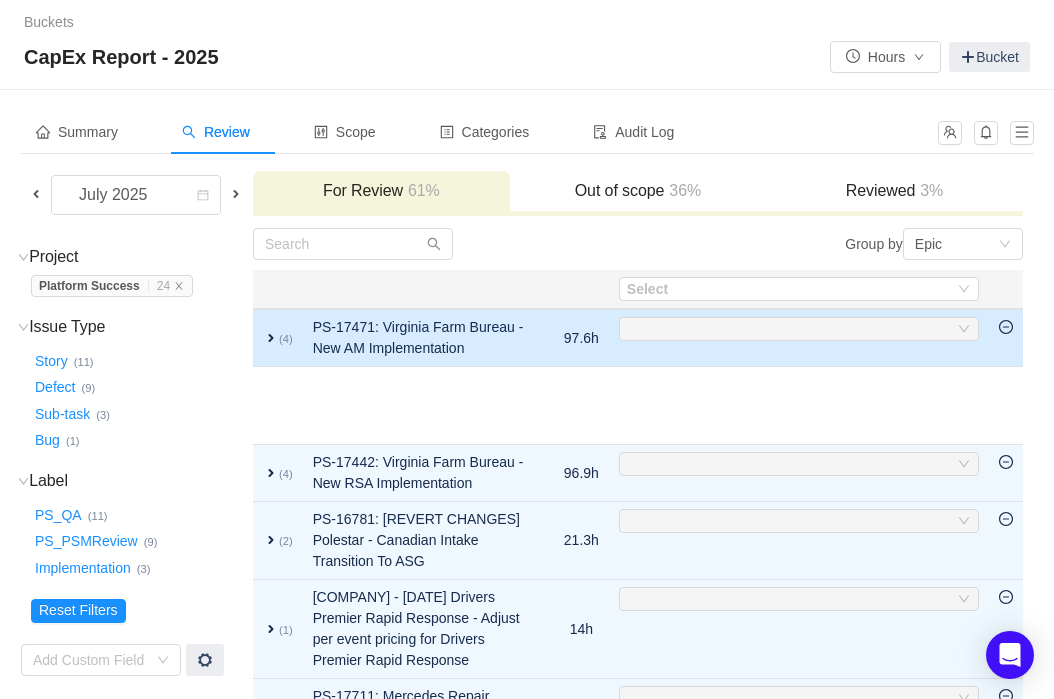 click 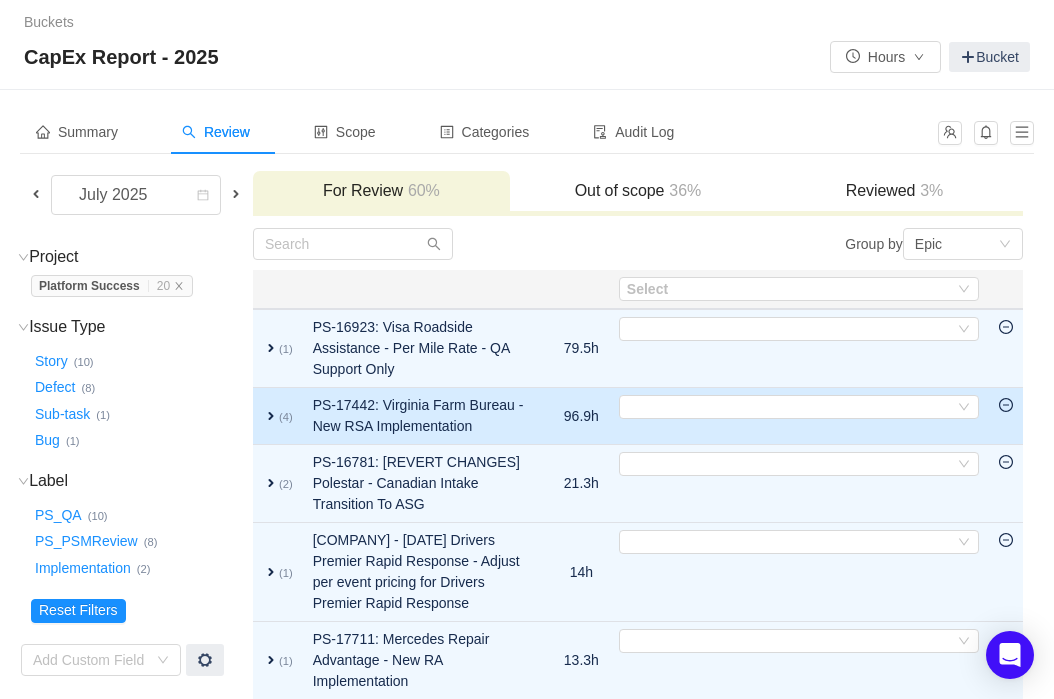 click 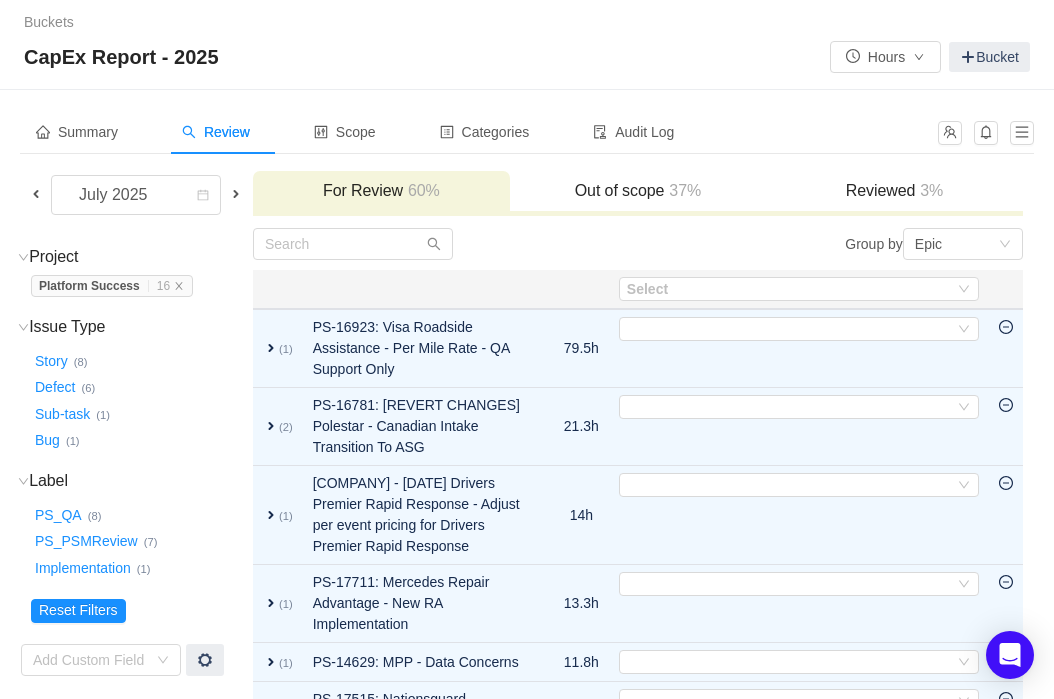 click 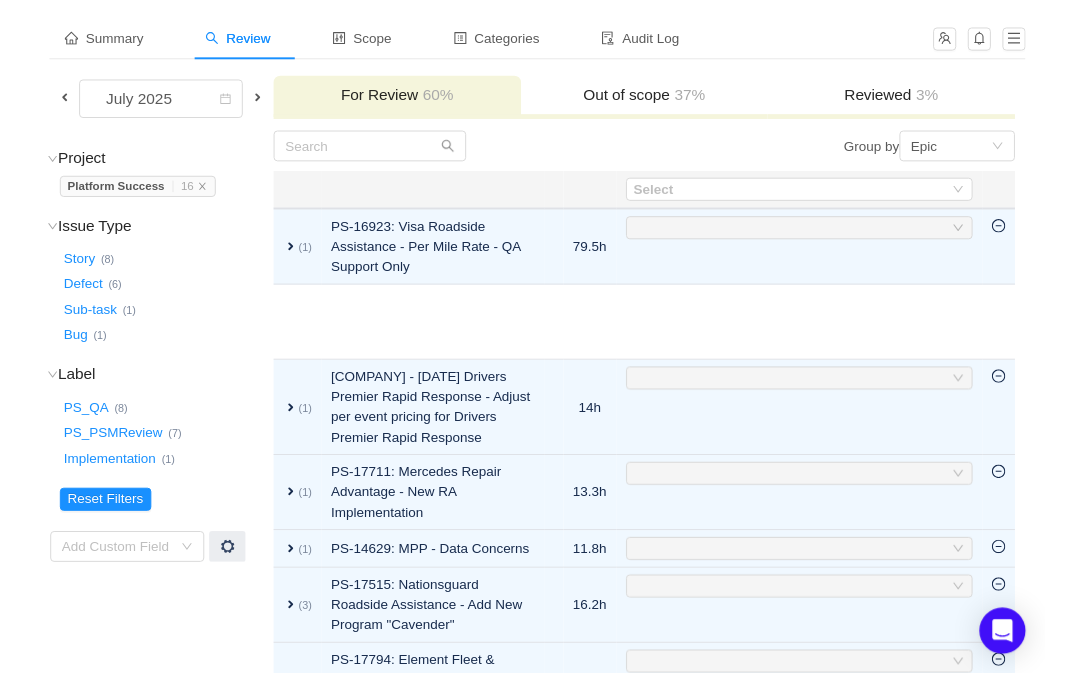 scroll, scrollTop: 0, scrollLeft: 0, axis: both 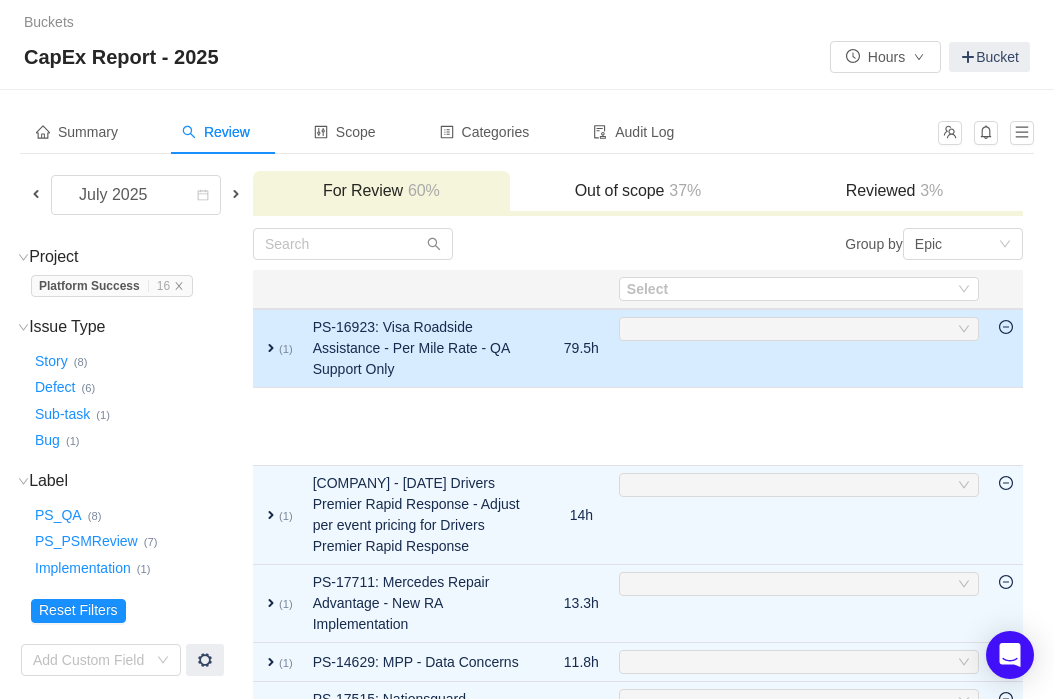 click 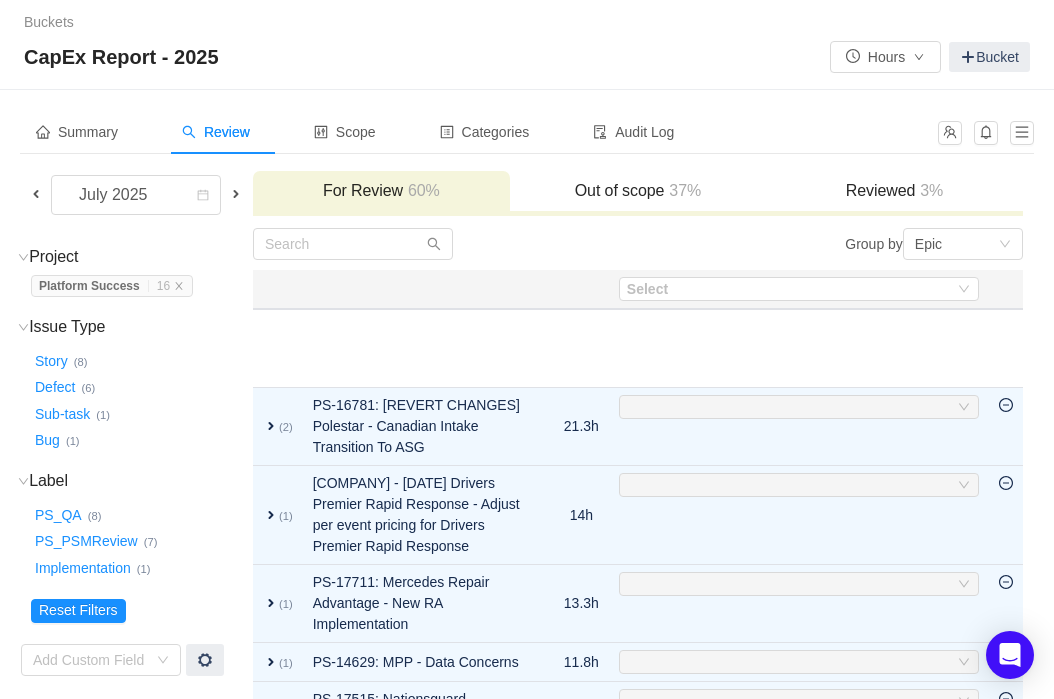 click on "Platform Success … 16" at bounding box center [112, 286] 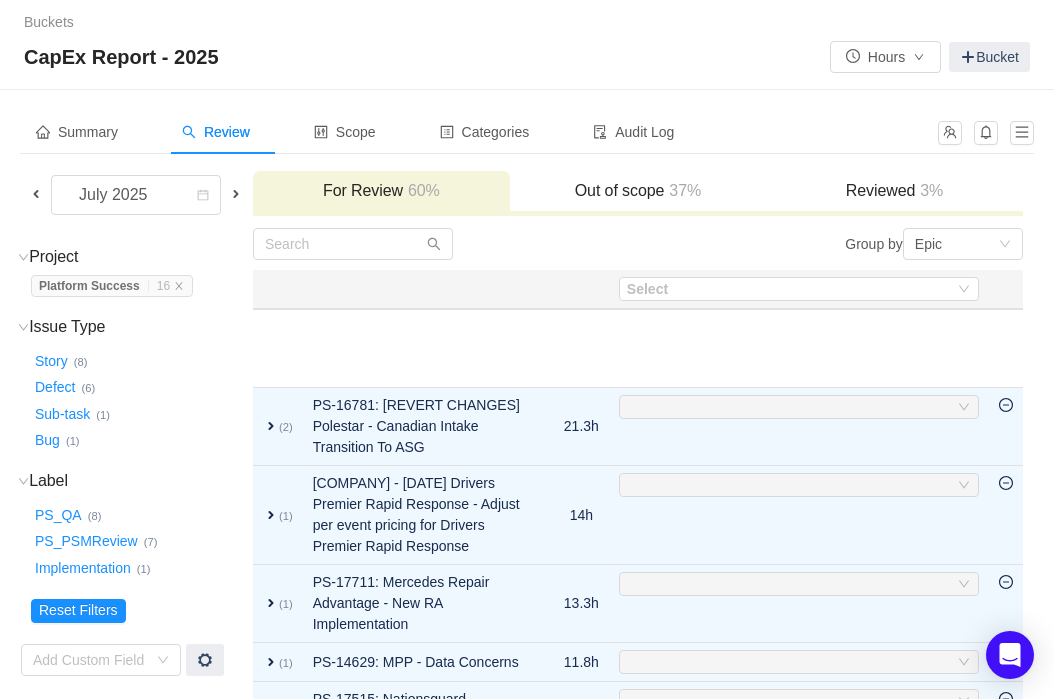 click on "Platform Success … 16" at bounding box center [112, 286] 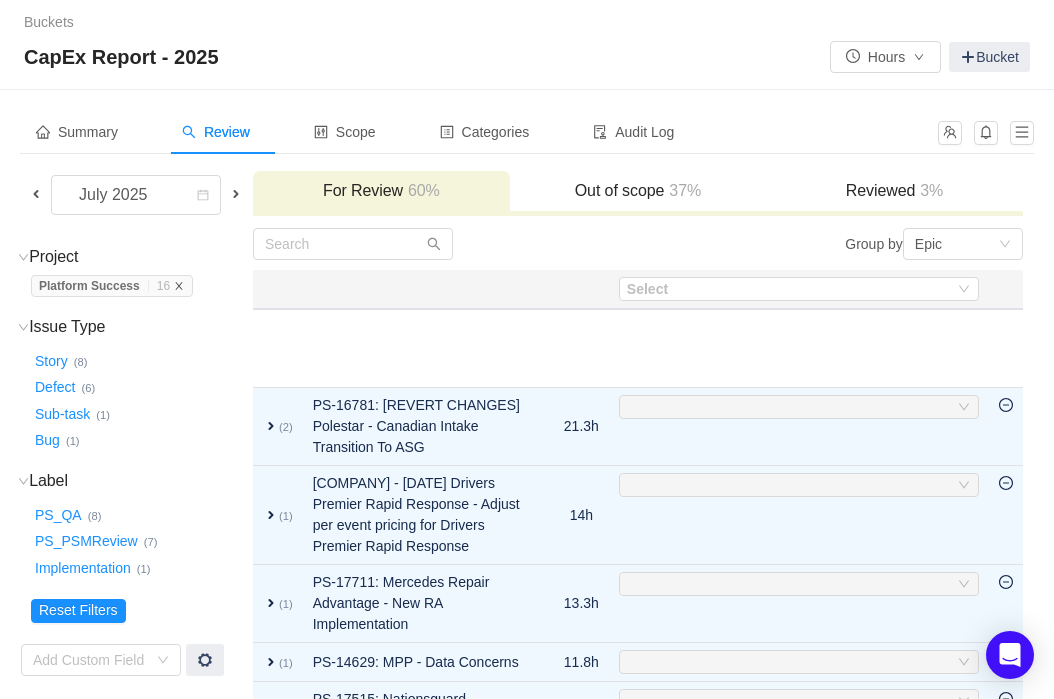 click 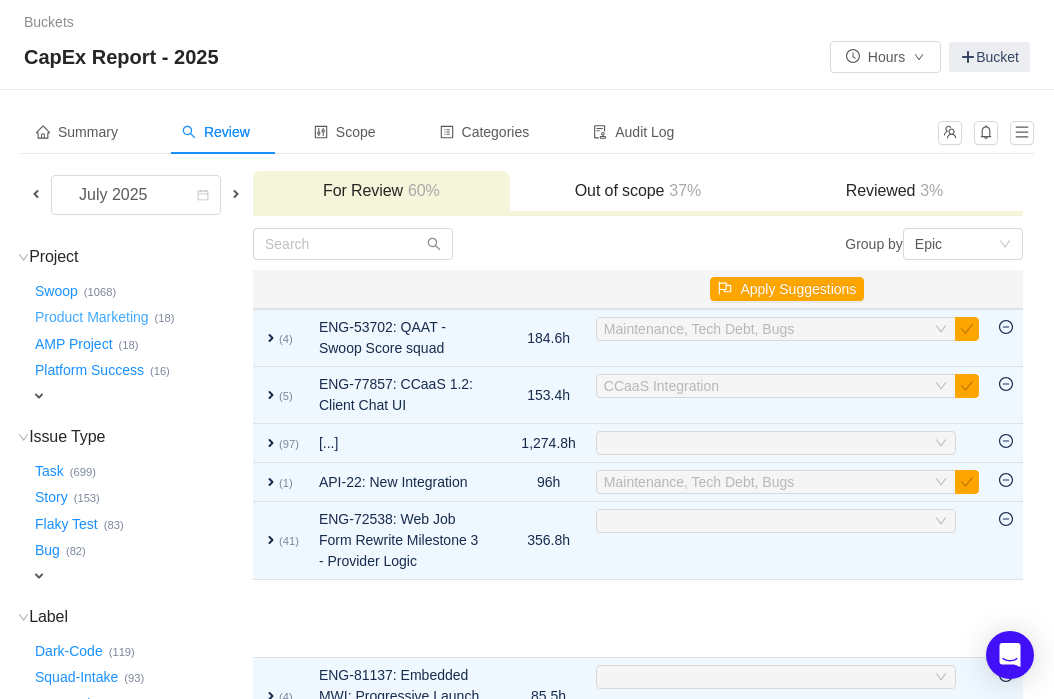 click on "Product Marketing …" at bounding box center (93, 318) 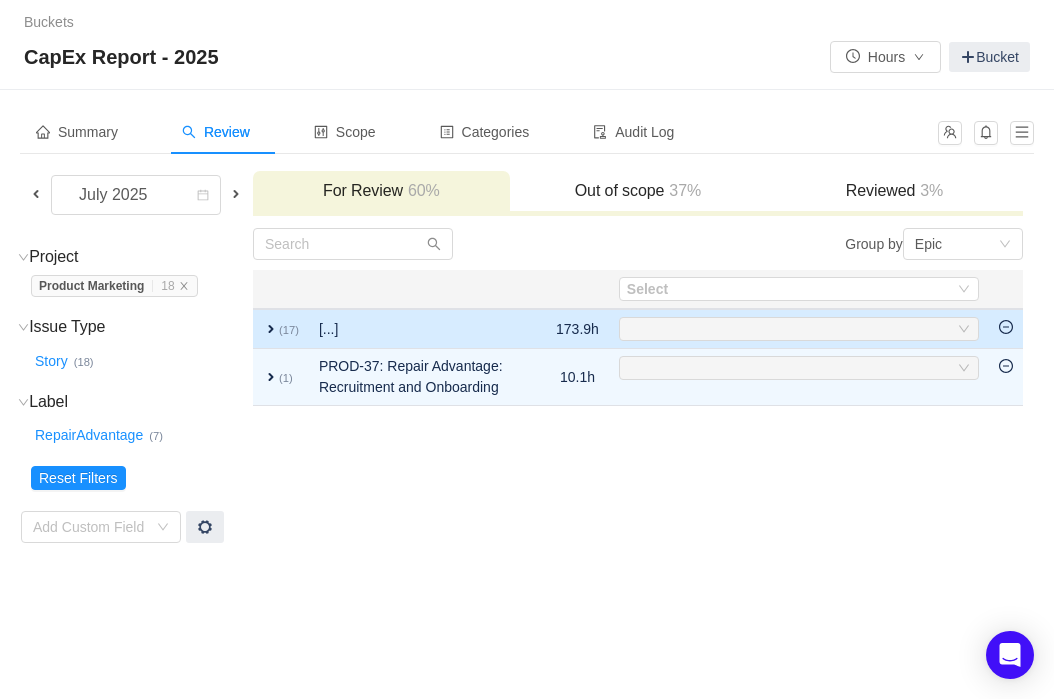 click 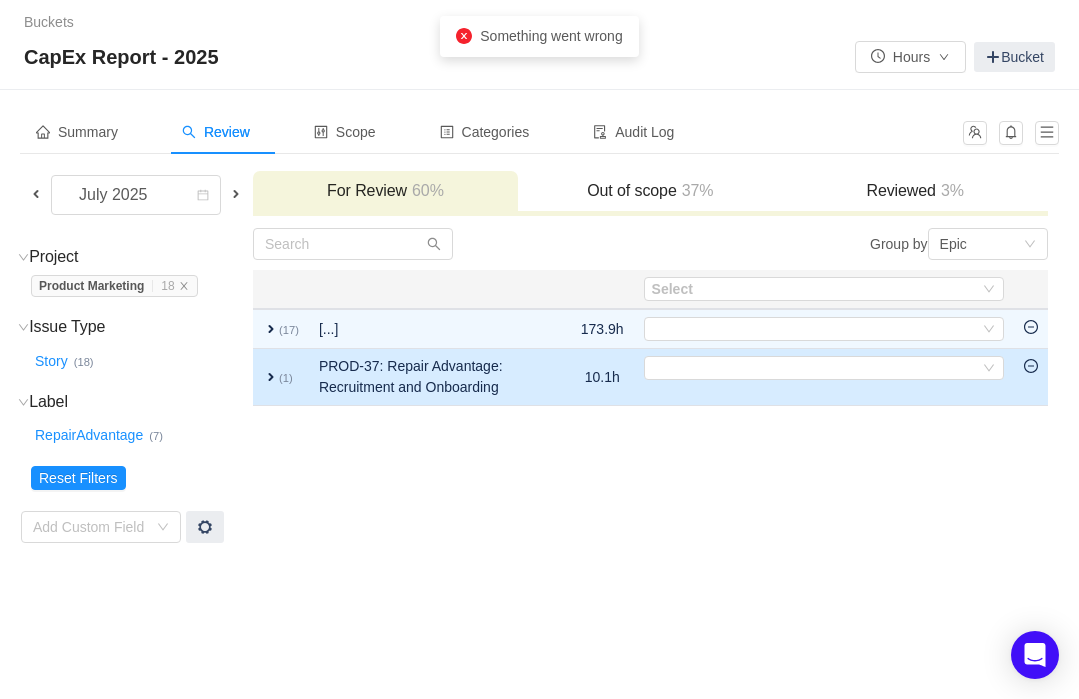 click 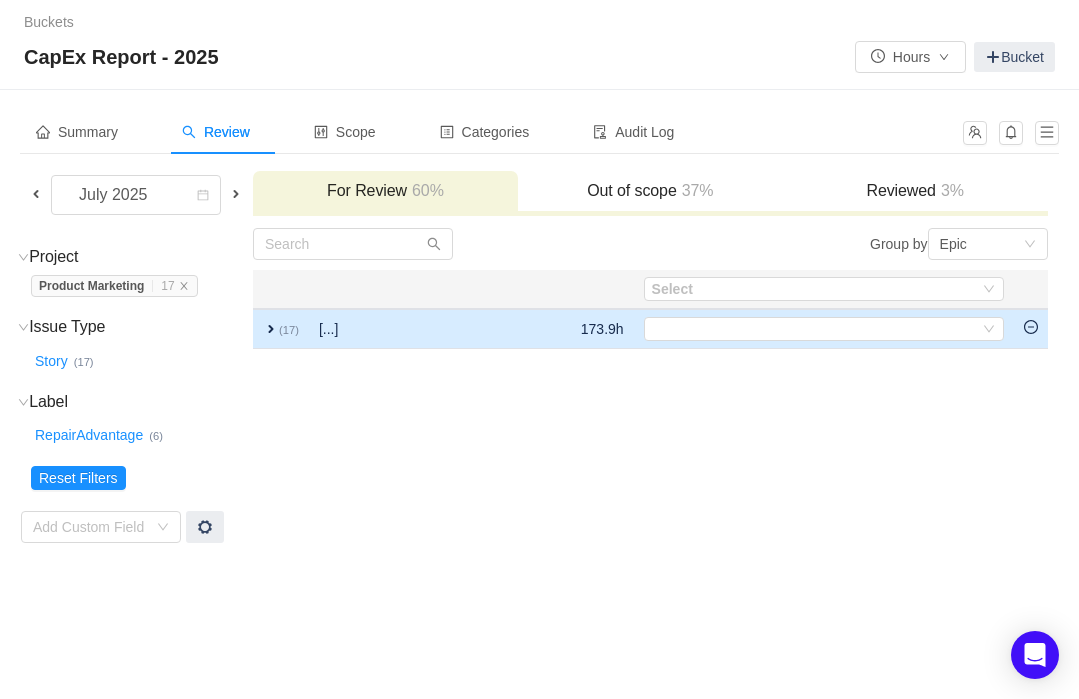 click at bounding box center [1031, 329] 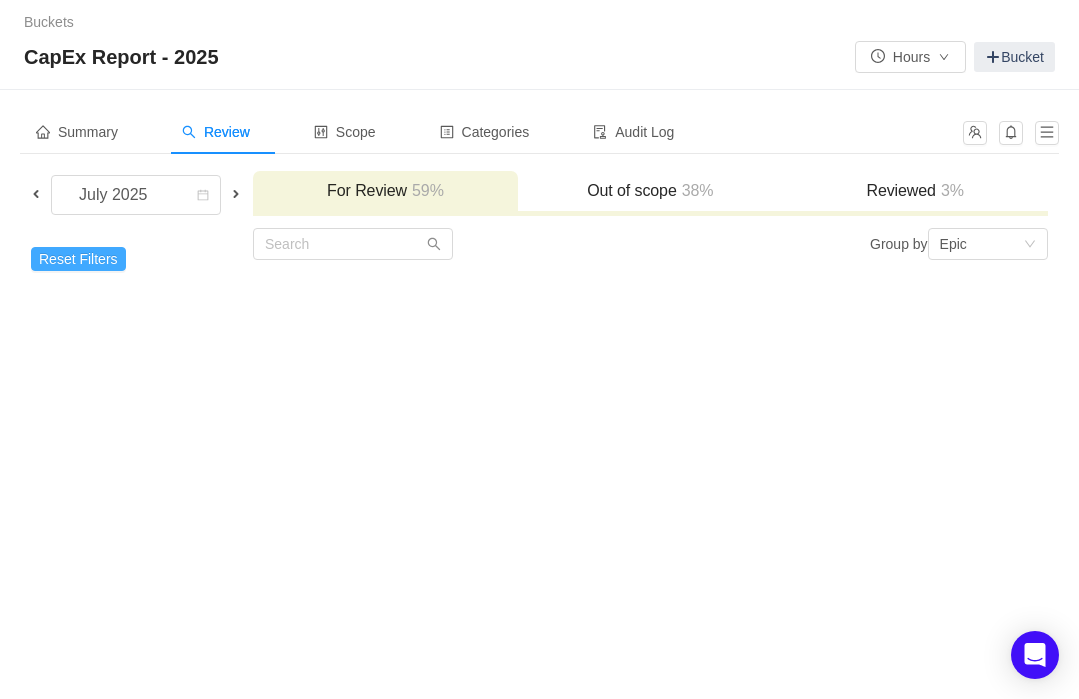 click on "Reset Filters" at bounding box center [78, 259] 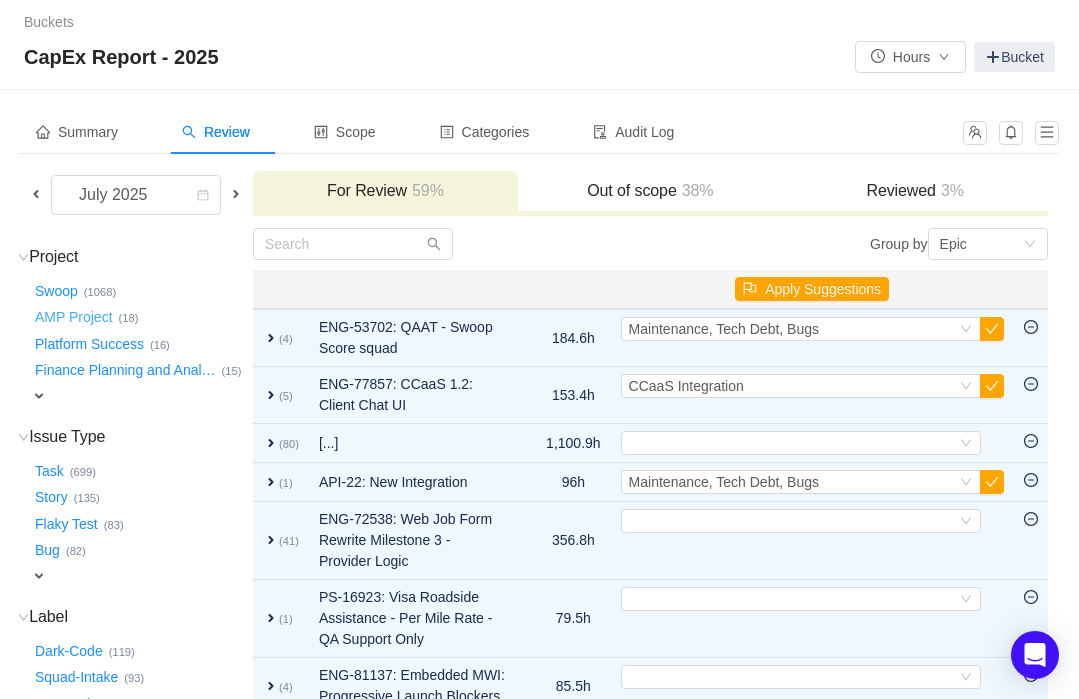click on "AMP Project …" at bounding box center (75, 318) 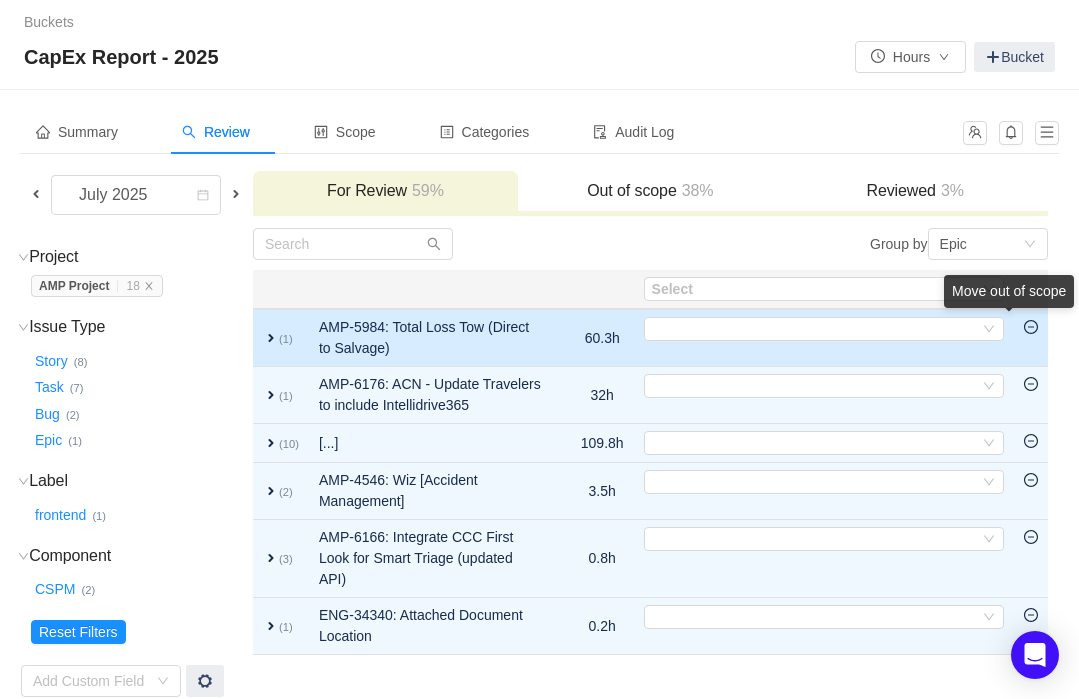 click on "Move out of scope" at bounding box center [1009, 291] 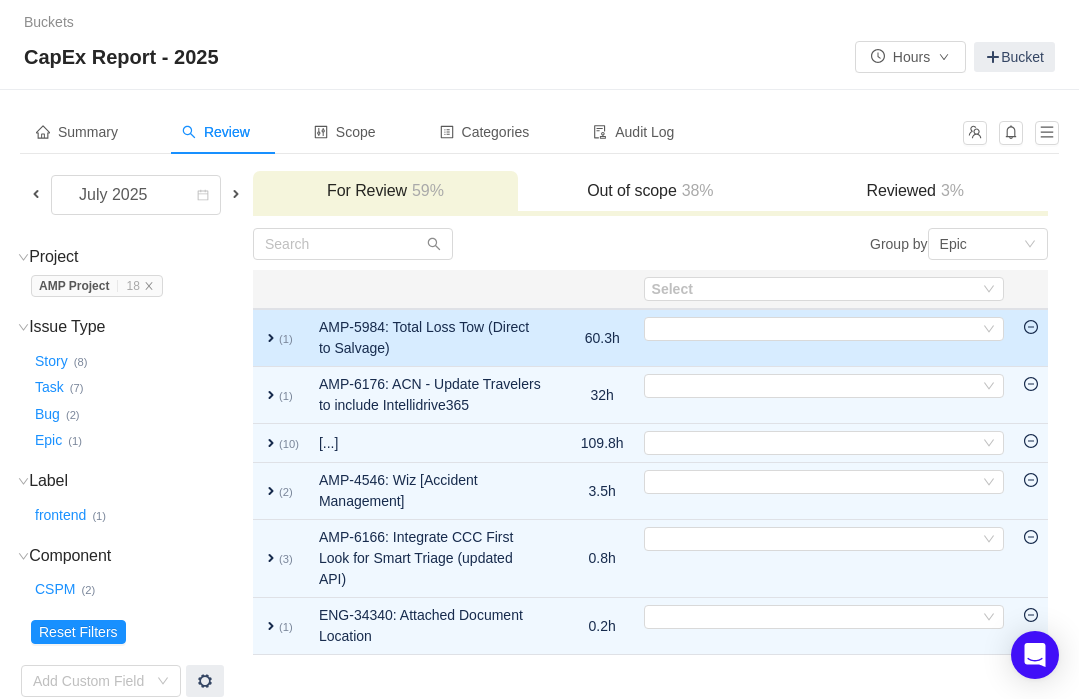 click 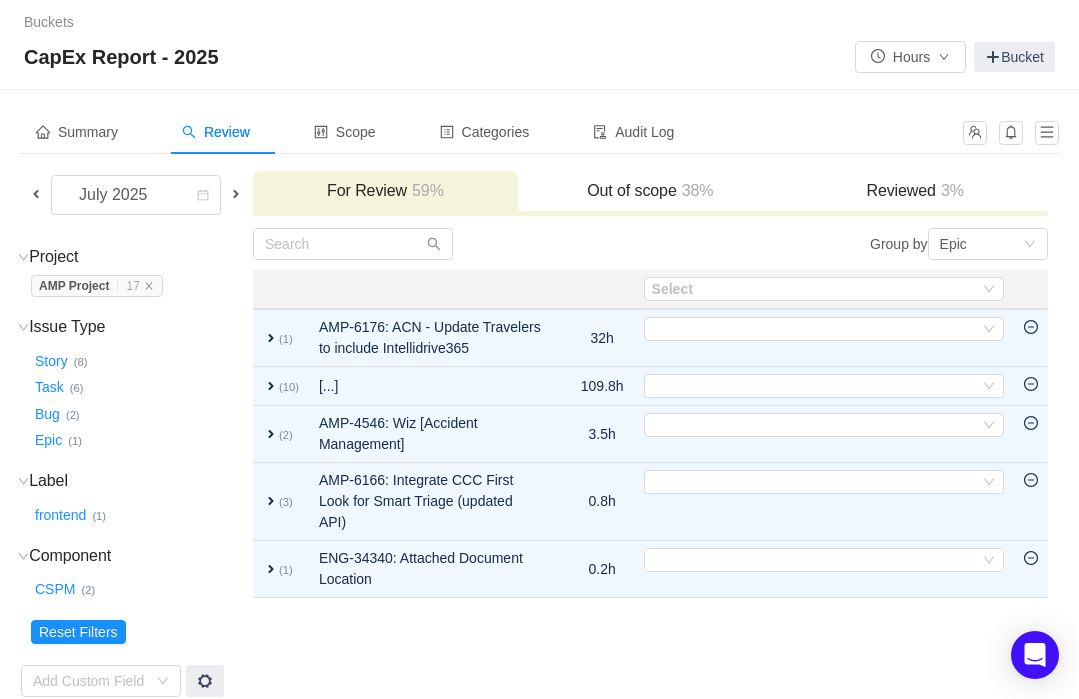 click 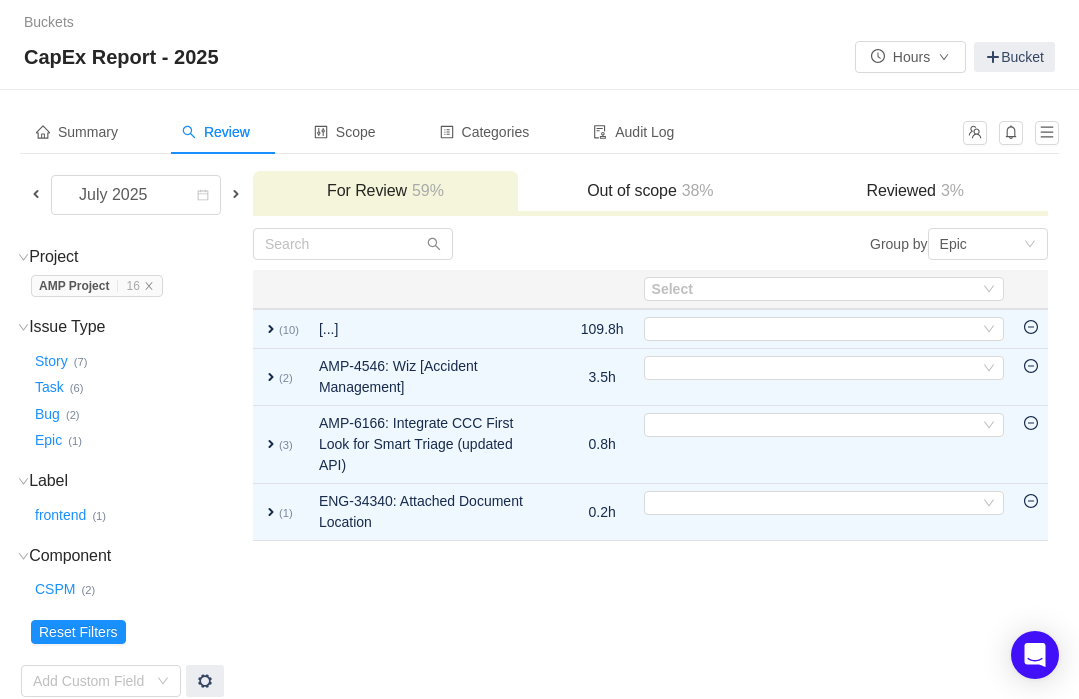 click 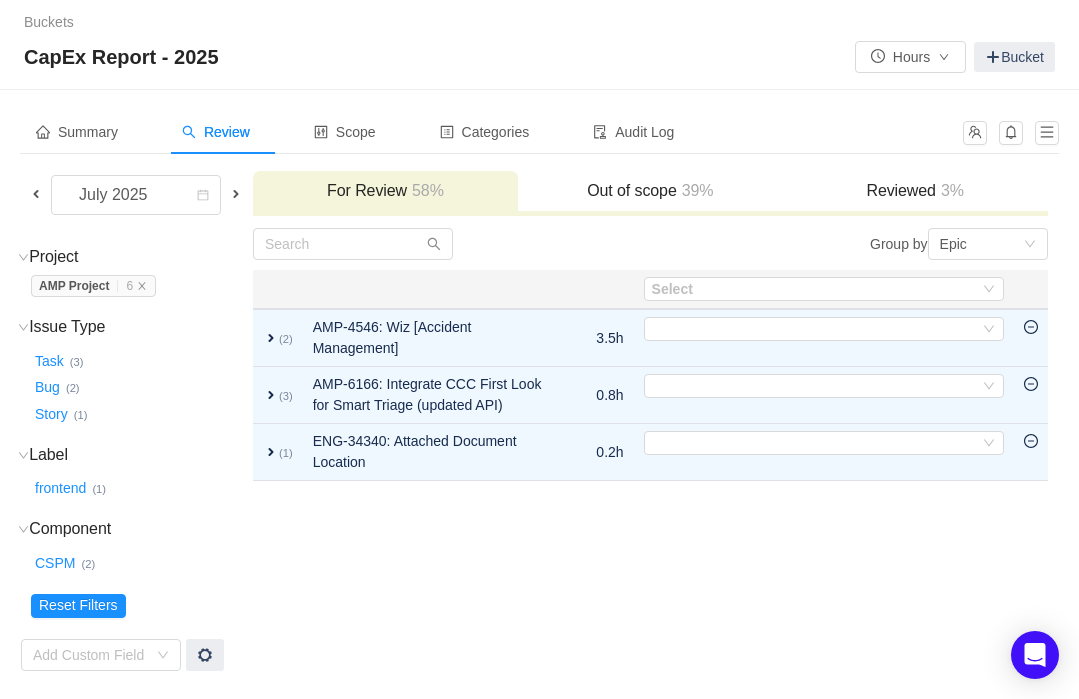 click 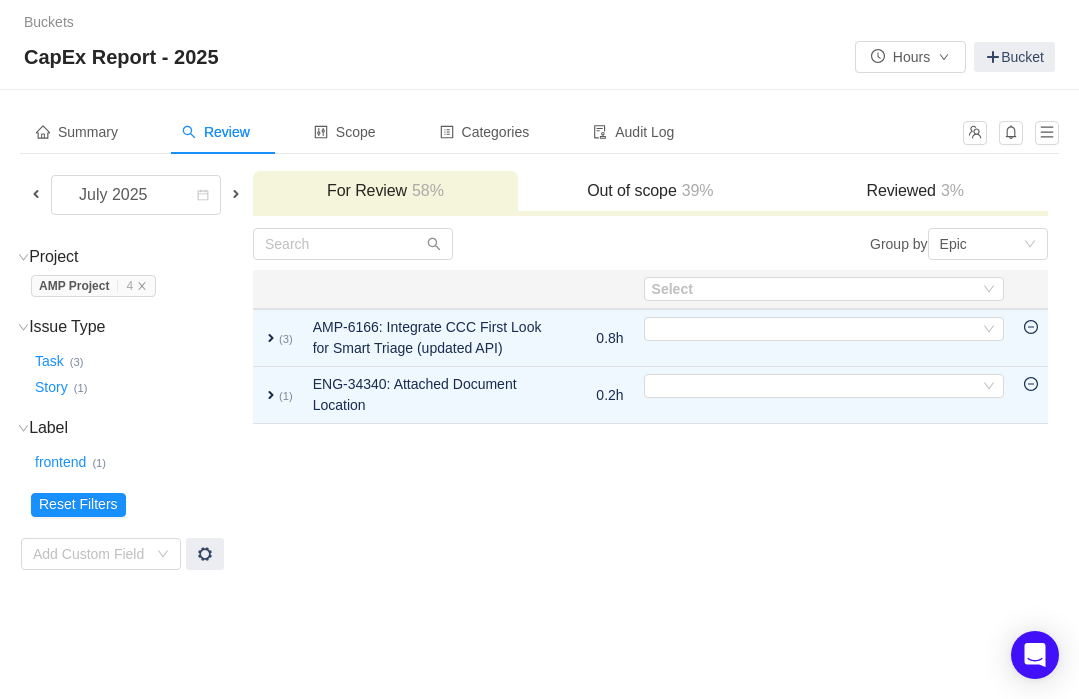 click 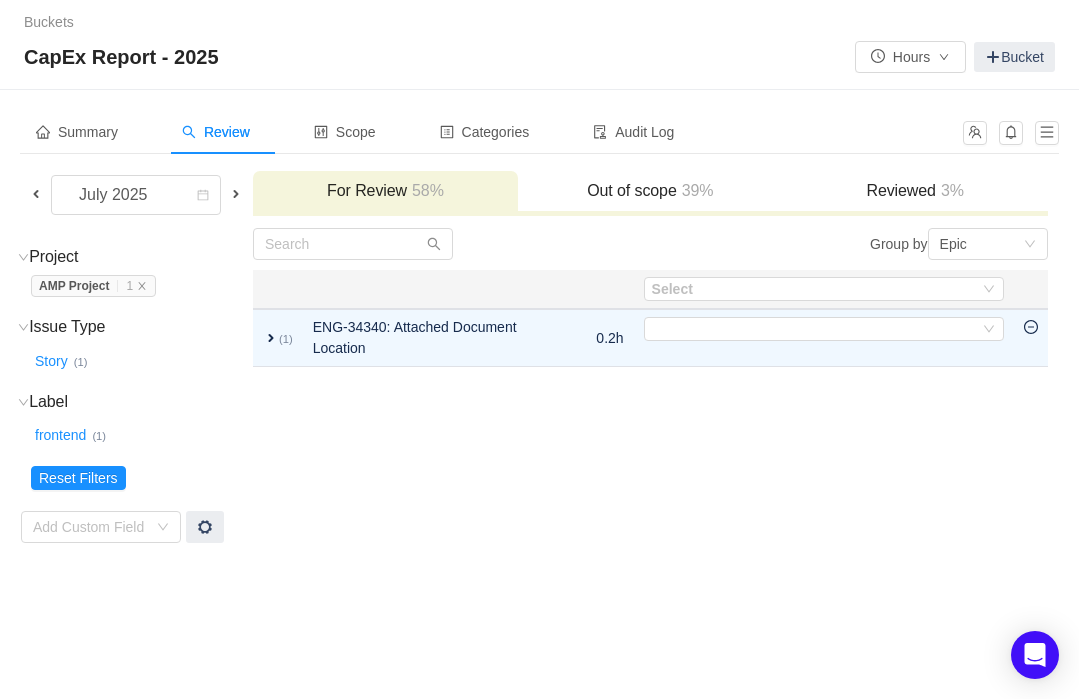 click 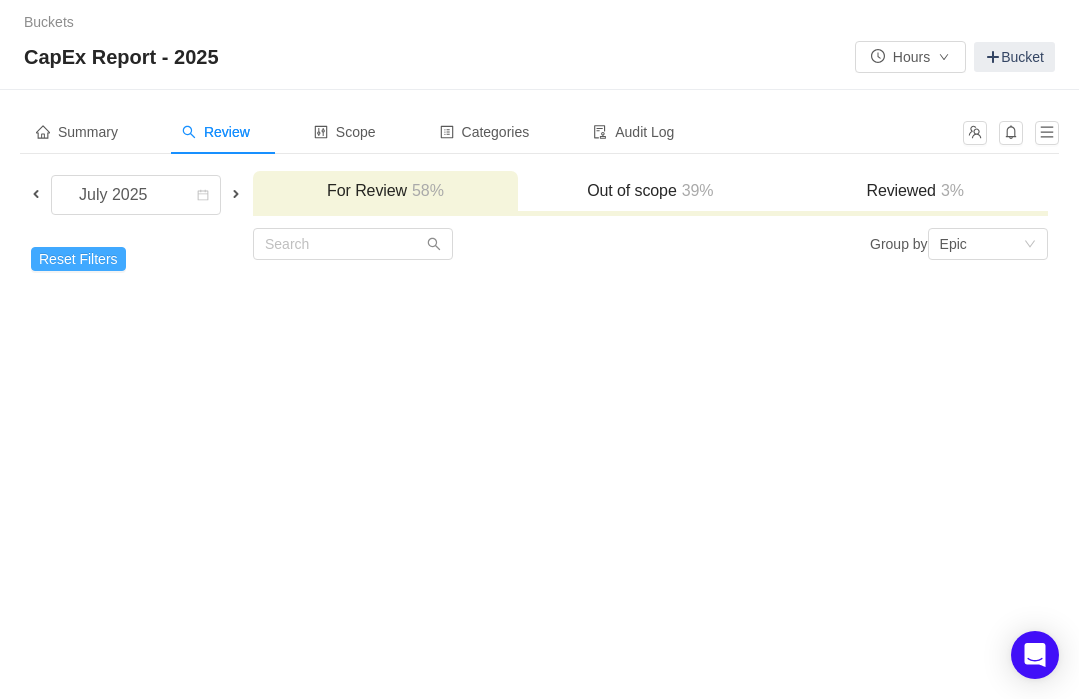 click on "Reset Filters" at bounding box center (78, 259) 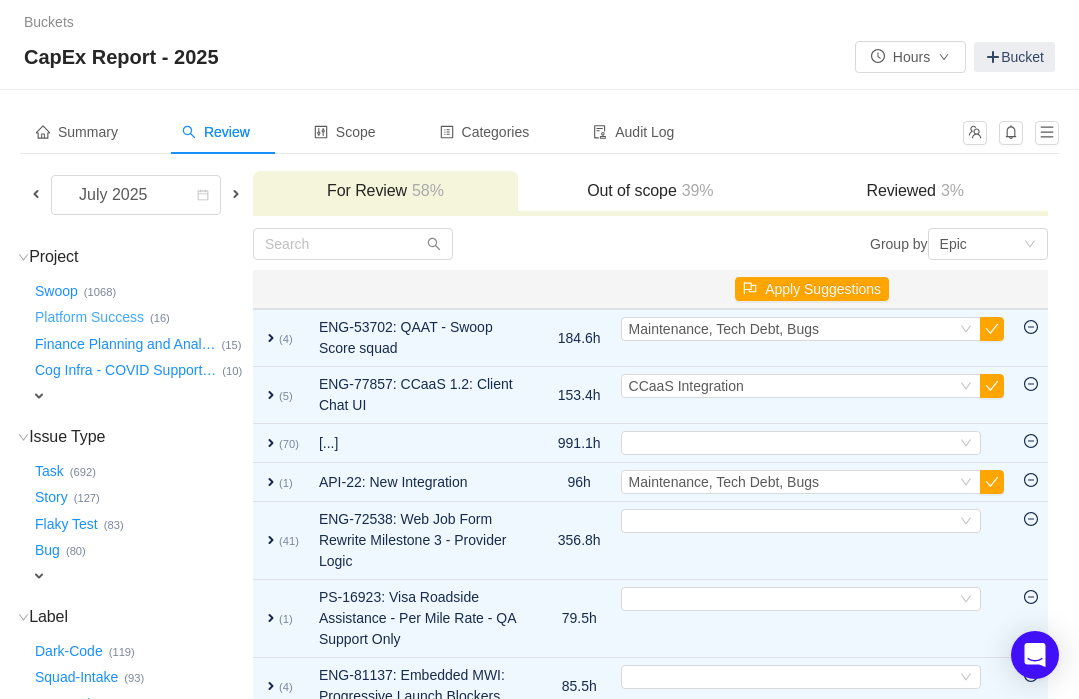 click on "Platform Success …" at bounding box center [90, 318] 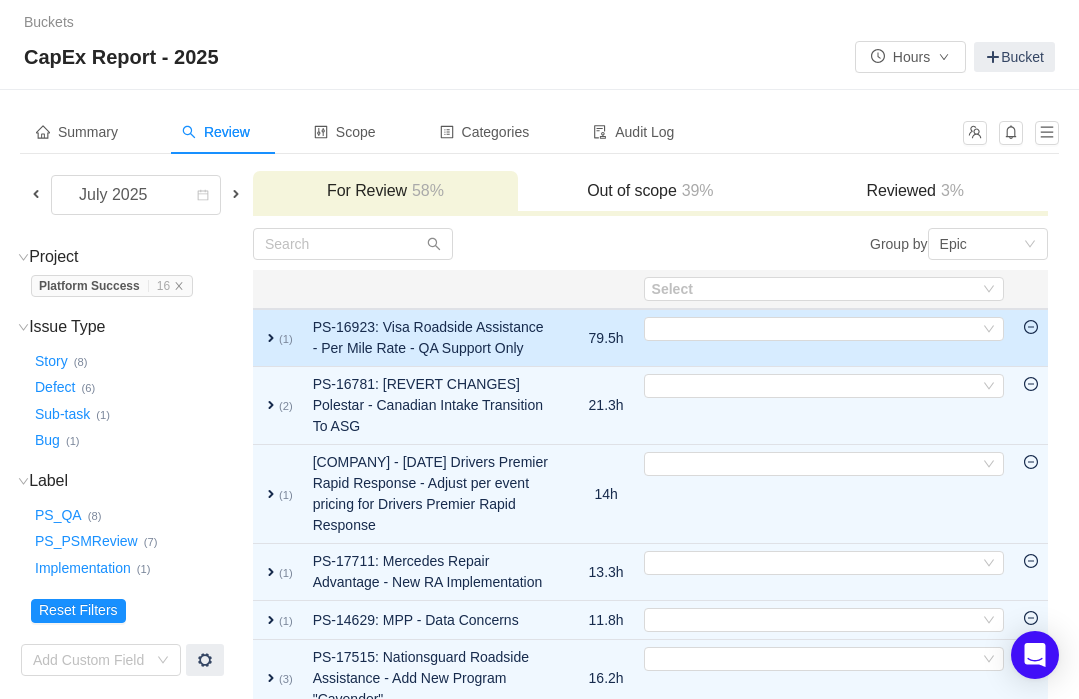 click 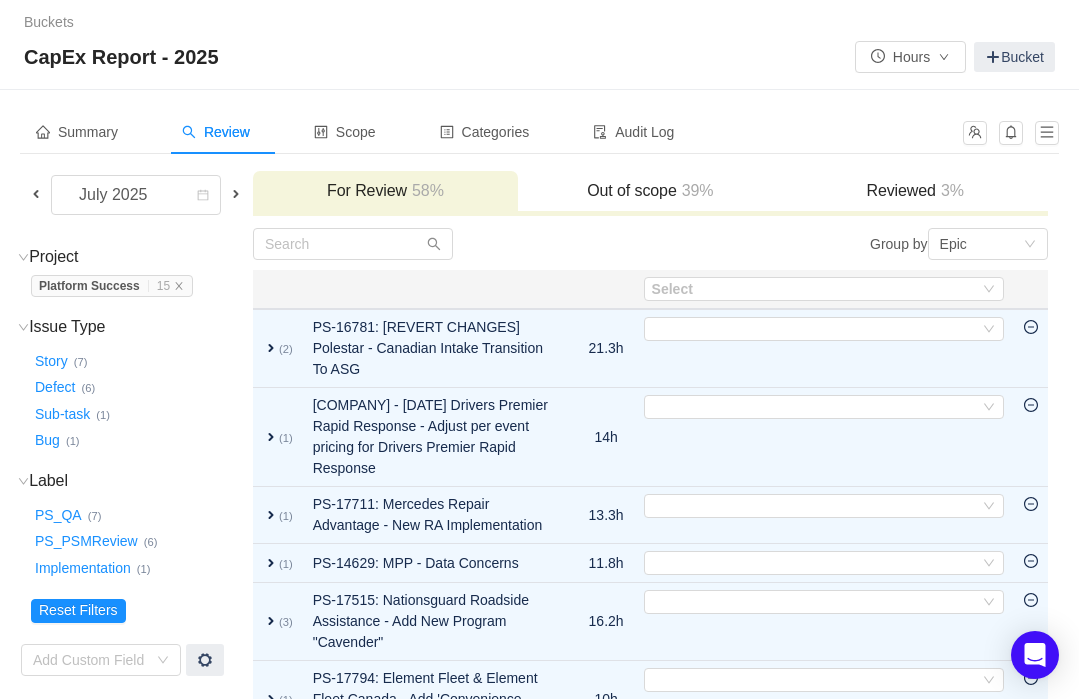 click 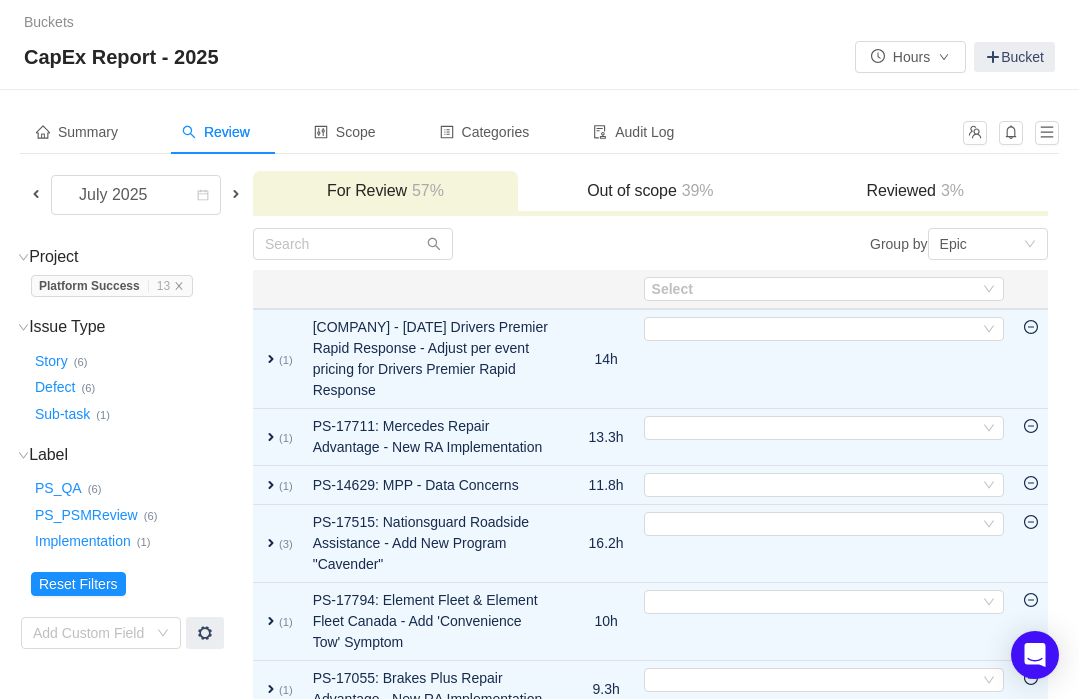 click 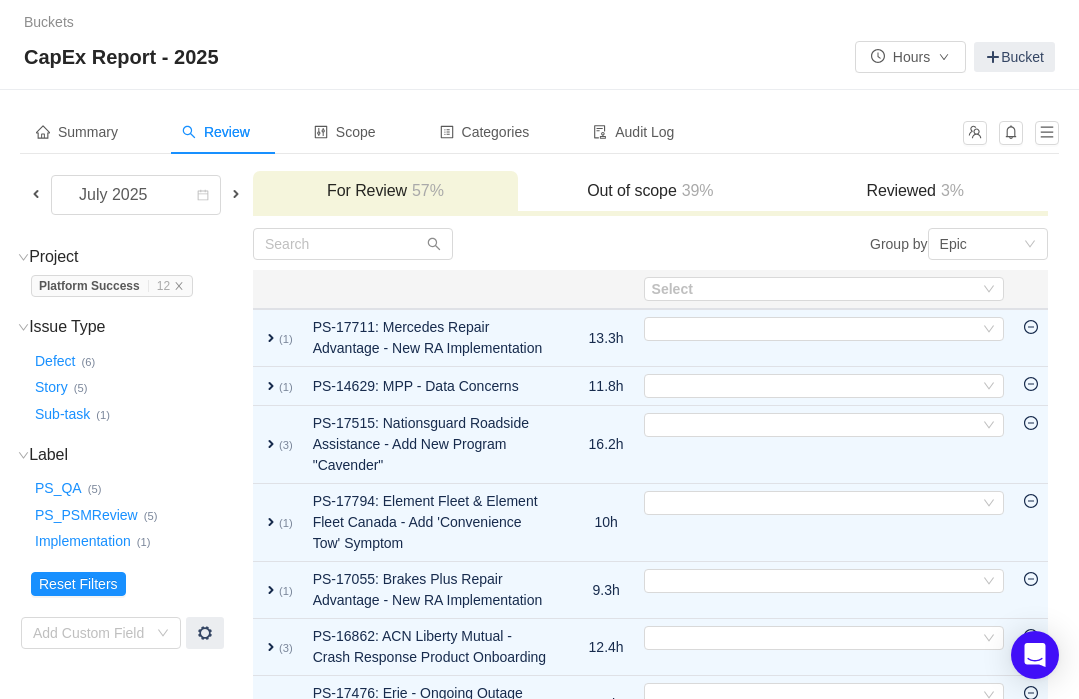 click 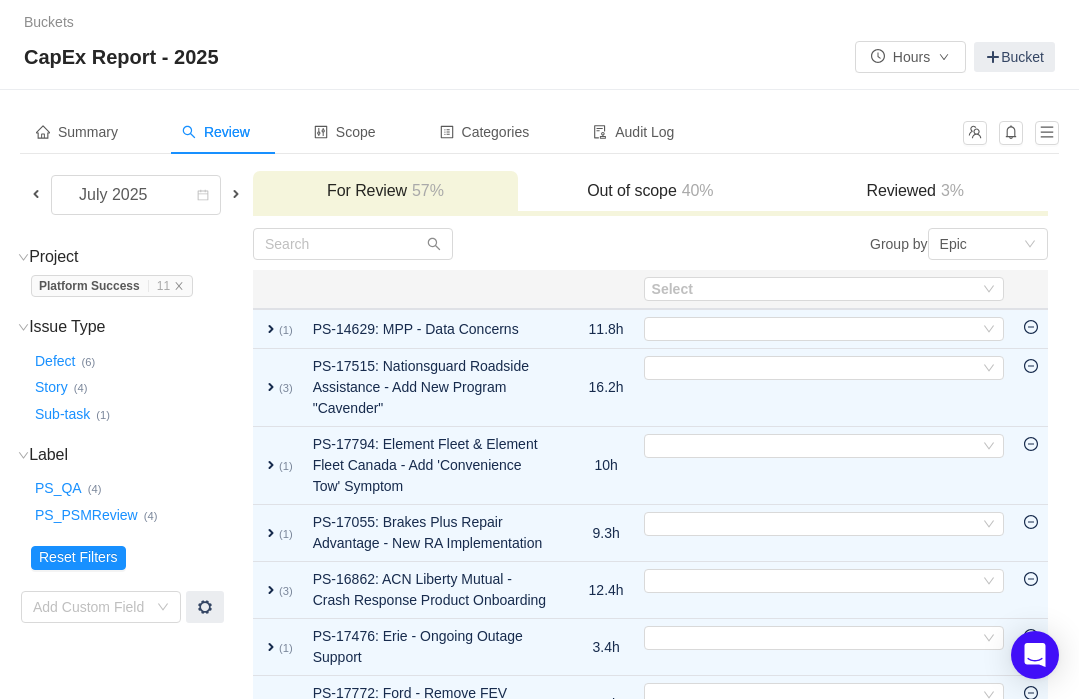 click 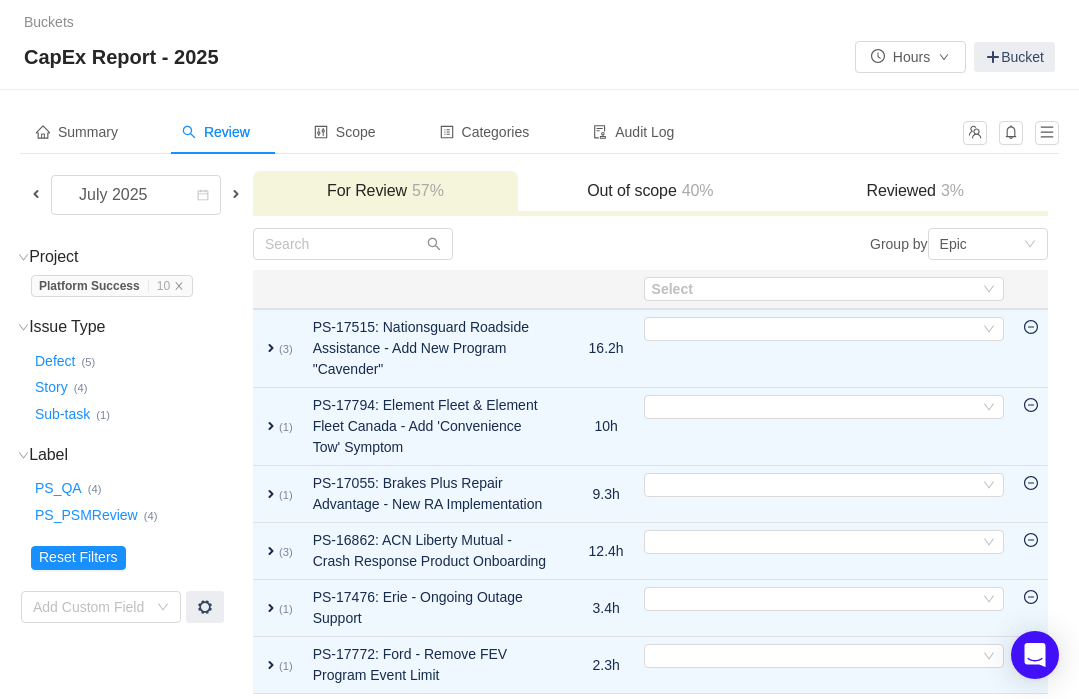 click 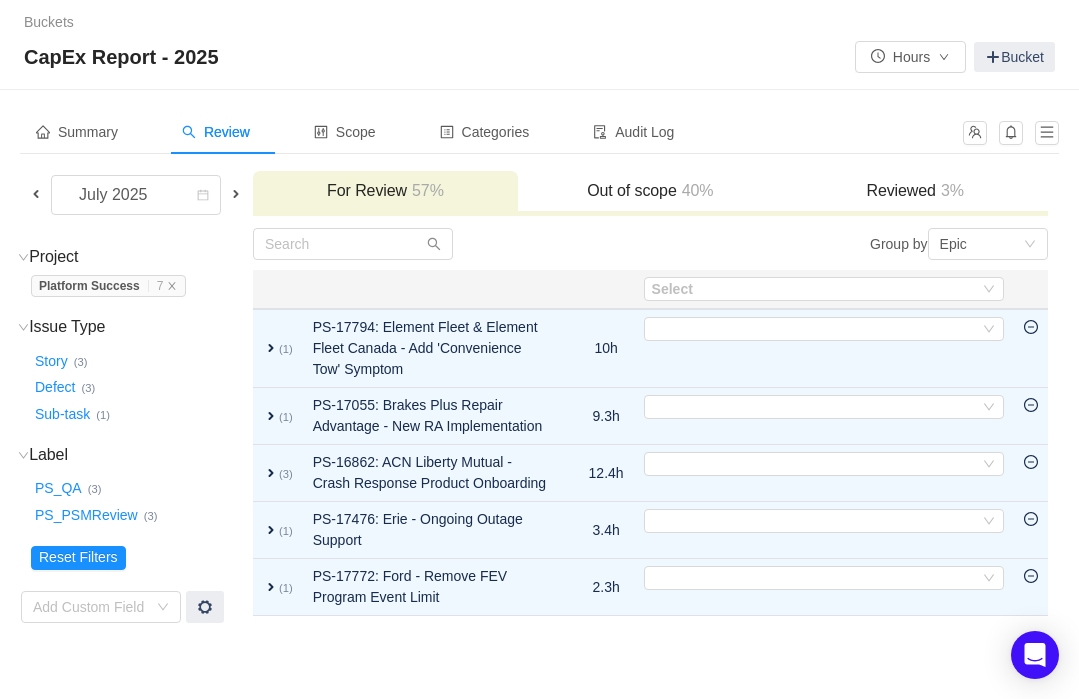 click 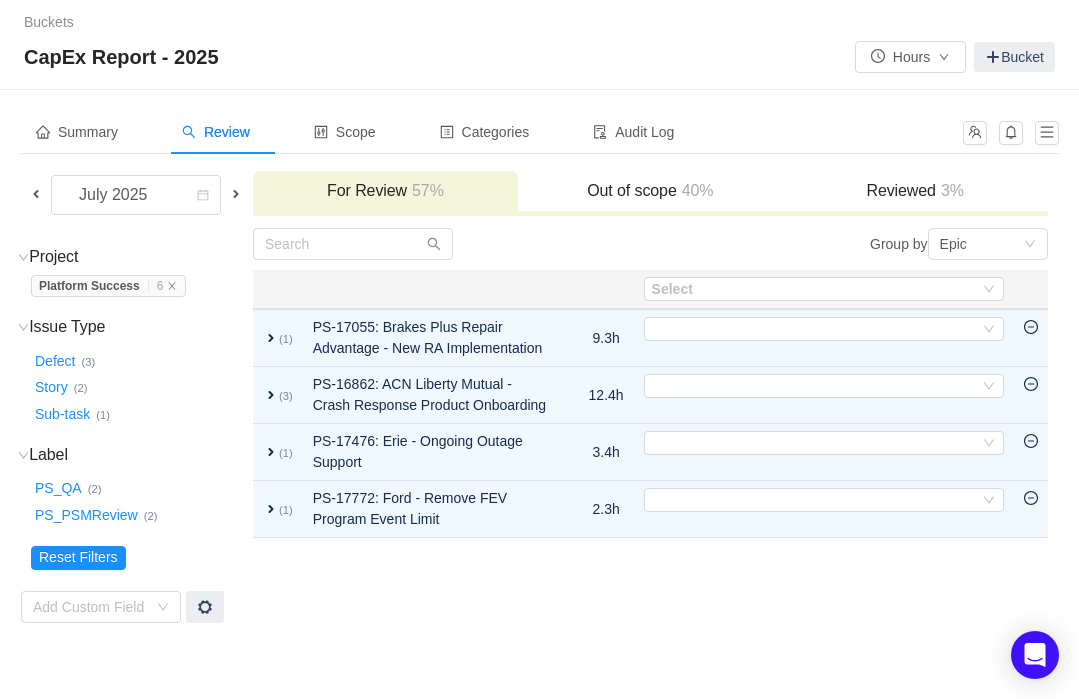 click 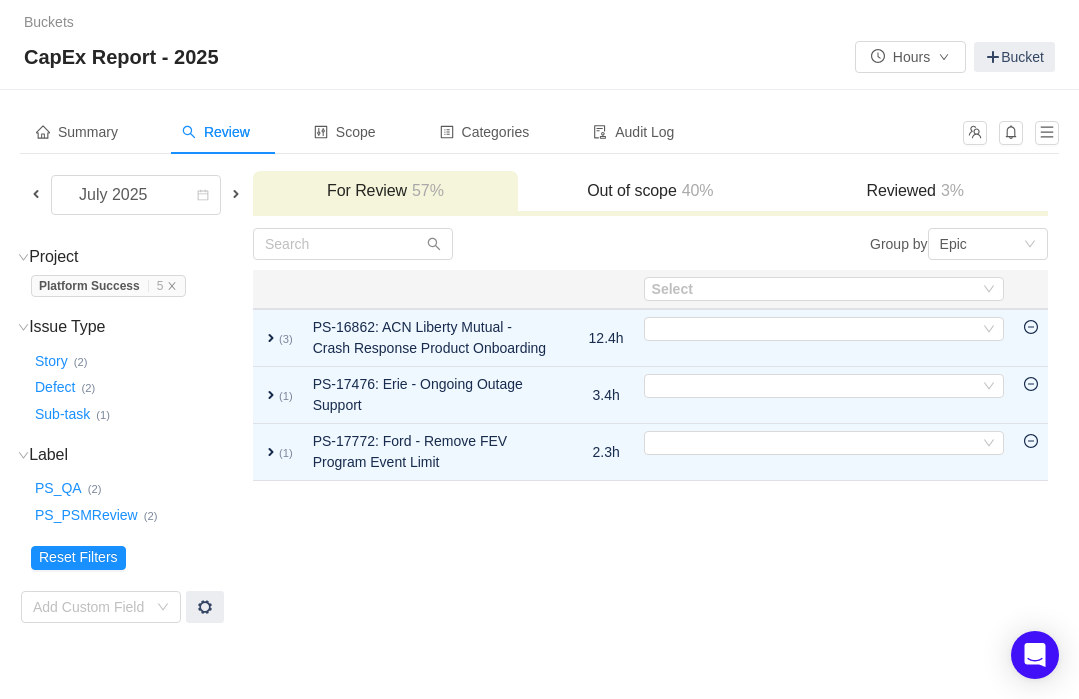 click 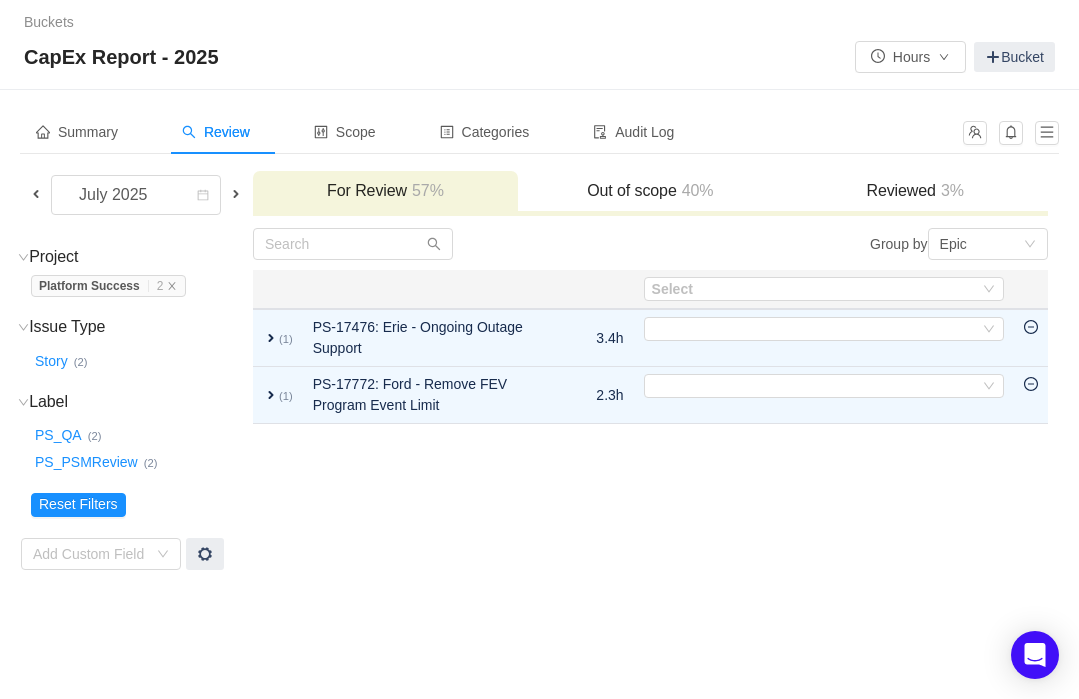 click 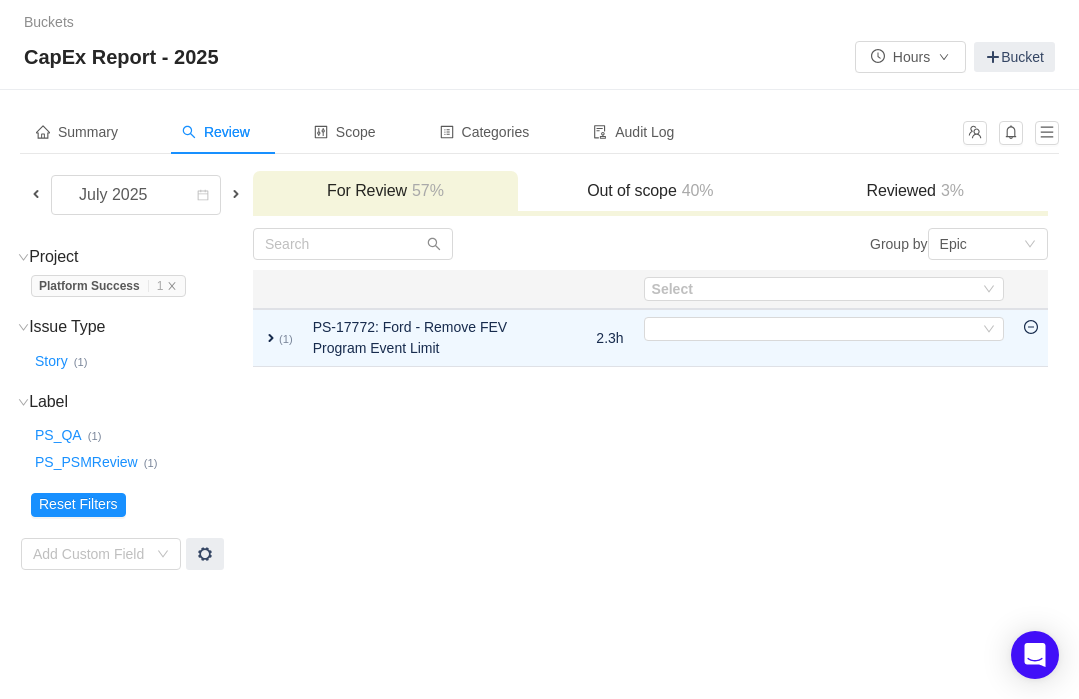 click 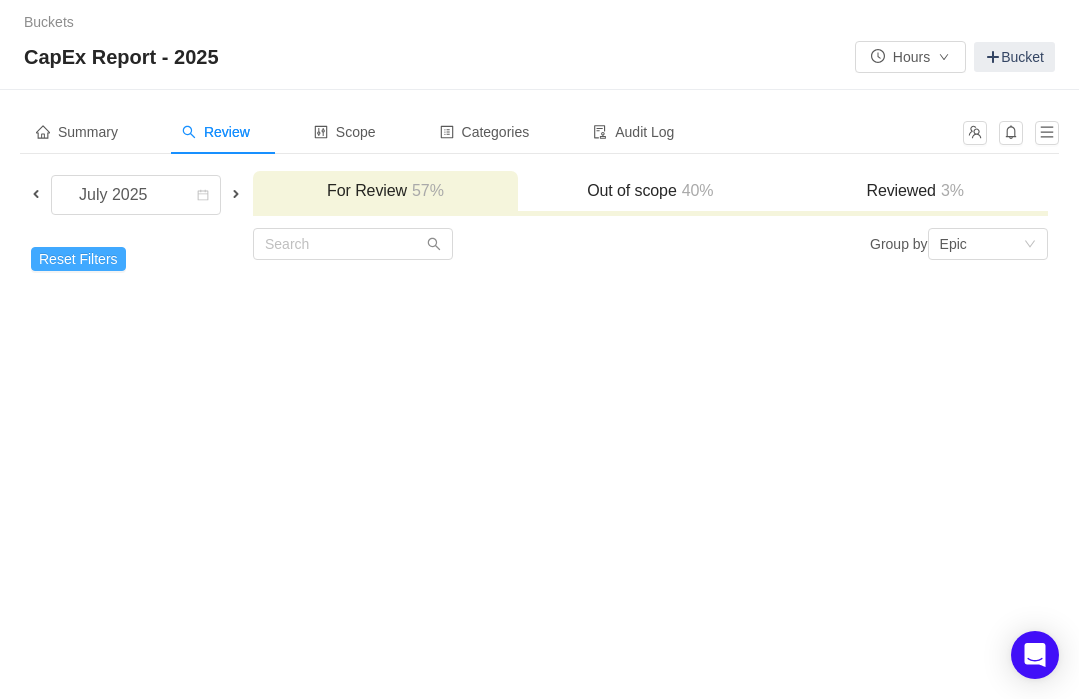 click on "Reset Filters" at bounding box center (78, 259) 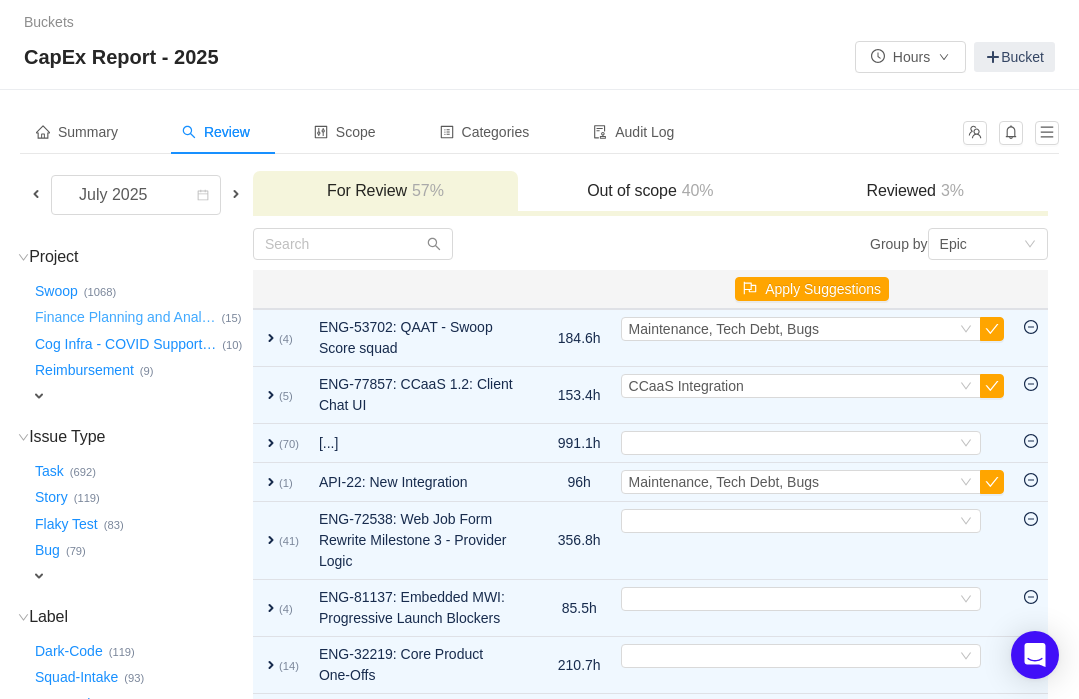 click on "Finance Planning and Anal …" at bounding box center [126, 318] 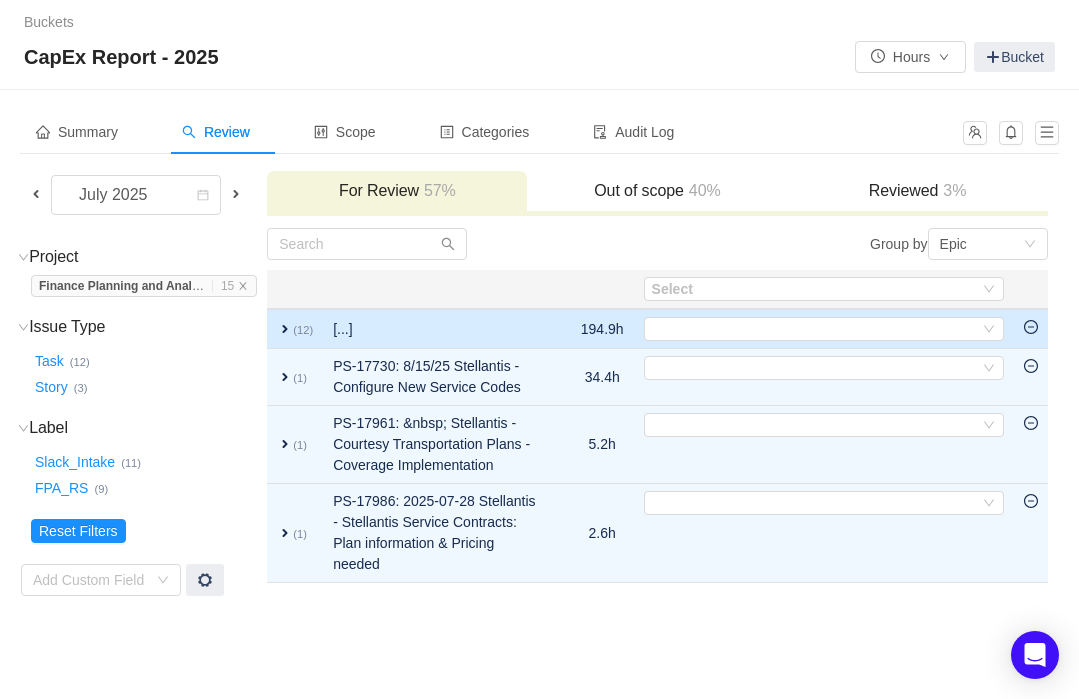click 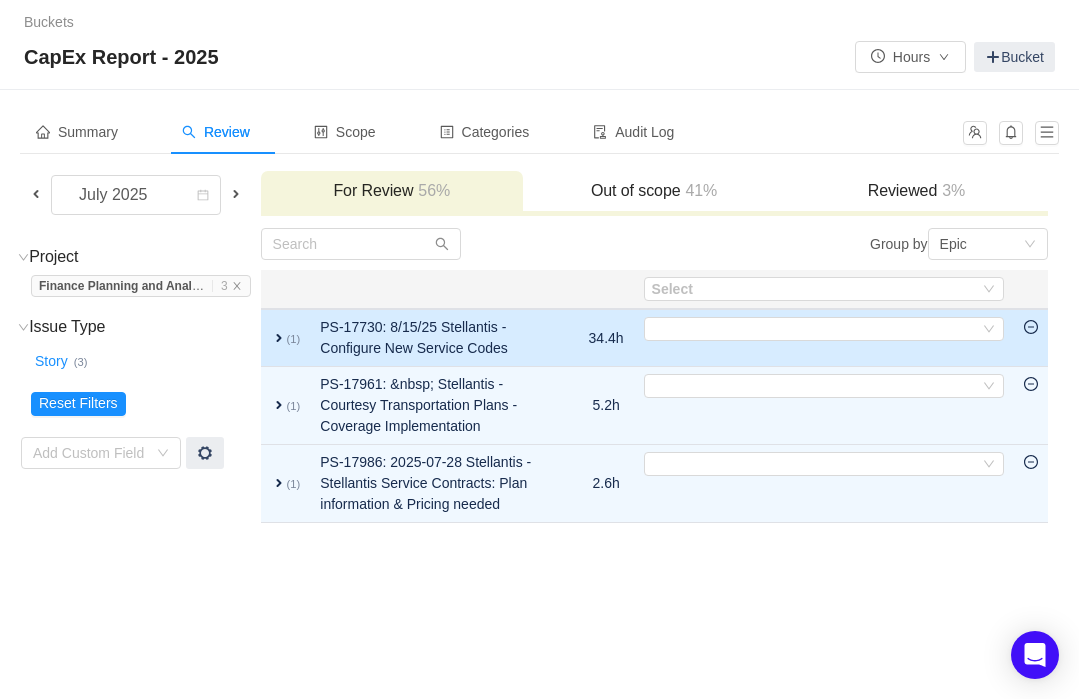 click 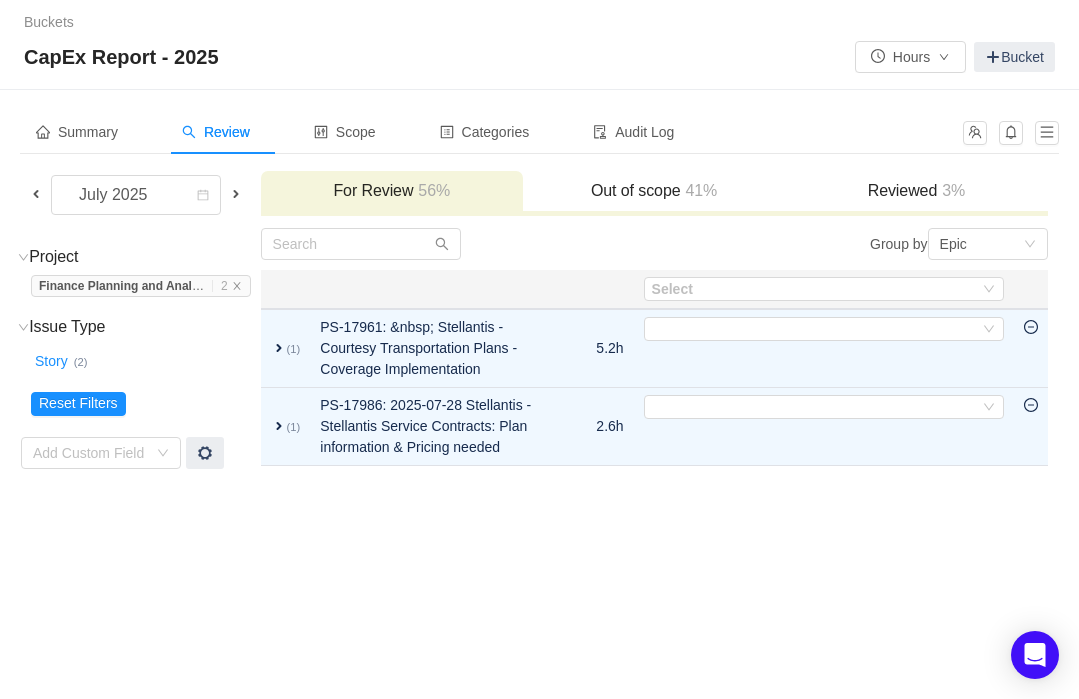 click 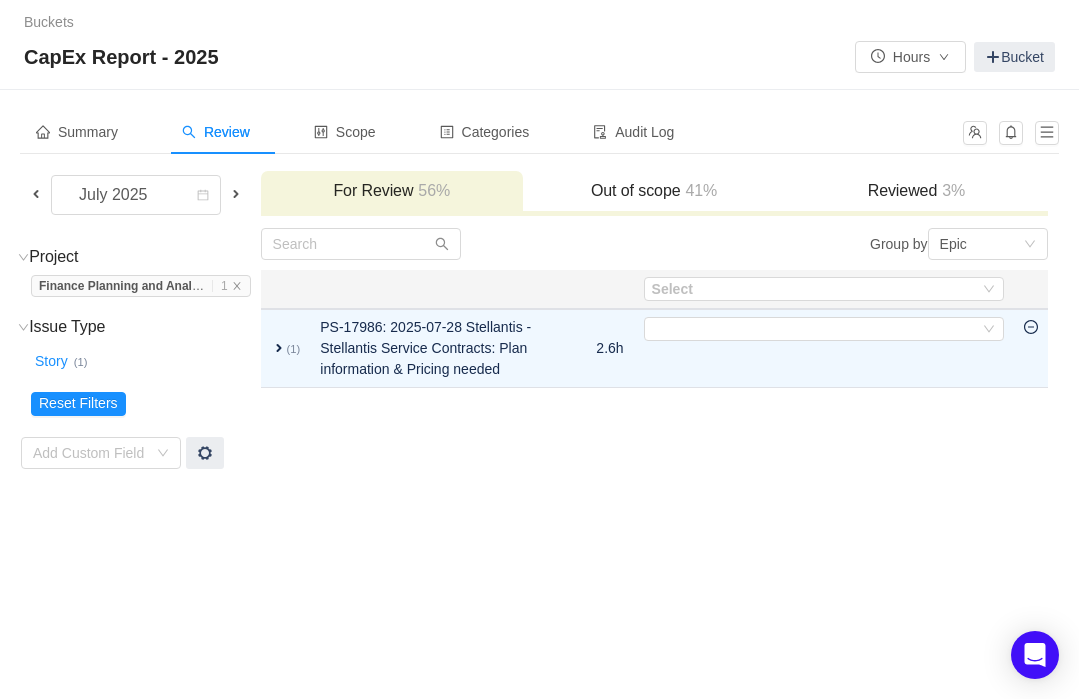 click 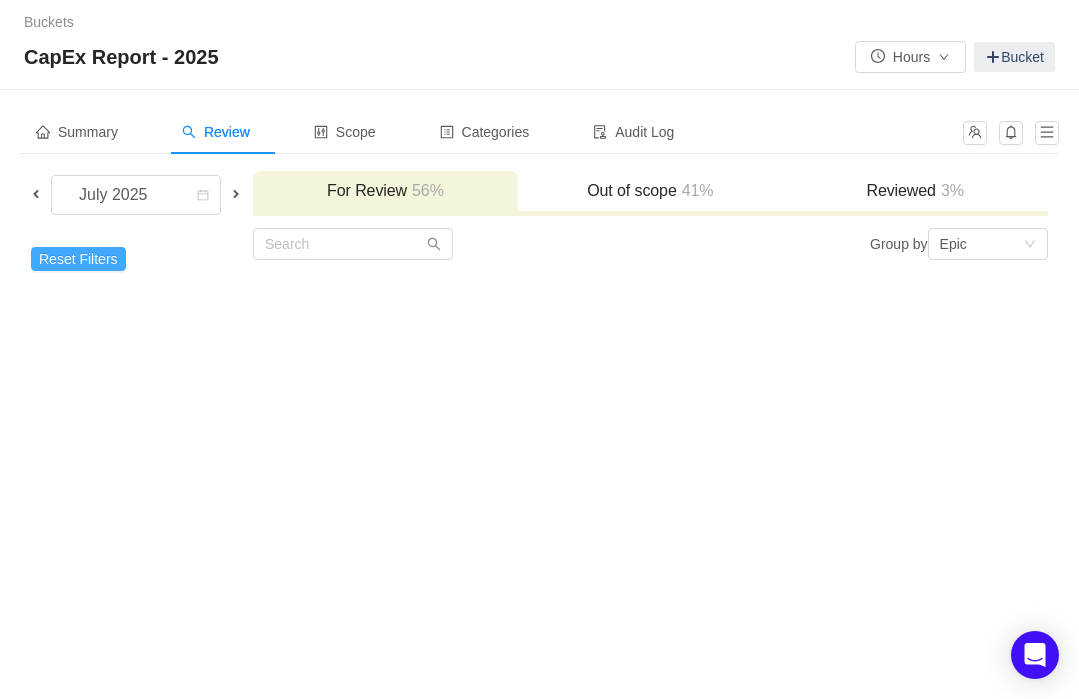 click on "Reset Filters" at bounding box center [78, 259] 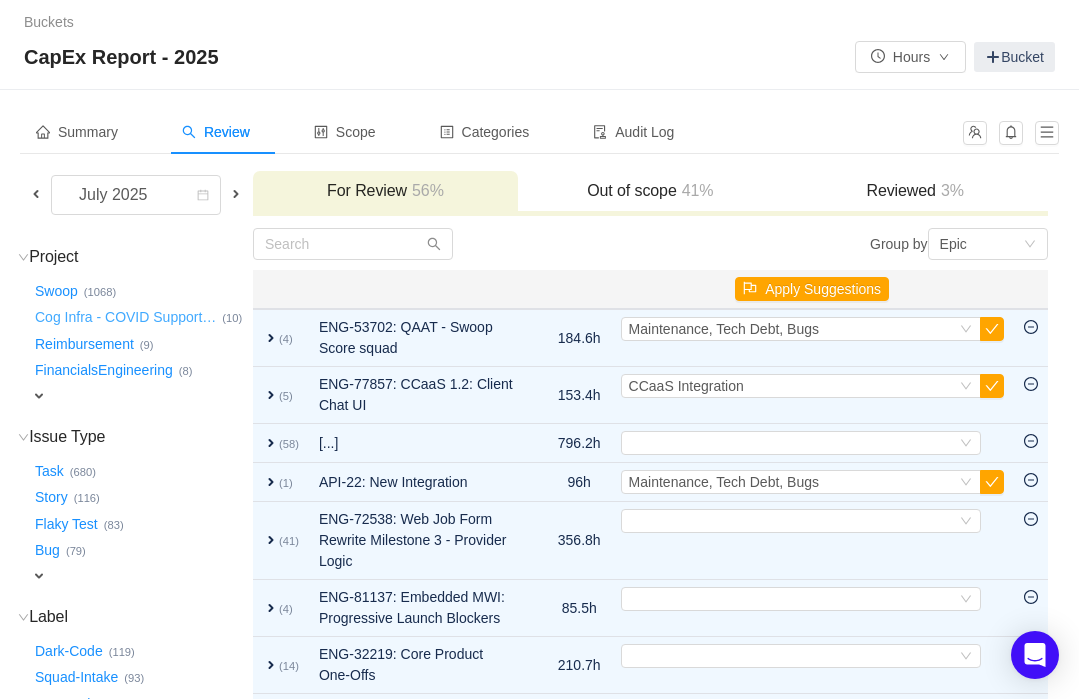 click on "Cog Infra - COVID Support …" at bounding box center (126, 318) 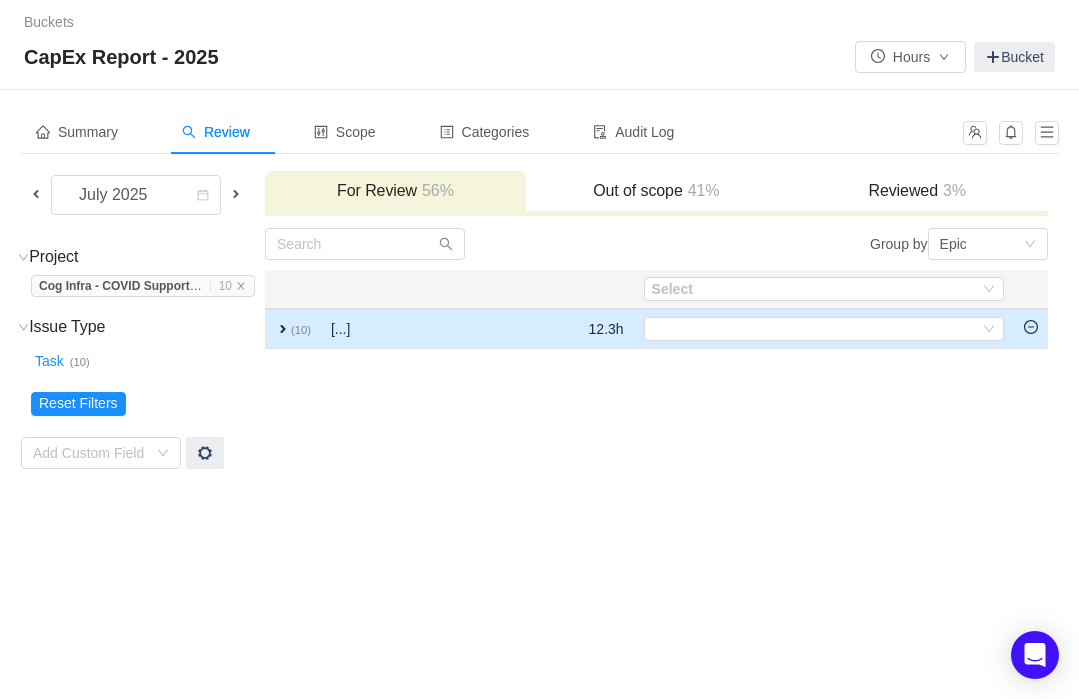 click 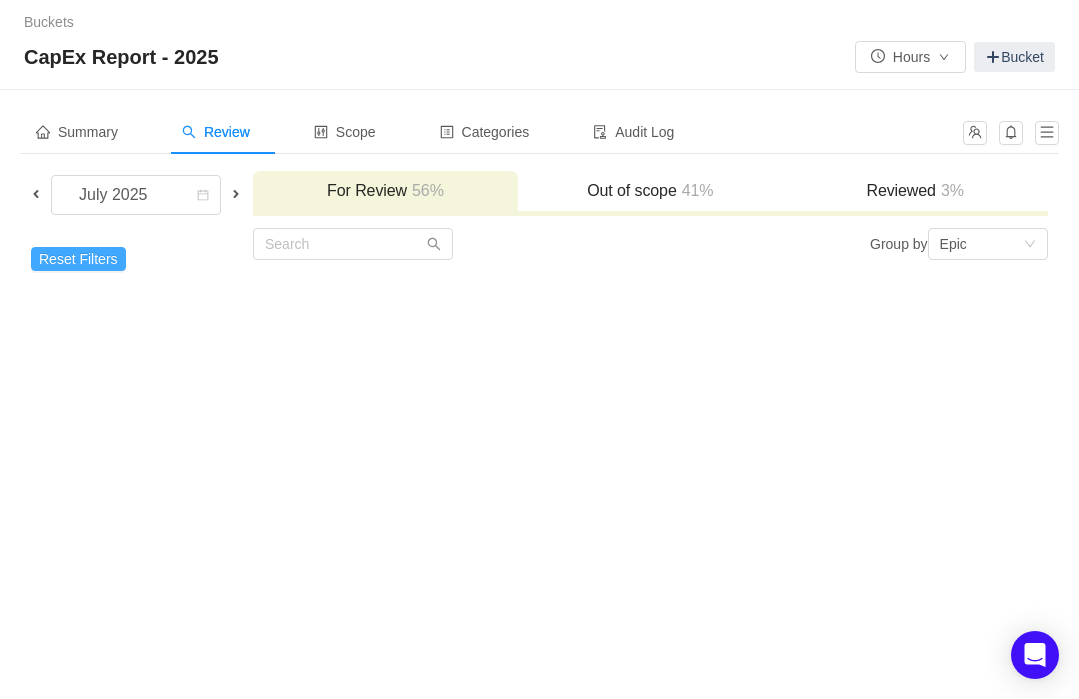 click on "Reset Filters" at bounding box center (78, 259) 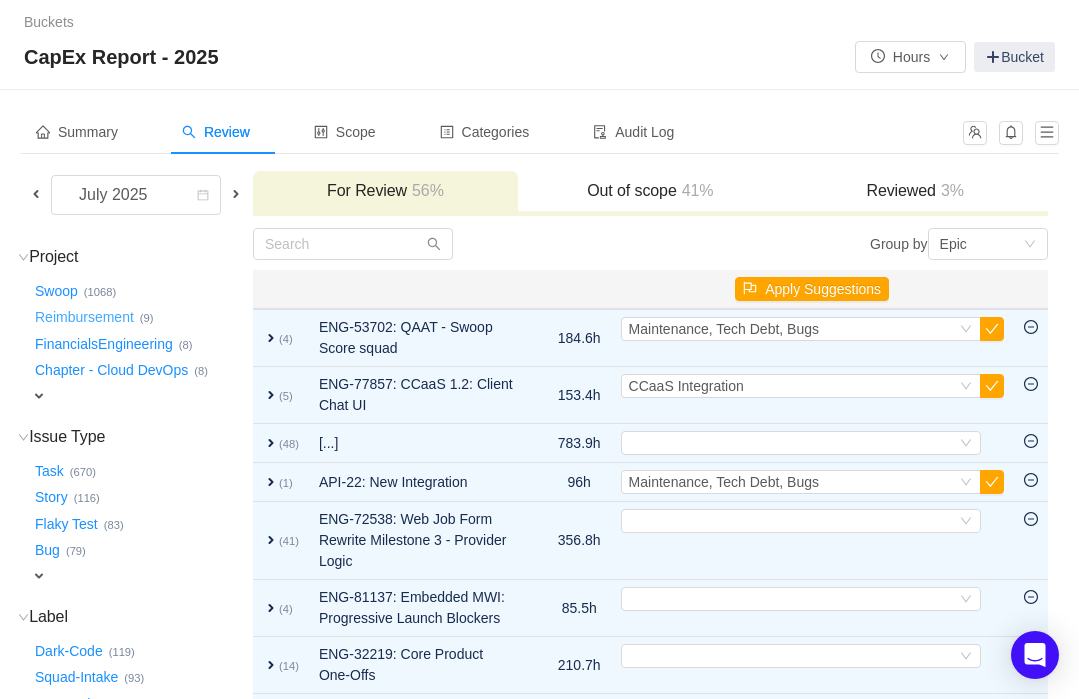 click on "Reimbursement …" at bounding box center [85, 318] 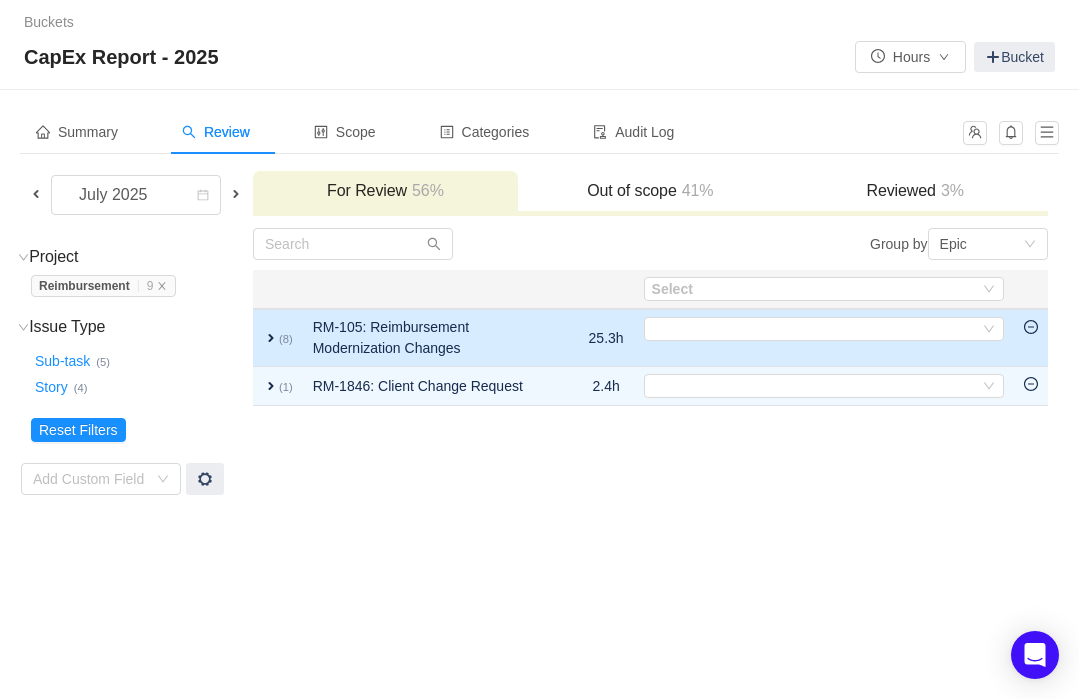 click 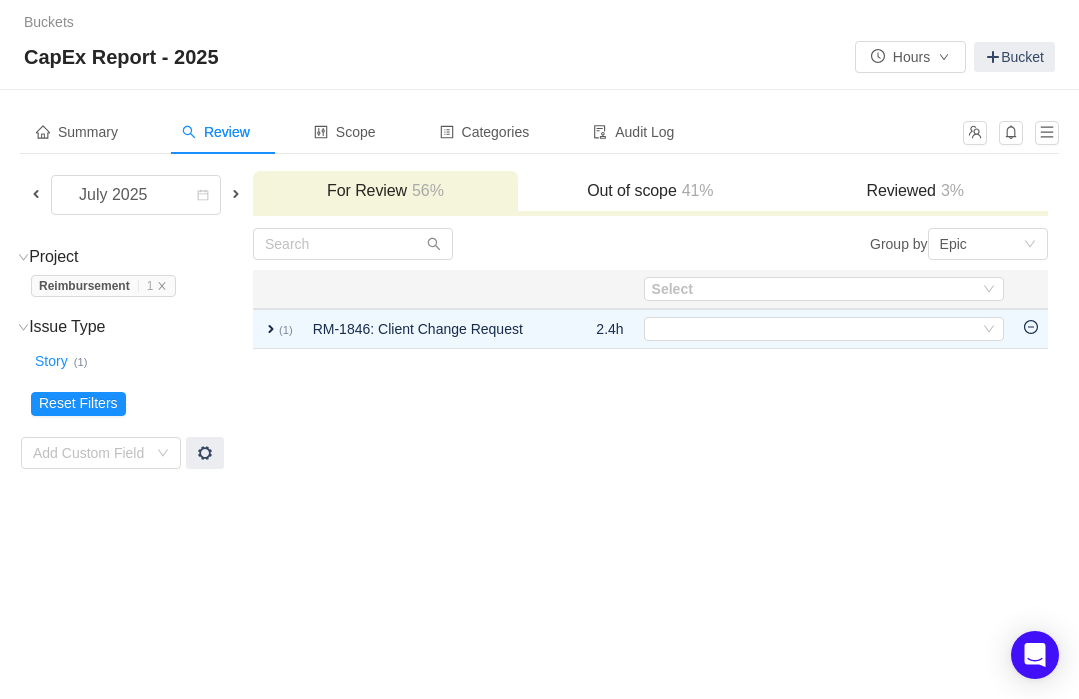 click 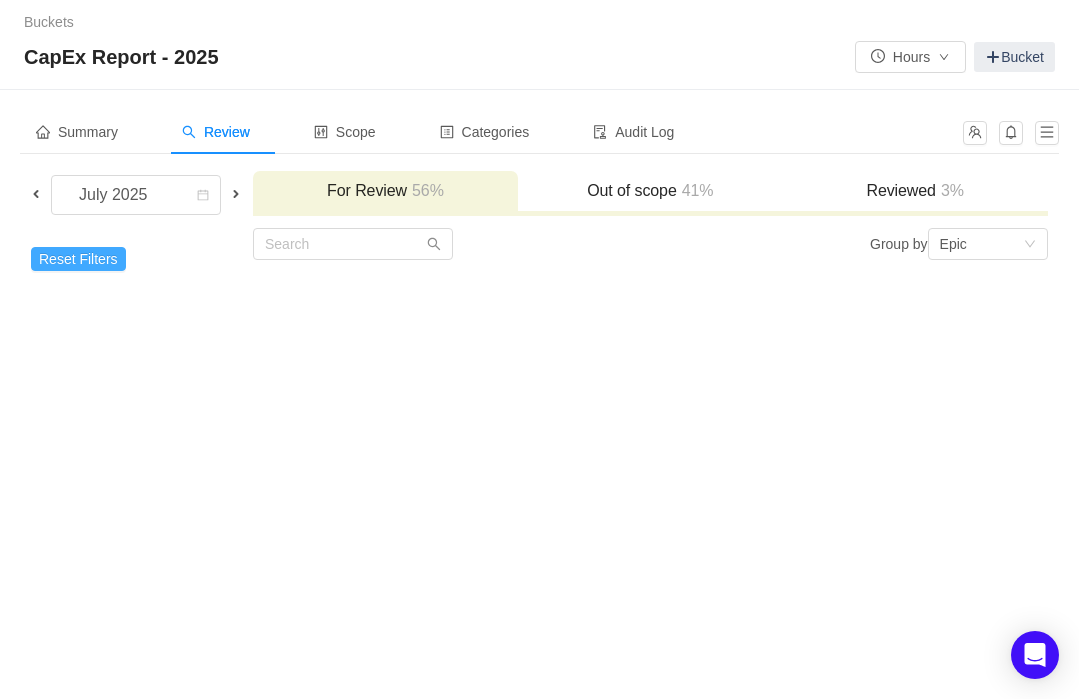 click on "Reset Filters" at bounding box center [78, 259] 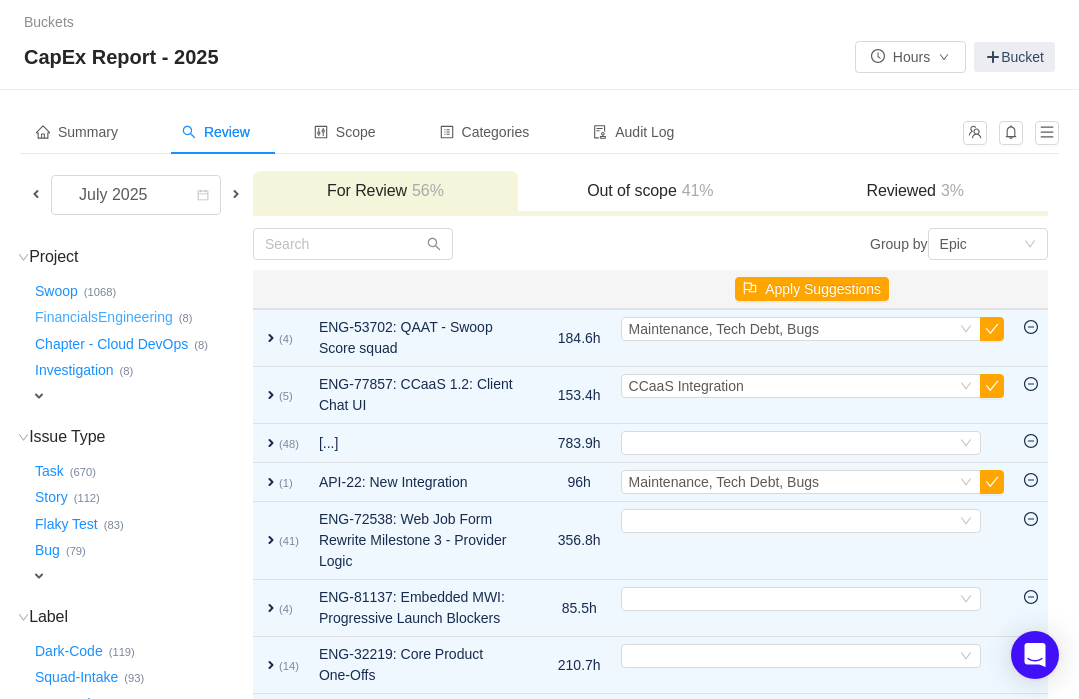 click on "FinancialsEngineering …" at bounding box center (105, 318) 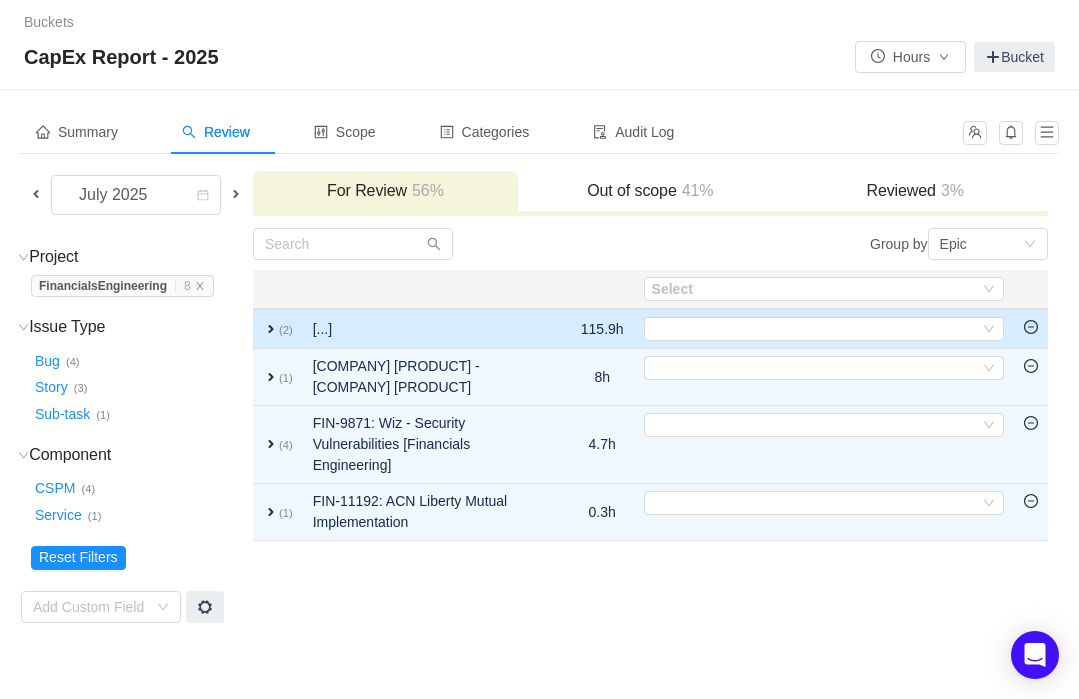 click at bounding box center (1031, 329) 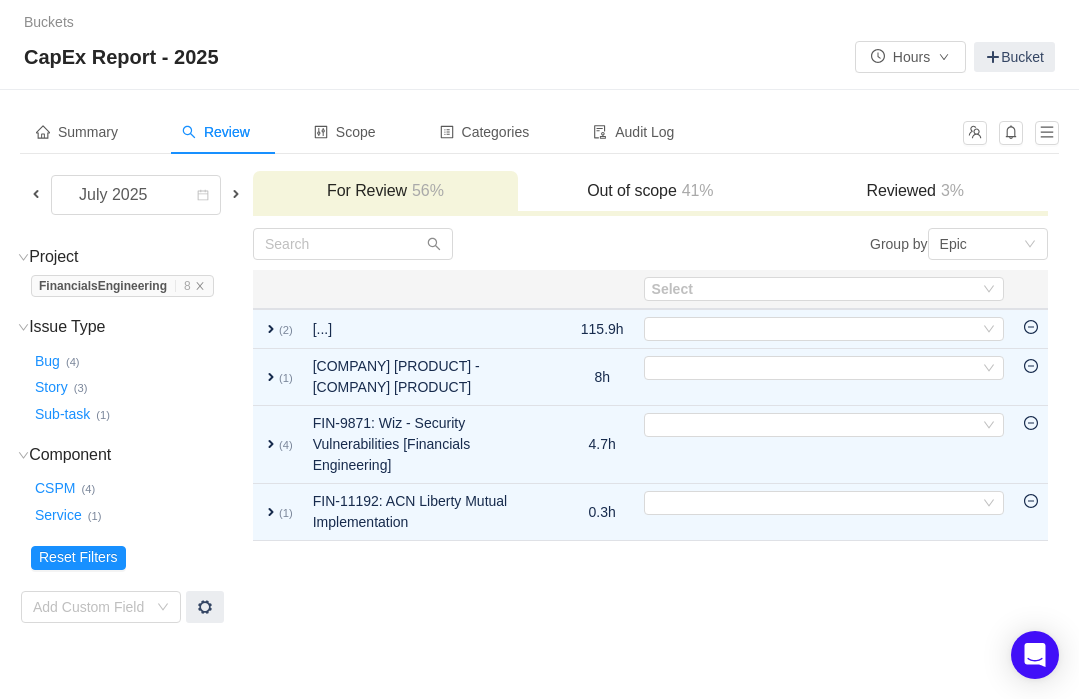 click 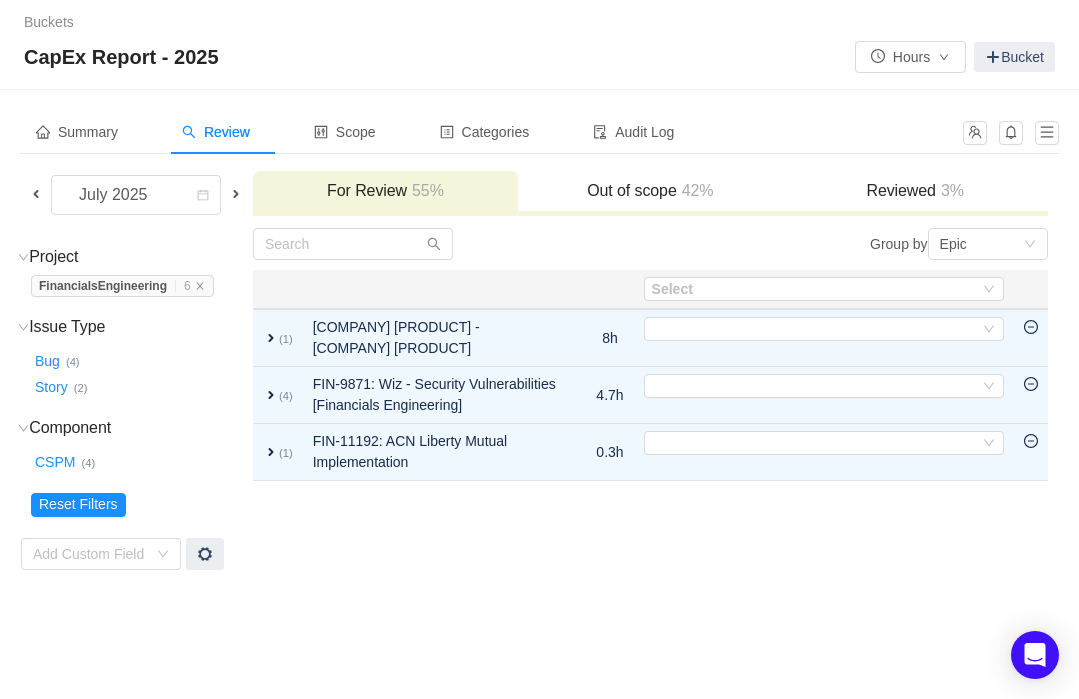 click 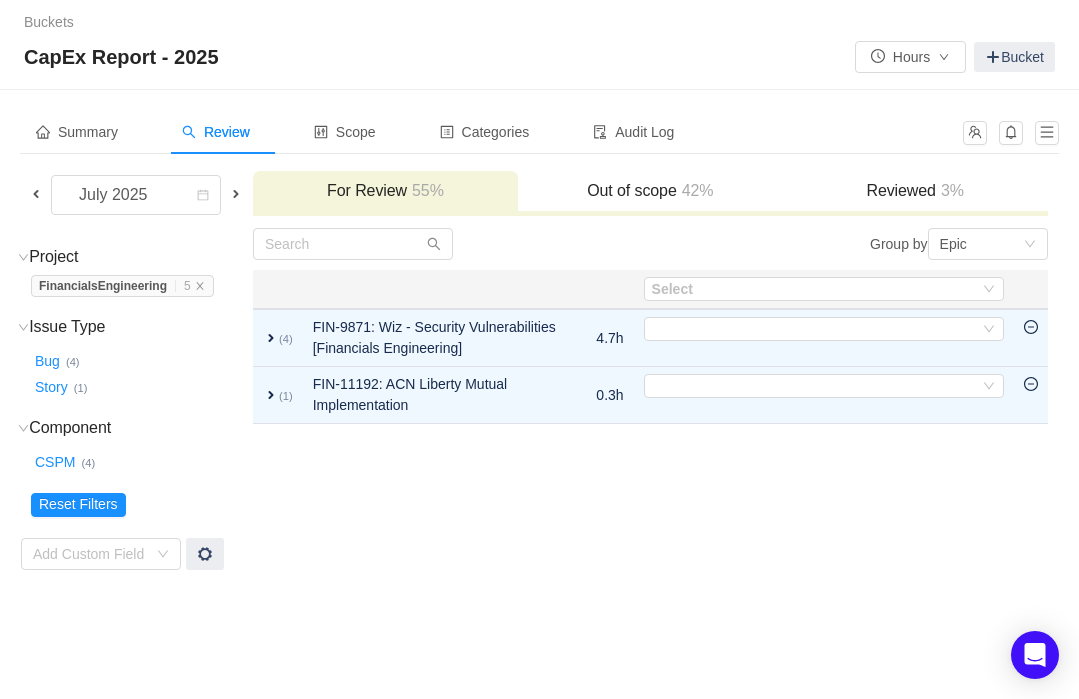 click 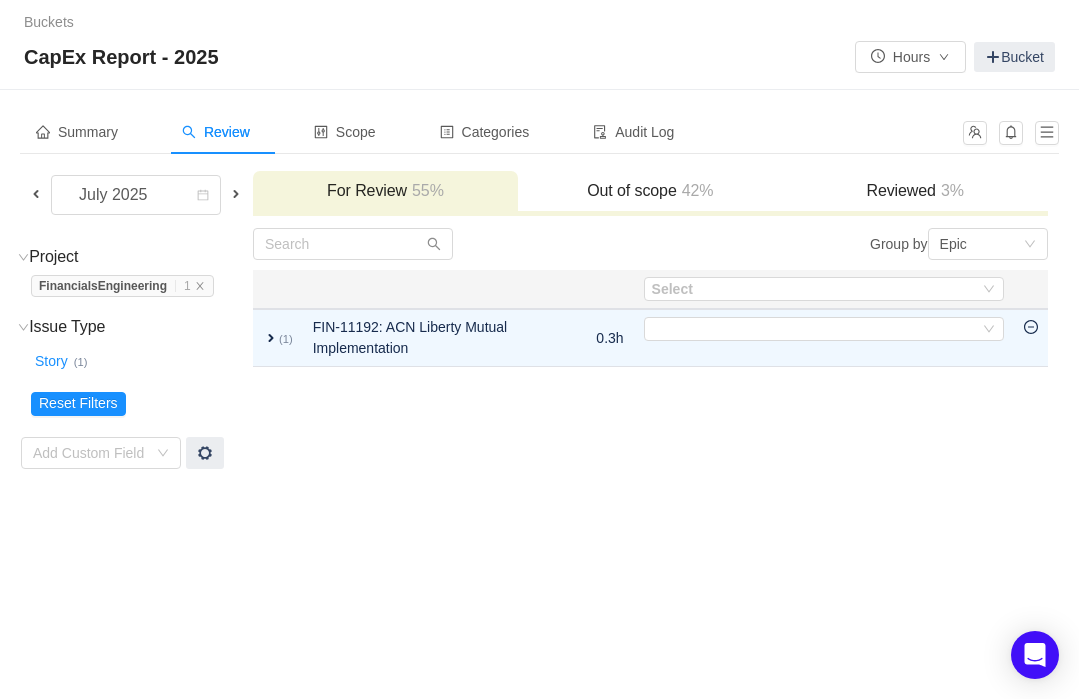click 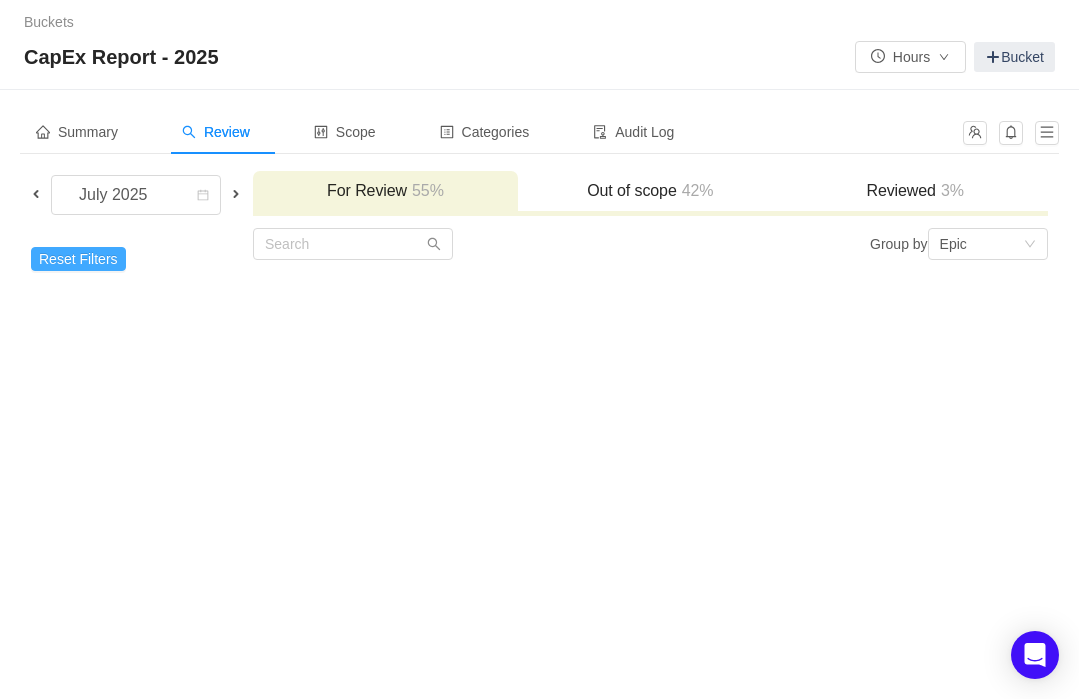 click on "Reset Filters" at bounding box center (78, 259) 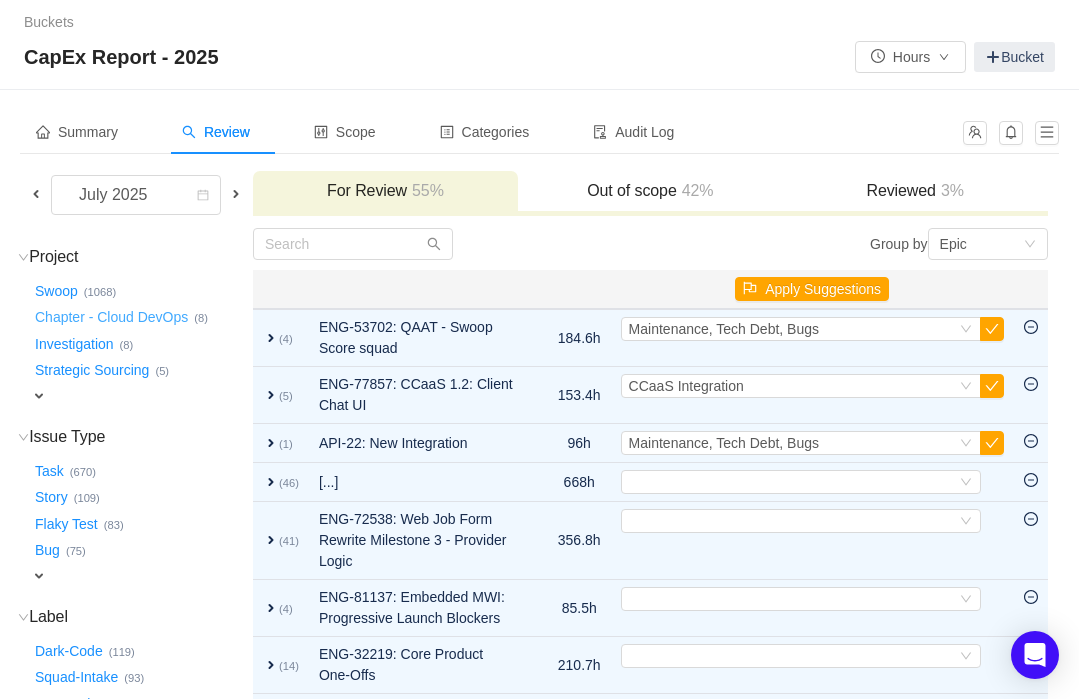 click on "Chapter - Cloud DevOps …" at bounding box center [112, 318] 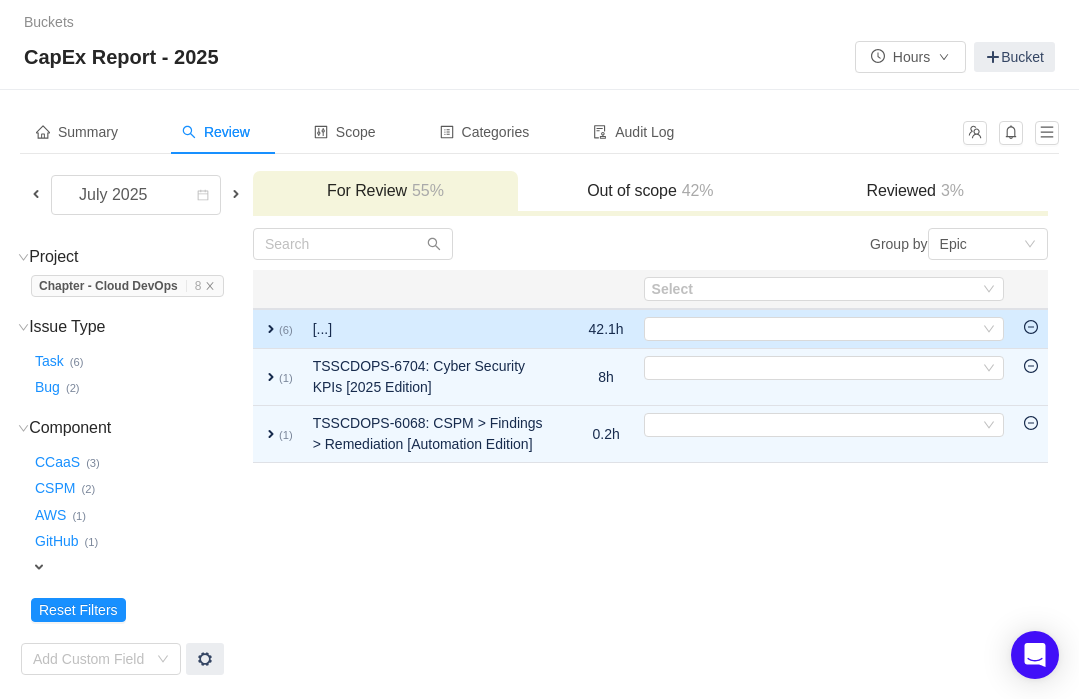 click 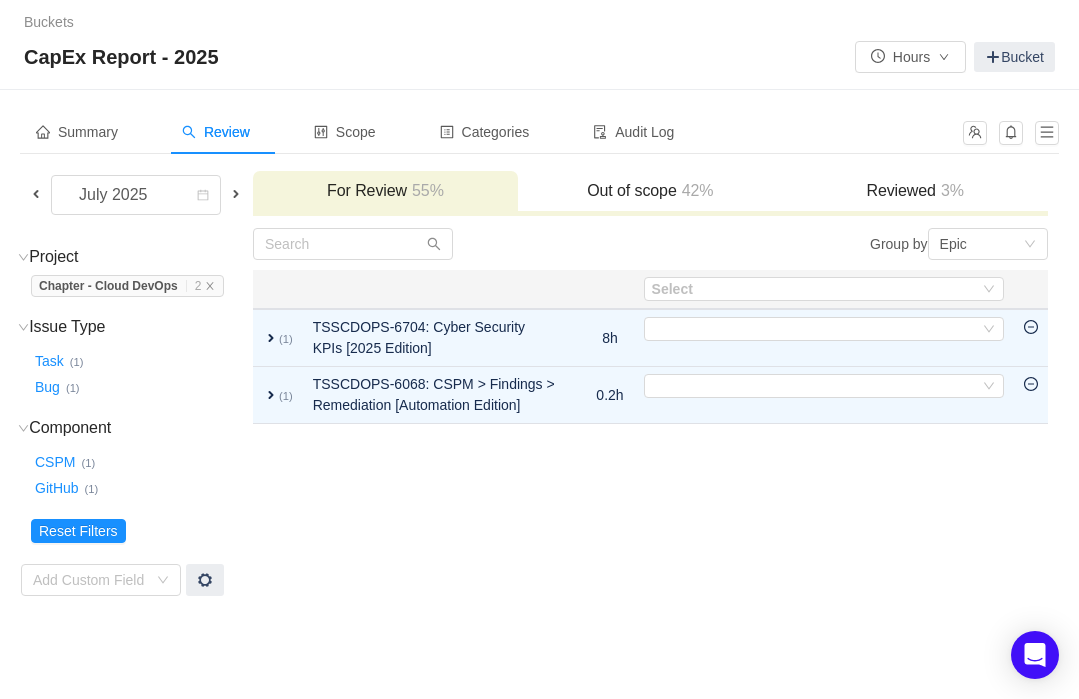 click 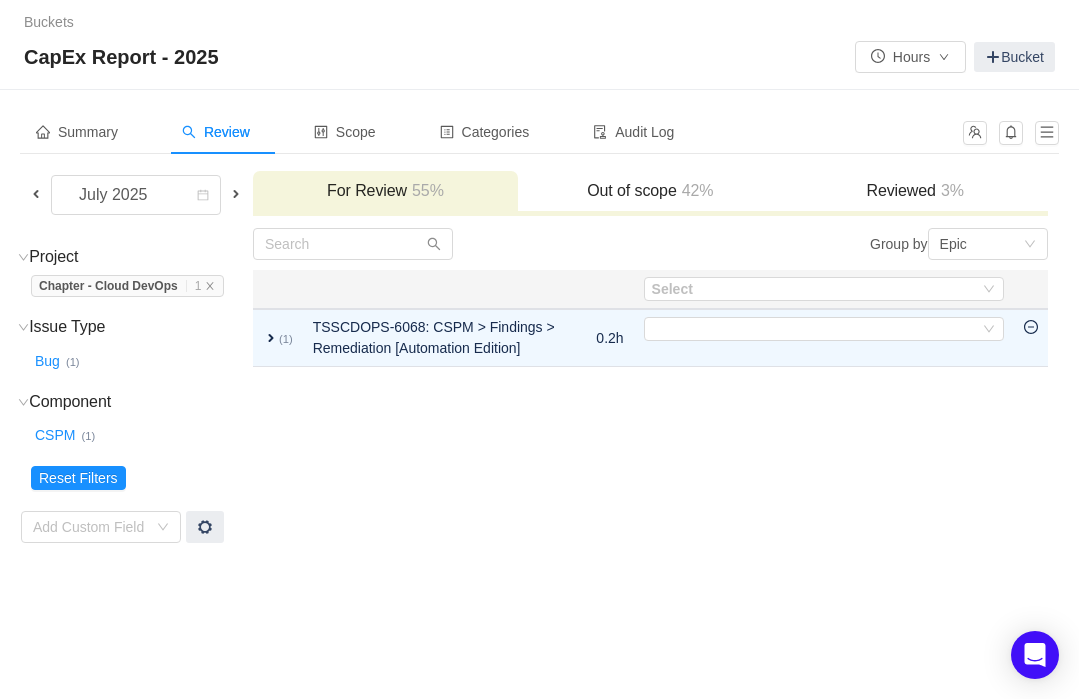click 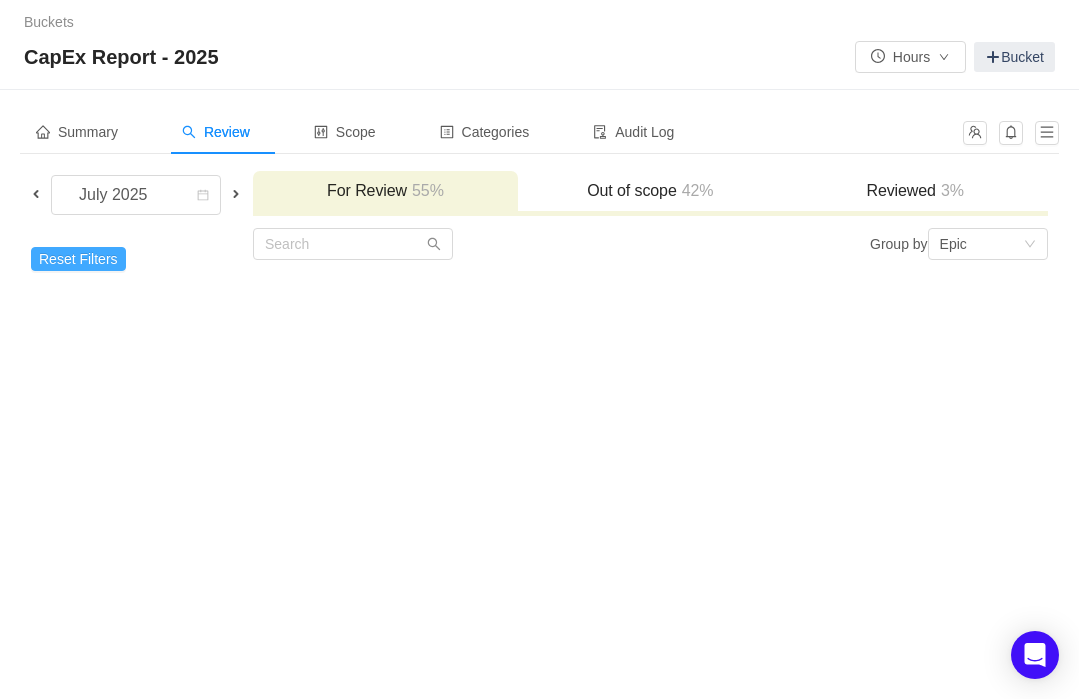 click on "Reset Filters" at bounding box center (78, 259) 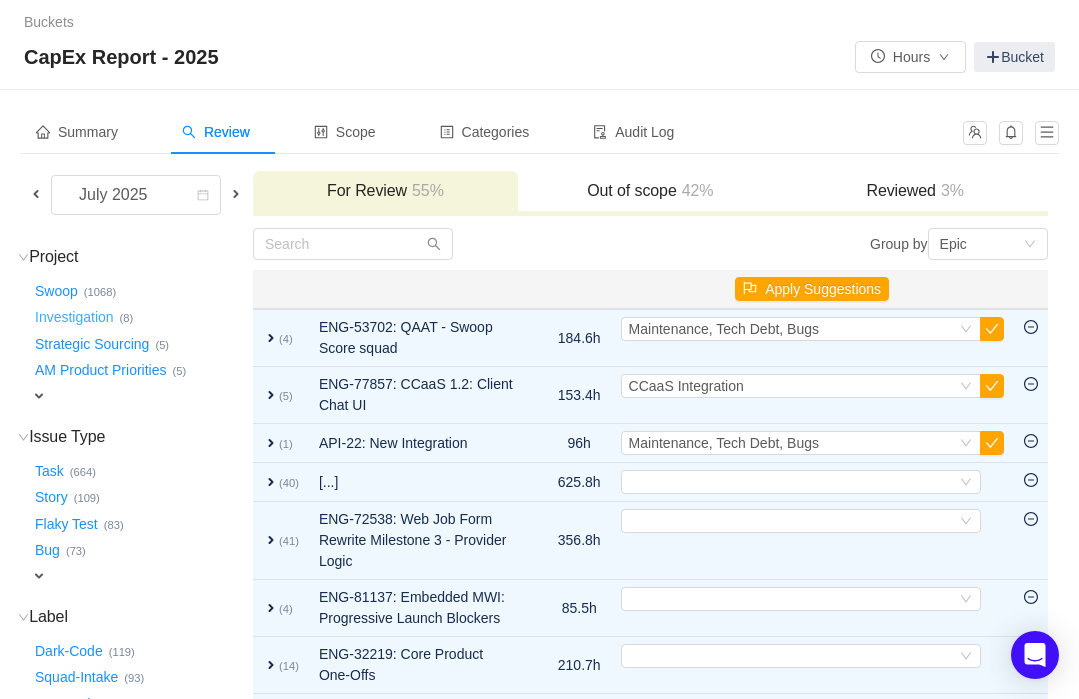 click on "Investigation …" at bounding box center [75, 318] 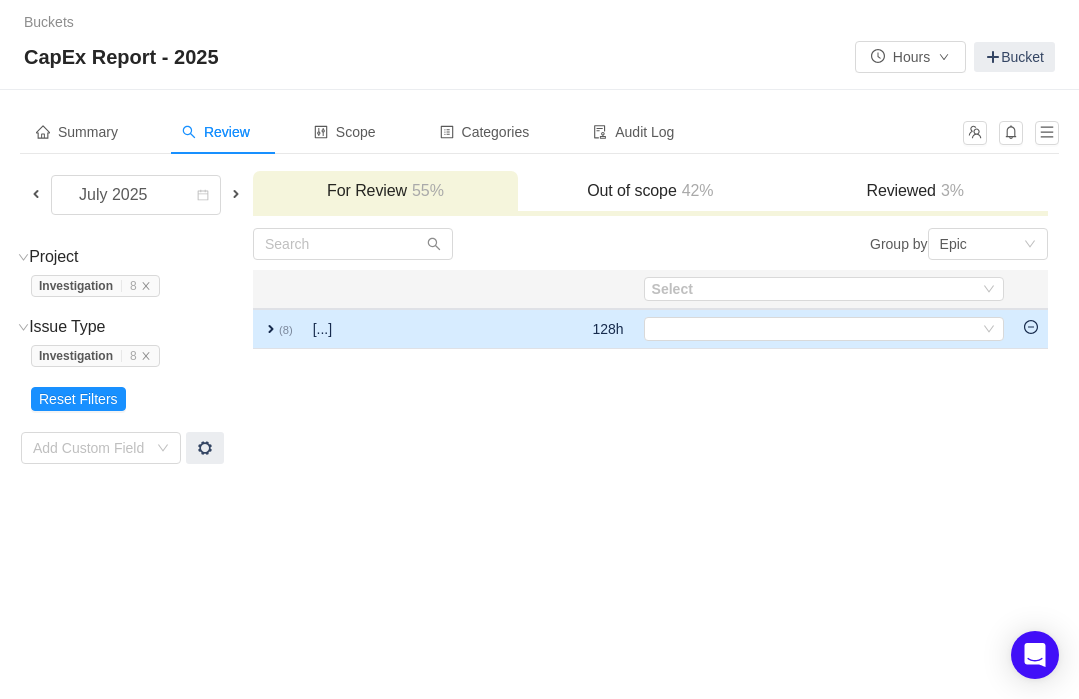click 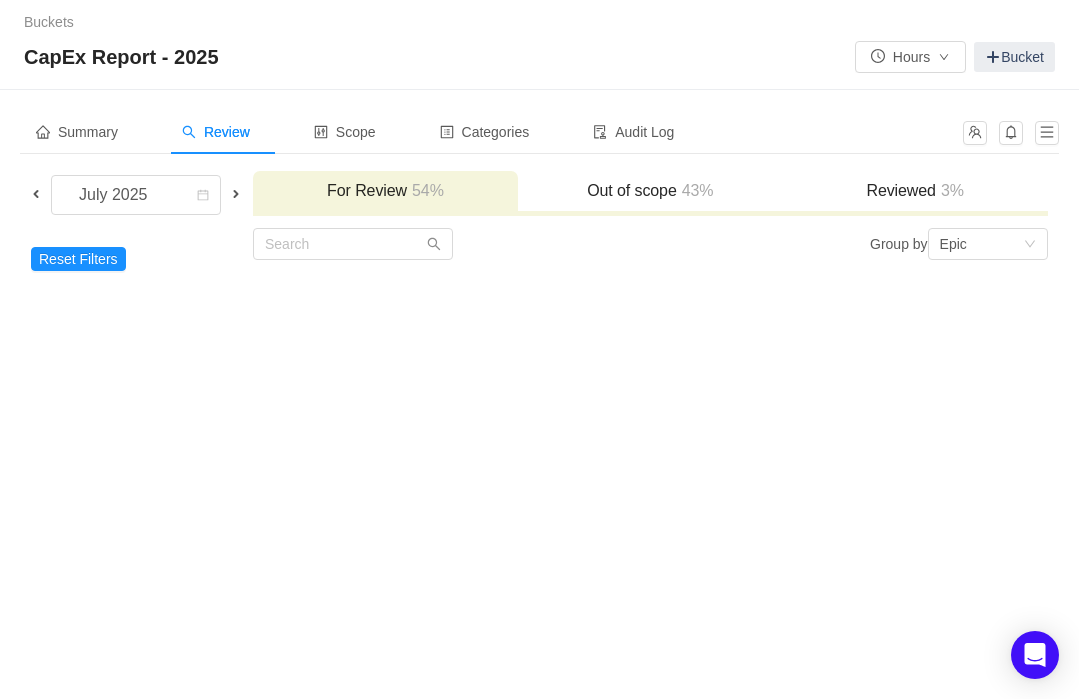 click on "Reset Filters Add Custom Field" at bounding box center [136, 260] 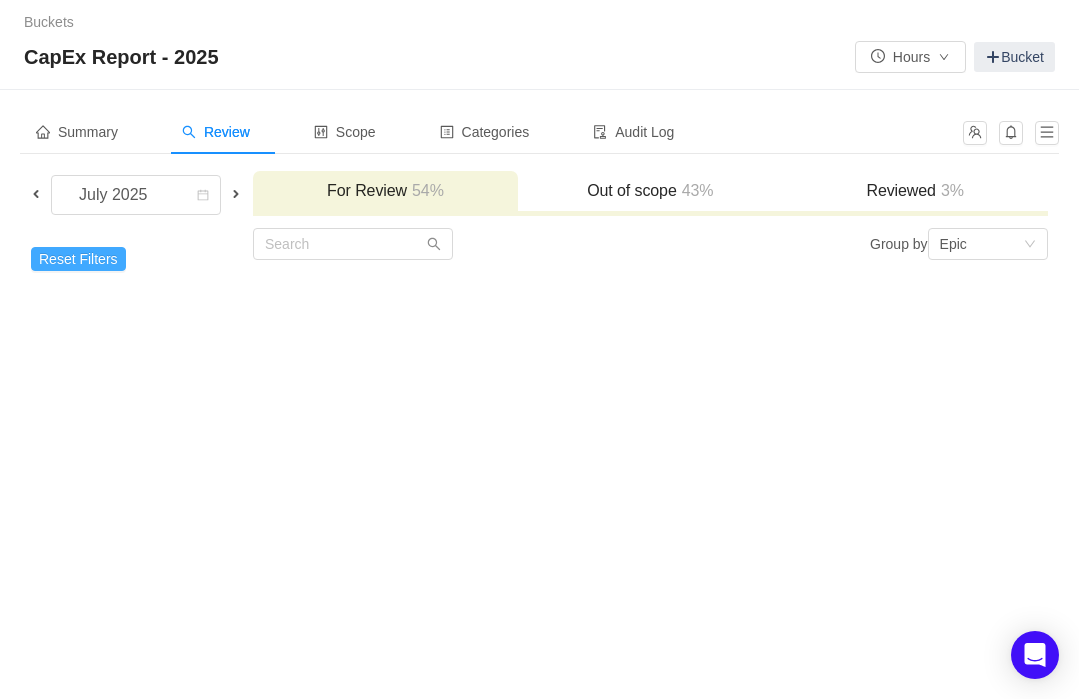 click on "Reset Filters" at bounding box center [78, 259] 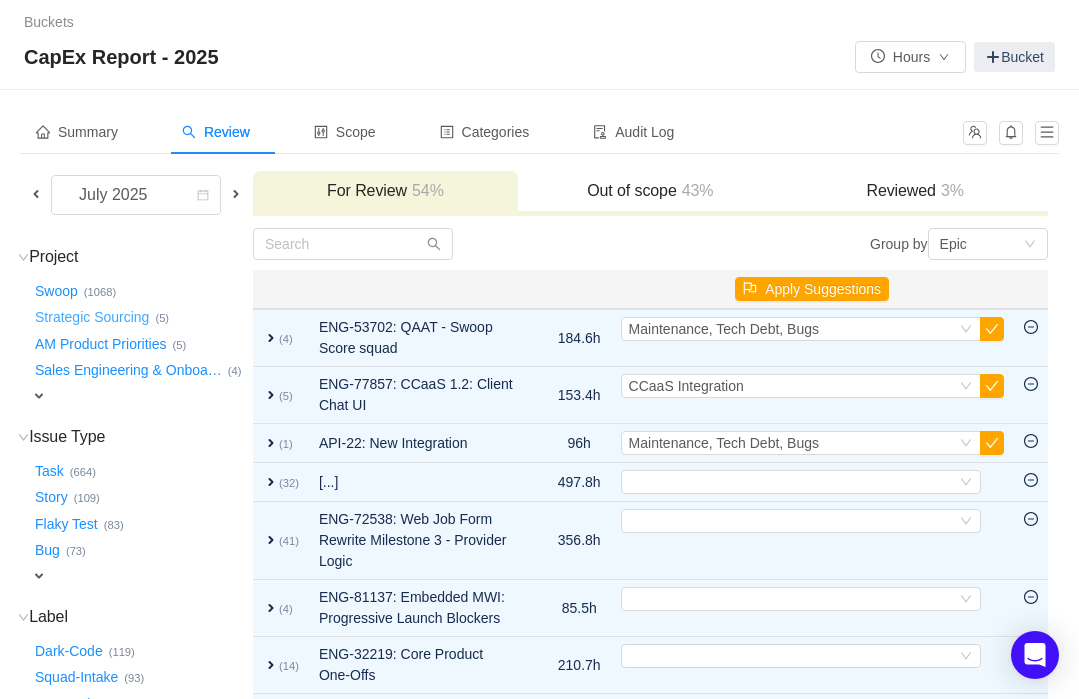 click on "Strategic Sourcing …" at bounding box center [93, 318] 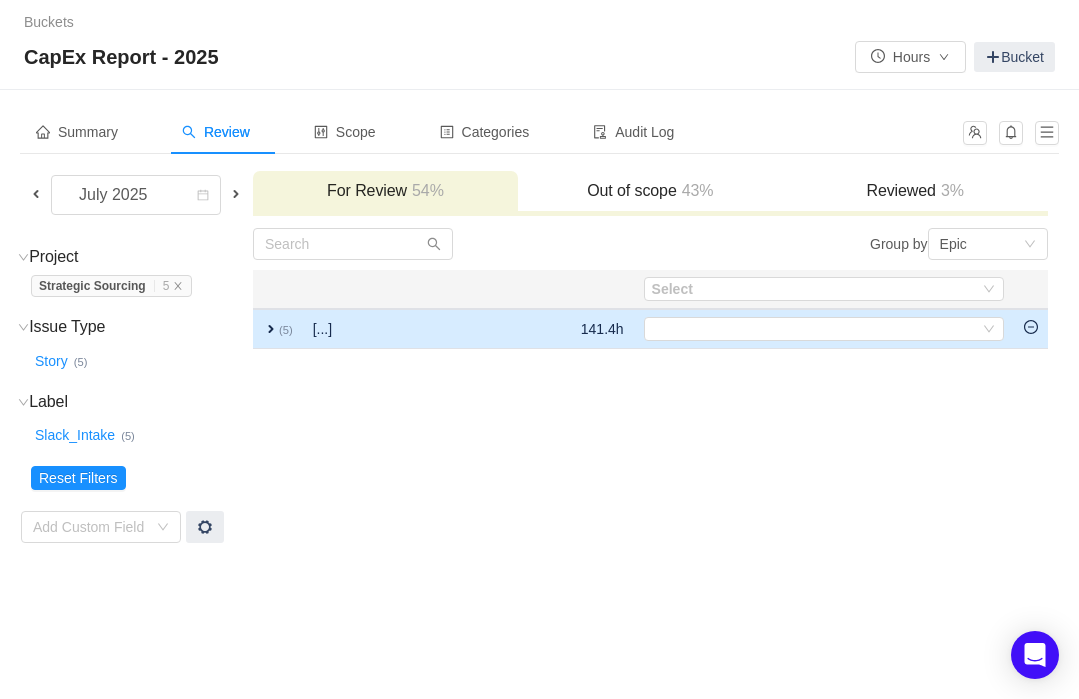click 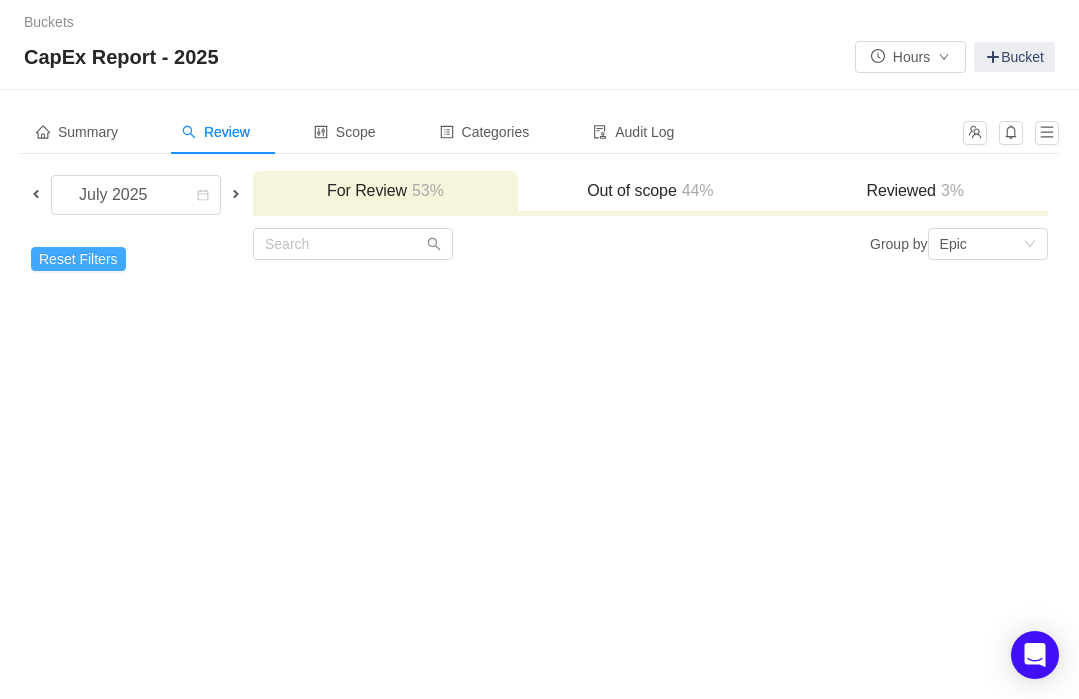 click on "Reset Filters" at bounding box center (78, 259) 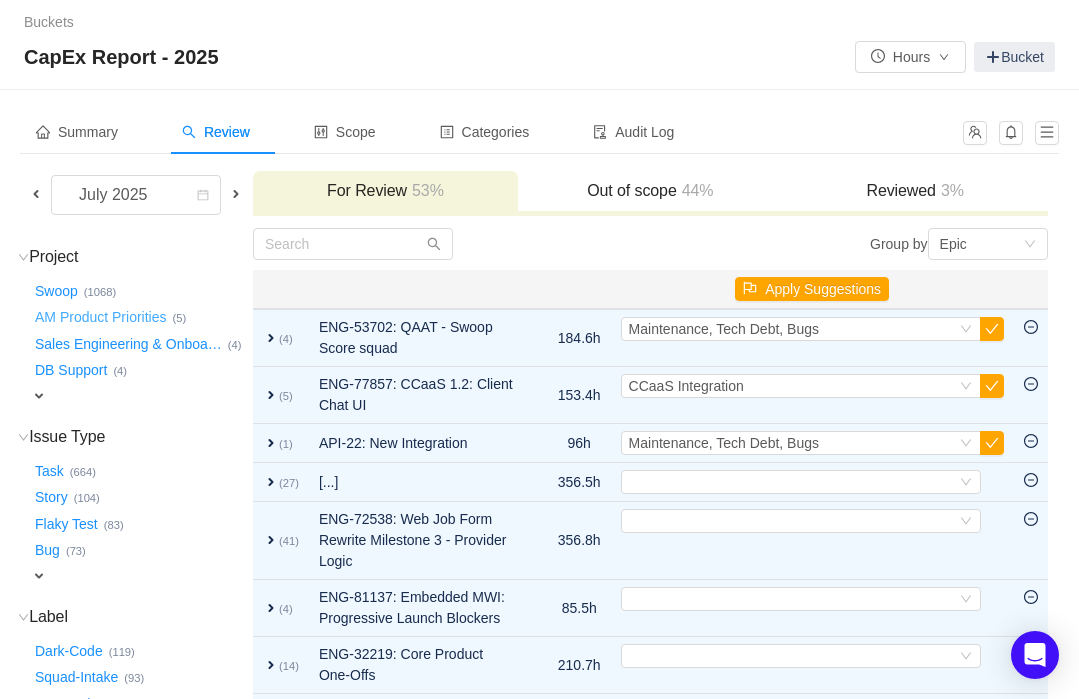 click on "AM Product Priorities …" at bounding box center (101, 318) 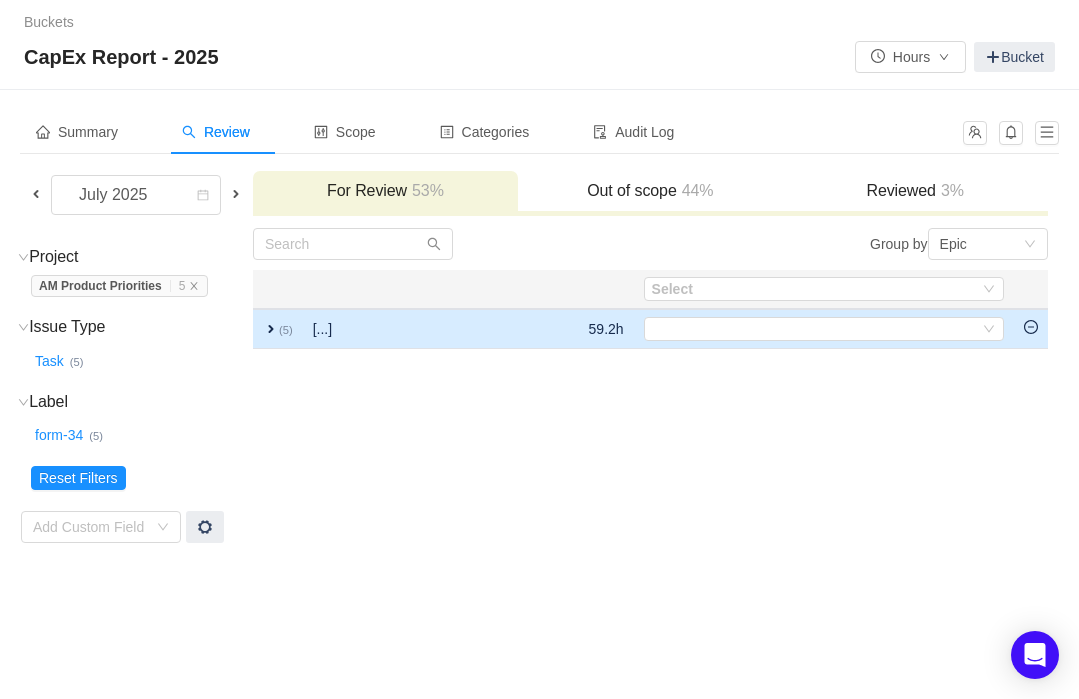 click 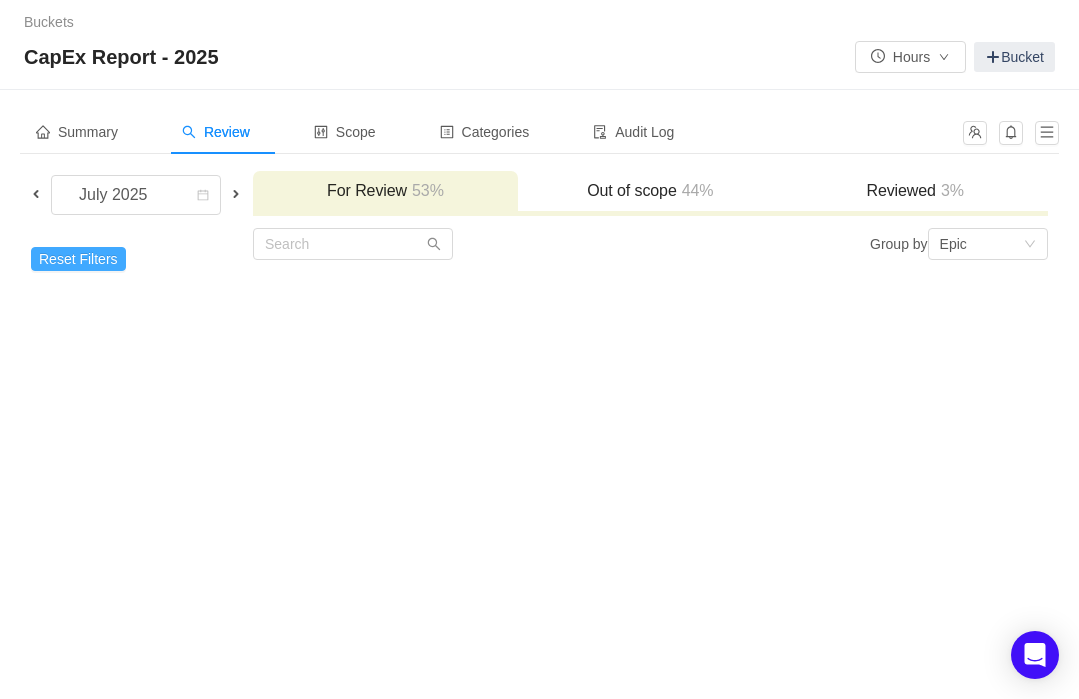 click on "Reset Filters" at bounding box center [78, 259] 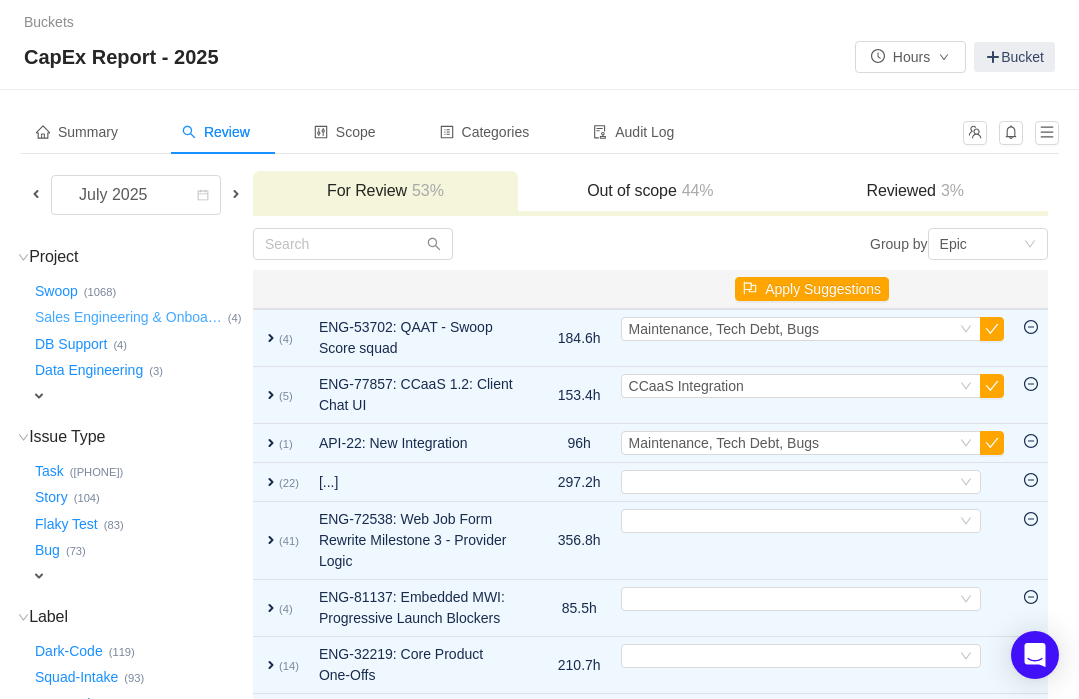 click on "Sales Engineering & Onboa …" at bounding box center [129, 318] 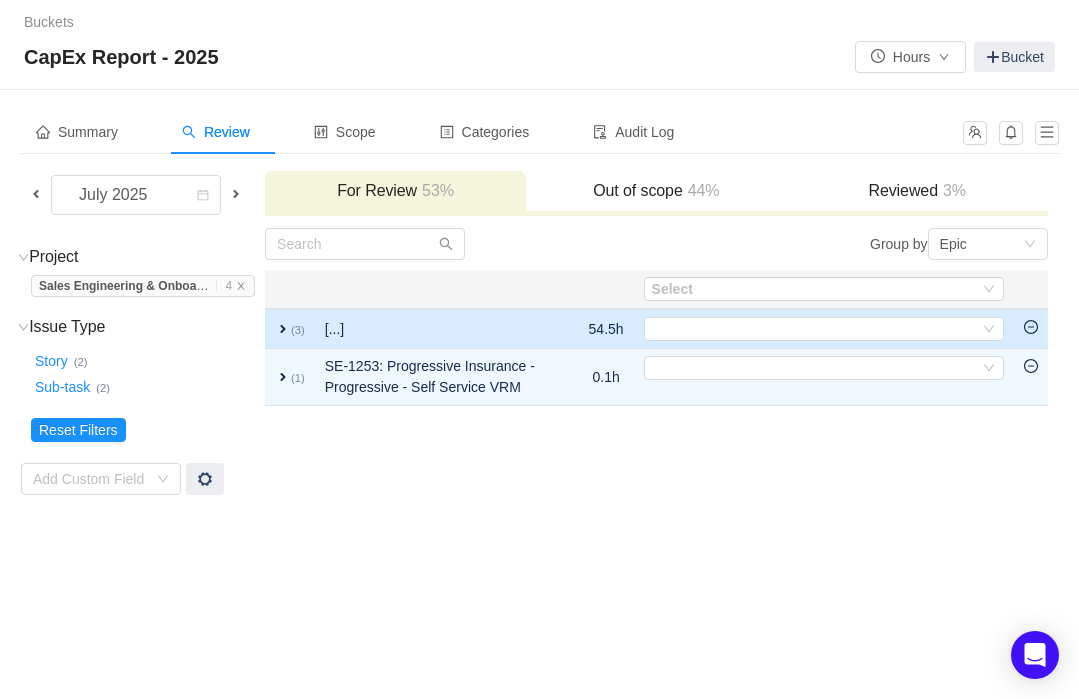 click 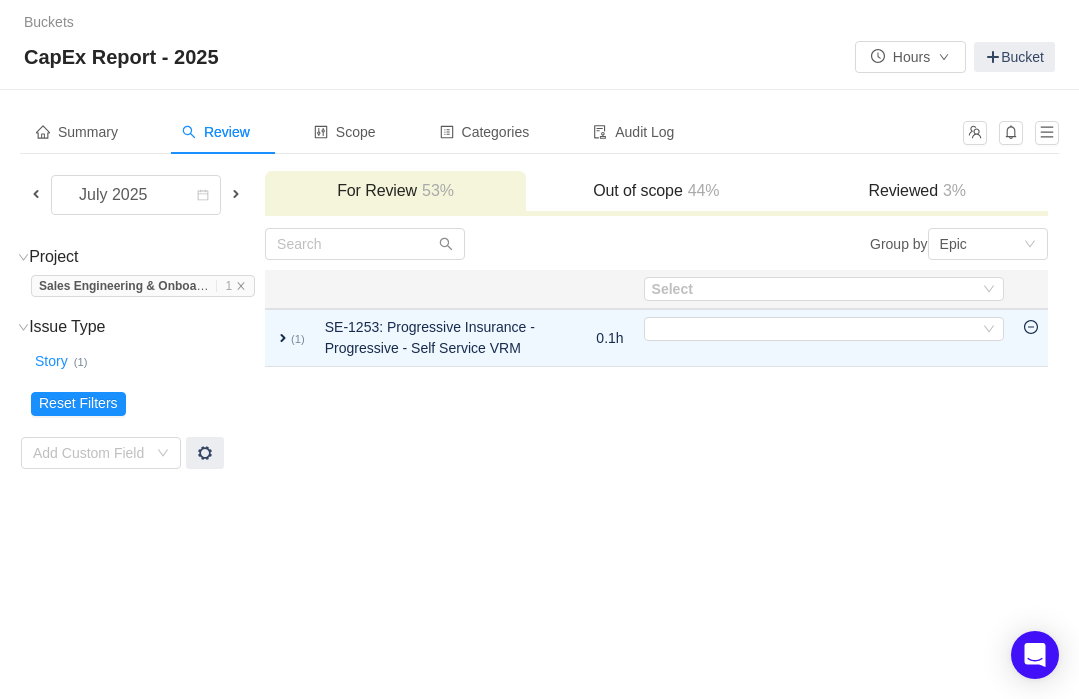 click 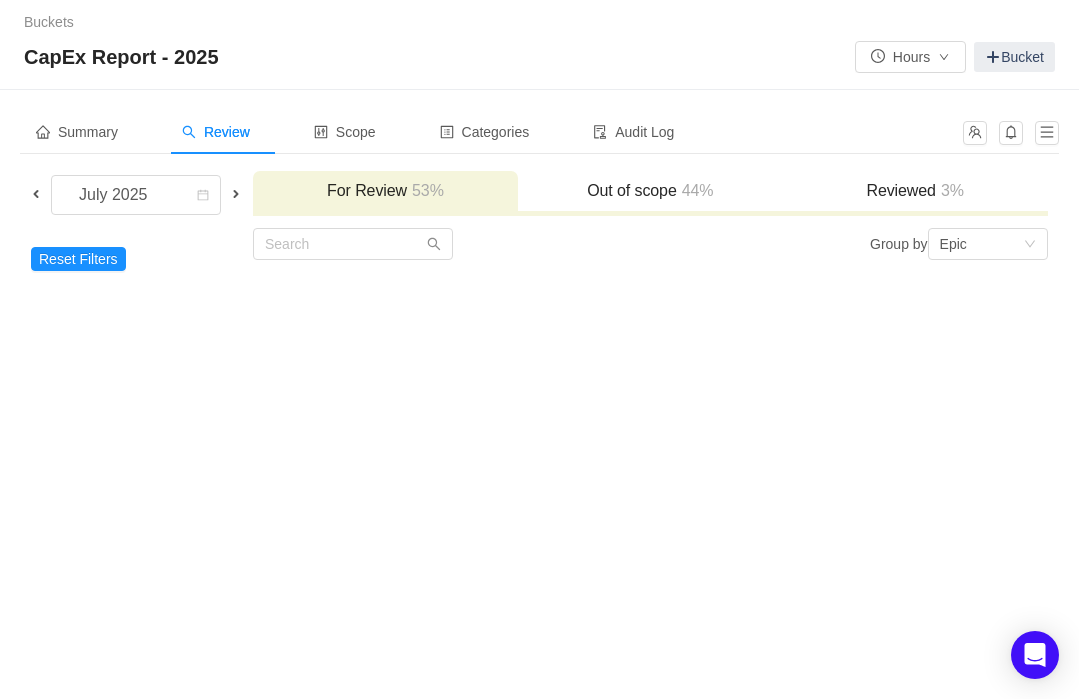 click on "Reset Filters Add Custom Field" at bounding box center [136, 260] 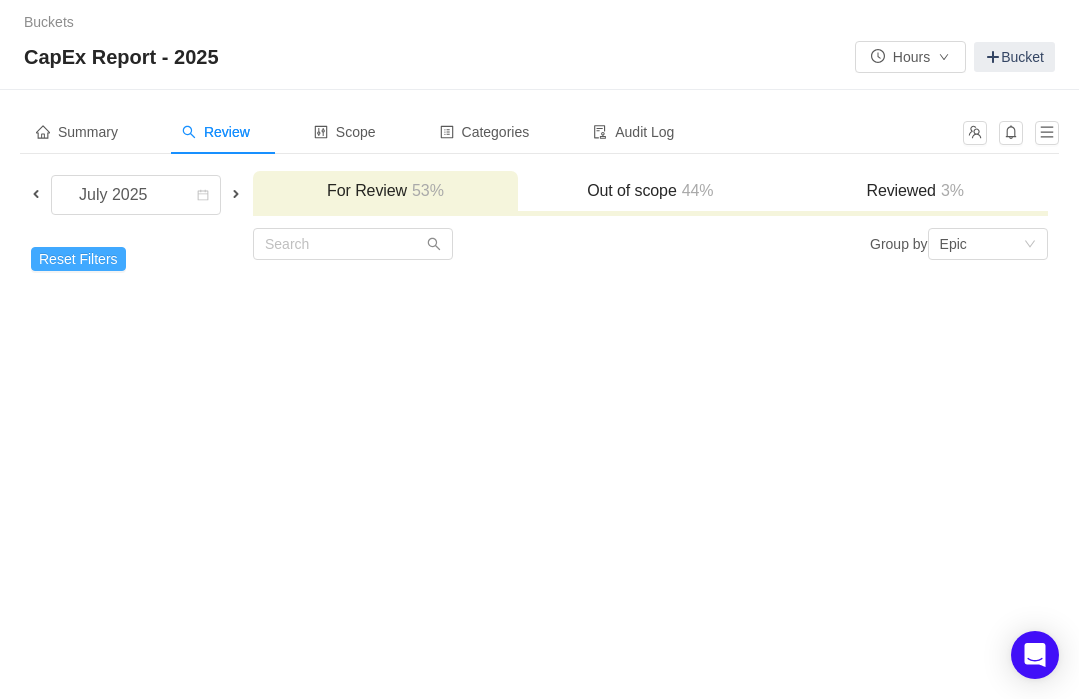 click on "Reset Filters" at bounding box center [78, 259] 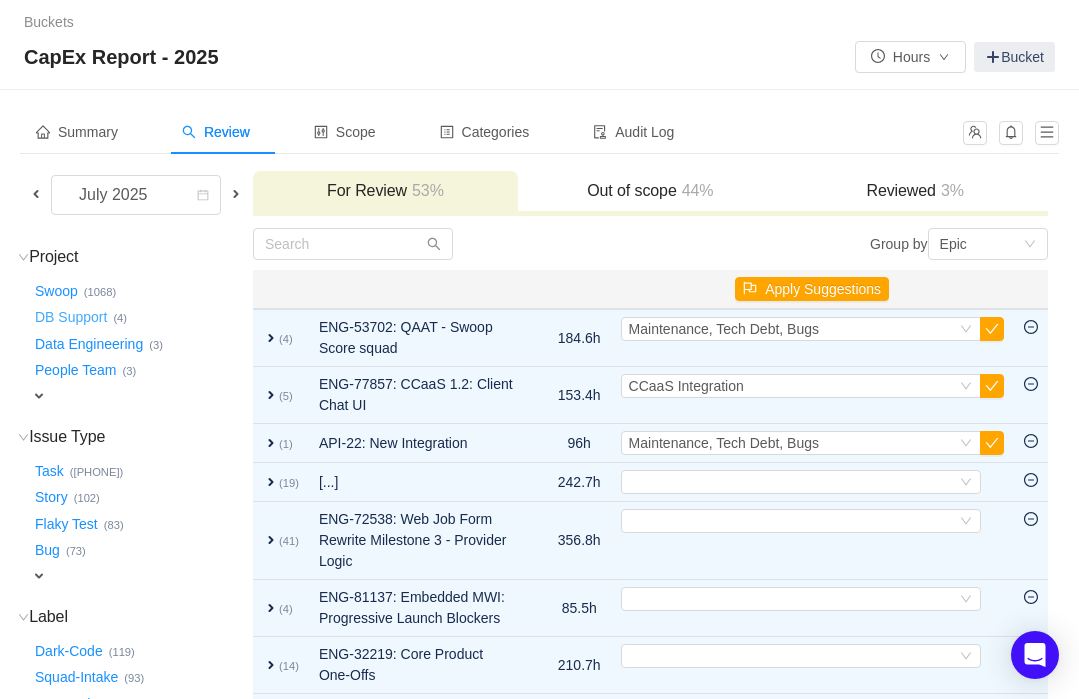 click on "DB Support …" at bounding box center (72, 318) 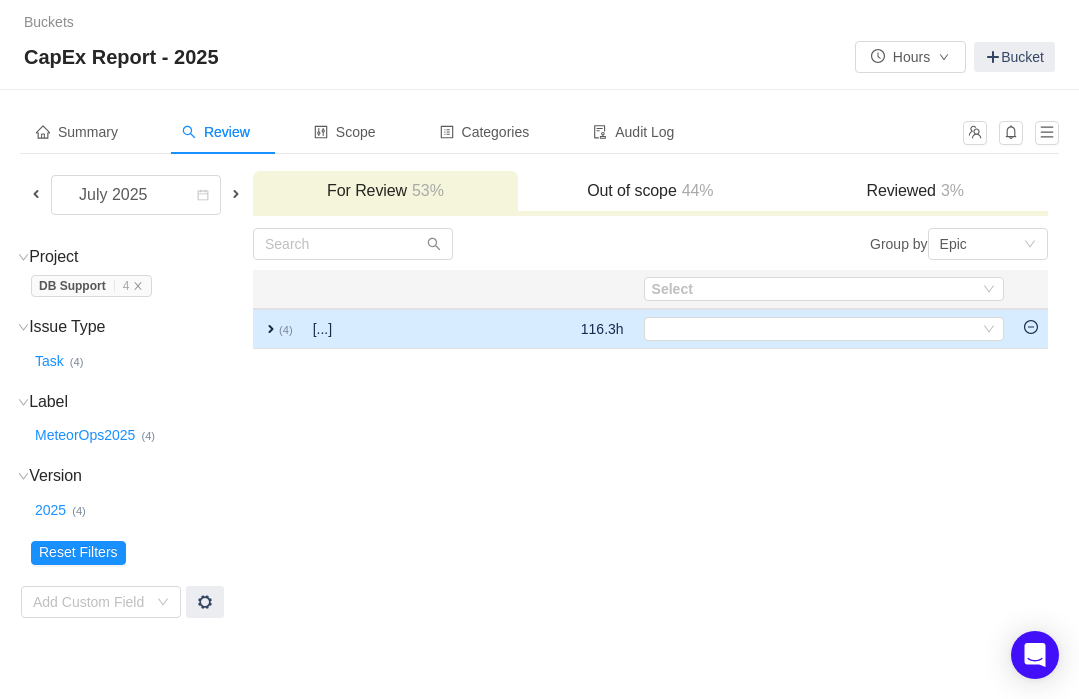 click at bounding box center (1031, 329) 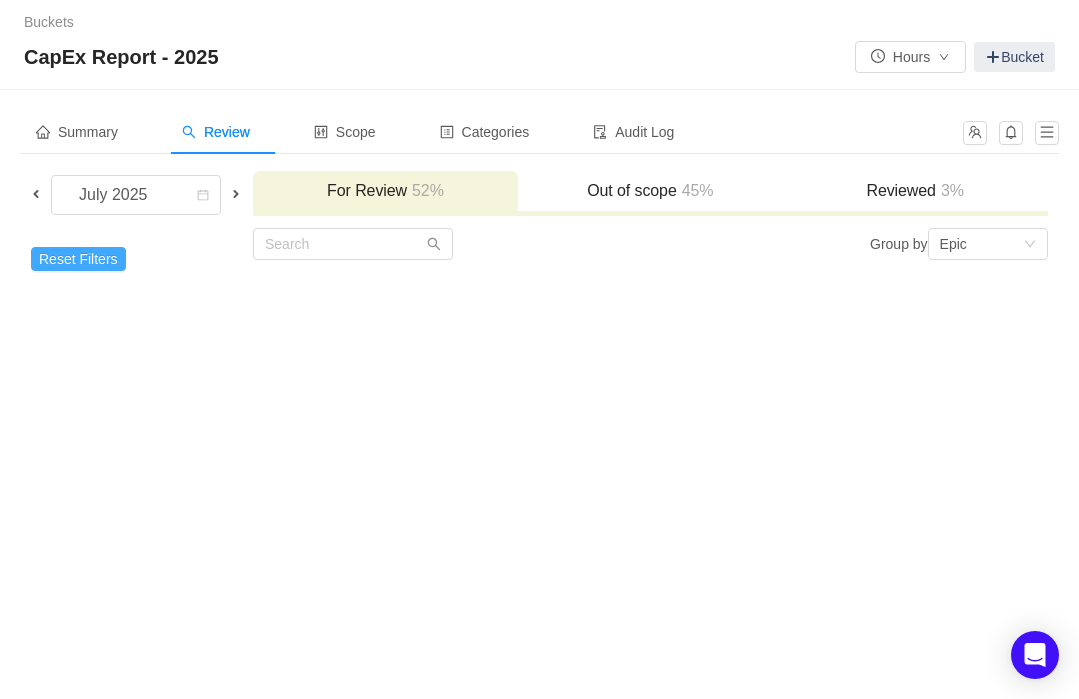 click on "Reset Filters" at bounding box center (78, 259) 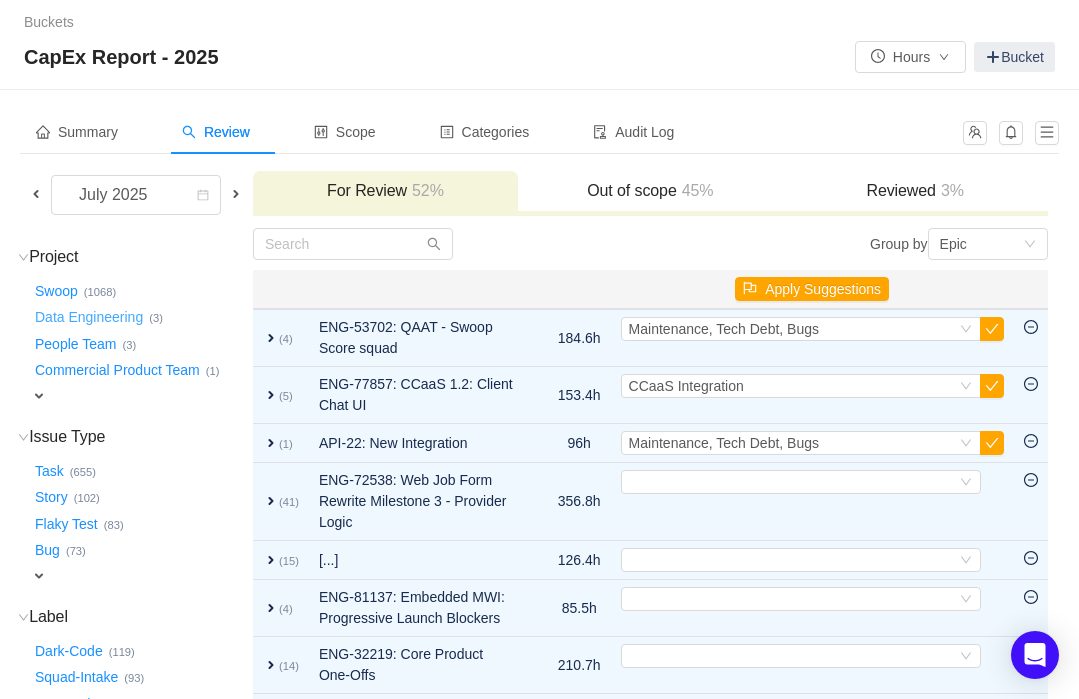 click on "Data Engineering …" at bounding box center (90, 318) 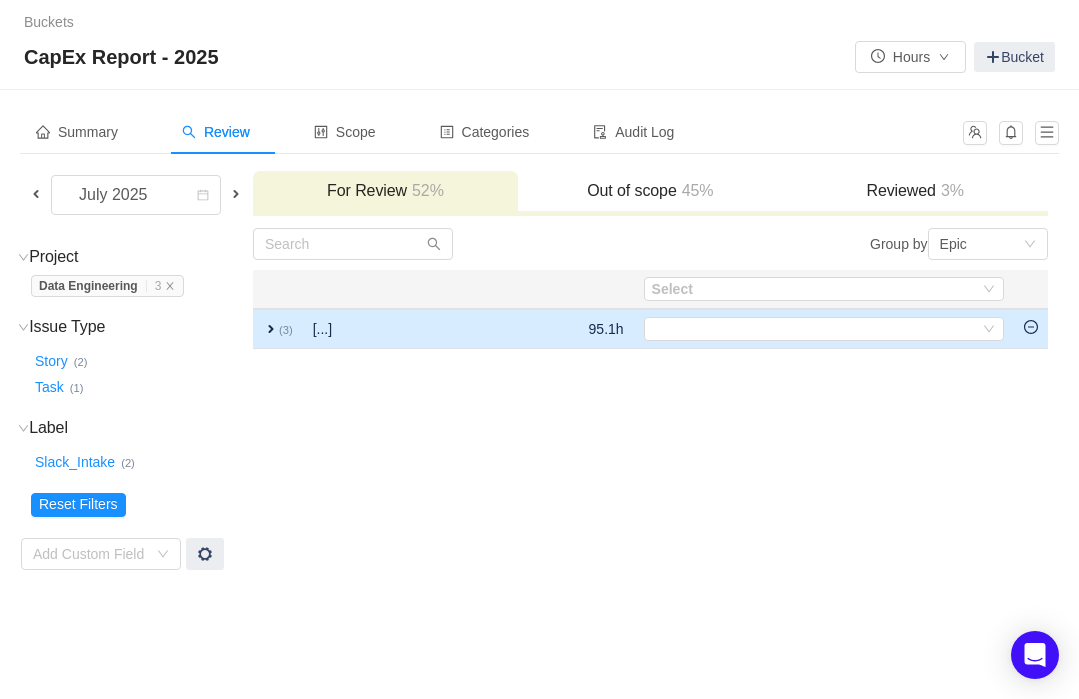 click 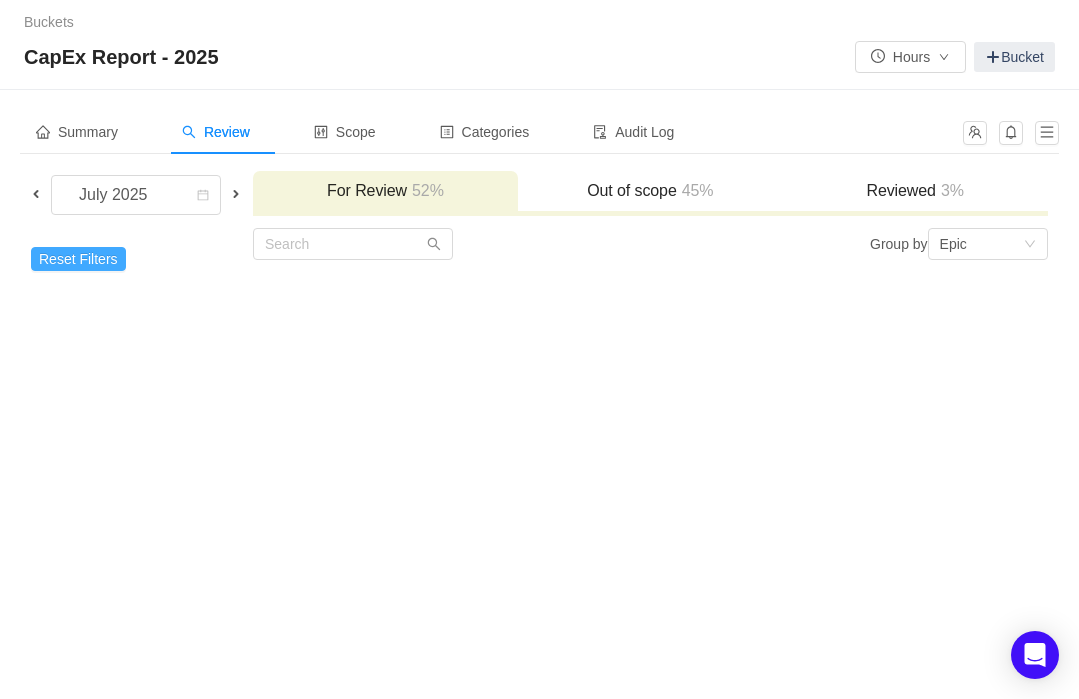 click on "Reset Filters" at bounding box center [78, 259] 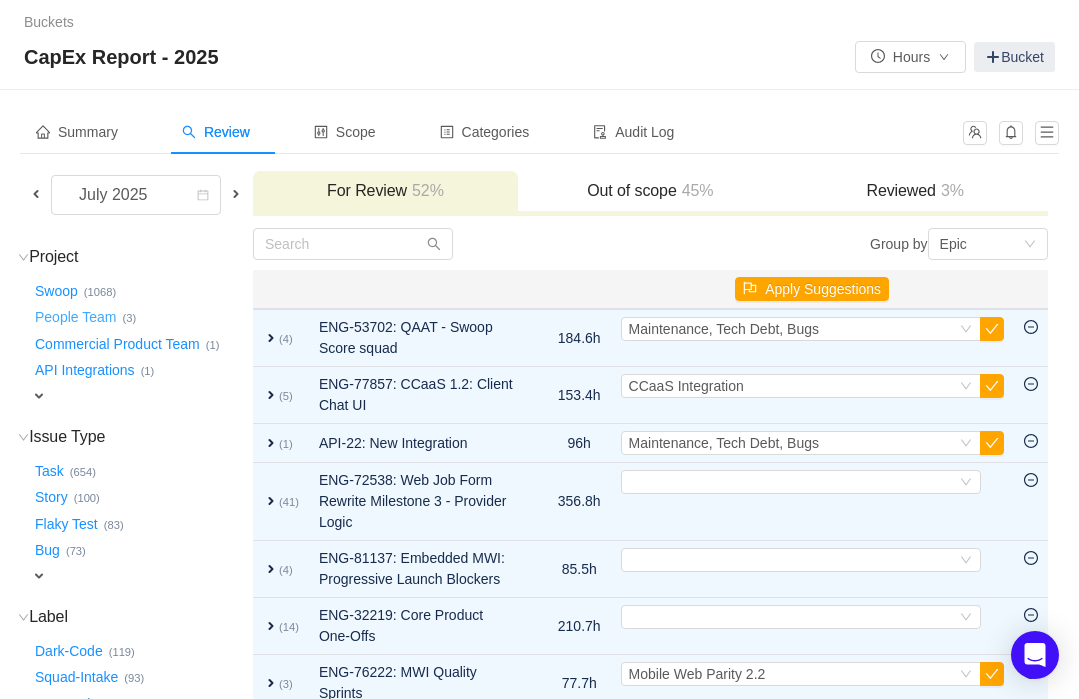 click on "People Team …" at bounding box center (76, 318) 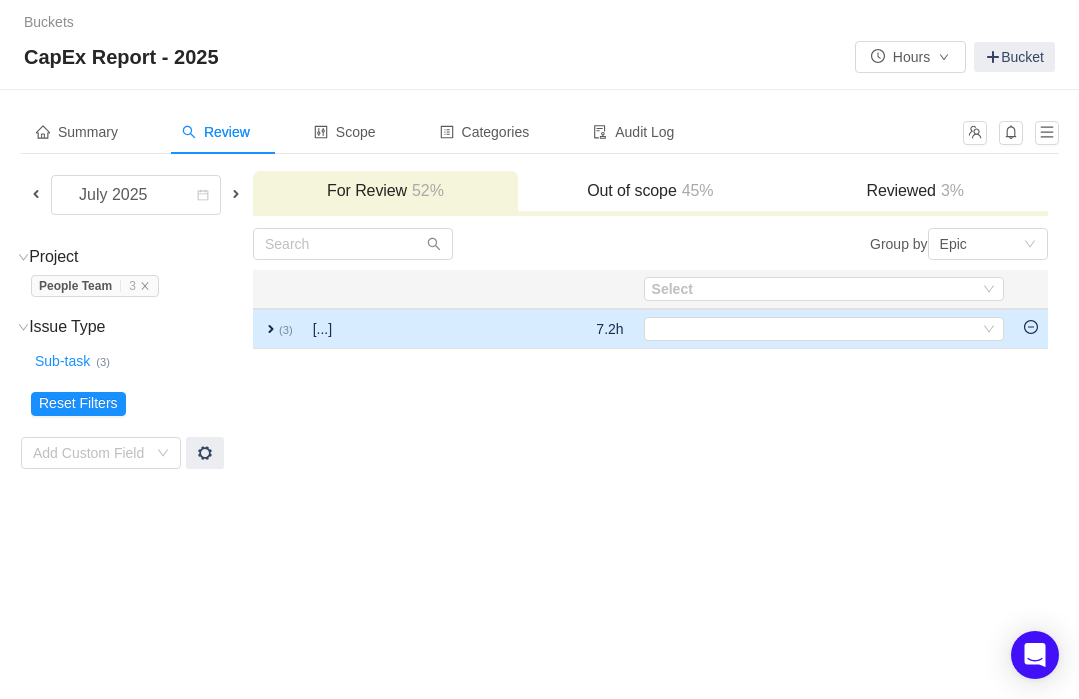 click 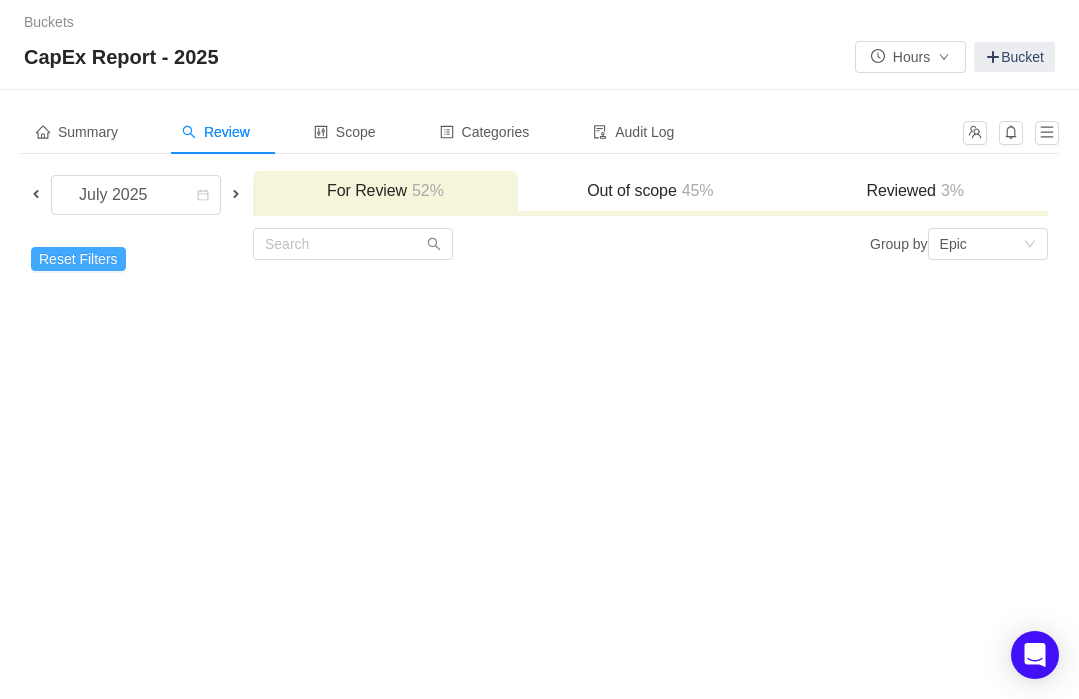 click on "Reset Filters" at bounding box center [78, 259] 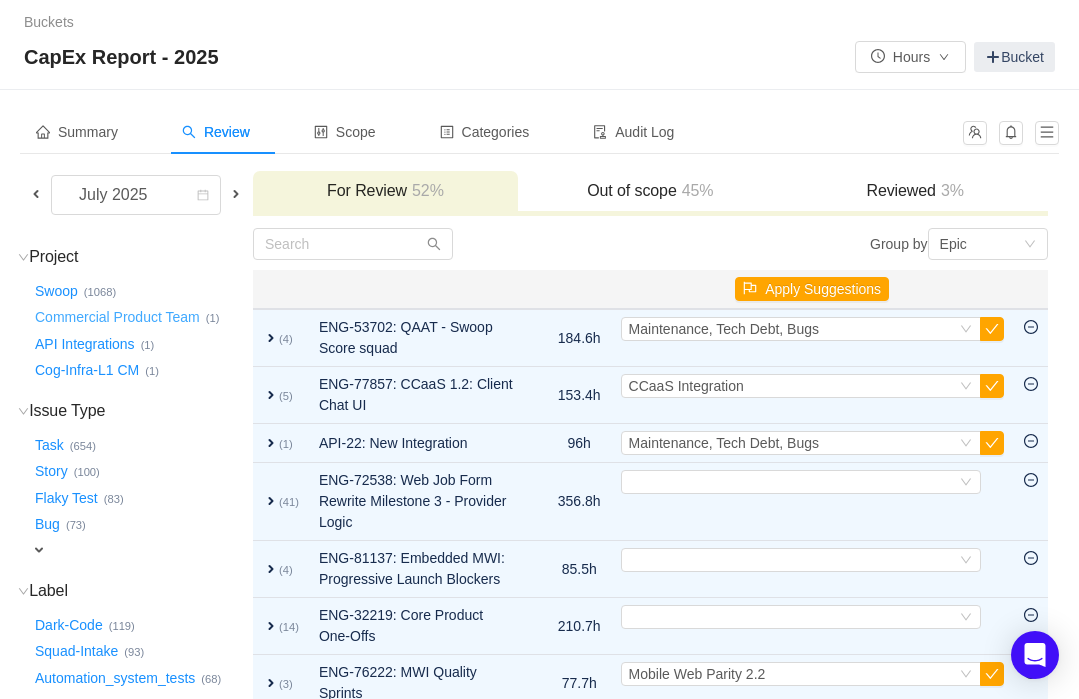 click on "Commercial Product Team …" at bounding box center (118, 318) 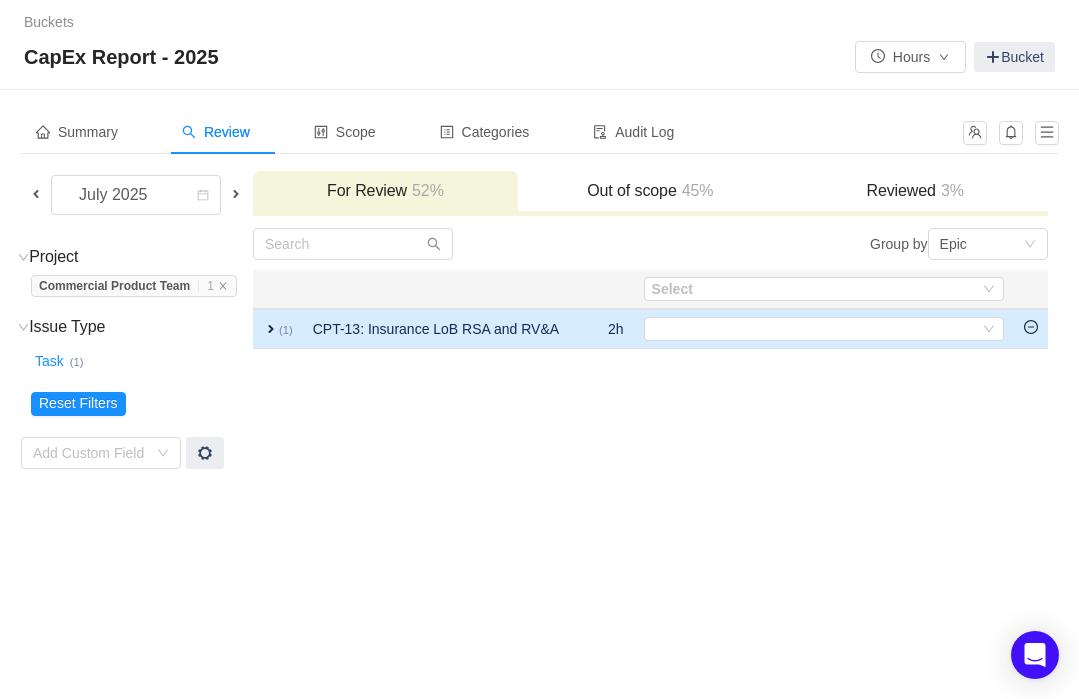 click 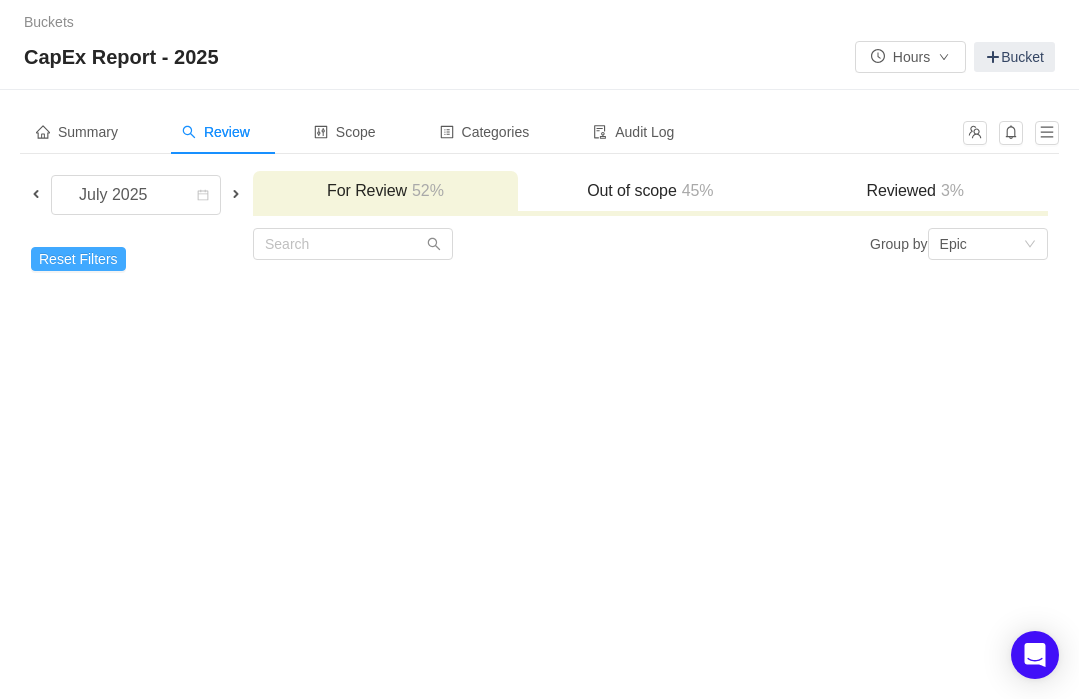 click on "Reset Filters" at bounding box center (78, 259) 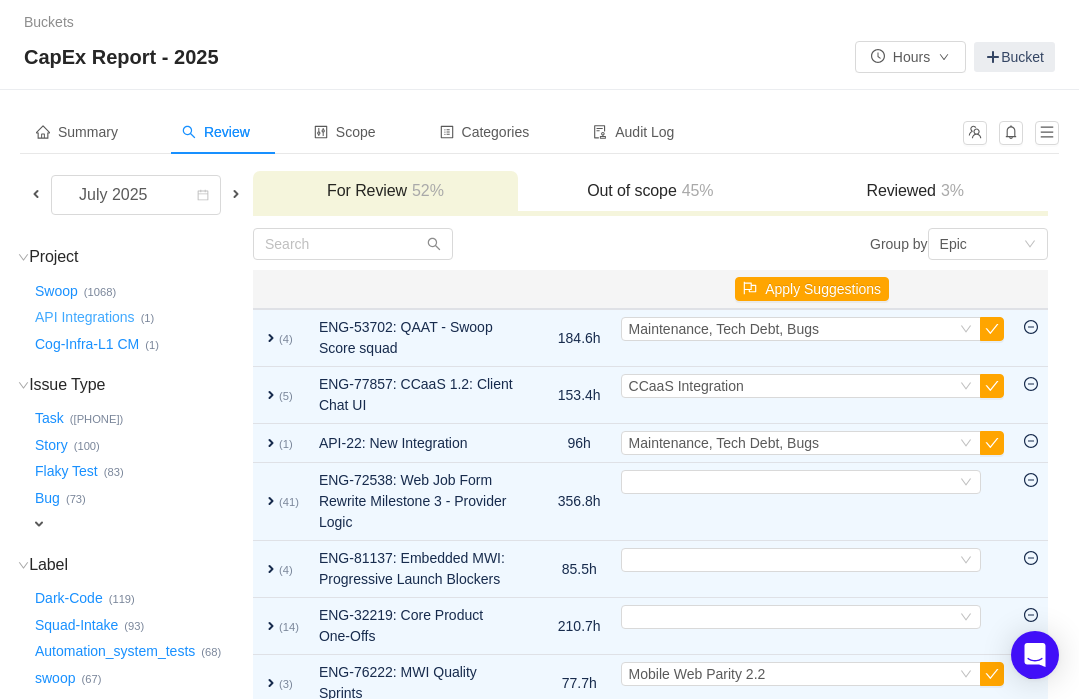 click on "API Integrations …" at bounding box center [86, 318] 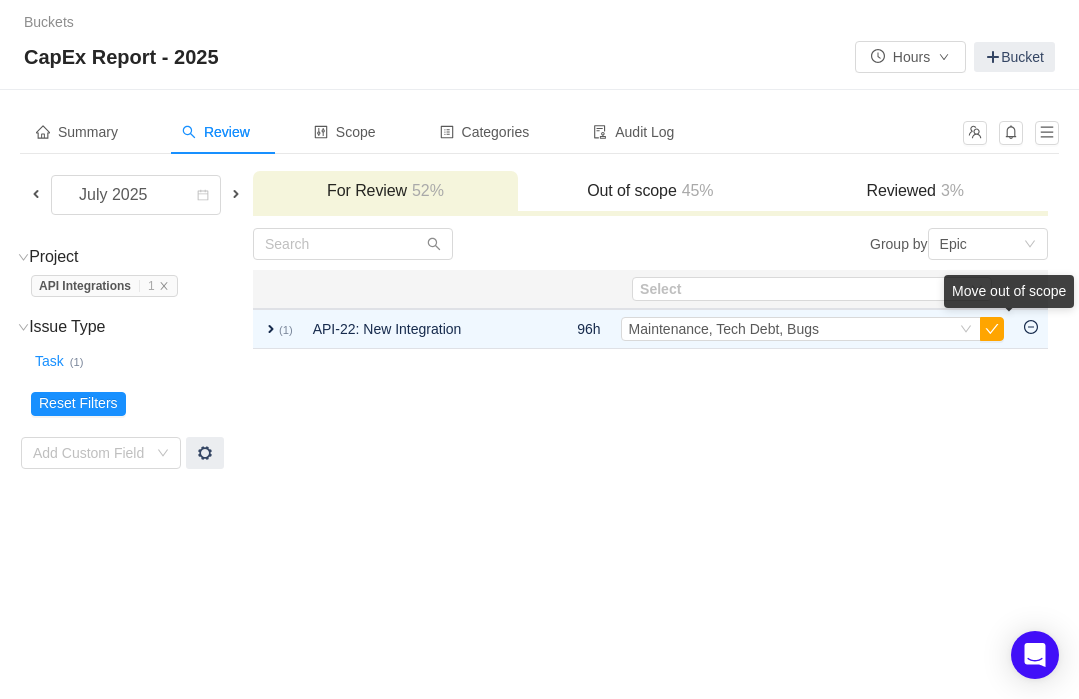 click on "Buckets / / CapEx Report - 2025 Hours  Bucket   Summary   Review   Scope   Categories   Audit Log   July 2025   For Review  52%  Out of scope  45%  Reviewed  3%  Project   (1)  hide API Integrations … 1 API Integrations … (1) expand  Issue Type   (1)  hide Task … (1) expand Reset Filters Add Custom Field    Group by   Epic  You will see tickets here after they were marked as out of scope  You will see tickets here after they were categorized  Well done, nothing left for review! Check the summary or select another period for review Close Open Summary Select   Apply Suggestions expand (1)  API-22: New Integration   96h  Select  Maintenance, Tech Debt, Bugs    Out of scope  Load more (0)  No items left after applying the search criteria Clear There is no data in scope for the selected period.
Move out of scope" at bounding box center (539, 349) 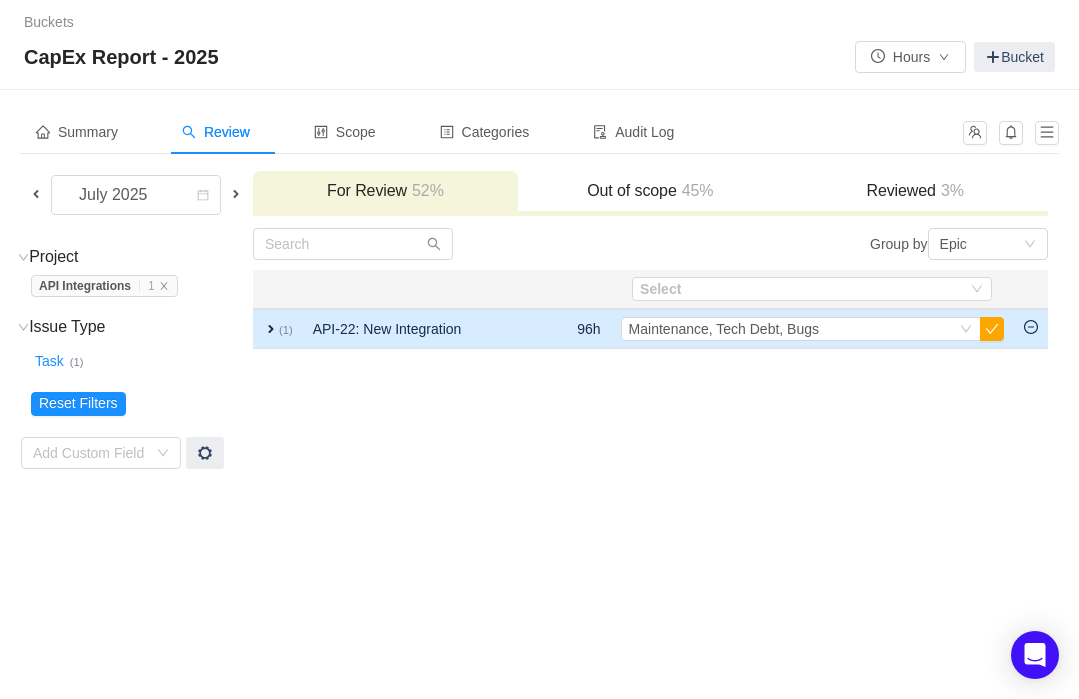 click 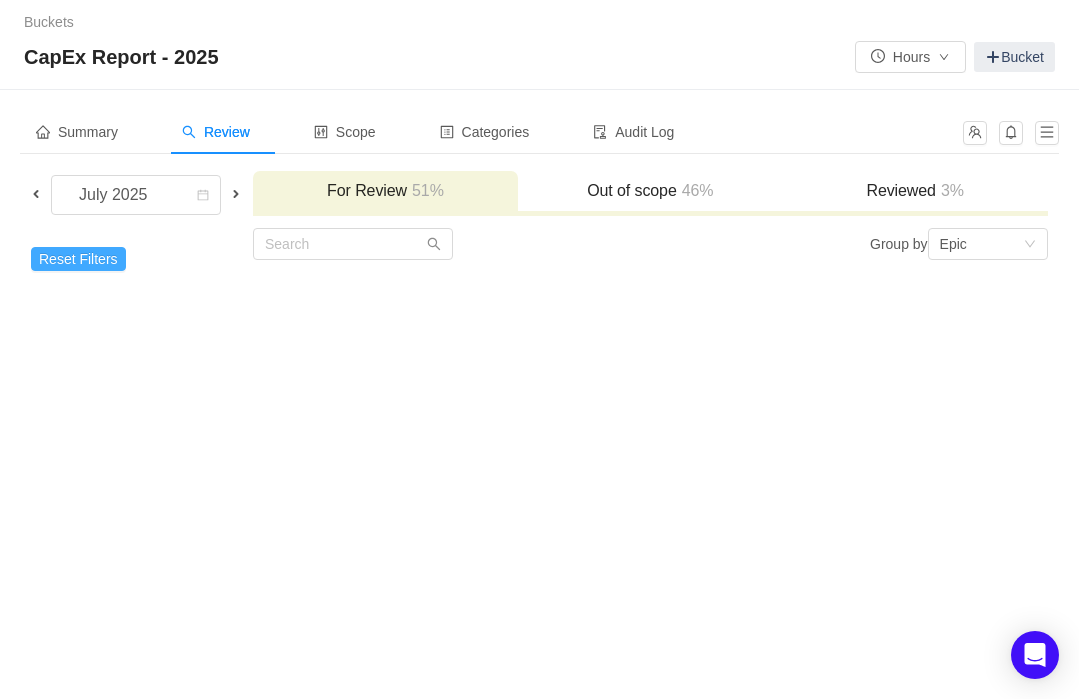 click on "Reset Filters" at bounding box center (78, 259) 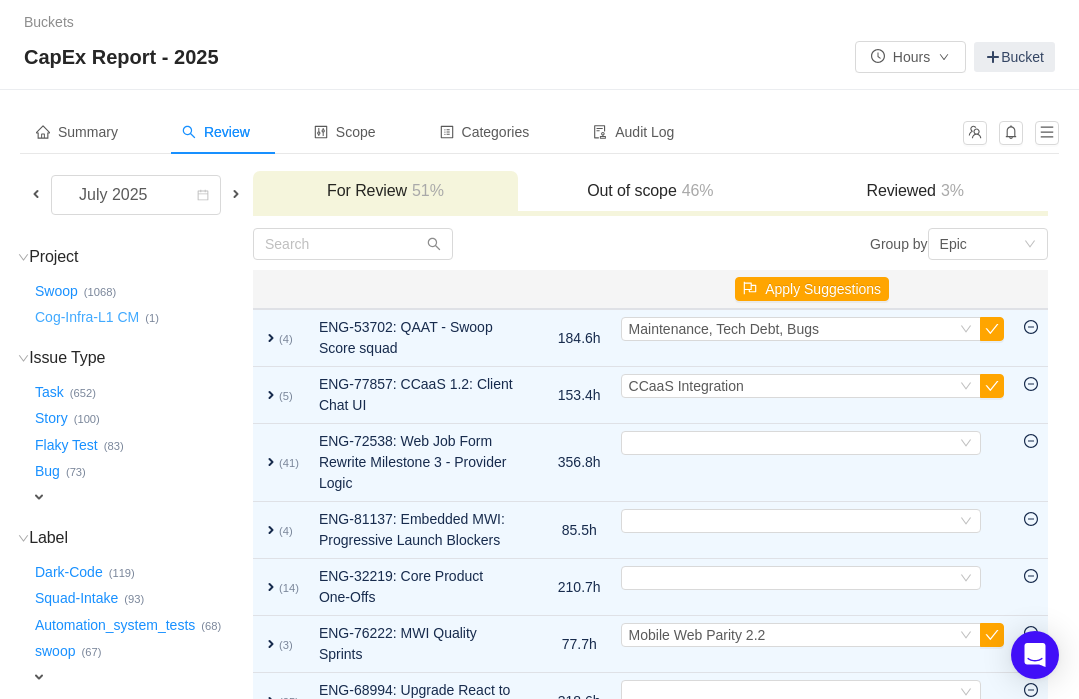 click on "Cog-Infra-L1 CM …" at bounding box center [88, 318] 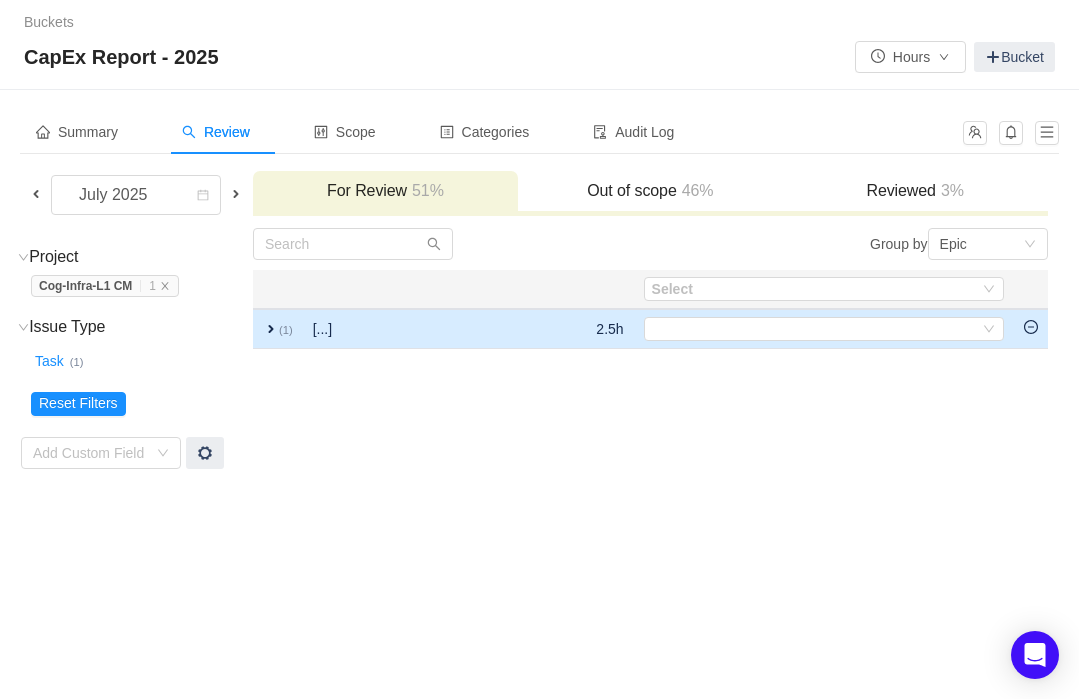 click at bounding box center [1031, 329] 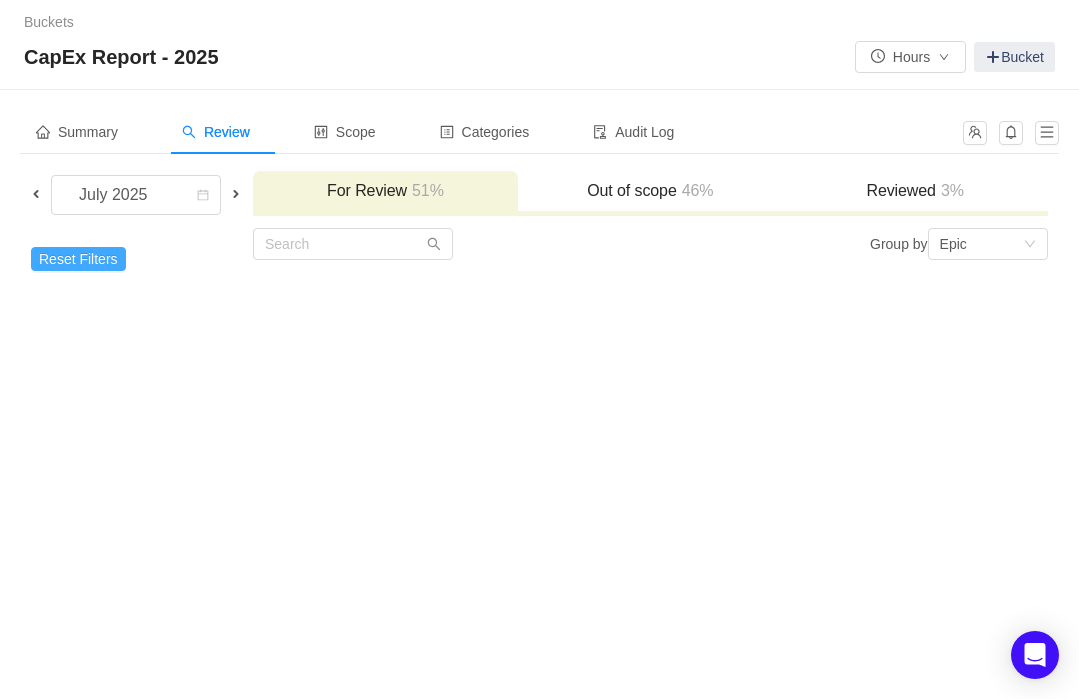 click on "Reset Filters" at bounding box center [78, 259] 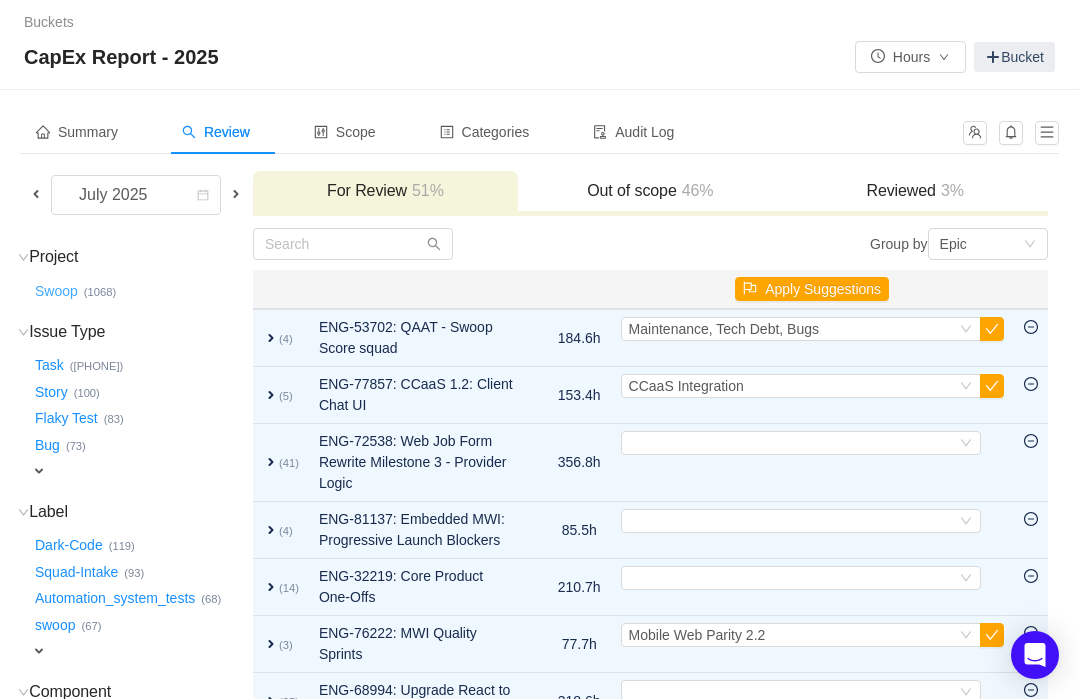 click on "Swoop …" at bounding box center (57, 291) 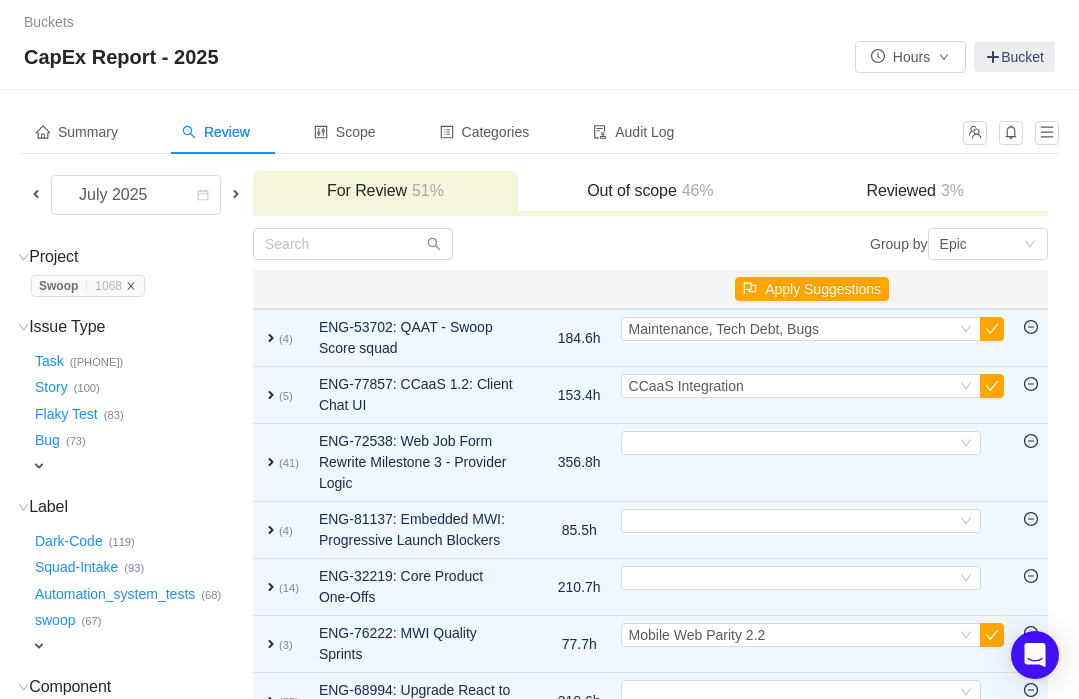 click 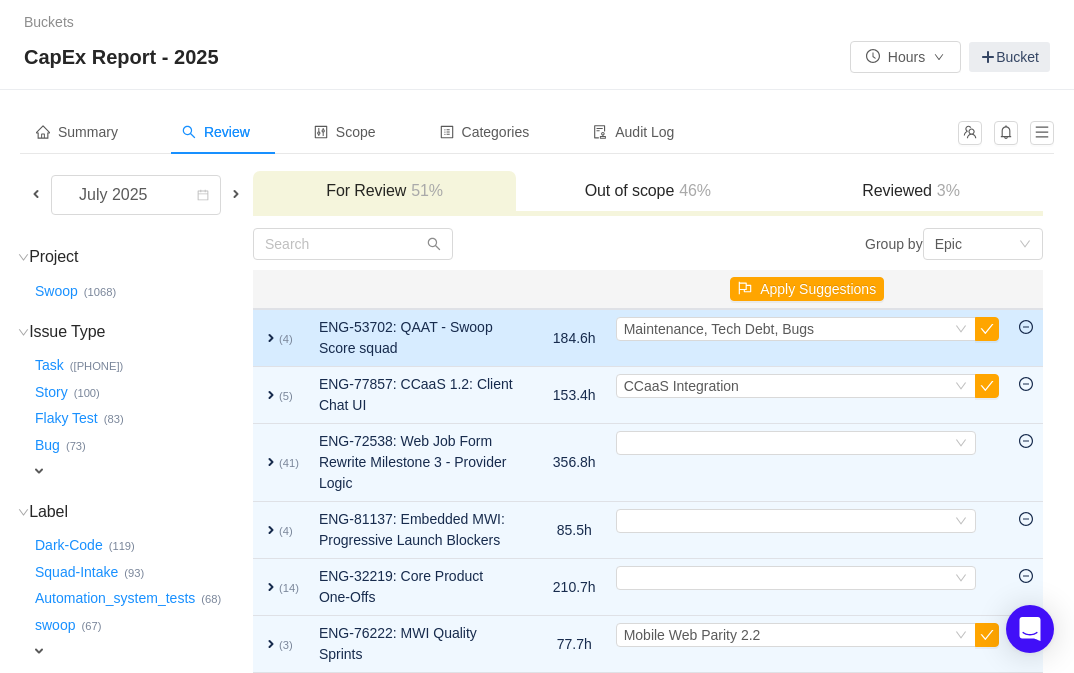 click on "expand" at bounding box center (271, 338) 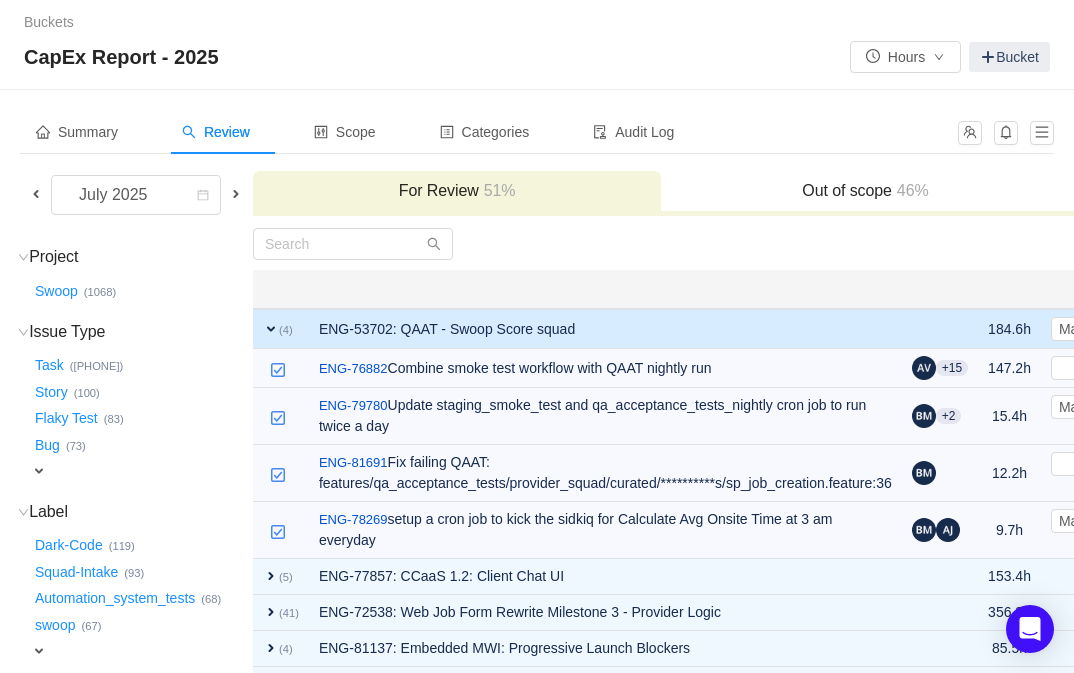 click on "expand (4)" at bounding box center [281, 329] 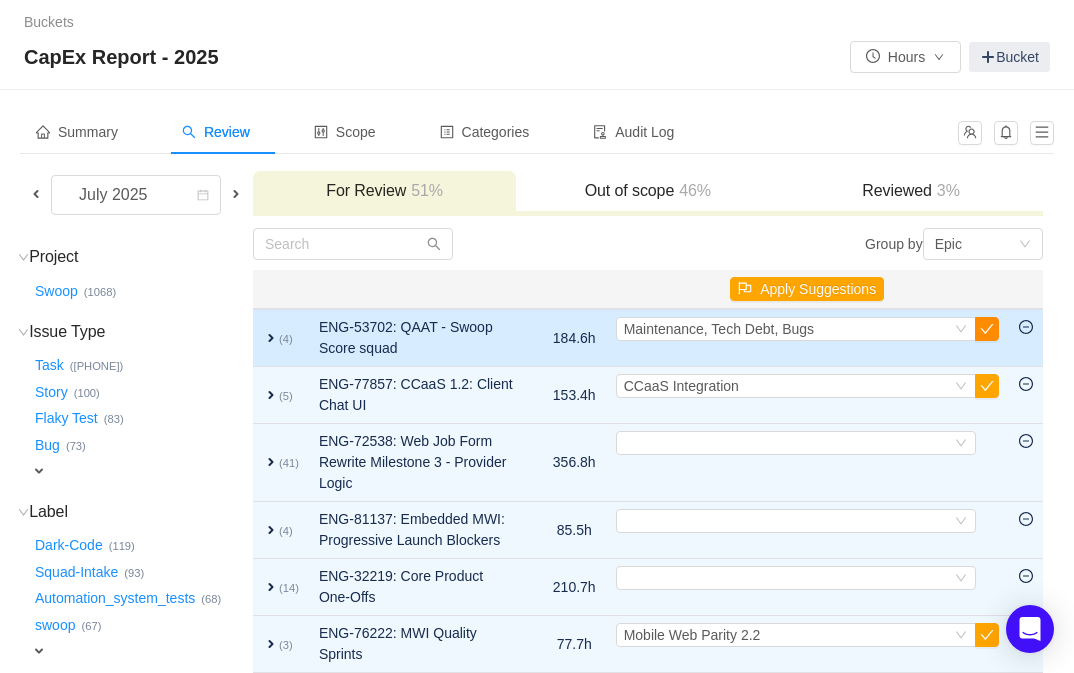 click at bounding box center (987, 329) 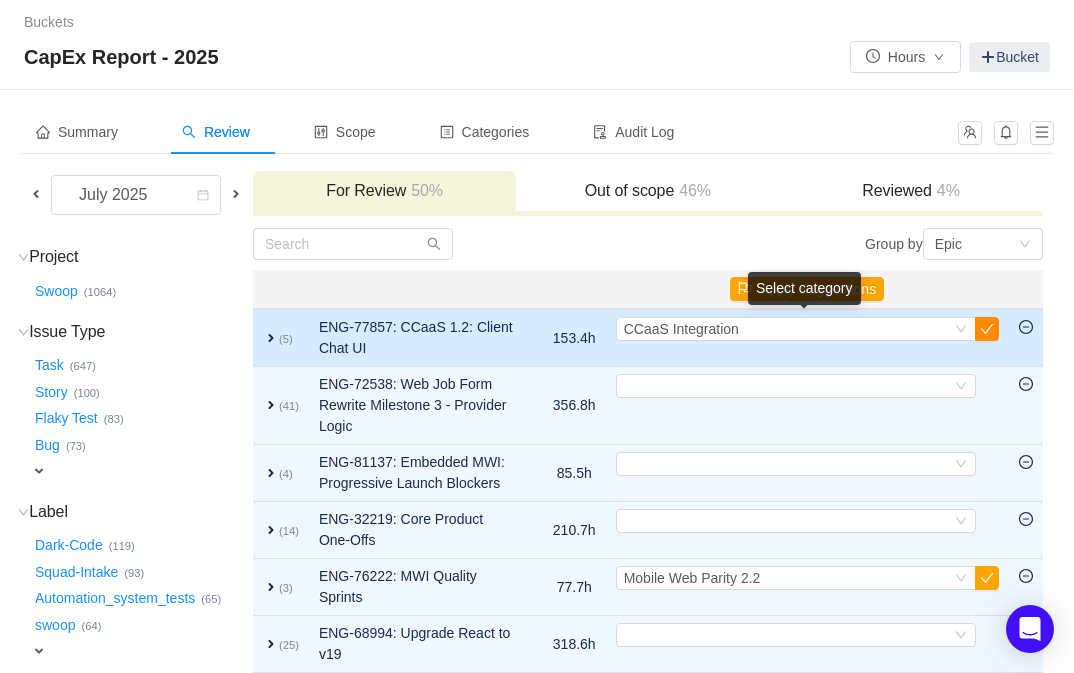click at bounding box center (987, 329) 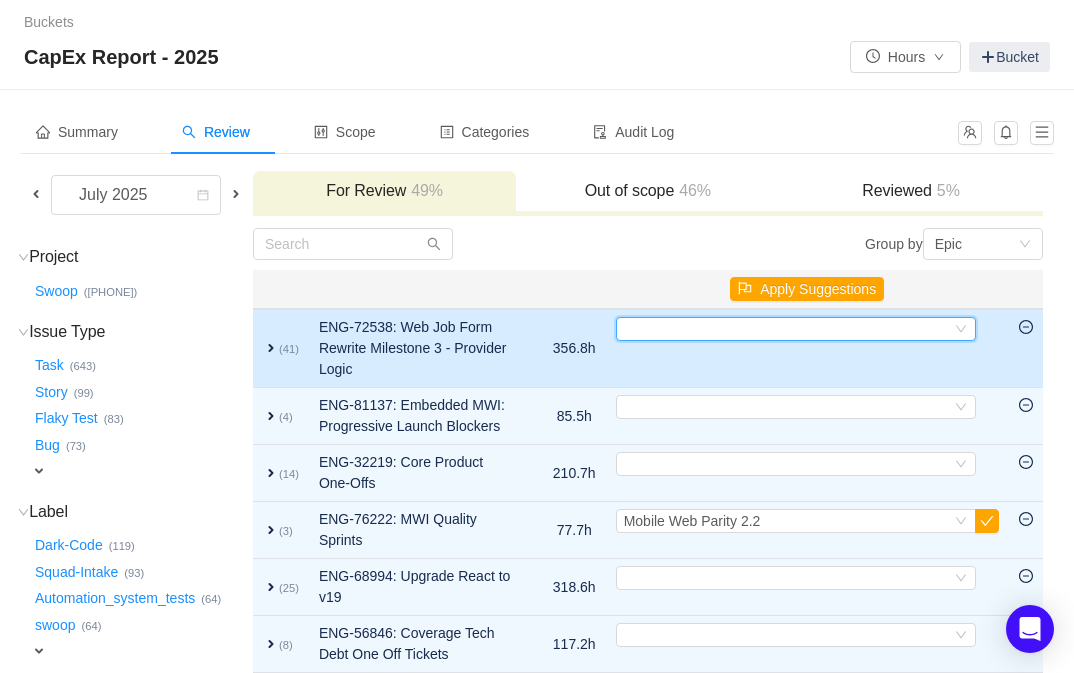 click on "Select" at bounding box center (787, 329) 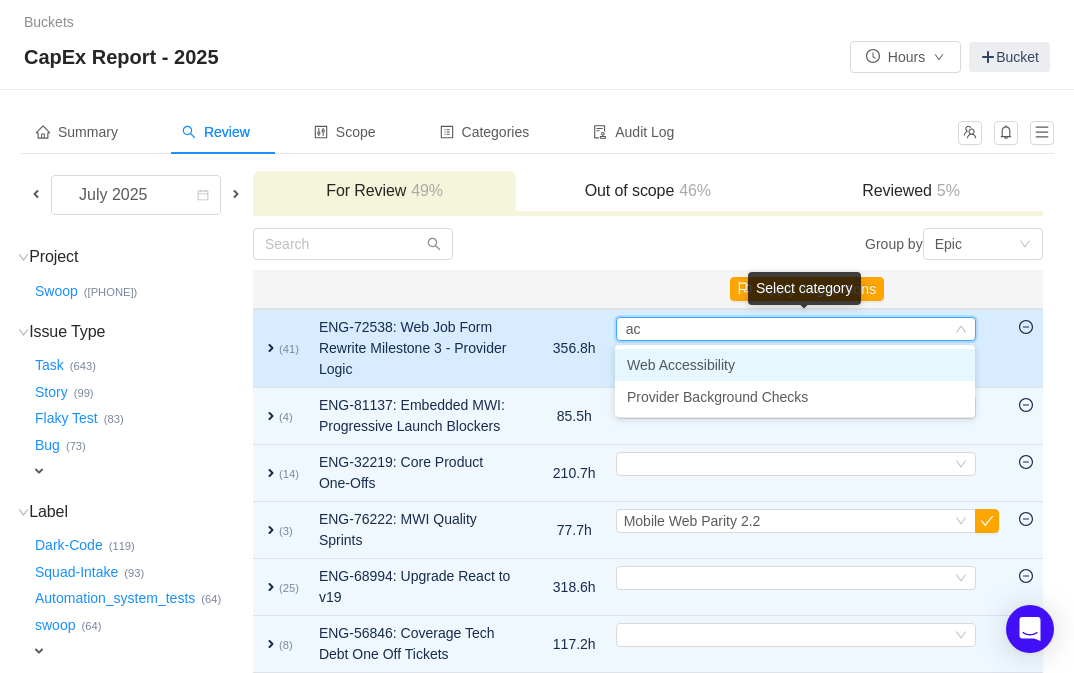 type on "acc" 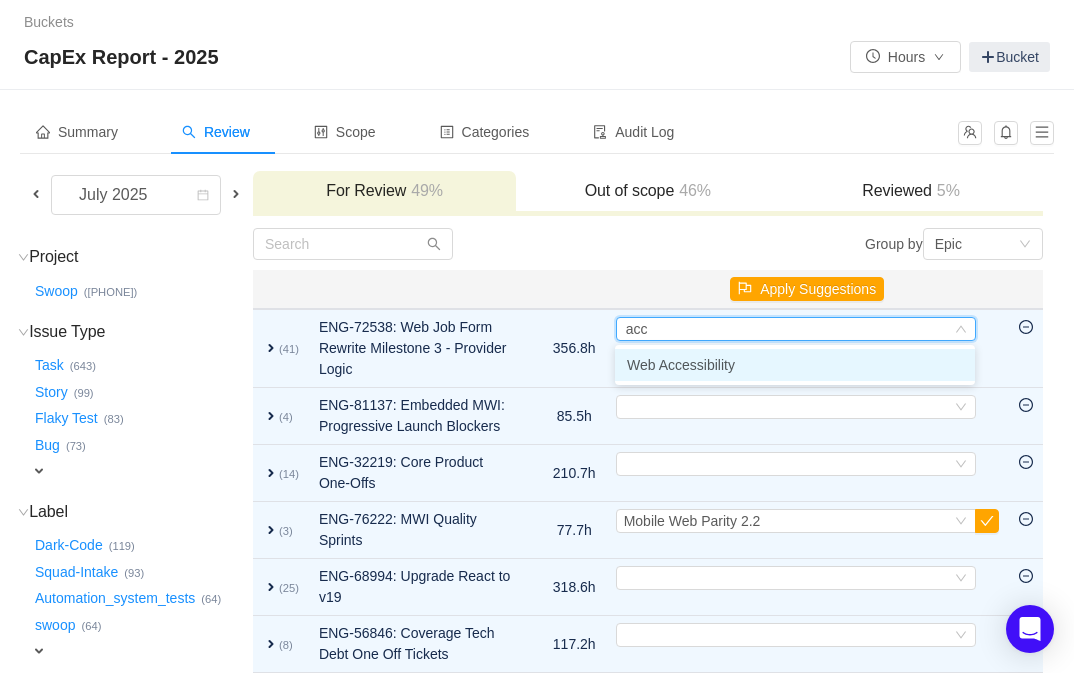 click on "Web Accessibility" at bounding box center (681, 365) 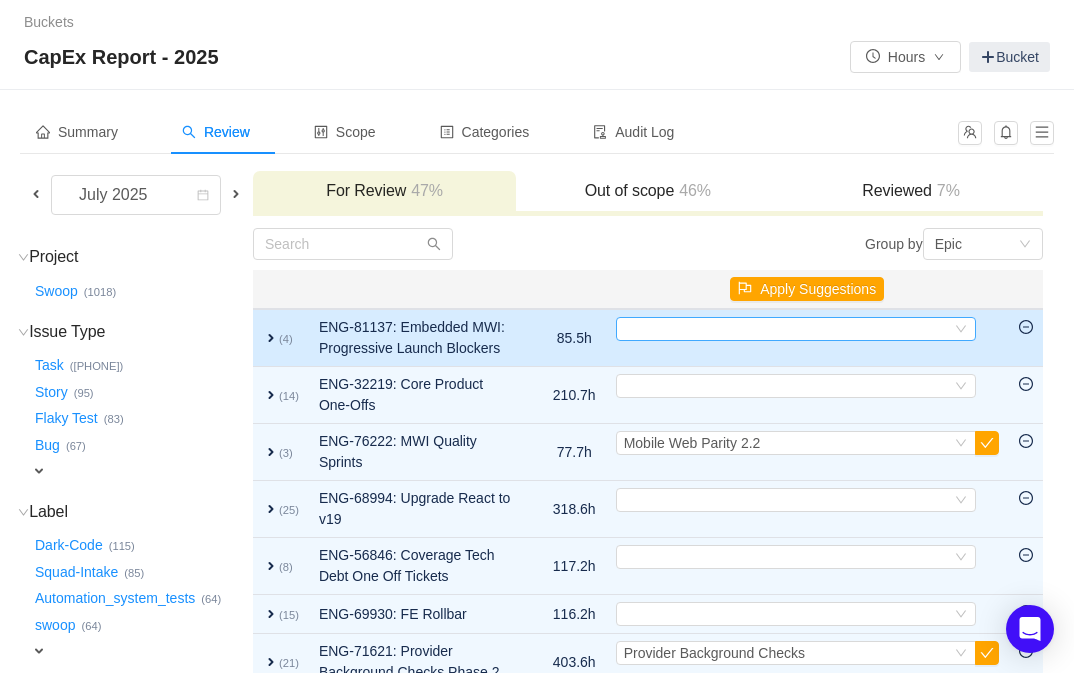 click on "Select" at bounding box center [787, 329] 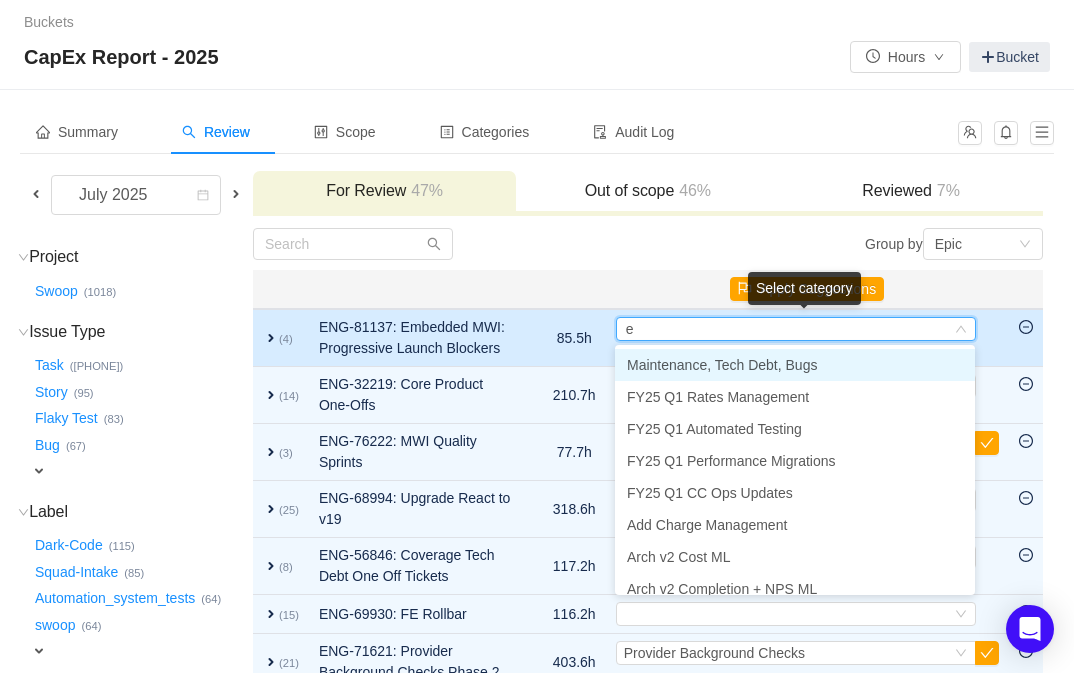 type on "em" 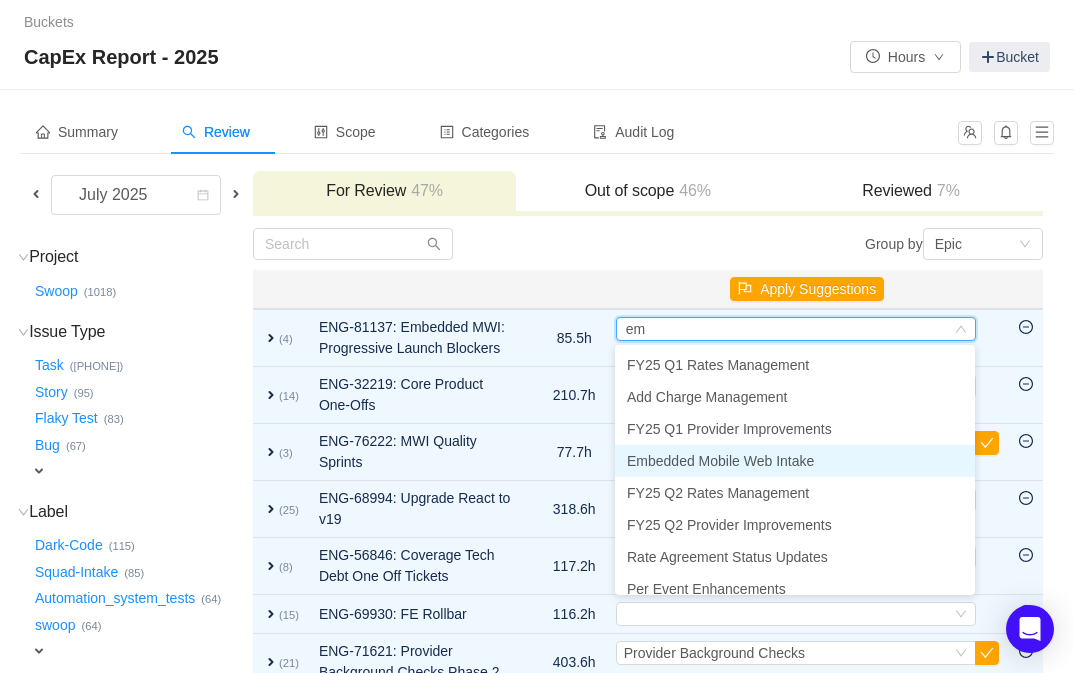 click on "Embedded Mobile Web Intake" at bounding box center [720, 461] 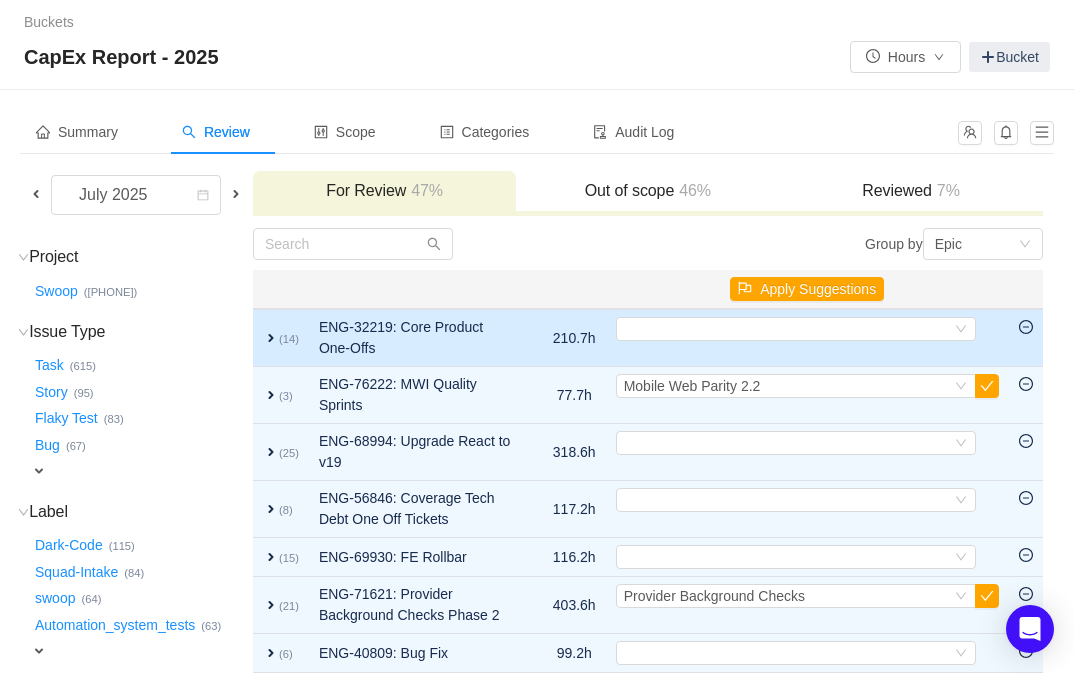 click on "Select   Out of scope" at bounding box center [807, 338] 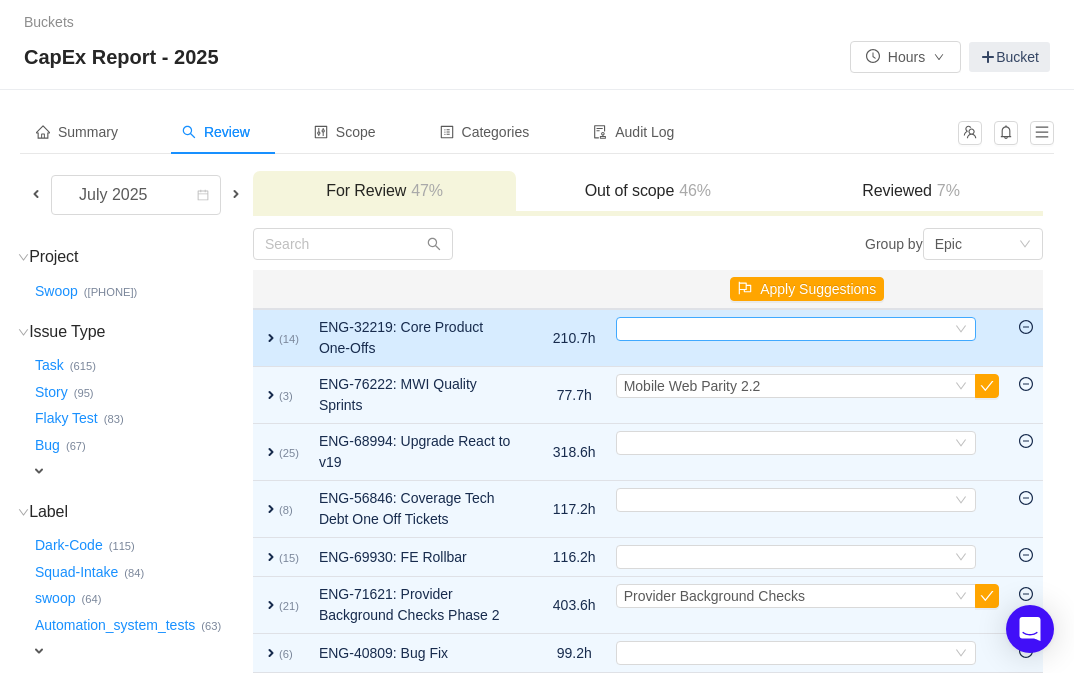 click on "Select" at bounding box center (787, 329) 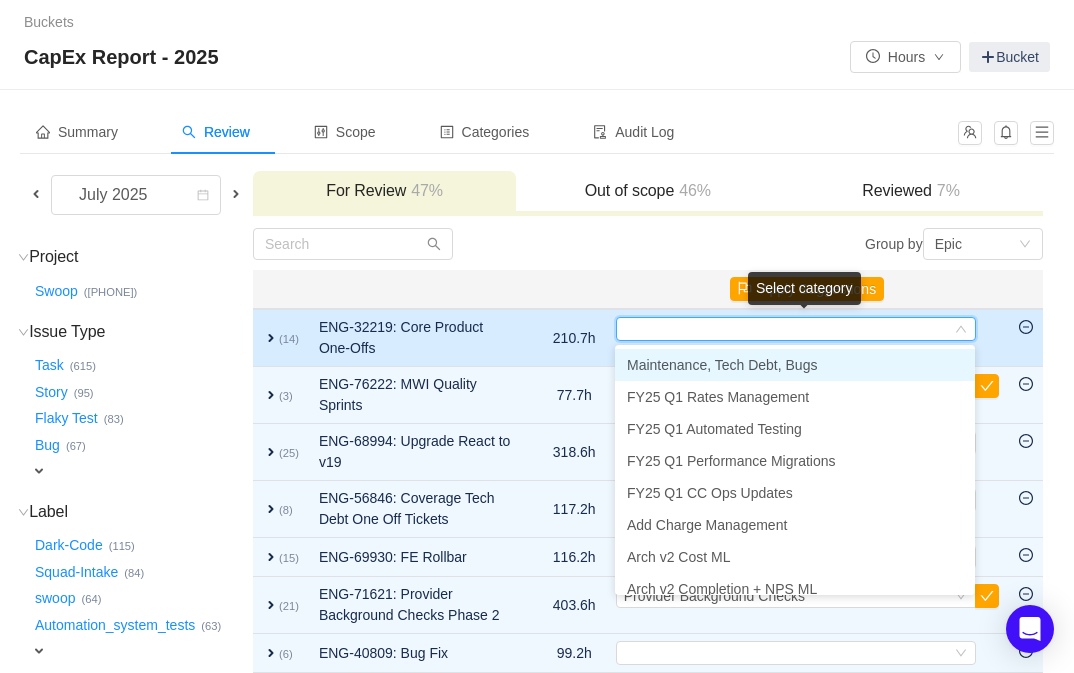 click on "ENG-32219: Core Product One-Offs" at bounding box center (416, 338) 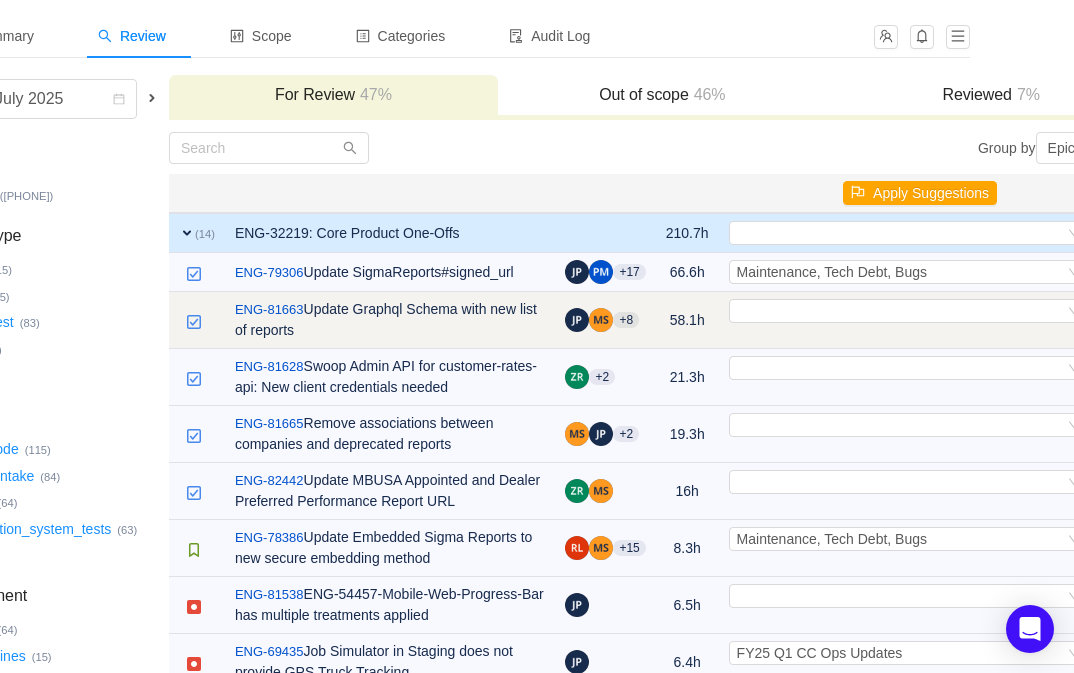 scroll, scrollTop: 96, scrollLeft: 125, axis: both 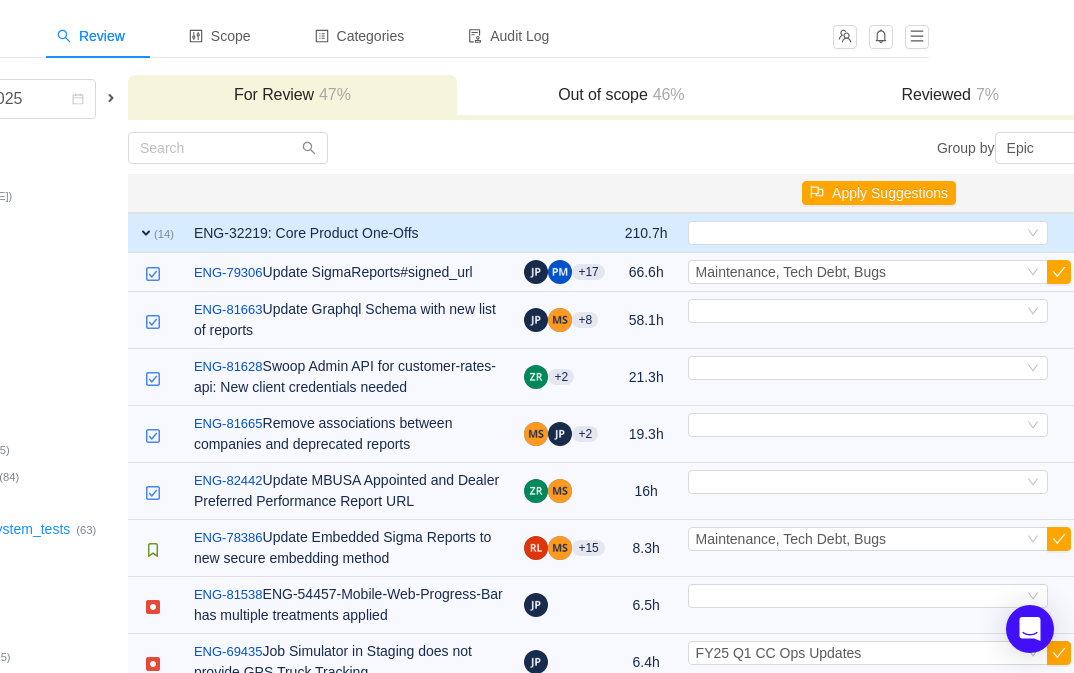 click on "Select   Out of scope" at bounding box center [879, 233] 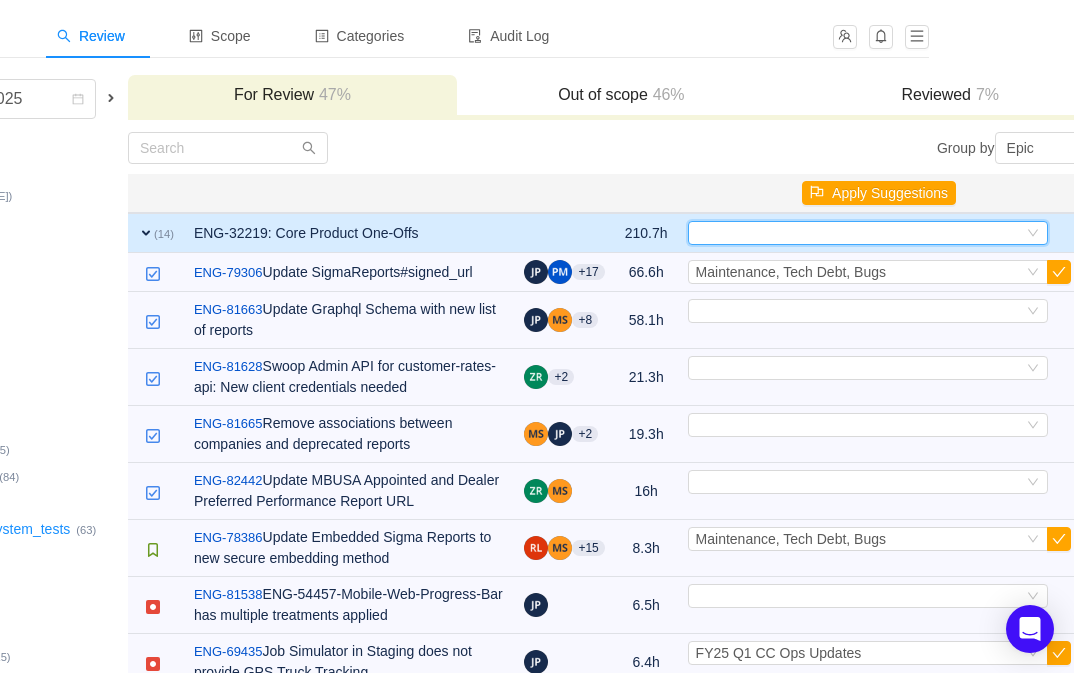 click on "Select" at bounding box center [859, 233] 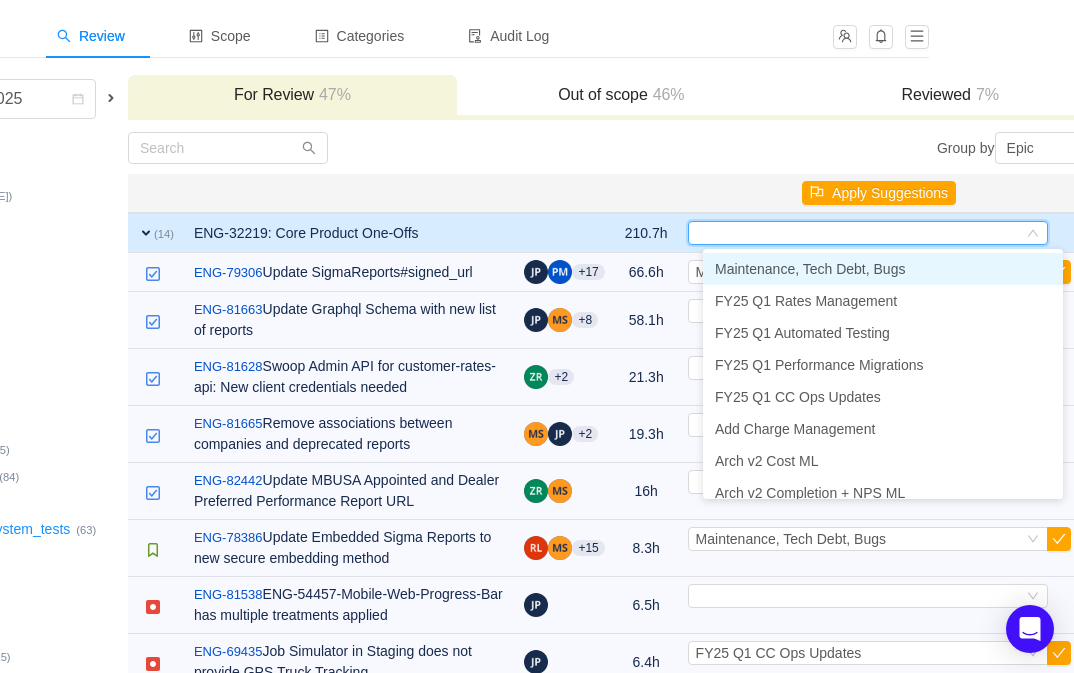 click on "Maintenance, Tech Debt, Bugs" at bounding box center [810, 269] 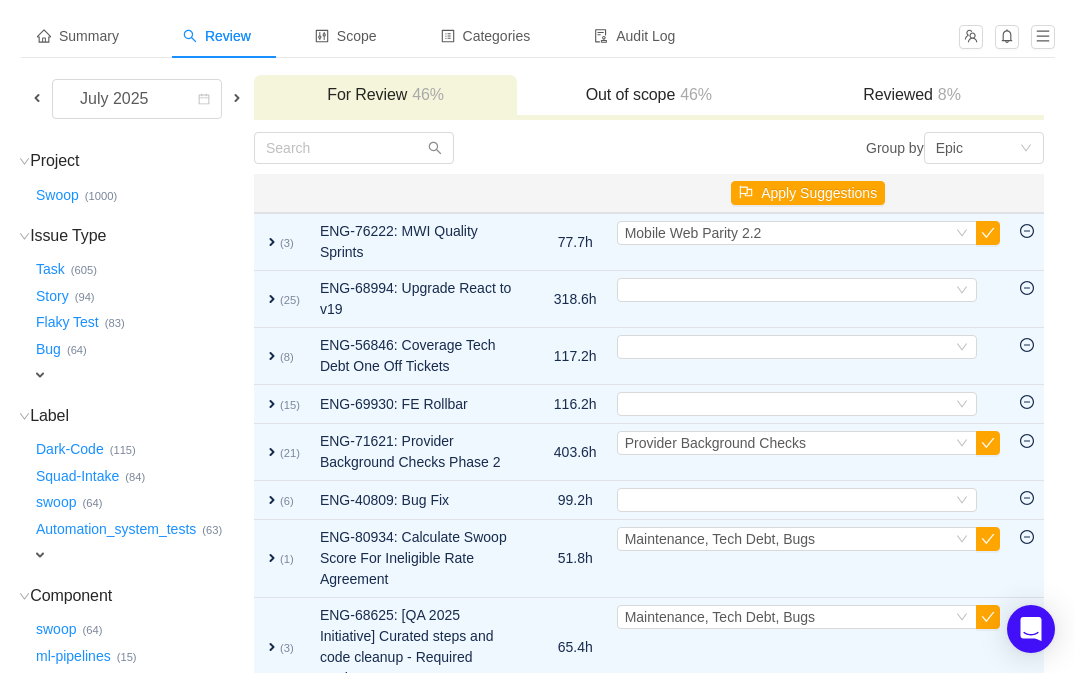 scroll, scrollTop: 96, scrollLeft: 0, axis: vertical 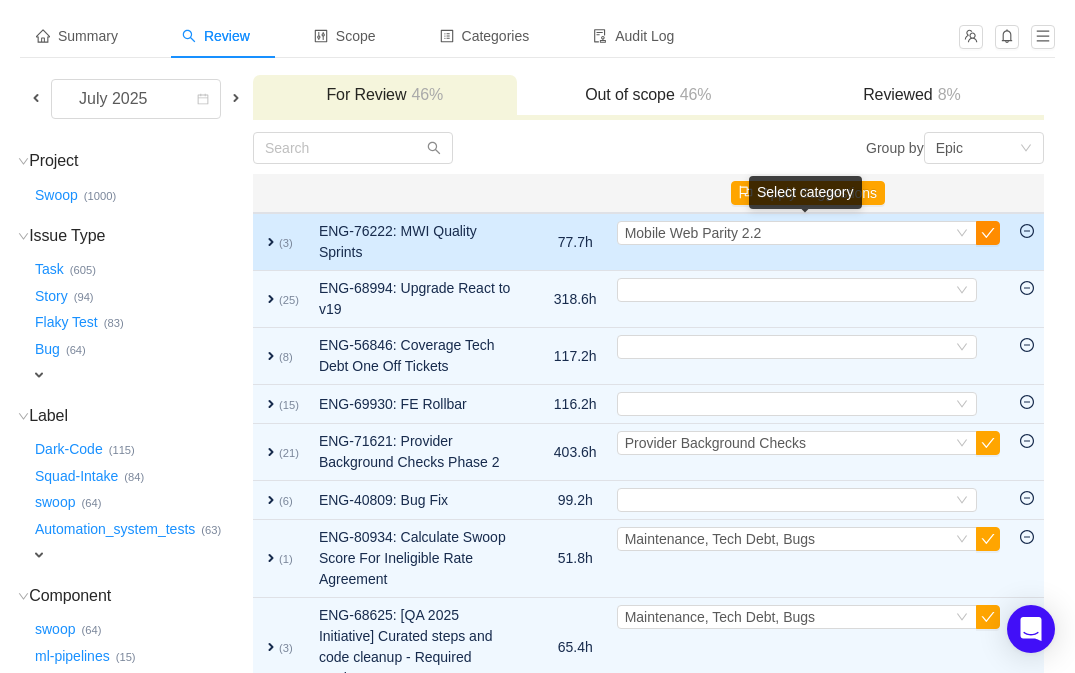 click at bounding box center (988, 233) 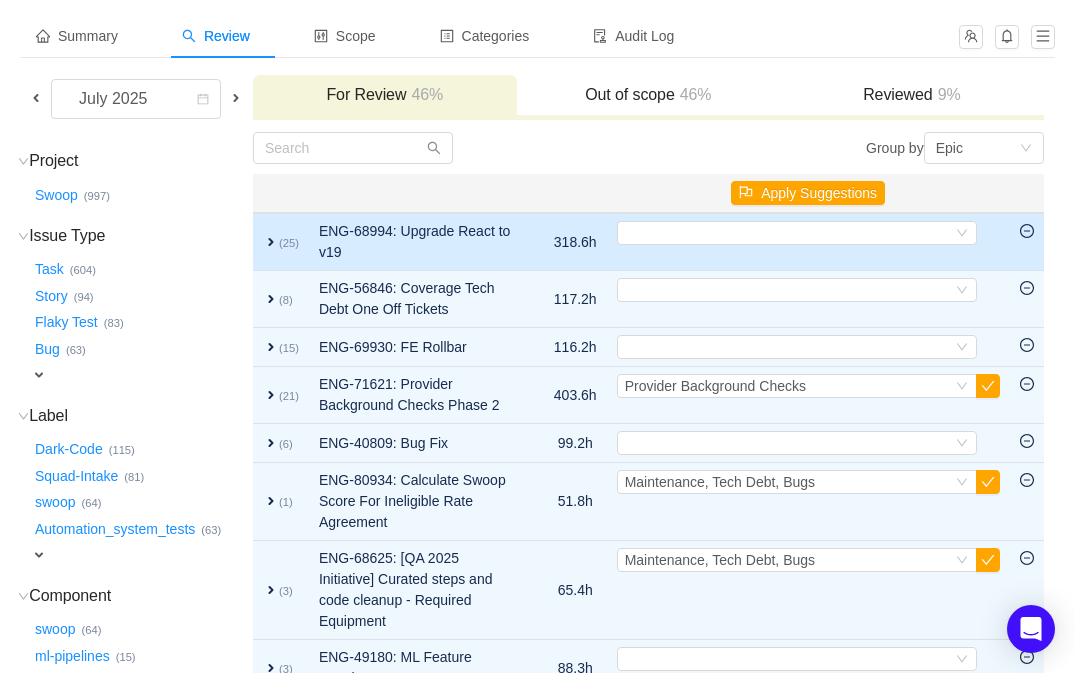 click on "expand" at bounding box center (271, 242) 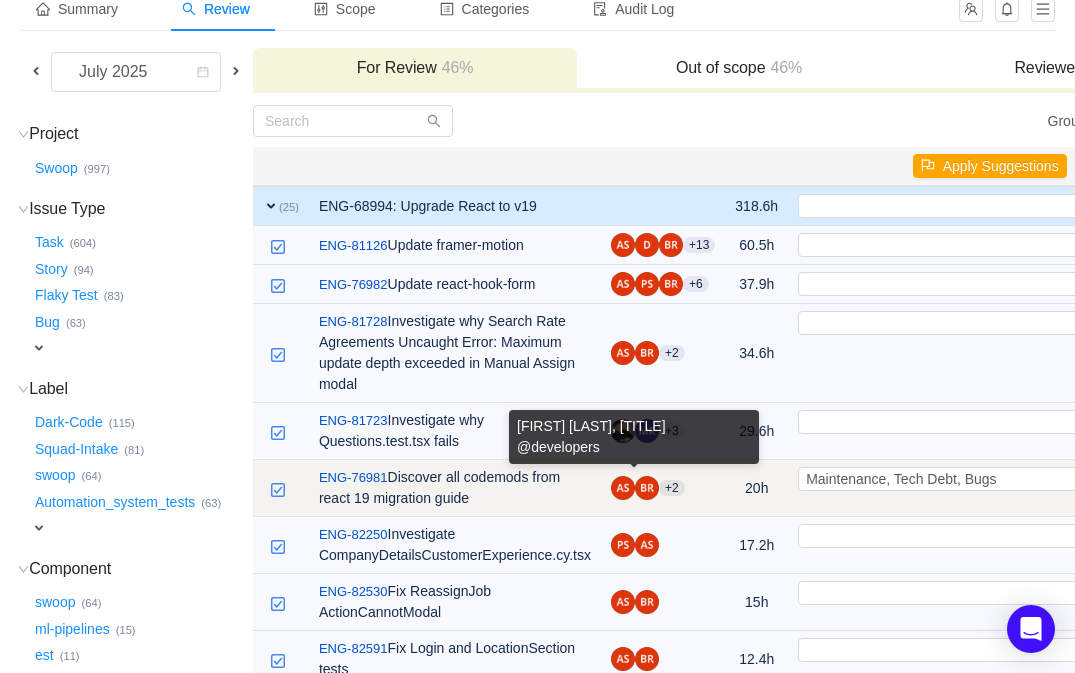 scroll, scrollTop: 80, scrollLeft: 0, axis: vertical 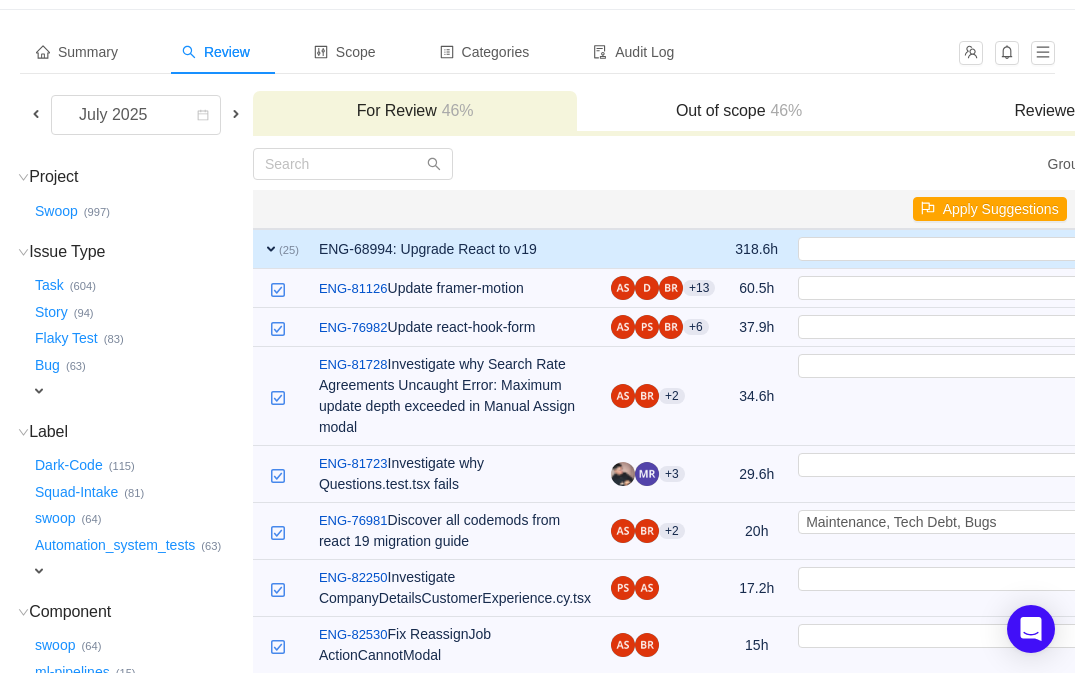 click on "expand" at bounding box center [271, 249] 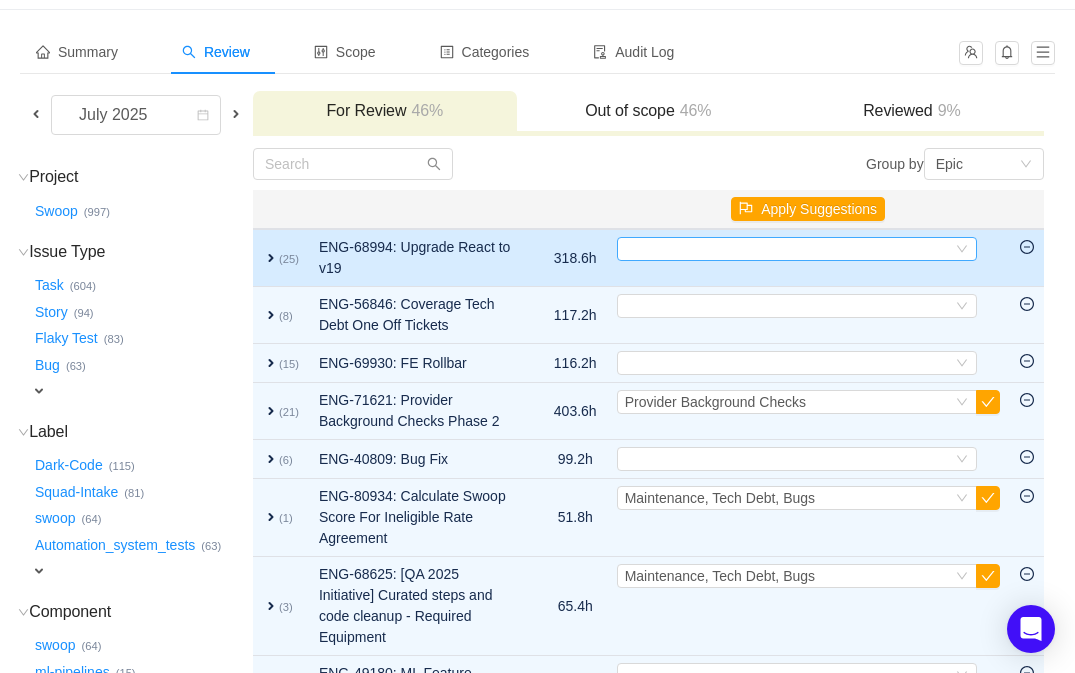click on "Select" at bounding box center (788, 249) 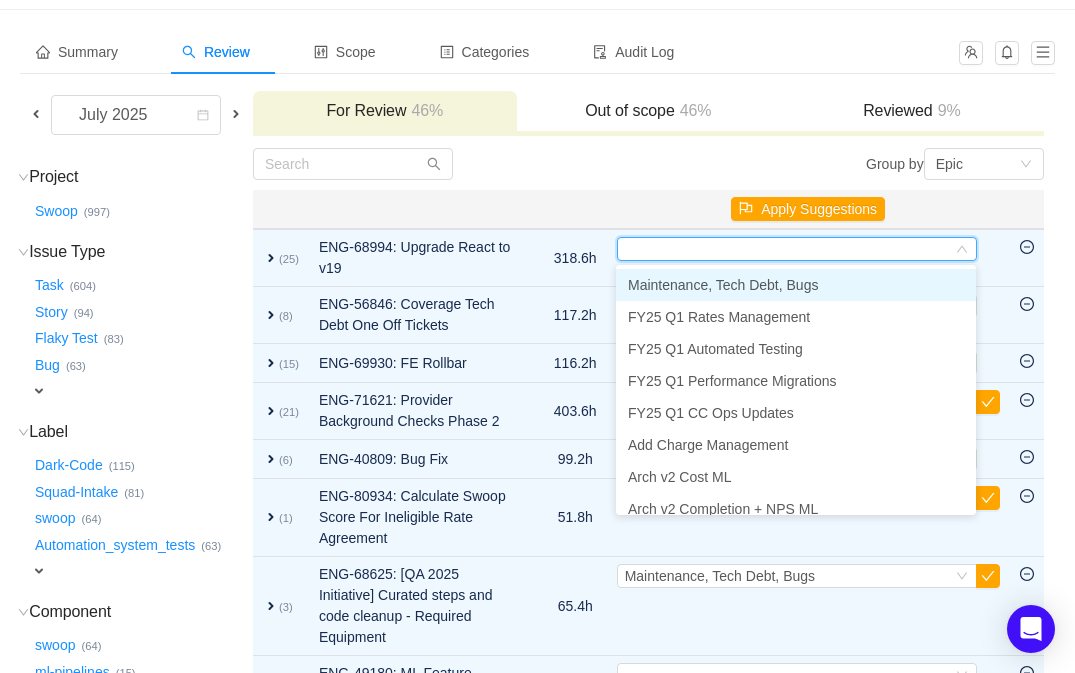 click on "Maintenance, Tech Debt, Bugs" at bounding box center [796, 285] 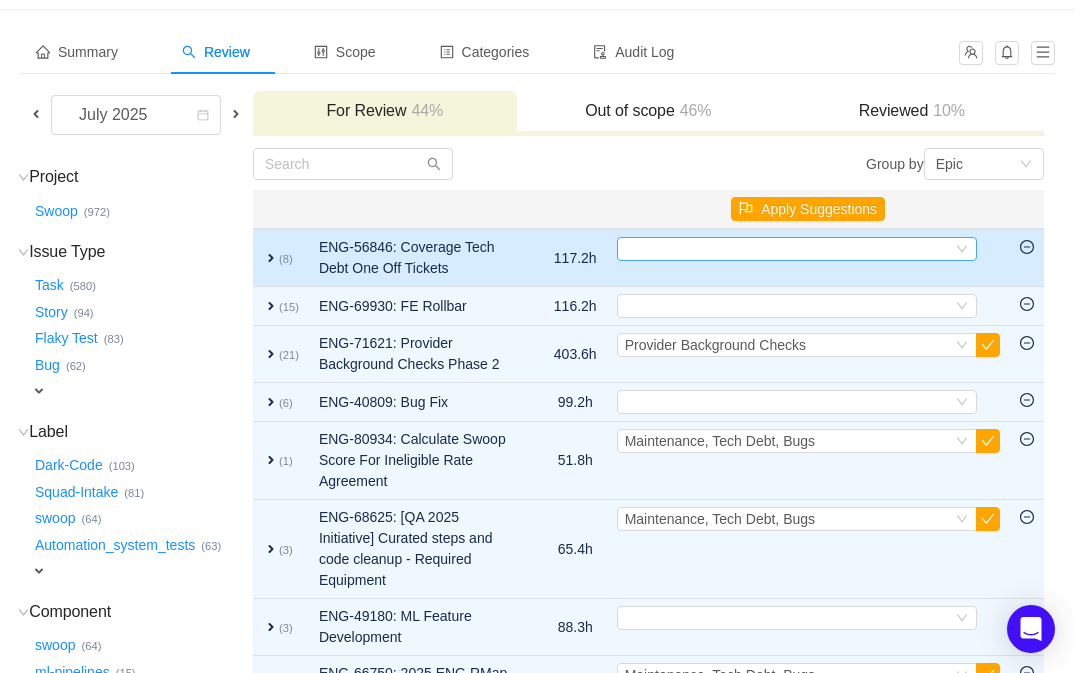 click on "Select" at bounding box center [788, 249] 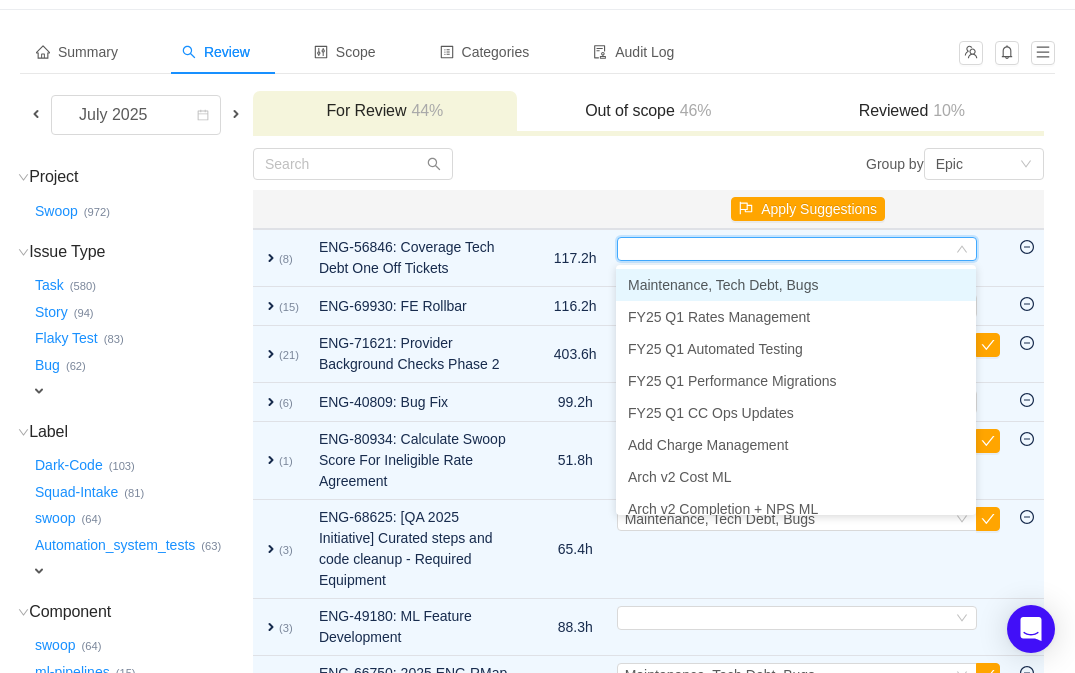 click at bounding box center [575, 209] 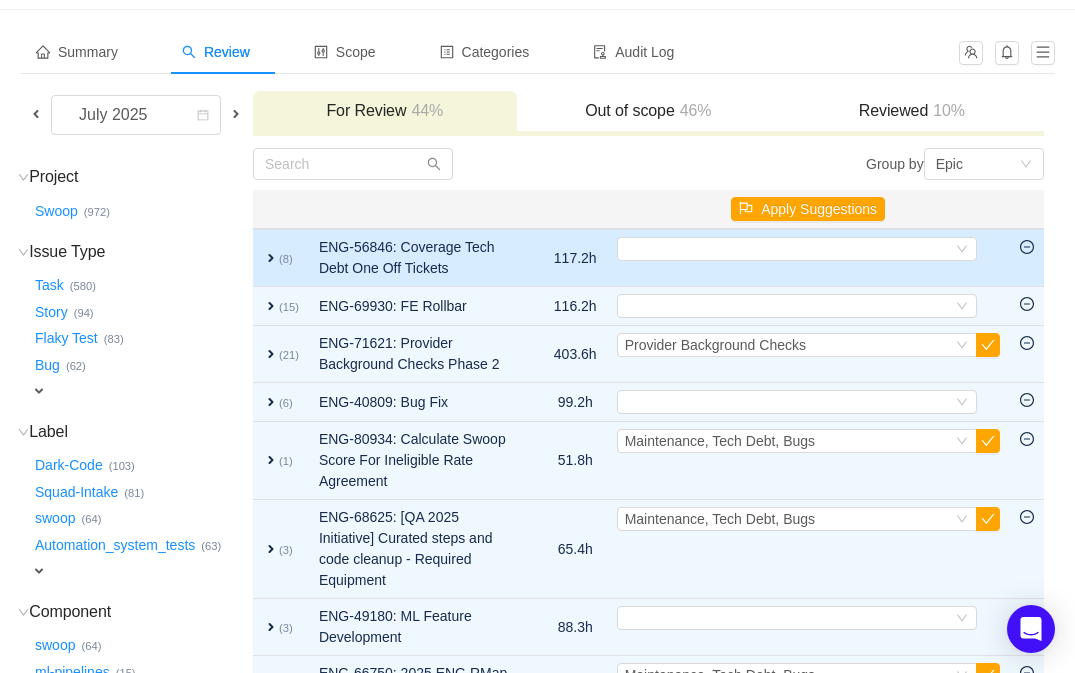 click on "expand" at bounding box center [271, 258] 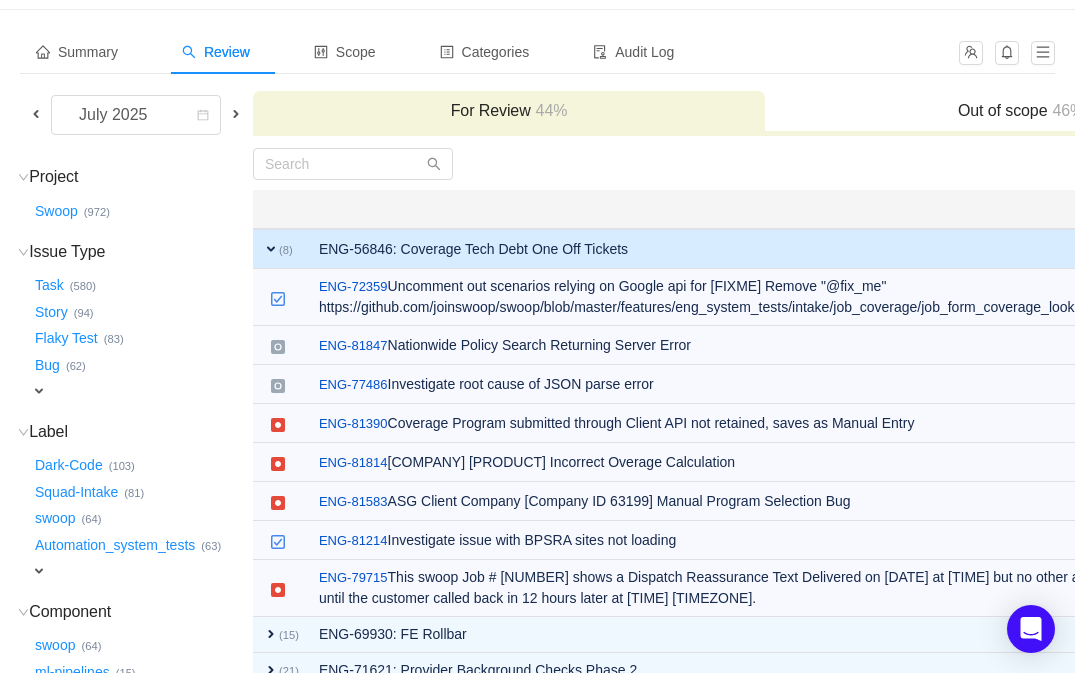 click on "expand (8)" at bounding box center [281, 249] 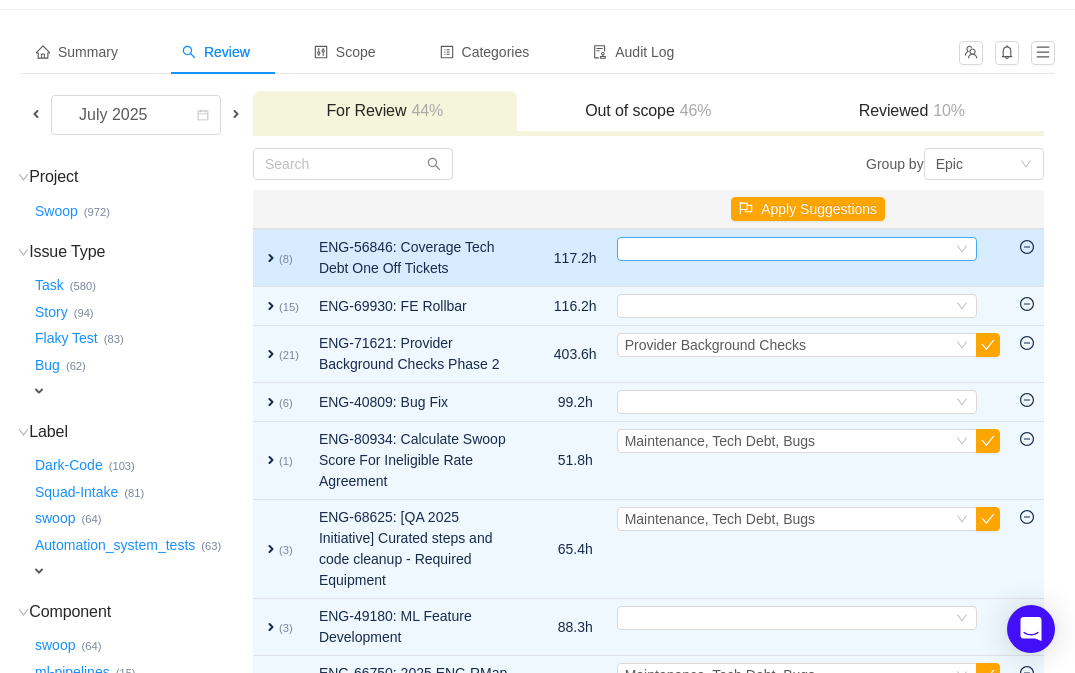 click on "Select" at bounding box center (788, 249) 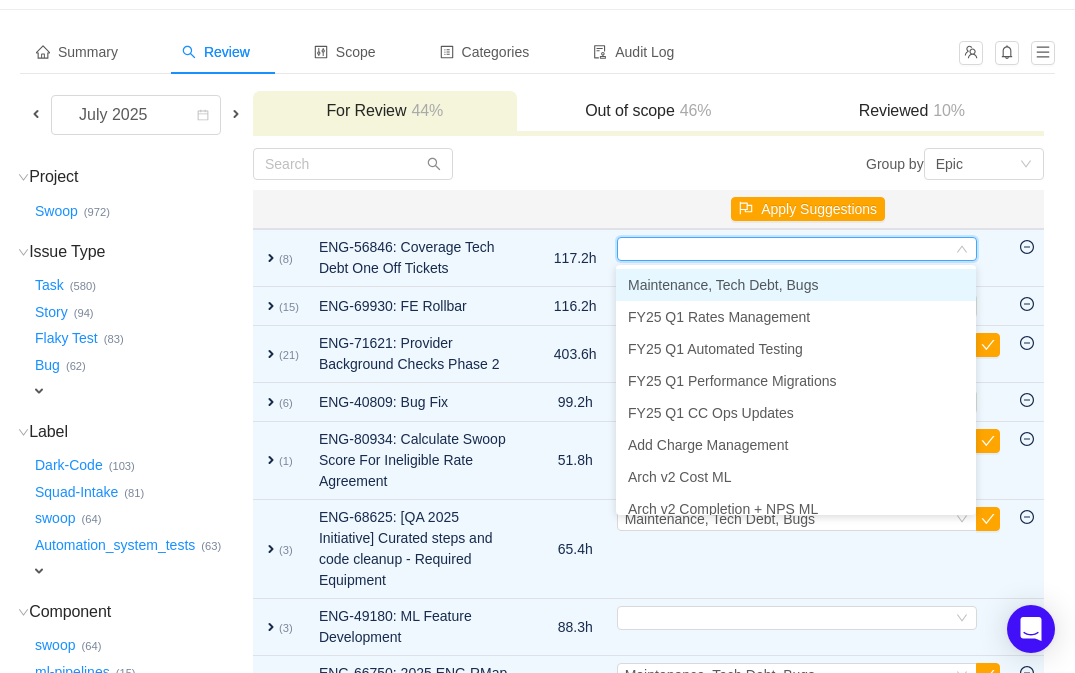 click on "Maintenance, Tech Debt, Bugs" at bounding box center (723, 285) 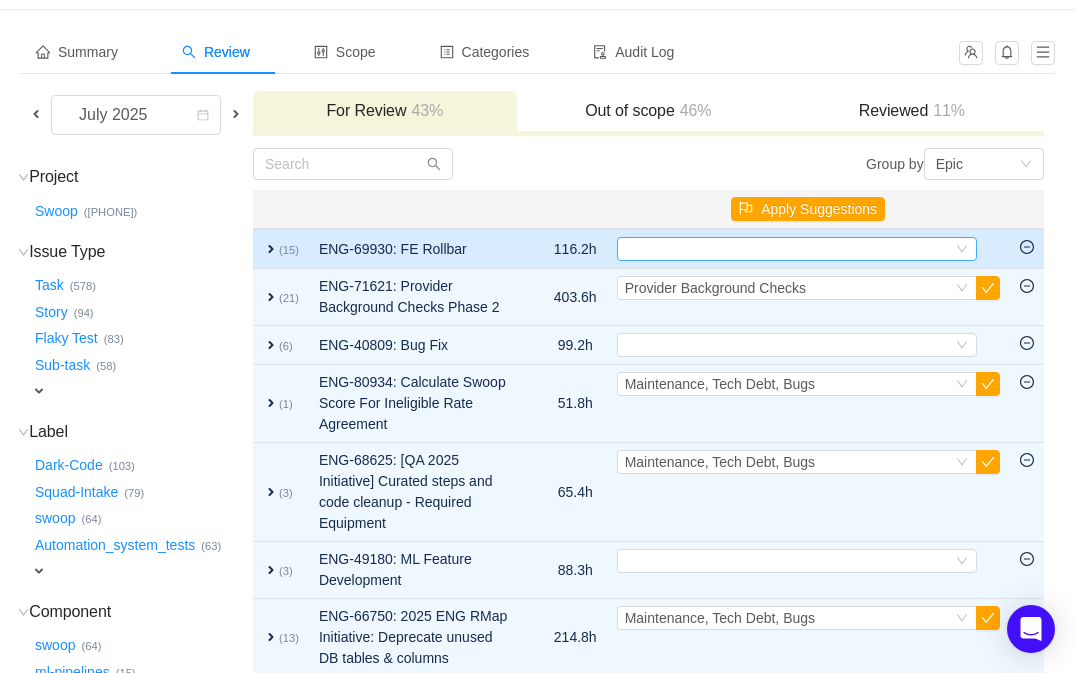 click on "Select" at bounding box center (788, 249) 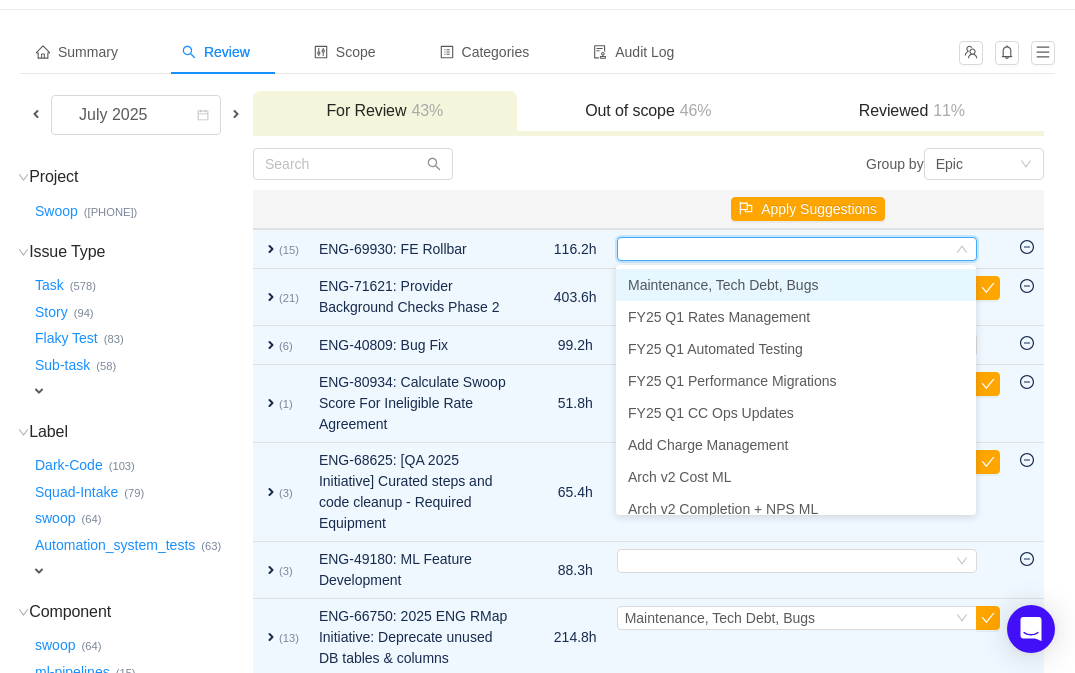 click on "Maintenance, Tech Debt, Bugs" at bounding box center [723, 285] 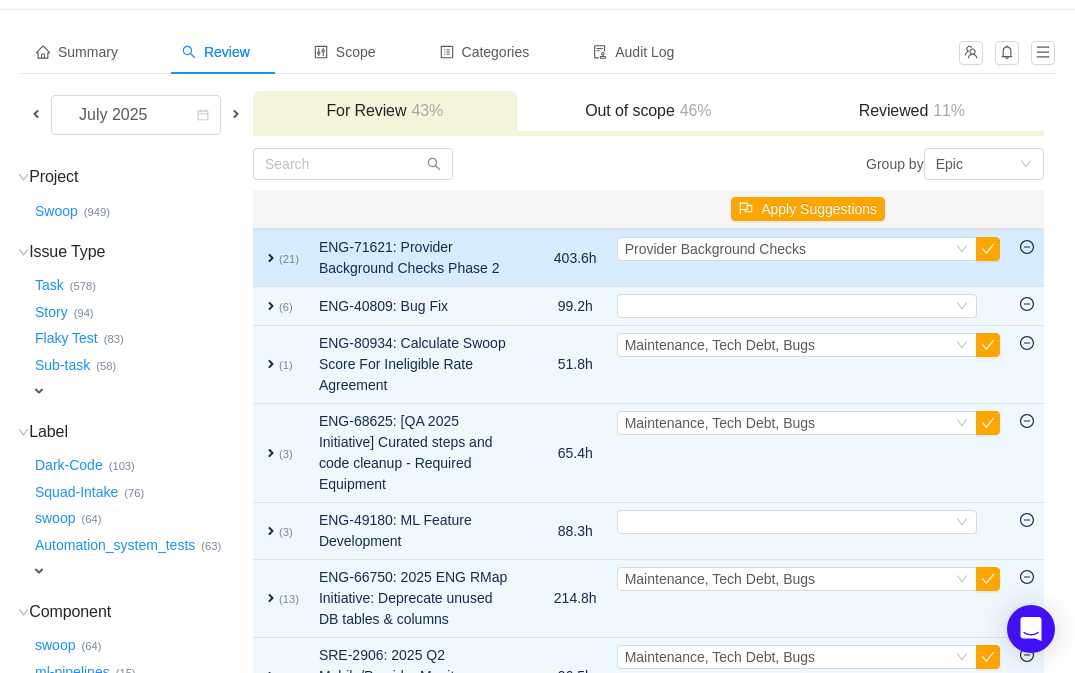 click on "expand" at bounding box center [271, 258] 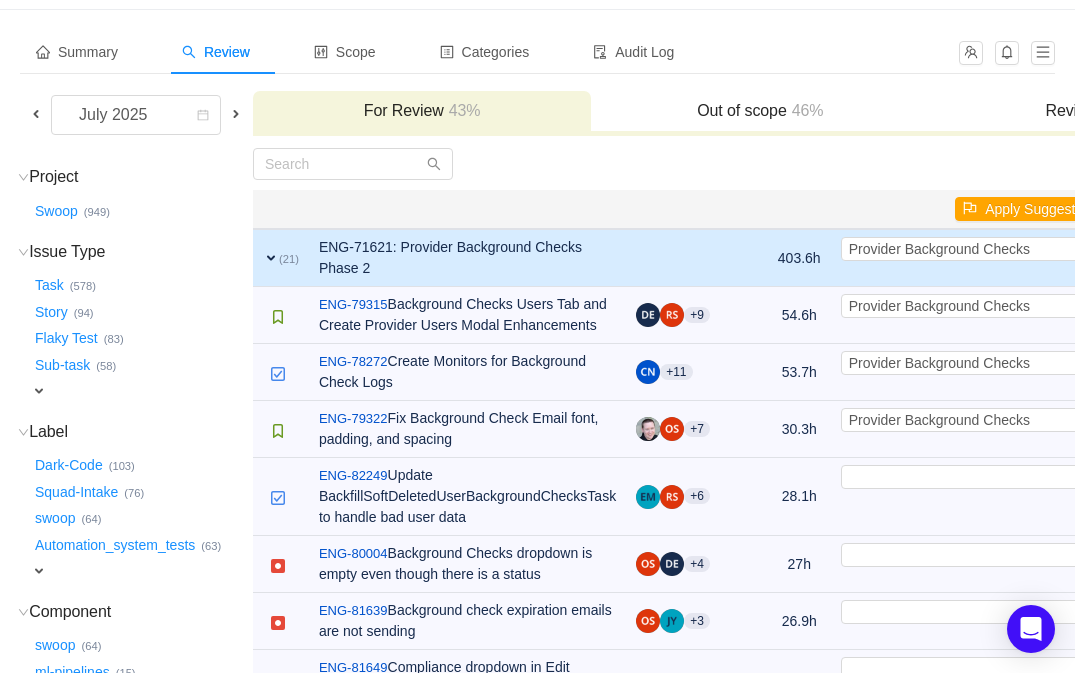 click on "expand" at bounding box center [271, 258] 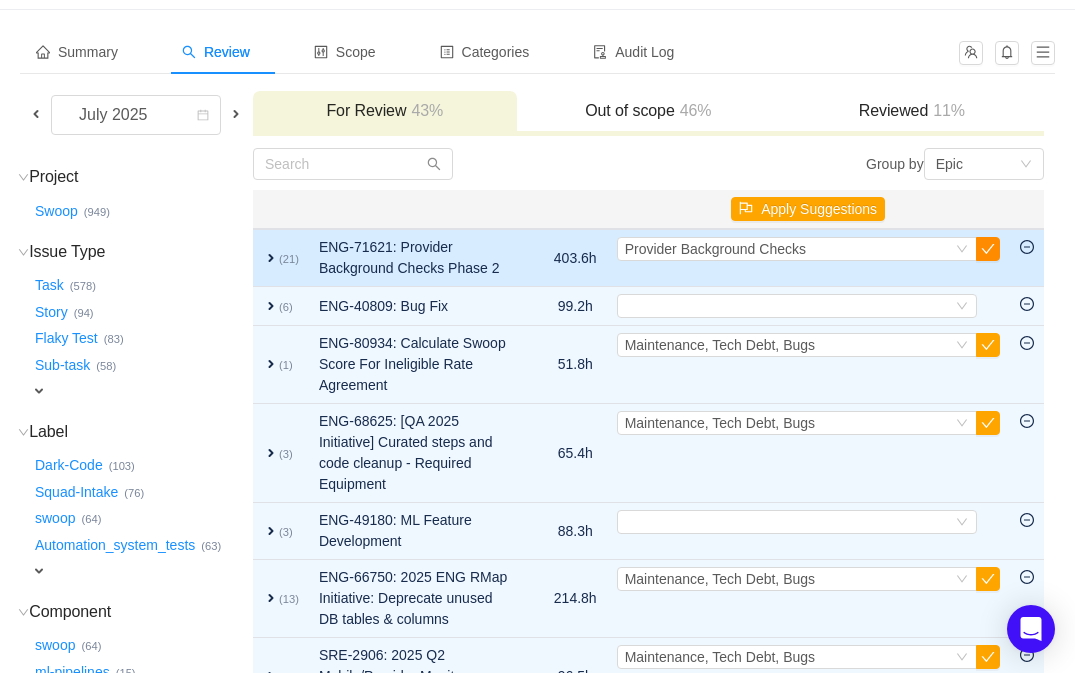 click at bounding box center (988, 249) 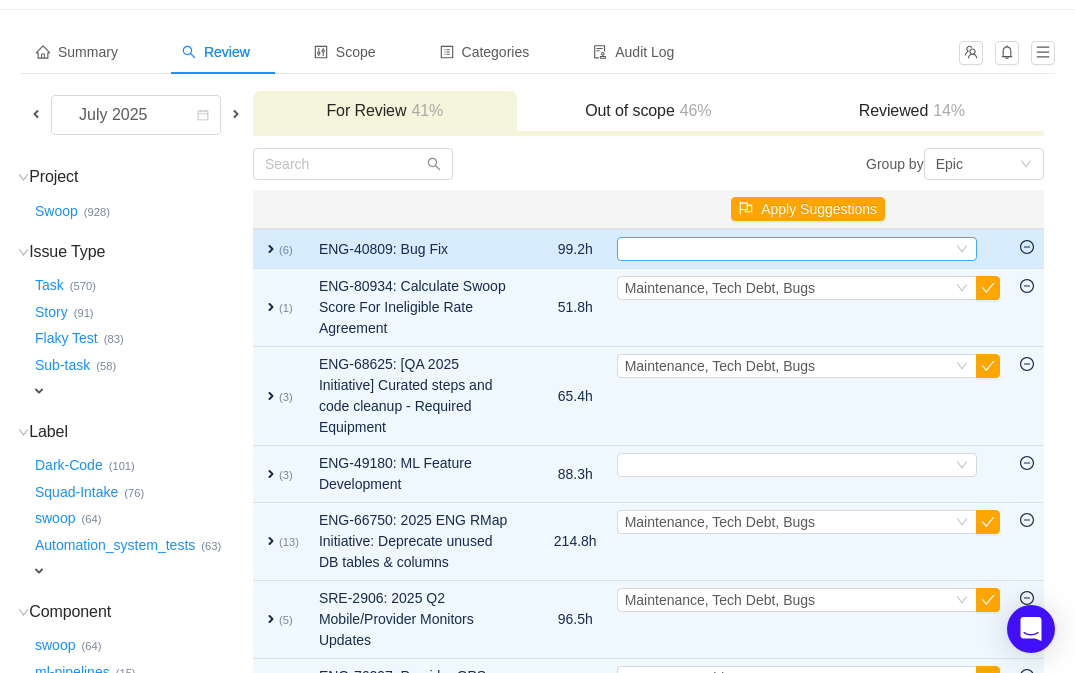 click on "Select" at bounding box center (788, 249) 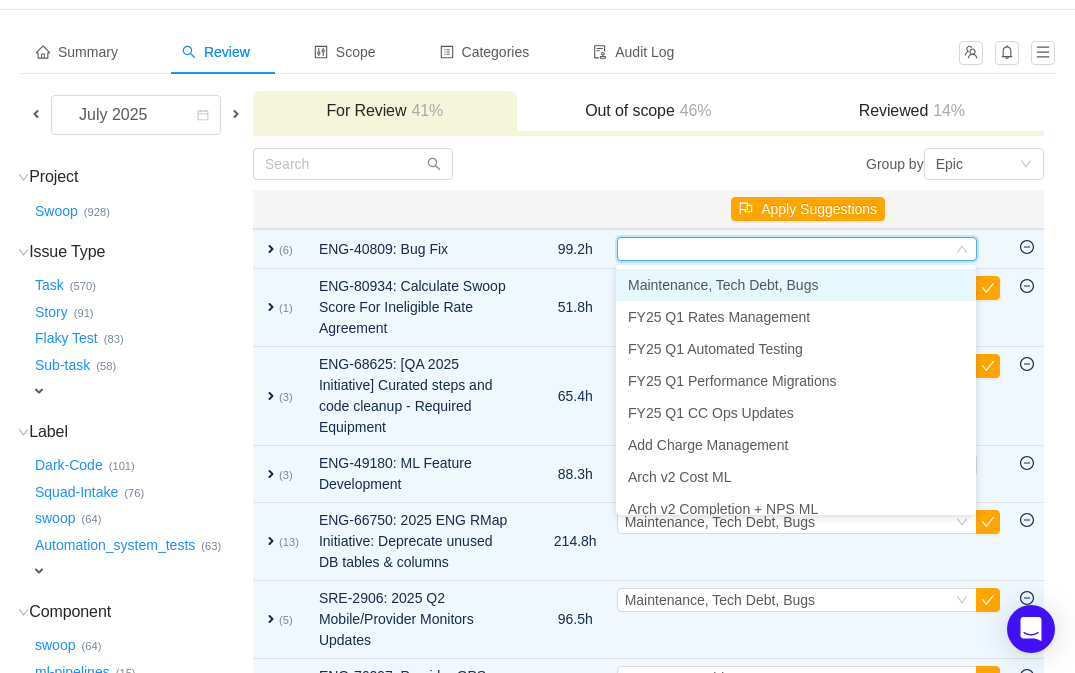 click on "Maintenance, Tech Debt, Bugs" at bounding box center (723, 285) 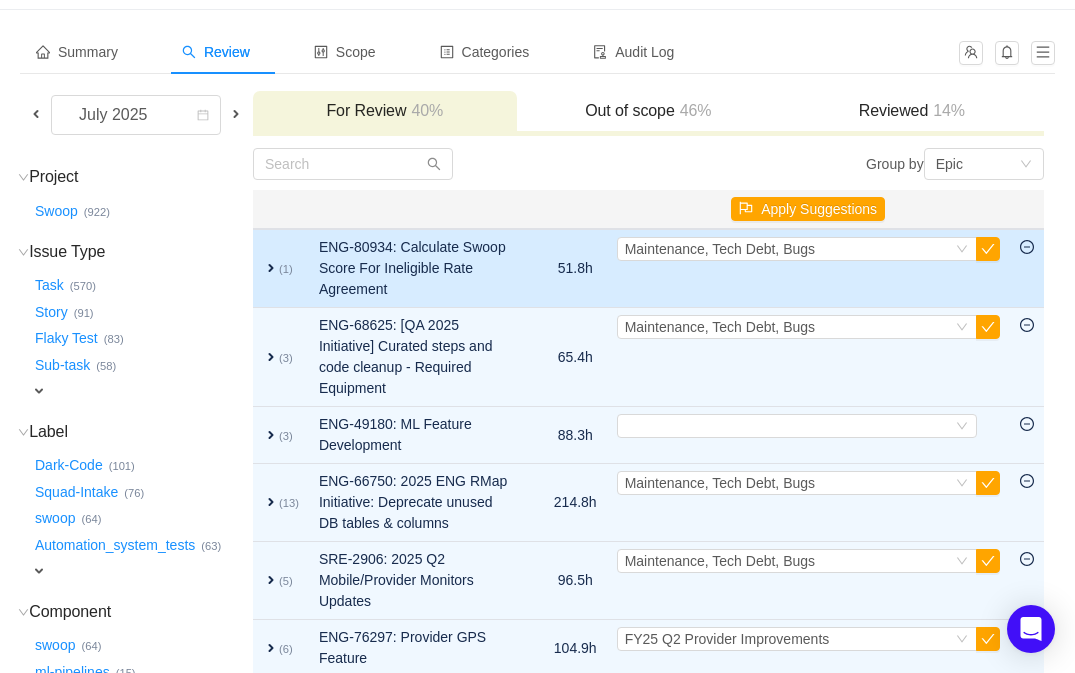 click on "expand" at bounding box center (271, 268) 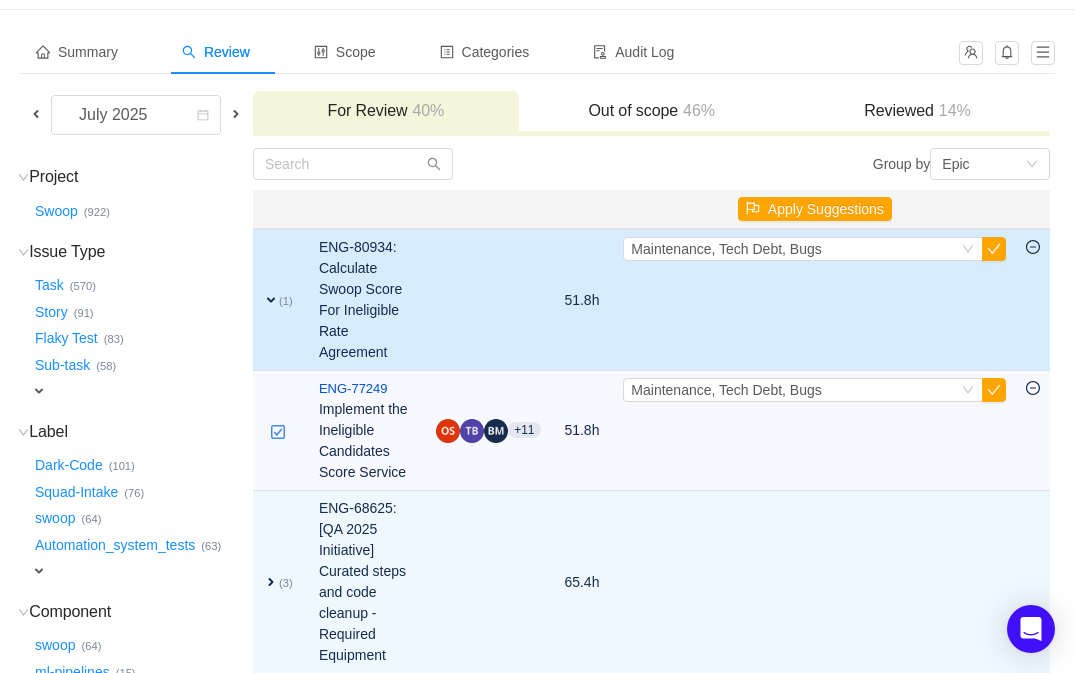 click on "expand" at bounding box center [271, 300] 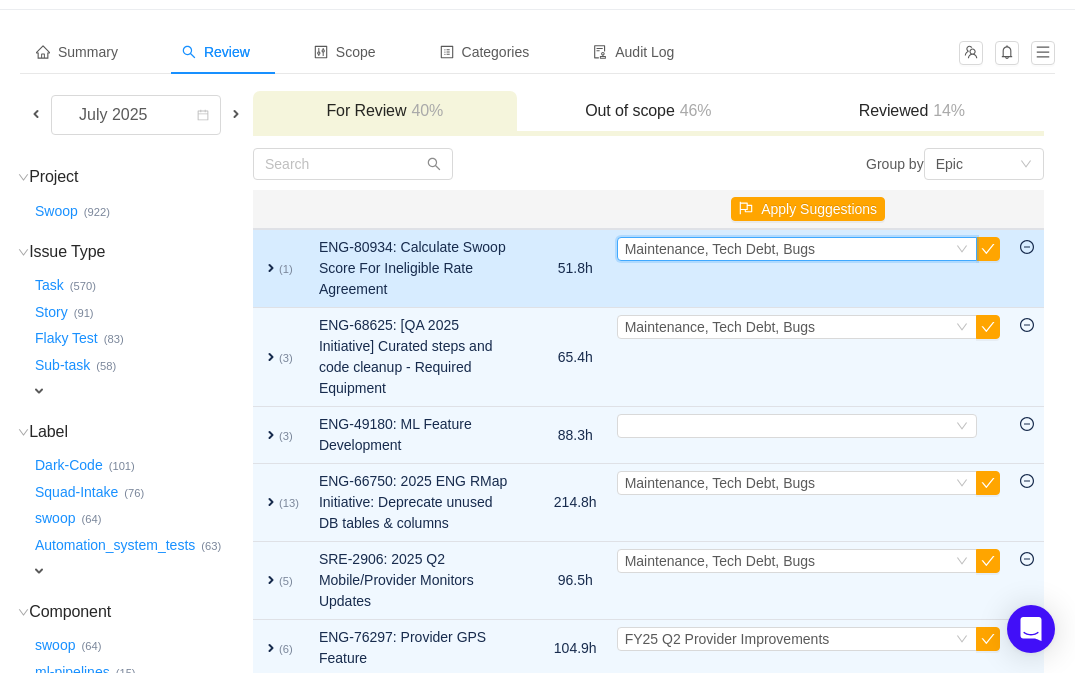 click on "Maintenance, Tech Debt, Bugs" at bounding box center [720, 249] 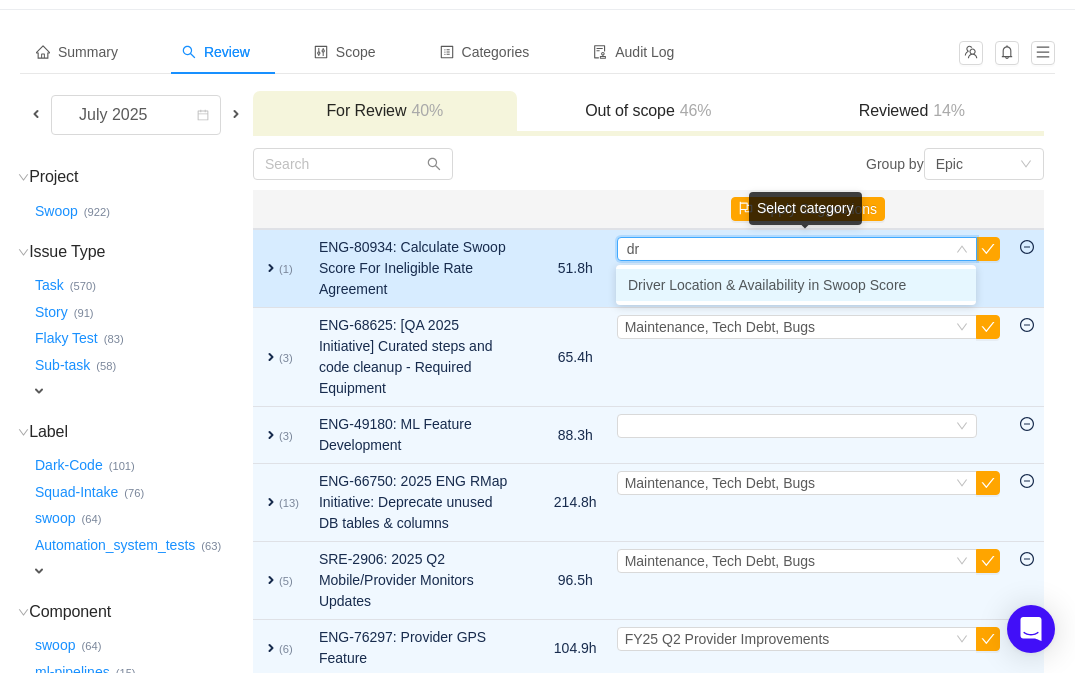 type on "dri" 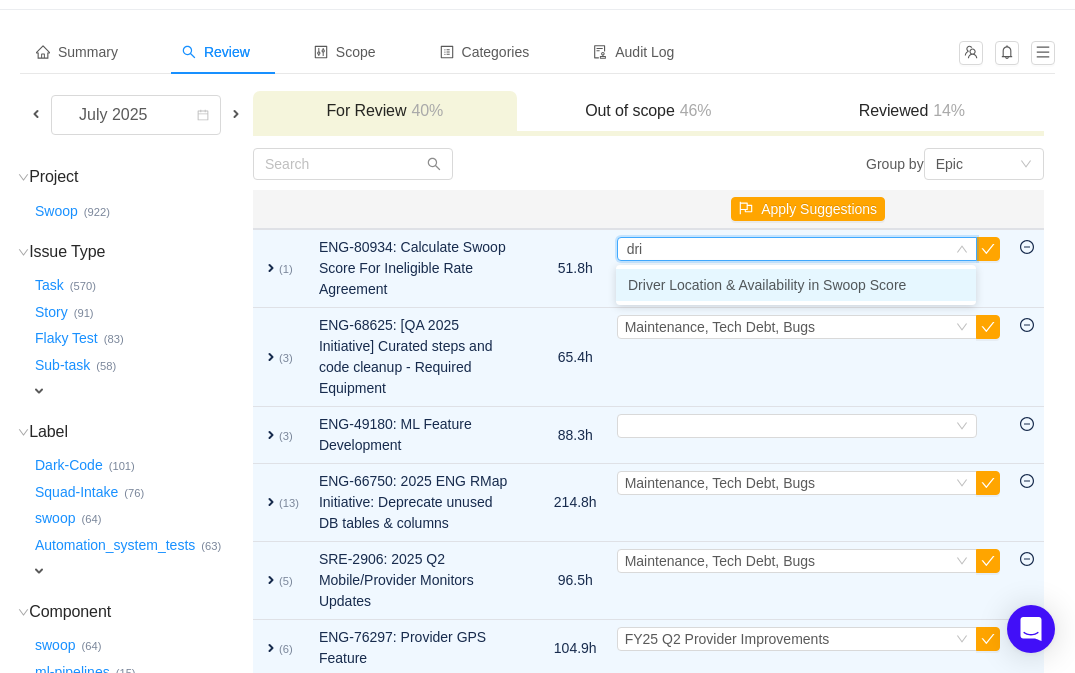 click on "Driver Location & Availability in Swoop Score" at bounding box center (767, 285) 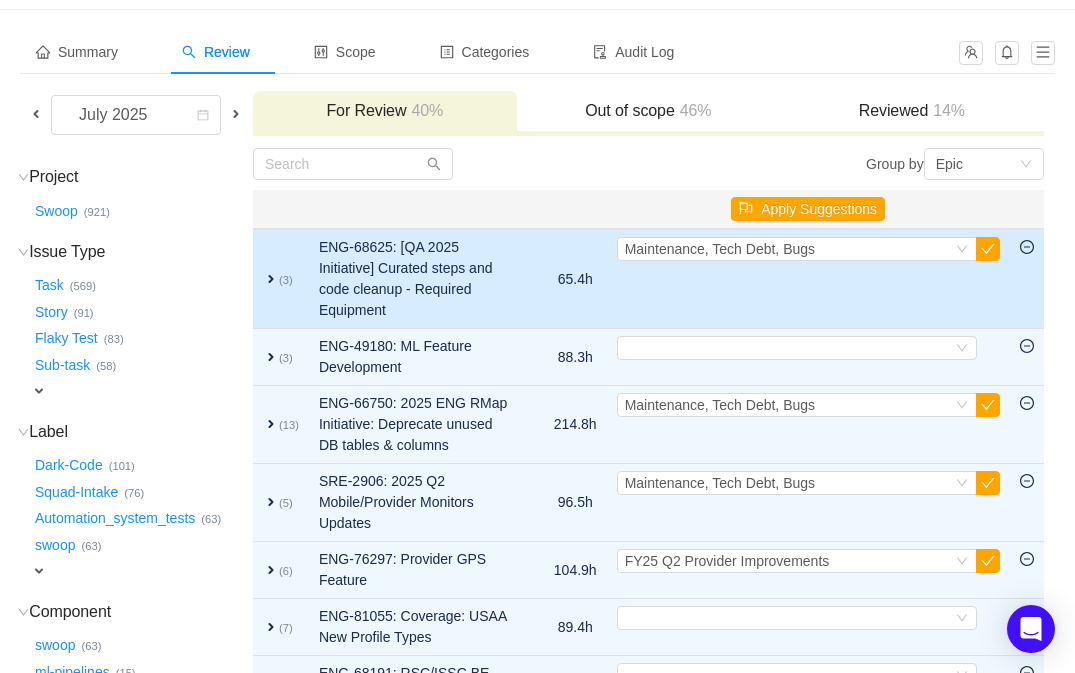 click on "expand" at bounding box center [271, 279] 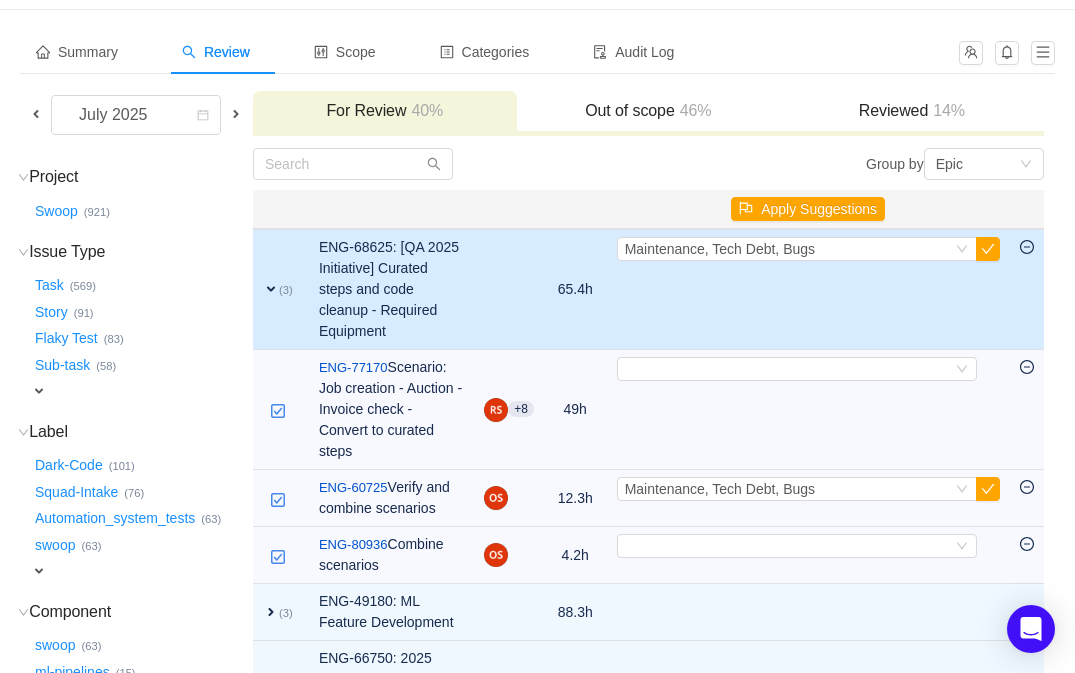 click on "expand" at bounding box center (271, 289) 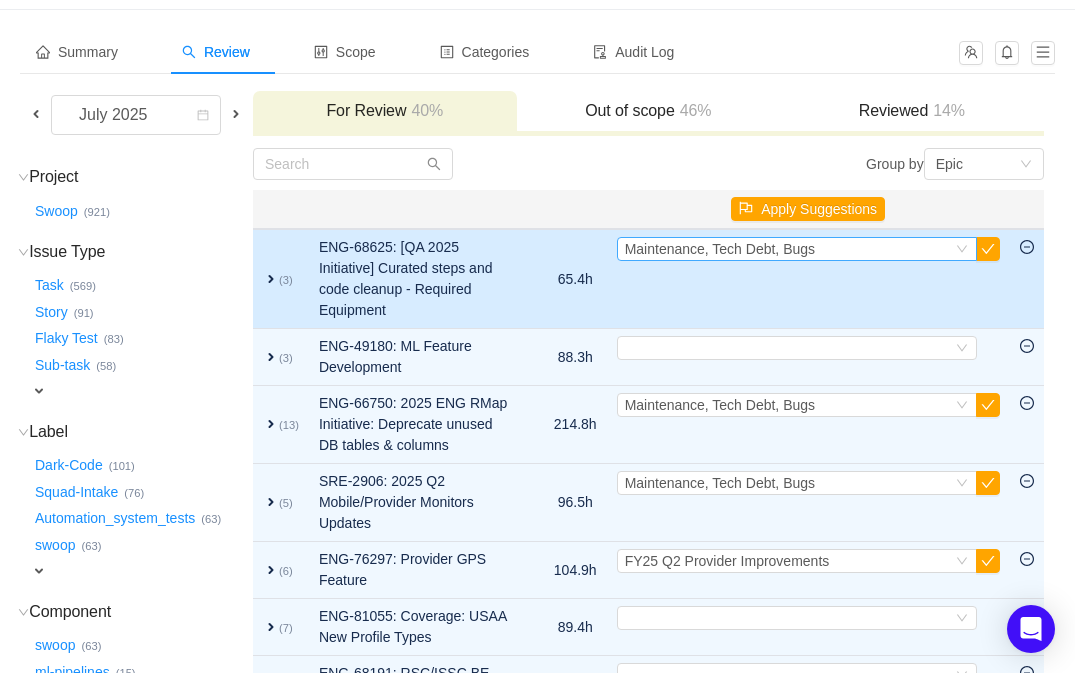 click on "Maintenance, Tech Debt, Bugs" at bounding box center [720, 249] 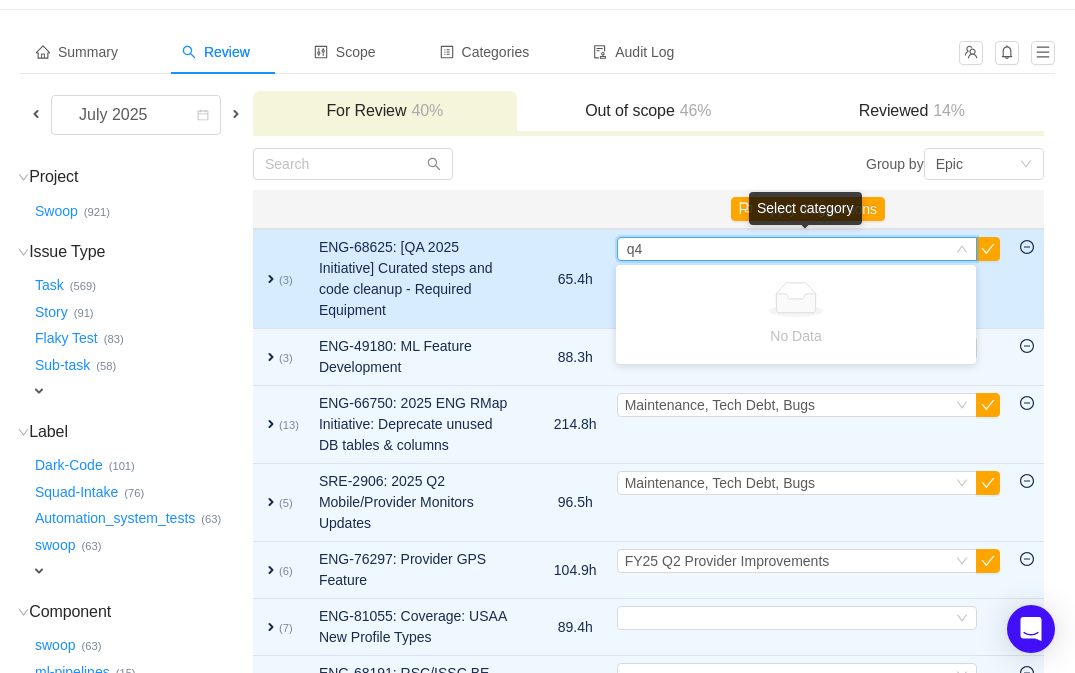type on "q" 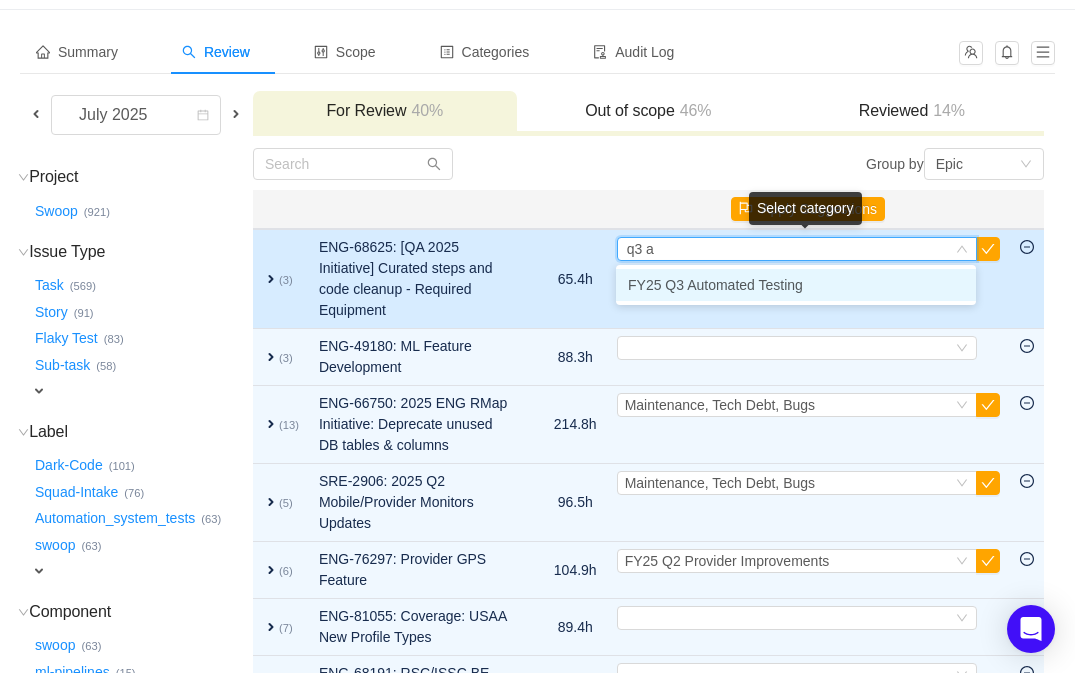type on "q3 au" 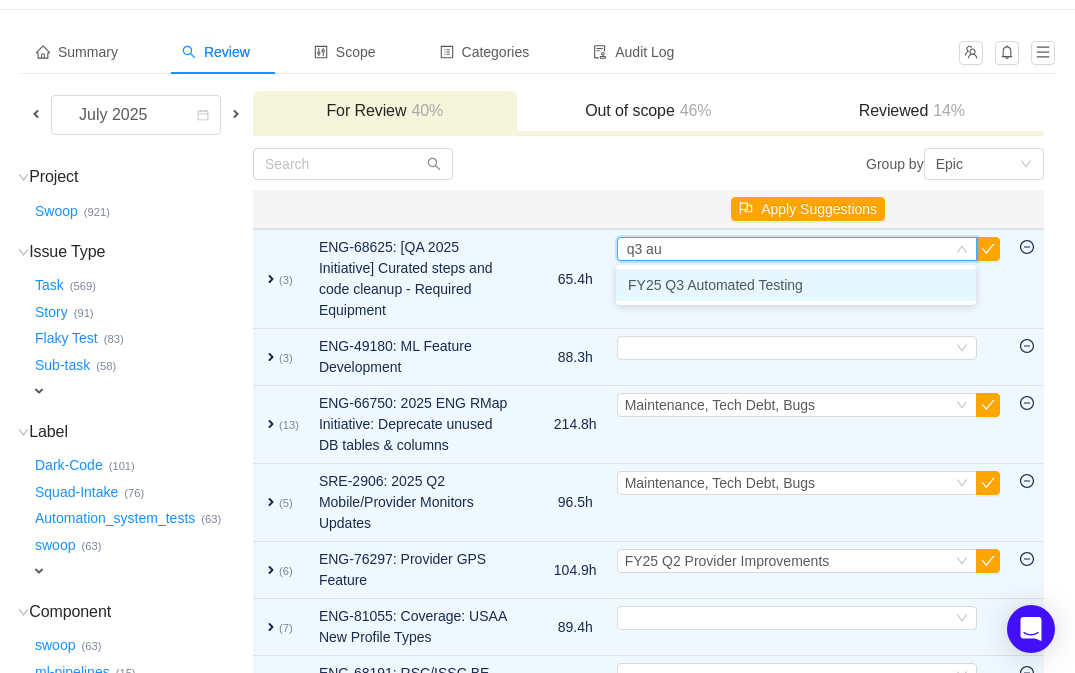 click on "FY25 Q3 Automated Testing" at bounding box center [715, 285] 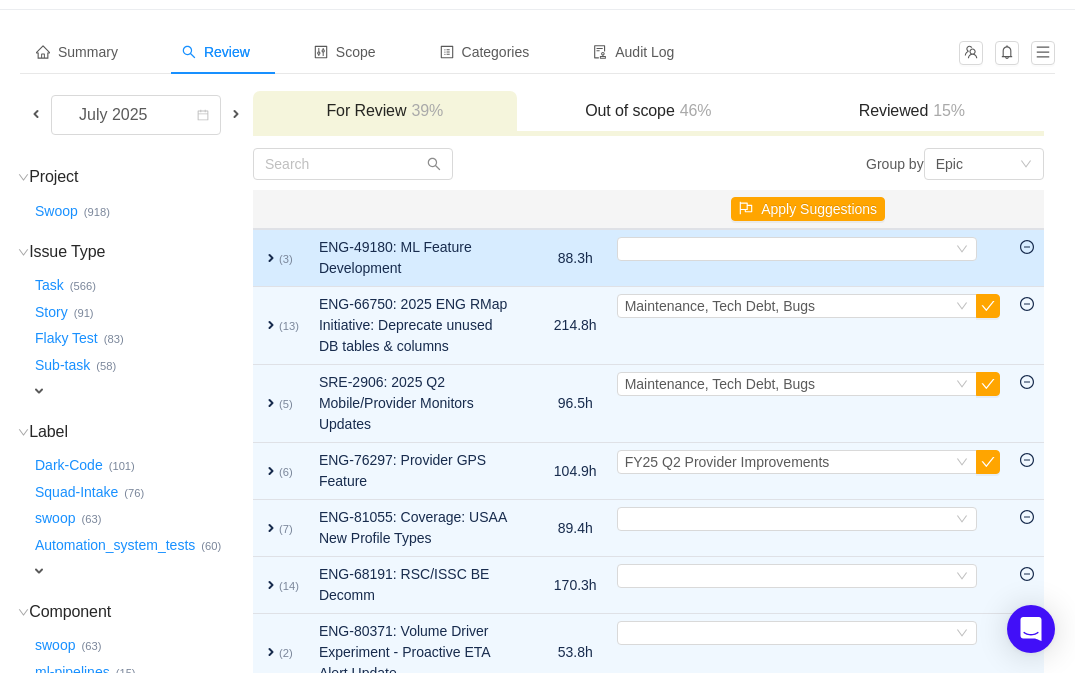 click on "expand" at bounding box center (271, 258) 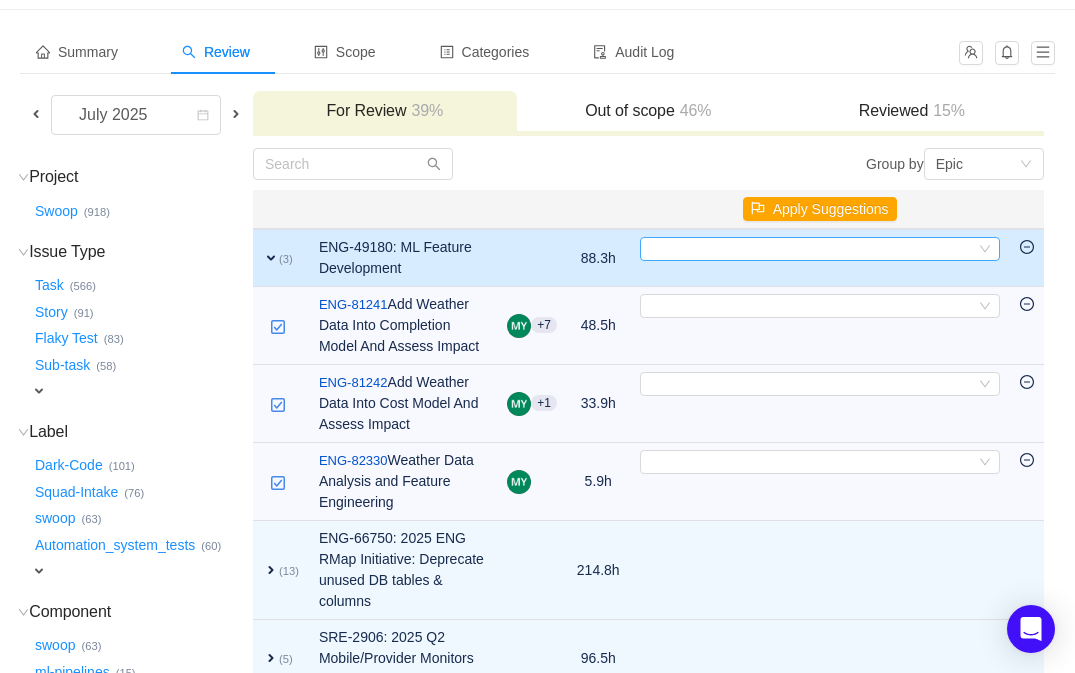 click on "Select" at bounding box center [811, 249] 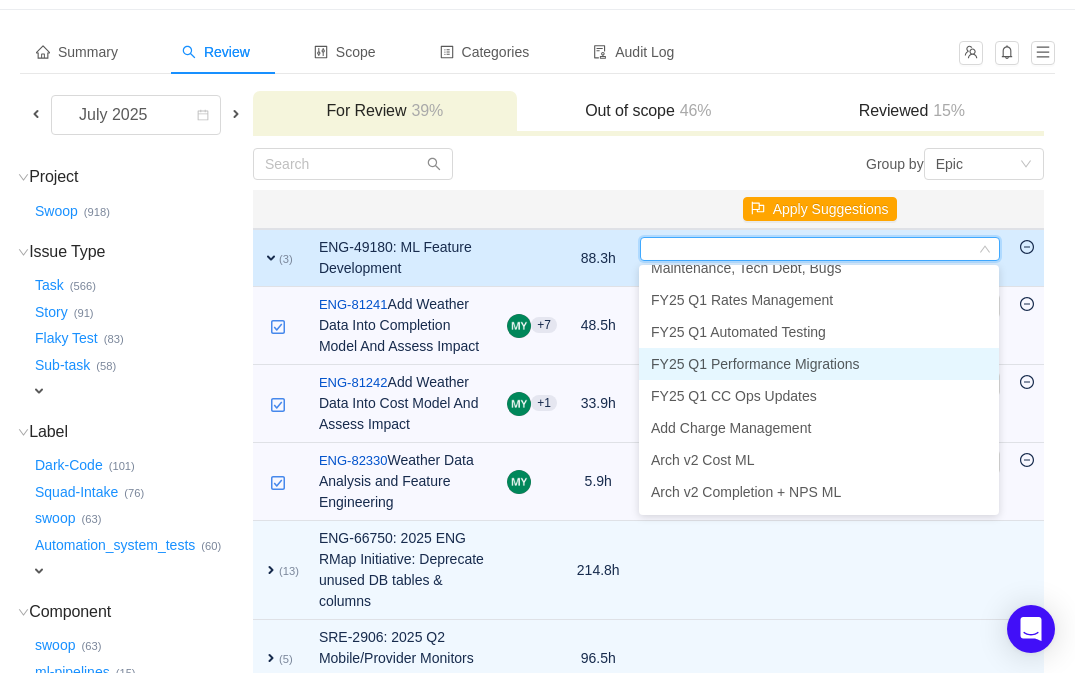 scroll, scrollTop: 0, scrollLeft: 0, axis: both 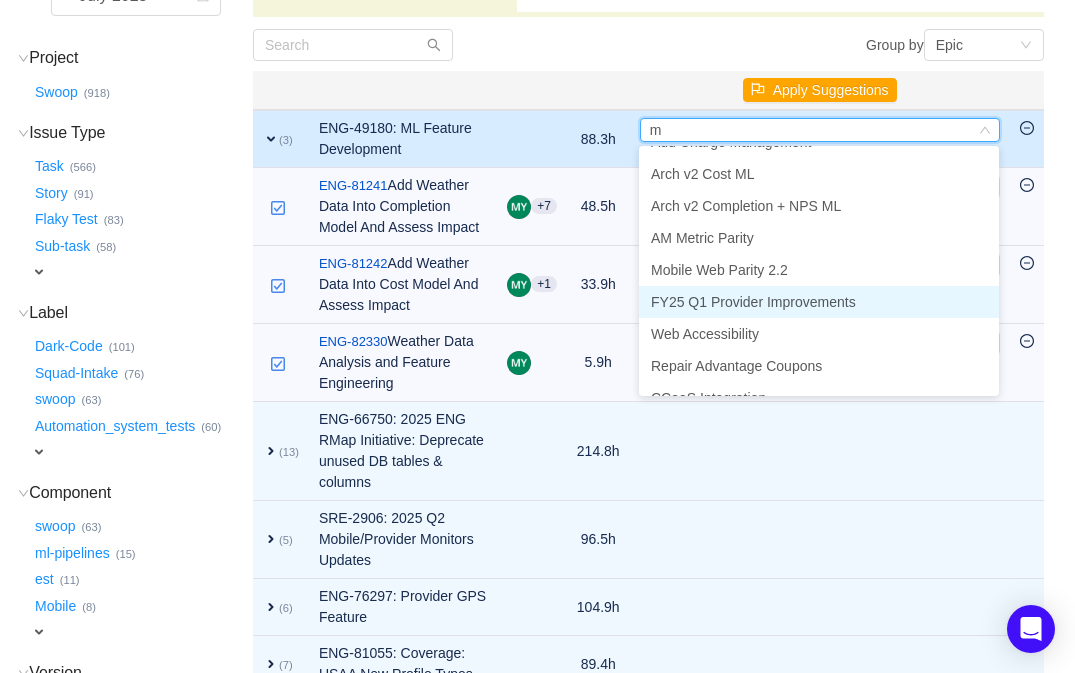 type on "ml" 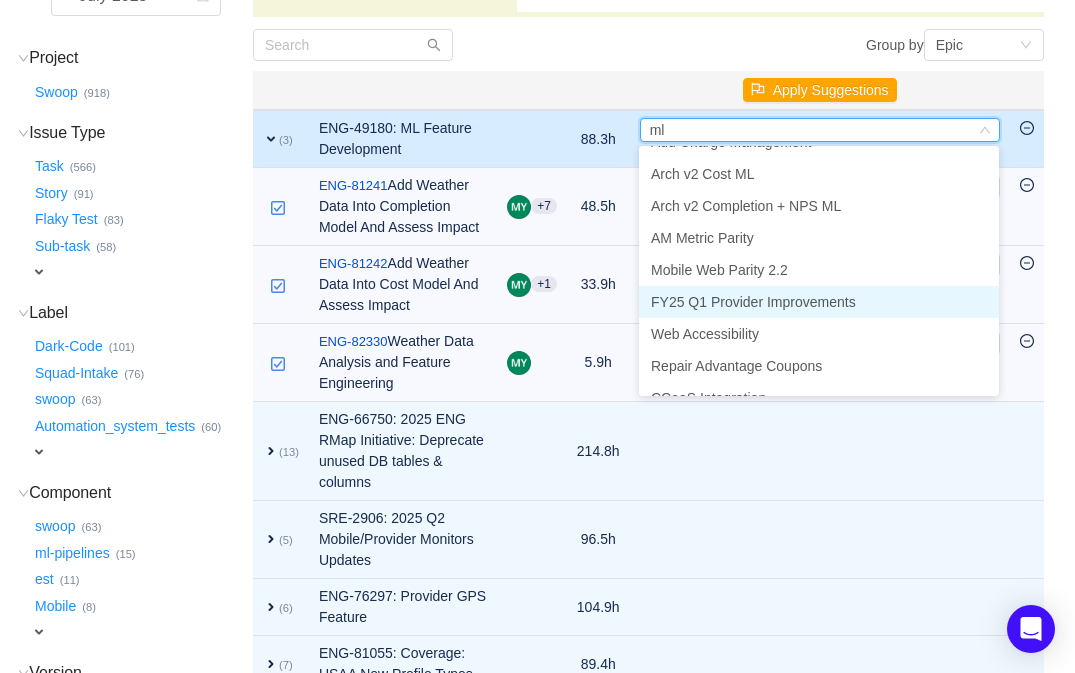 scroll, scrollTop: 0, scrollLeft: 0, axis: both 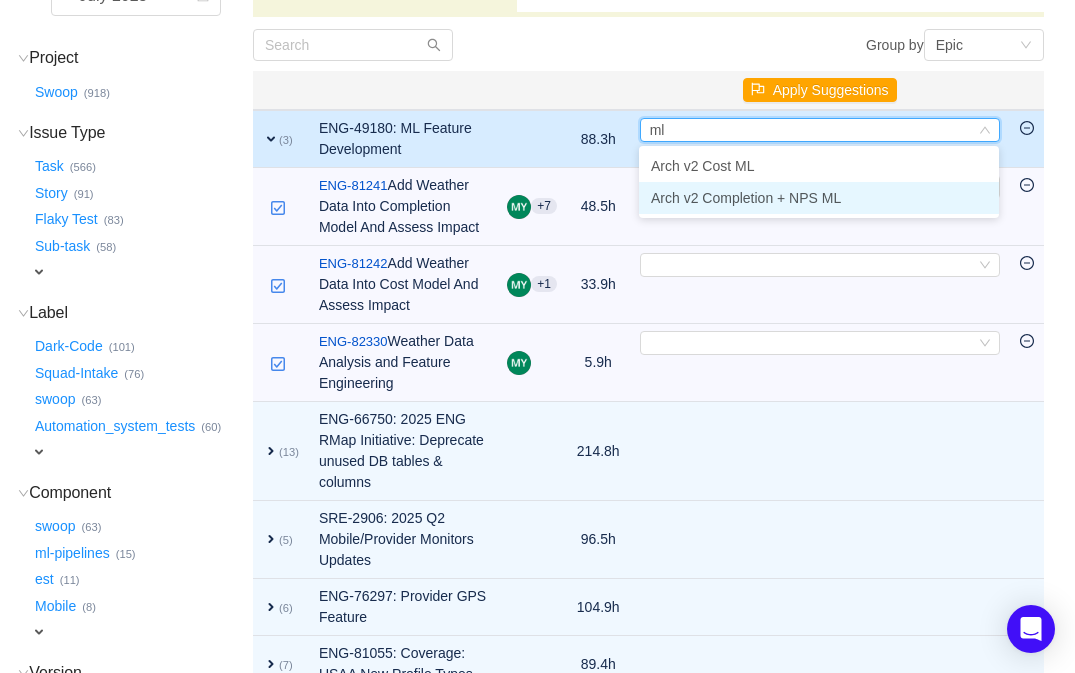 drag, startPoint x: 719, startPoint y: 165, endPoint x: 755, endPoint y: 196, distance: 47.507893 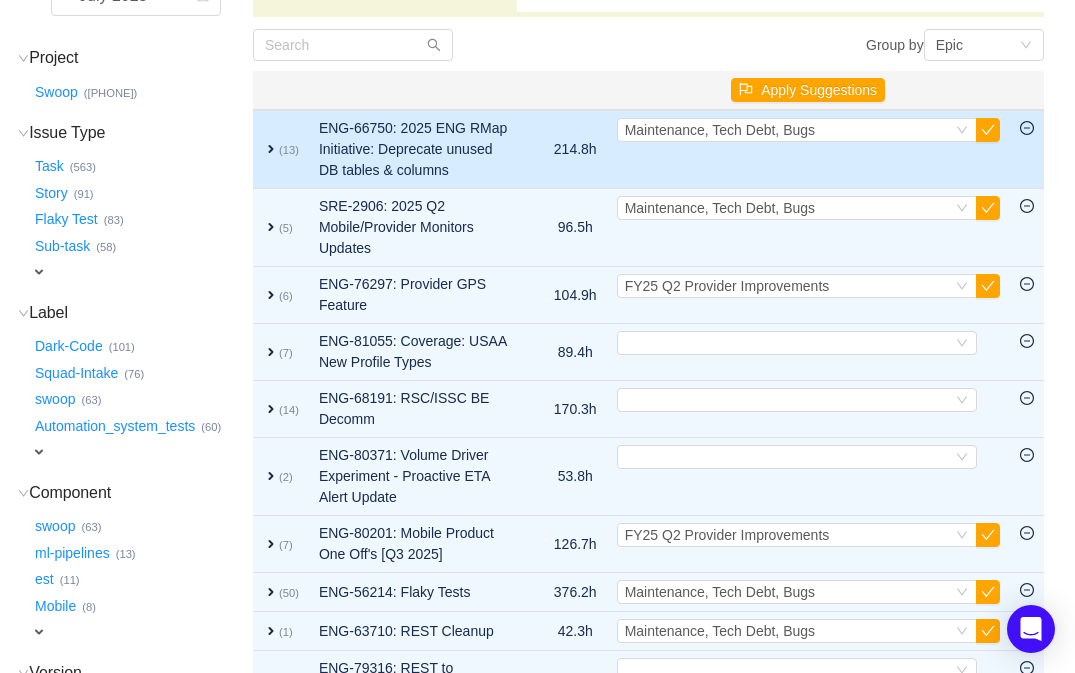 click on "expand" at bounding box center [271, 149] 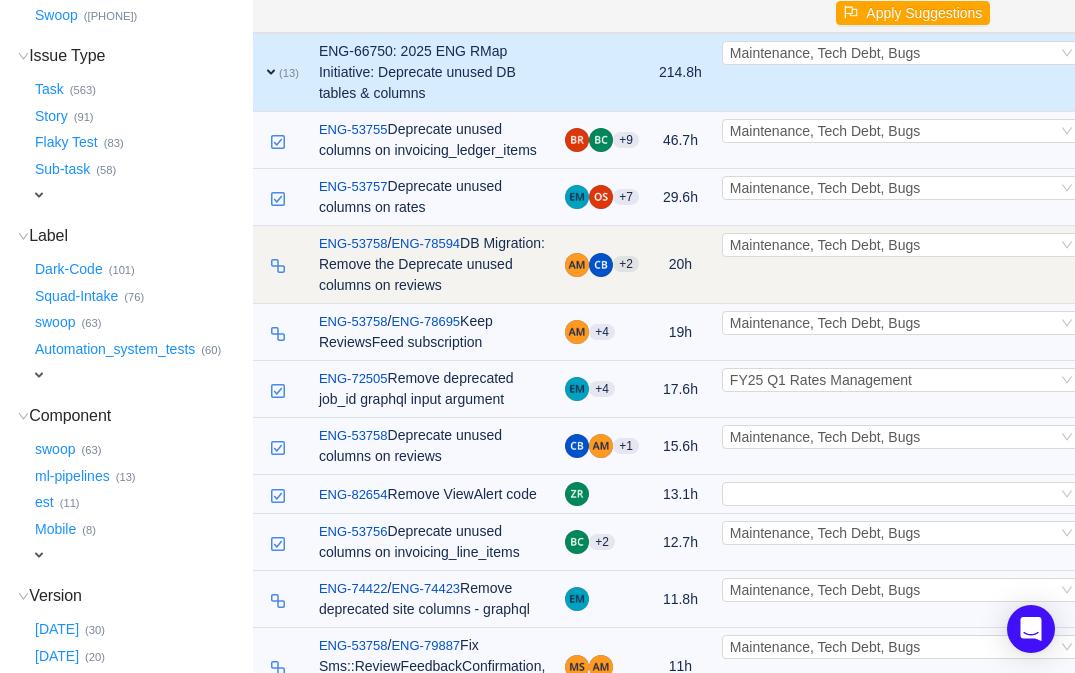 scroll, scrollTop: 0, scrollLeft: 0, axis: both 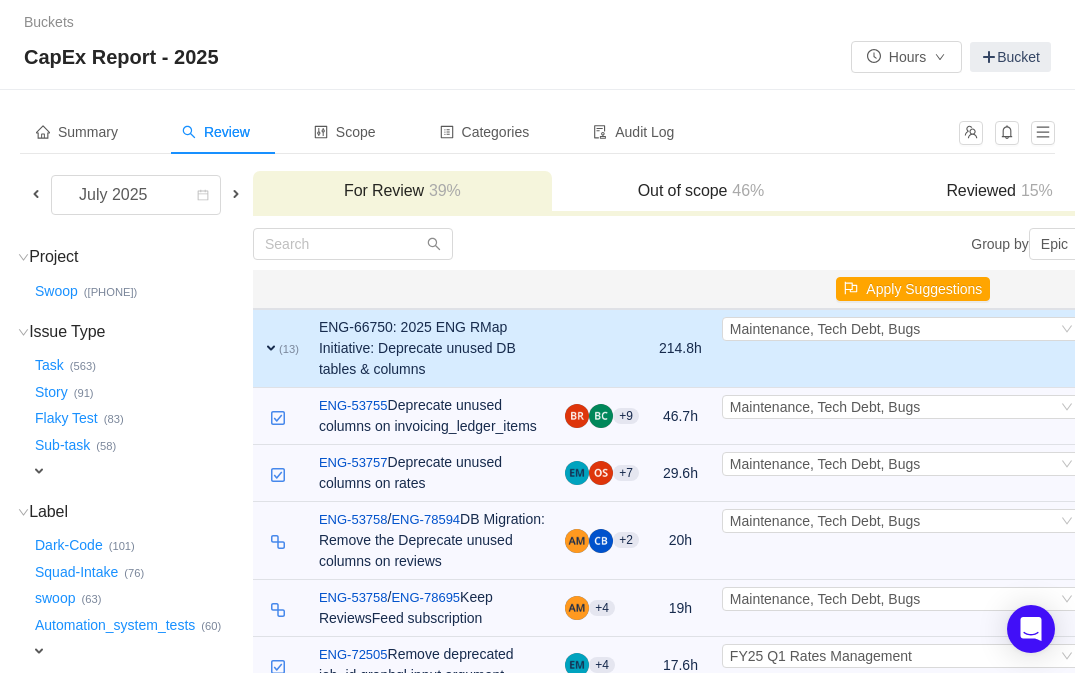 click on "expand" at bounding box center (271, 348) 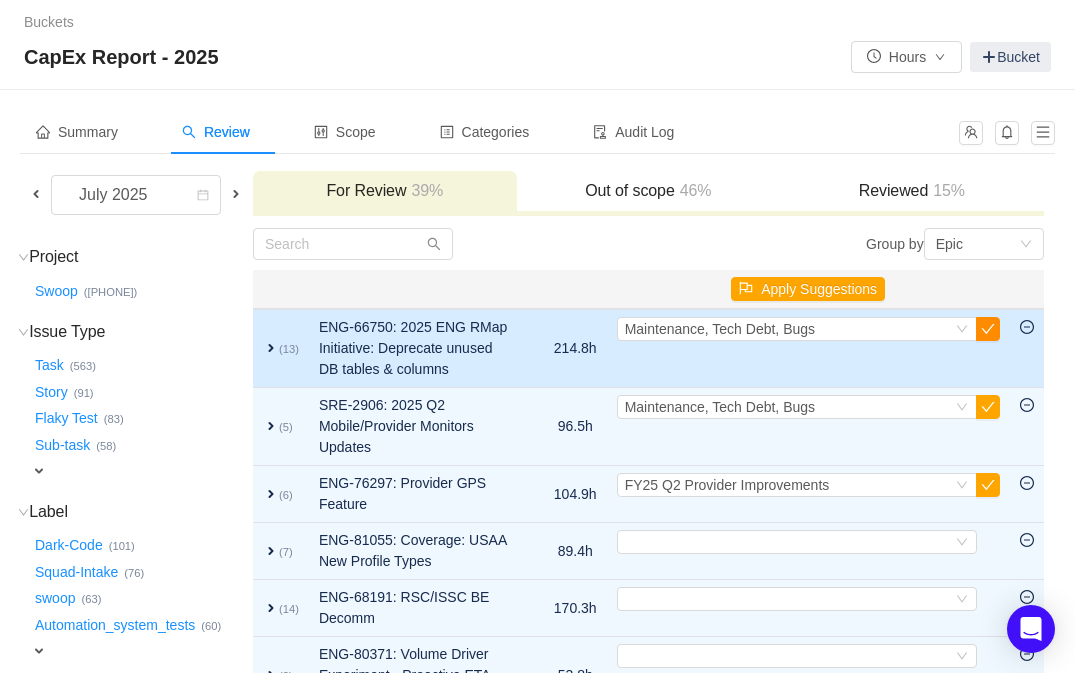 click at bounding box center (988, 329) 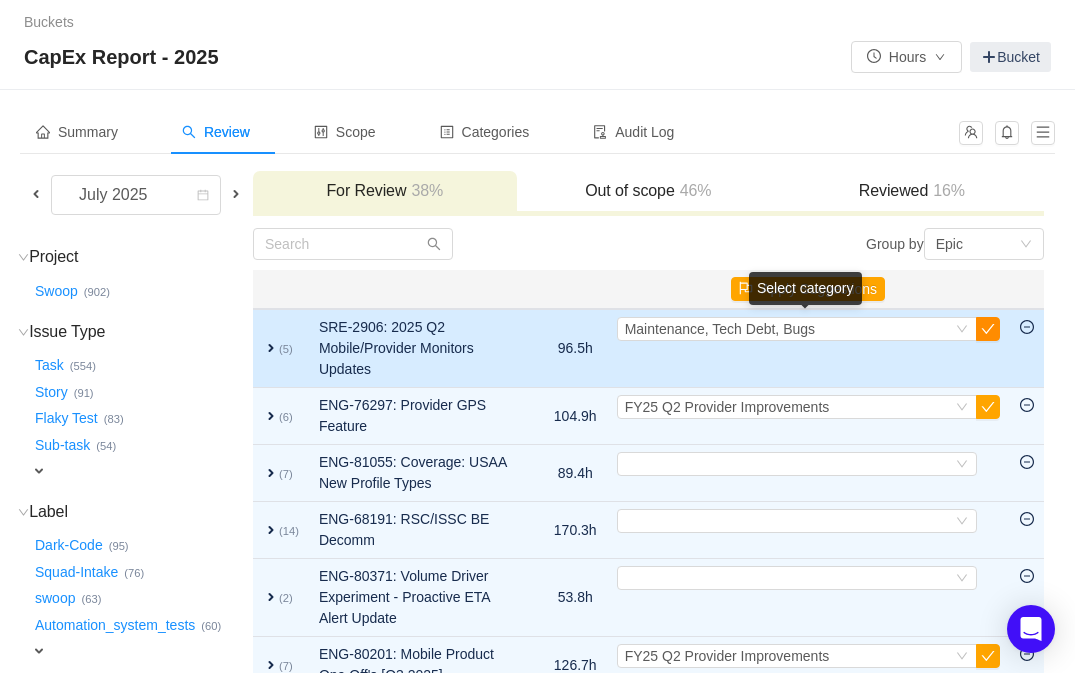click at bounding box center (988, 329) 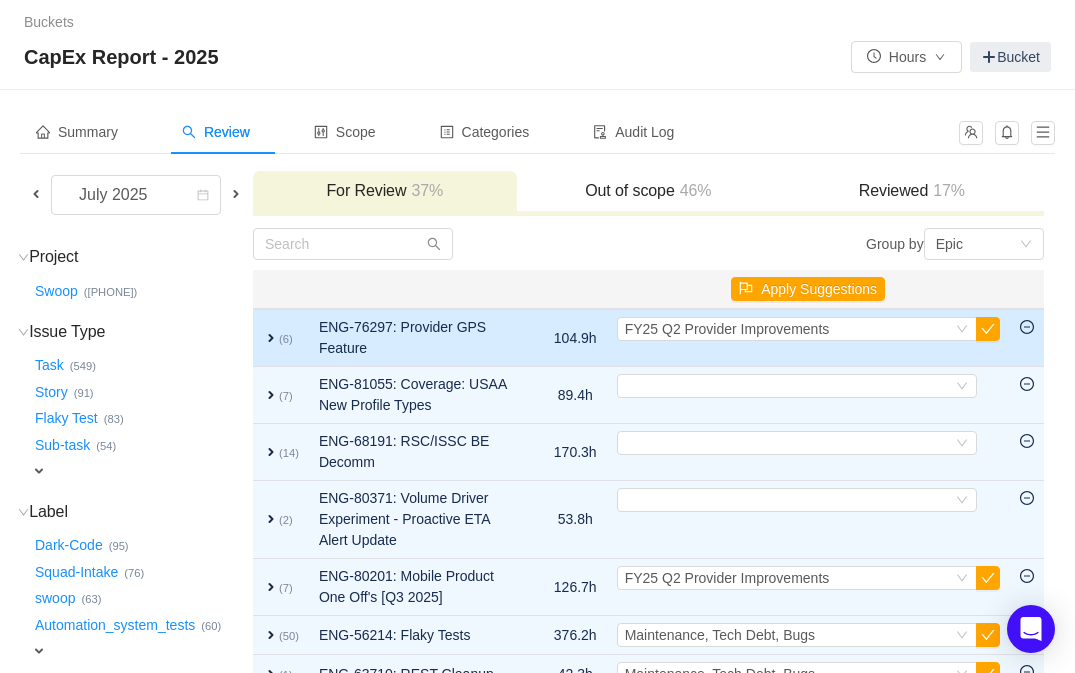 click on "expand" at bounding box center [271, 338] 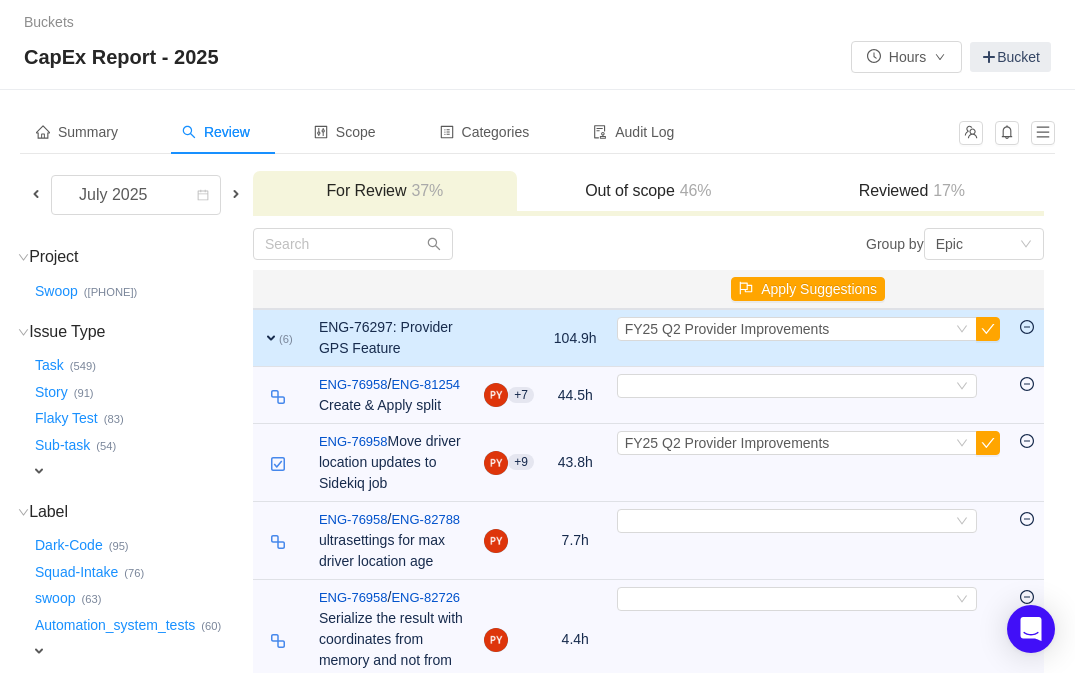 click on "expand" at bounding box center (271, 338) 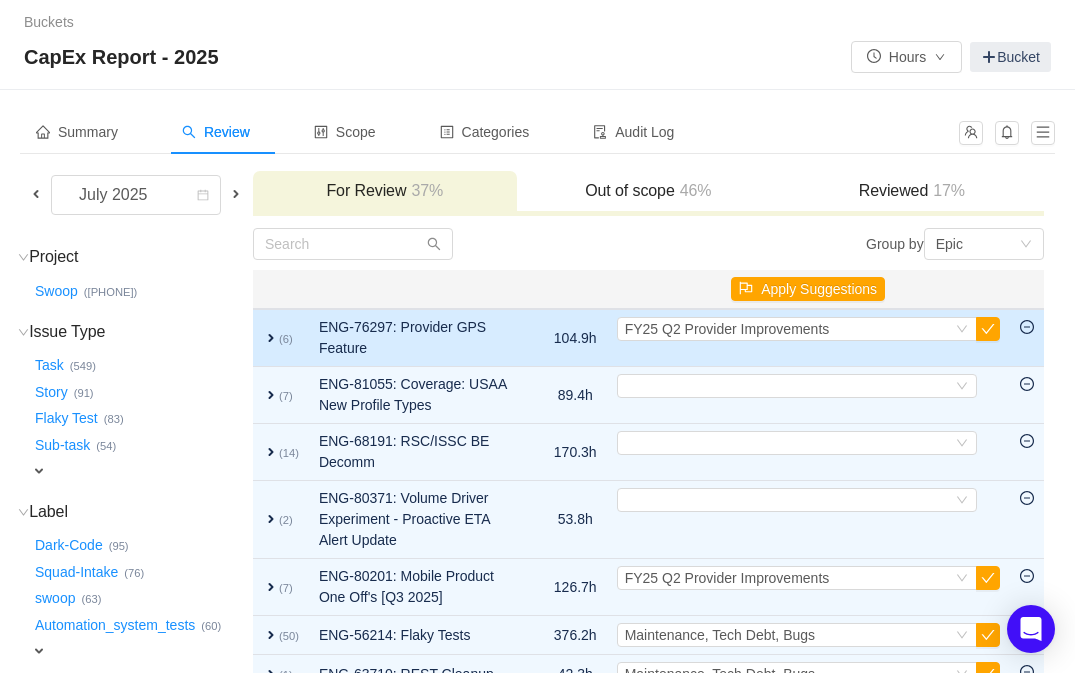 click on "expand" at bounding box center [271, 338] 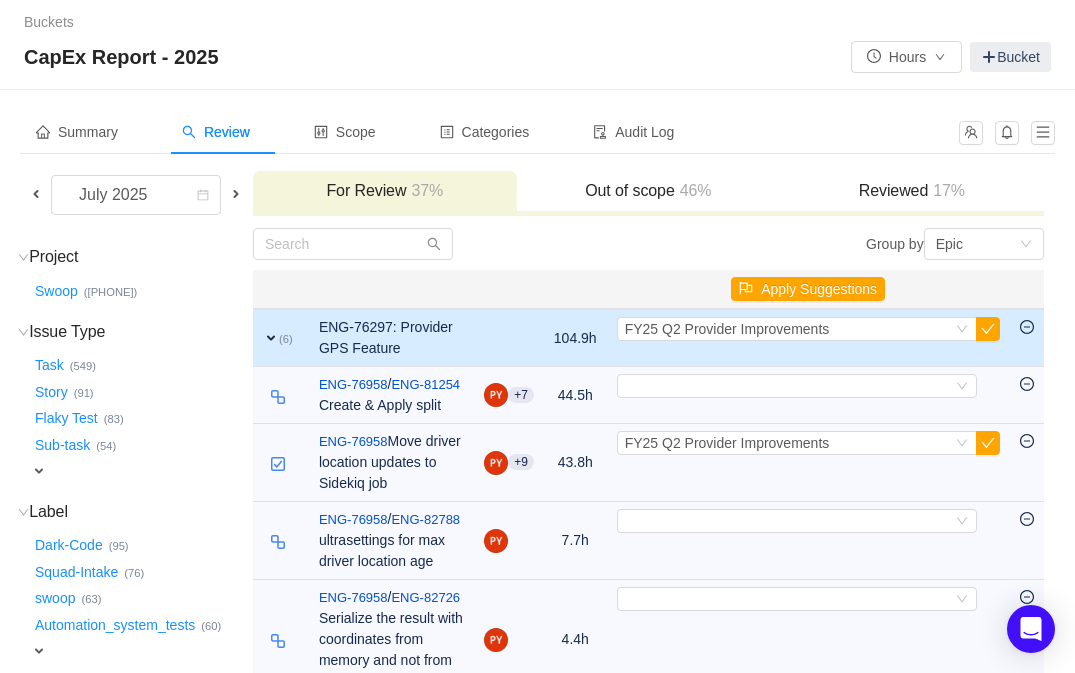 click on "expand" at bounding box center [271, 338] 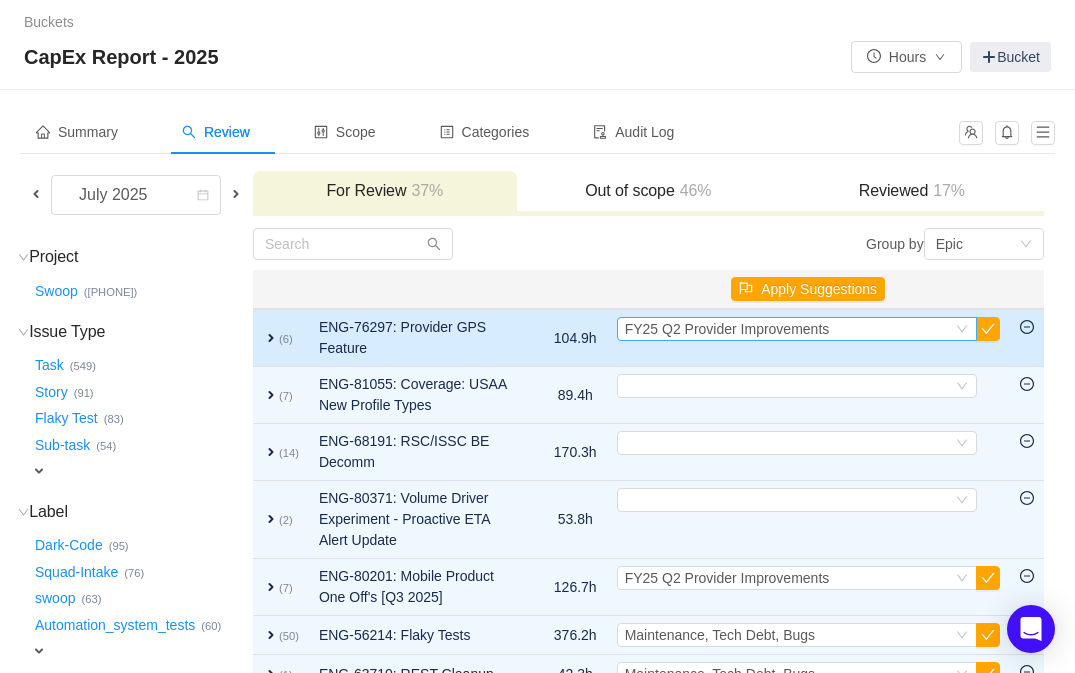 click on "FY25 Q2 Provider Improvements" at bounding box center (727, 329) 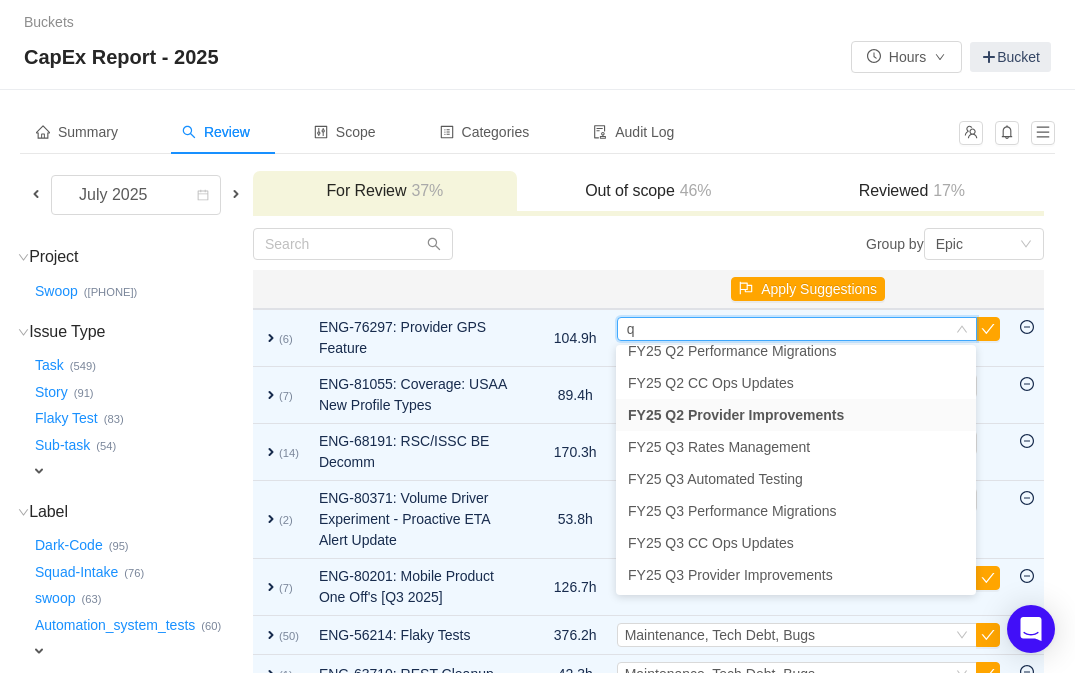 scroll, scrollTop: 4, scrollLeft: 0, axis: vertical 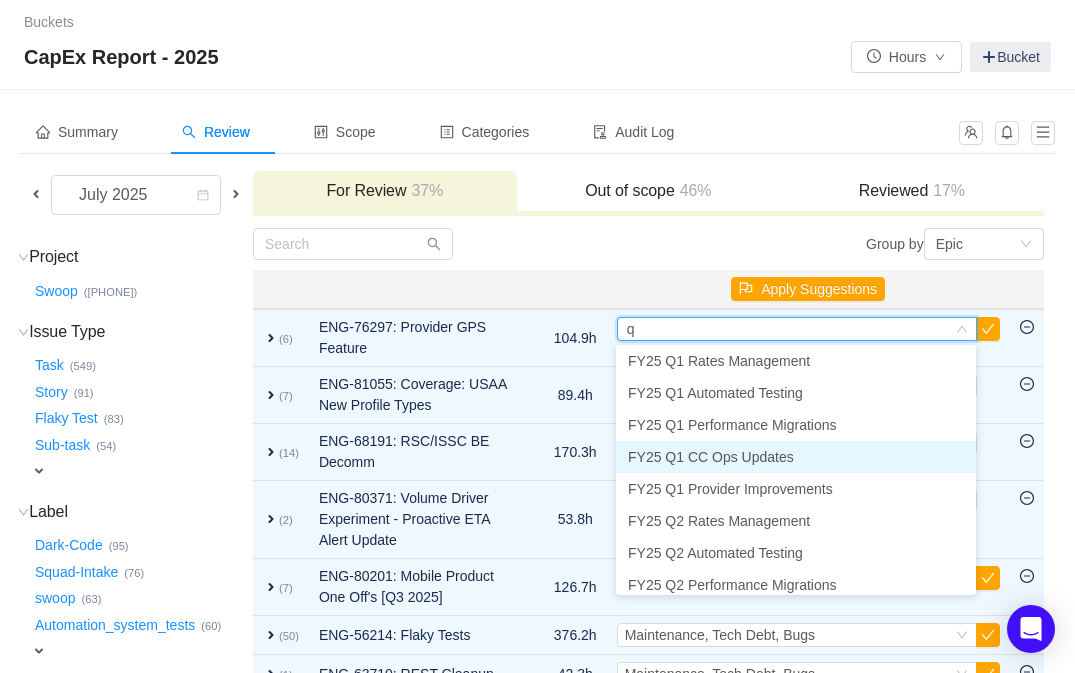 type on "q3" 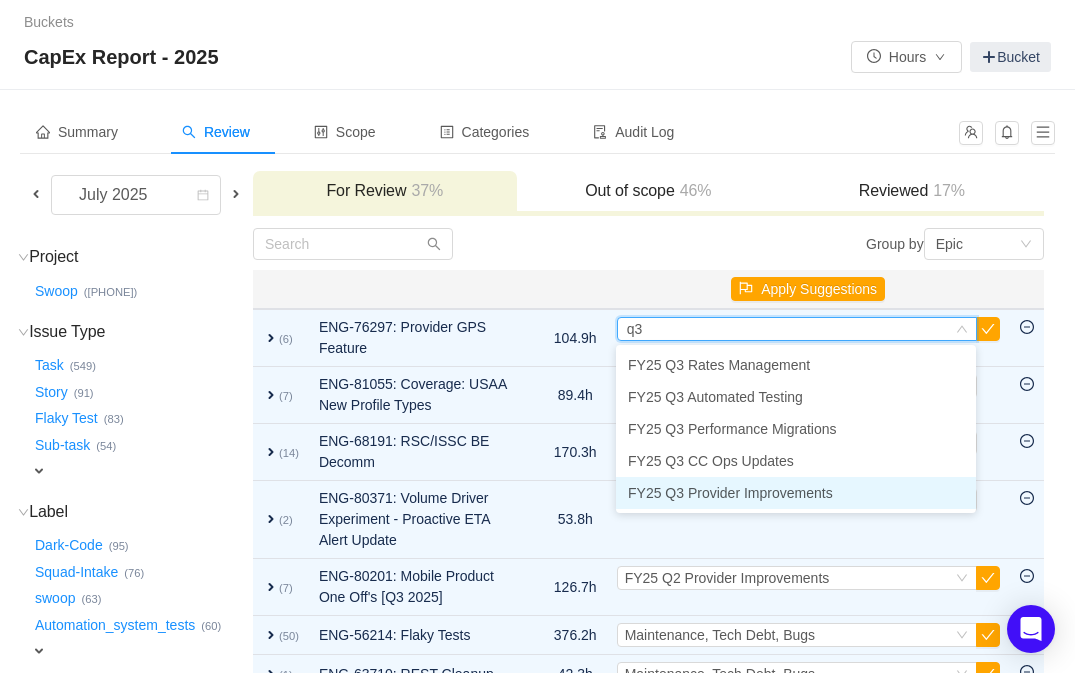 click on "FY25 Q3 Provider Improvements" at bounding box center [730, 493] 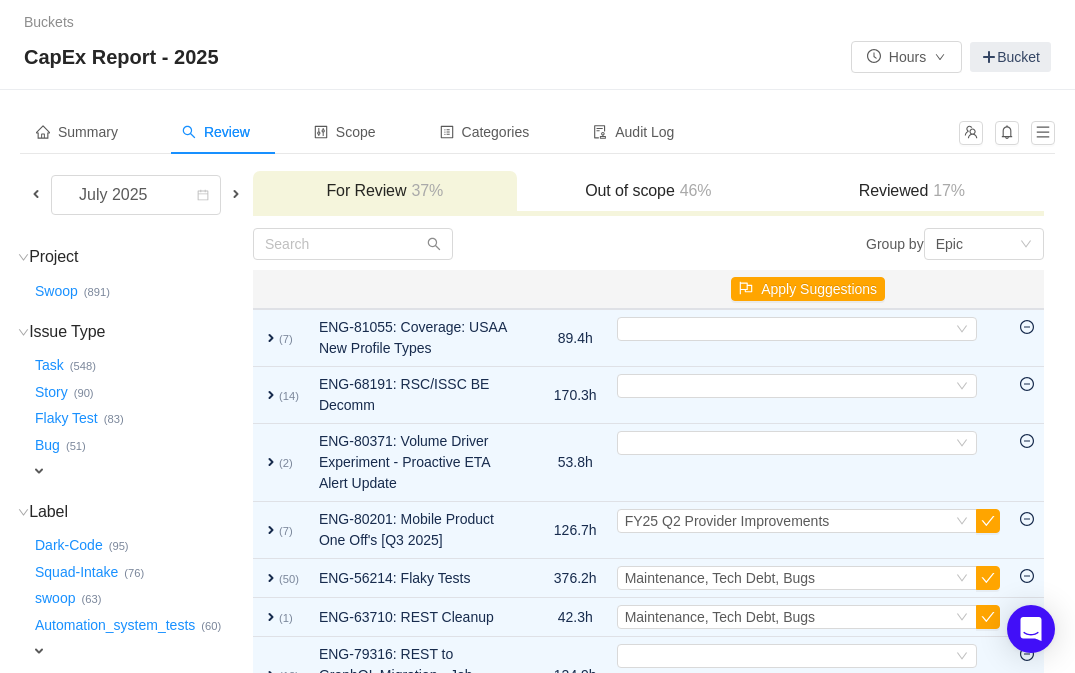 click on "Out of scope  46%" at bounding box center (649, 192) 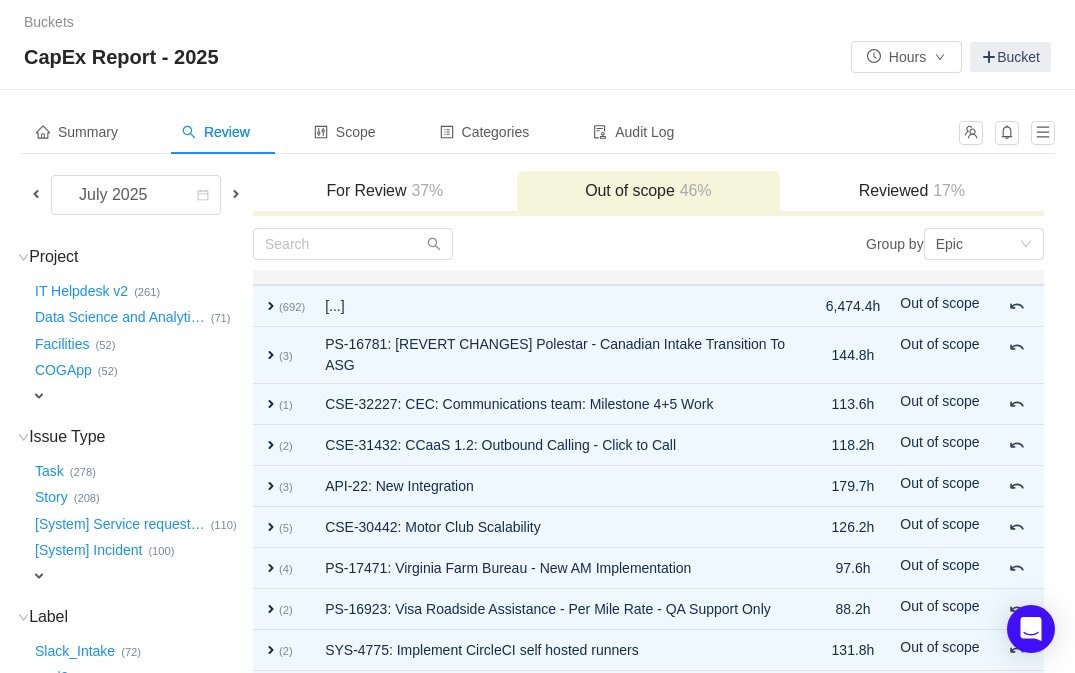 click on "37%" at bounding box center (424, 190) 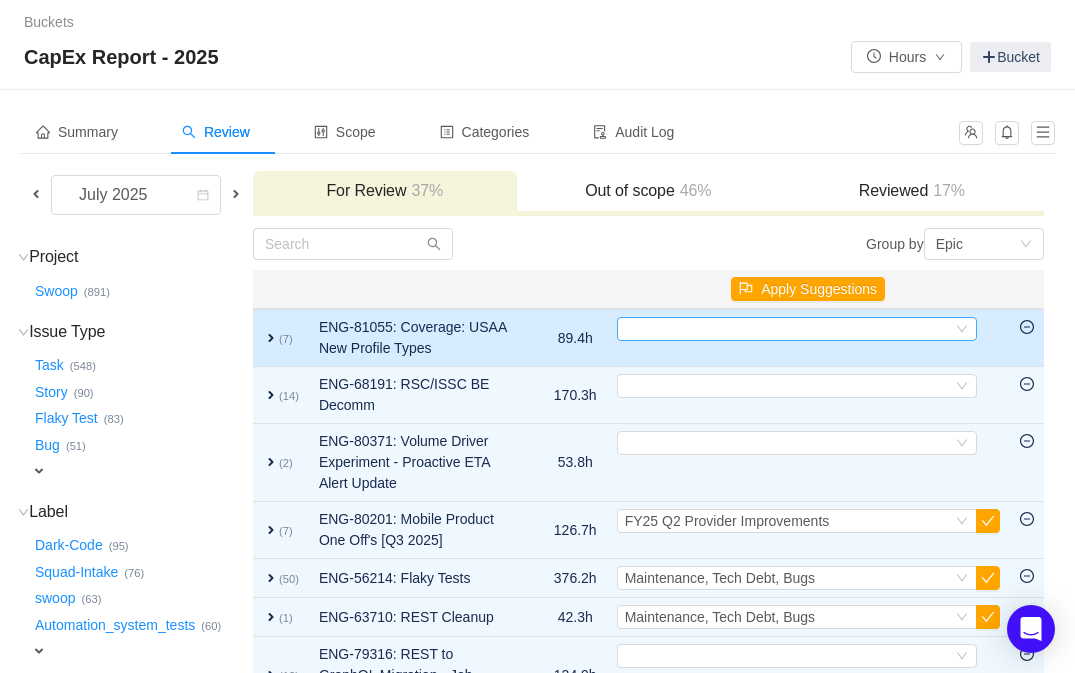click on "Select" at bounding box center [797, 329] 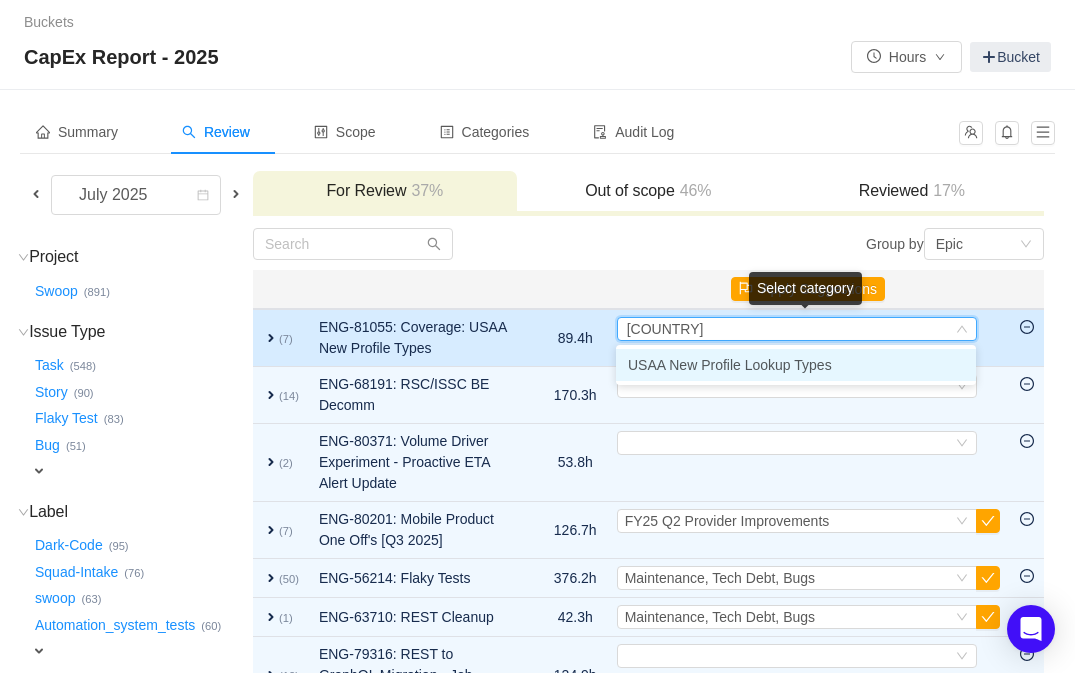 type on "usaa" 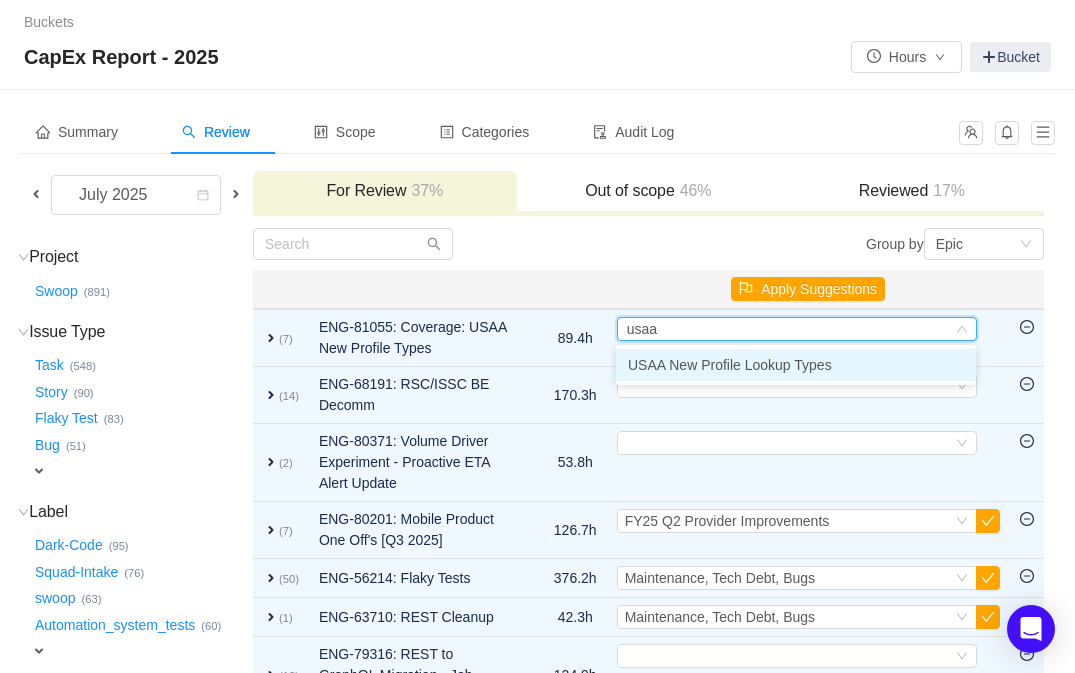 click on "USAA New Profile Lookup Types" at bounding box center (730, 365) 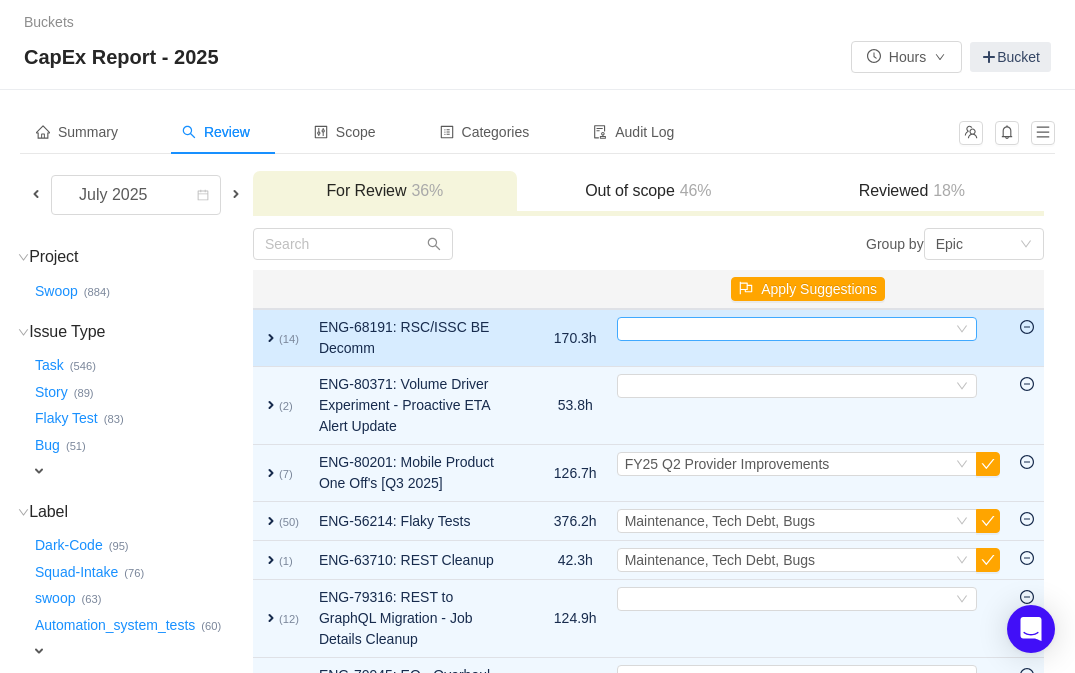 click on "Select" at bounding box center [788, 329] 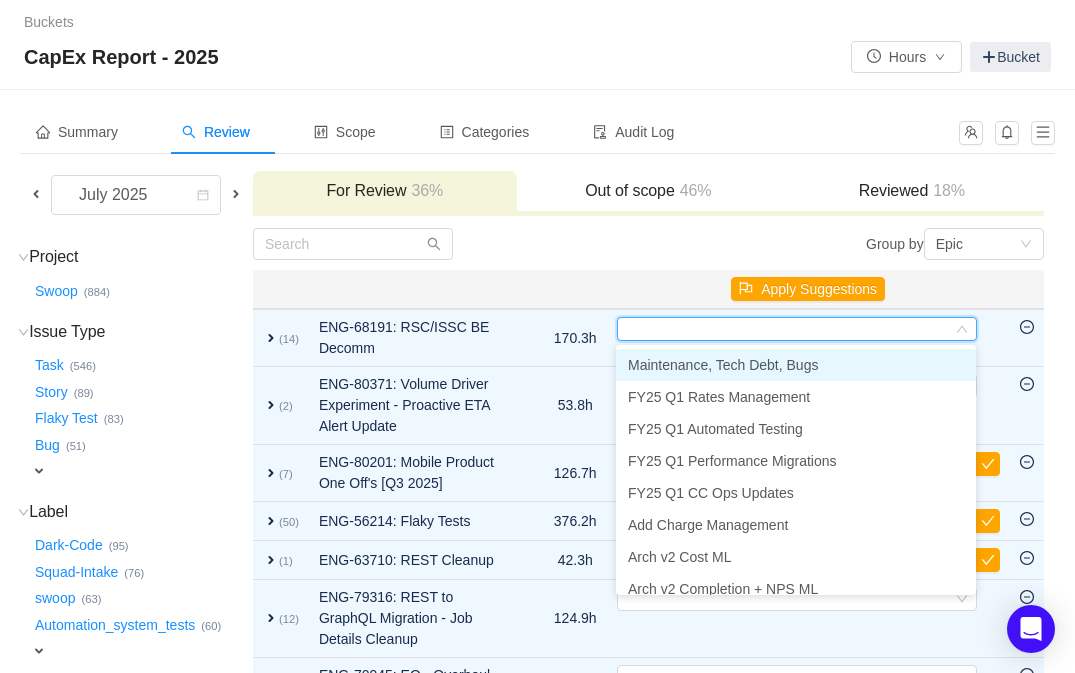 click on "Maintenance, Tech Debt, Bugs" at bounding box center [723, 365] 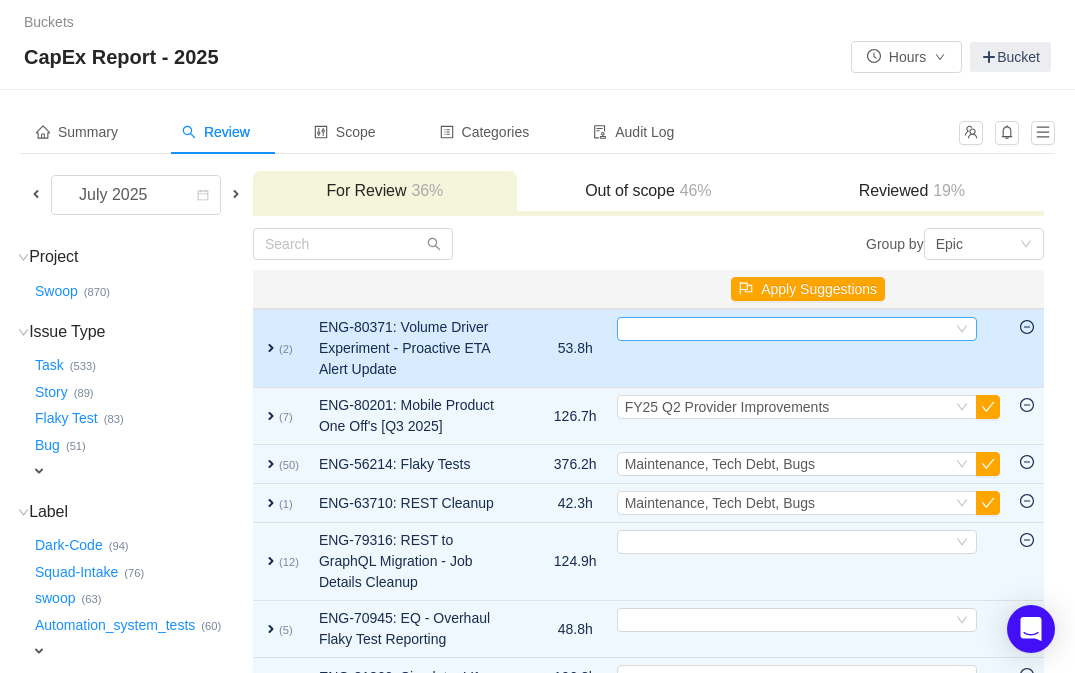 click on "Select" at bounding box center [788, 329] 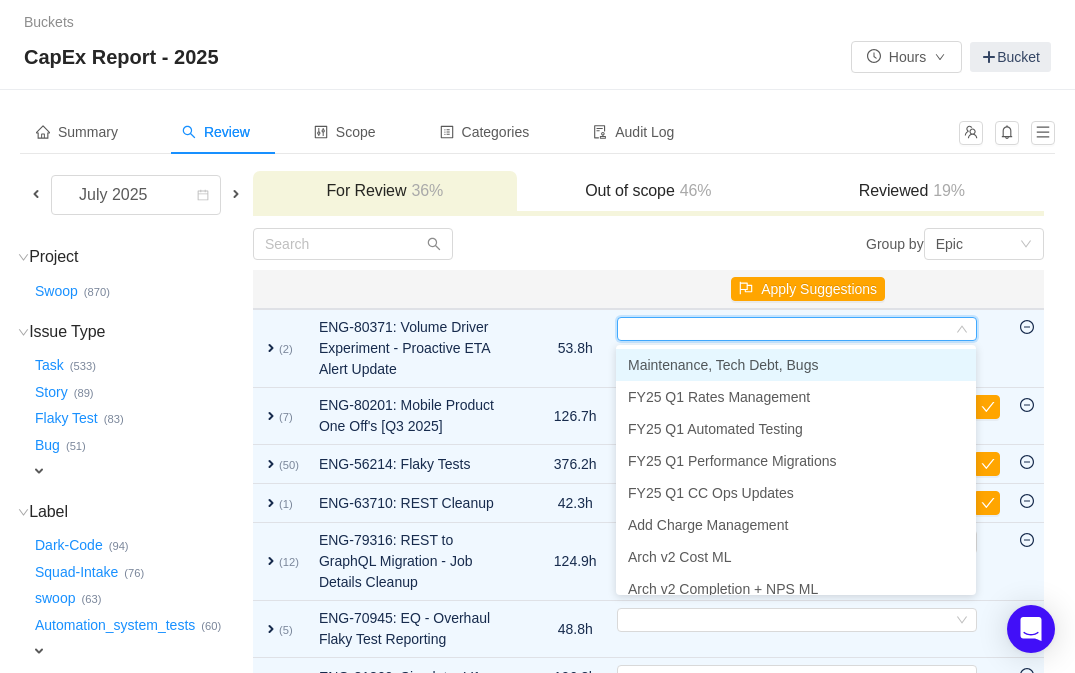 click at bounding box center [450, 244] 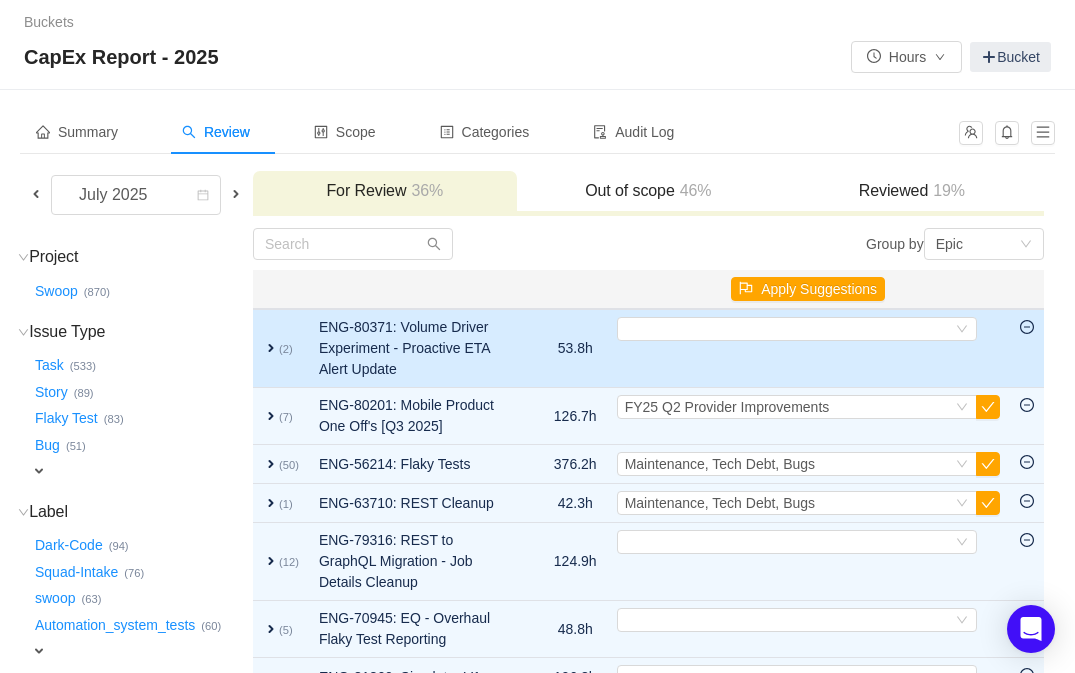 click on "expand" at bounding box center (271, 348) 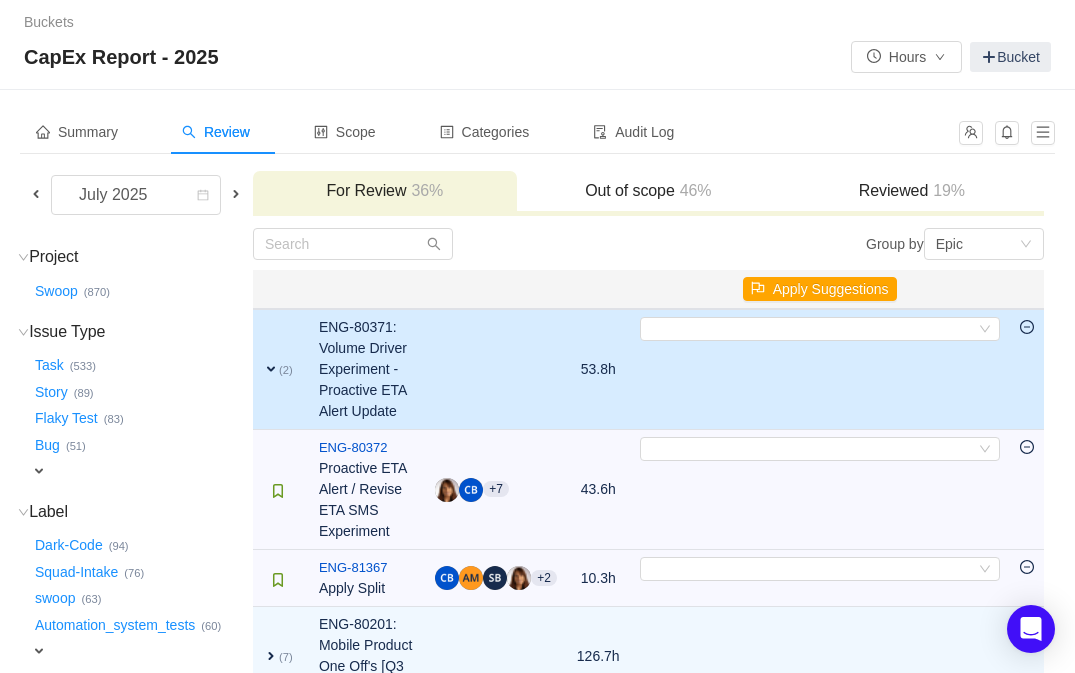 click on "expand (2)" at bounding box center (281, 369) 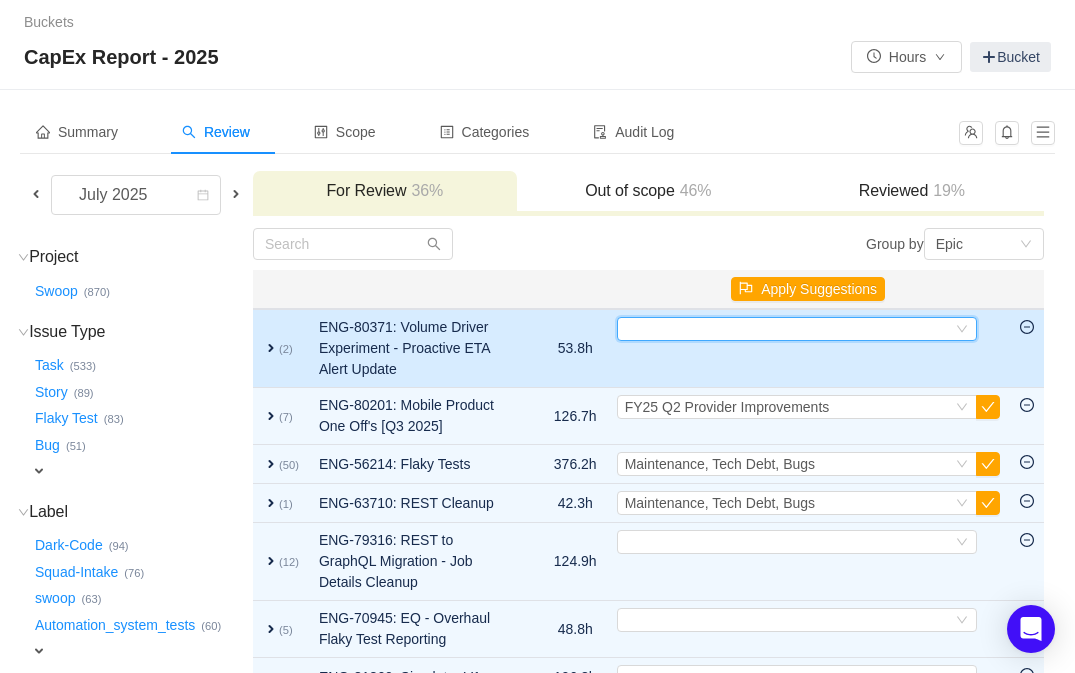 click on "Select" at bounding box center (788, 329) 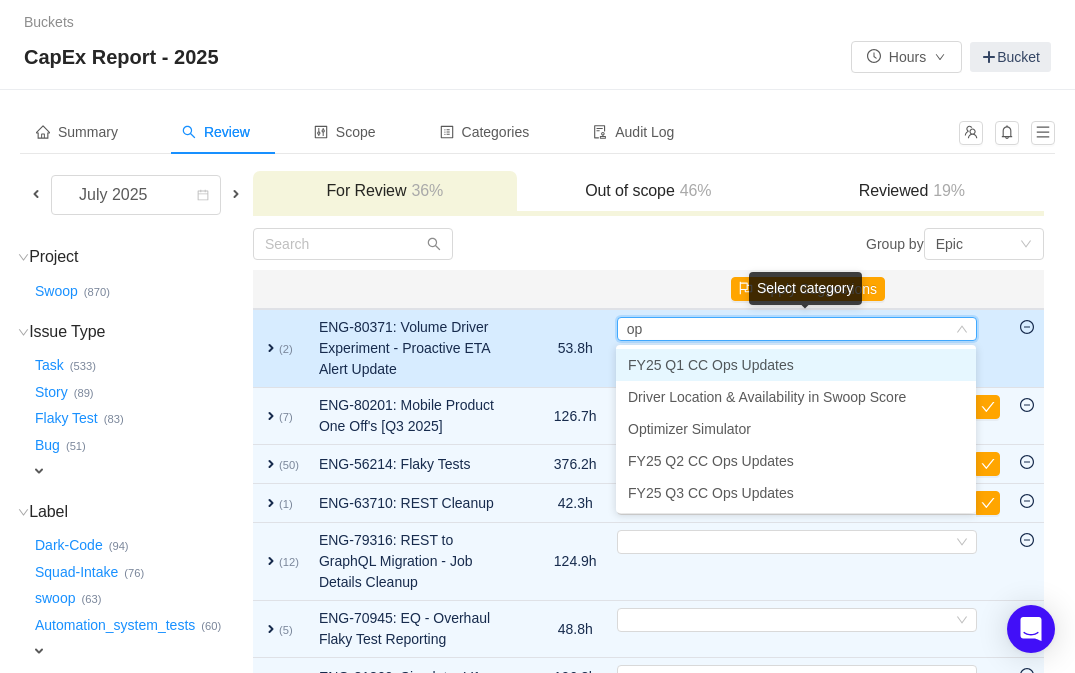 type on "ops" 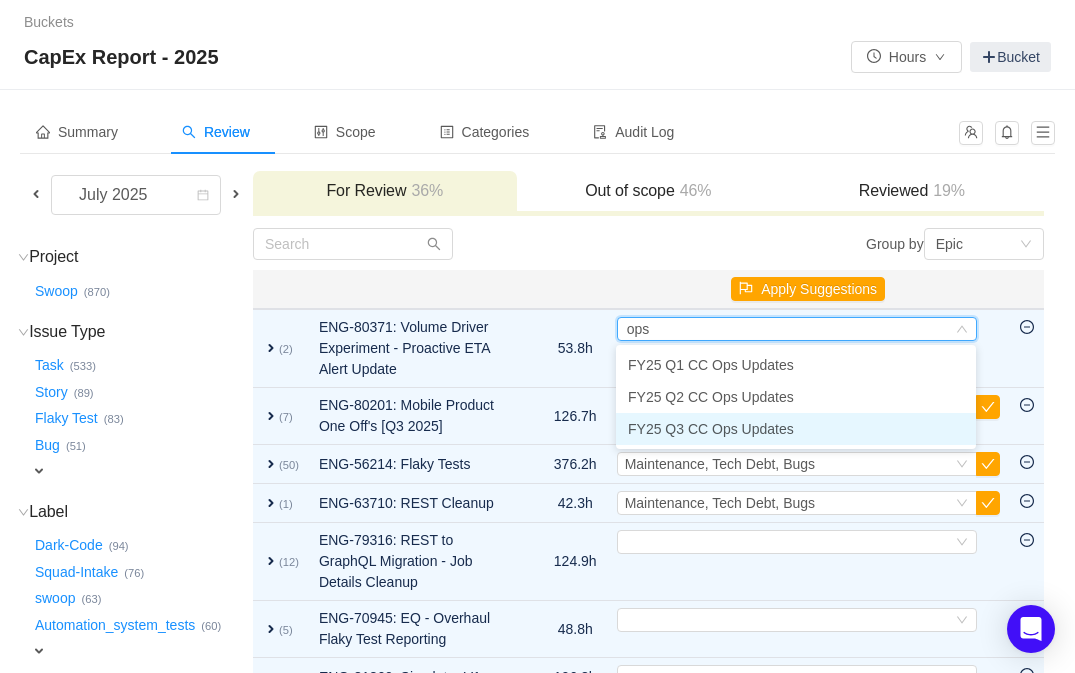 click on "FY25 Q3 CC Ops Updates" at bounding box center [711, 429] 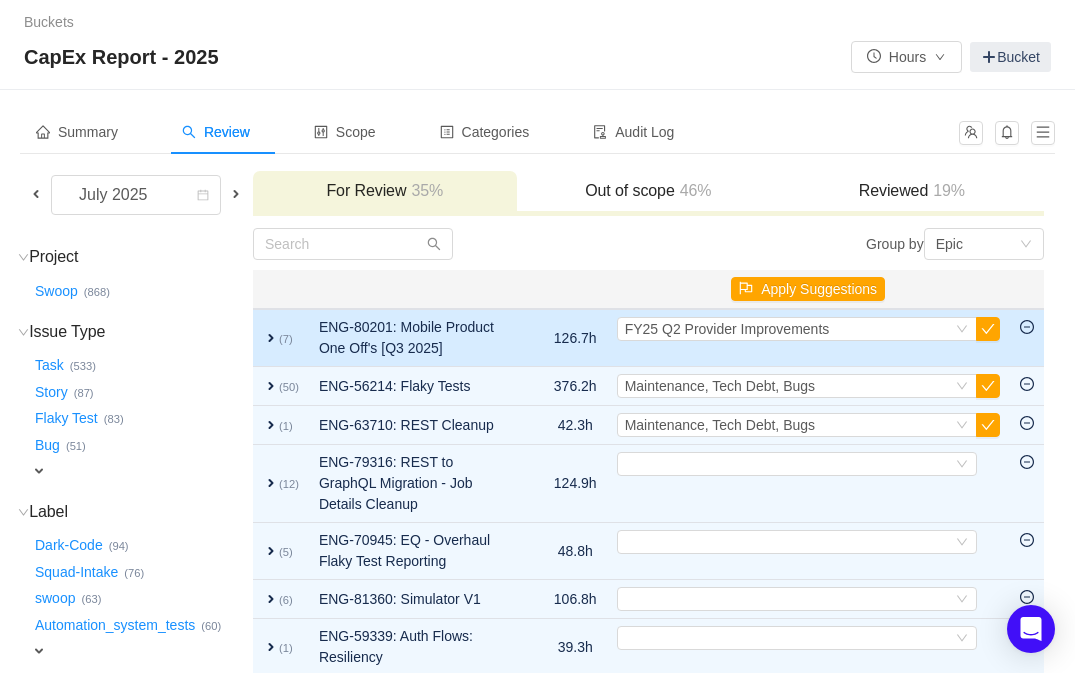 click on "expand" at bounding box center [271, 338] 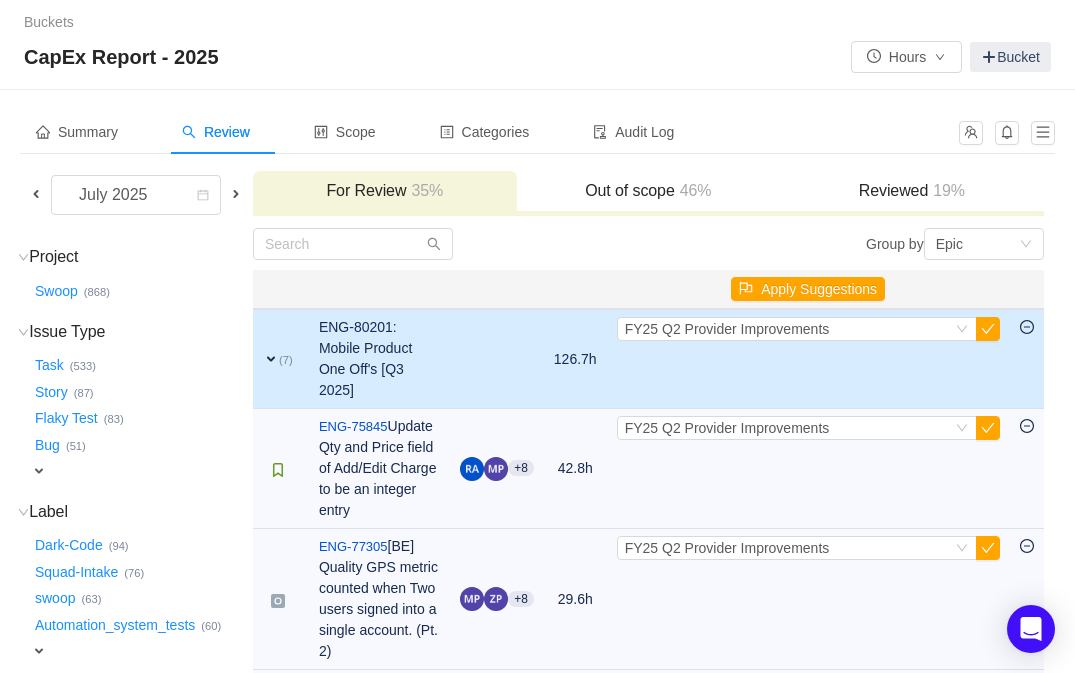 click on "expand" at bounding box center (271, 359) 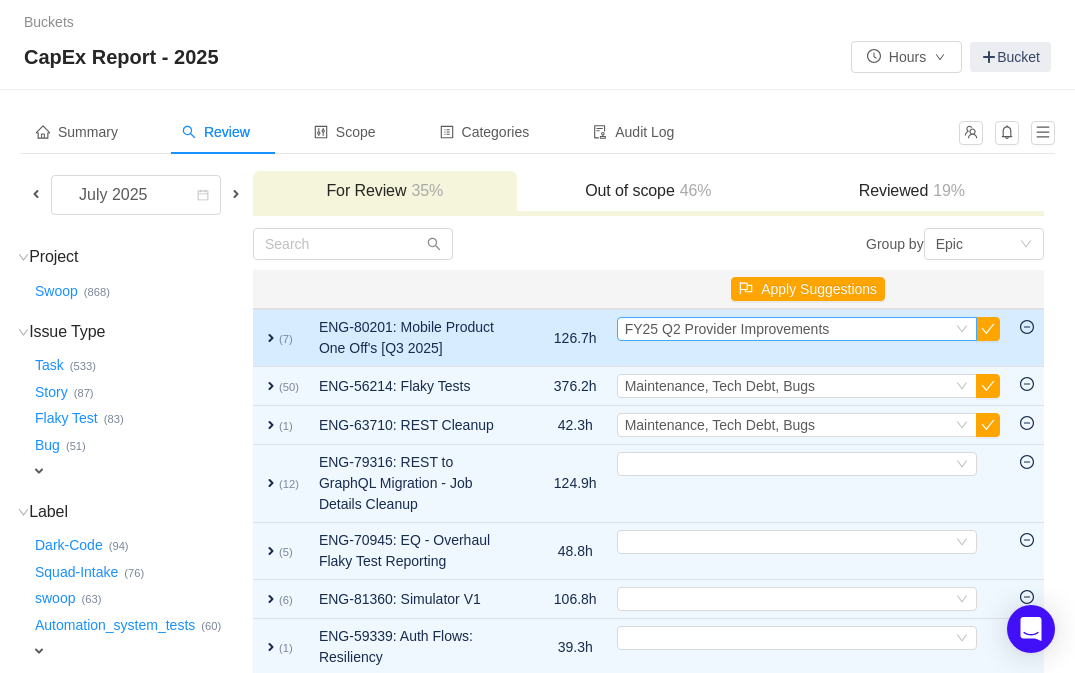 click on "FY25 Q2 Provider Improvements" at bounding box center (727, 329) 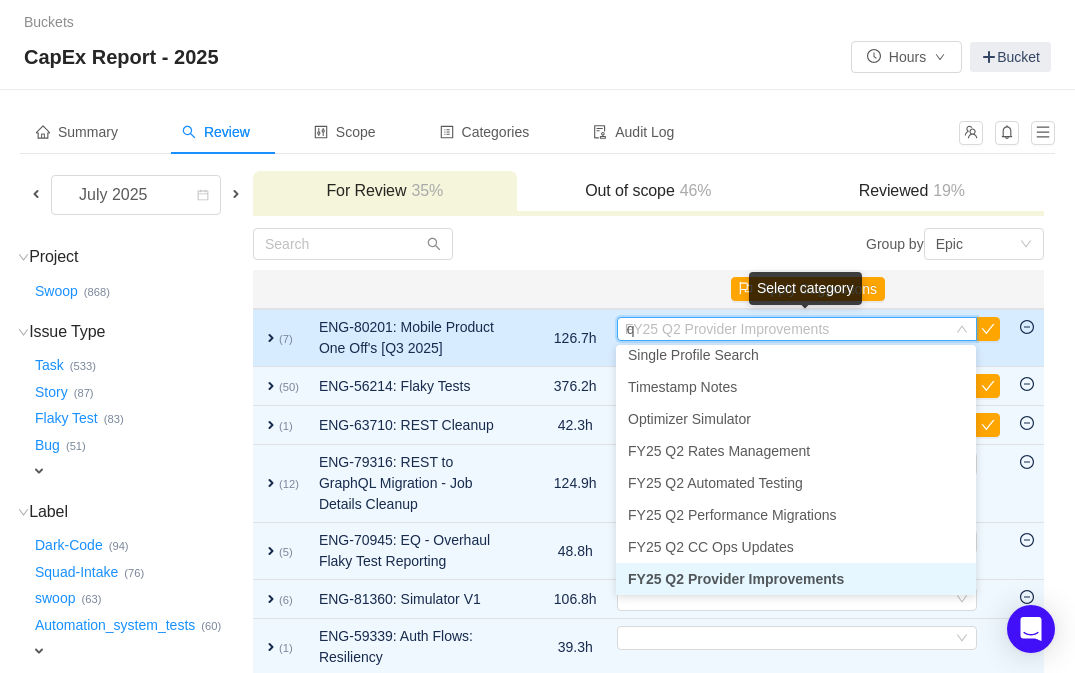 scroll, scrollTop: 4, scrollLeft: 0, axis: vertical 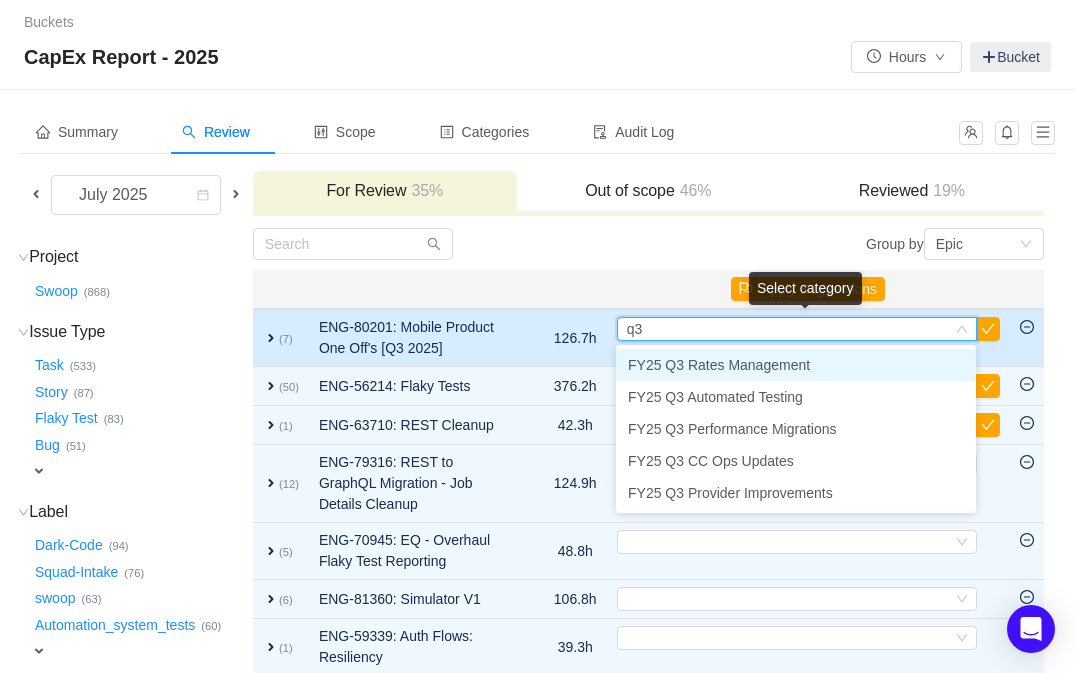 type on "q3 p" 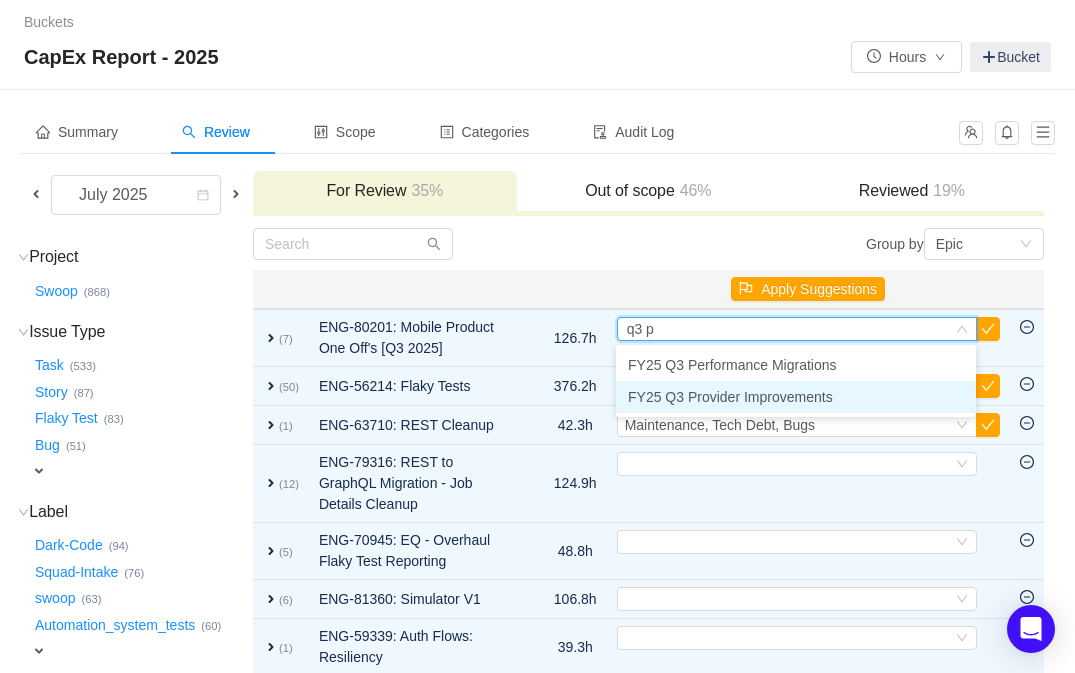 click on "FY25 Q3 Provider Improvements" at bounding box center [730, 397] 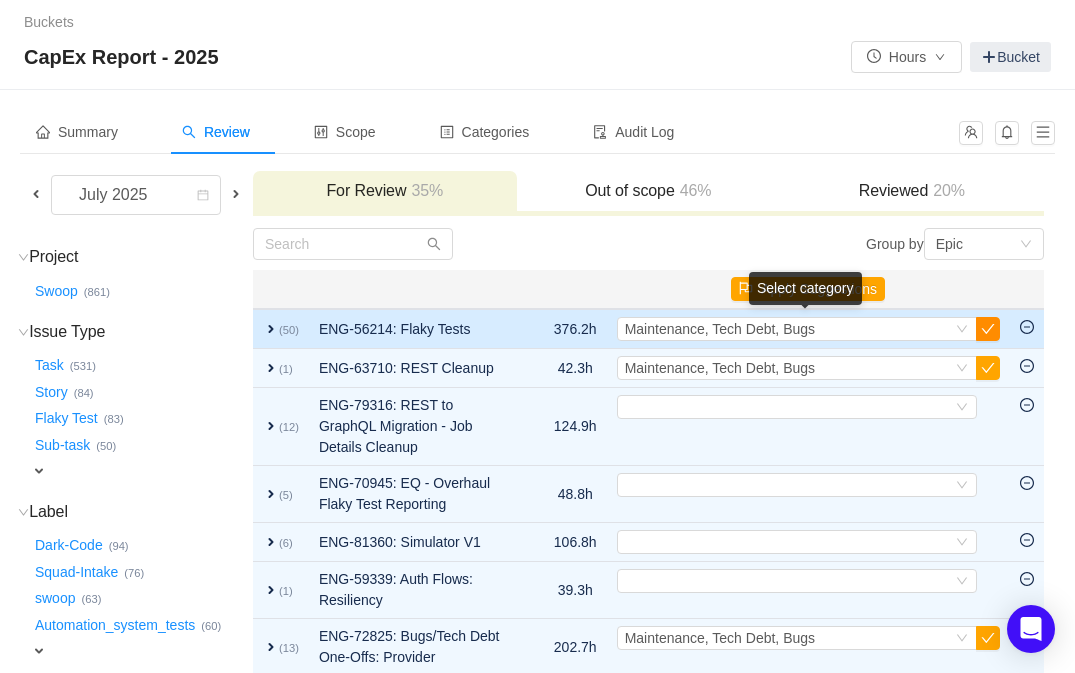 click at bounding box center (988, 329) 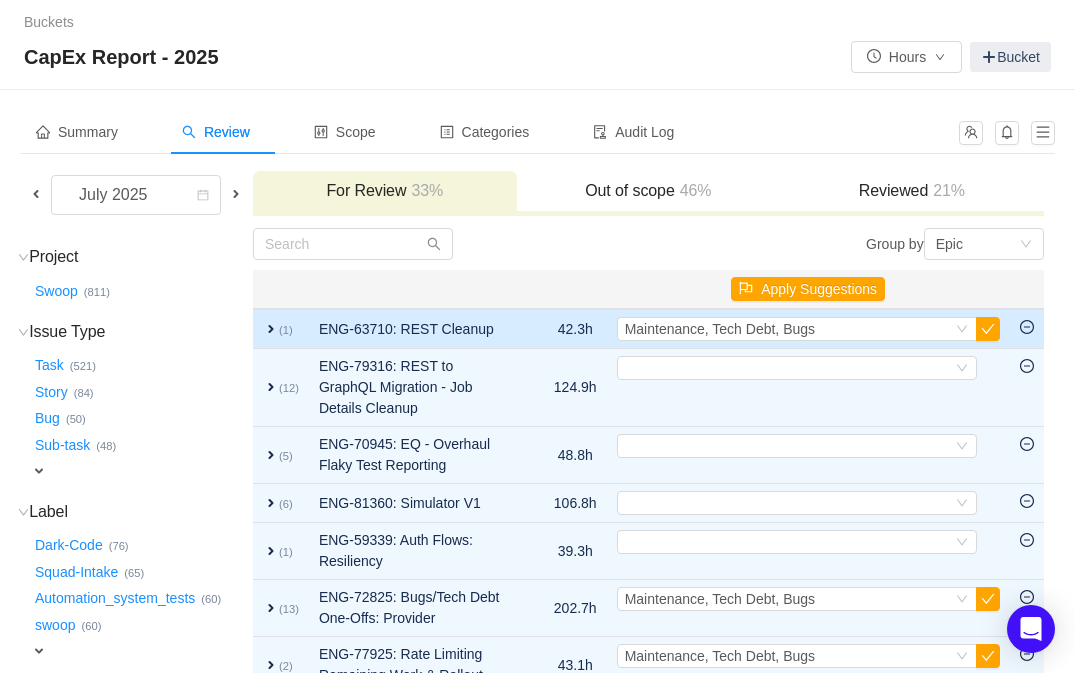 click on "expand" at bounding box center [271, 329] 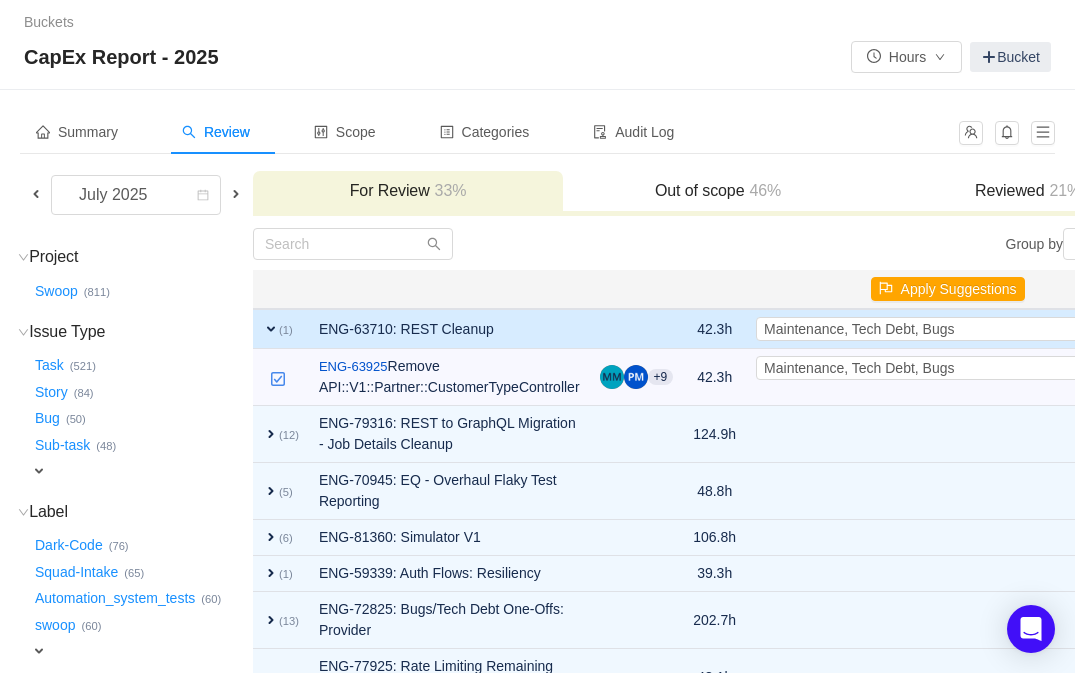 click on "expand" at bounding box center (271, 329) 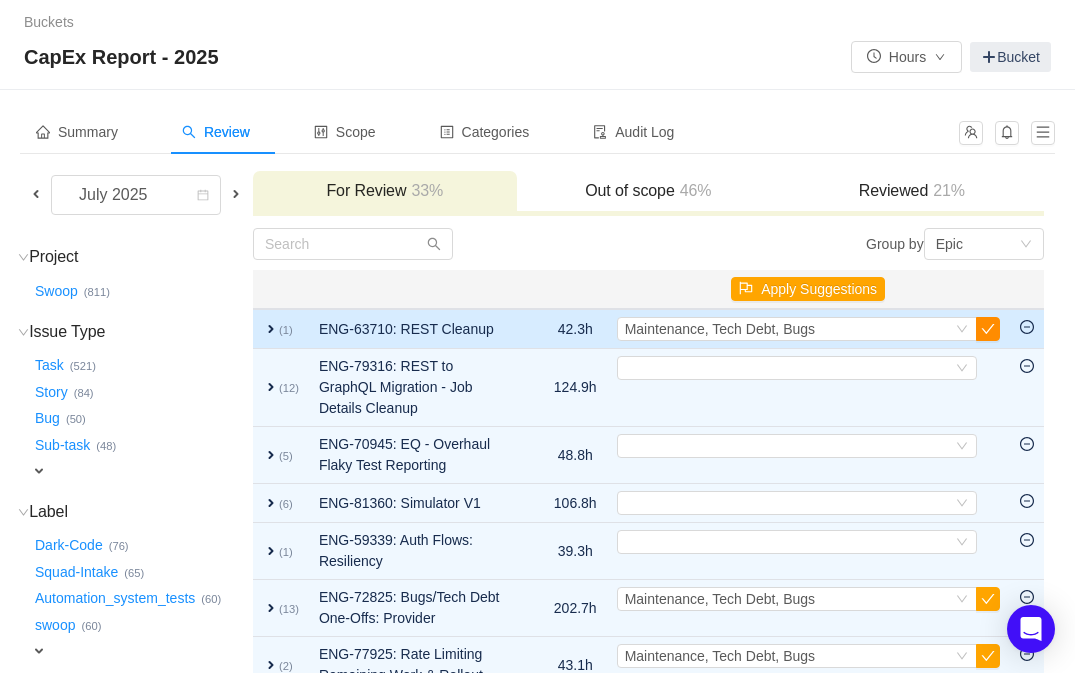 click at bounding box center [988, 329] 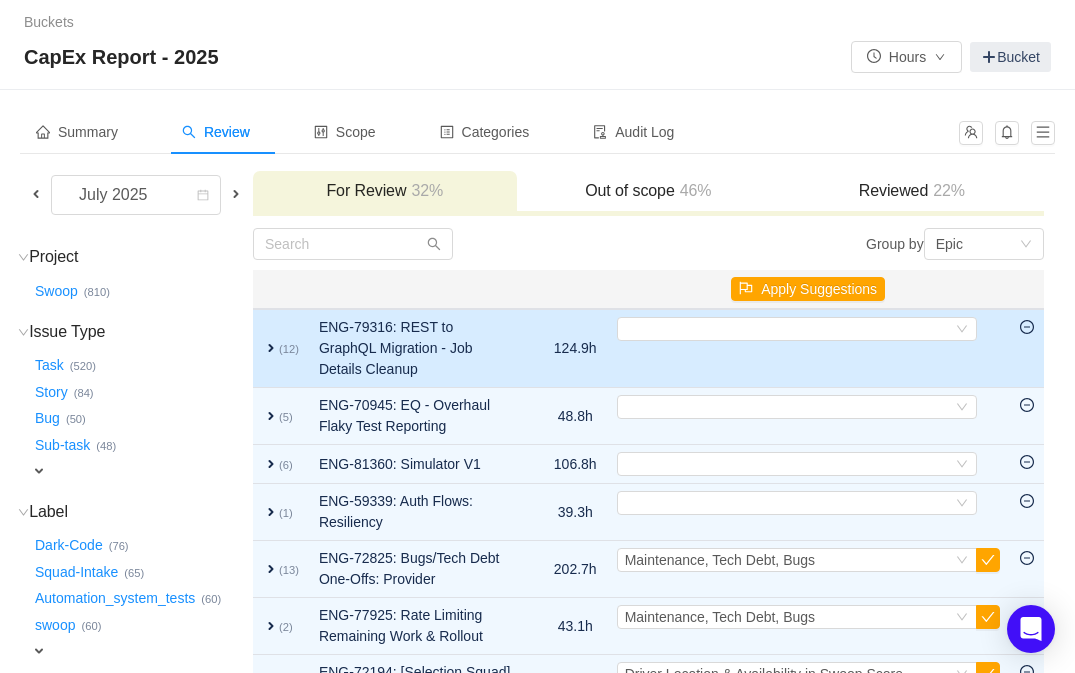 click on "expand" at bounding box center (271, 348) 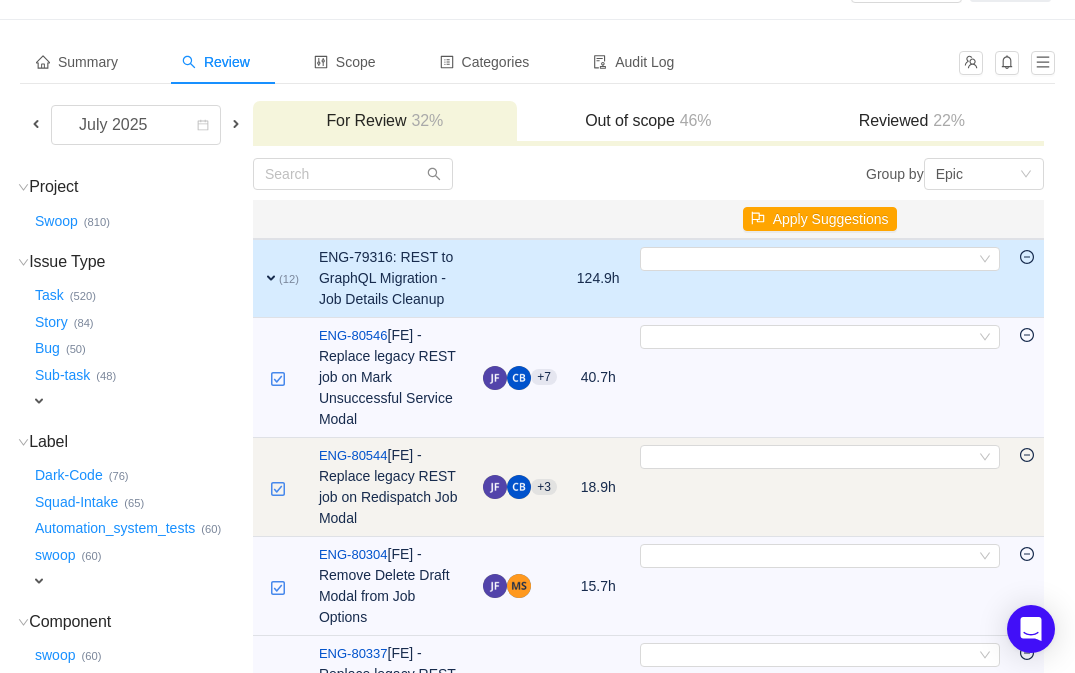 scroll, scrollTop: 69, scrollLeft: 0, axis: vertical 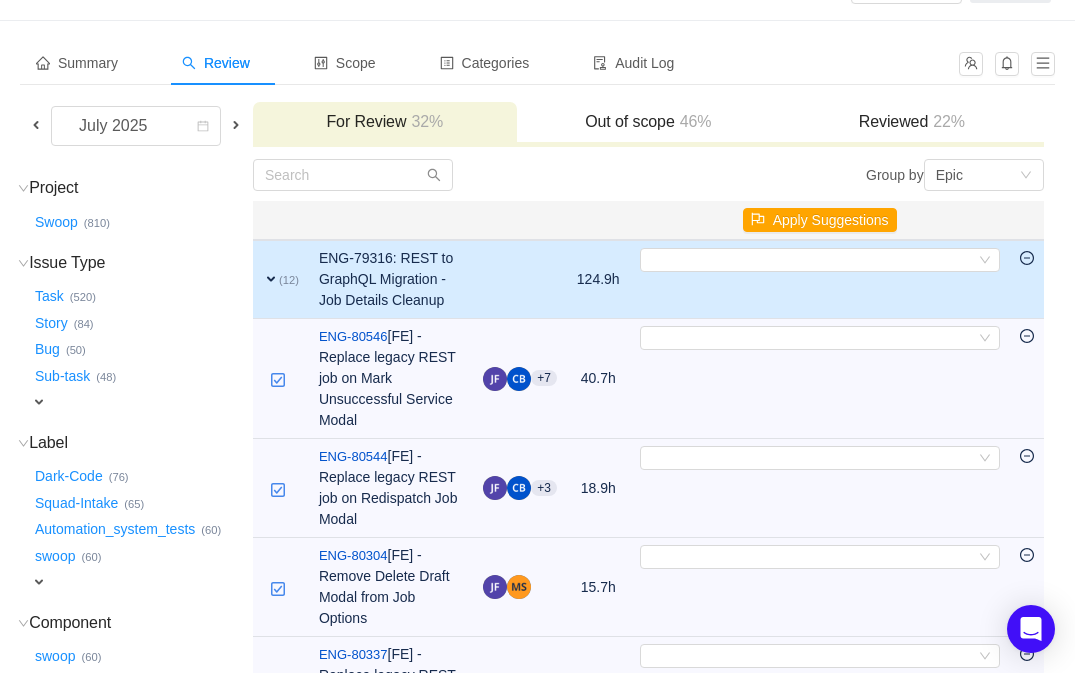 click on "expand" at bounding box center (271, 279) 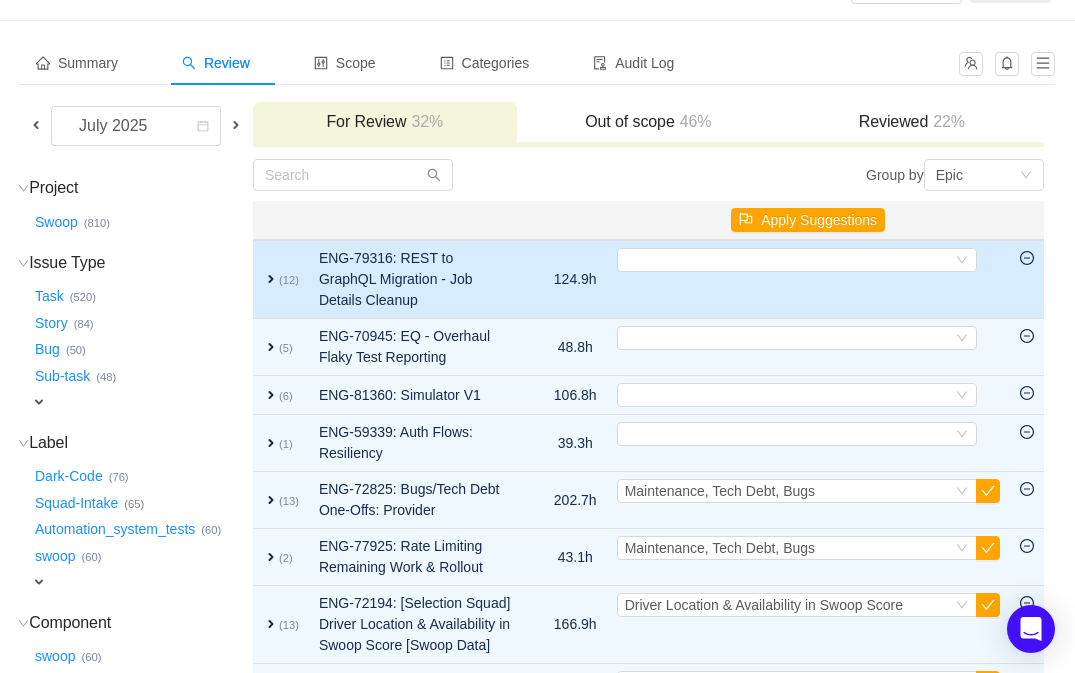 click on "Select   Out of scope" at bounding box center [808, 279] 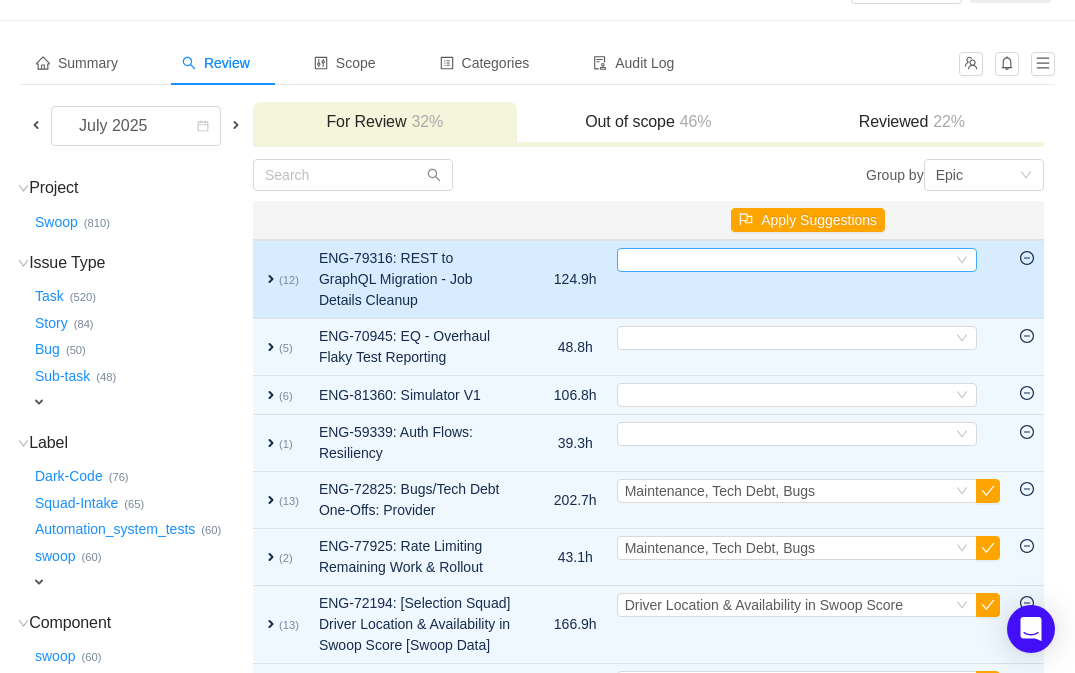 click on "Select" at bounding box center [788, 260] 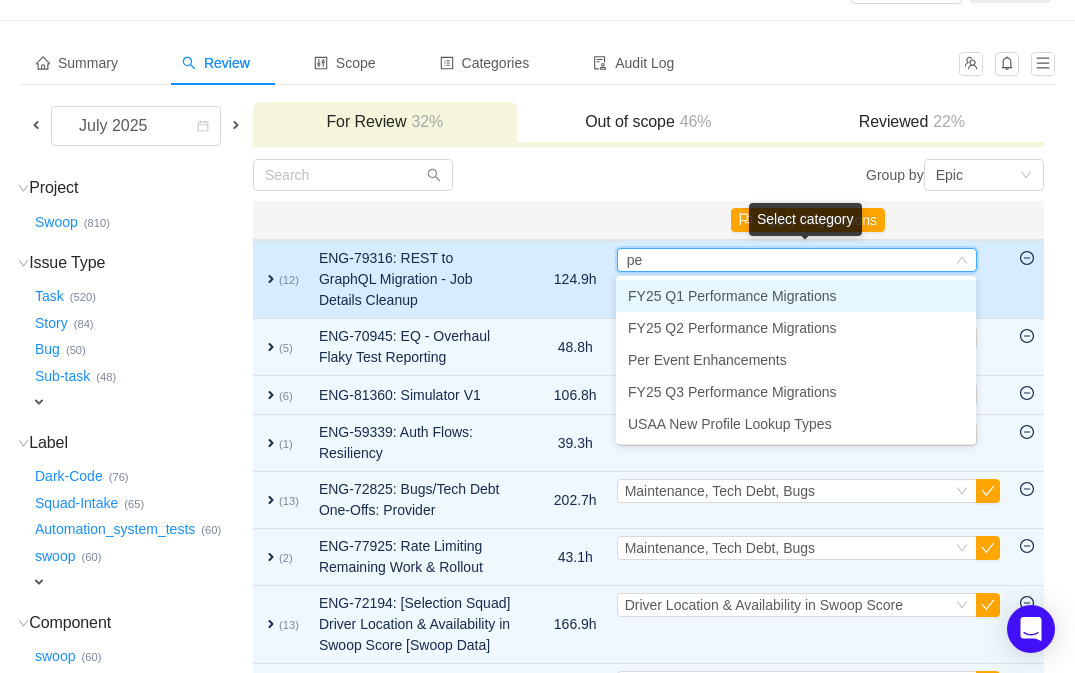 type on "per" 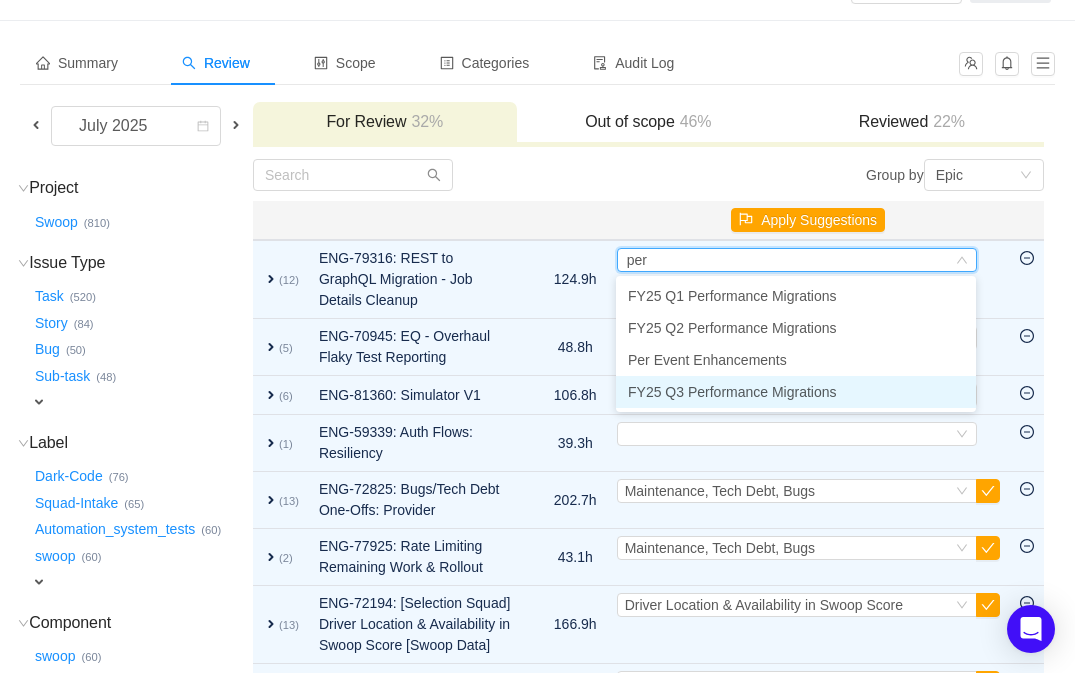click on "FY25 Q3 Performance Migrations" at bounding box center (732, 392) 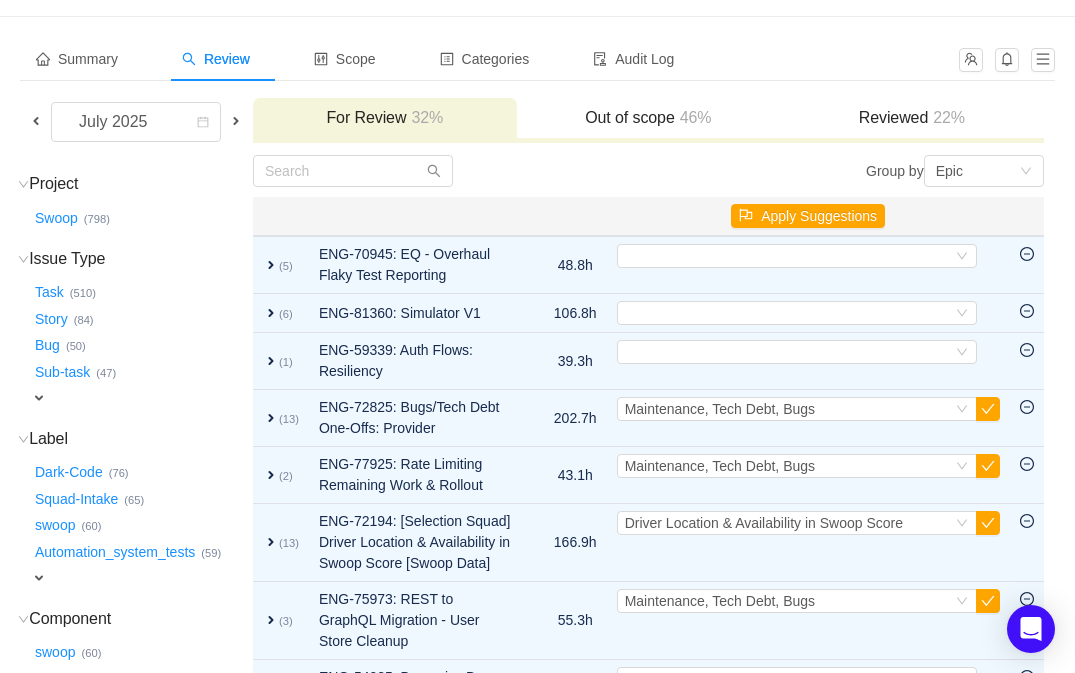 scroll, scrollTop: 71, scrollLeft: 0, axis: vertical 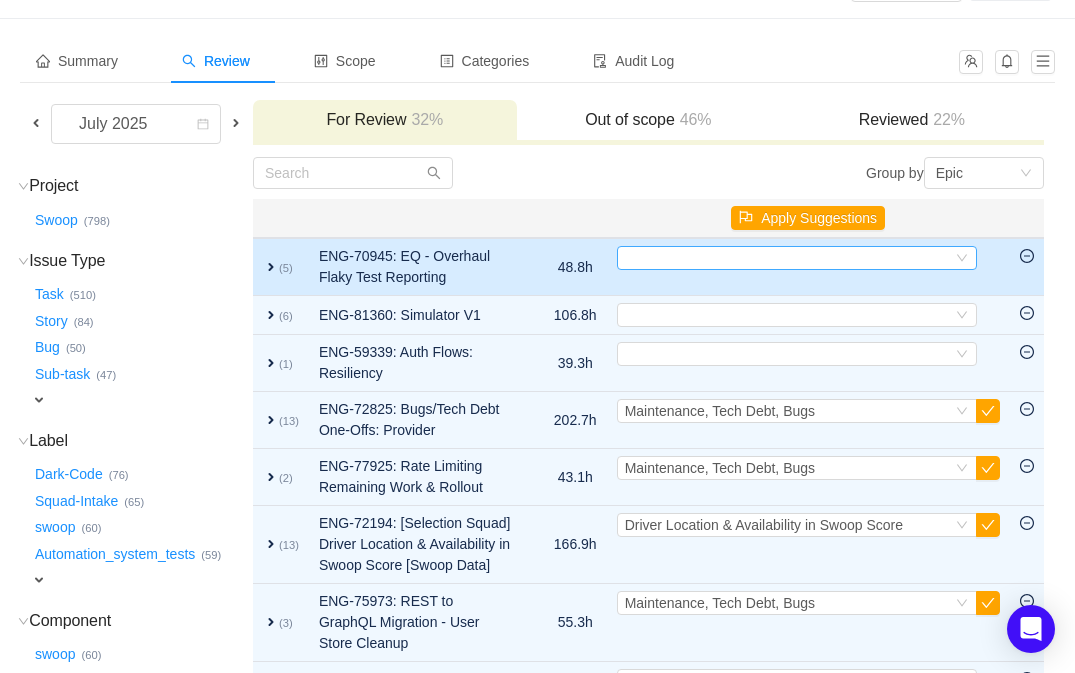 click on "Select" at bounding box center [788, 258] 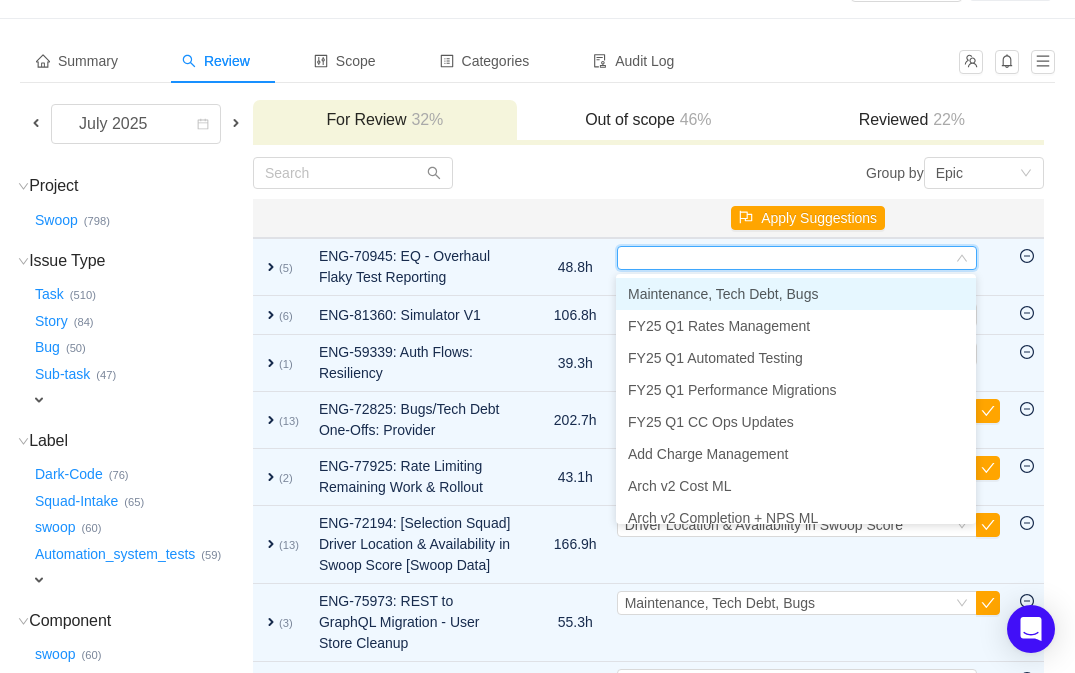 click on "Maintenance, Tech Debt, Bugs" at bounding box center (723, 294) 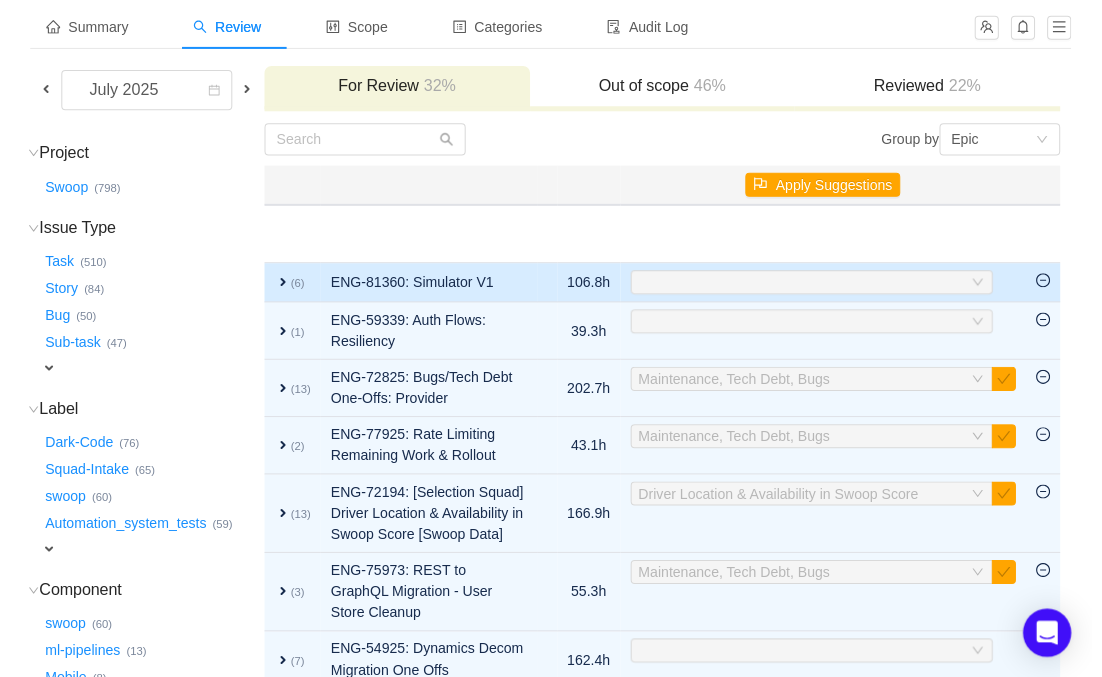 scroll, scrollTop: 107, scrollLeft: 0, axis: vertical 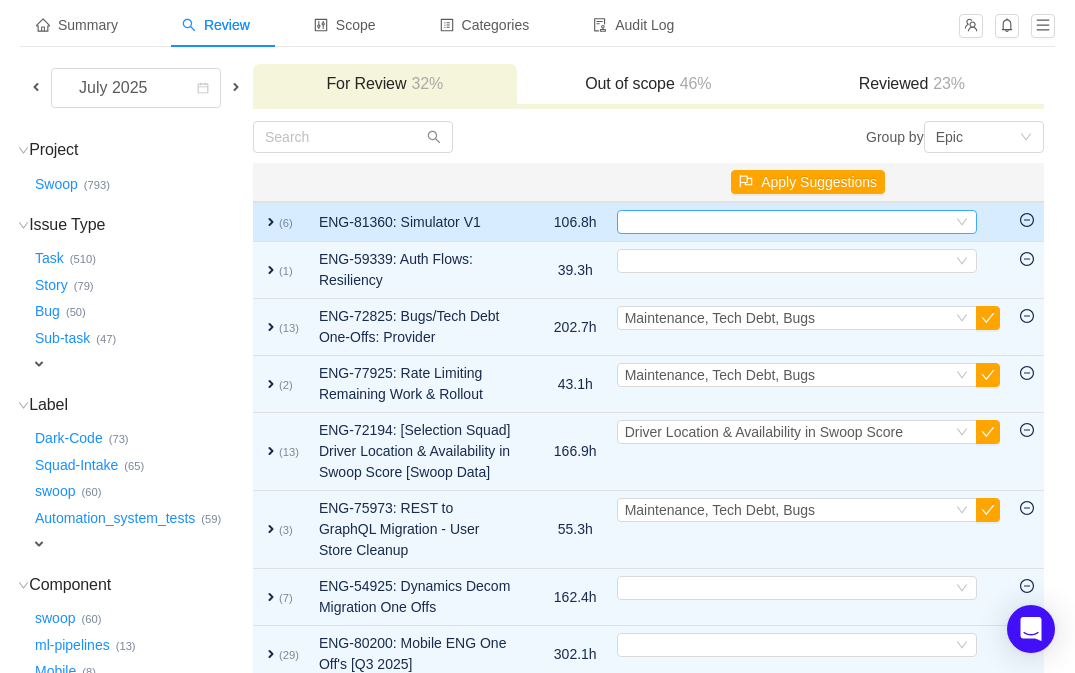 click on "Select" at bounding box center (788, 222) 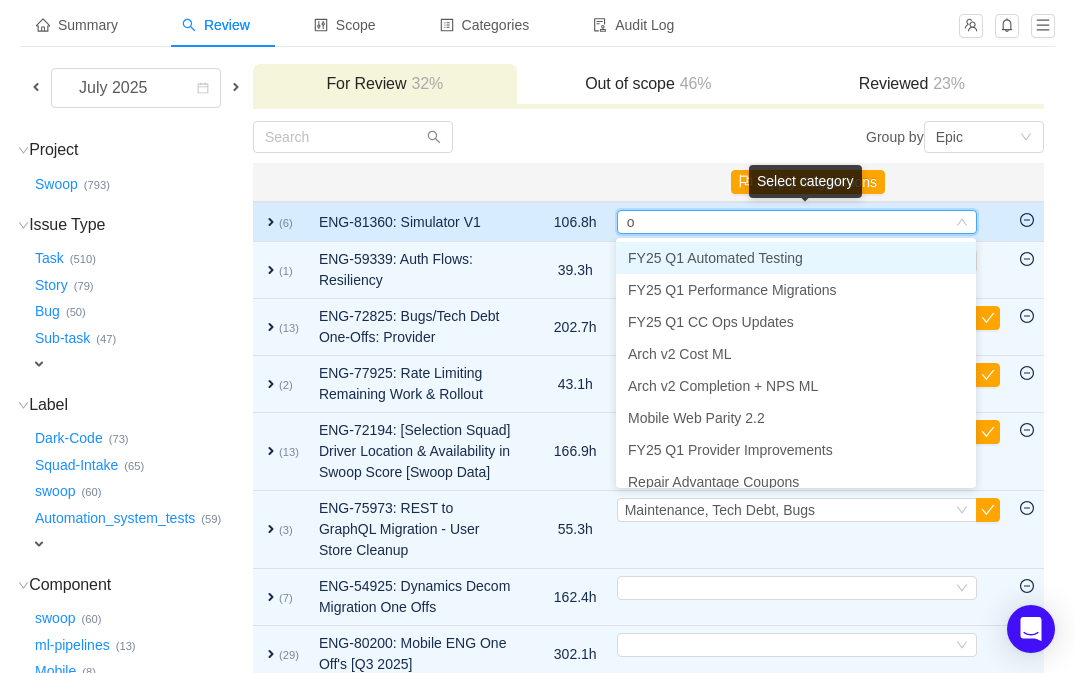 type on "op" 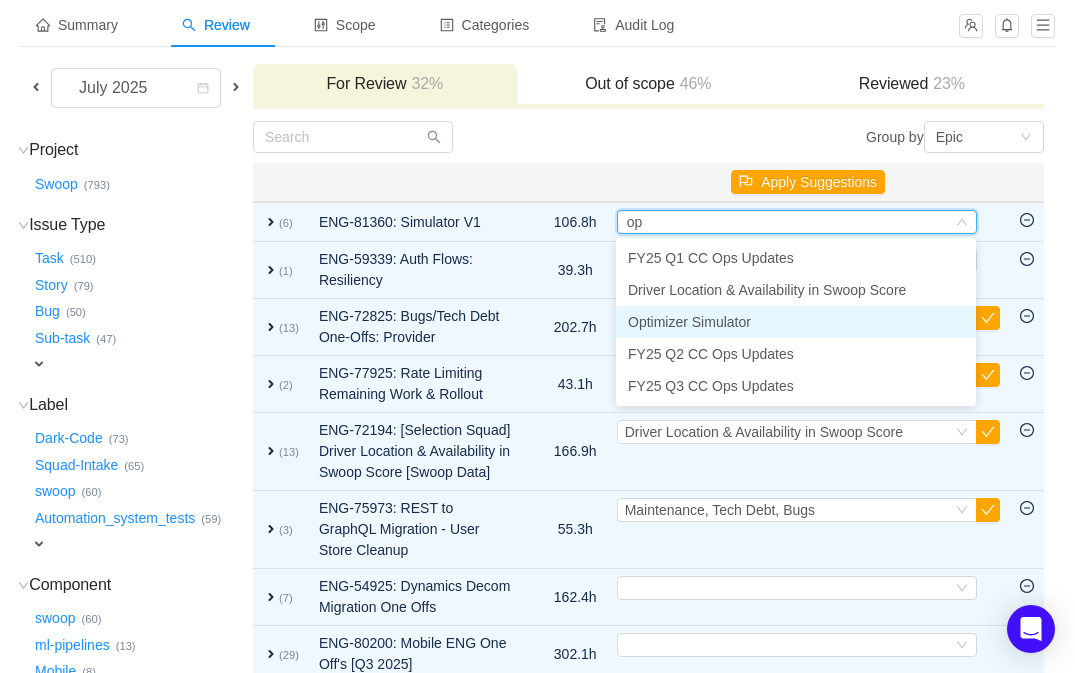 click on "Optimizer Simulator" at bounding box center [689, 322] 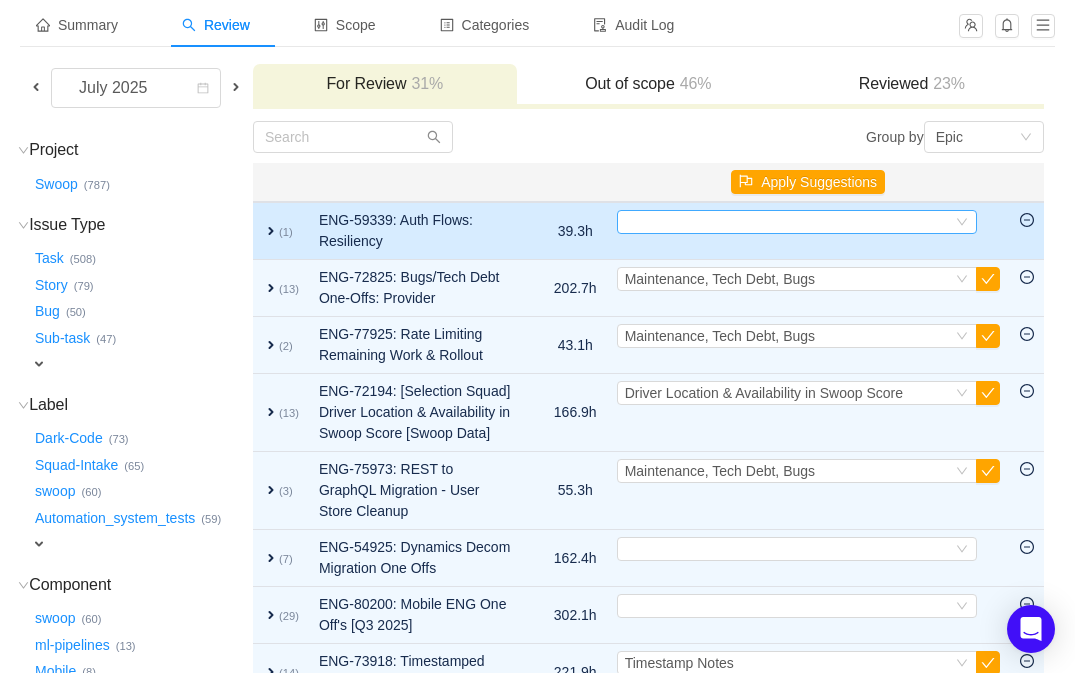 click on "Select" at bounding box center (788, 222) 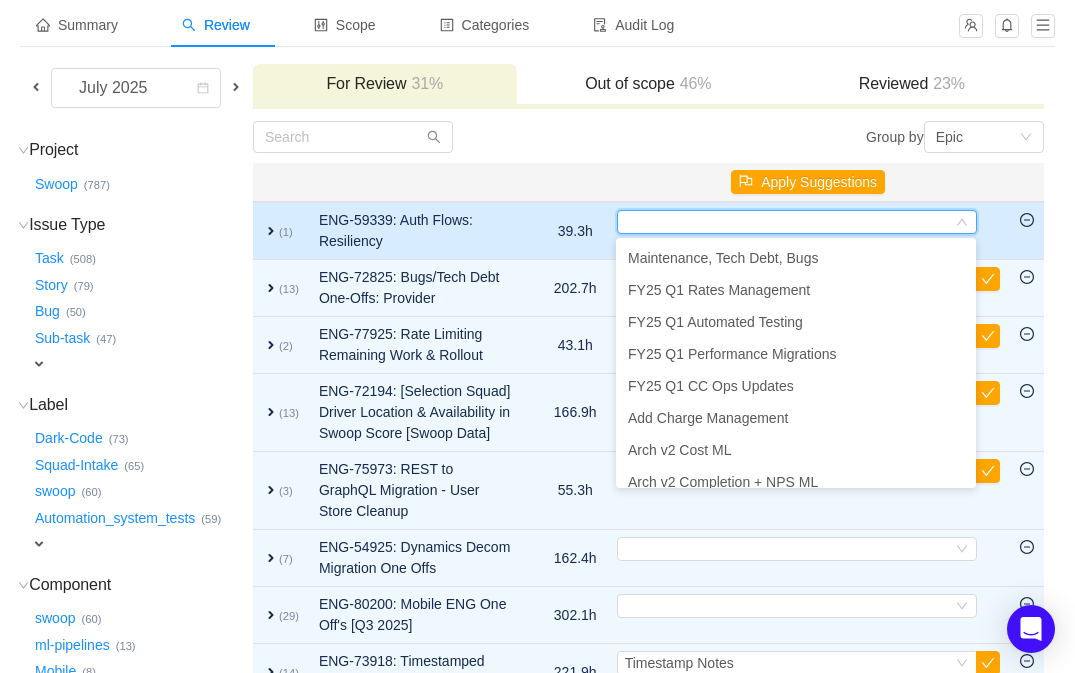 drag, startPoint x: 707, startPoint y: 255, endPoint x: 401, endPoint y: 226, distance: 307.37112 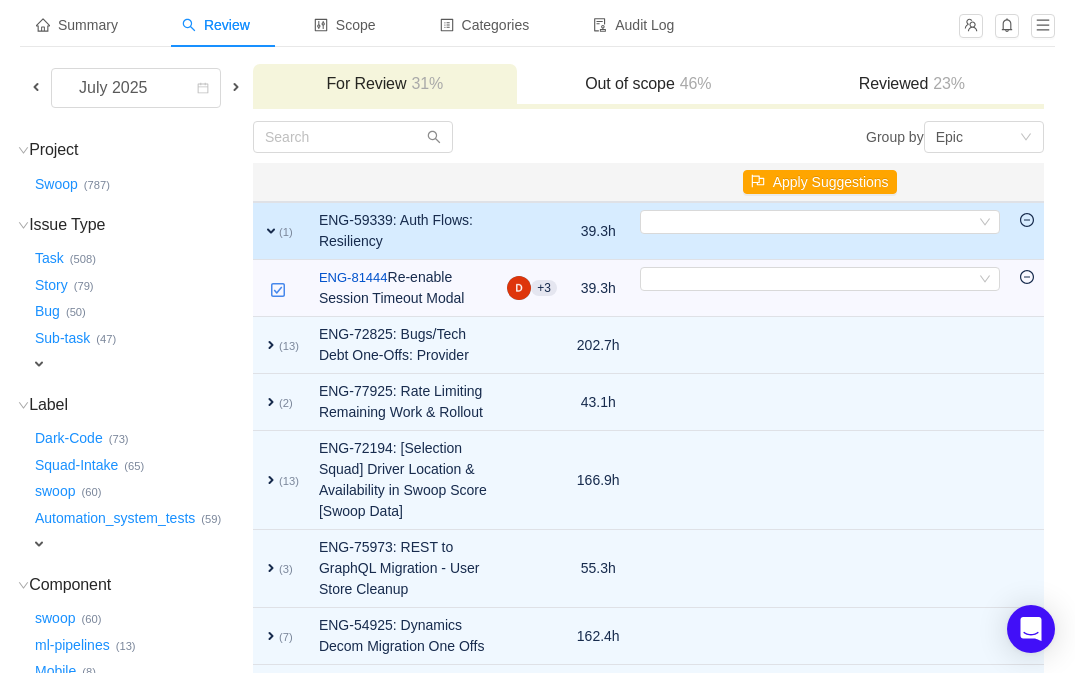 click on "expand" at bounding box center [271, 231] 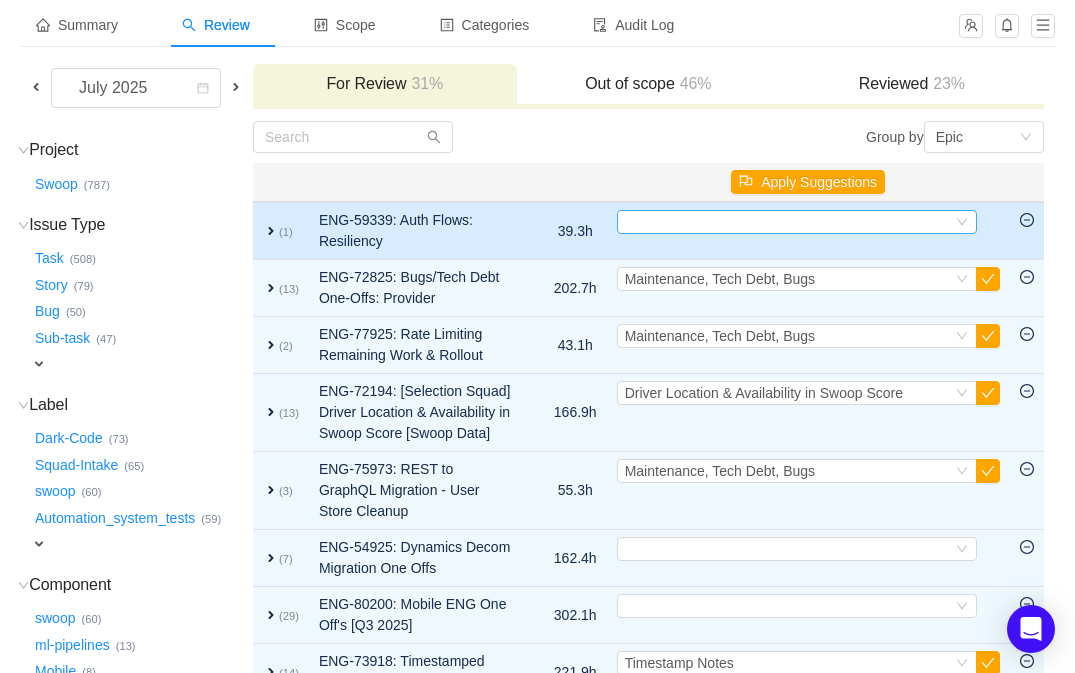 click on "Select" at bounding box center (788, 222) 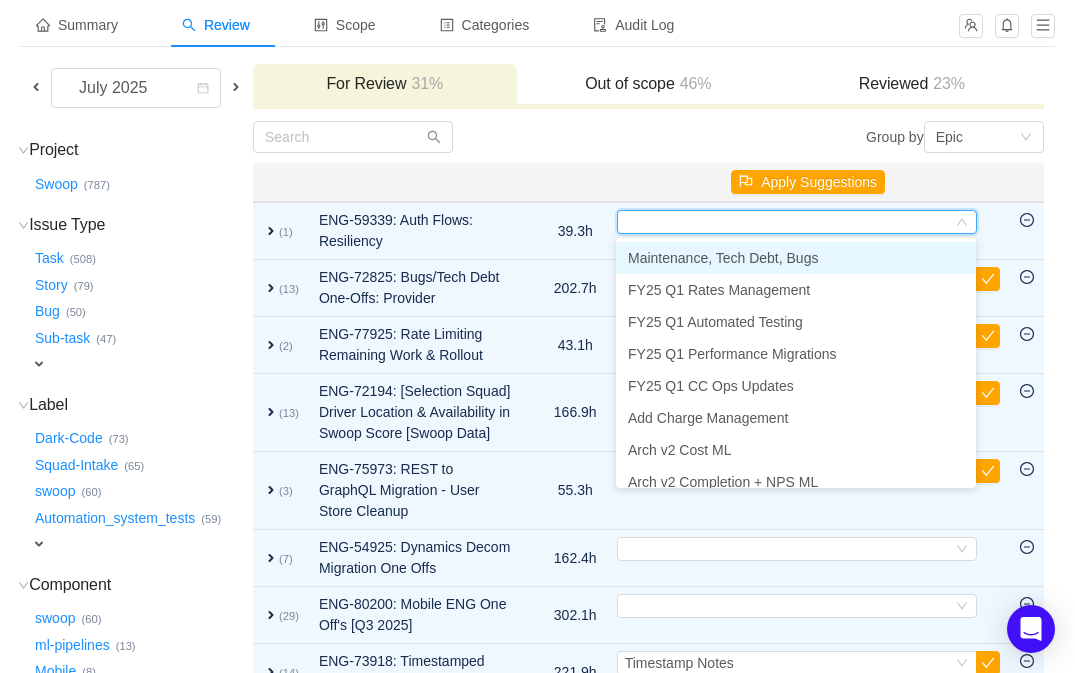 click on "Maintenance, Tech Debt, Bugs" at bounding box center (723, 258) 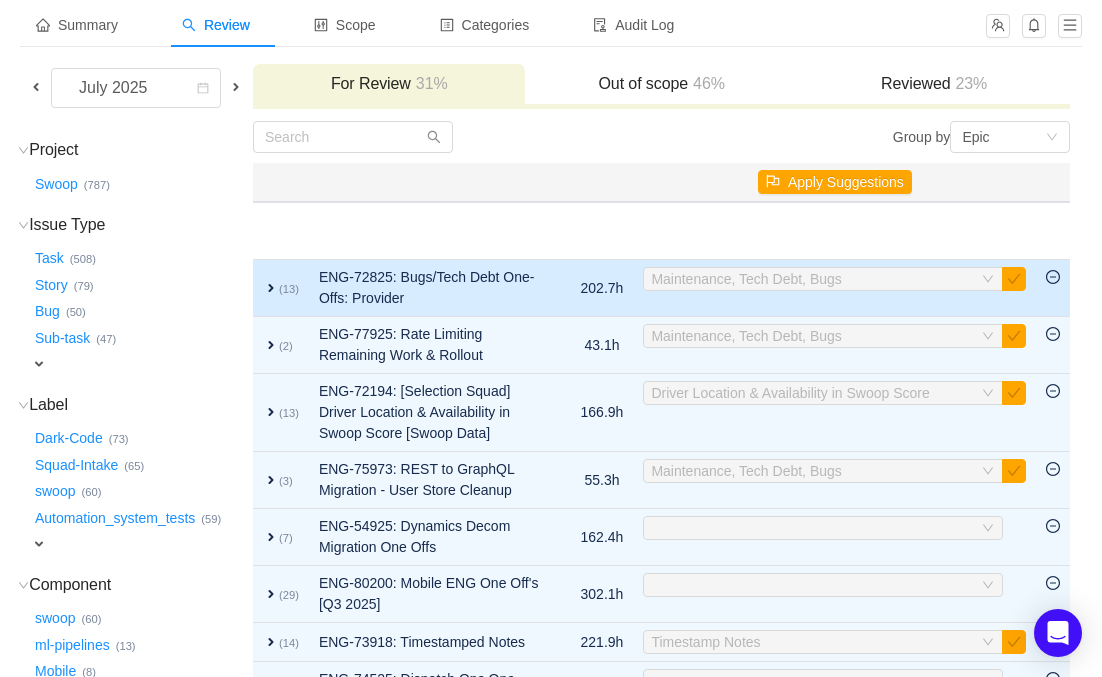click on "expand" at bounding box center (271, 288) 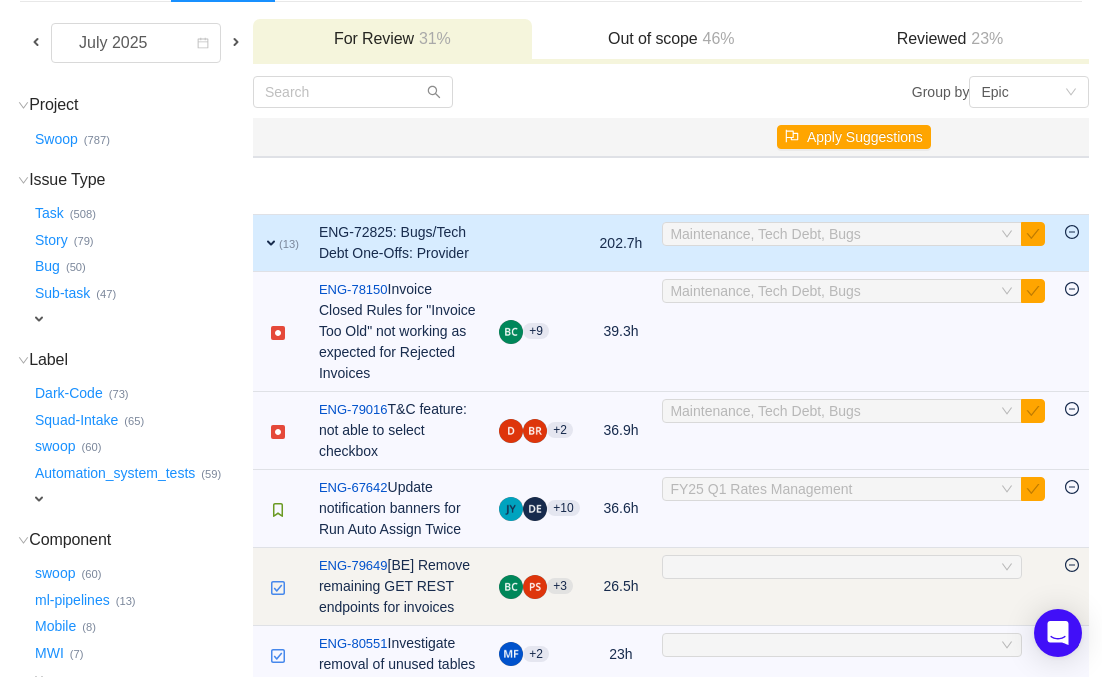 scroll, scrollTop: 100, scrollLeft: 0, axis: vertical 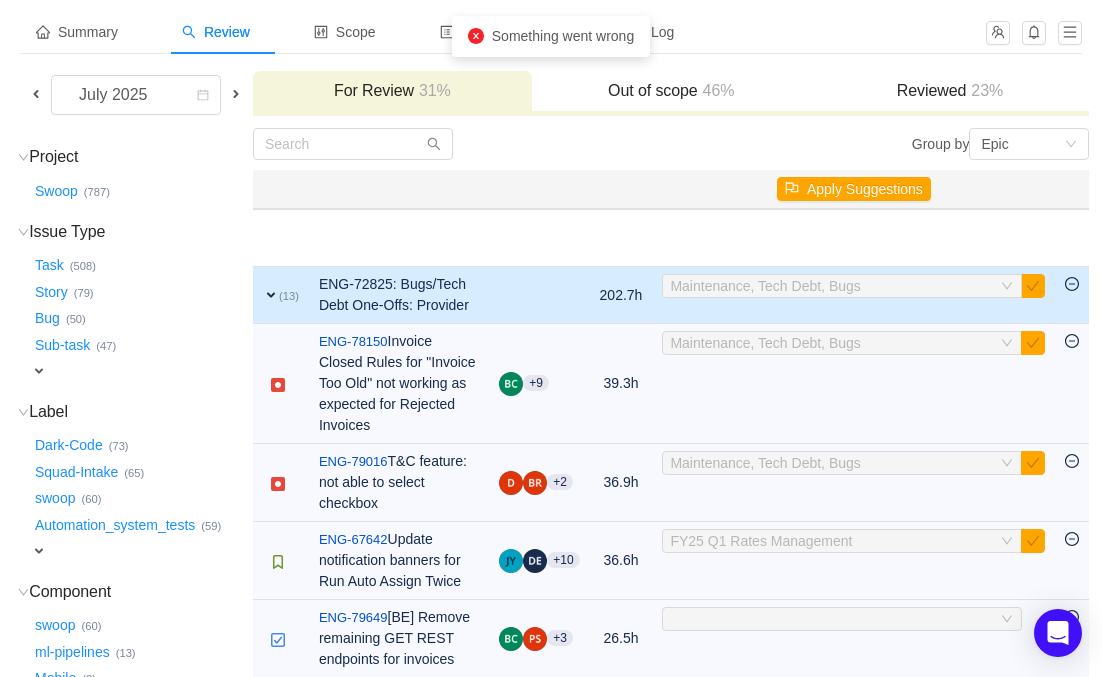 click on "Maintenance, Tech Debt, Bugs" at bounding box center (765, 286) 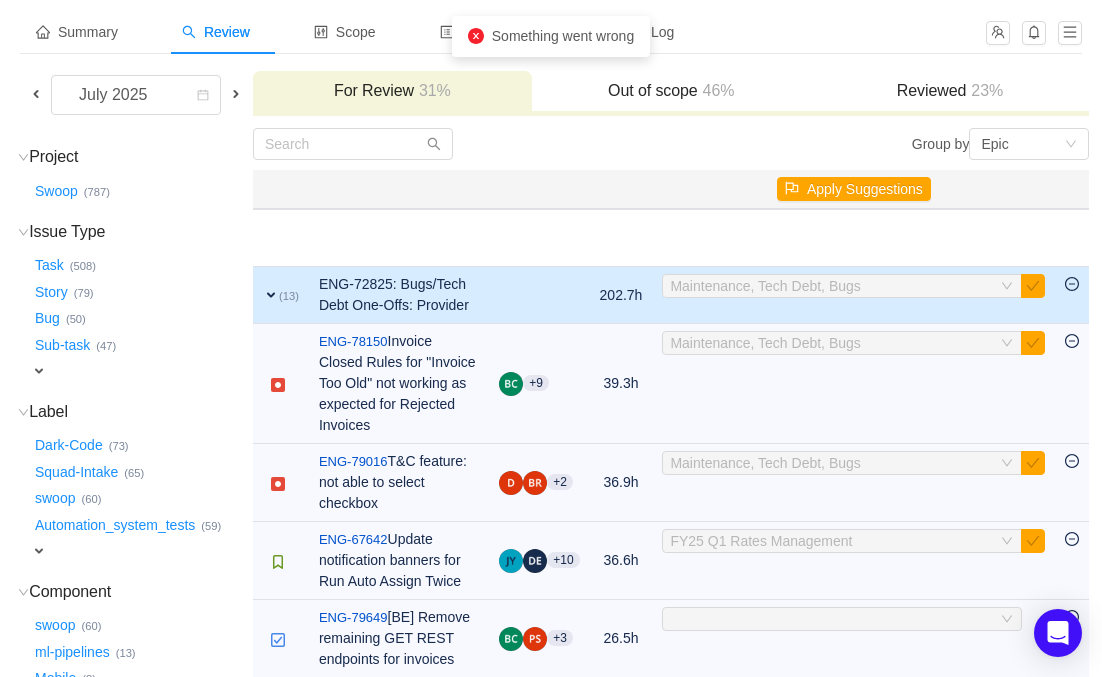click on "expand" at bounding box center (271, 295) 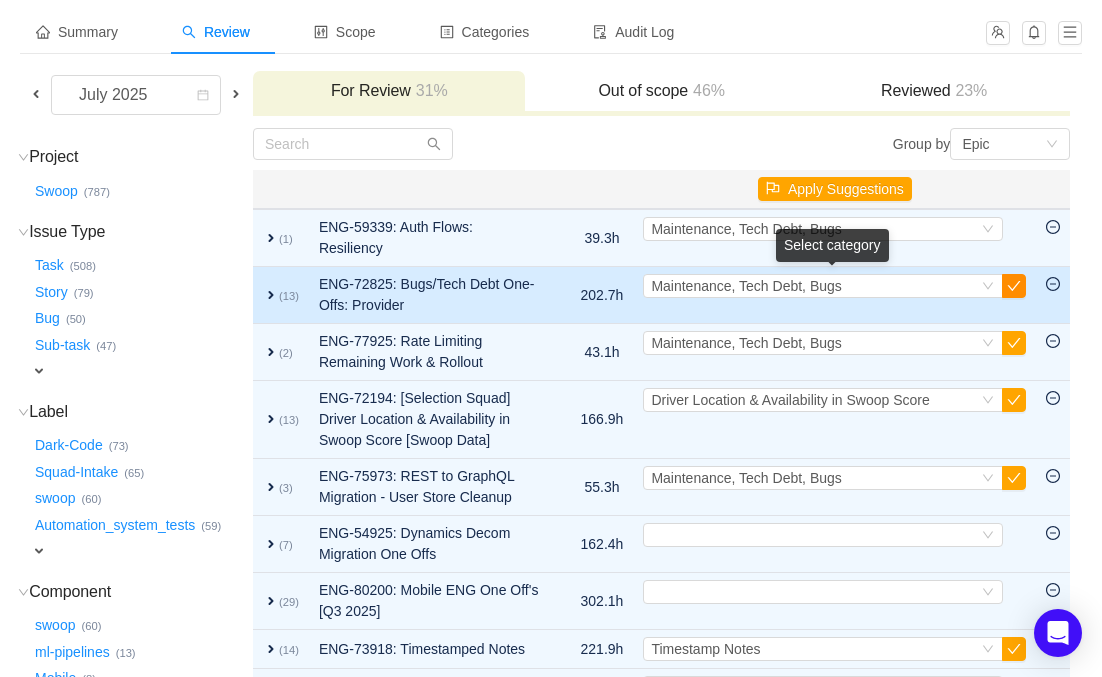 click at bounding box center (1014, 286) 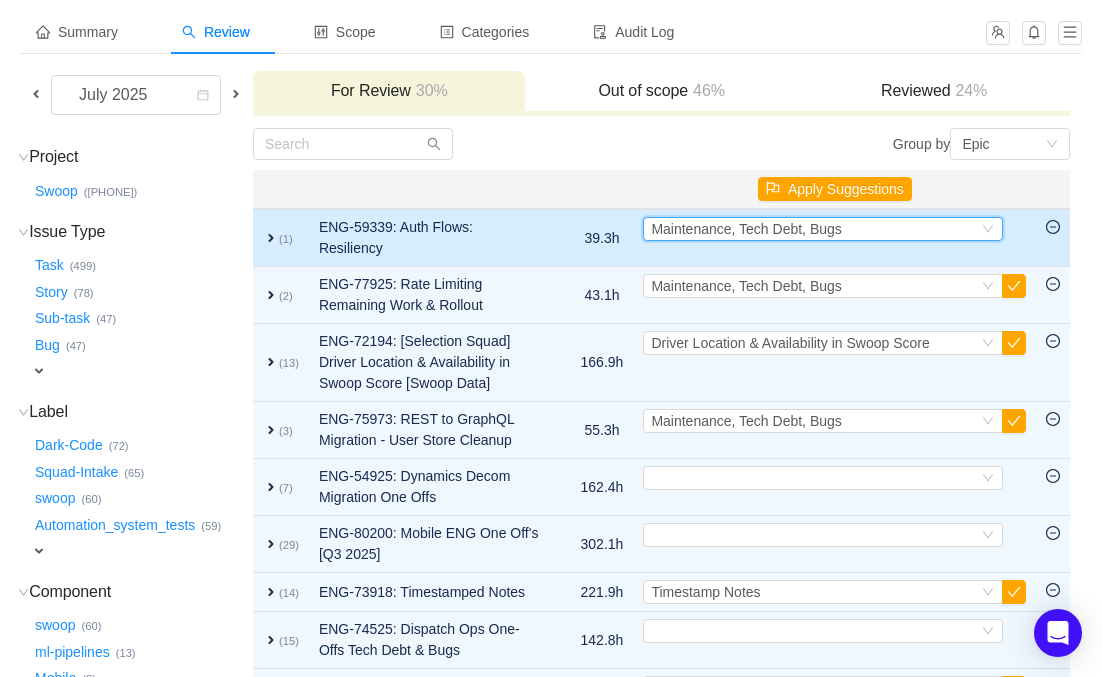 click 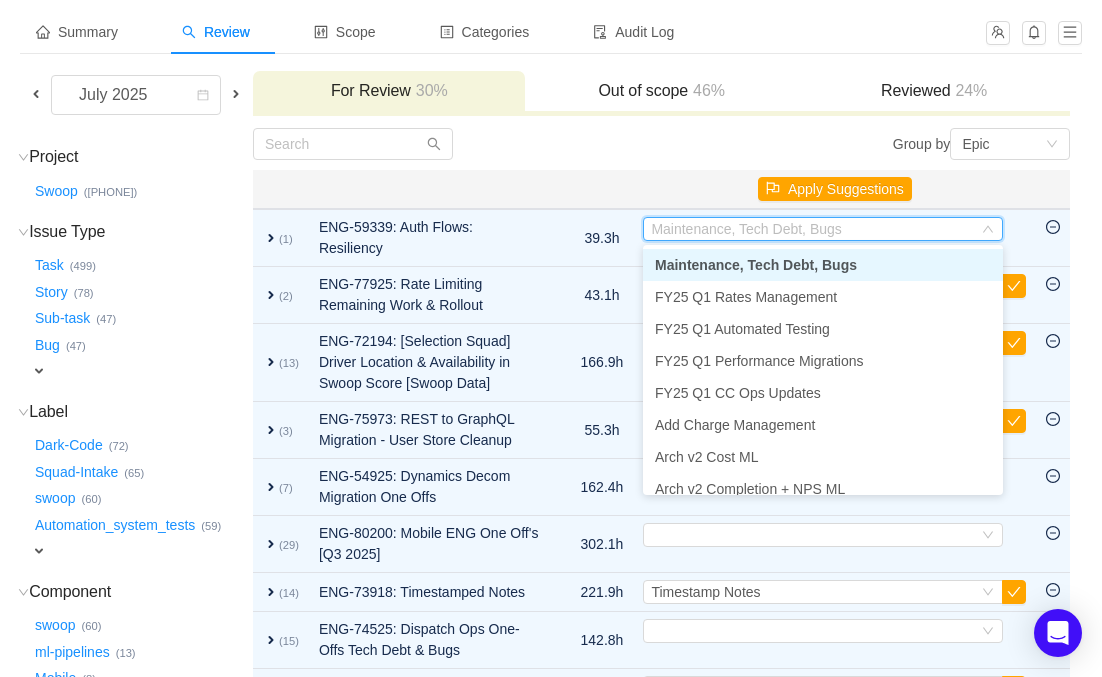 click on "Maintenance, Tech Debt, Bugs" at bounding box center [756, 265] 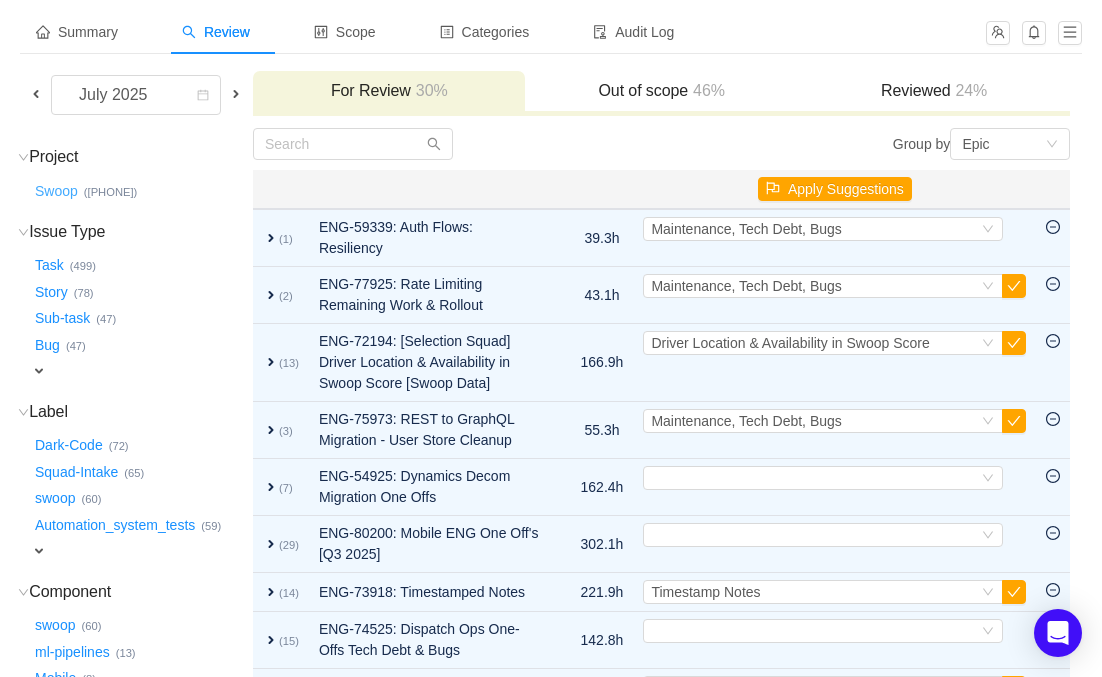 drag, startPoint x: 82, startPoint y: 189, endPoint x: 70, endPoint y: 199, distance: 15.6205 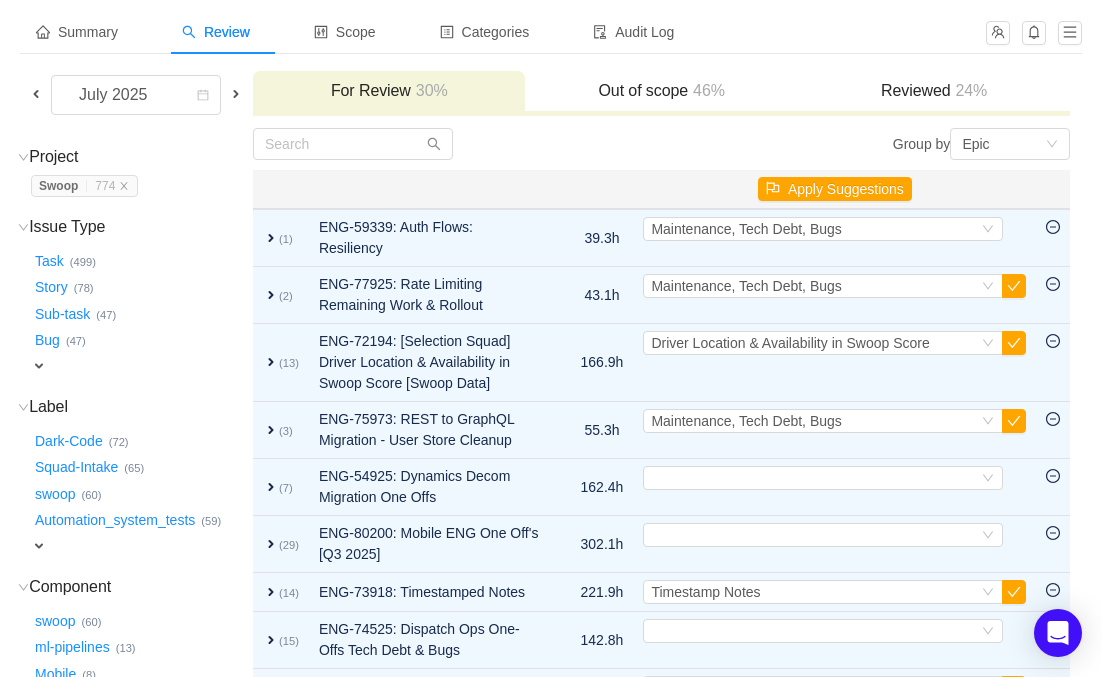 click on "Swoop" at bounding box center [58, 186] 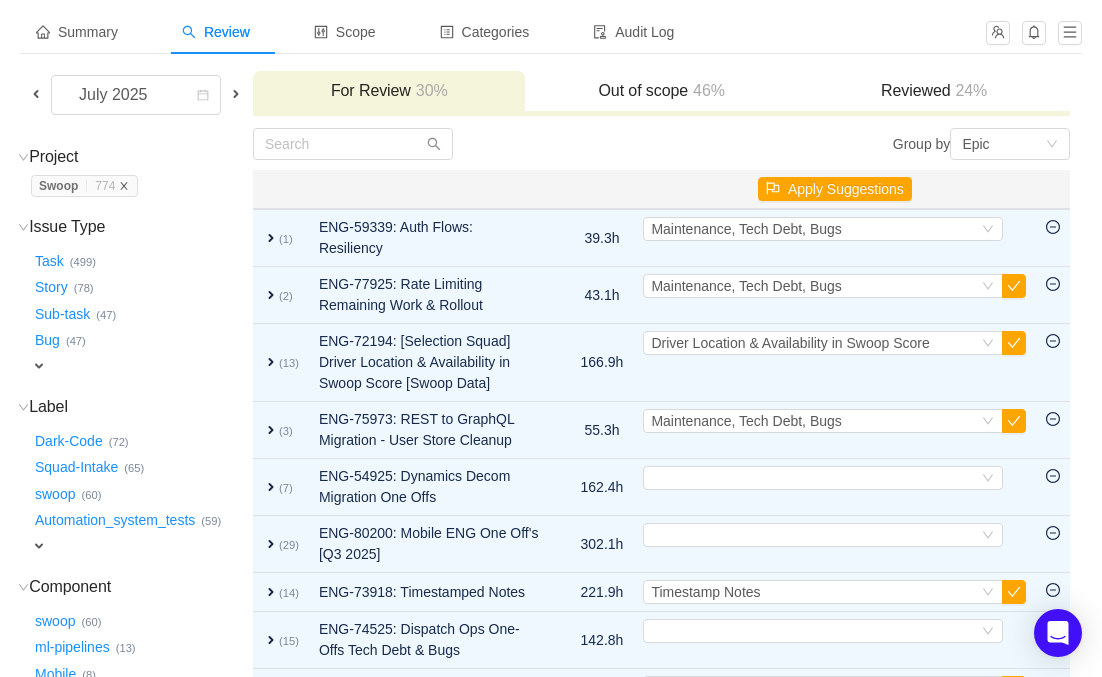 click 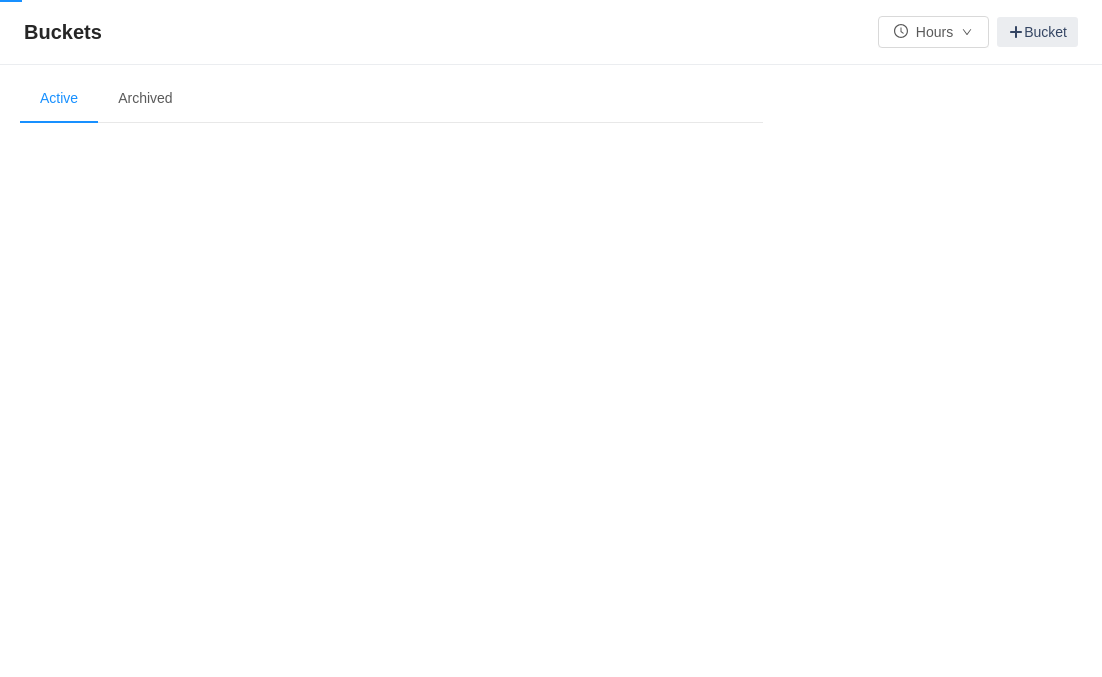 scroll, scrollTop: 0, scrollLeft: 0, axis: both 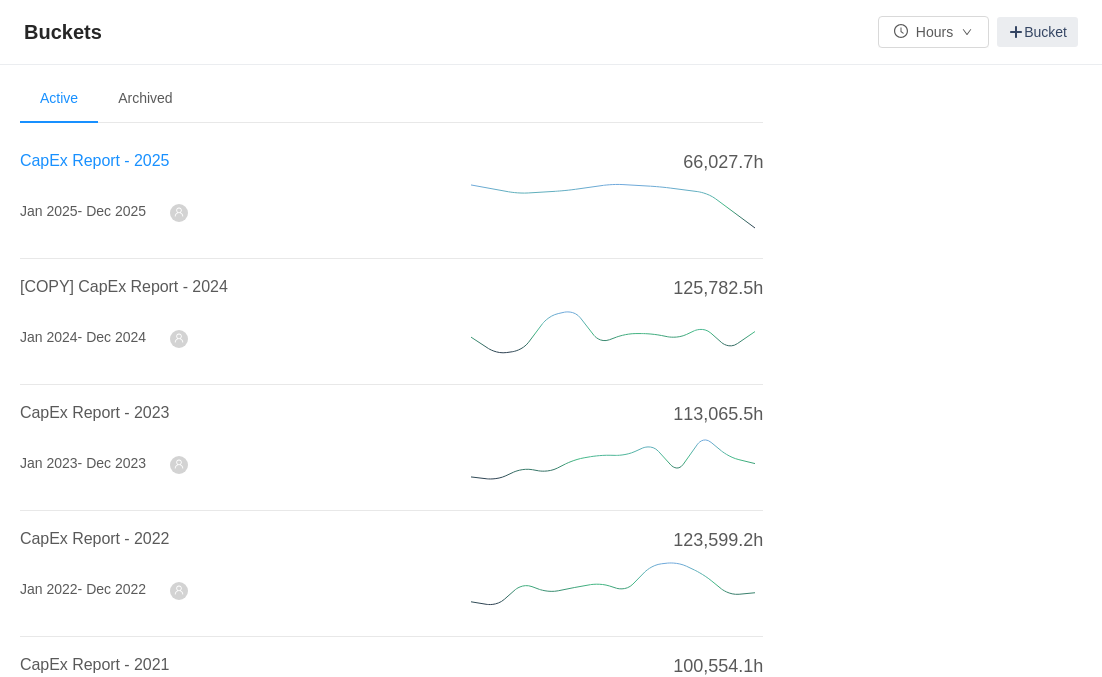 click on "CapEx Report - 2025" at bounding box center [94, 160] 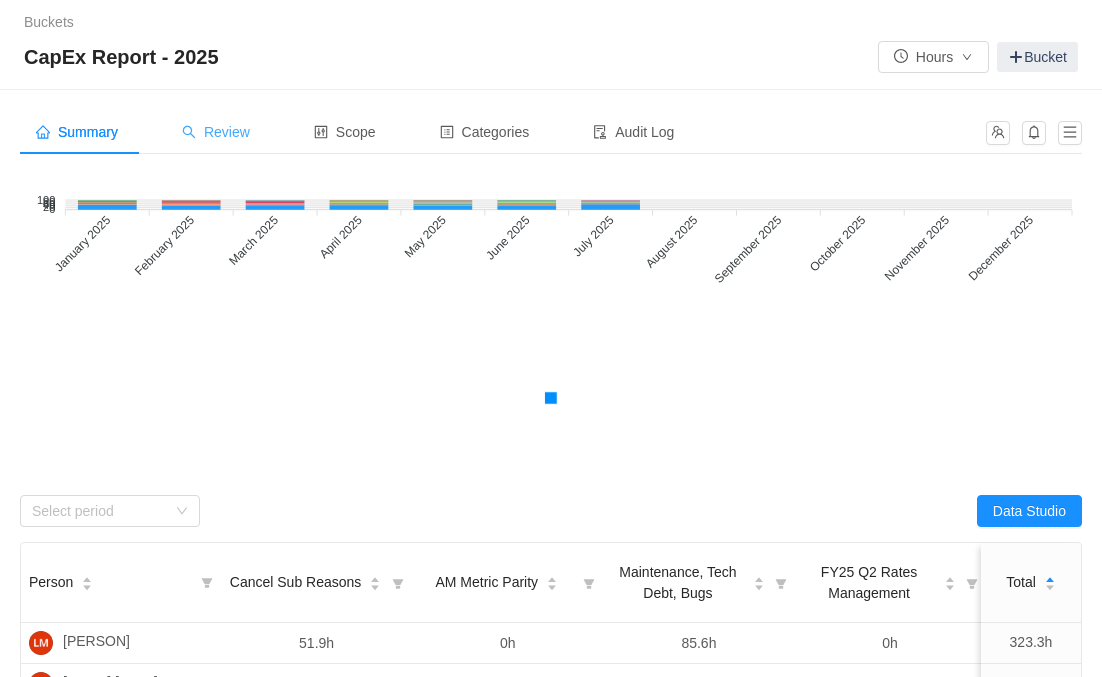 click on "Review" at bounding box center (216, 132) 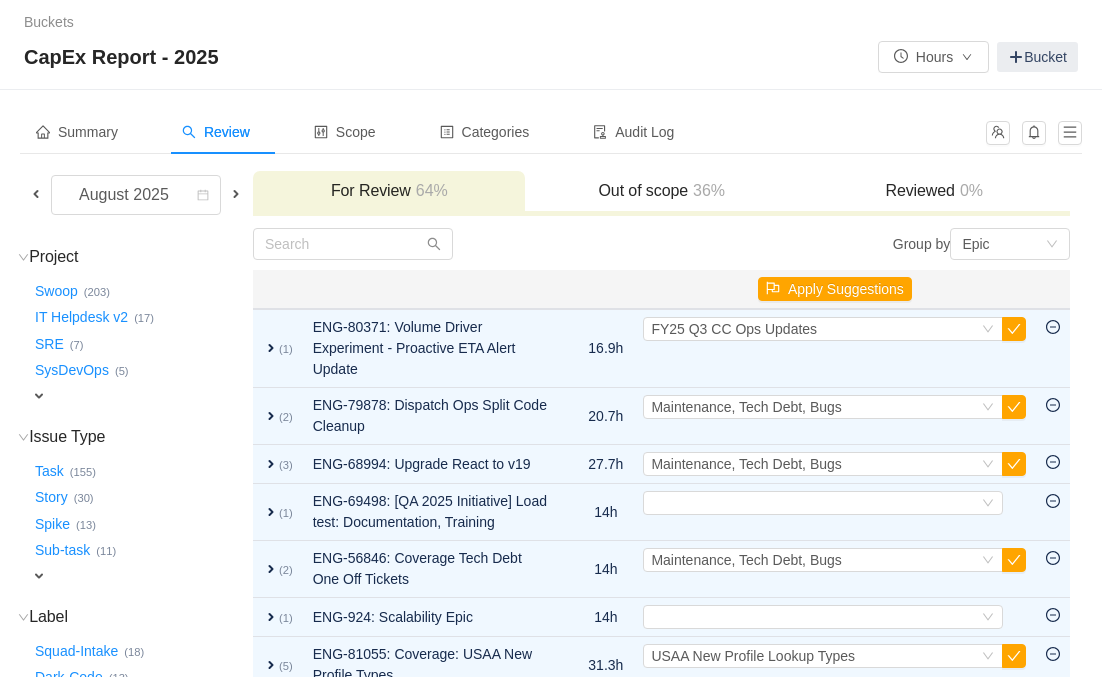 click at bounding box center (36, 194) 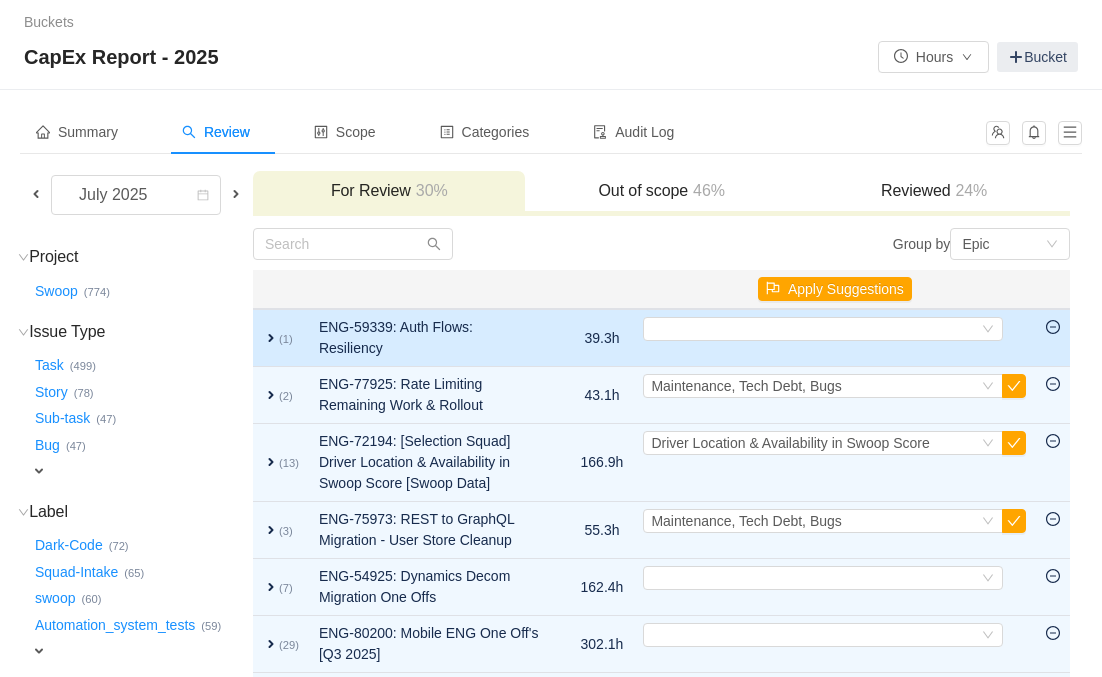 click on "expand" at bounding box center [271, 338] 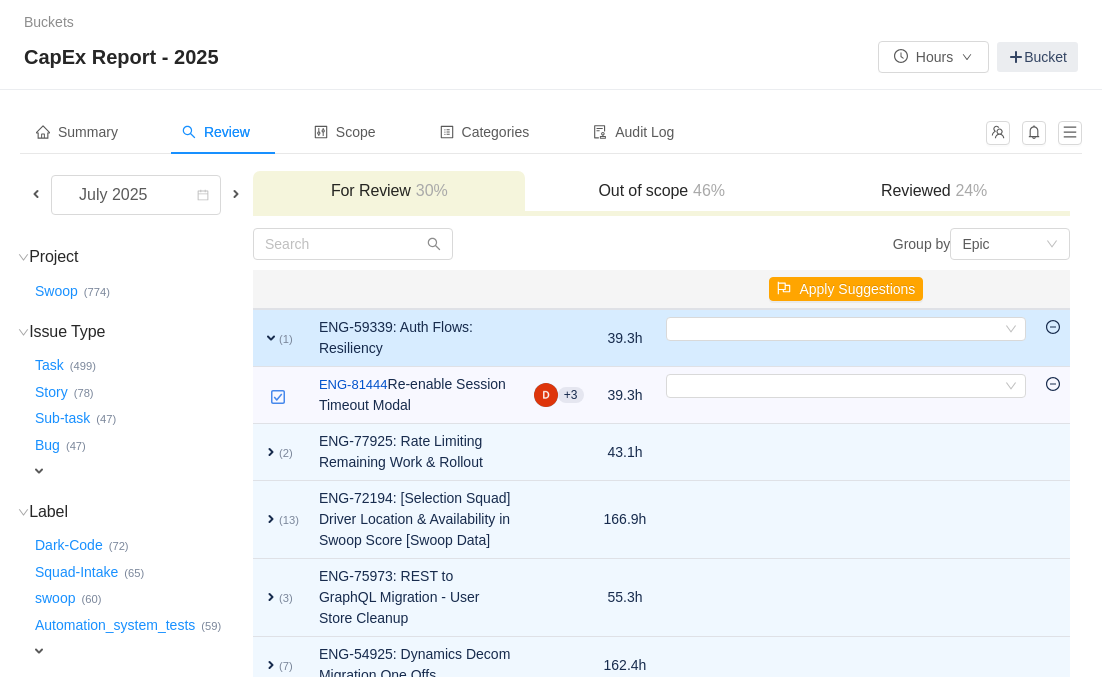 click on "expand" at bounding box center [271, 338] 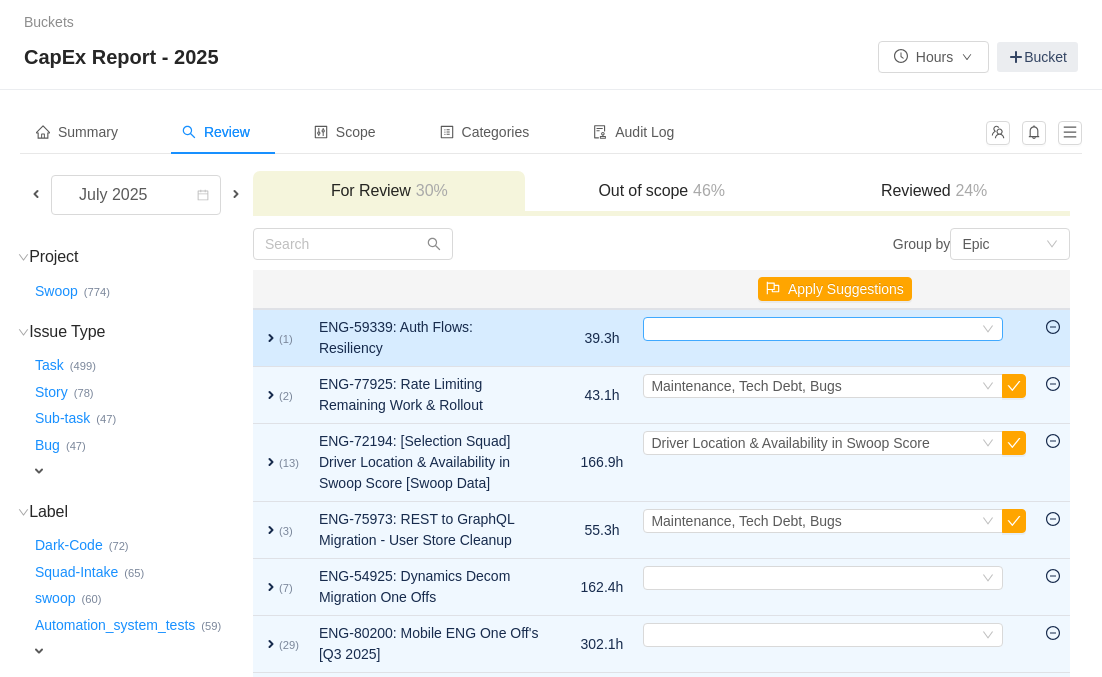 click on "Select" at bounding box center [814, 329] 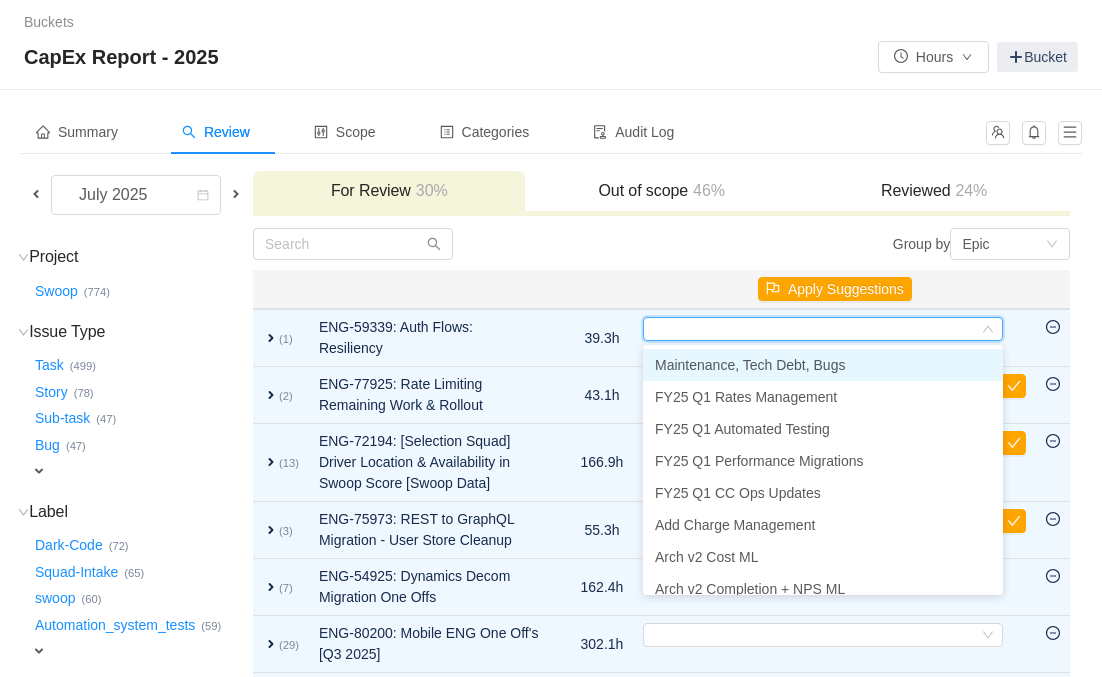 click on "Maintenance, Tech Debt, Bugs" at bounding box center [750, 365] 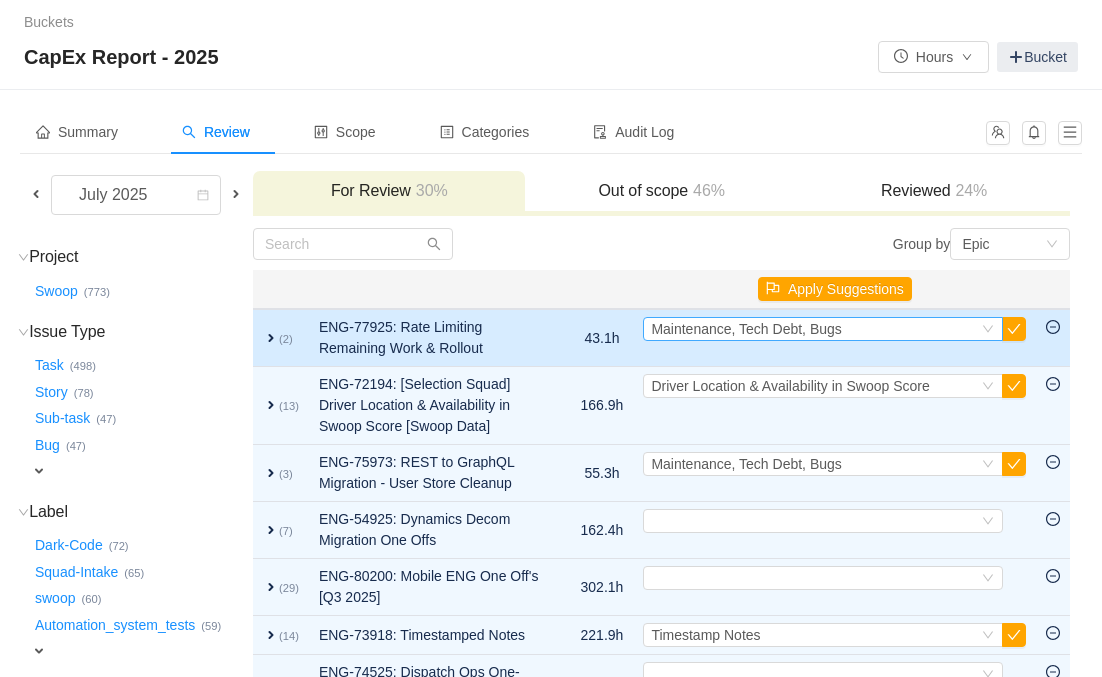 click on "Maintenance, Tech Debt, Bugs" at bounding box center [746, 329] 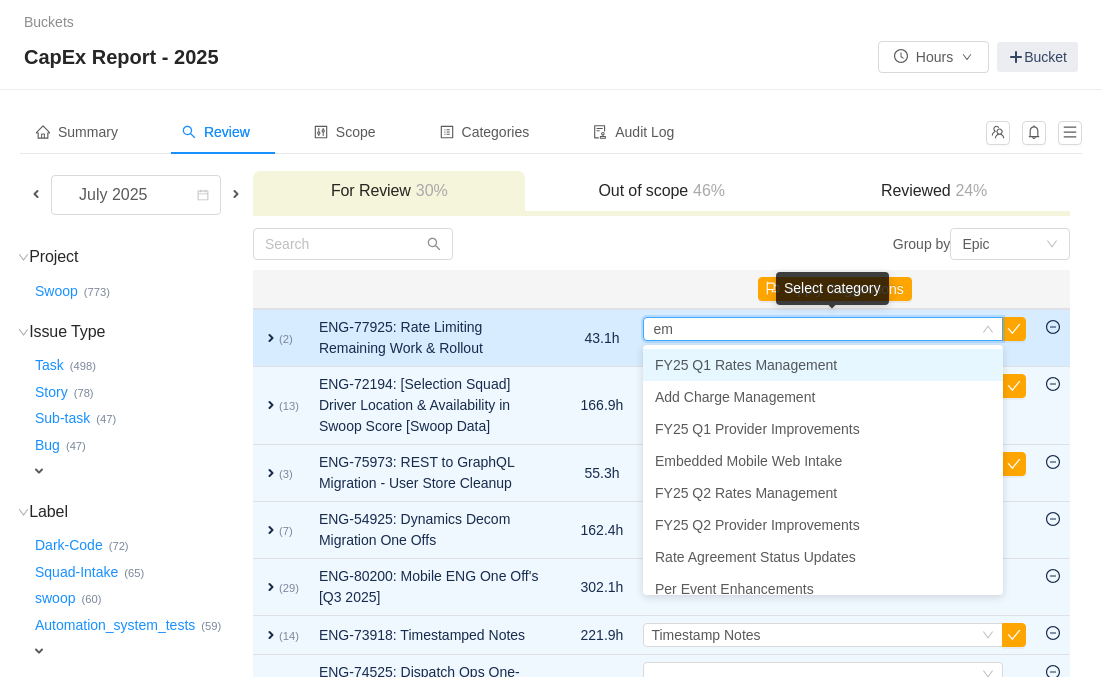 type on "emb" 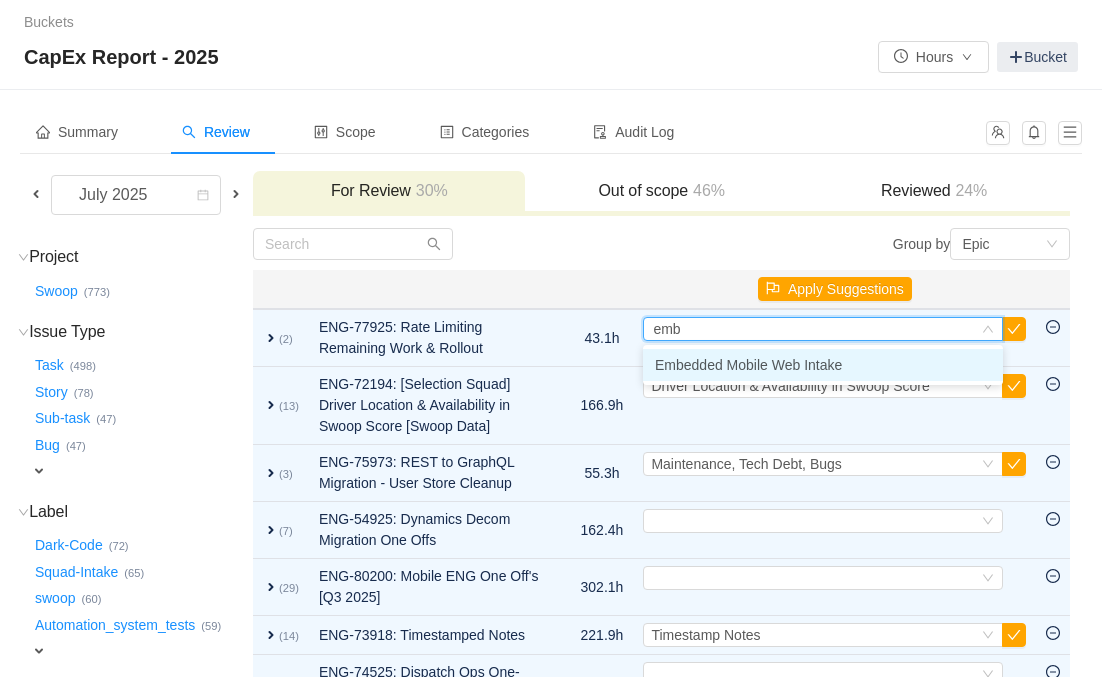 click on "Embedded Mobile Web Intake" at bounding box center [748, 365] 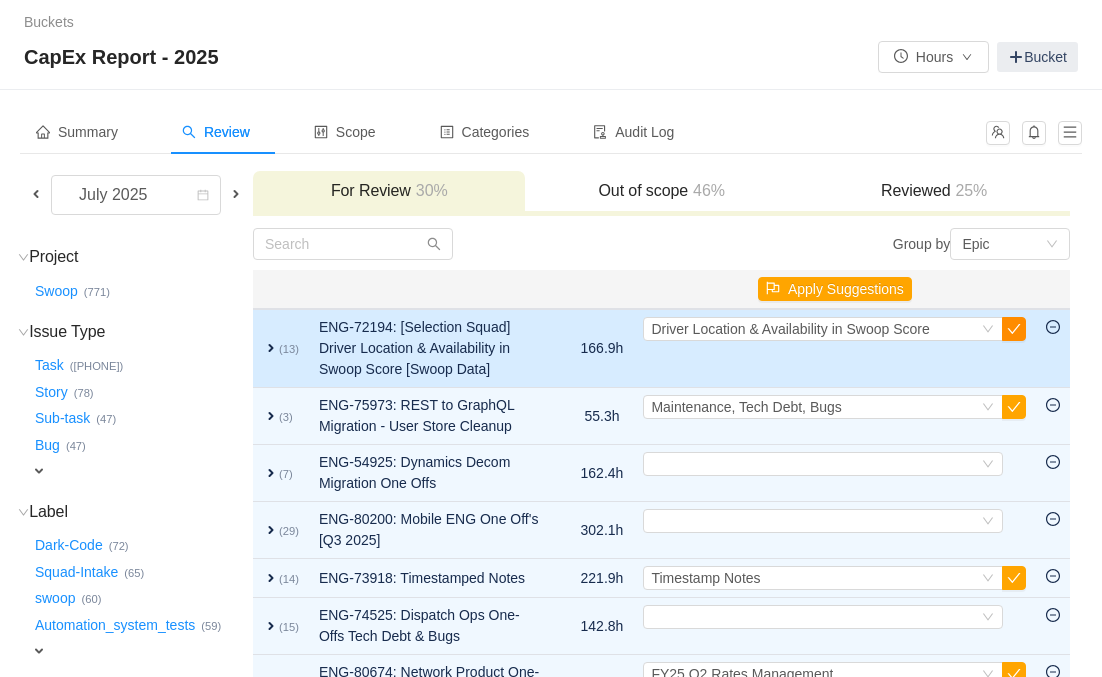 click at bounding box center (1014, 329) 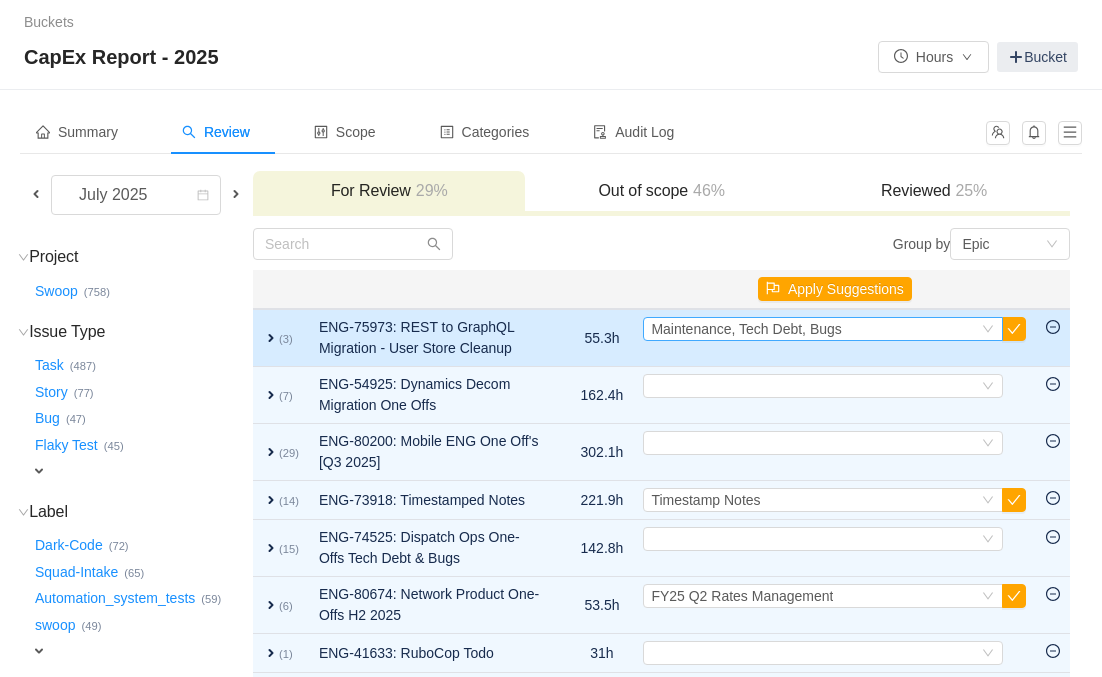 click on "Maintenance, Tech Debt, Bugs" at bounding box center [746, 329] 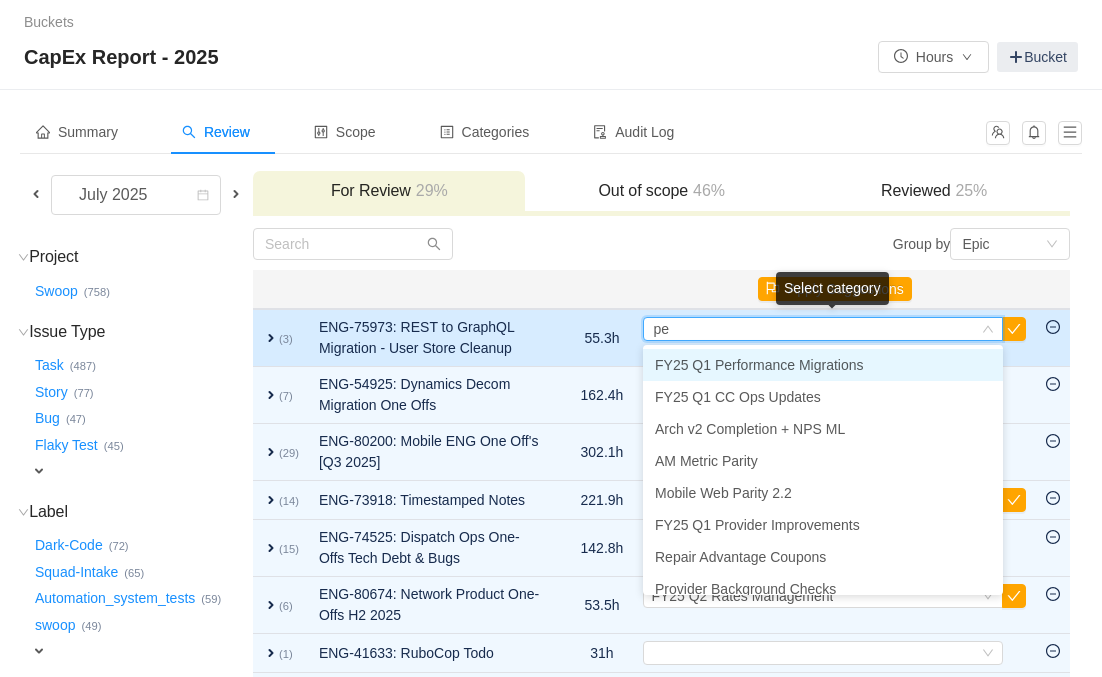 type on "per" 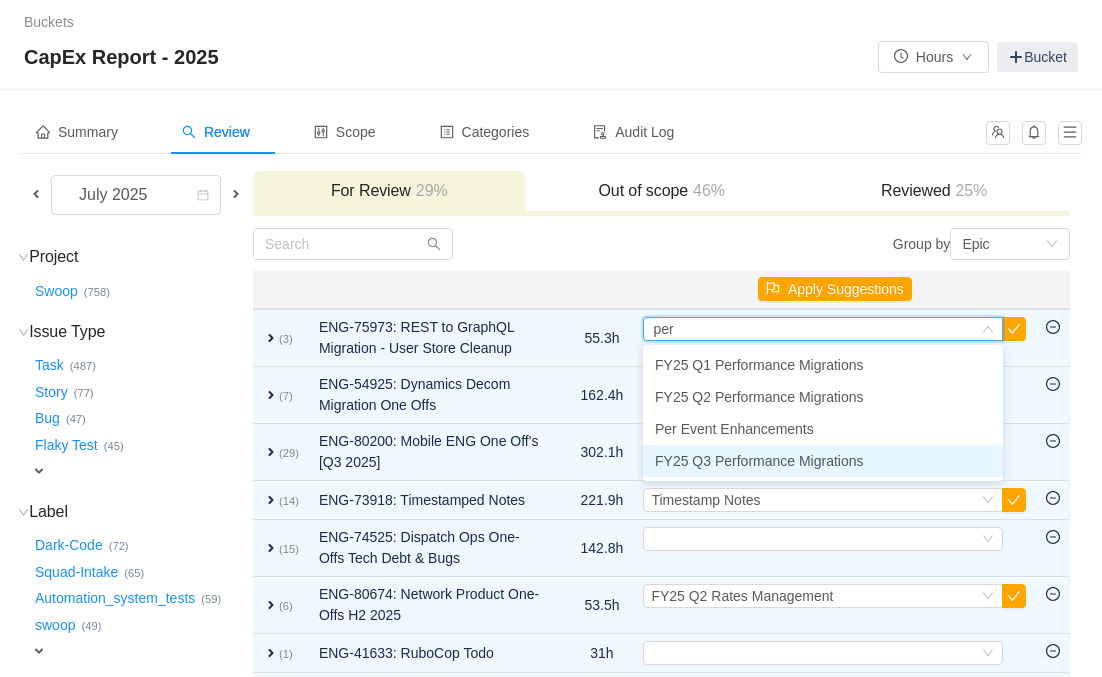 click on "FY25 Q3 Performance Migrations" at bounding box center [759, 461] 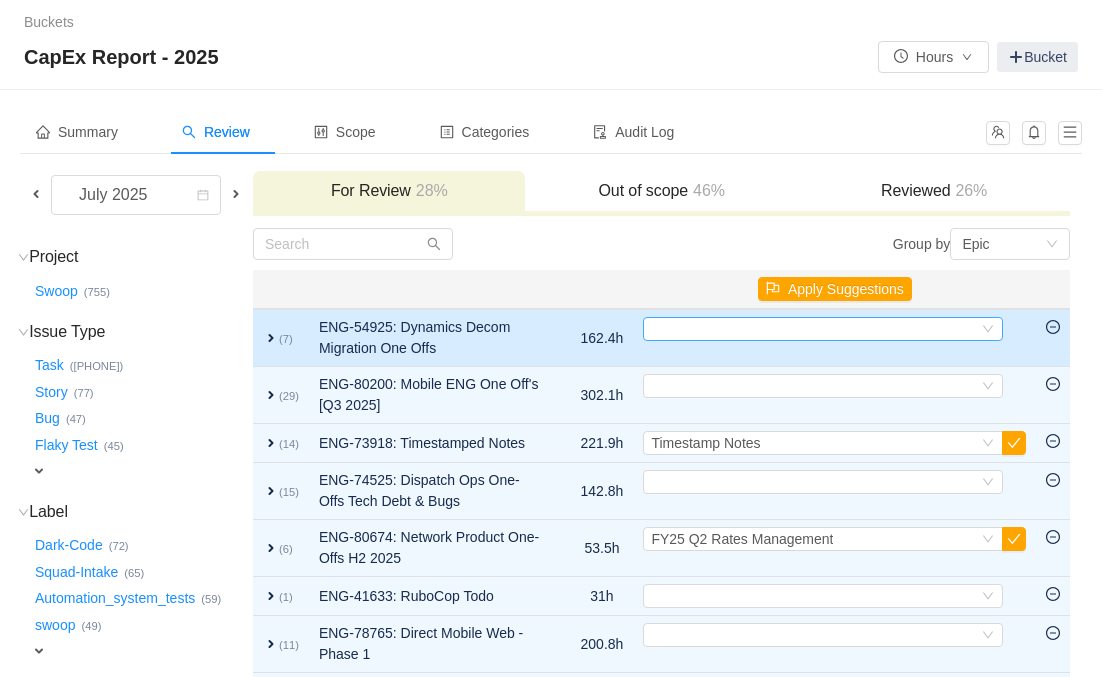 click on "Select" at bounding box center (814, 329) 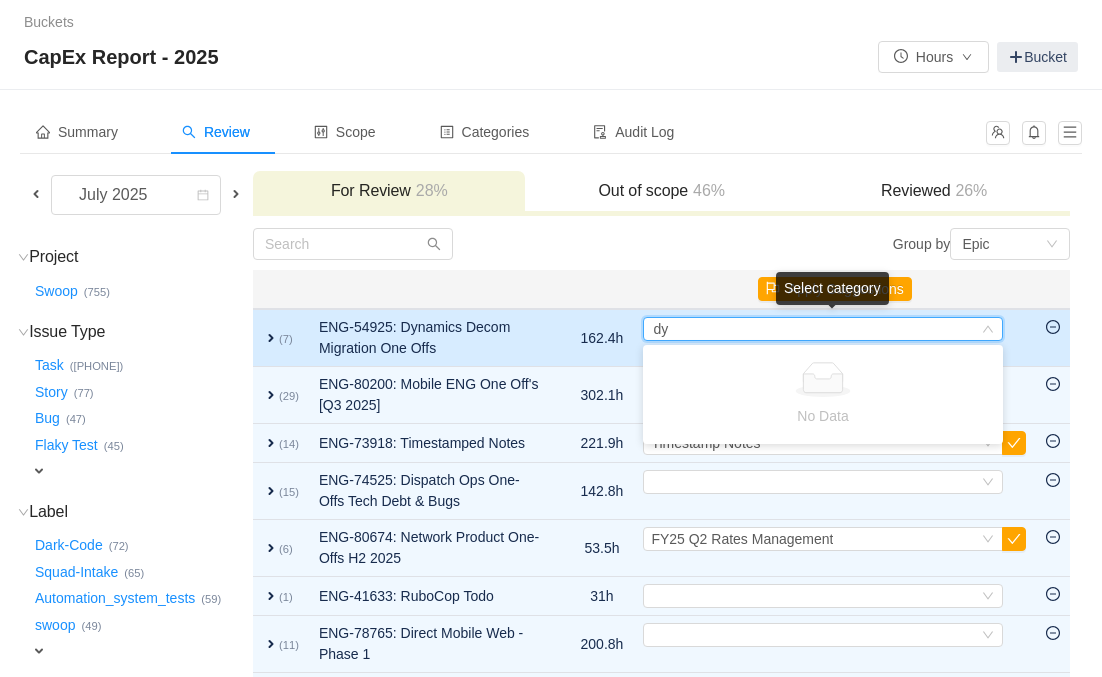 type on "d" 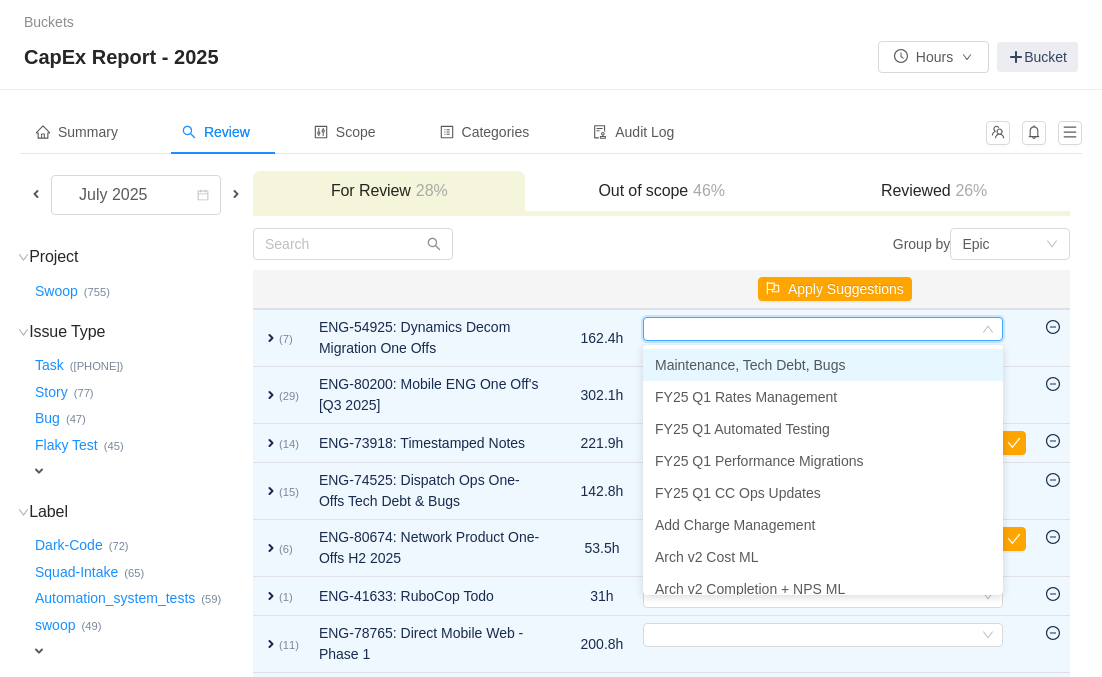 click at bounding box center (602, 289) 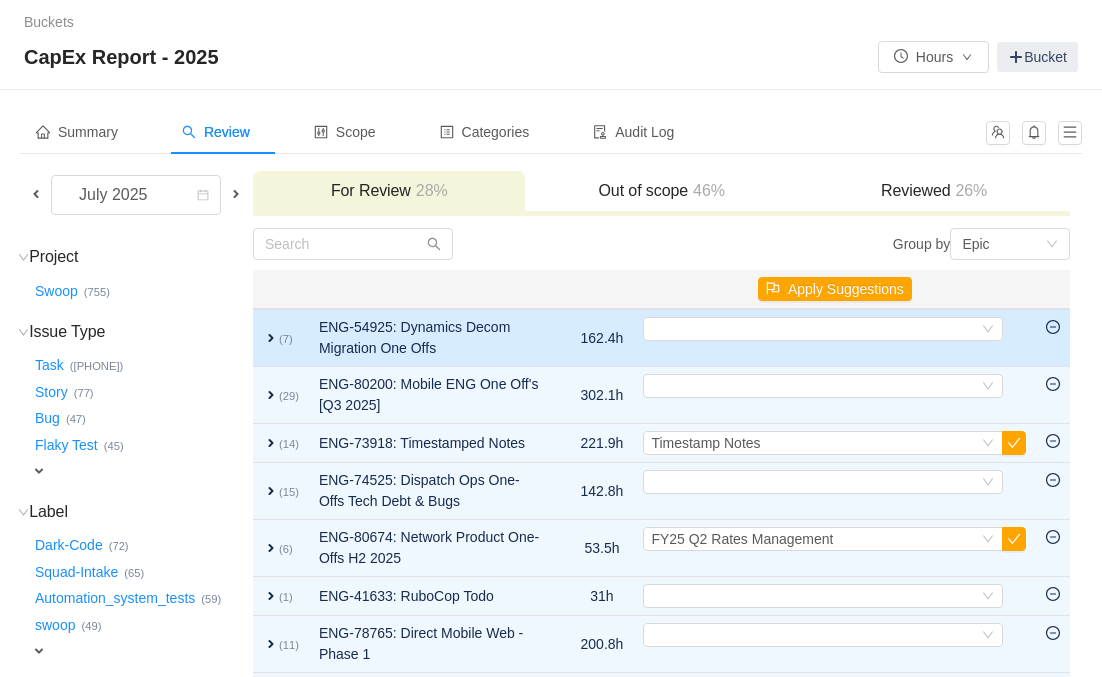 click on "expand" at bounding box center (271, 338) 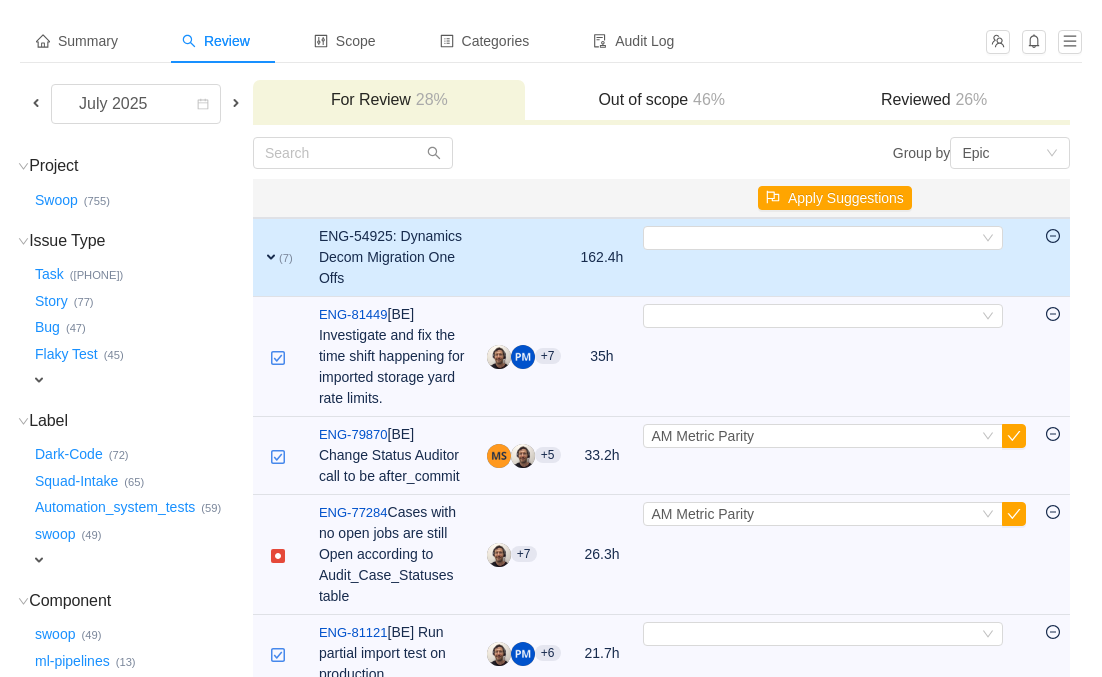 scroll, scrollTop: 89, scrollLeft: 0, axis: vertical 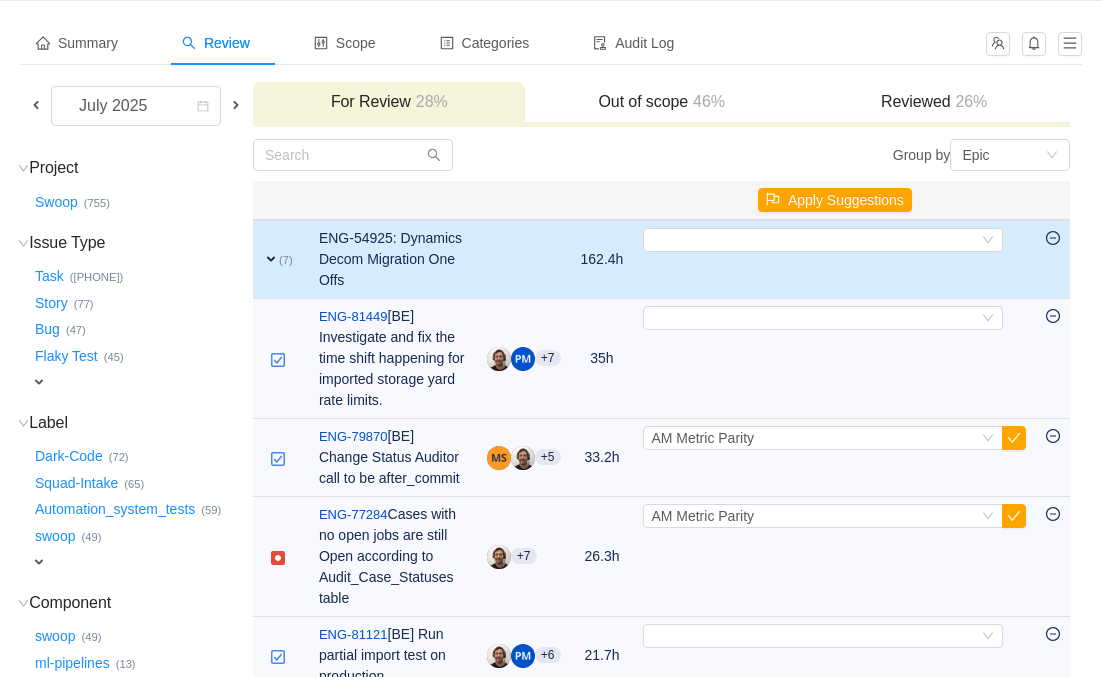 click on "expand" at bounding box center (271, 259) 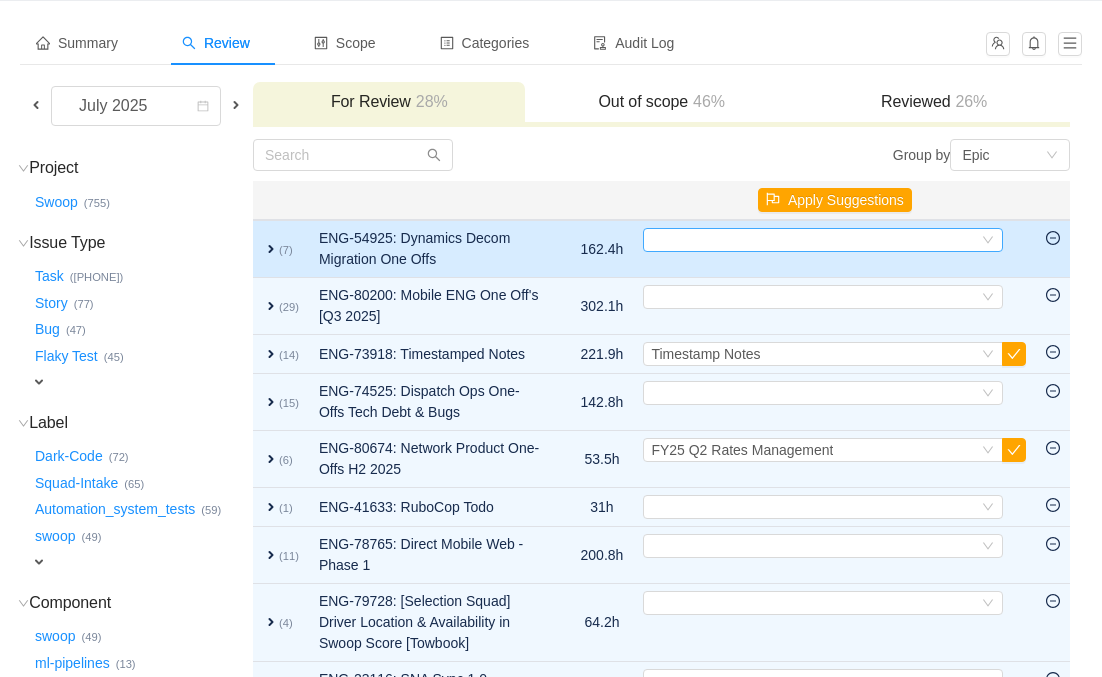 click on "Select" at bounding box center (814, 240) 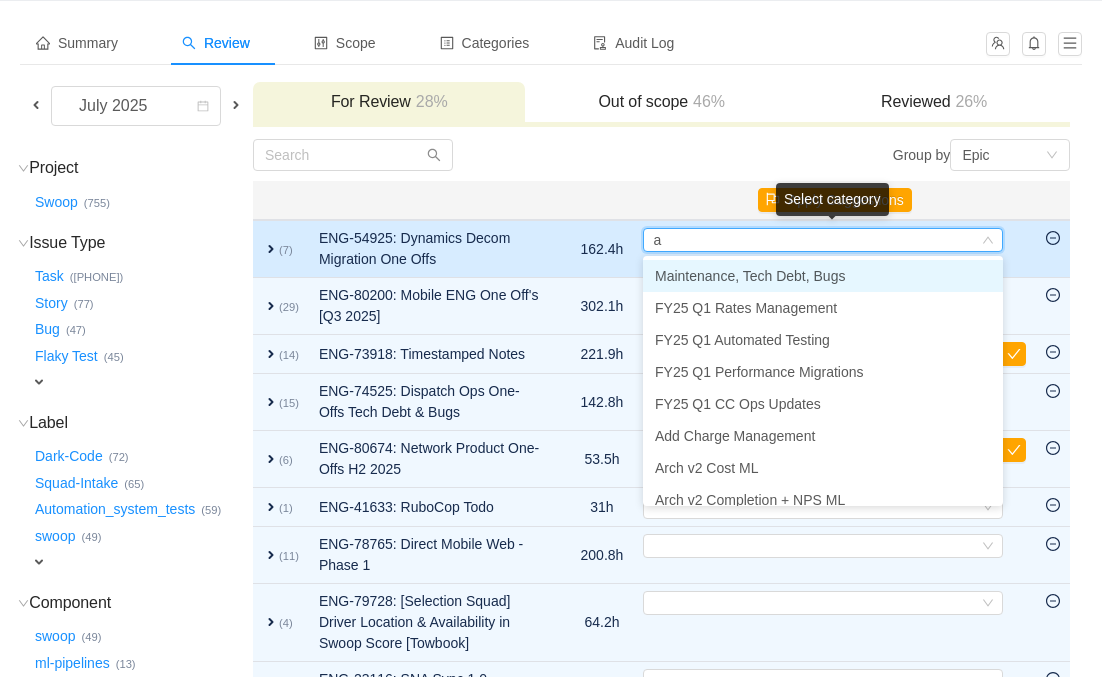 type on "am" 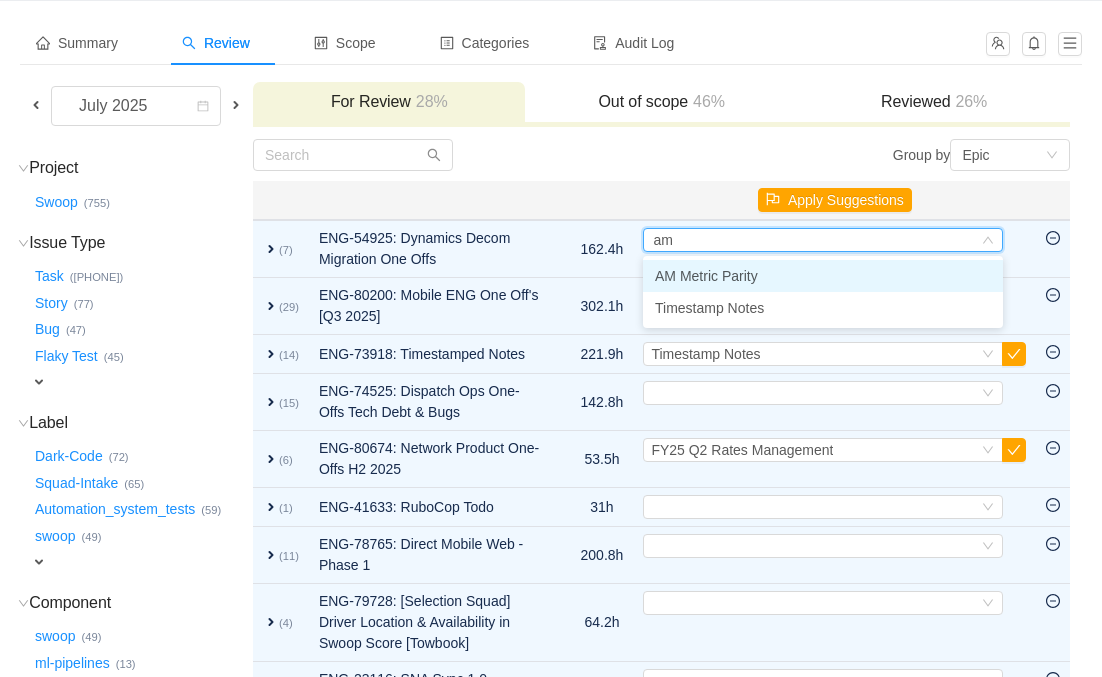 click on "AM Metric Parity" at bounding box center (823, 276) 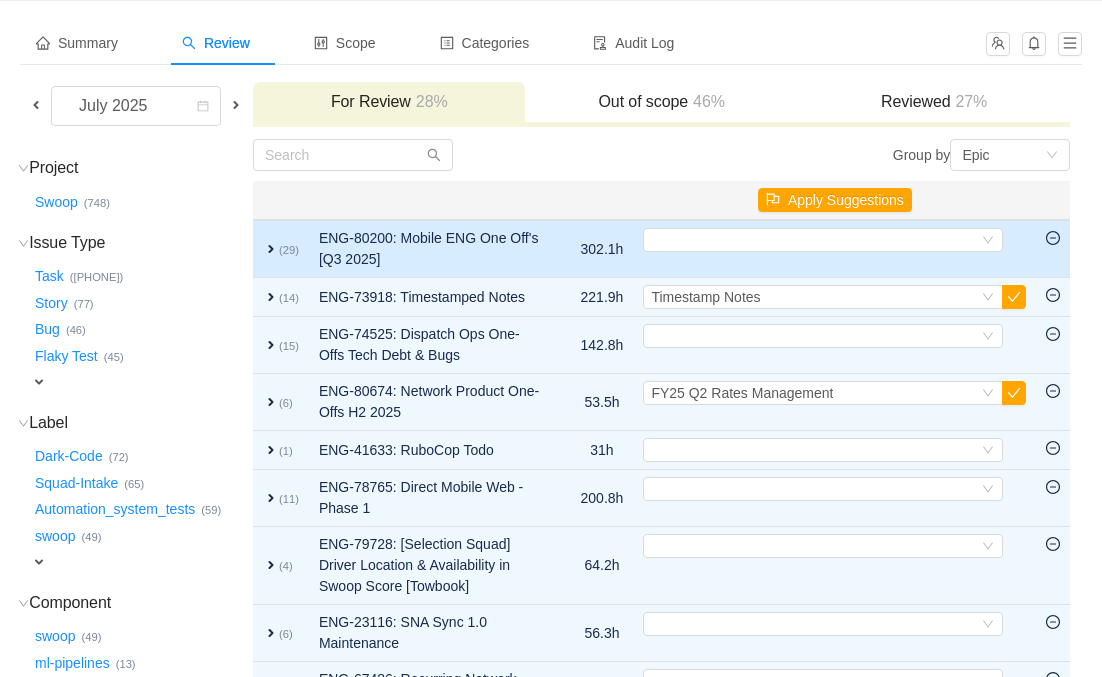 click on "expand" at bounding box center (271, 249) 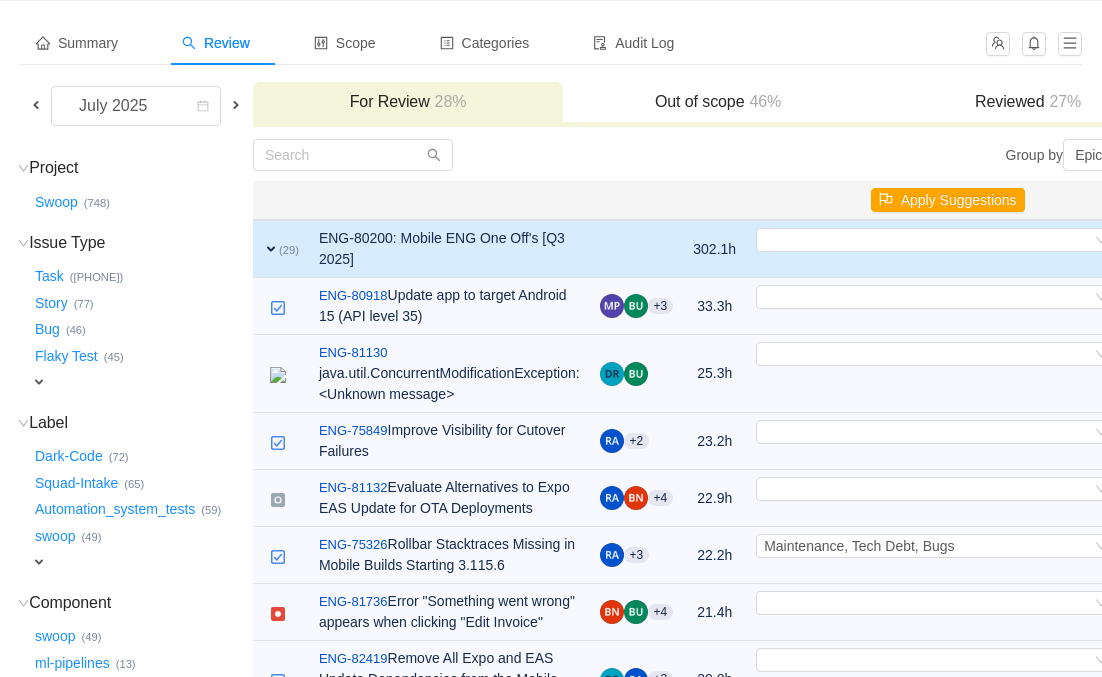 click on "expand" at bounding box center (271, 249) 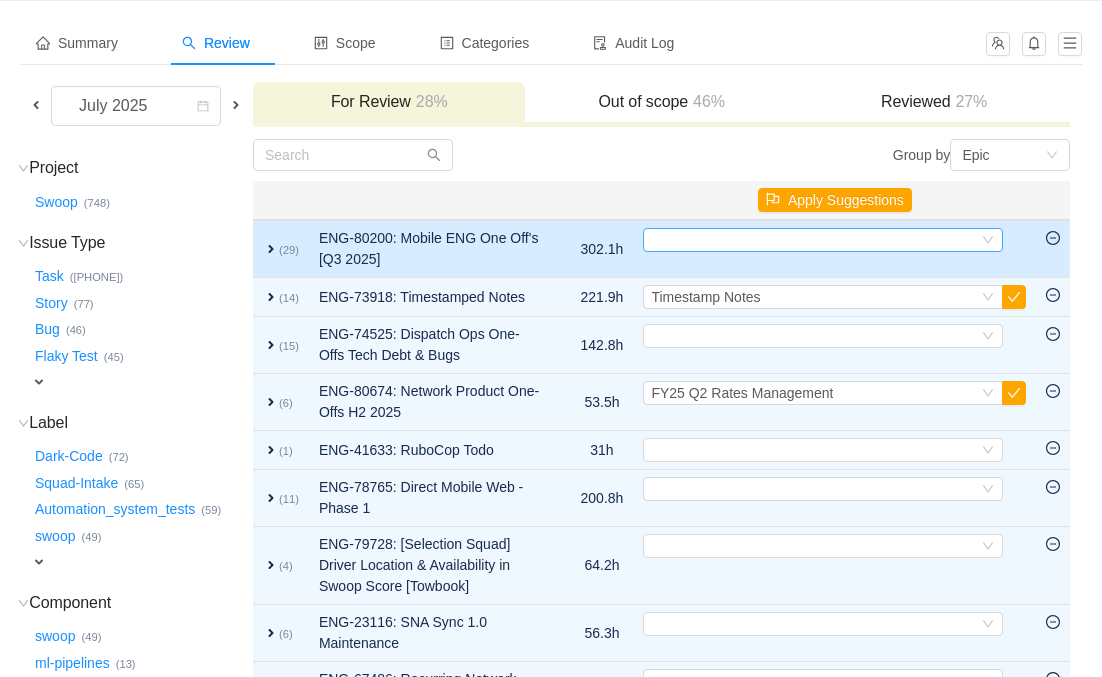 click on "Select" at bounding box center (814, 240) 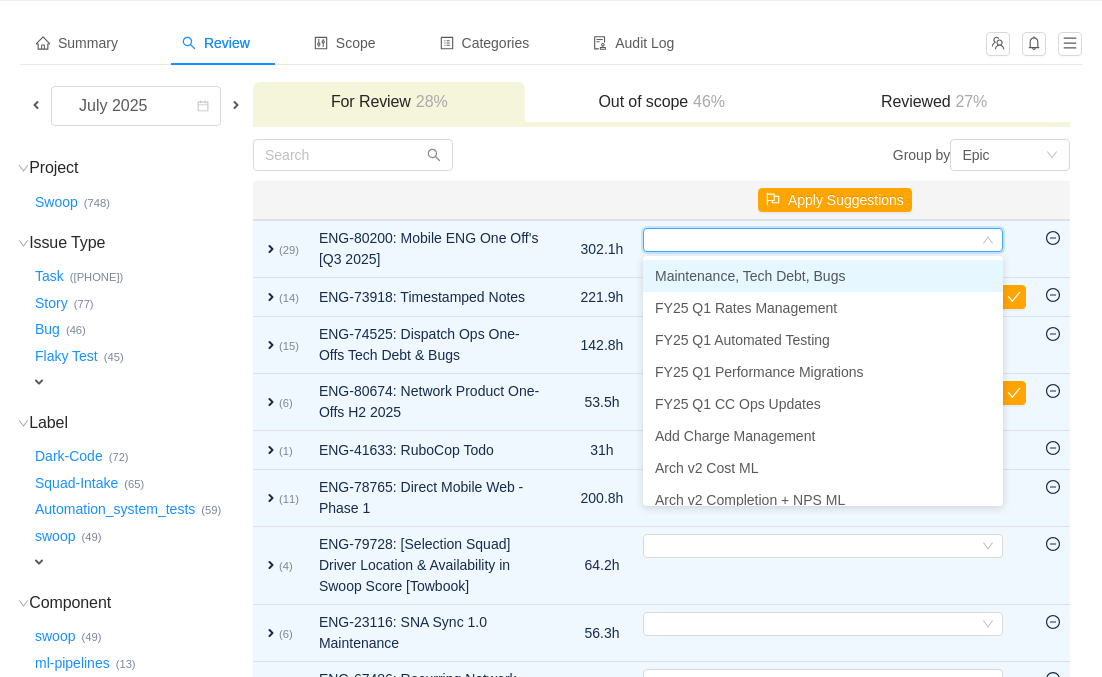 click on "Maintenance, Tech Debt, Bugs" at bounding box center (750, 276) 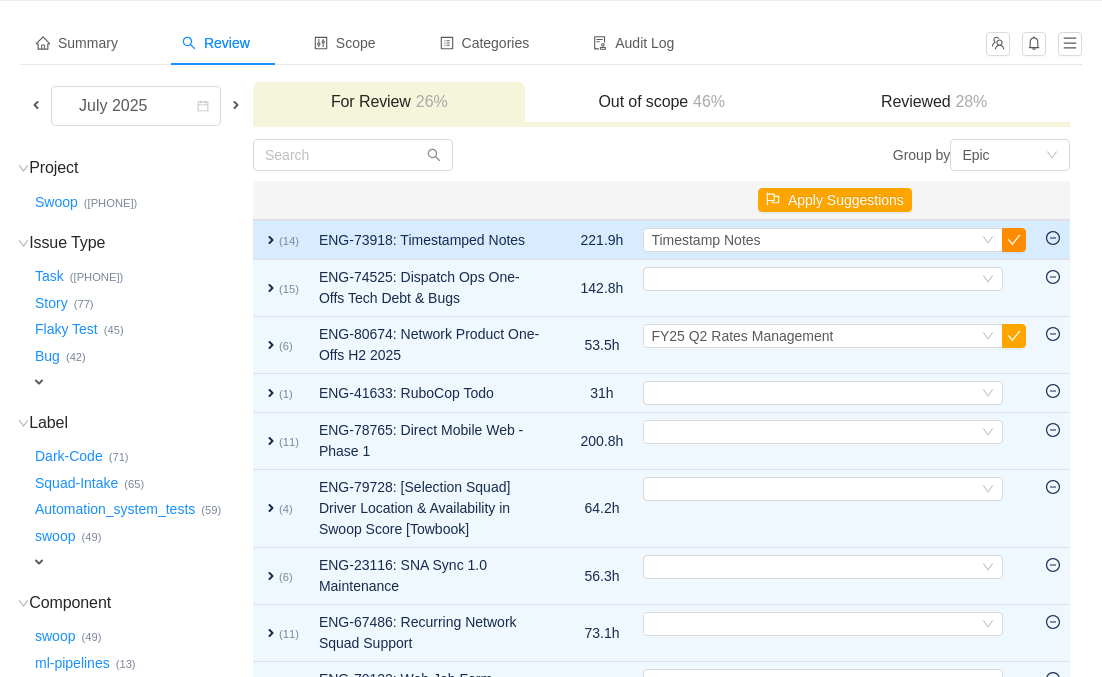 click at bounding box center (1014, 240) 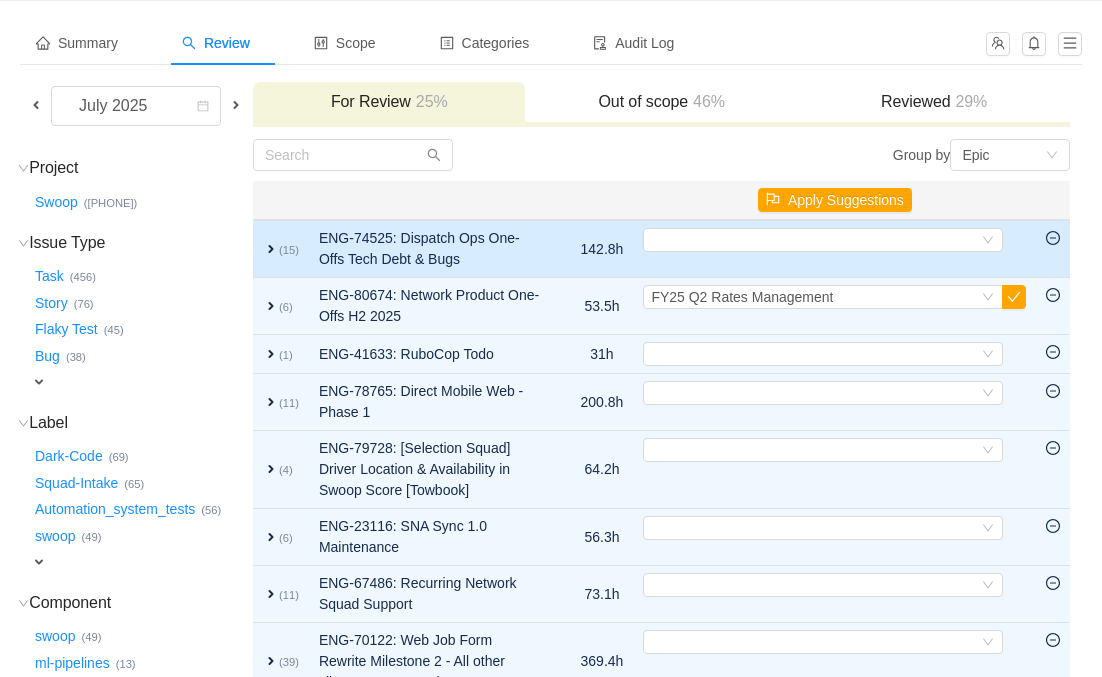 click on "expand" at bounding box center (271, 249) 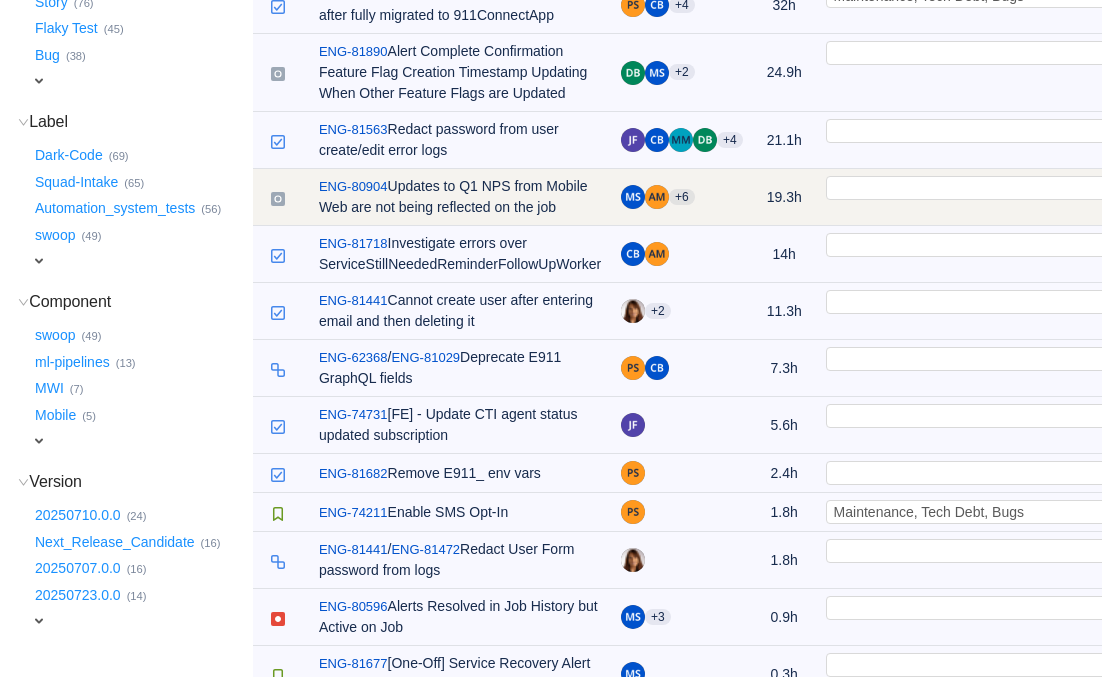 scroll, scrollTop: 247, scrollLeft: 0, axis: vertical 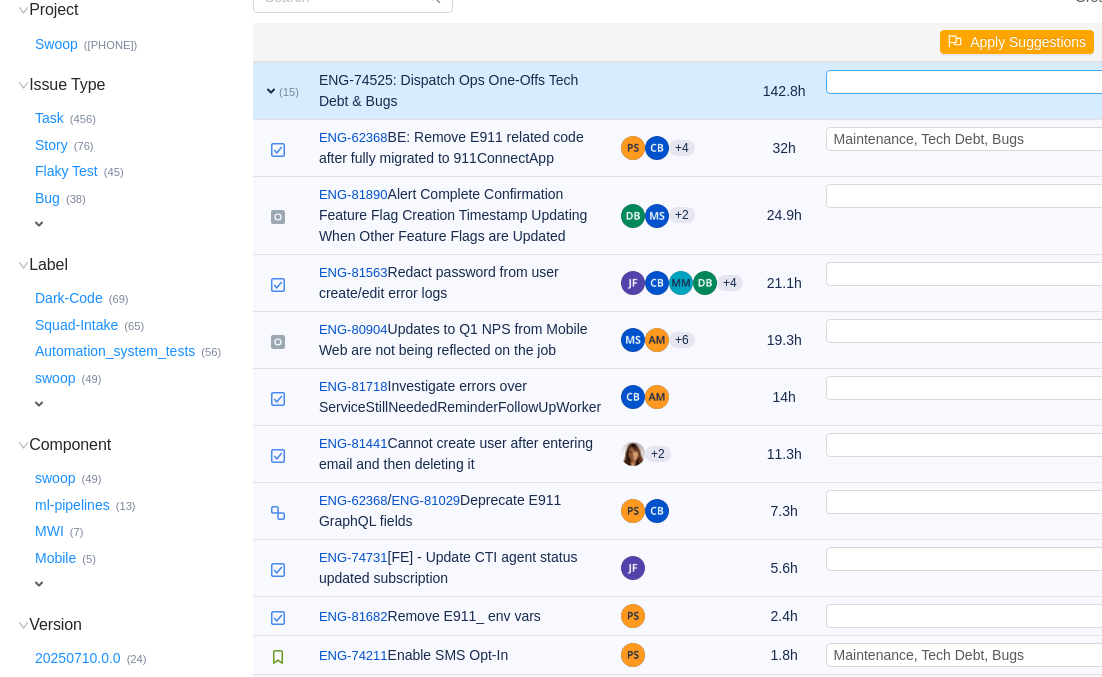click on "Select" at bounding box center (997, 82) 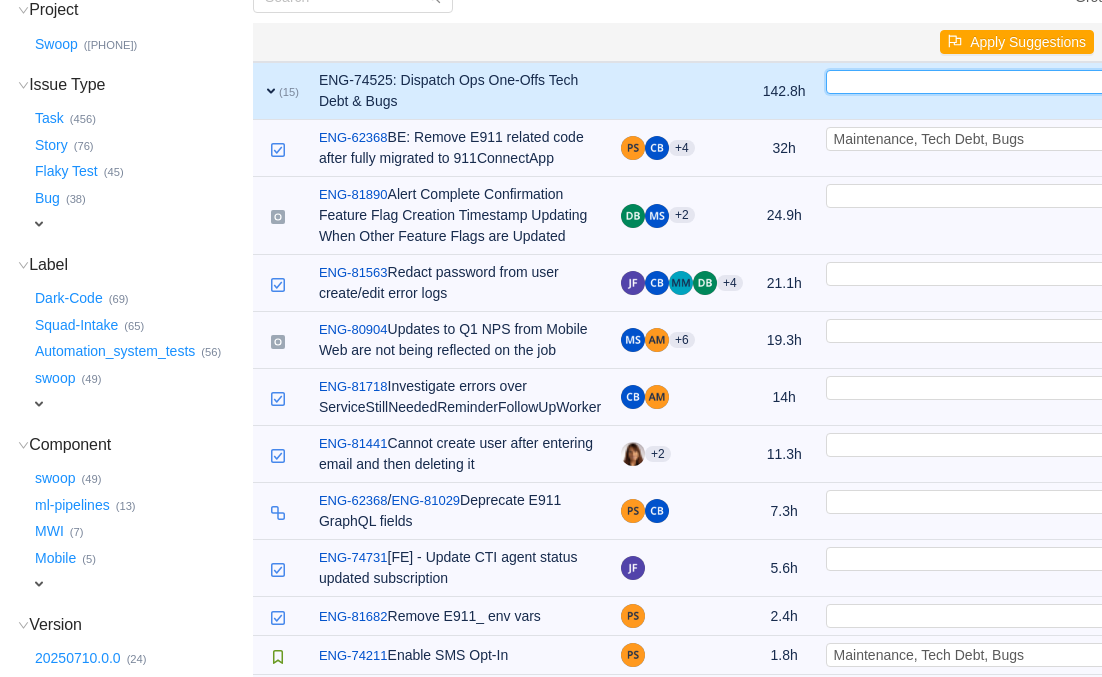 scroll, scrollTop: 247, scrollLeft: 74, axis: both 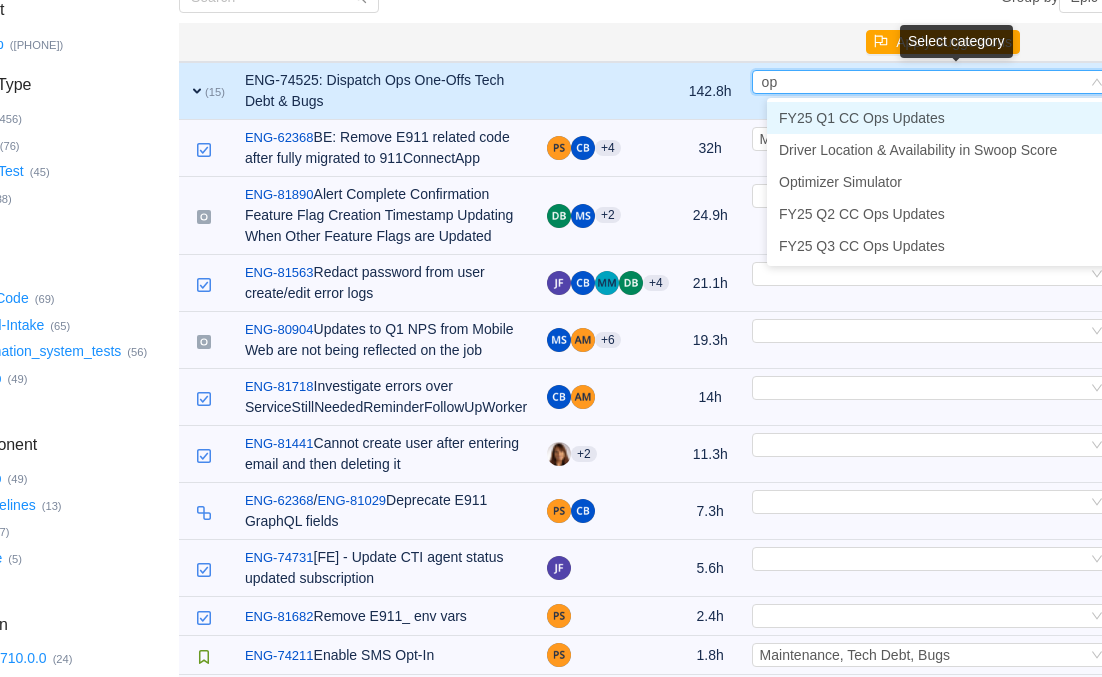 type on "ops" 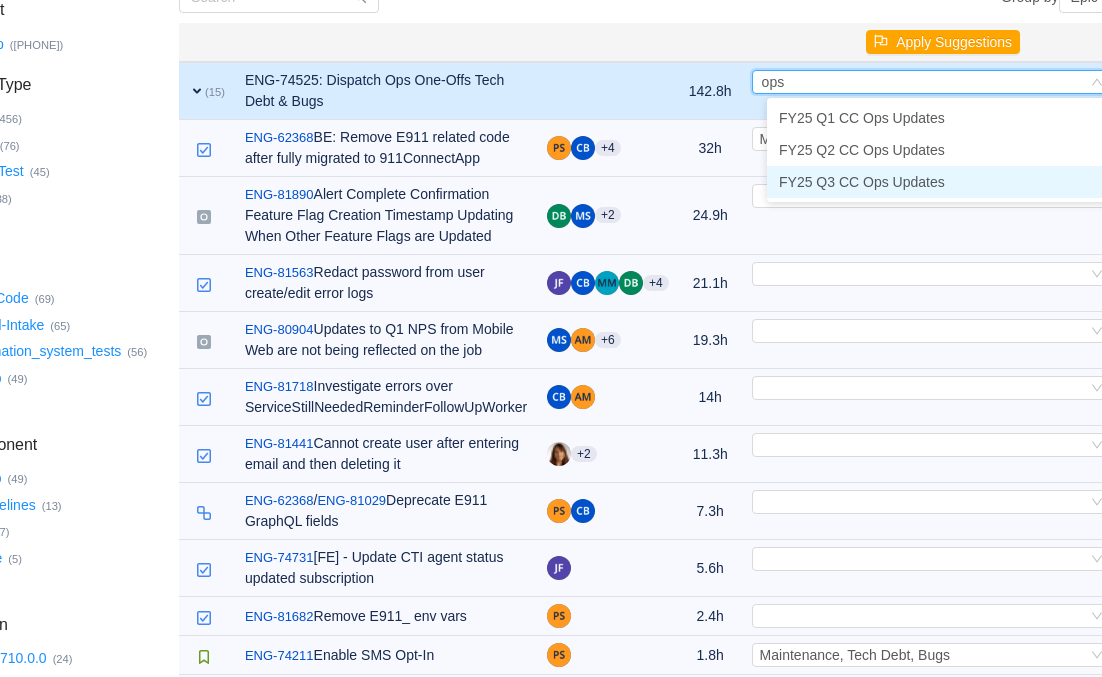 click on "FY25 Q3 CC Ops Updates" at bounding box center (862, 182) 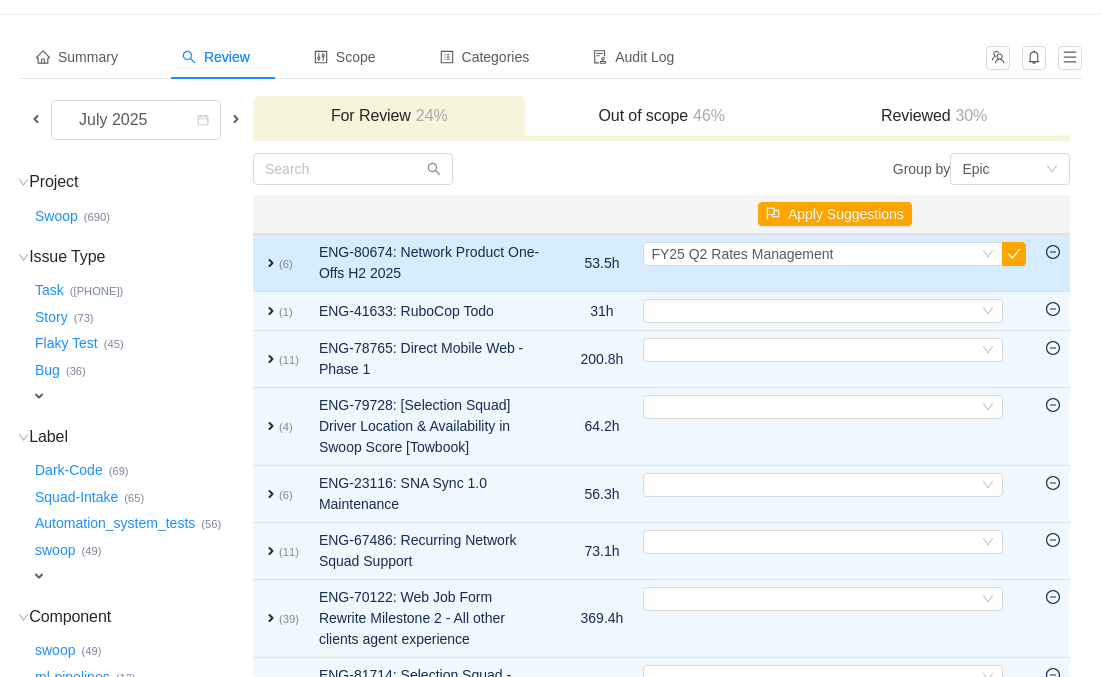 scroll, scrollTop: 67, scrollLeft: 0, axis: vertical 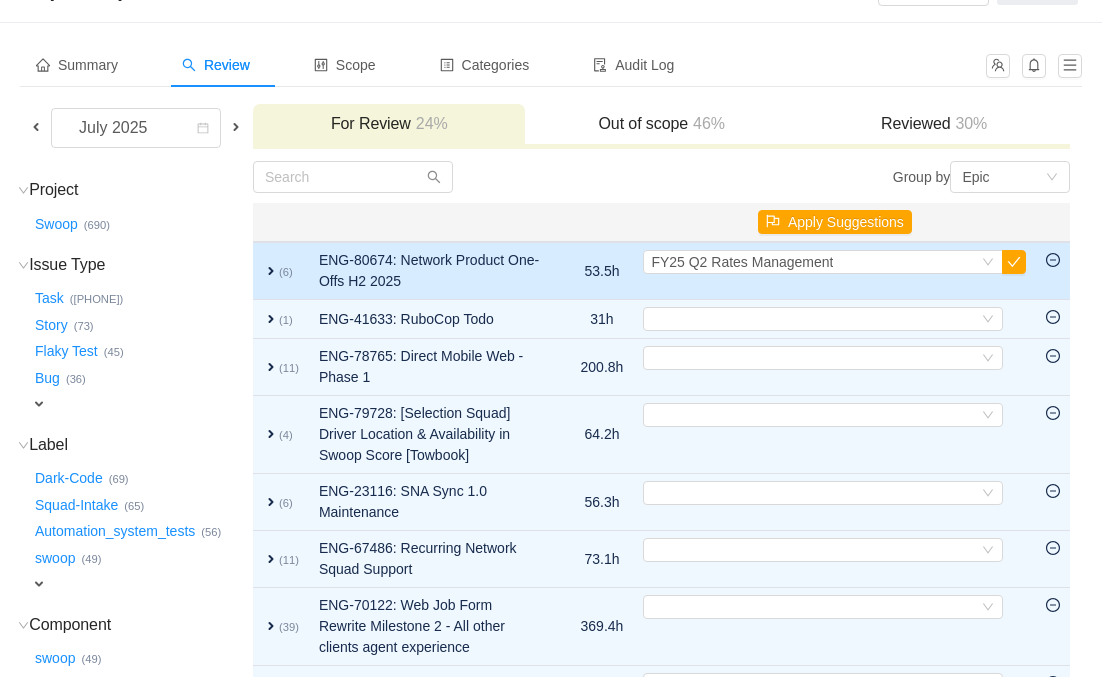 click on "expand" at bounding box center (271, 271) 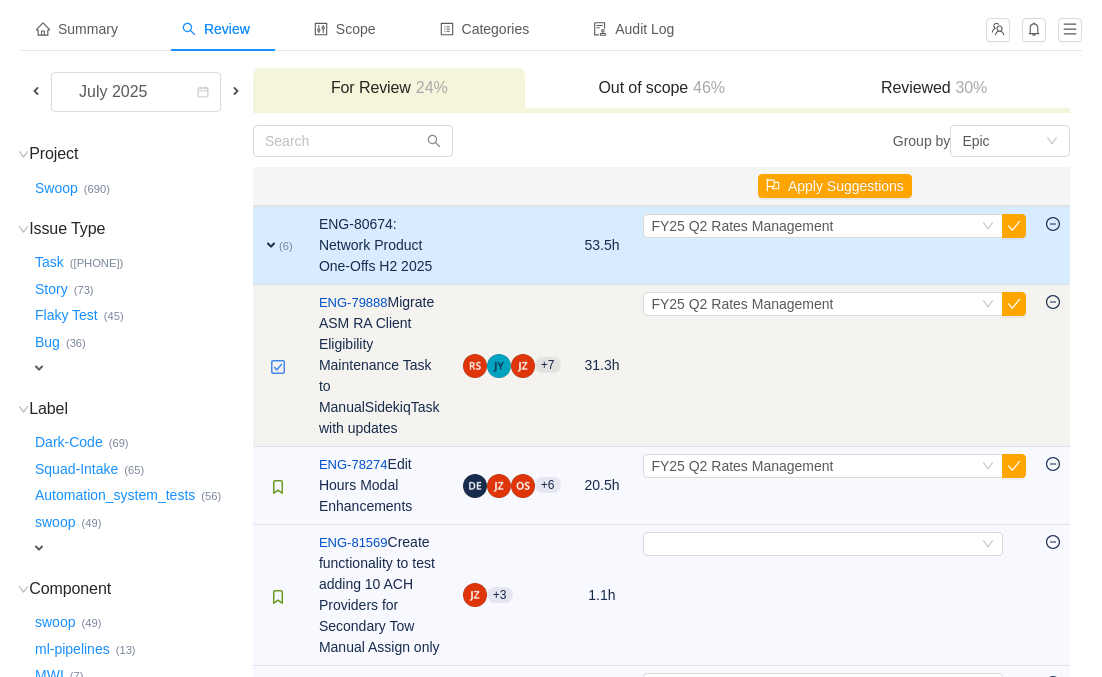 scroll, scrollTop: 102, scrollLeft: 0, axis: vertical 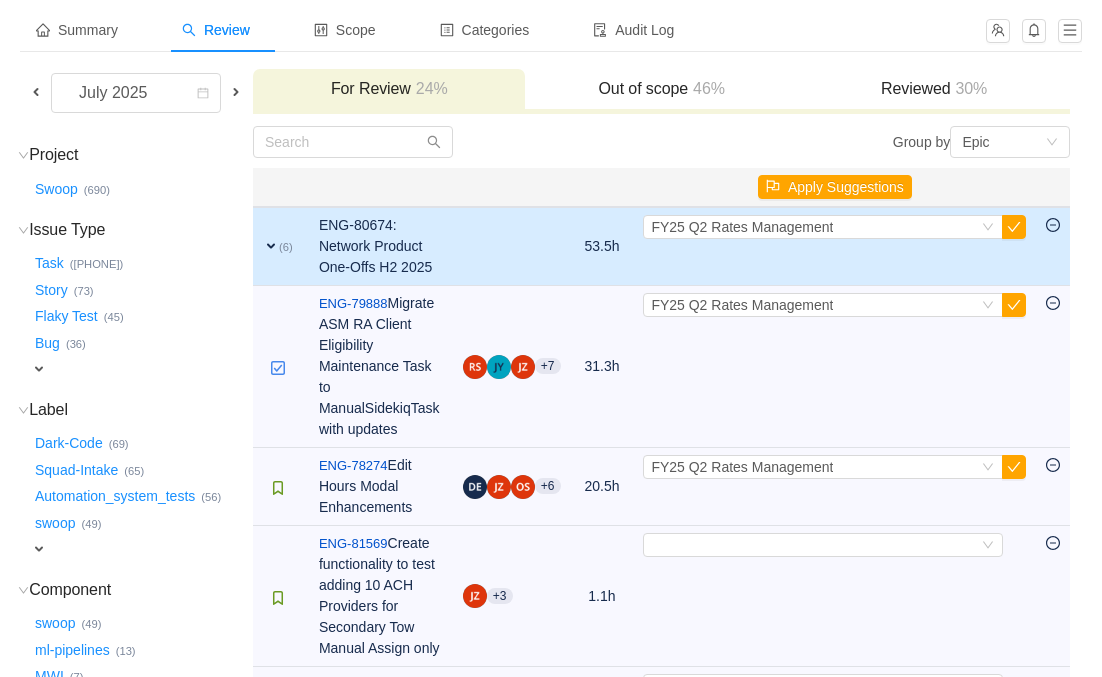 click on "expand" at bounding box center (271, 246) 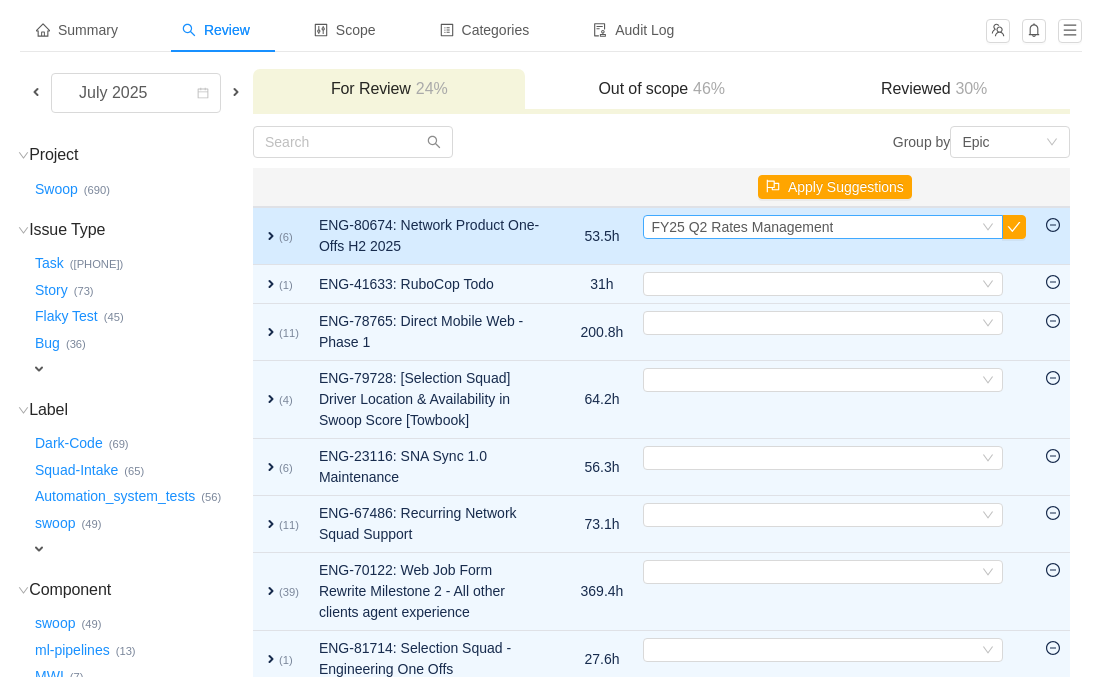 click on "FY25 Q2 Rates Management" at bounding box center [742, 227] 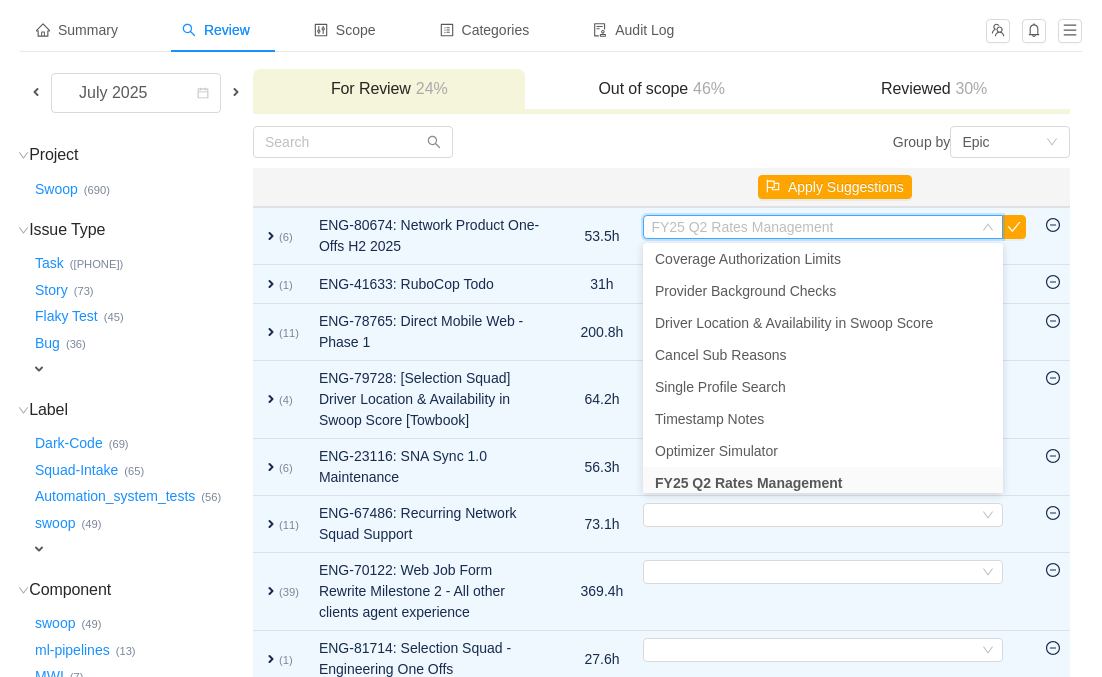 scroll, scrollTop: 4, scrollLeft: 0, axis: vertical 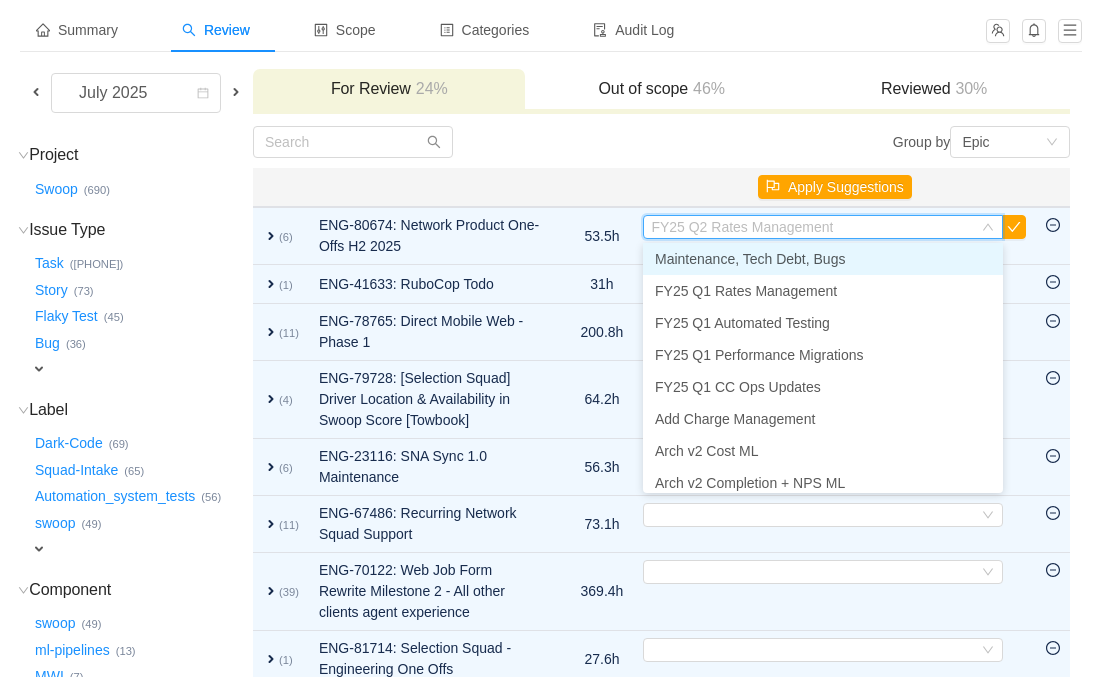 click at bounding box center [602, 187] 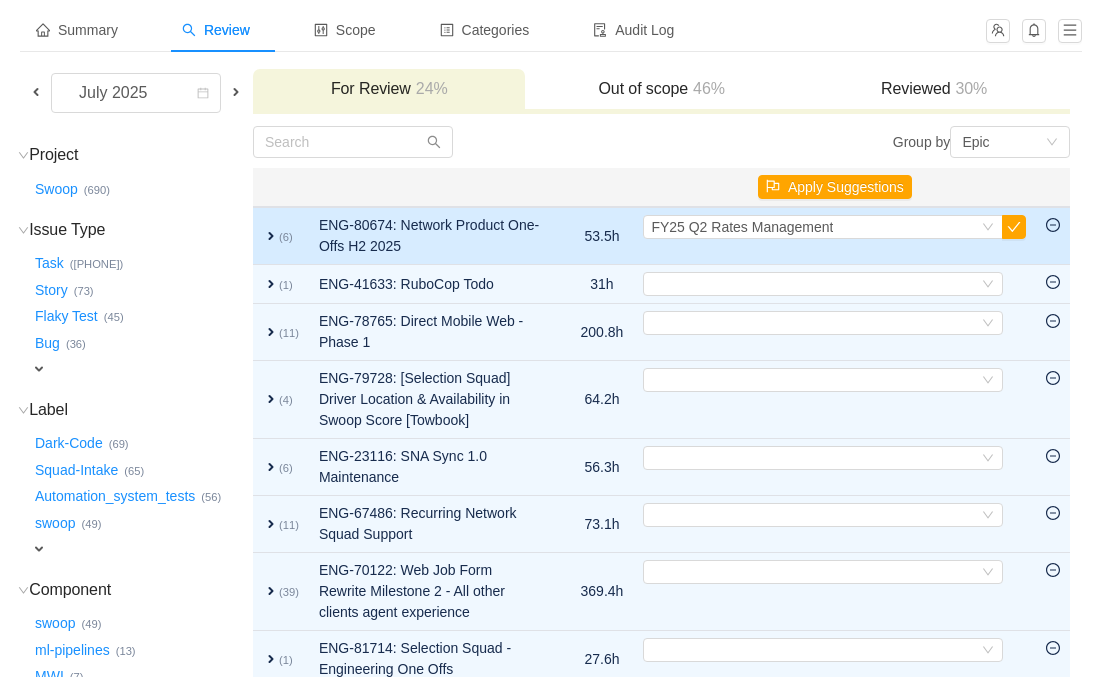 click on "expand" at bounding box center [271, 236] 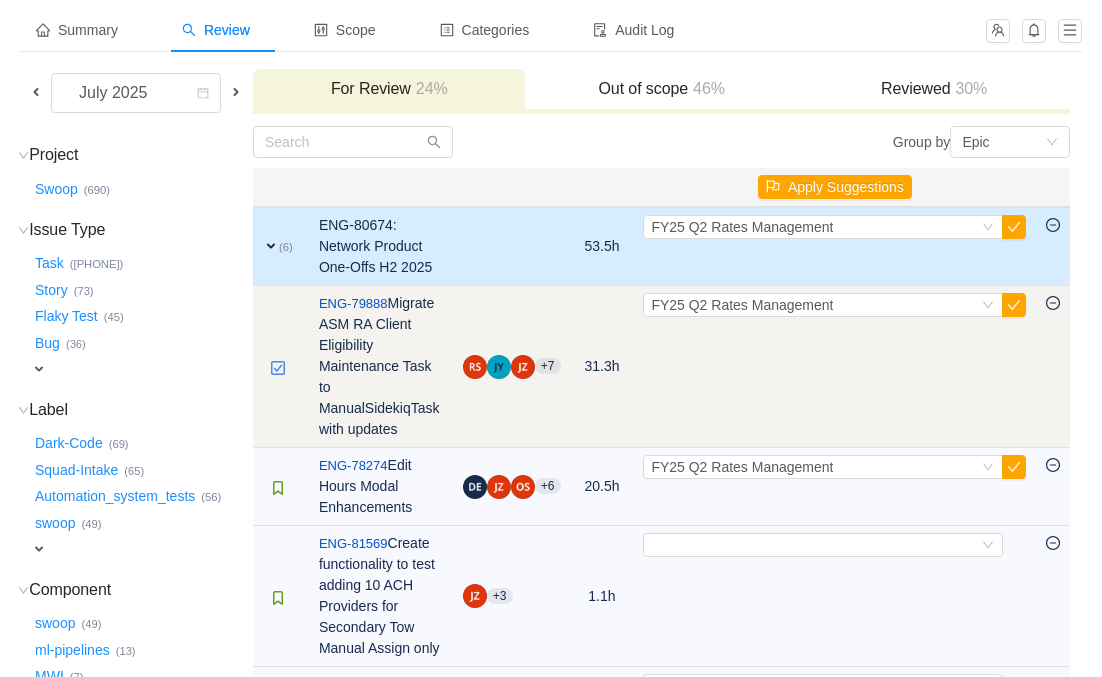 click on "Select  FY25 Q2 Rates Management    Out of scope" at bounding box center [834, 367] 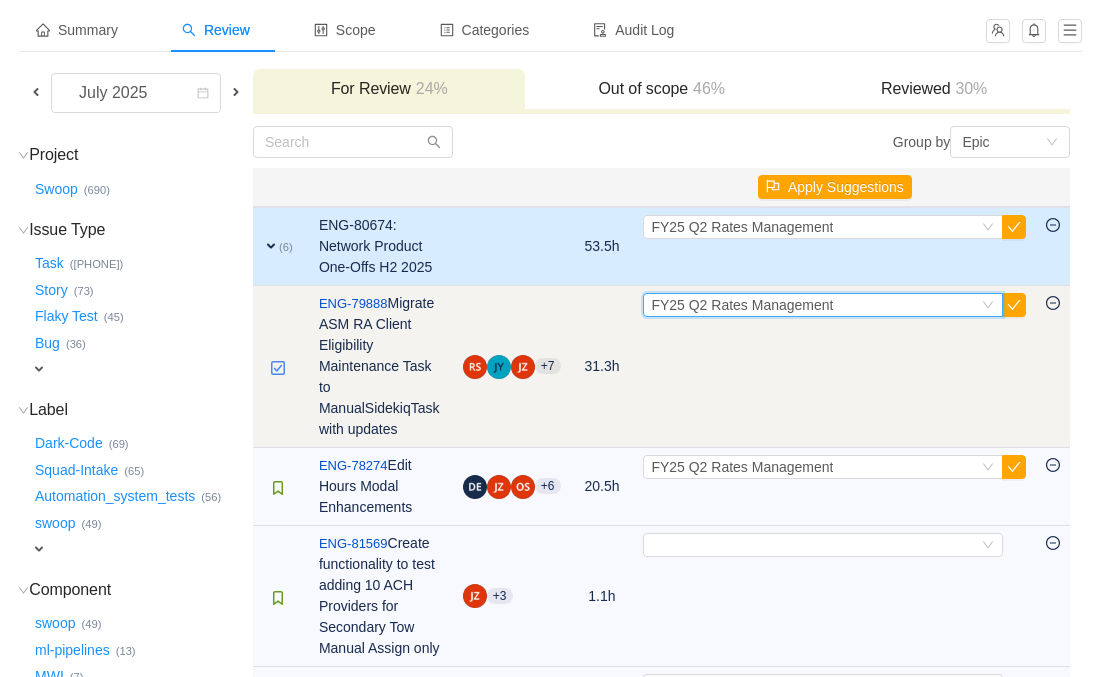 click on "Select  FY25 Q2 Rates Management" at bounding box center (814, 305) 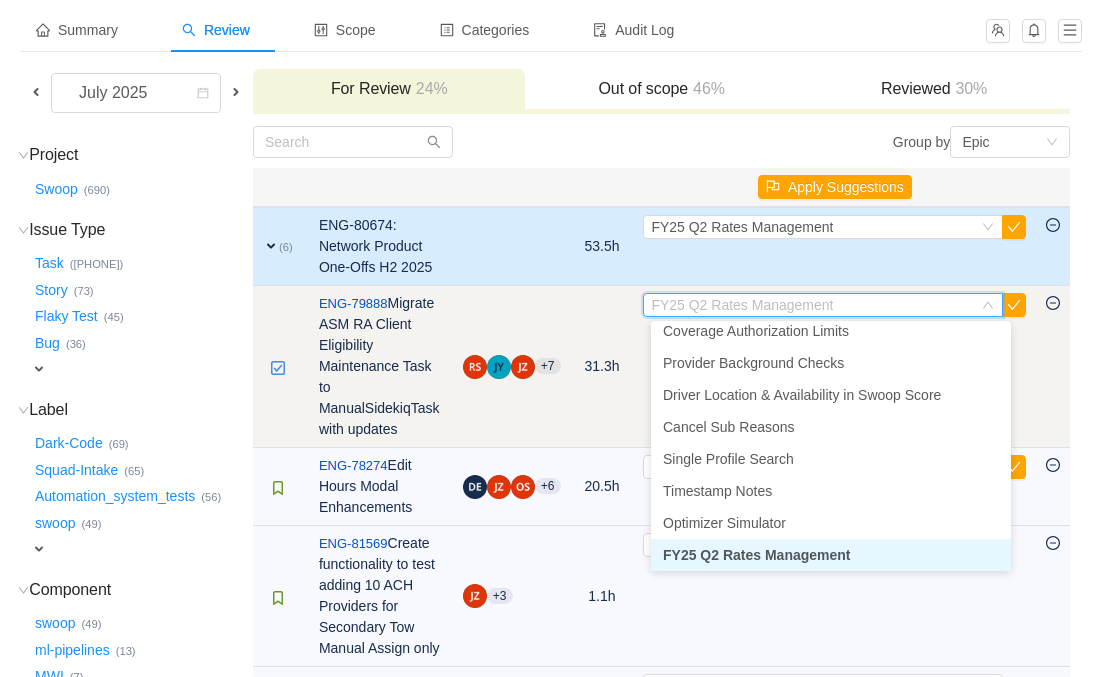 type on "e" 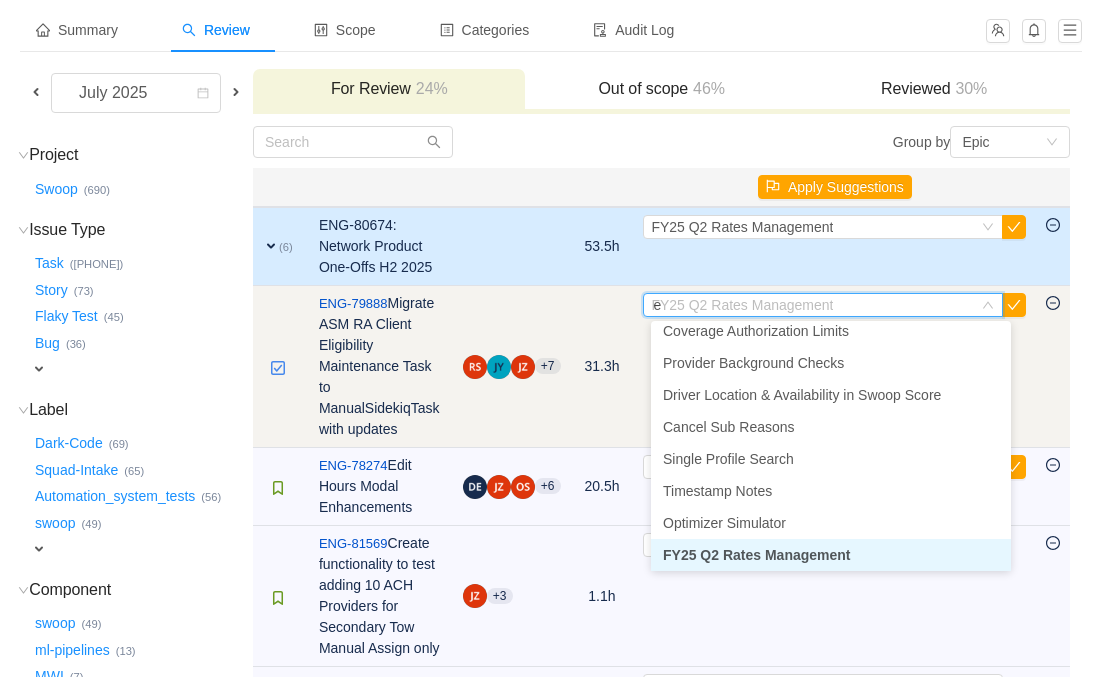 scroll, scrollTop: 4, scrollLeft: 0, axis: vertical 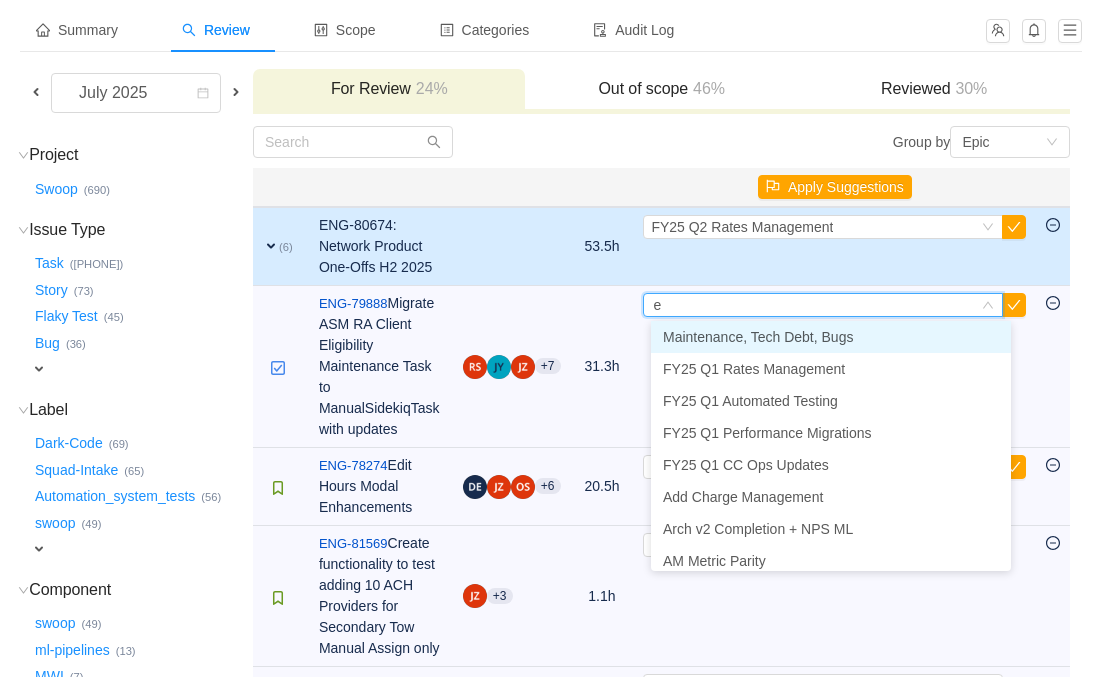 click on "Maintenance, Tech Debt, Bugs" at bounding box center (831, 337) 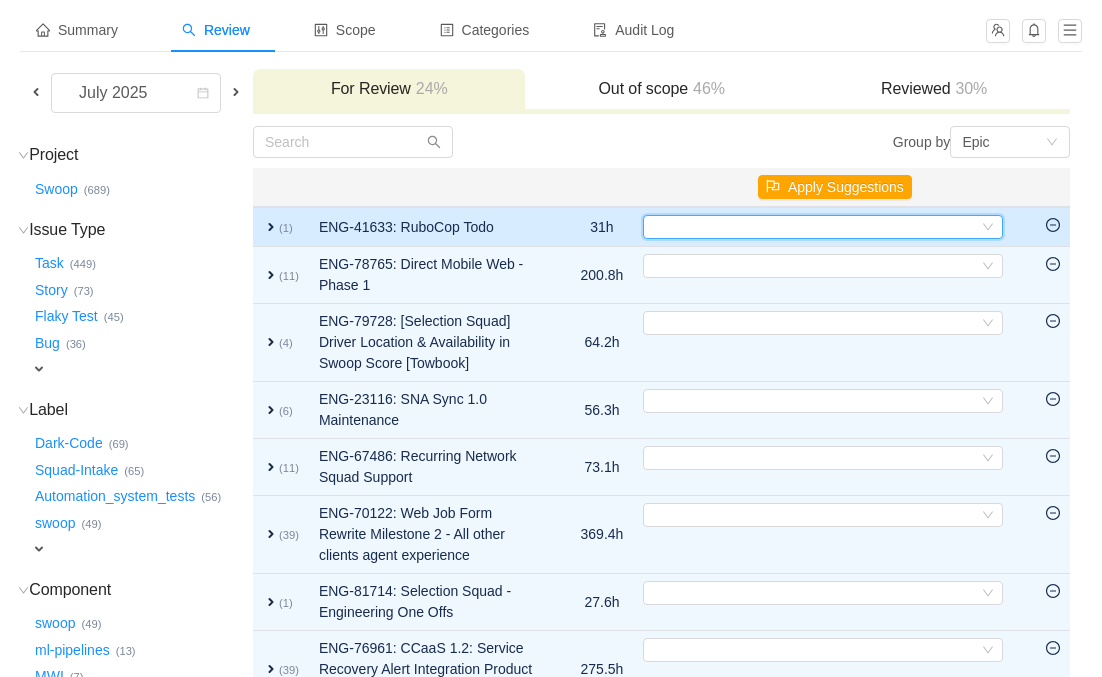 click on "Select" at bounding box center (814, 227) 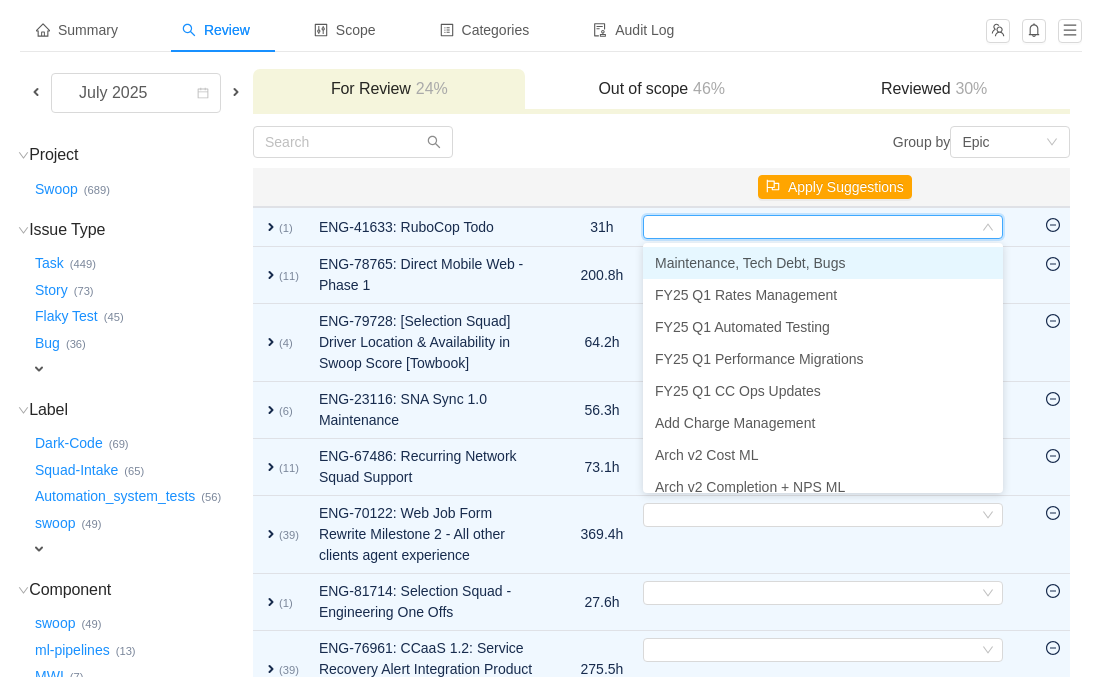 click on "Maintenance, Tech Debt, Bugs" at bounding box center (750, 263) 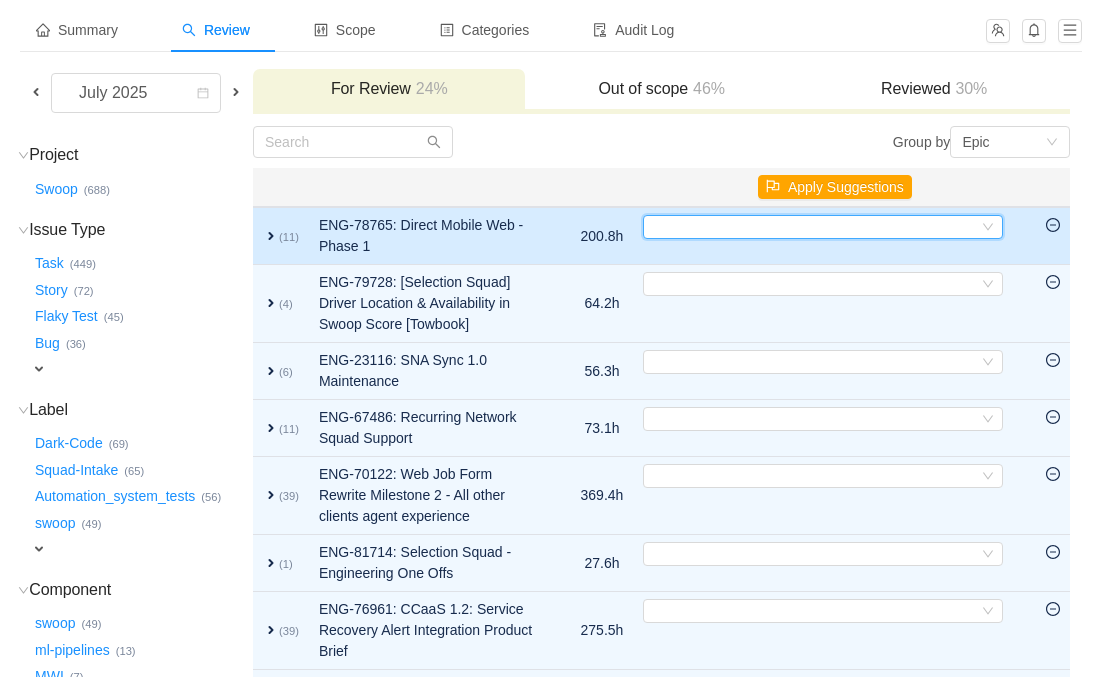 click on "Select" at bounding box center [814, 227] 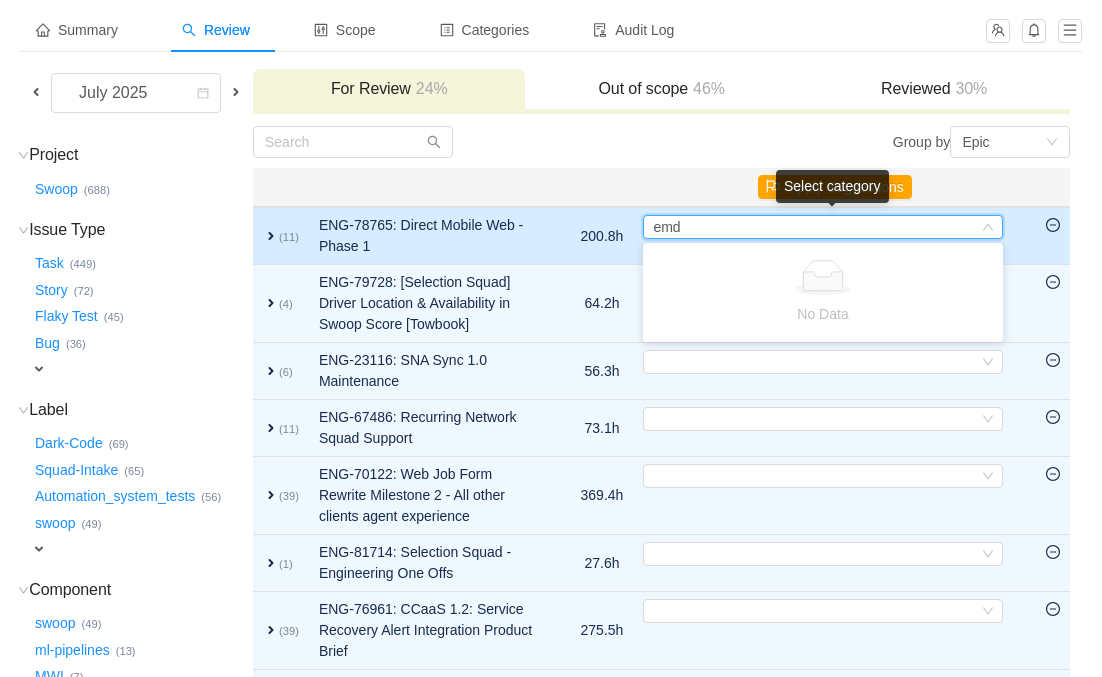 type on "em" 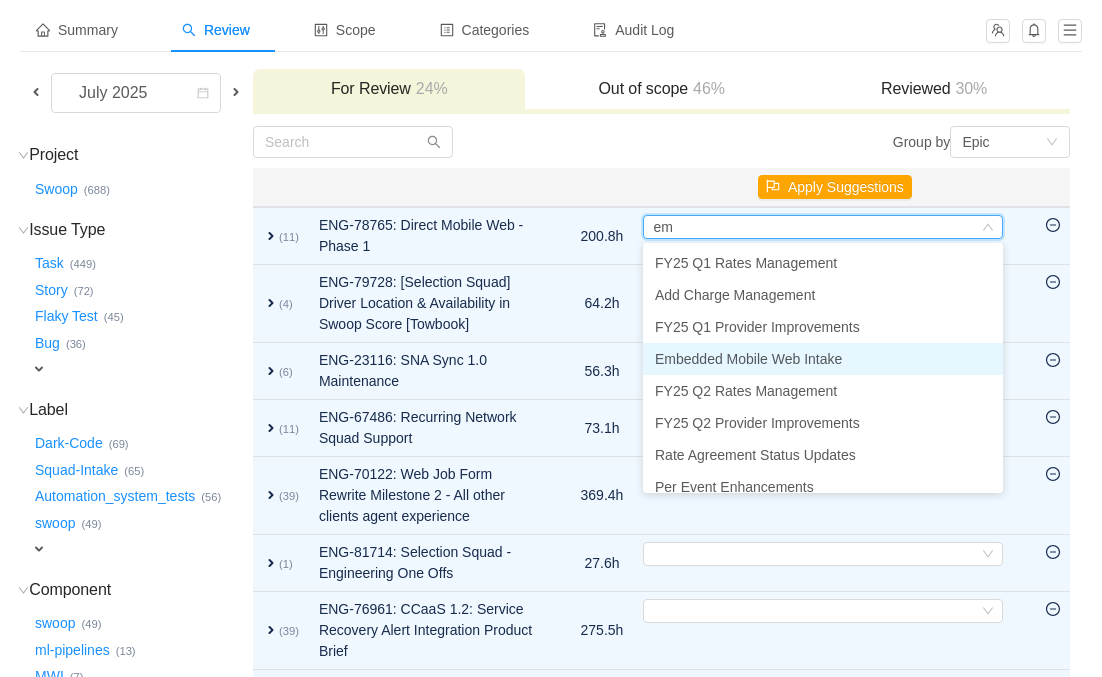 click on "Embedded Mobile Web Intake" at bounding box center [748, 359] 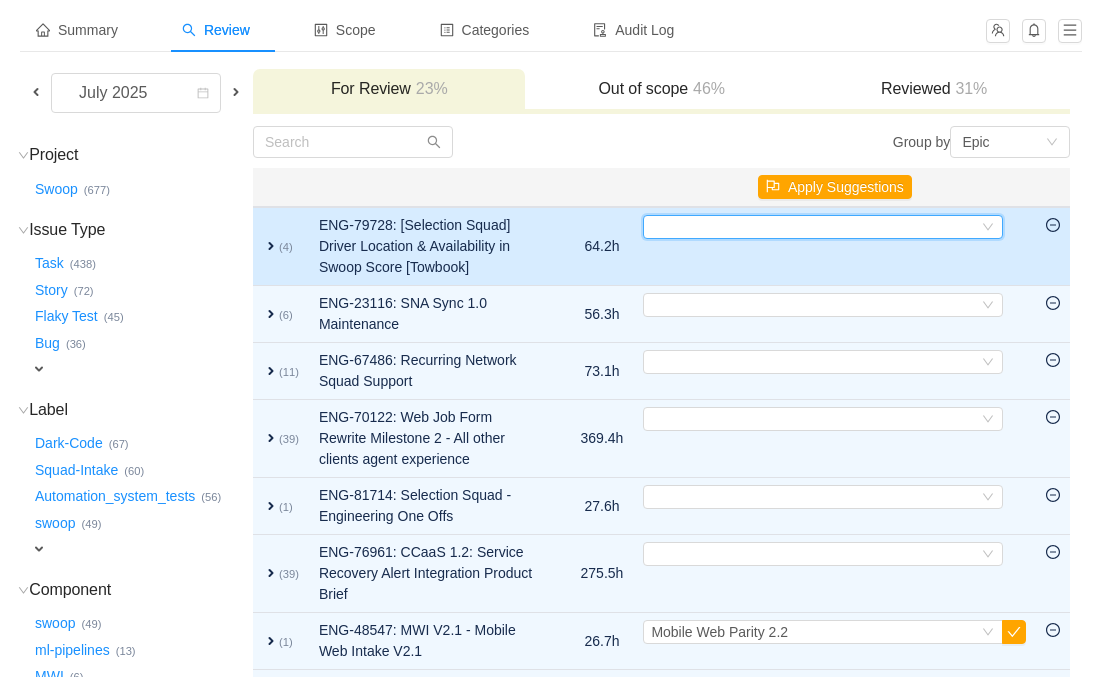 click on "Select" at bounding box center [814, 227] 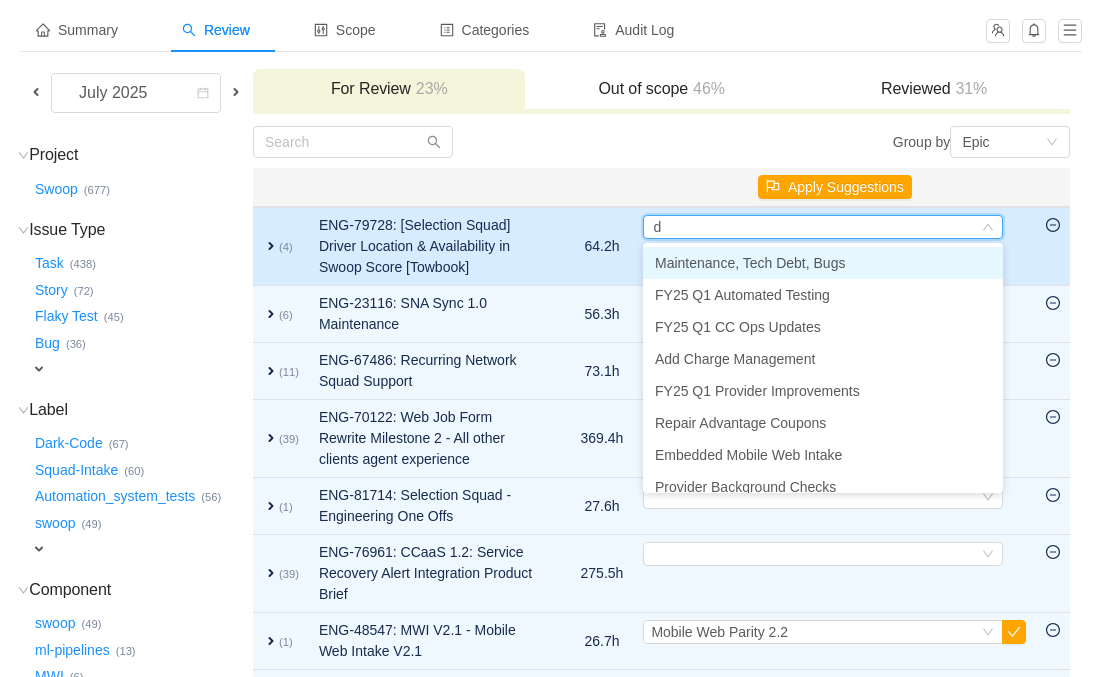 type on "dr" 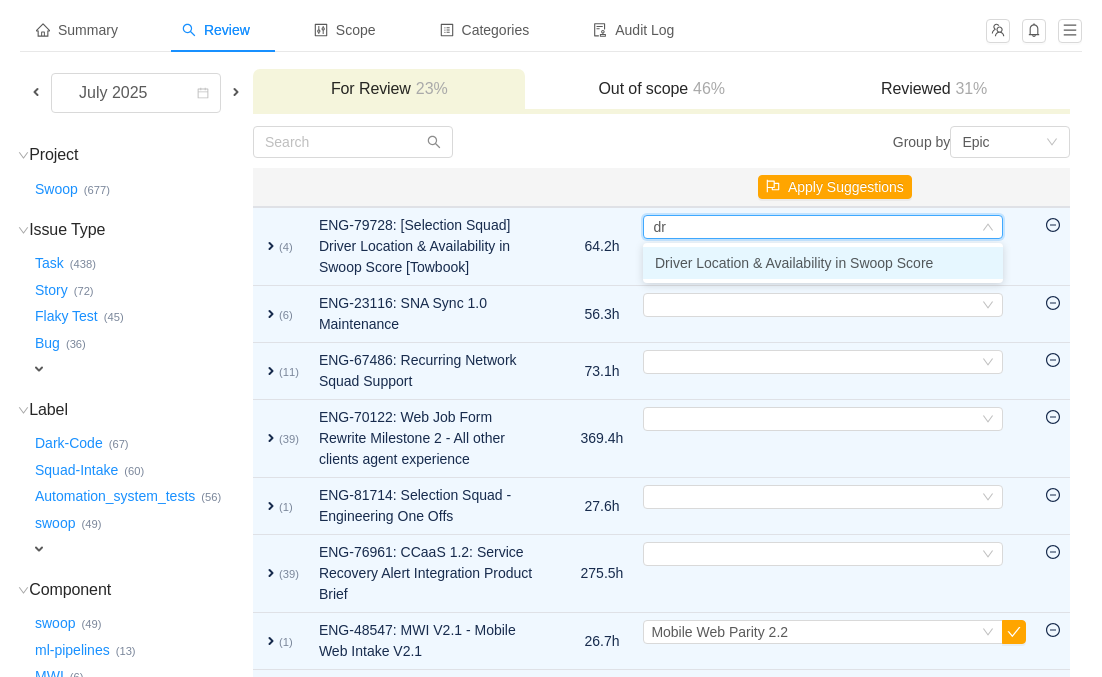click on "Driver Location & Availability in Swoop Score" at bounding box center (794, 263) 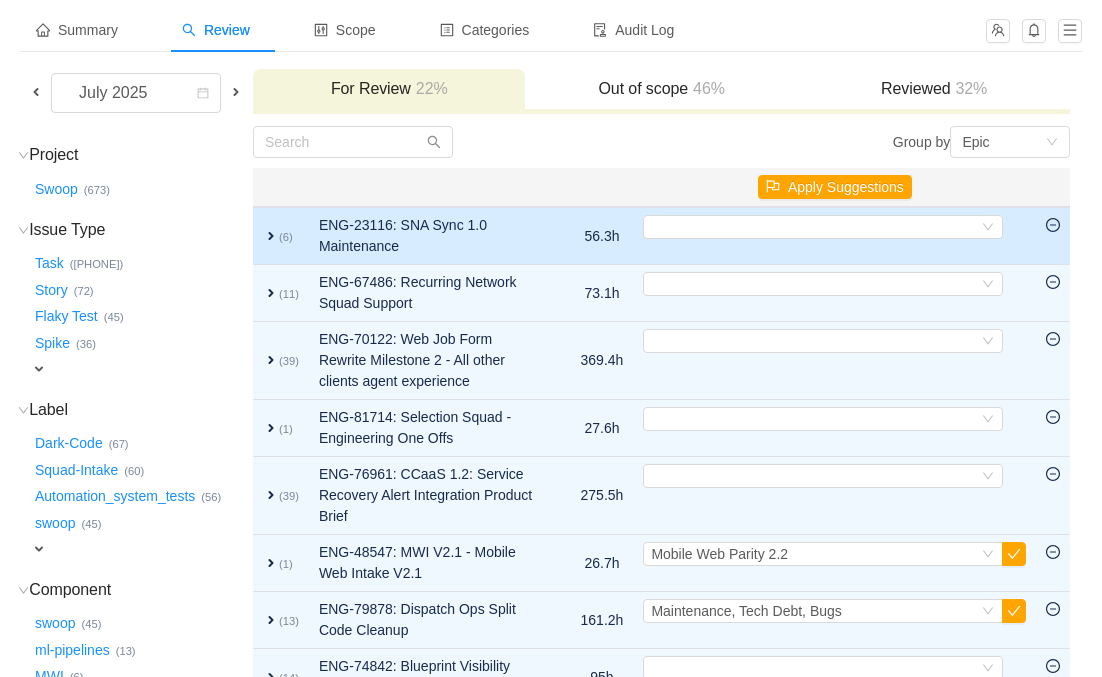 click on "expand" at bounding box center [271, 236] 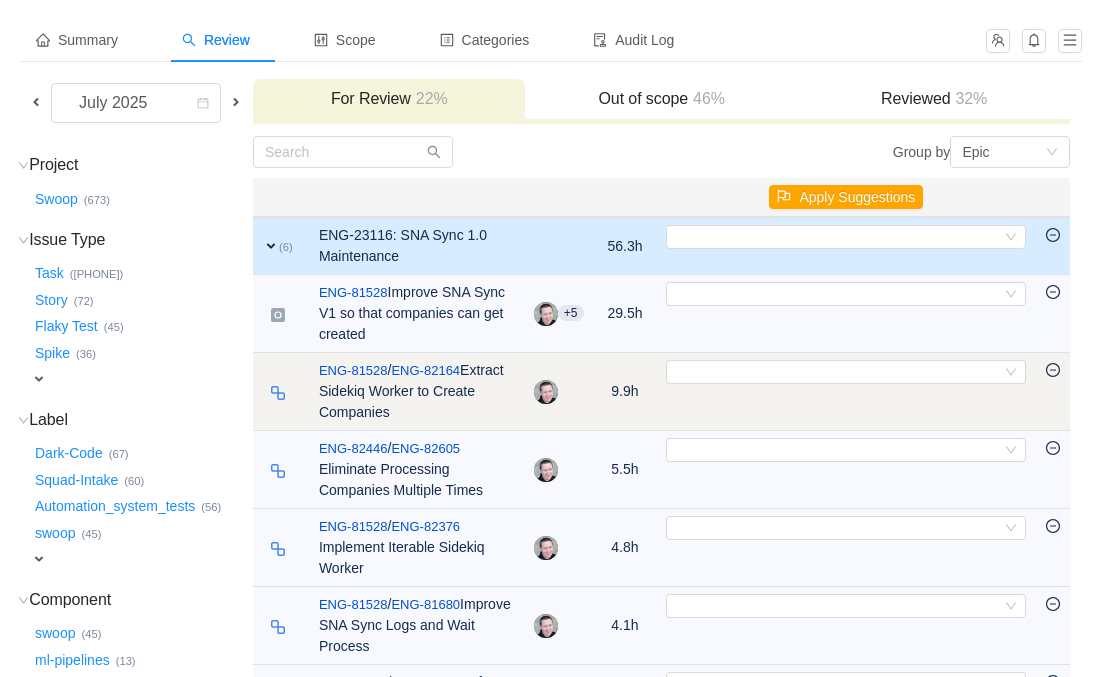 scroll, scrollTop: 56, scrollLeft: 0, axis: vertical 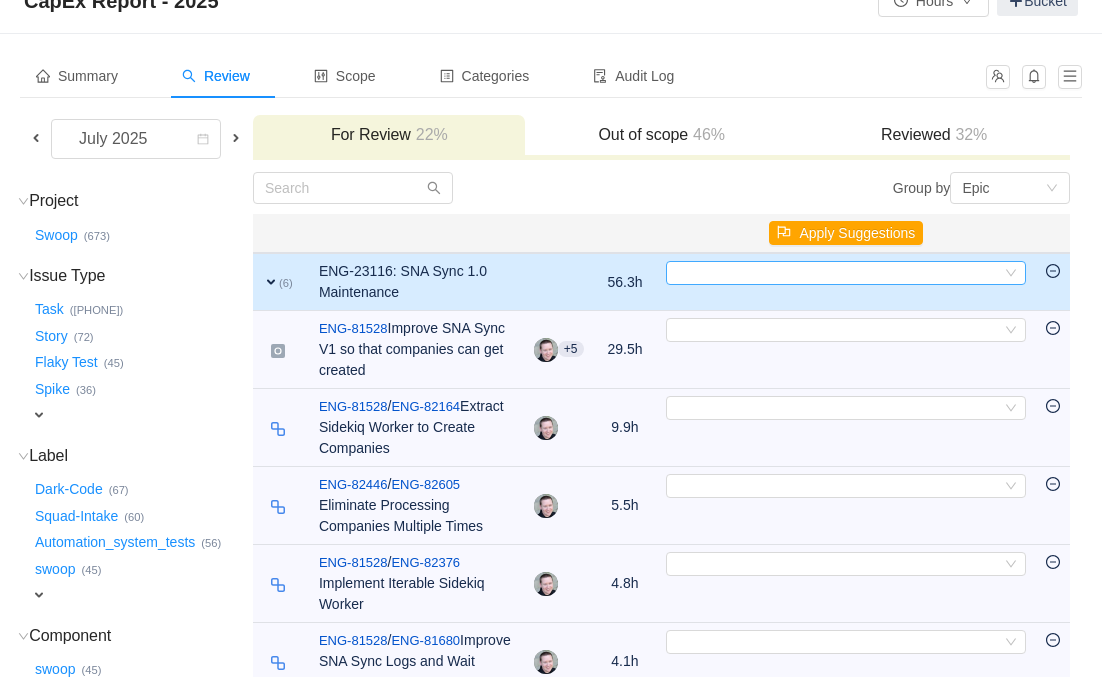 click on "Select" at bounding box center (837, 273) 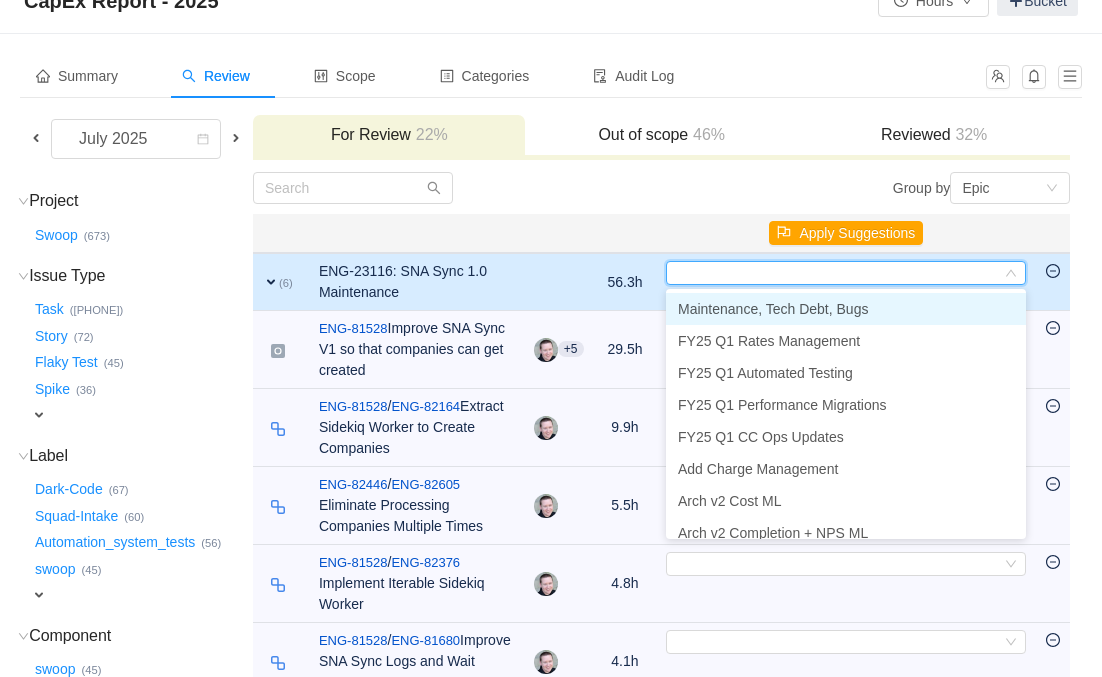click on "Maintenance, Tech Debt, Bugs" at bounding box center [773, 309] 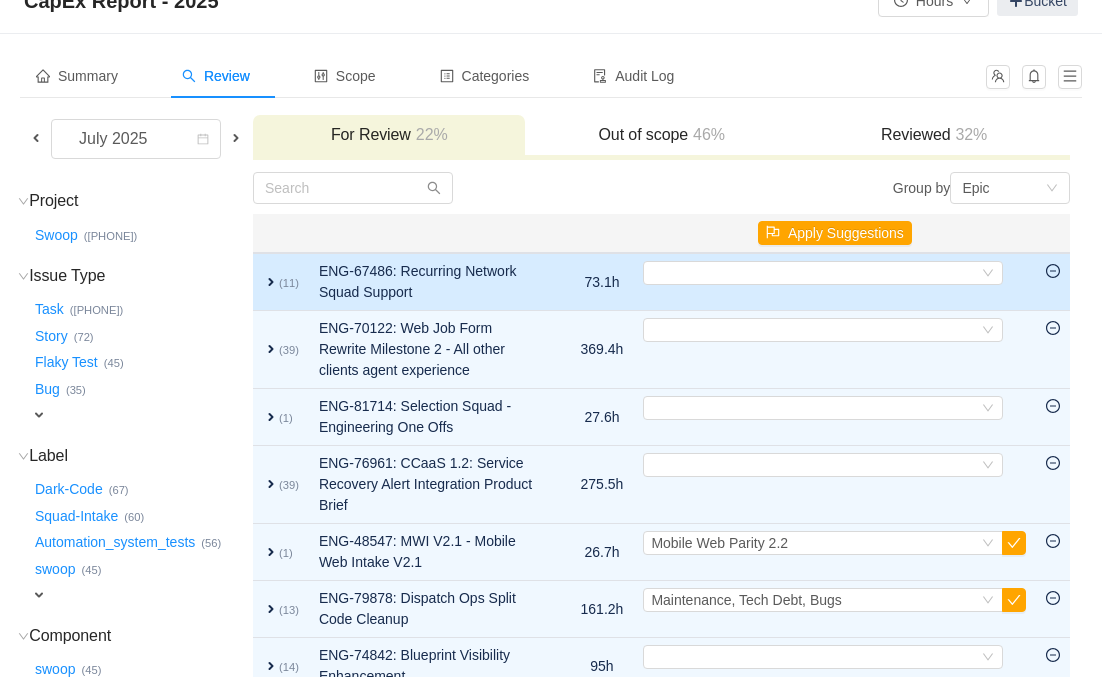 click on "expand" at bounding box center [271, 282] 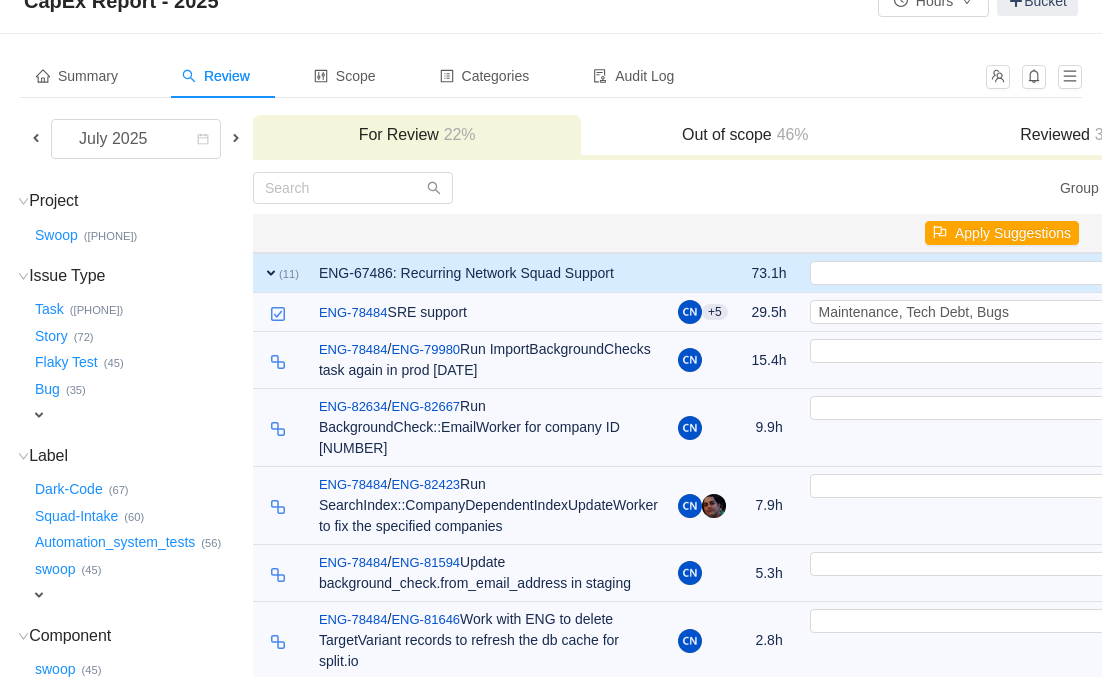 click on "expand" at bounding box center (271, 273) 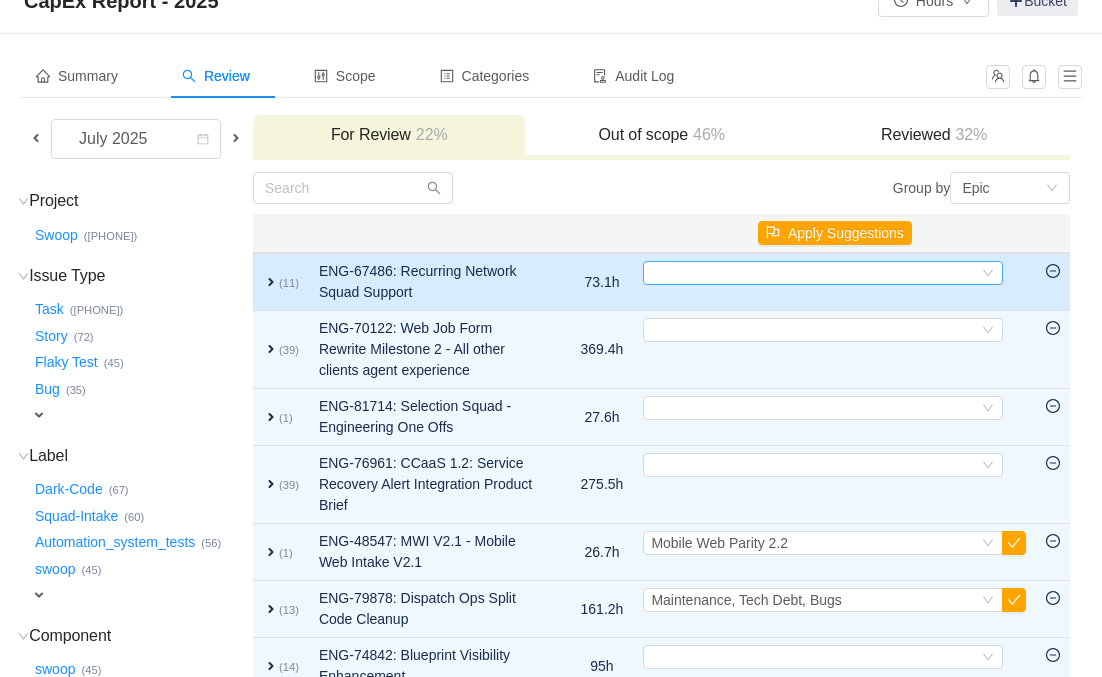 click on "Select" at bounding box center [814, 273] 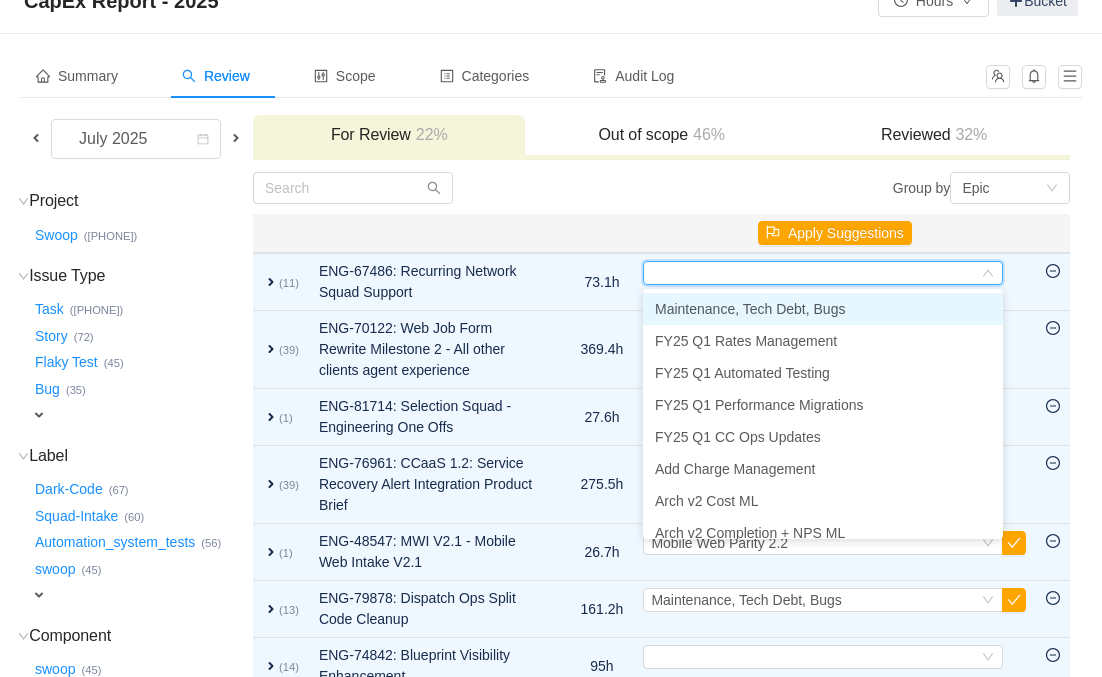 click on "Maintenance, Tech Debt, Bugs" at bounding box center [750, 309] 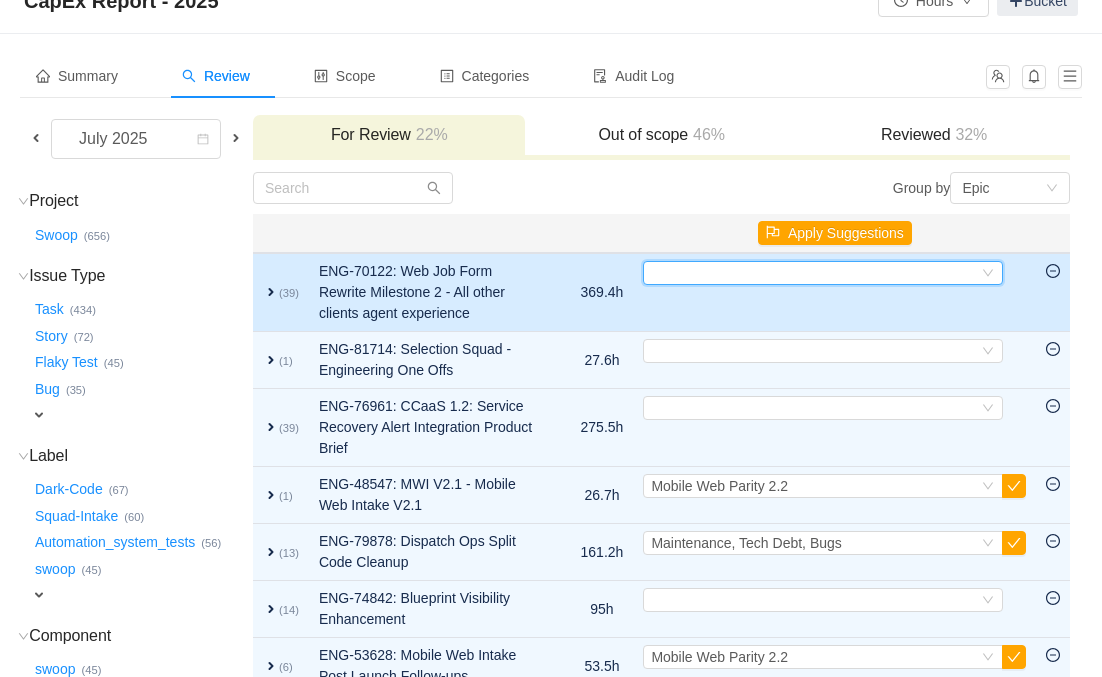 click on "Select" at bounding box center (814, 273) 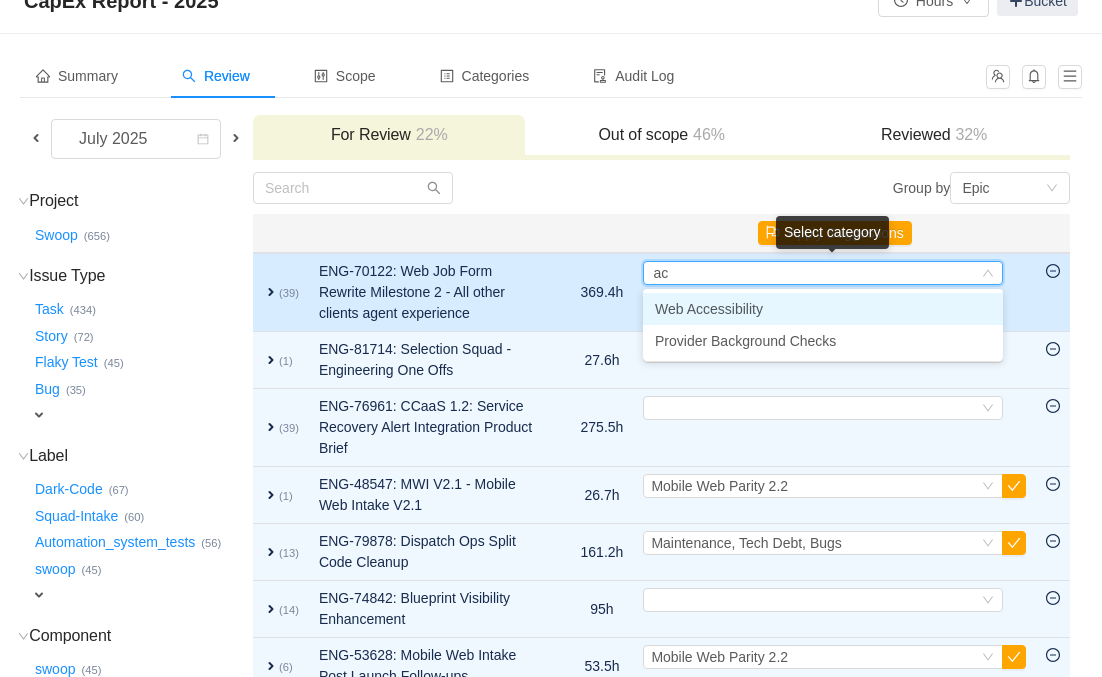 type on "acc" 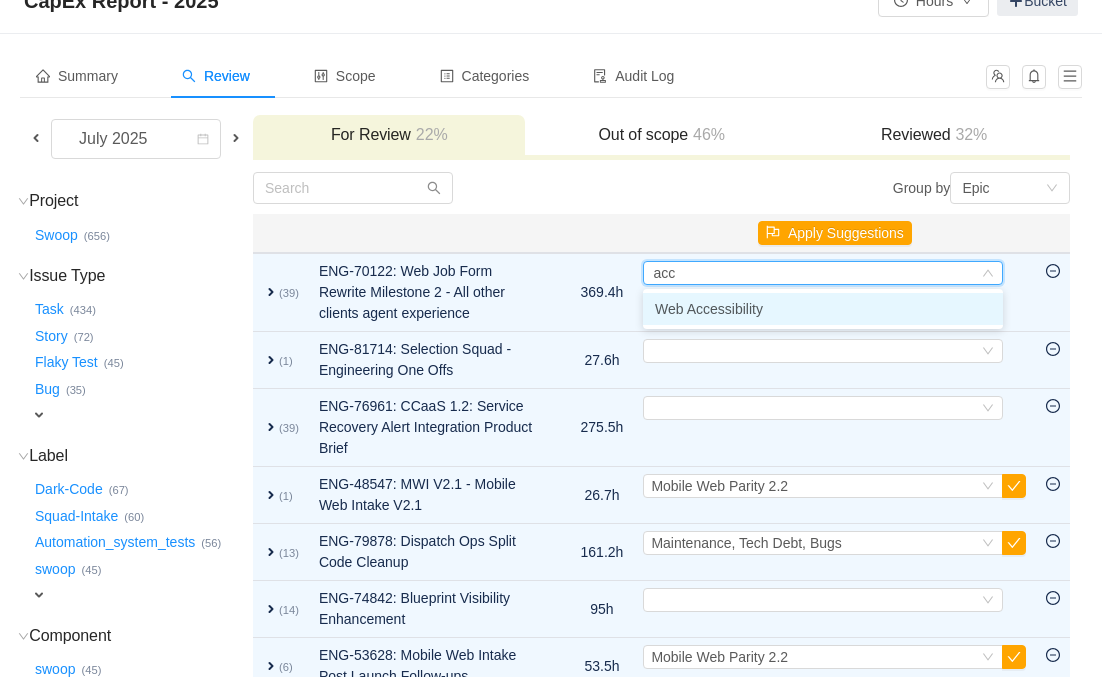 click on "Web Accessibility" at bounding box center [709, 309] 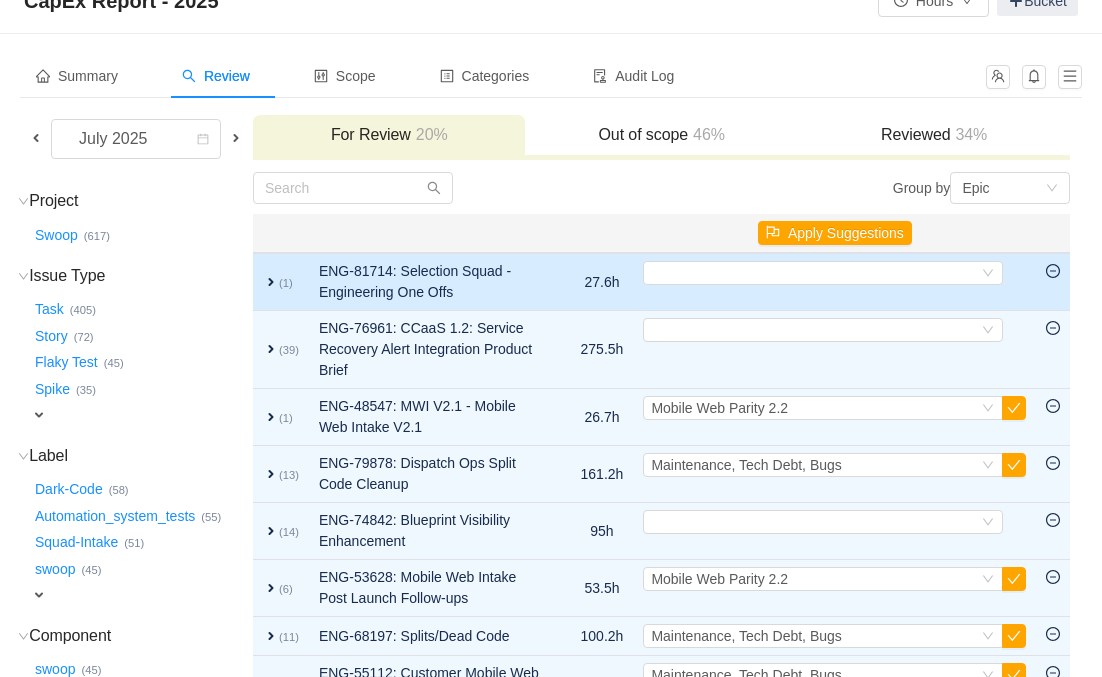 click on "expand" at bounding box center (271, 282) 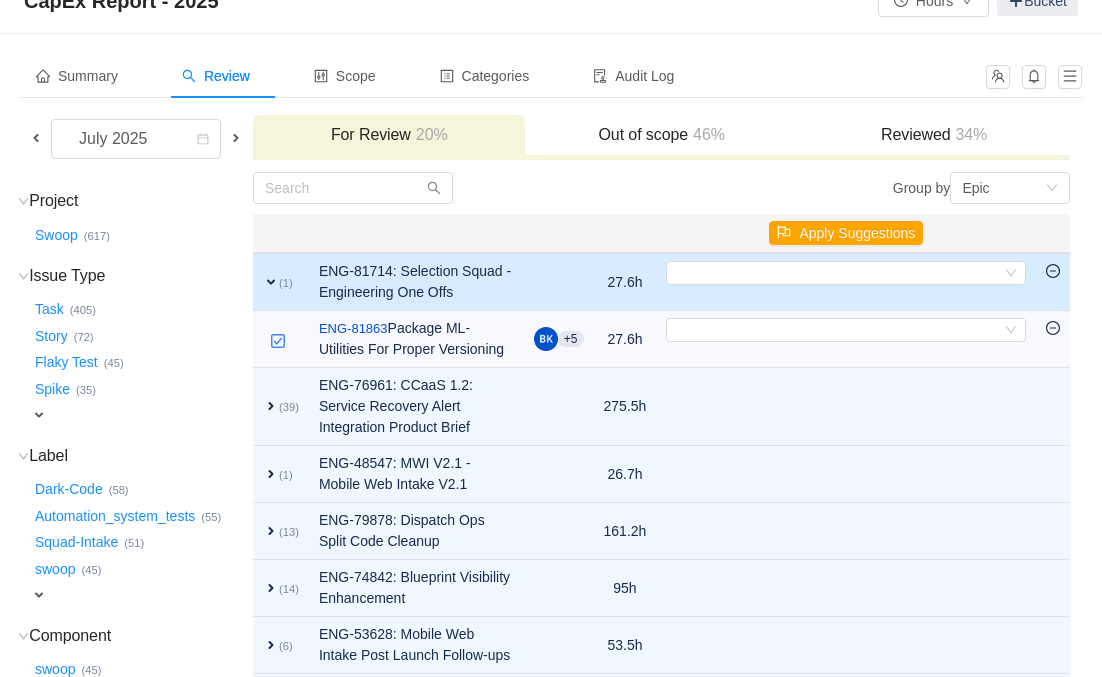 click on "expand (1)" at bounding box center [281, 282] 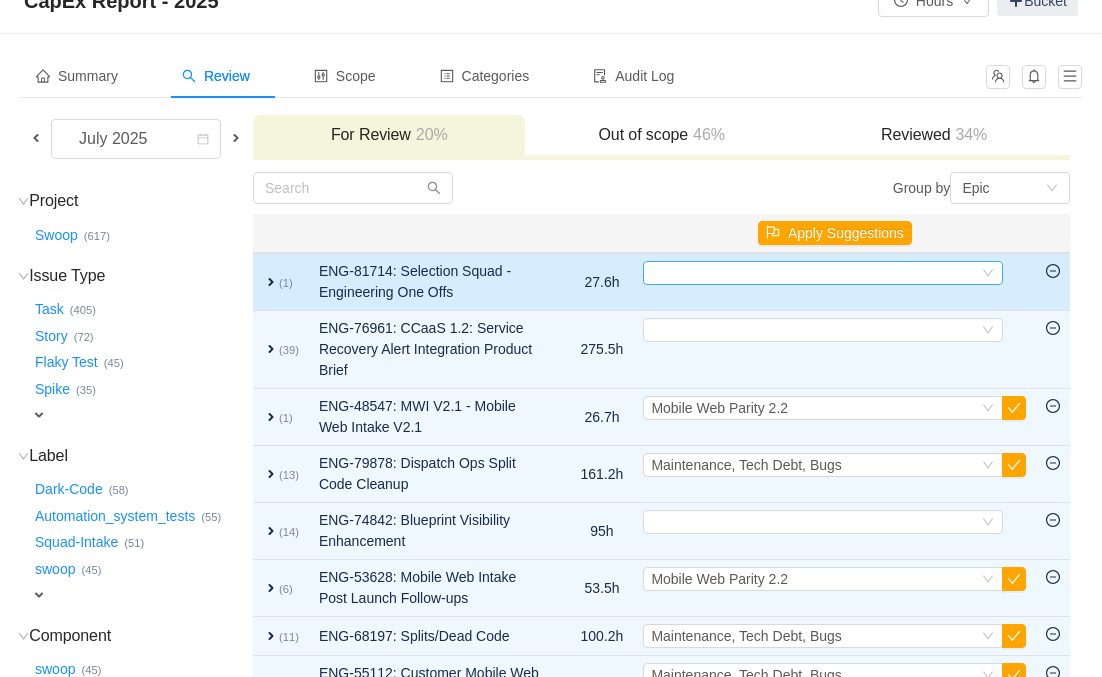 click on "Select" at bounding box center [814, 273] 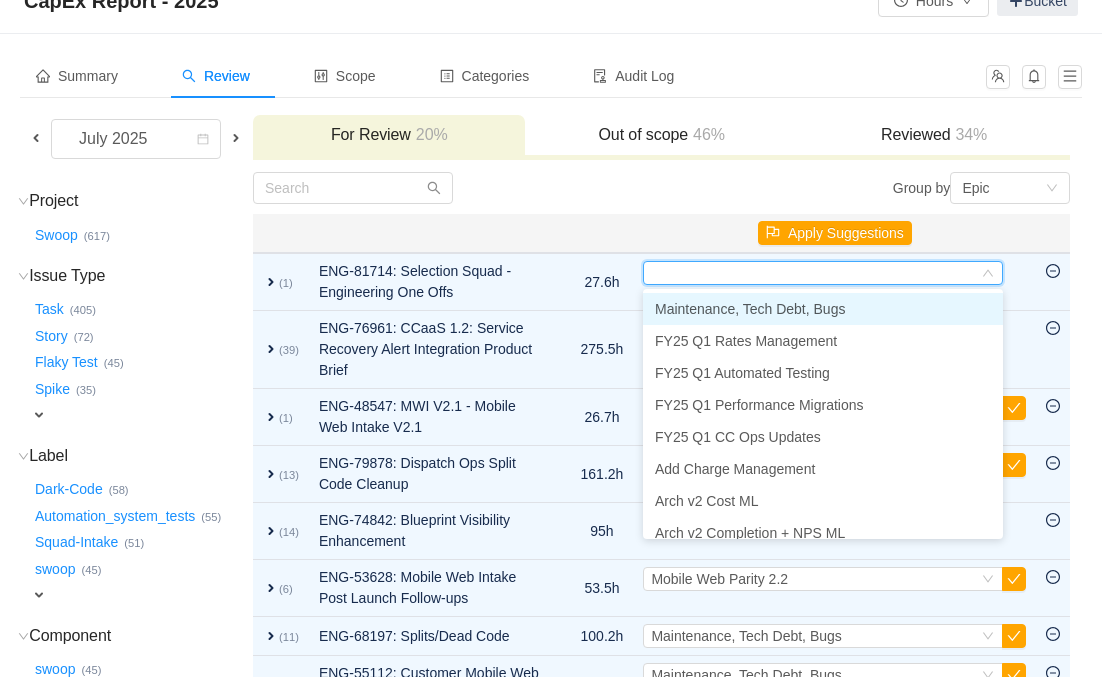 click on "Maintenance, Tech Debt, Bugs" at bounding box center [750, 309] 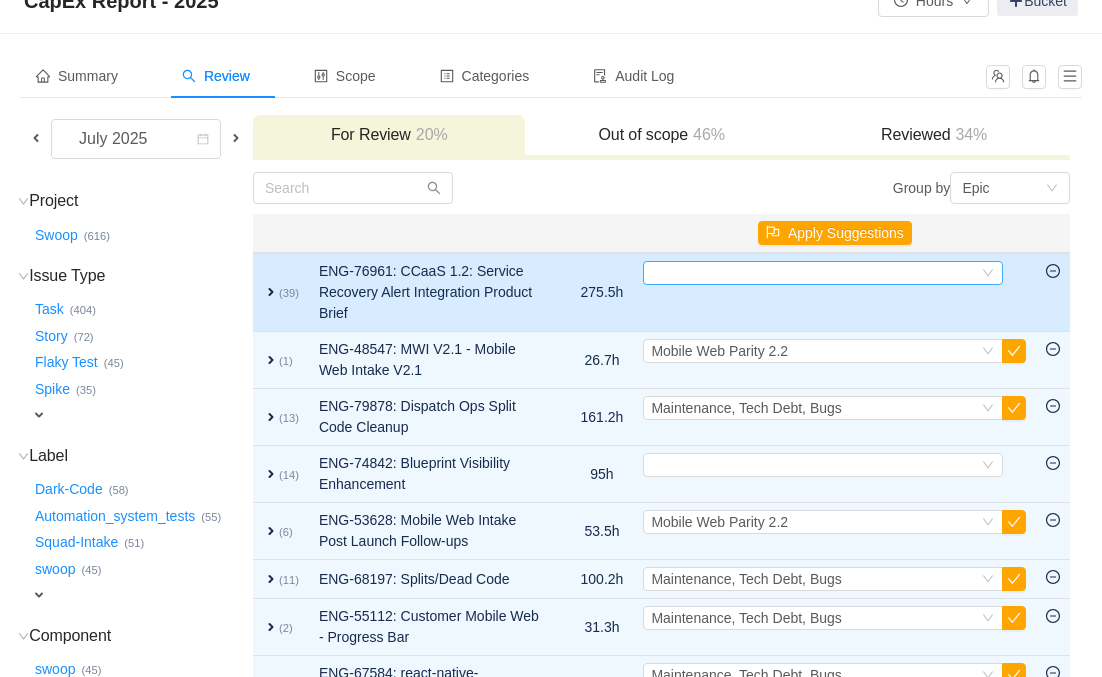 click on "Select" at bounding box center (814, 273) 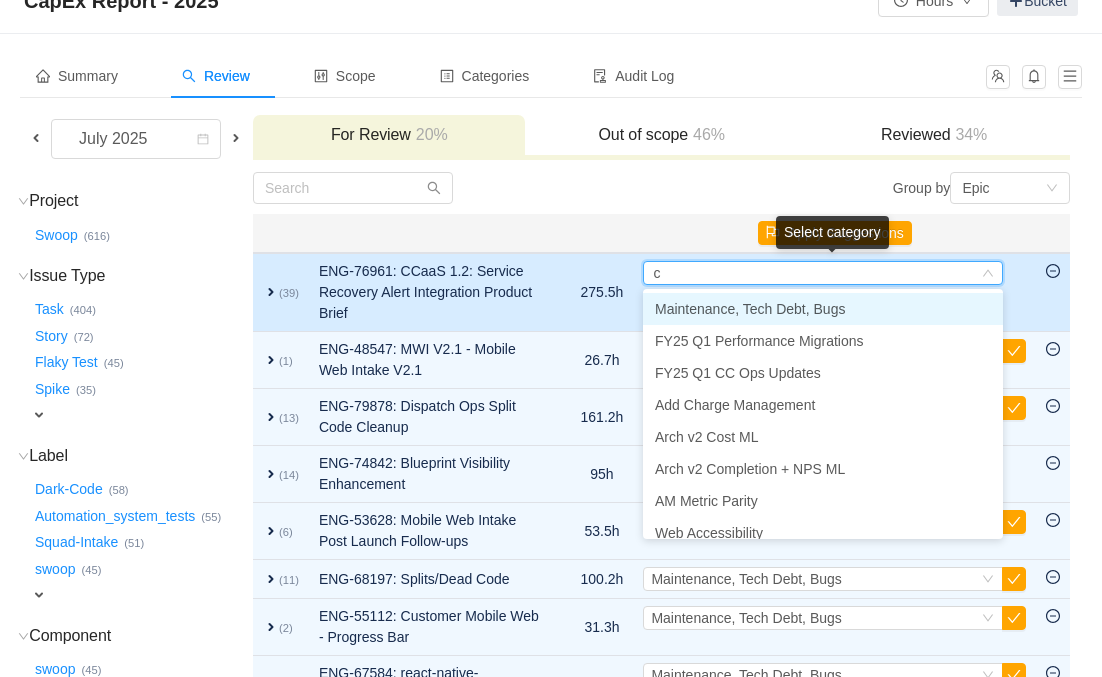 type on "cc" 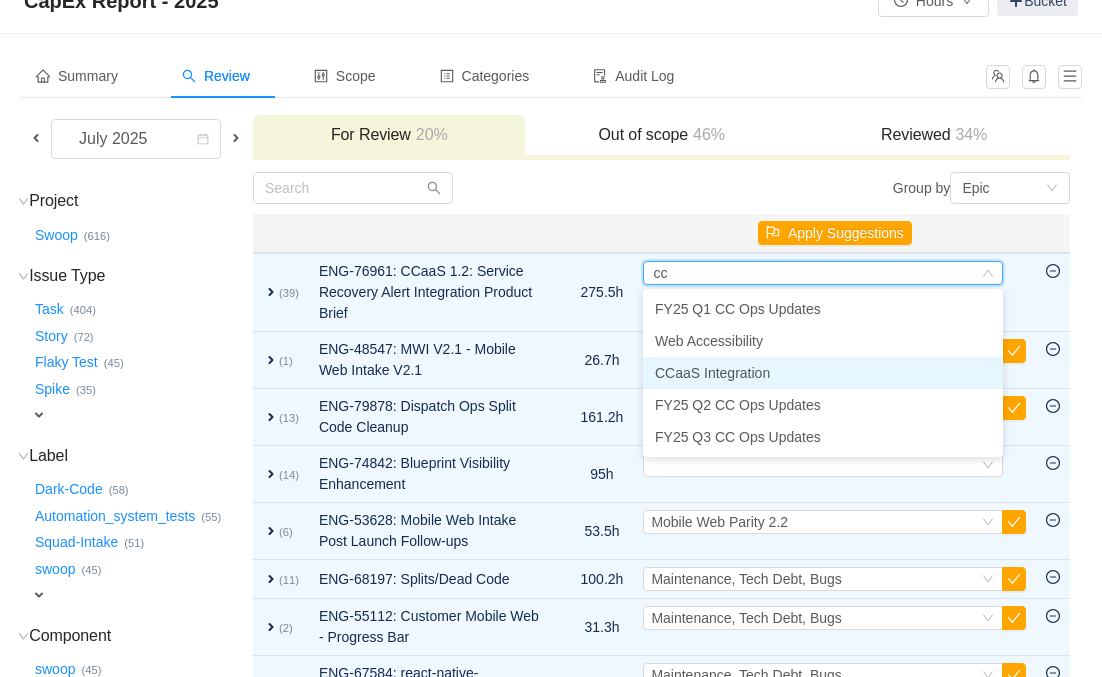 click on "CCaaS Integration" at bounding box center [712, 373] 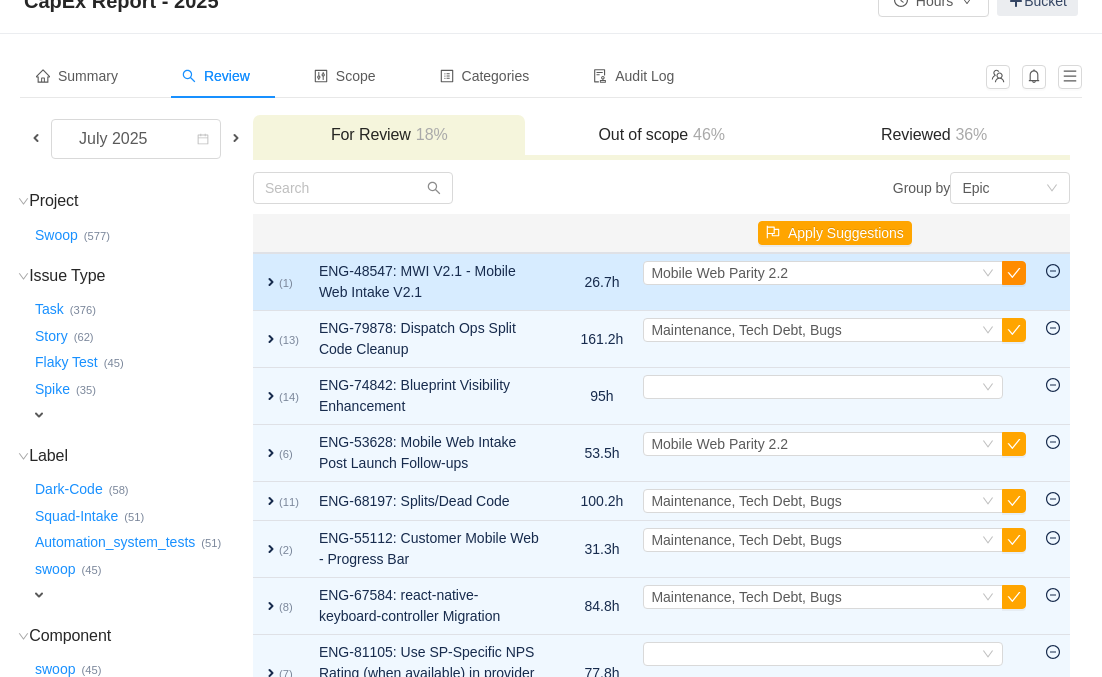 click at bounding box center (1014, 273) 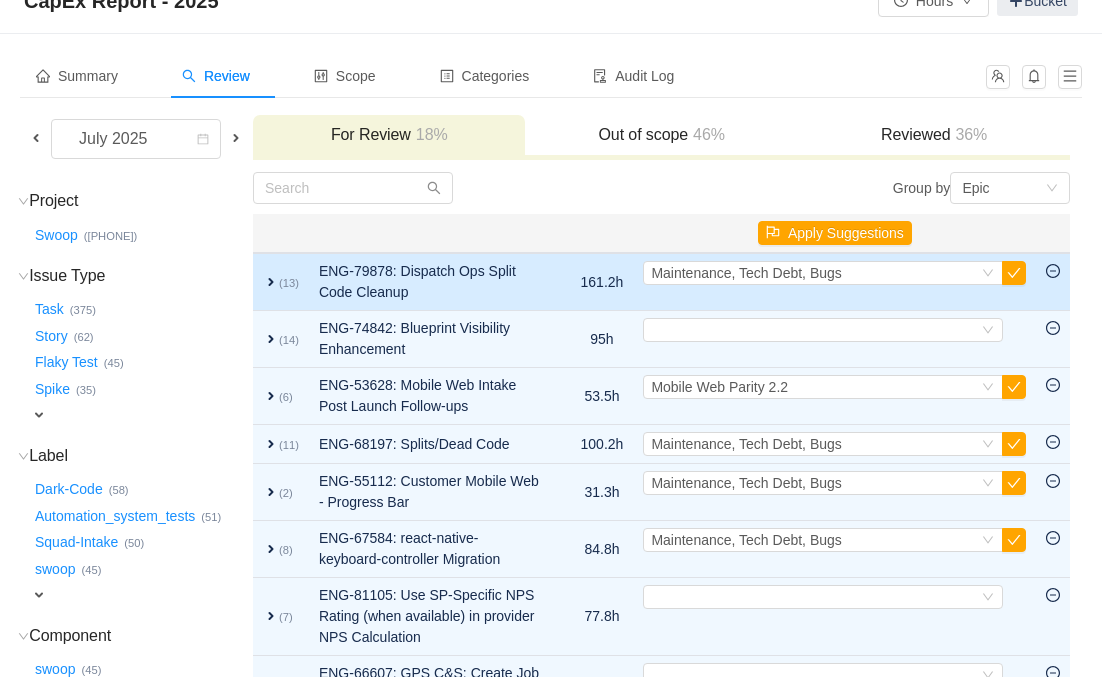 click on "expand" at bounding box center [271, 282] 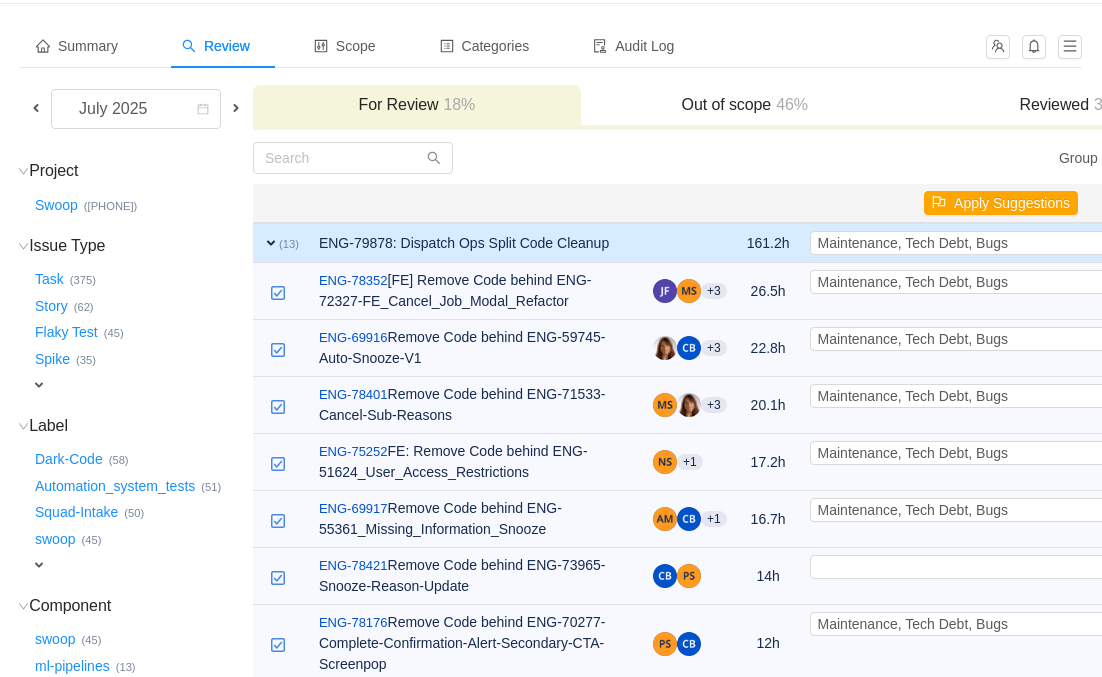 scroll, scrollTop: 0, scrollLeft: 0, axis: both 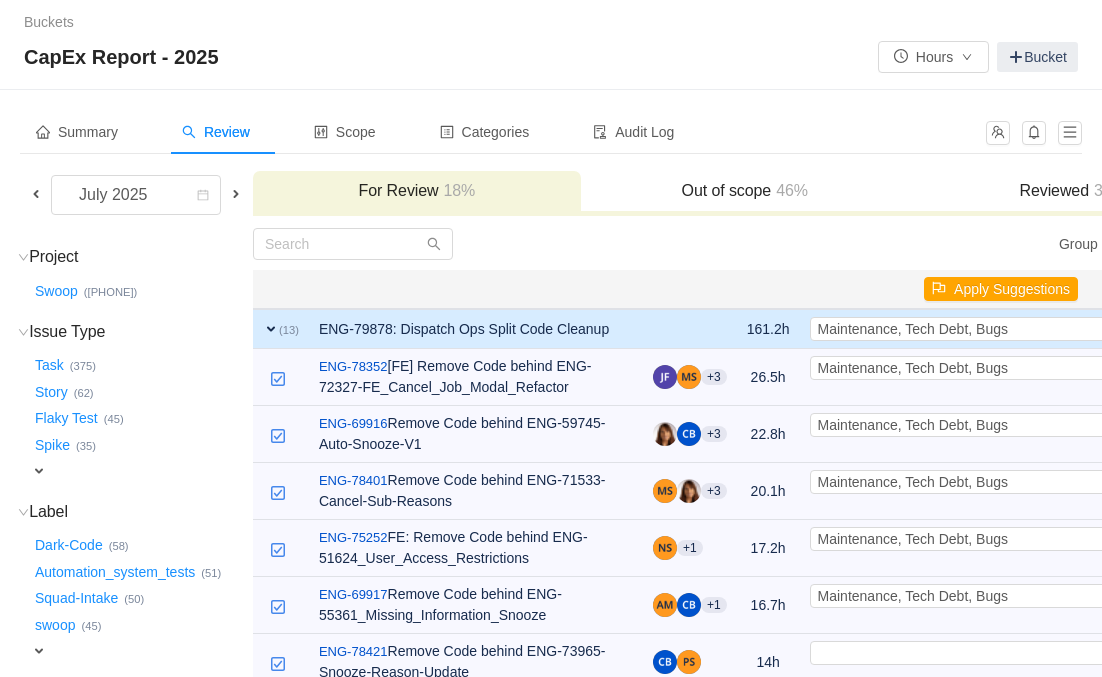 click on "expand" at bounding box center [271, 329] 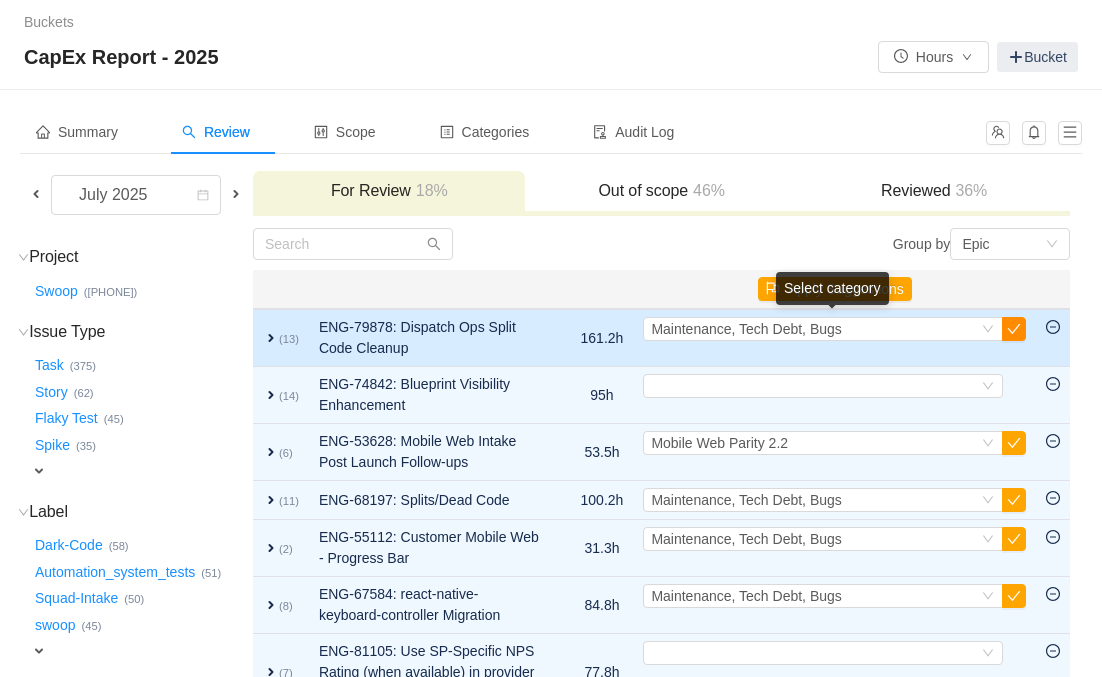 click at bounding box center [1014, 329] 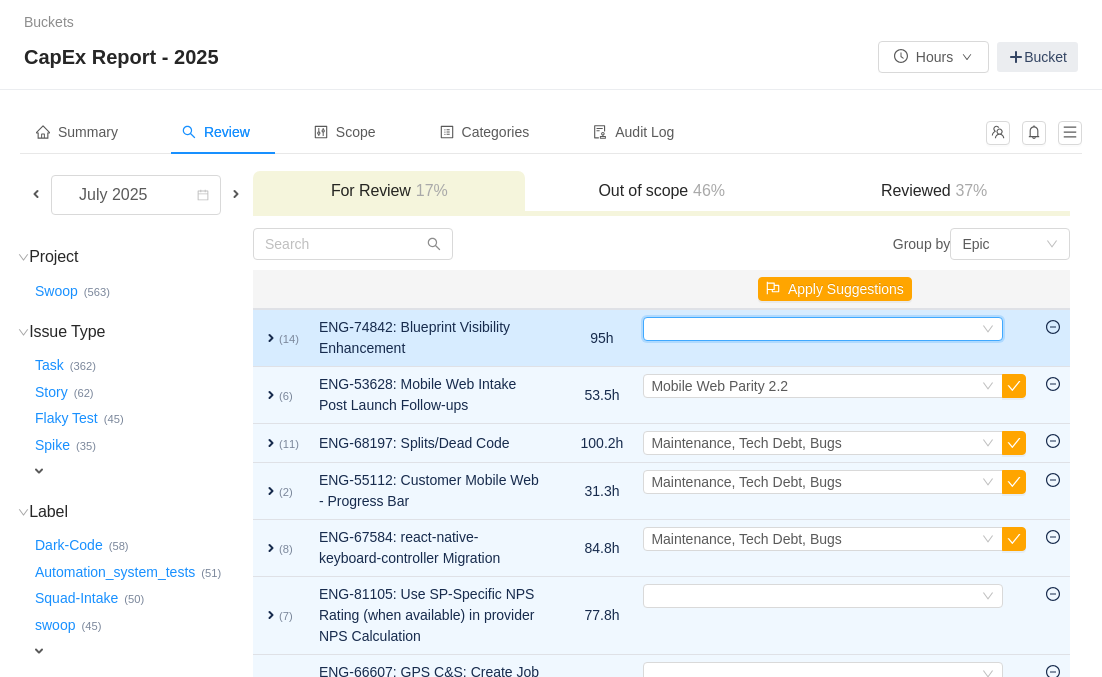 click on "Select" at bounding box center [814, 329] 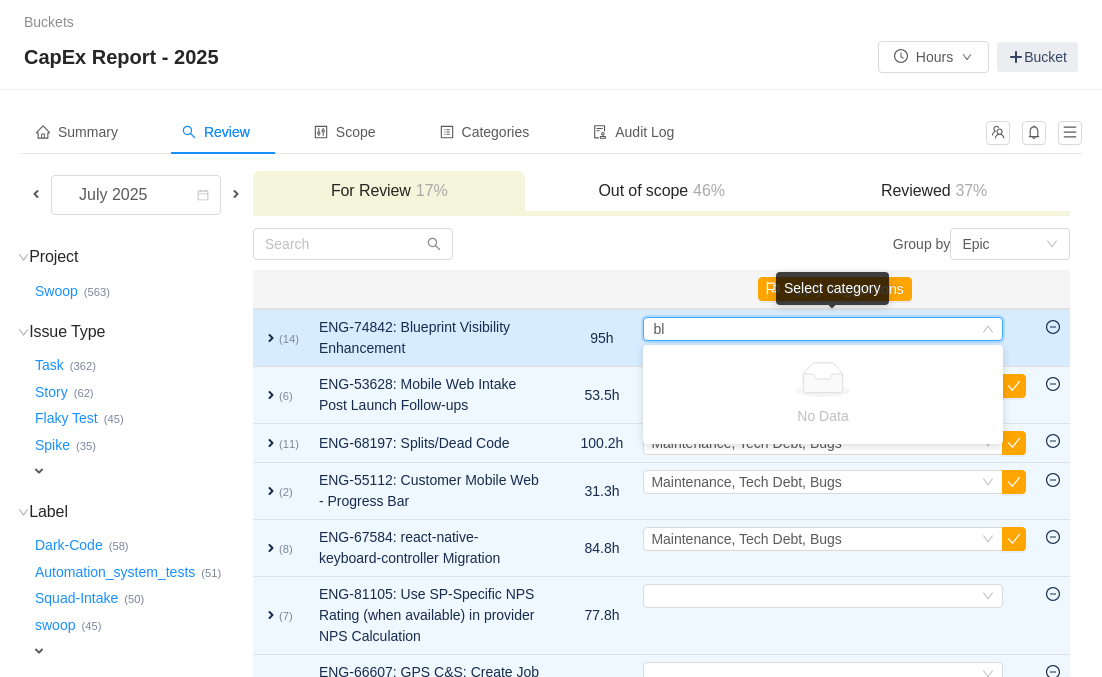 type on "b" 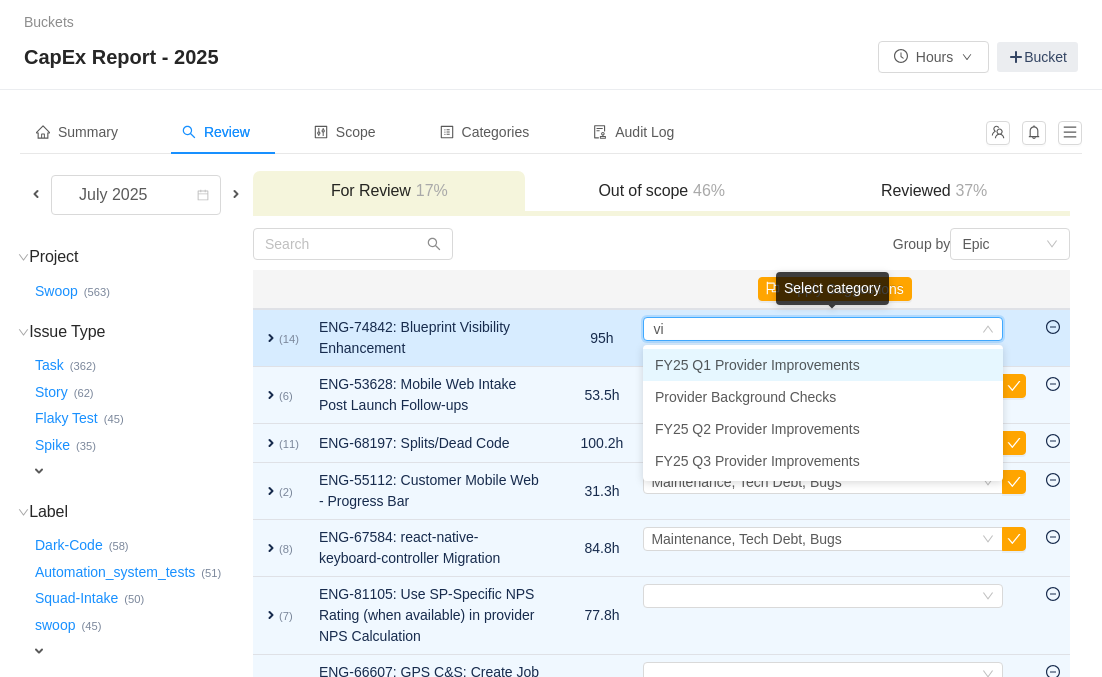 type on "v" 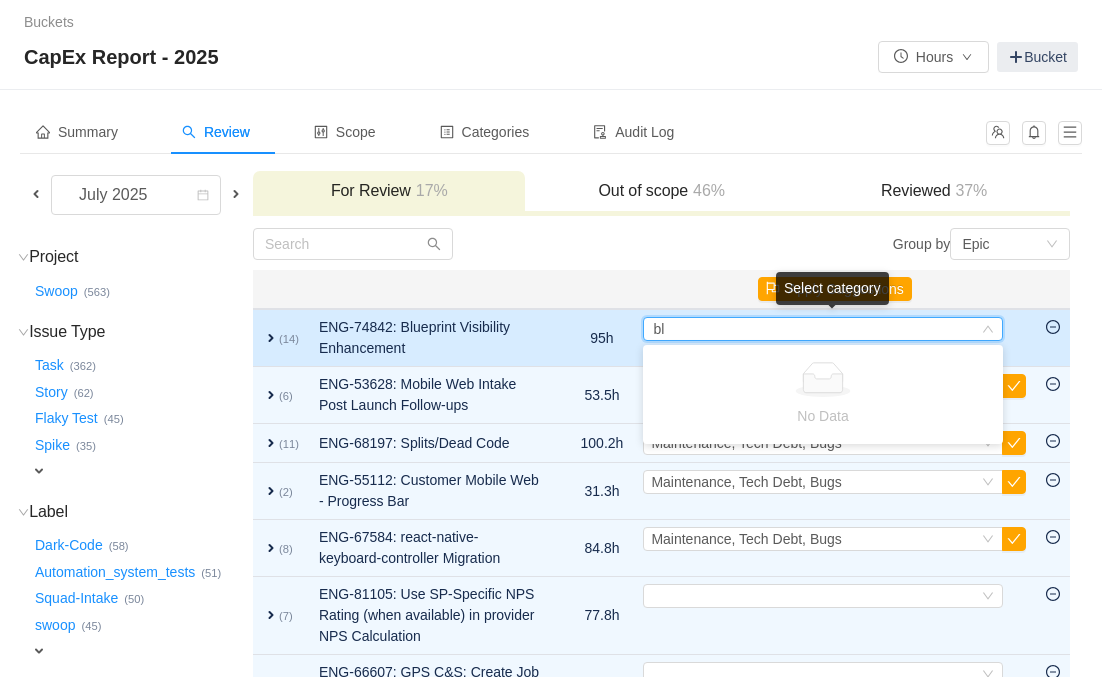 type on "b" 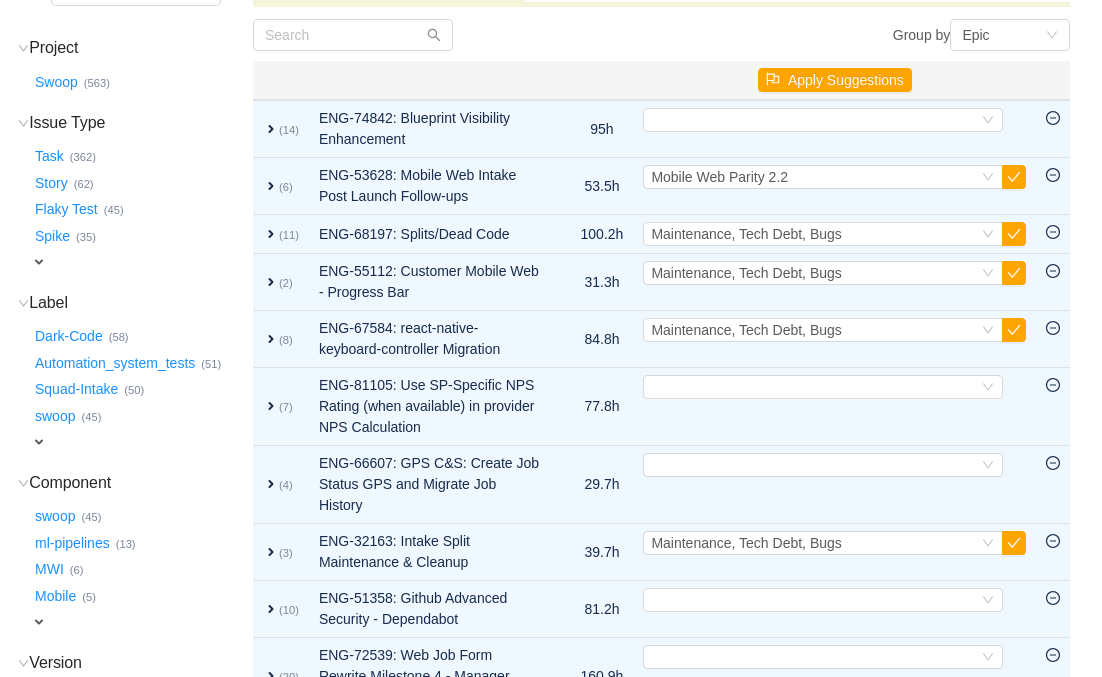 scroll, scrollTop: 0, scrollLeft: 0, axis: both 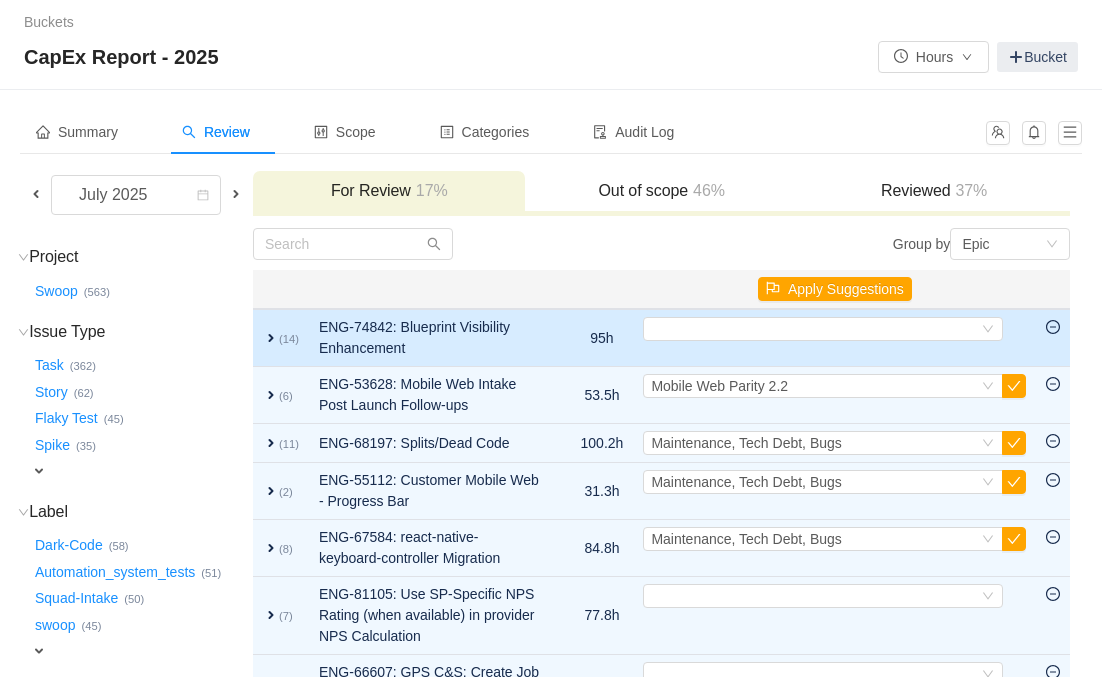 click on "expand" at bounding box center [271, 338] 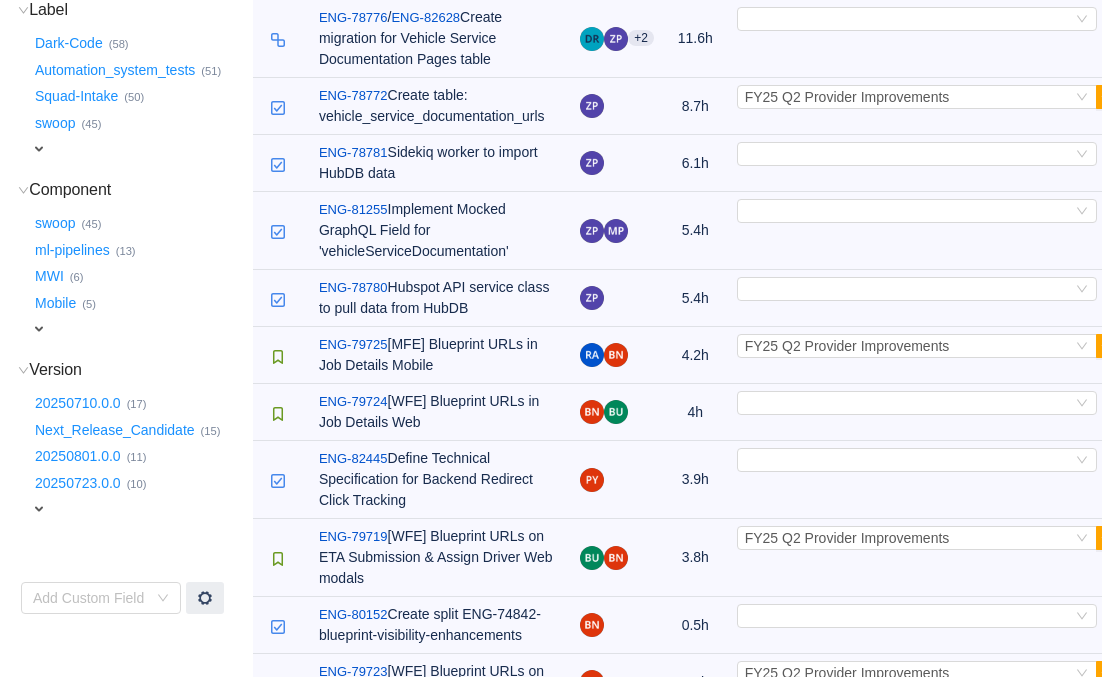 scroll, scrollTop: 0, scrollLeft: 0, axis: both 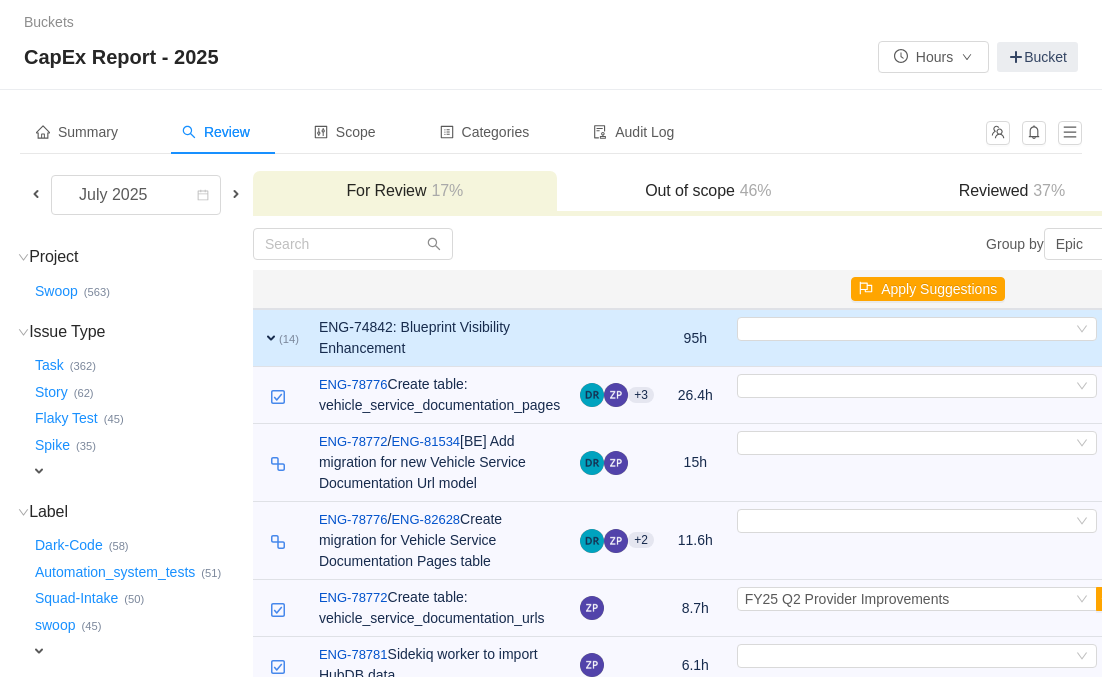 click on "expand" at bounding box center [271, 338] 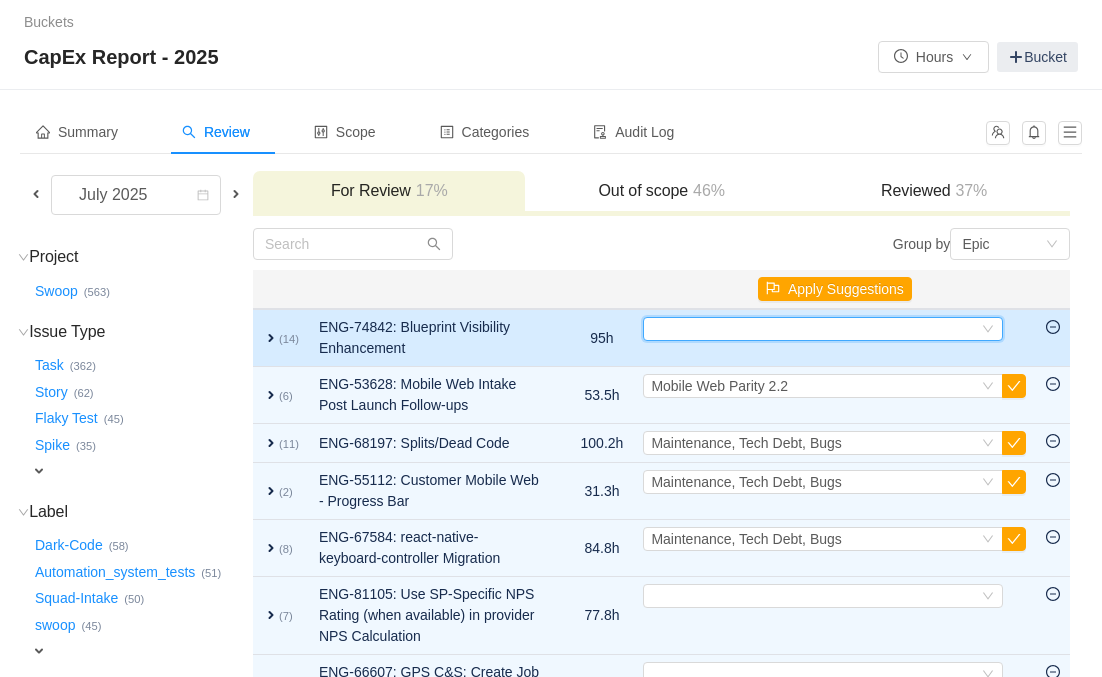 click on "Select" at bounding box center (814, 329) 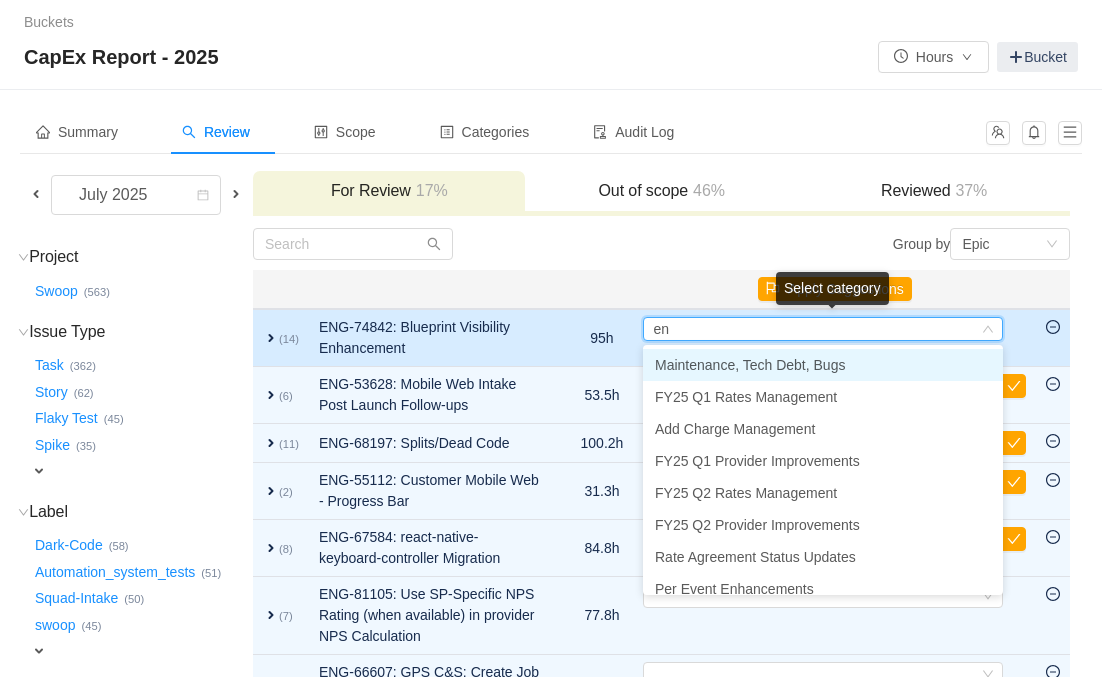 type on "e" 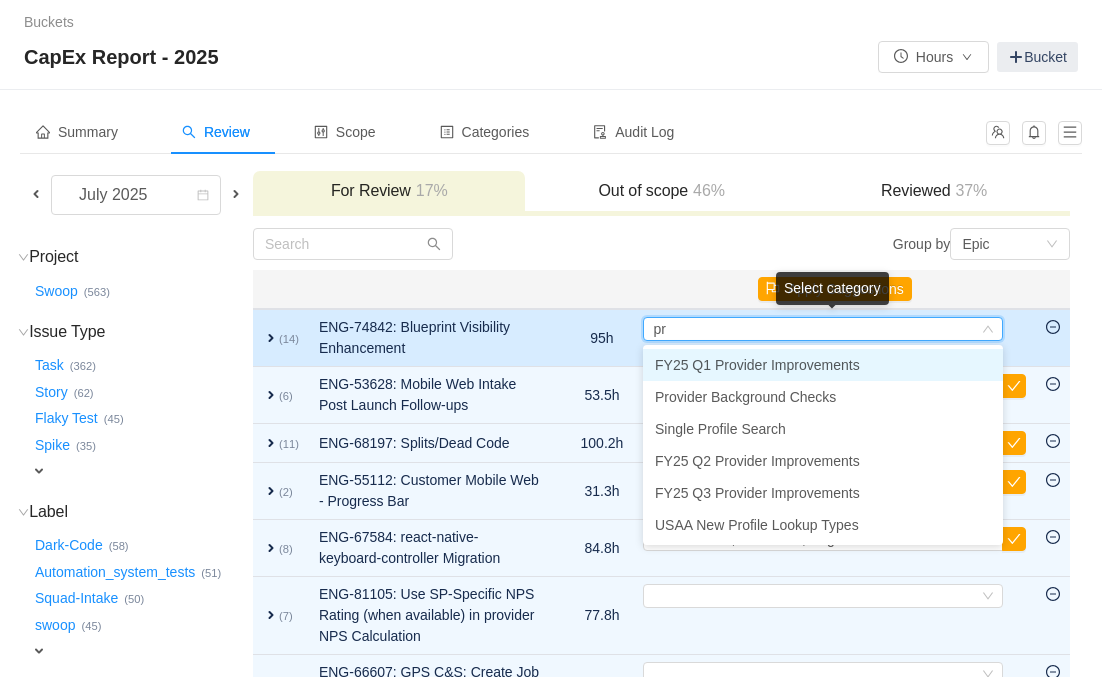 type on "pro" 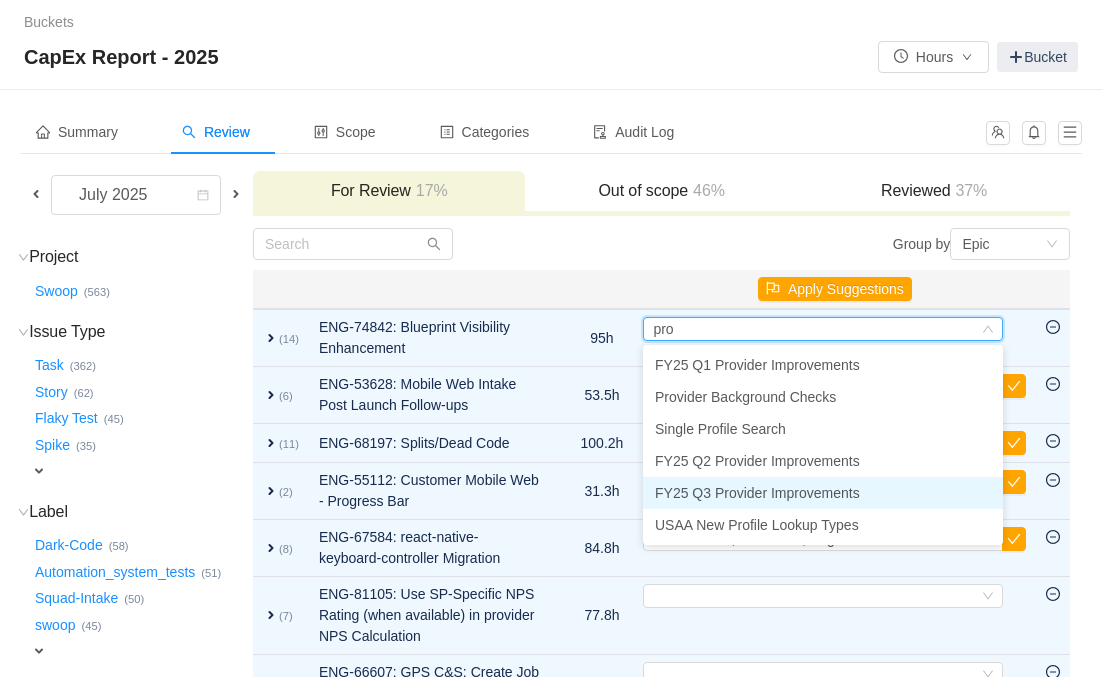 click on "FY25 Q3 Provider Improvements" at bounding box center (757, 493) 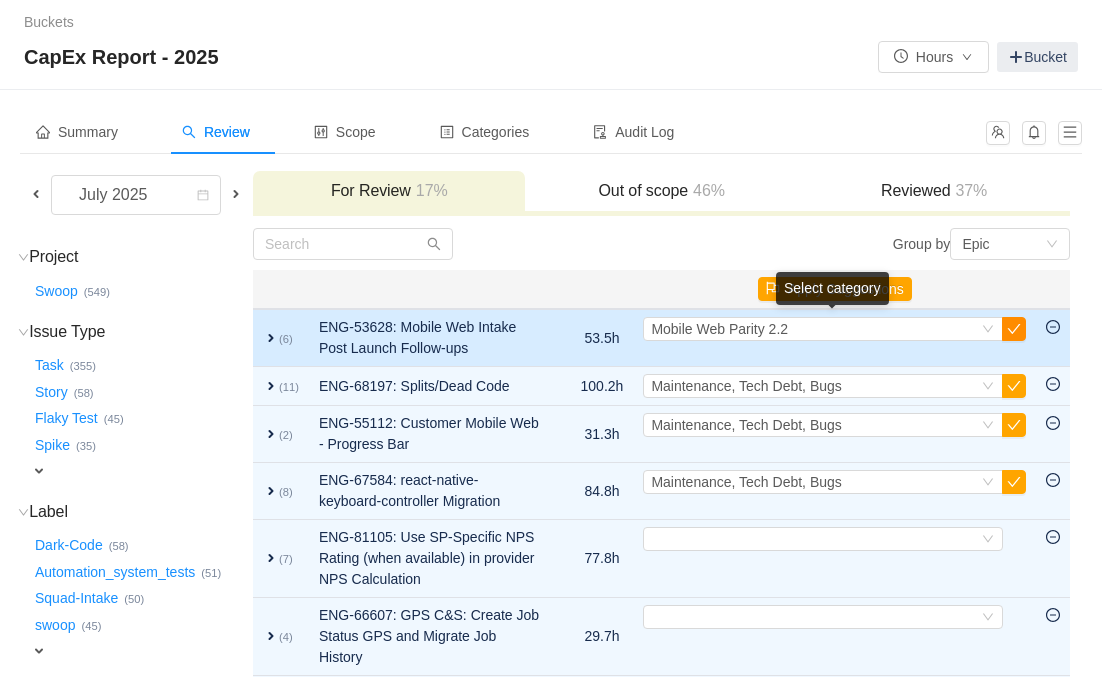 click at bounding box center [1014, 329] 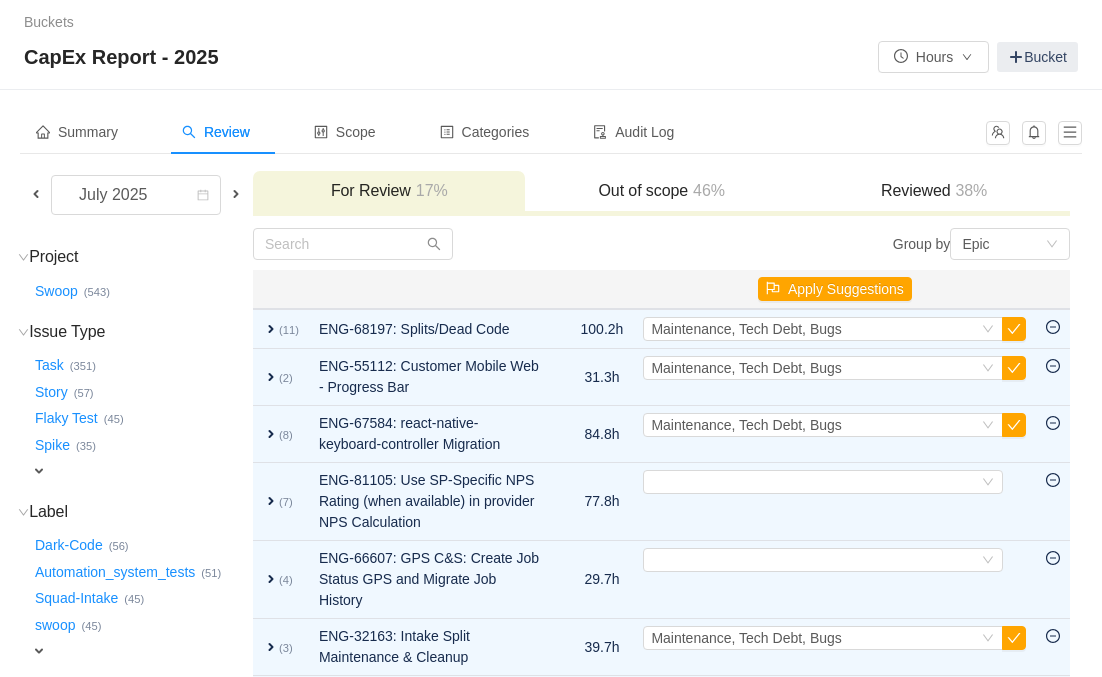click at bounding box center [1014, 329] 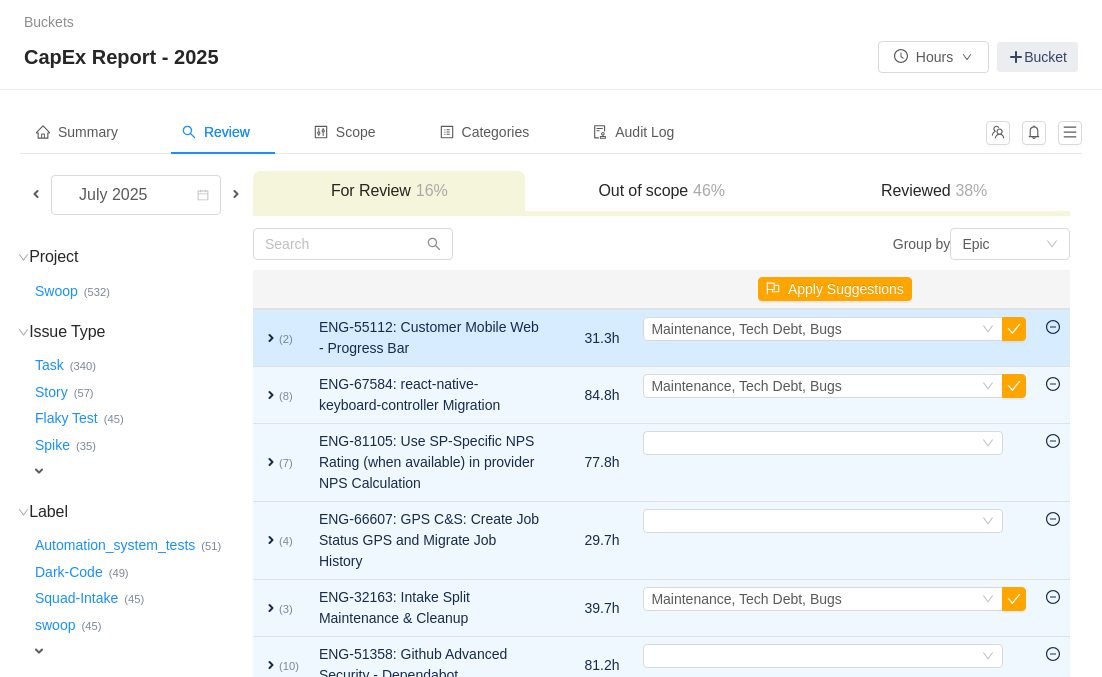 click on "expand" at bounding box center [271, 338] 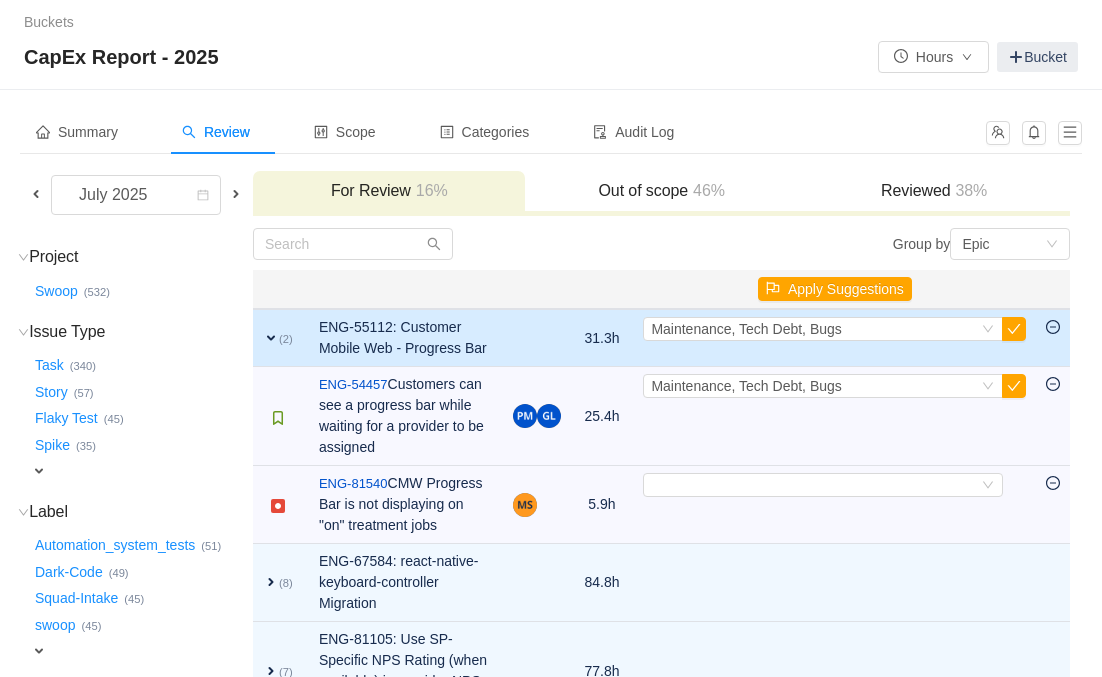 click on "expand" at bounding box center [271, 338] 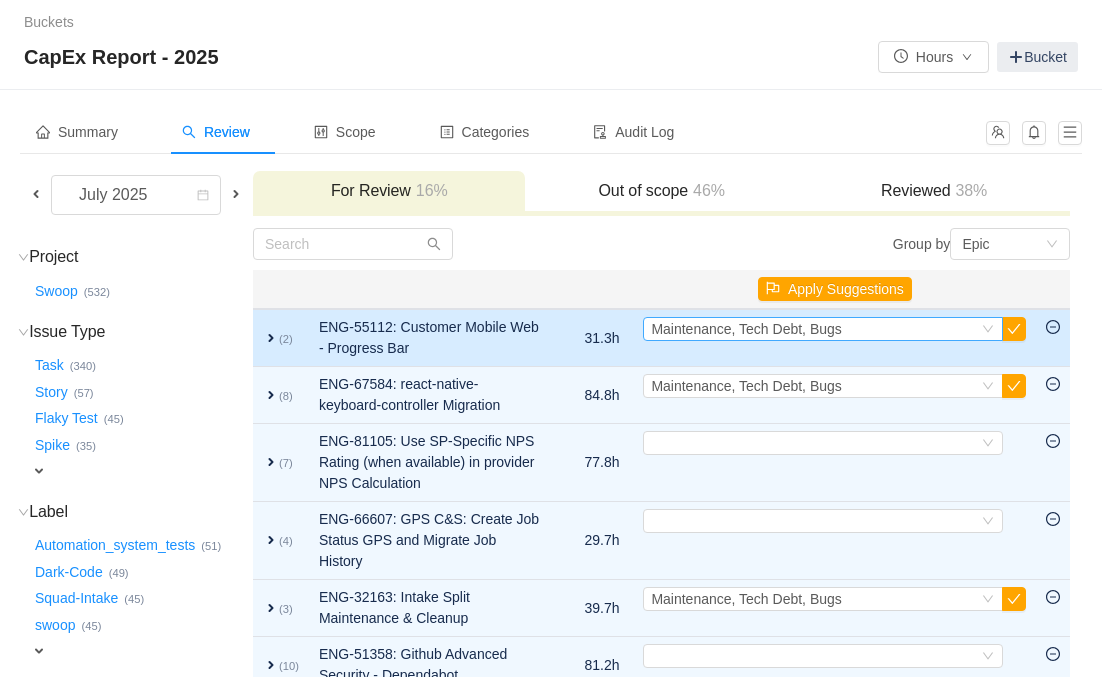 click on "Maintenance, Tech Debt, Bugs" at bounding box center [746, 329] 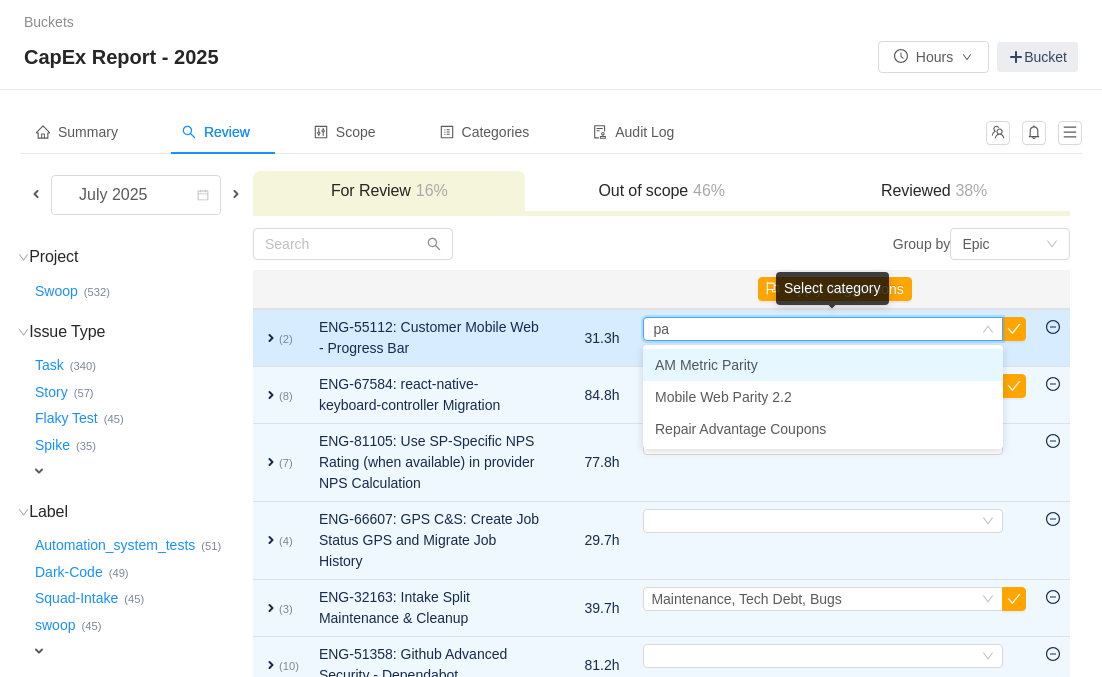 type on "par" 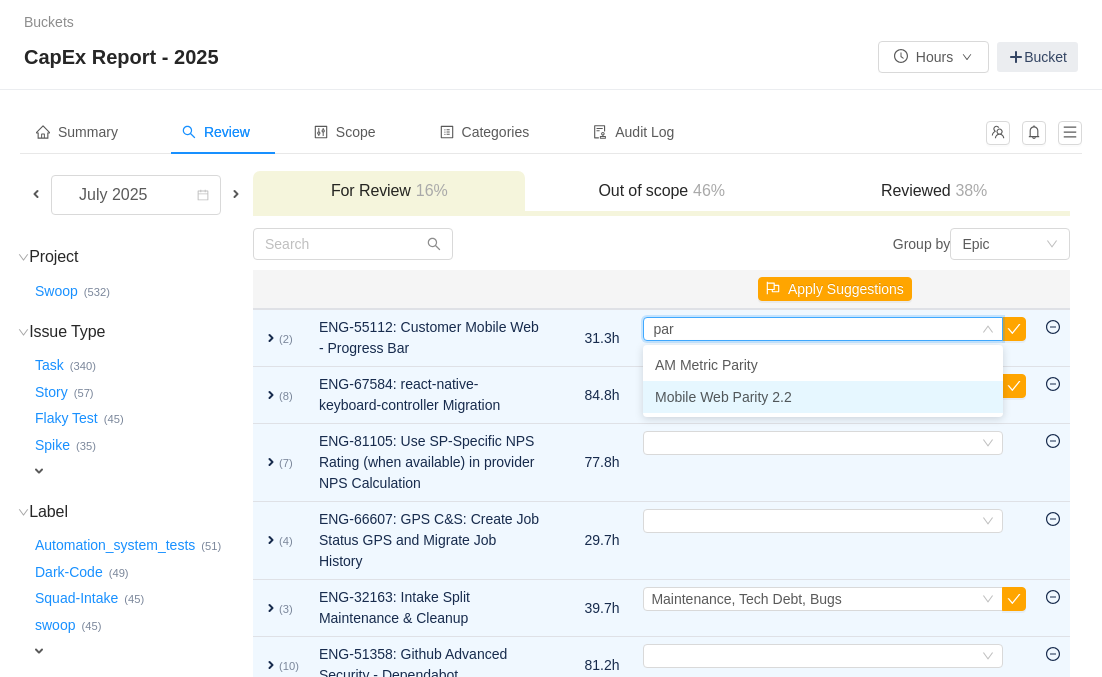 click on "Mobile Web Parity 2.2" at bounding box center (723, 397) 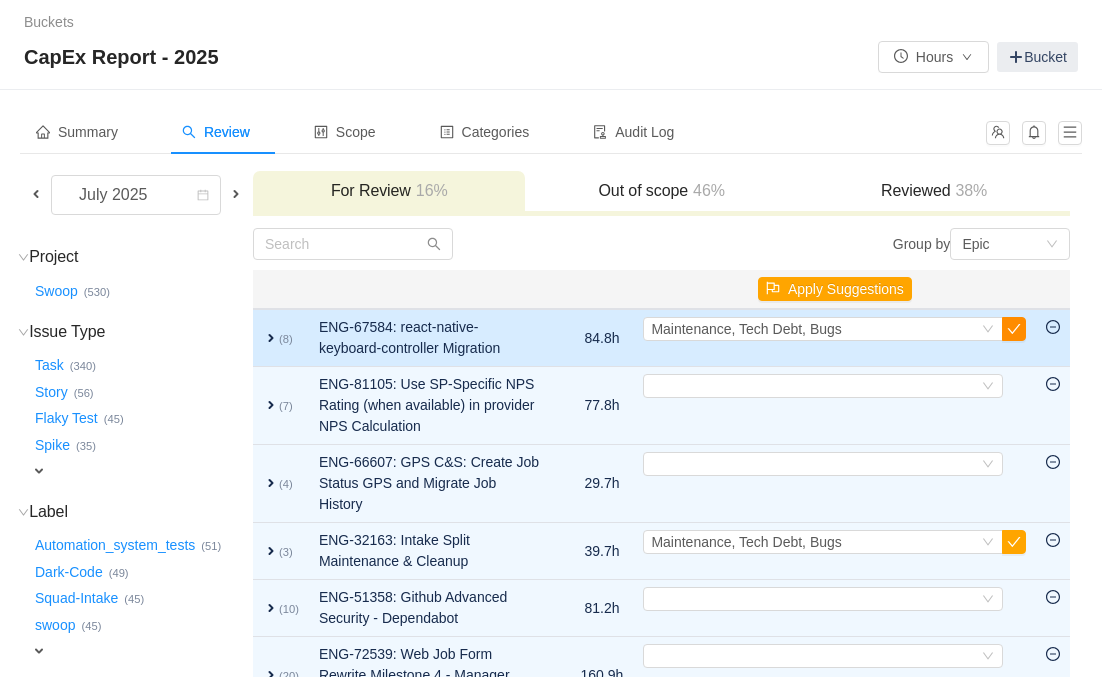click at bounding box center (1014, 329) 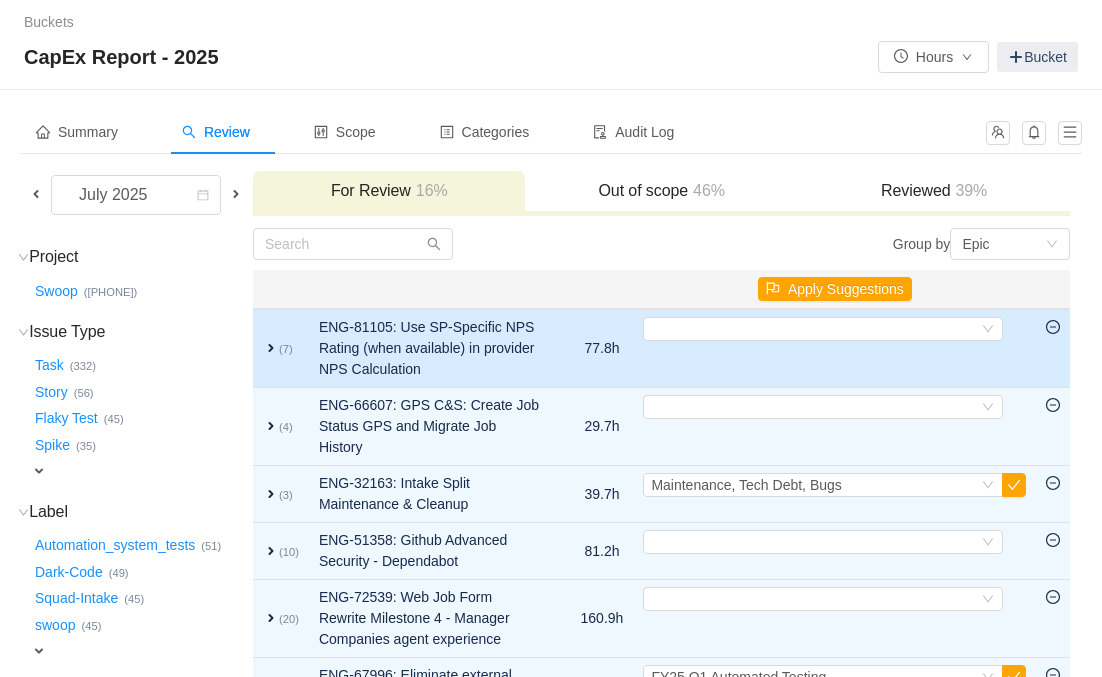 click on "expand" at bounding box center [271, 348] 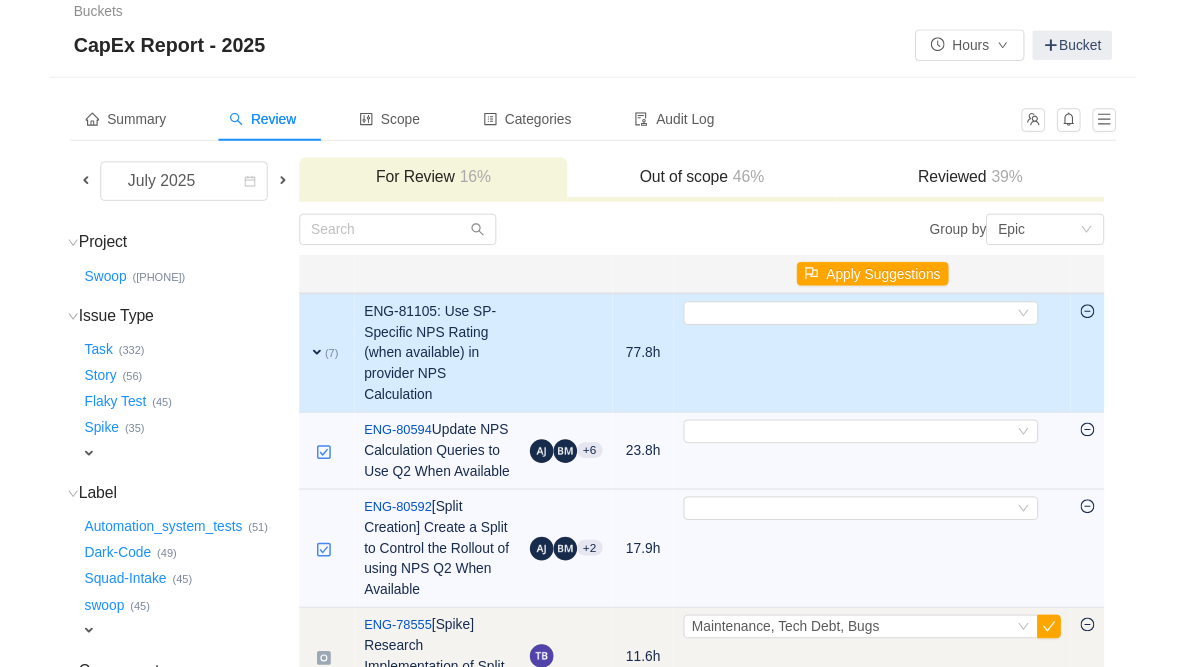 scroll, scrollTop: 0, scrollLeft: 0, axis: both 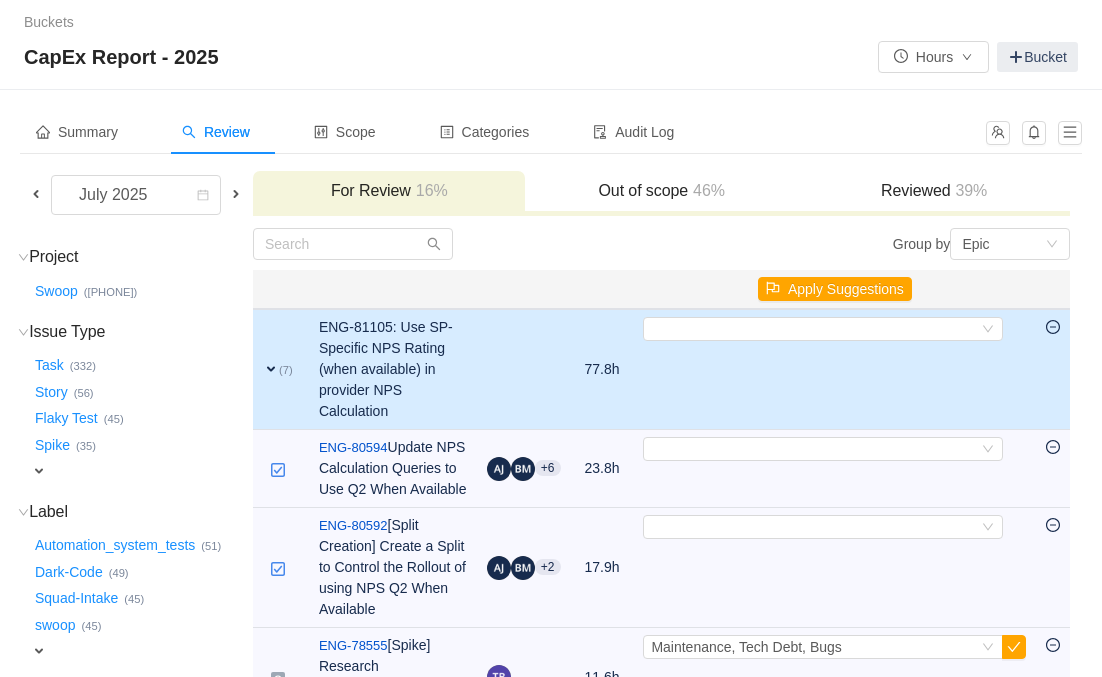 click on "expand" at bounding box center (271, 369) 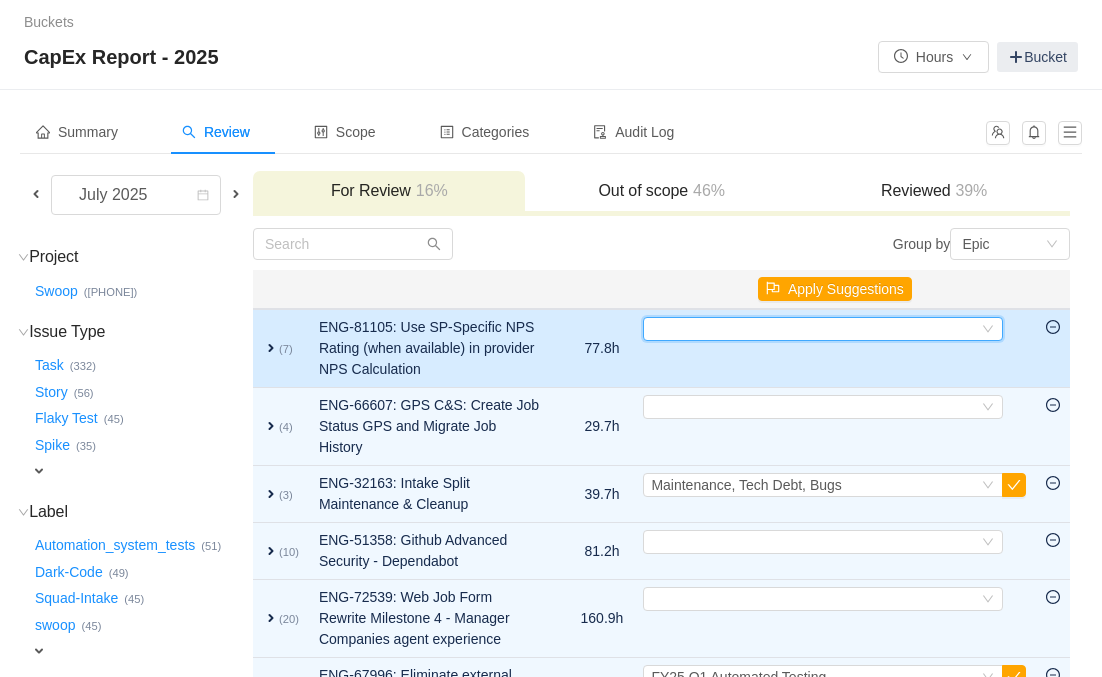 click on "Select" at bounding box center [814, 329] 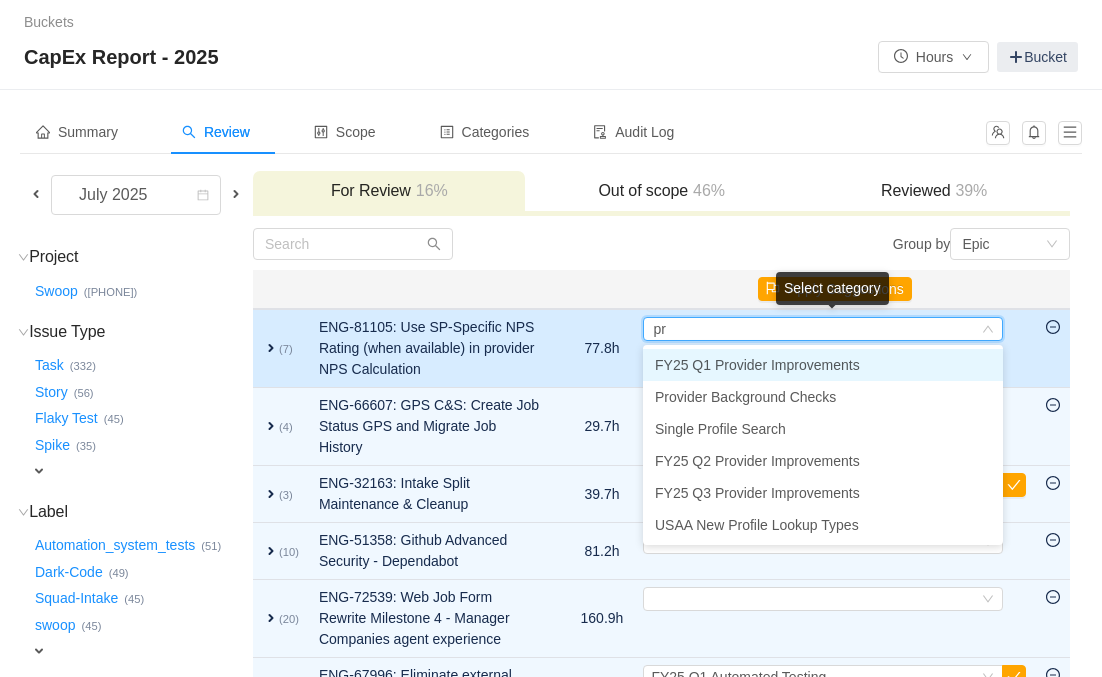 type on "p" 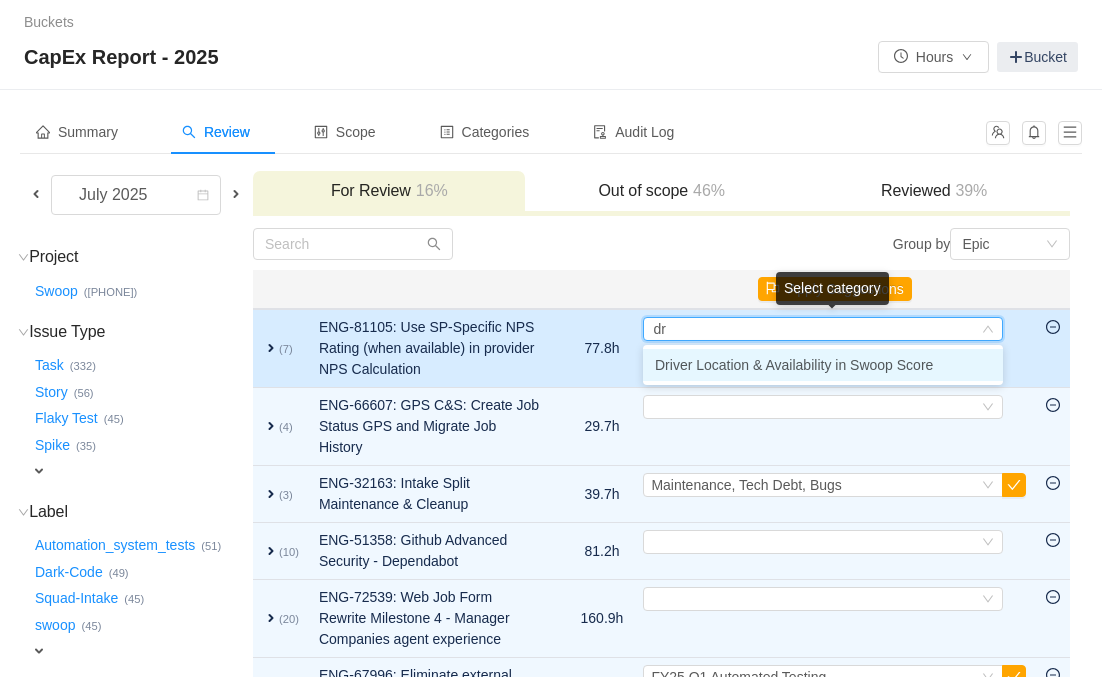 type on "dri" 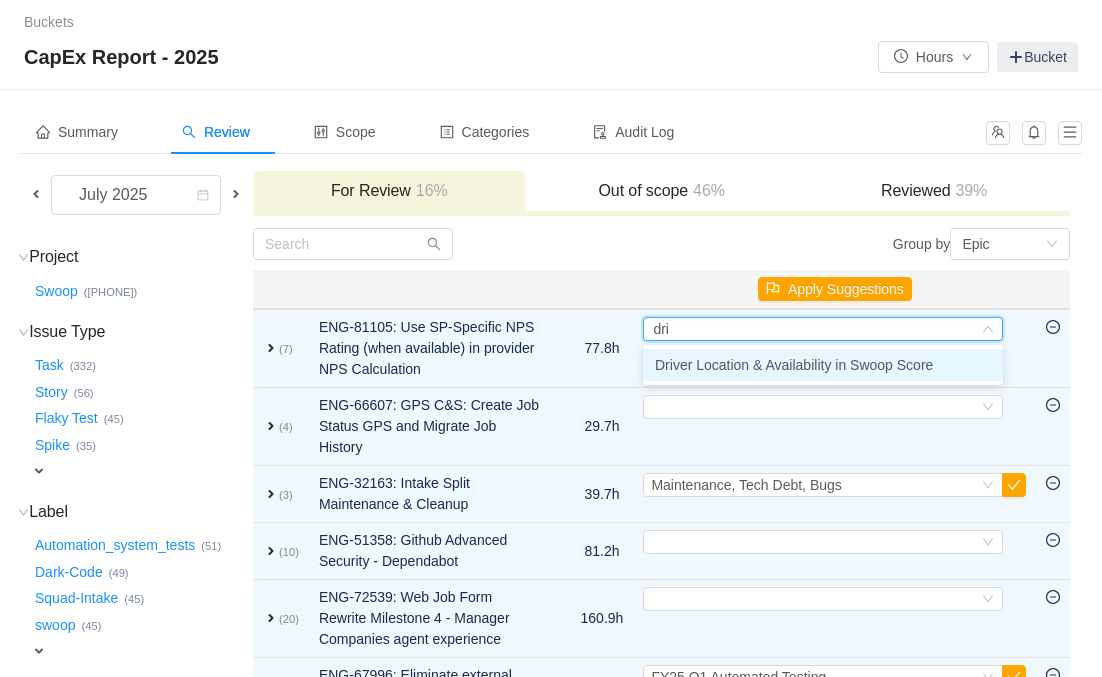 click on "Driver Location & Availability in Swoop Score" at bounding box center (794, 365) 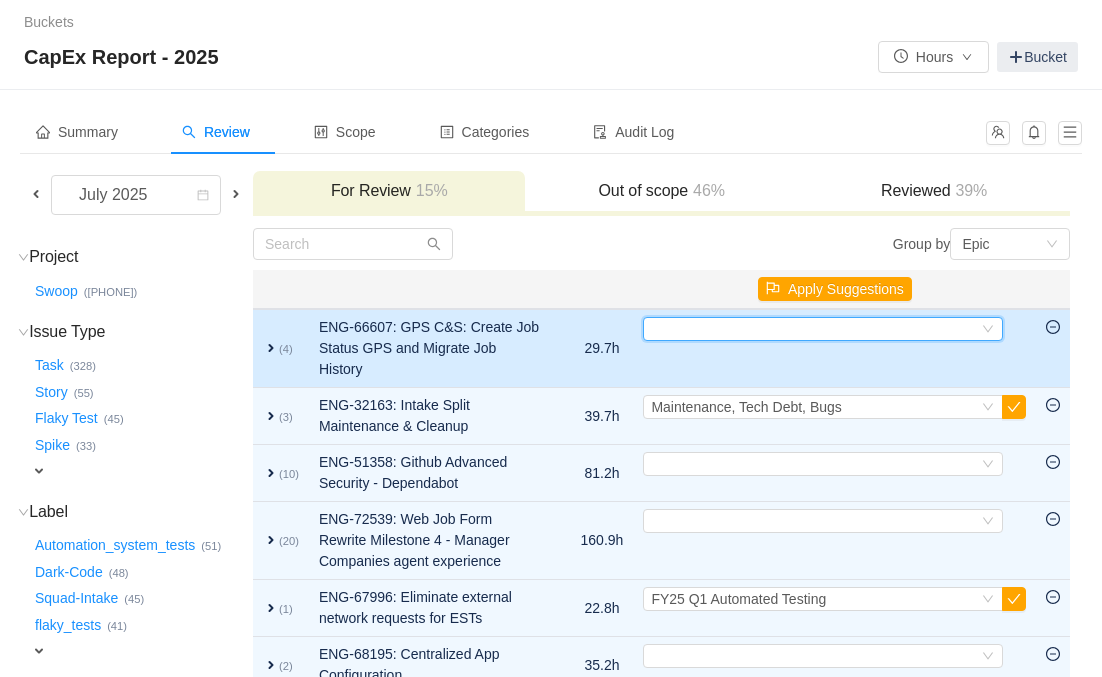 click on "Select" at bounding box center (814, 329) 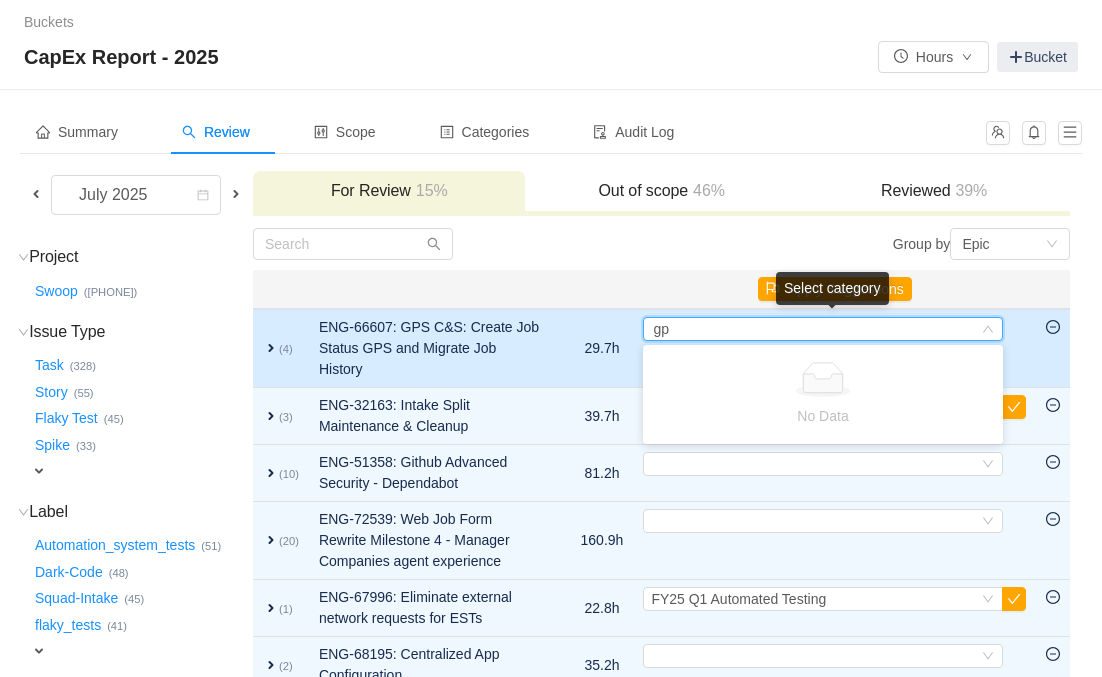 type on "g" 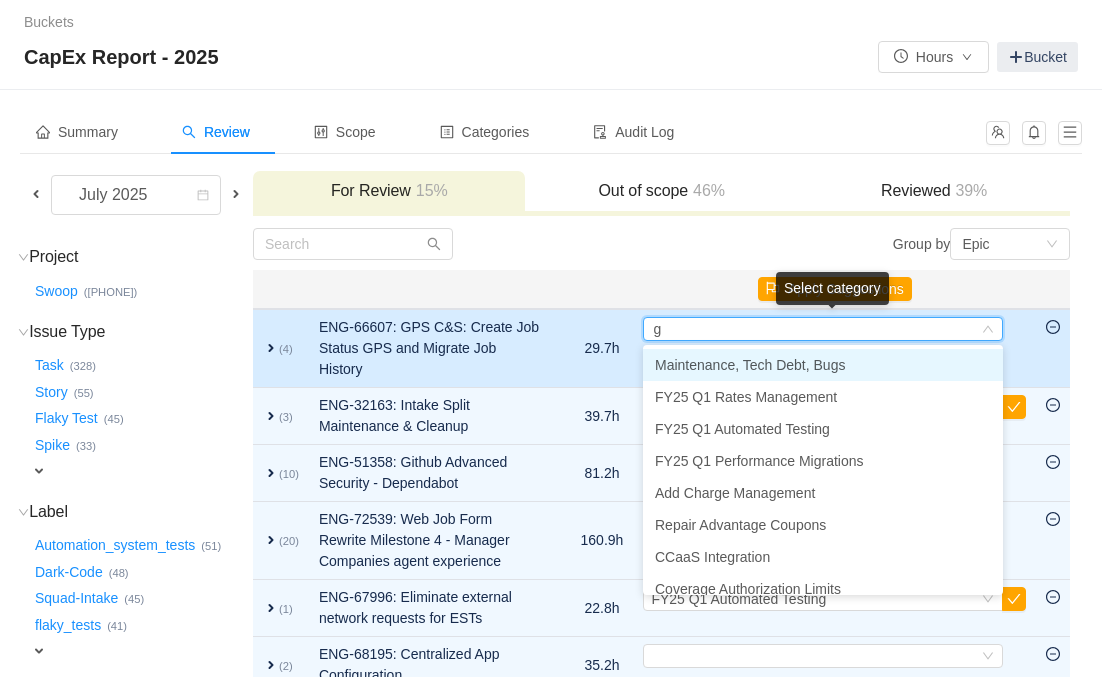 type 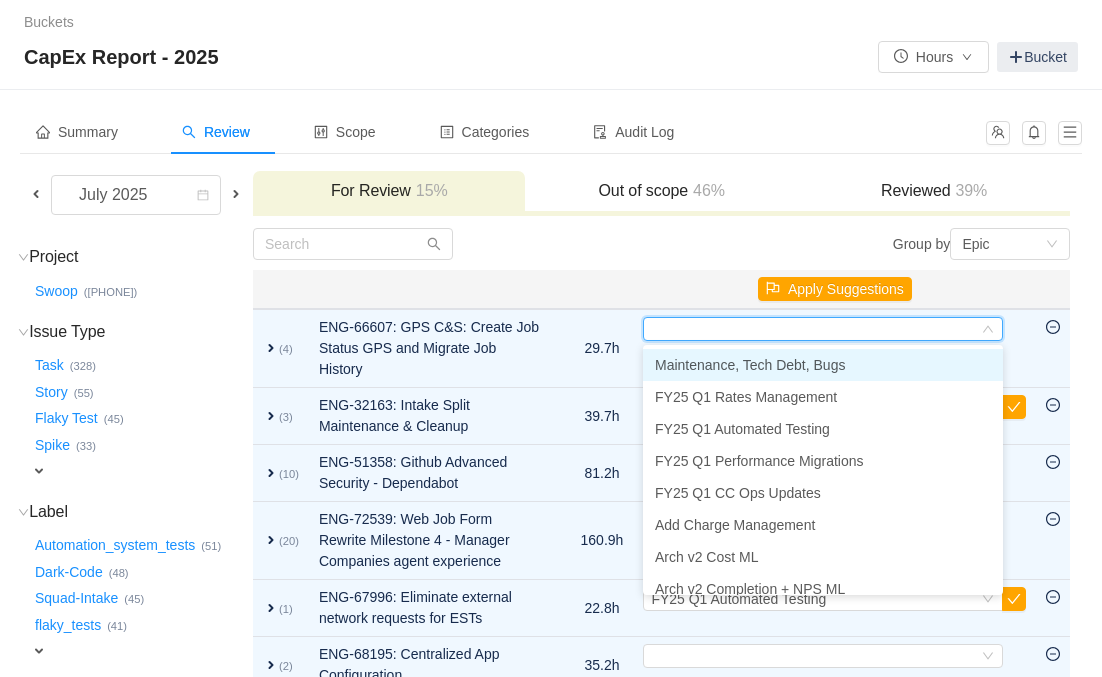 click on "Group by   Epic  You will see tickets here after they were marked as out of scope  You will see tickets here after they were categorized  Well done, nothing left for review! Check the summary or select another period for review Close Open Summary Apply Suggestions expand (4)  ENG-66607: GPS C&S: Create Job Status GPS and Migrate Job History   29.7h  Select   Out of scope expand (3)  ENG-32163: Intake Split Maintenance & Cleanup   39.7h  Select  Maintenance, Tech Debt, Bugs    Out of scope expand (10)  ENG-51358: Github Advanced Security - Dependabot   81.2h  Select   Out of scope expand (20)  ENG-72539: Web Job Form Rewrite Milestone 4 - Manager Companies agent experience   160.9h  Select   Out of scope expand (1)  ENG-67996: Eliminate external network requests for ESTs   22.8h  Select  FY25 Q1 Automated Testing    Out of scope expand (2)  ENG-68195: Centralized App Configuration   35.2h  Select   Out of scope expand (9)  ENG-72211: Mobile API automation   82.1h  Select   Out of scope expand (9)" at bounding box center [661, 672] 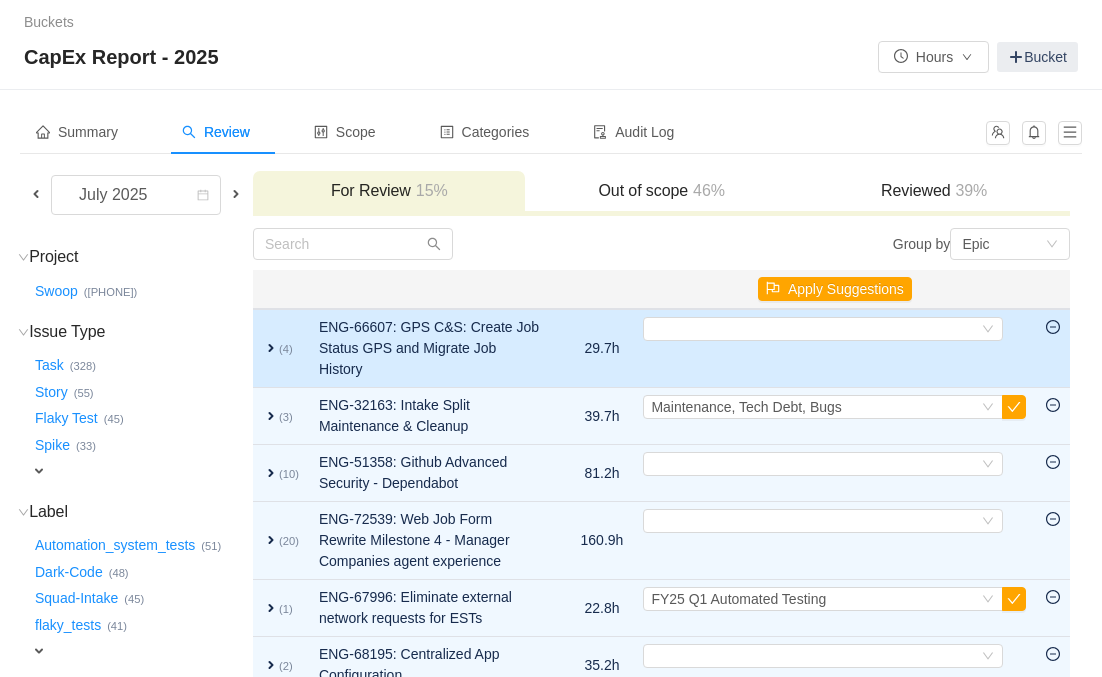 click on "expand" at bounding box center (271, 348) 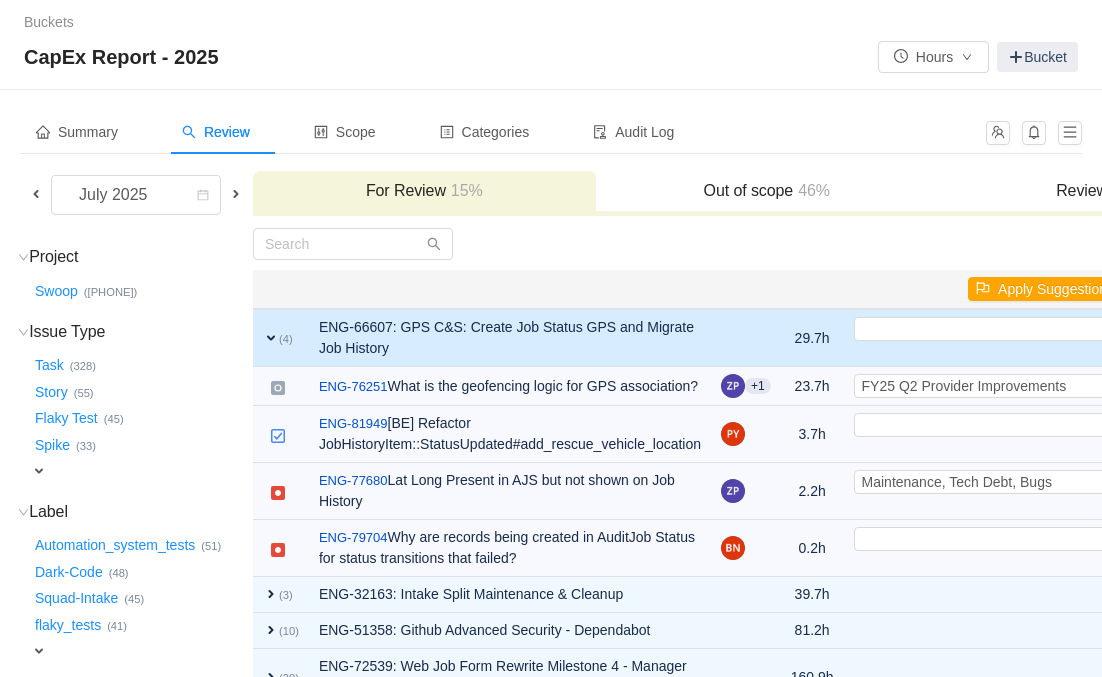click on "expand" at bounding box center (271, 338) 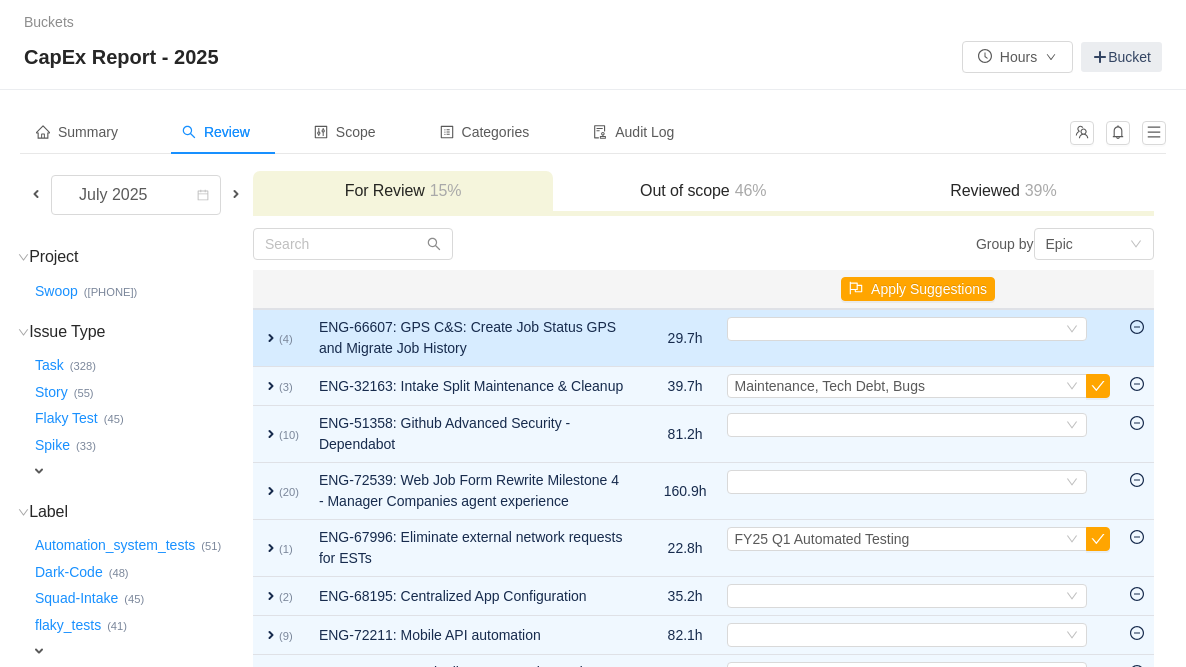 click on "expand" at bounding box center [271, 338] 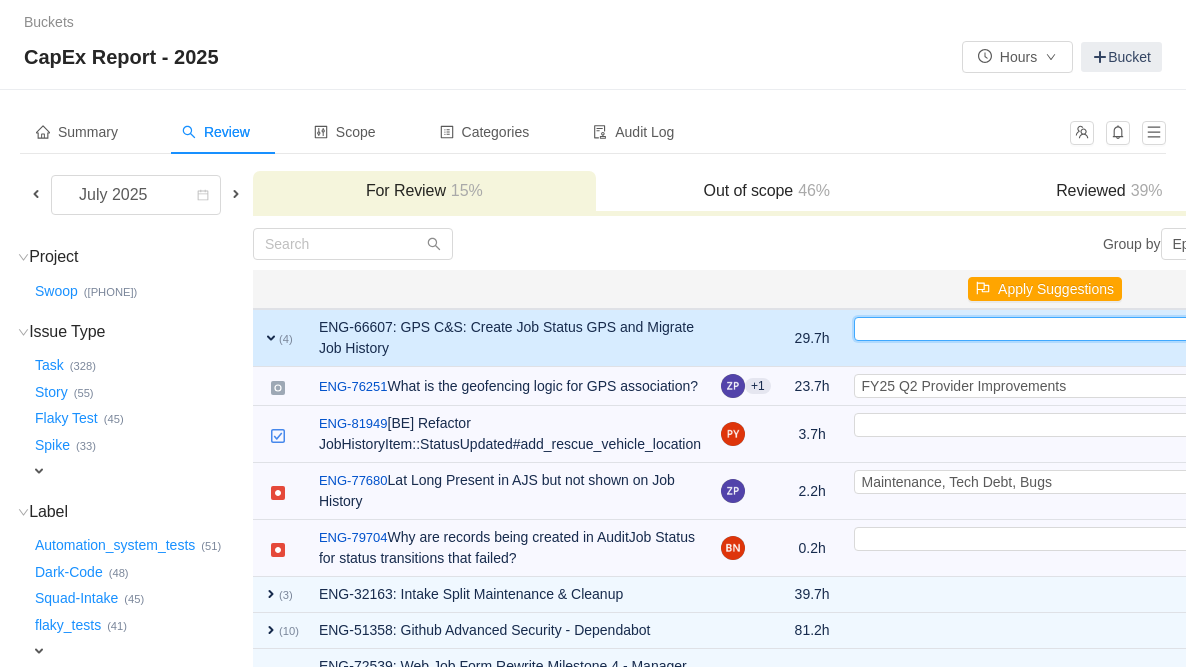click on "Select" at bounding box center (1025, 329) 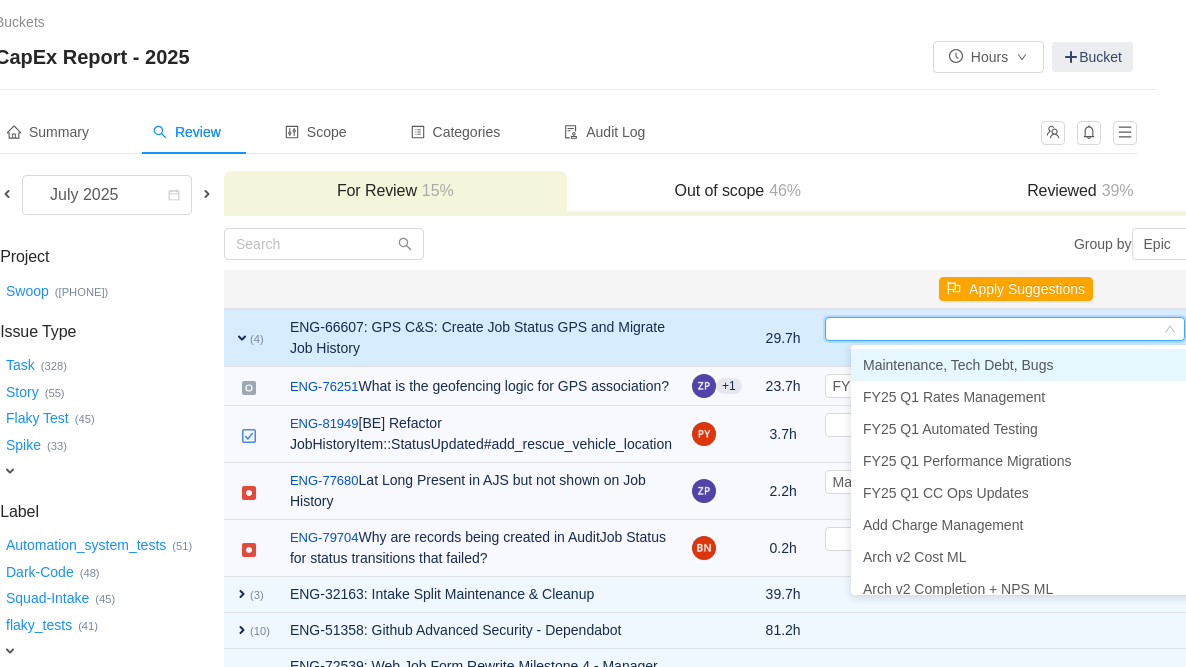 click at bounding box center (481, 289) 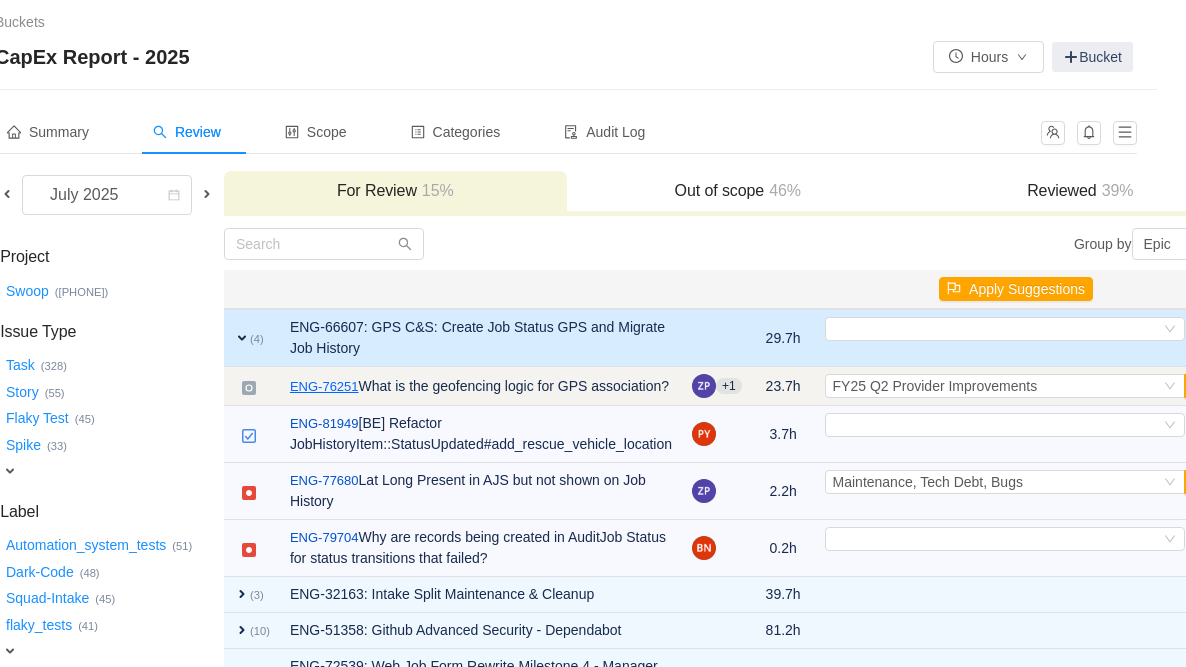 click on "ENG-76251" at bounding box center (324, 387) 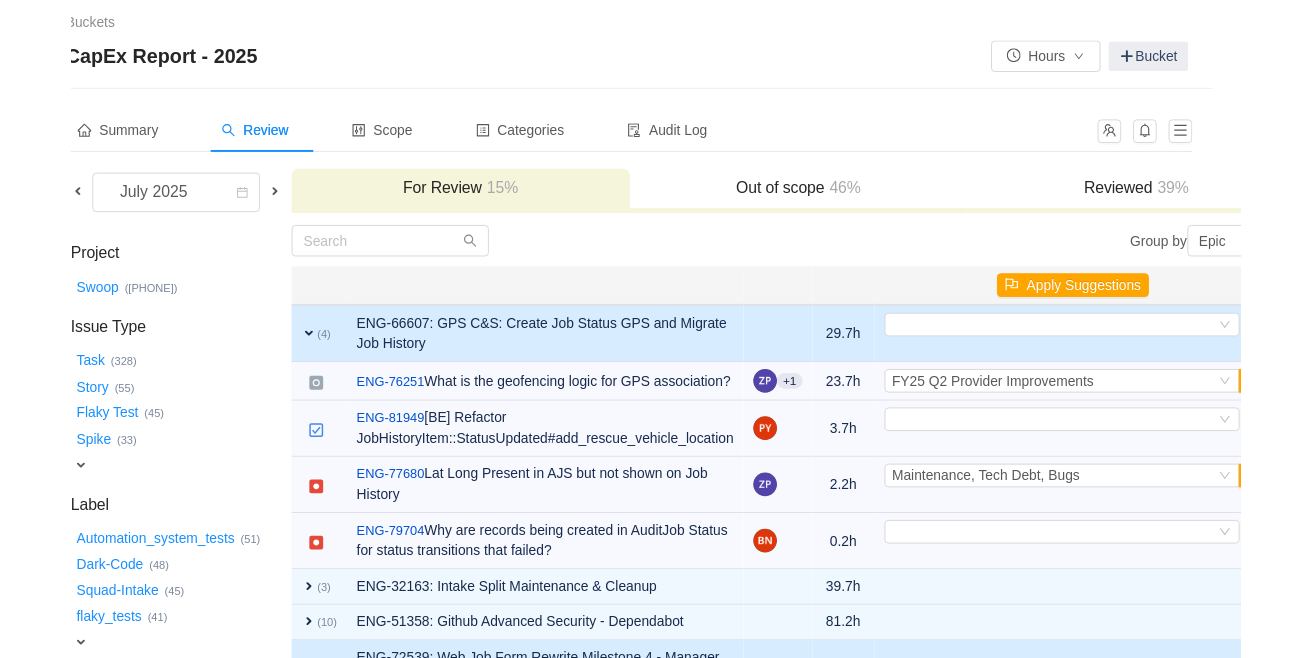 scroll, scrollTop: 0, scrollLeft: 0, axis: both 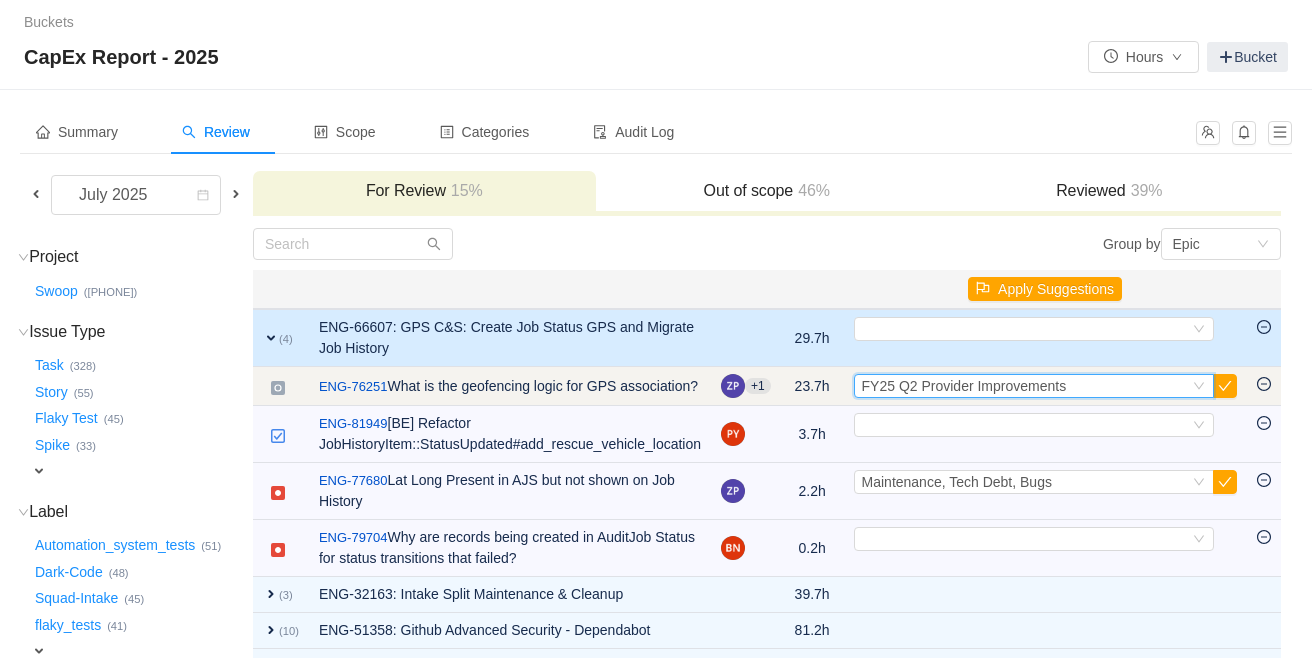 click on "FY25 Q2 Provider Improvements" at bounding box center (964, 386) 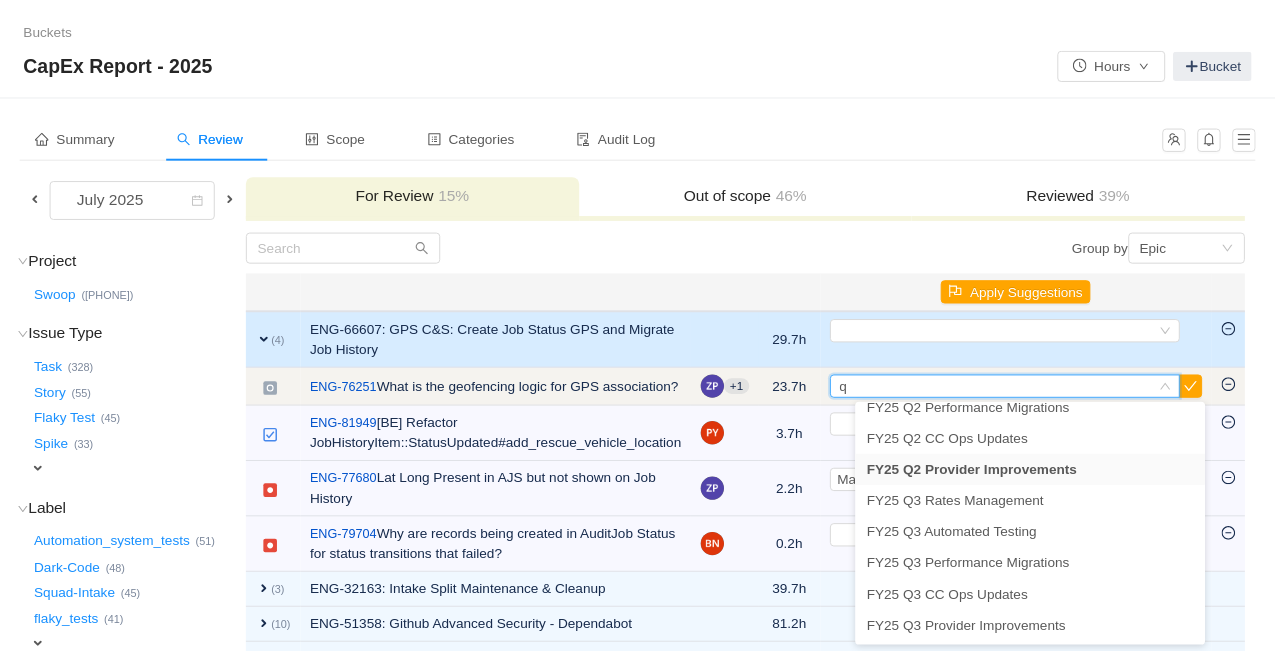 scroll, scrollTop: 4, scrollLeft: 0, axis: vertical 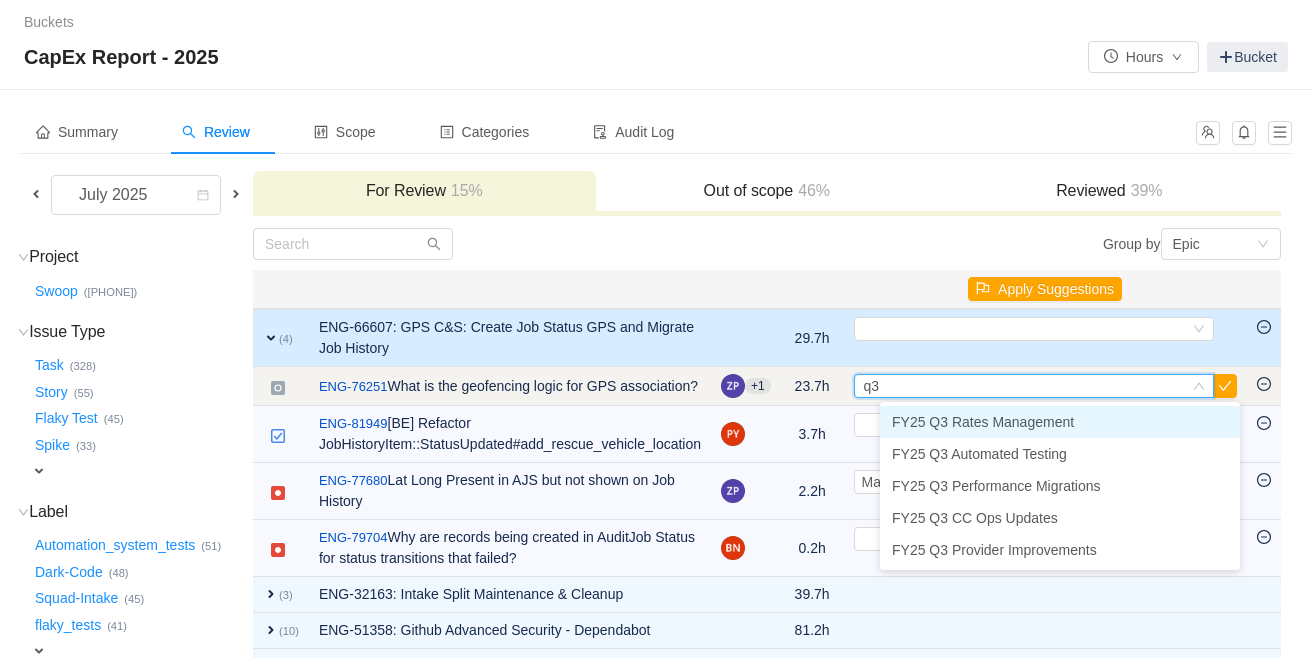 type on "q3" 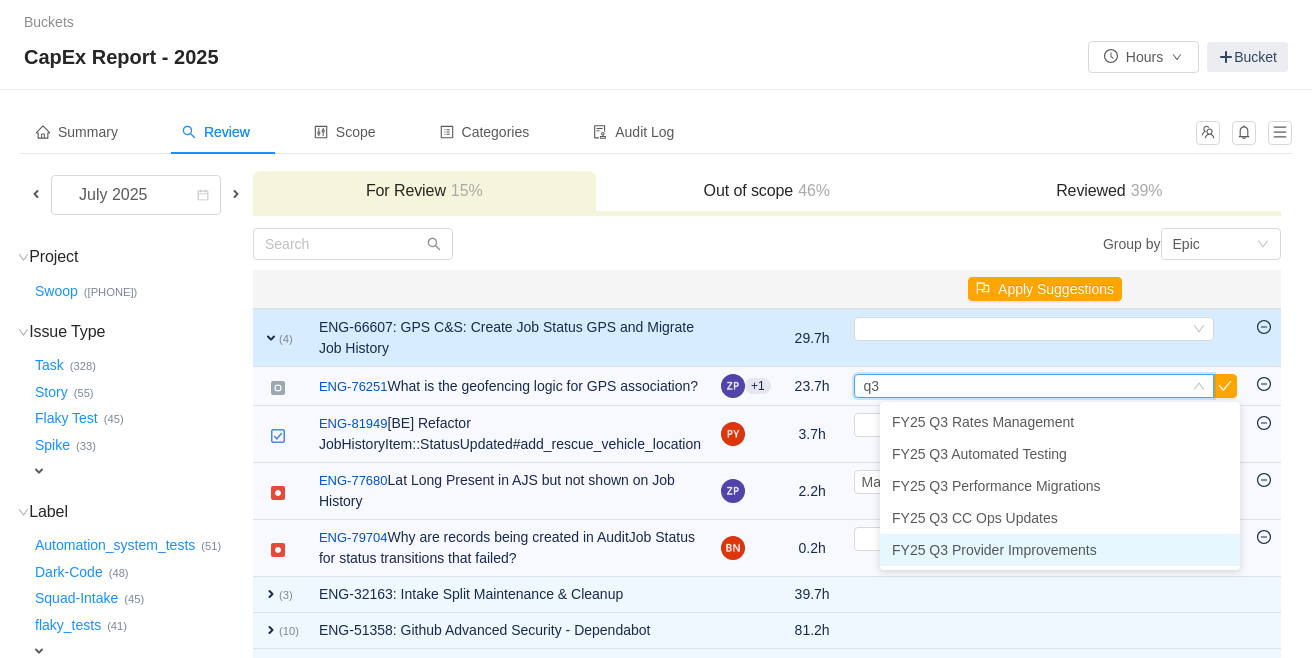 click on "FY25 Q3 Provider Improvements" at bounding box center (994, 550) 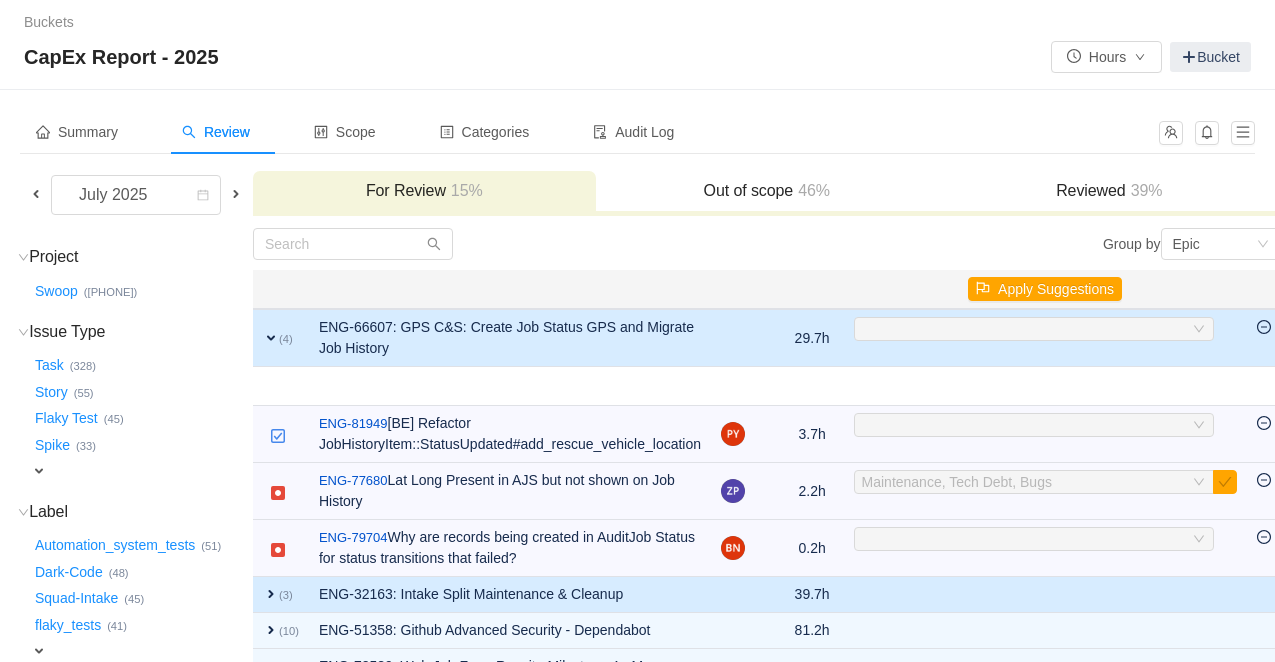 drag, startPoint x: 267, startPoint y: 338, endPoint x: 268, endPoint y: 367, distance: 29.017237 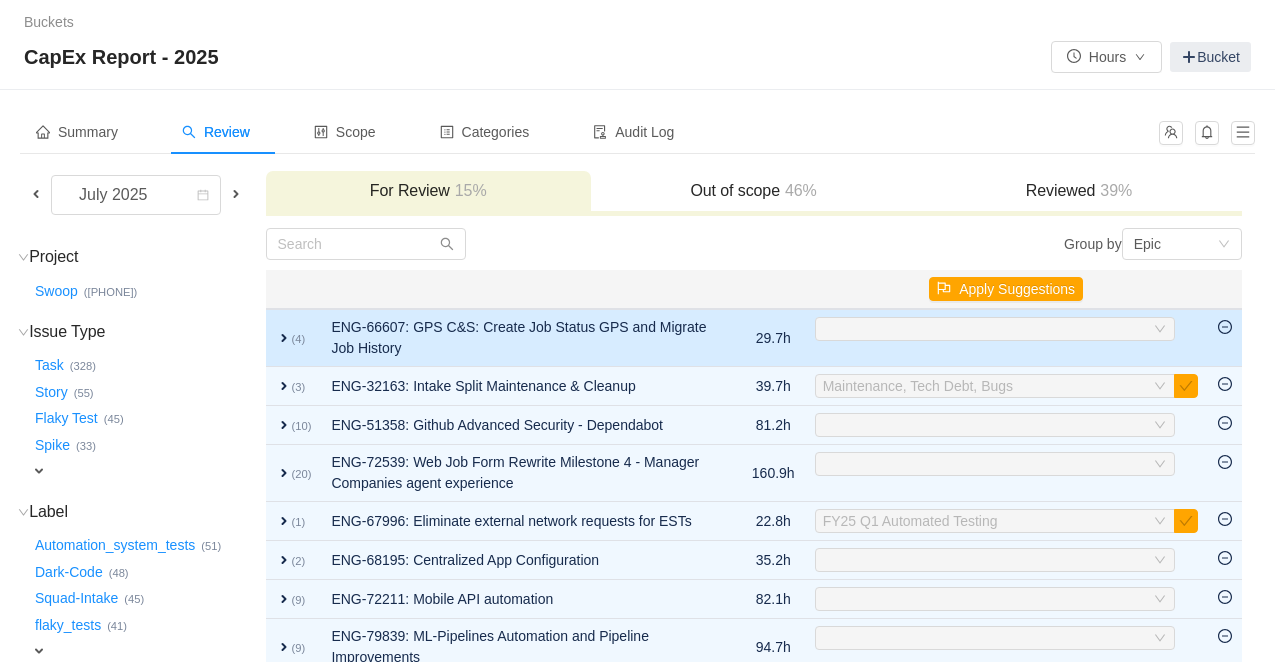 click on "expand" at bounding box center (284, 338) 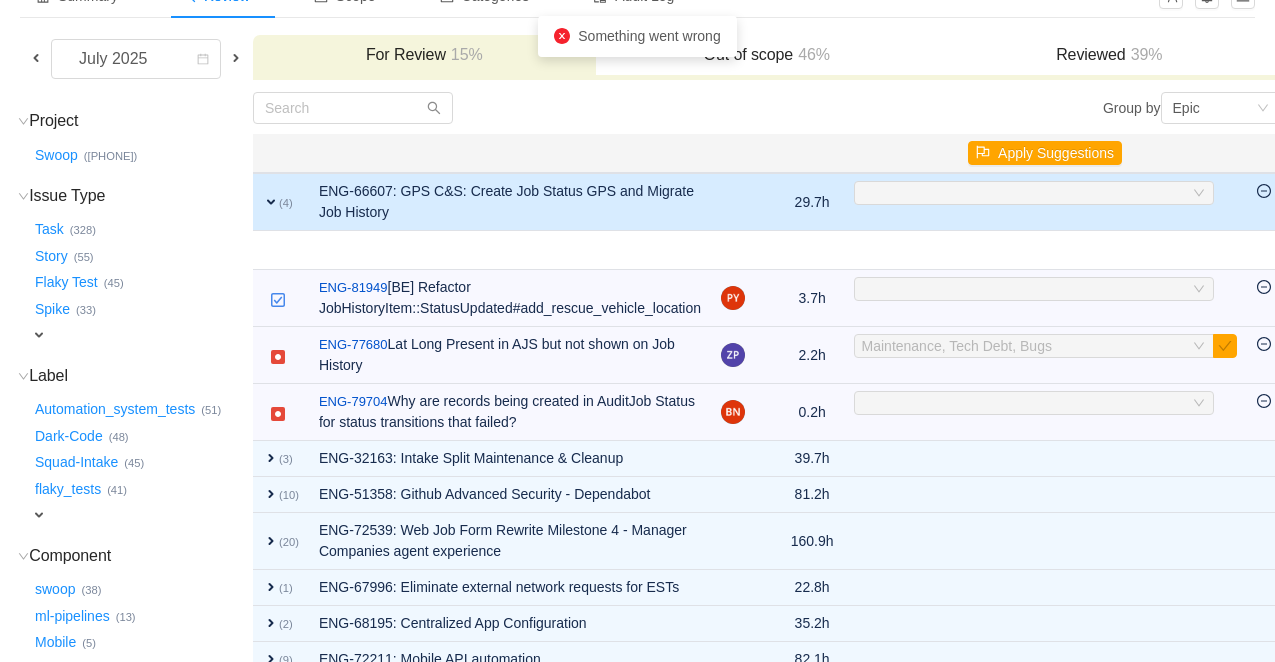 scroll, scrollTop: 0, scrollLeft: 0, axis: both 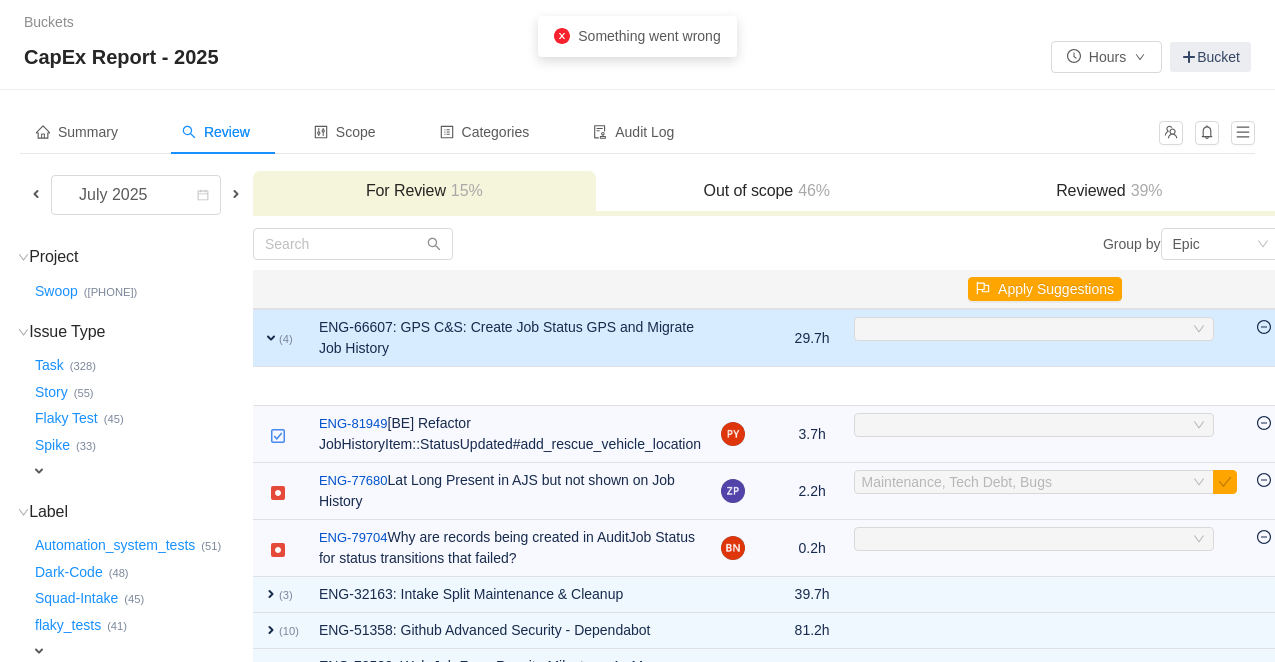 click on "expand (4)" at bounding box center [281, 338] 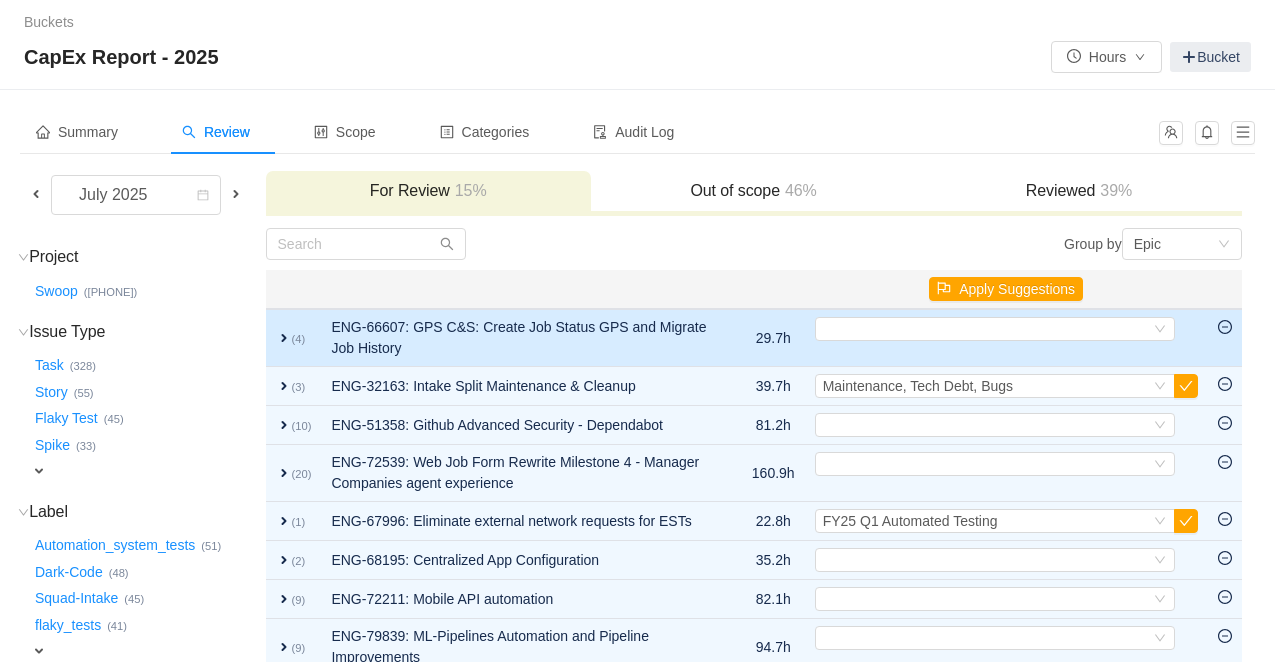 click on "(4)" at bounding box center [299, 339] 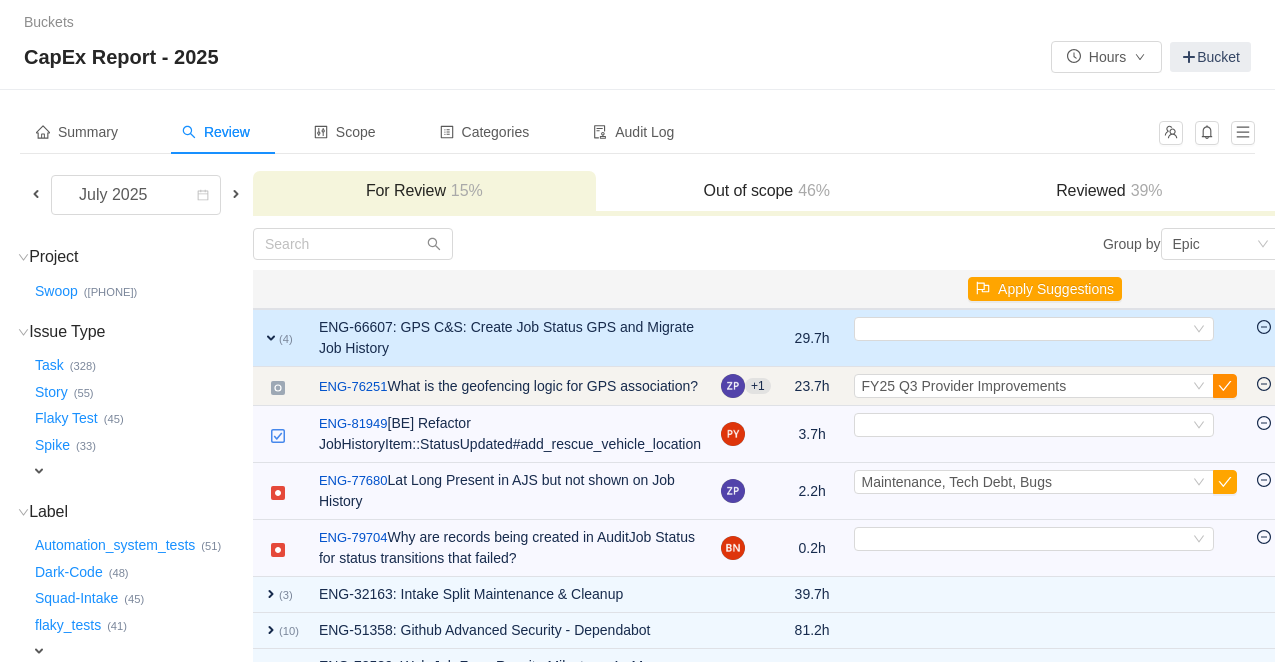 click at bounding box center (1225, 386) 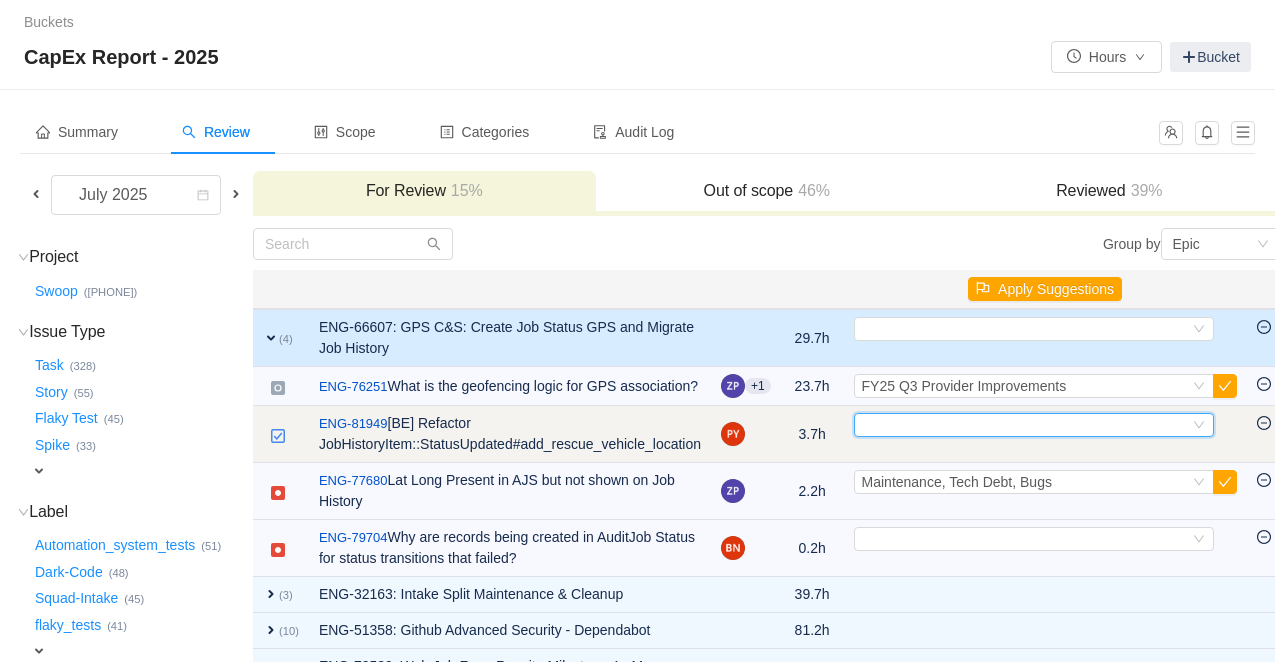 click on "Select" at bounding box center (1025, 425) 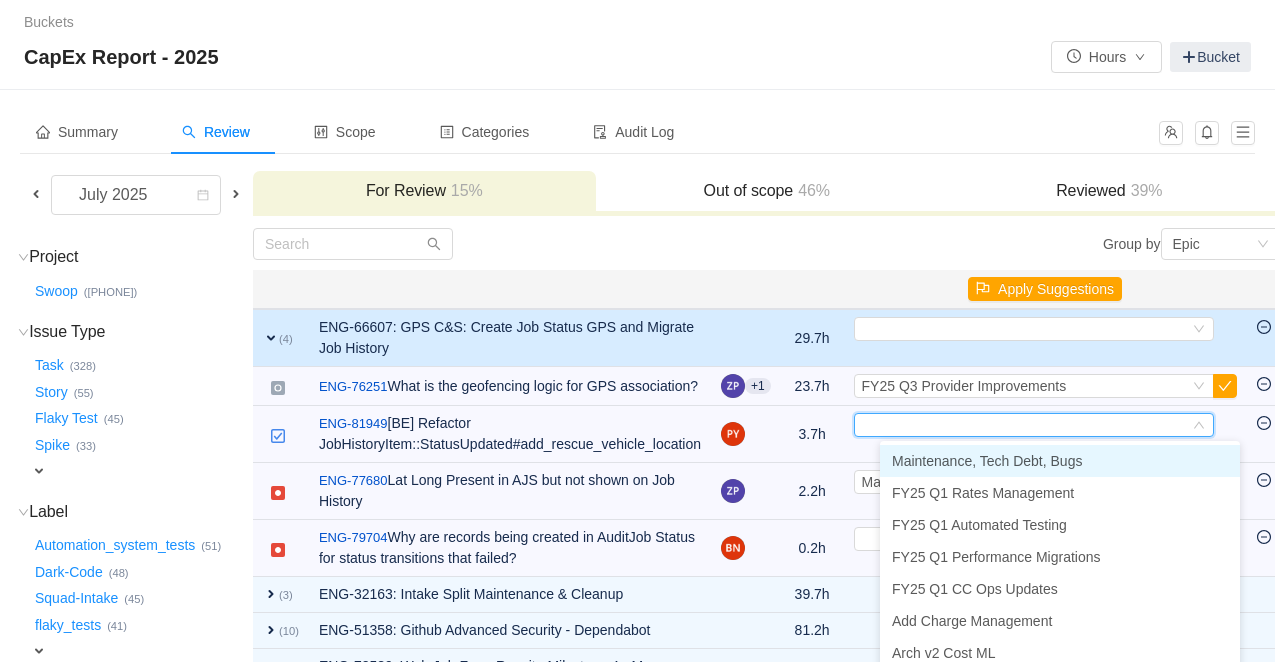 click on "Maintenance, Tech Debt, Bugs" at bounding box center [987, 461] 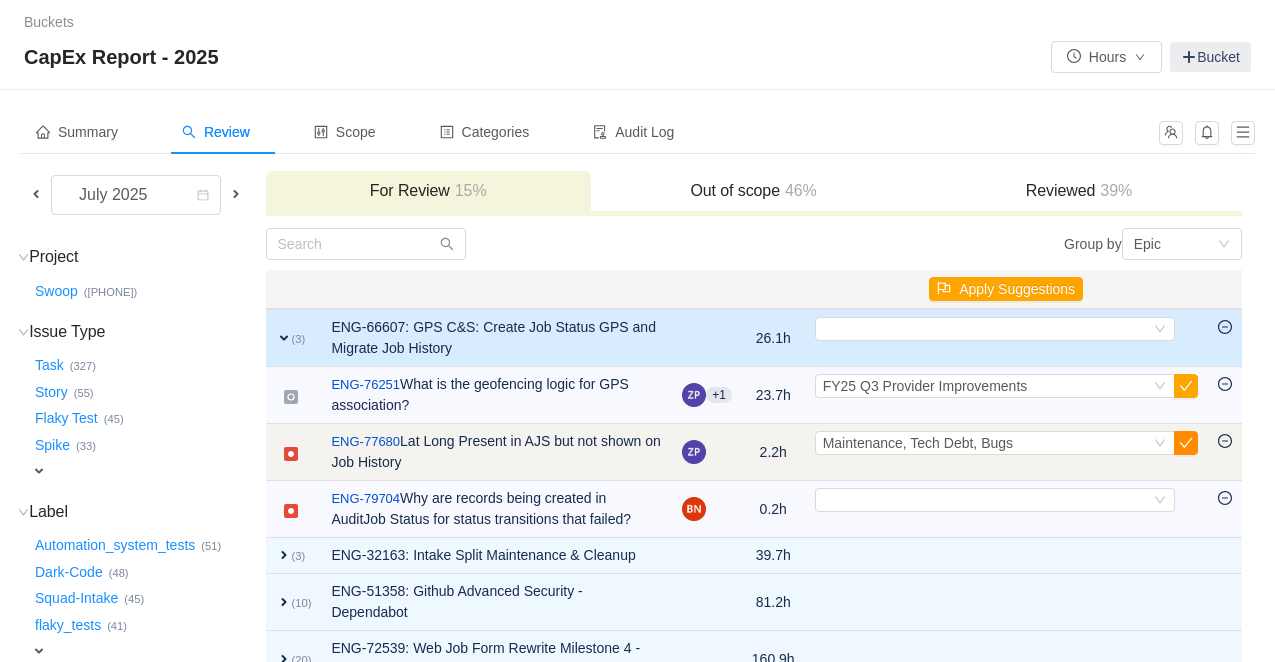 click at bounding box center (1186, 443) 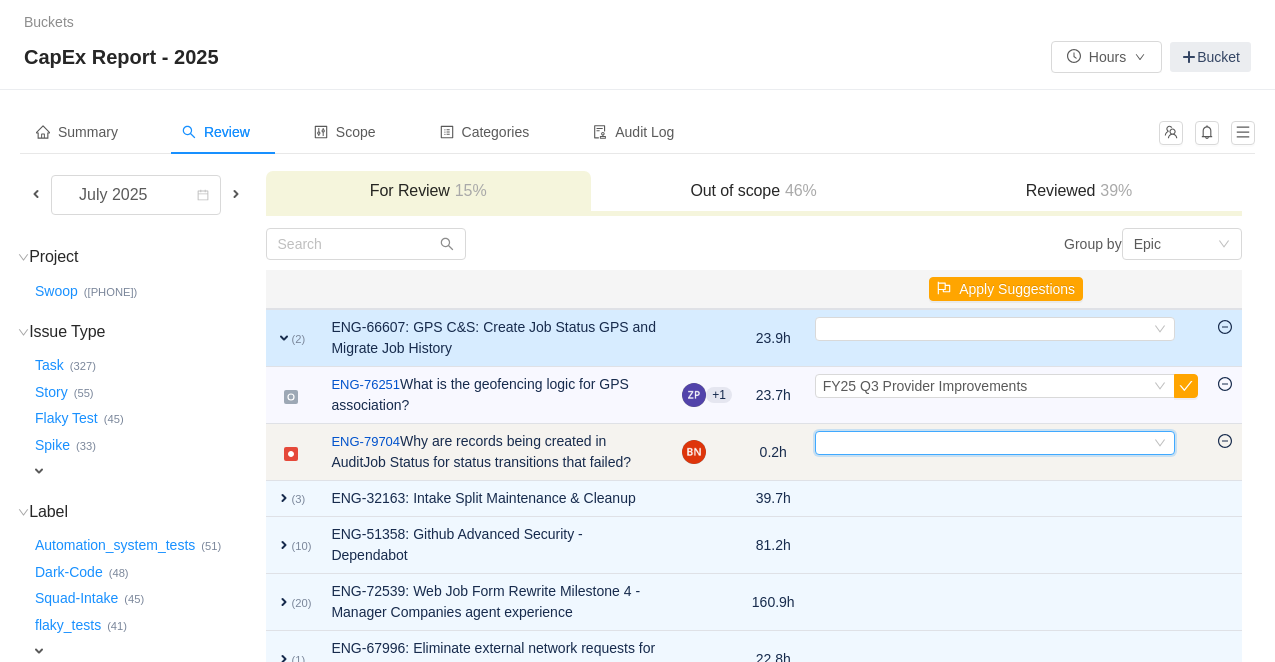 click on "Select" at bounding box center (995, 443) 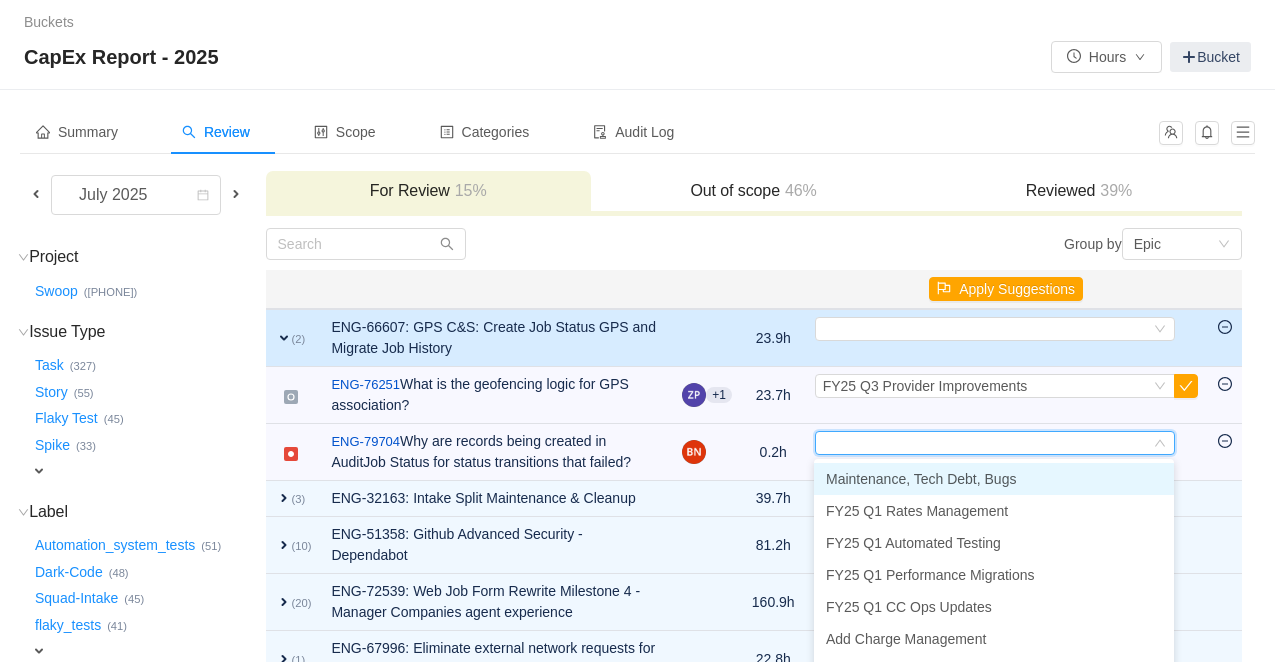 click on "Maintenance, Tech Debt, Bugs" at bounding box center [921, 479] 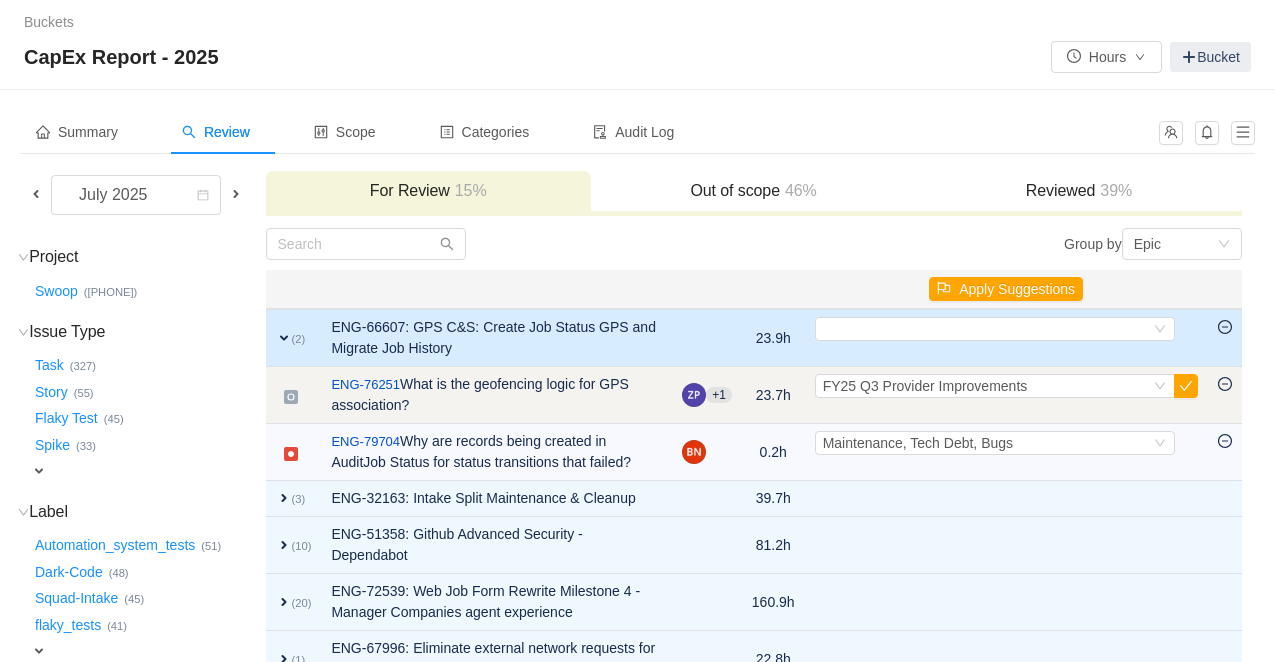 drag, startPoint x: 1191, startPoint y: 383, endPoint x: 1196, endPoint y: 398, distance: 15.811388 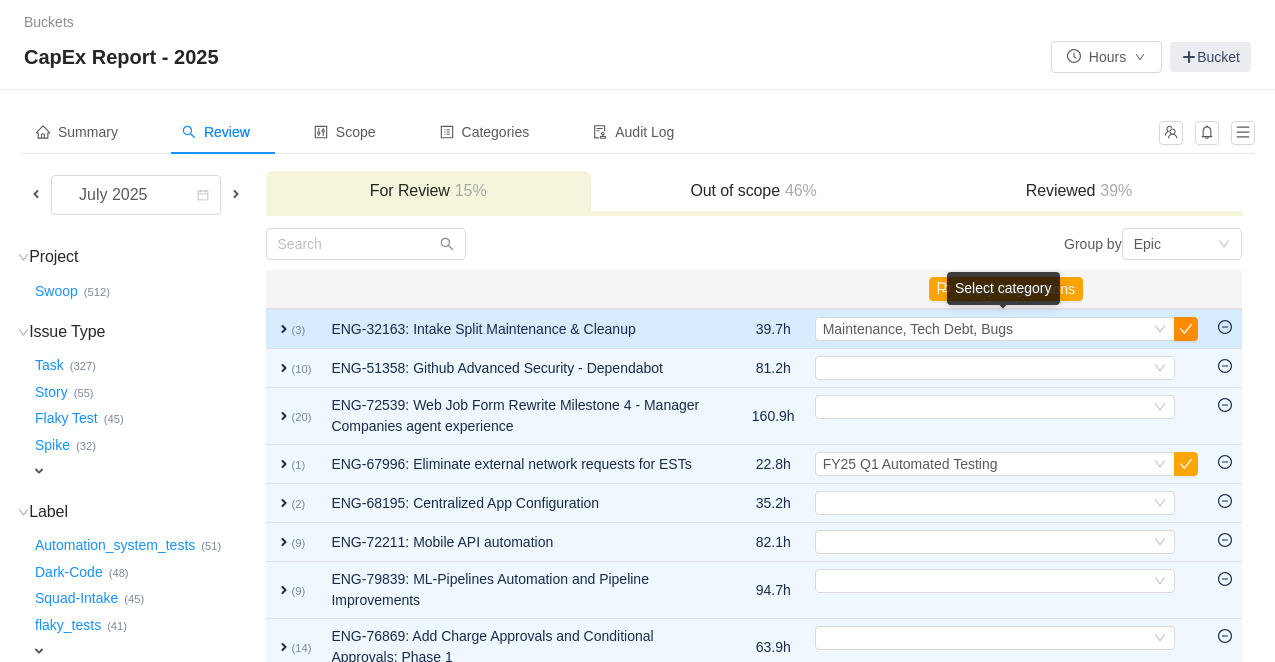 click at bounding box center [1186, 329] 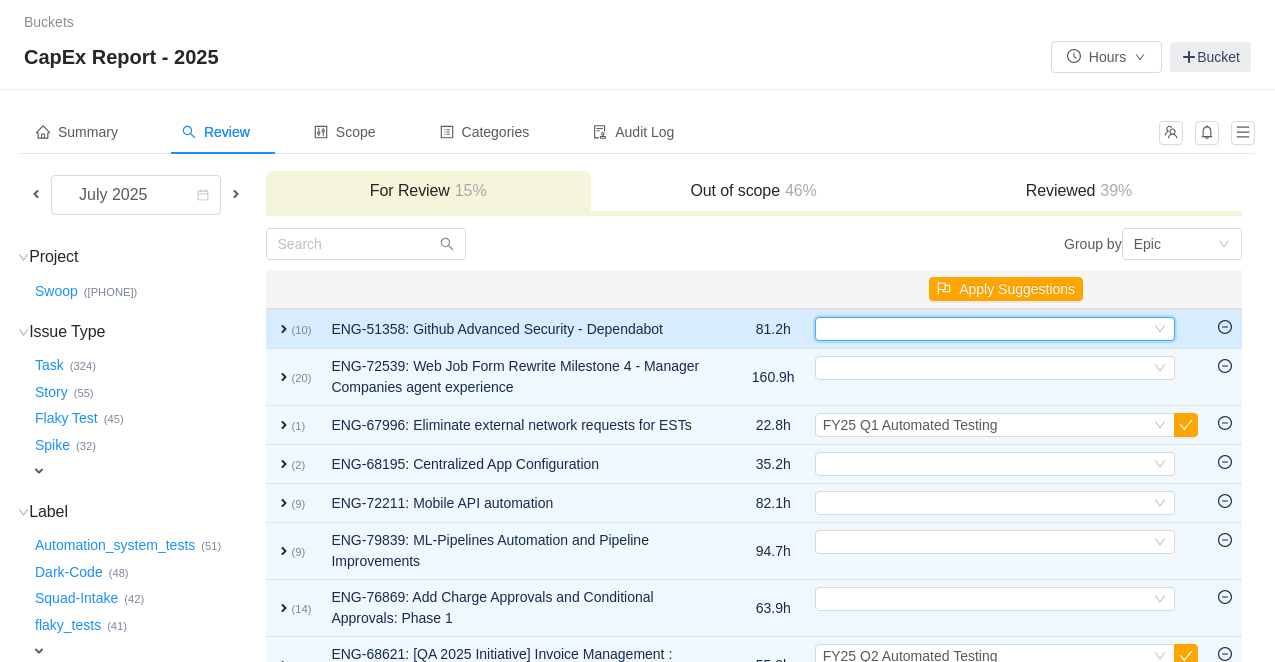 click on "Select" at bounding box center (986, 329) 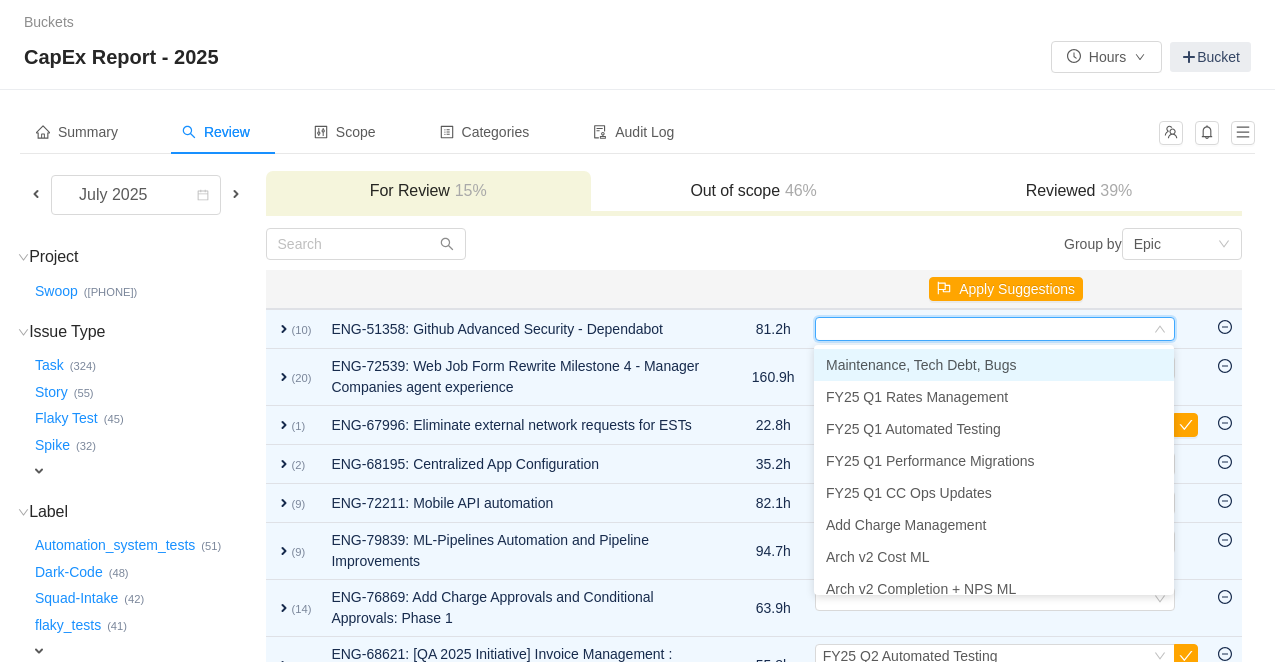 click on "Maintenance, Tech Debt, Bugs" at bounding box center (921, 365) 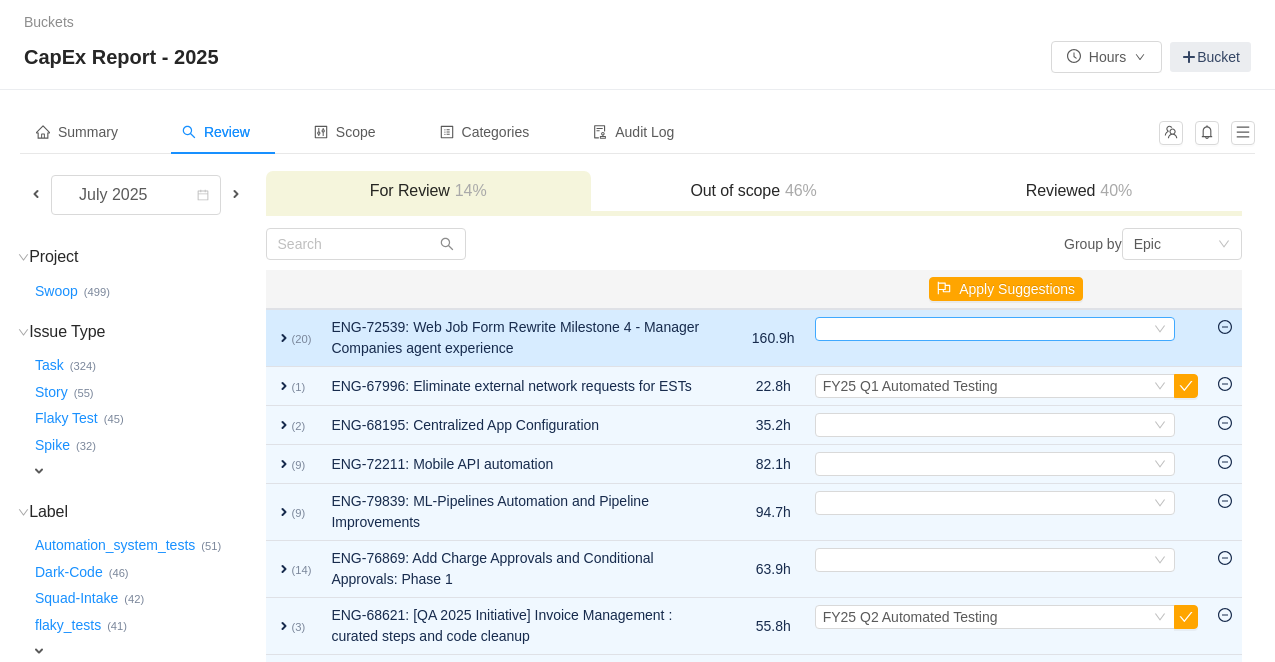 click on "Select" at bounding box center (986, 329) 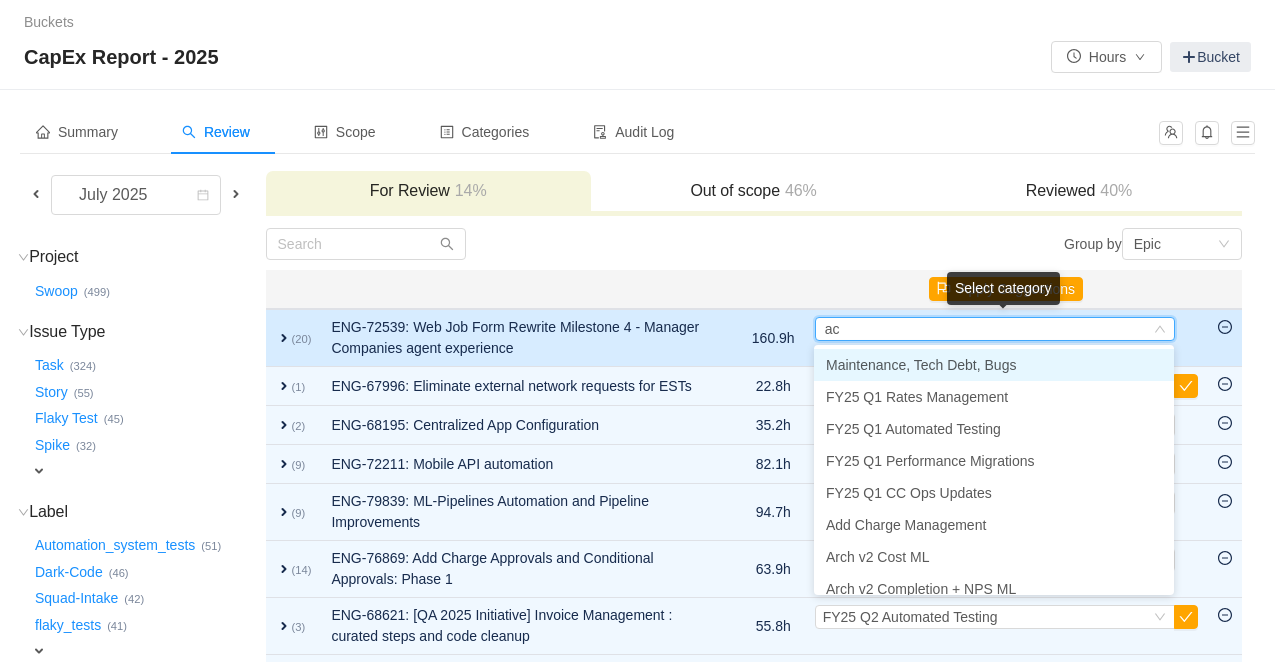 type on "acc" 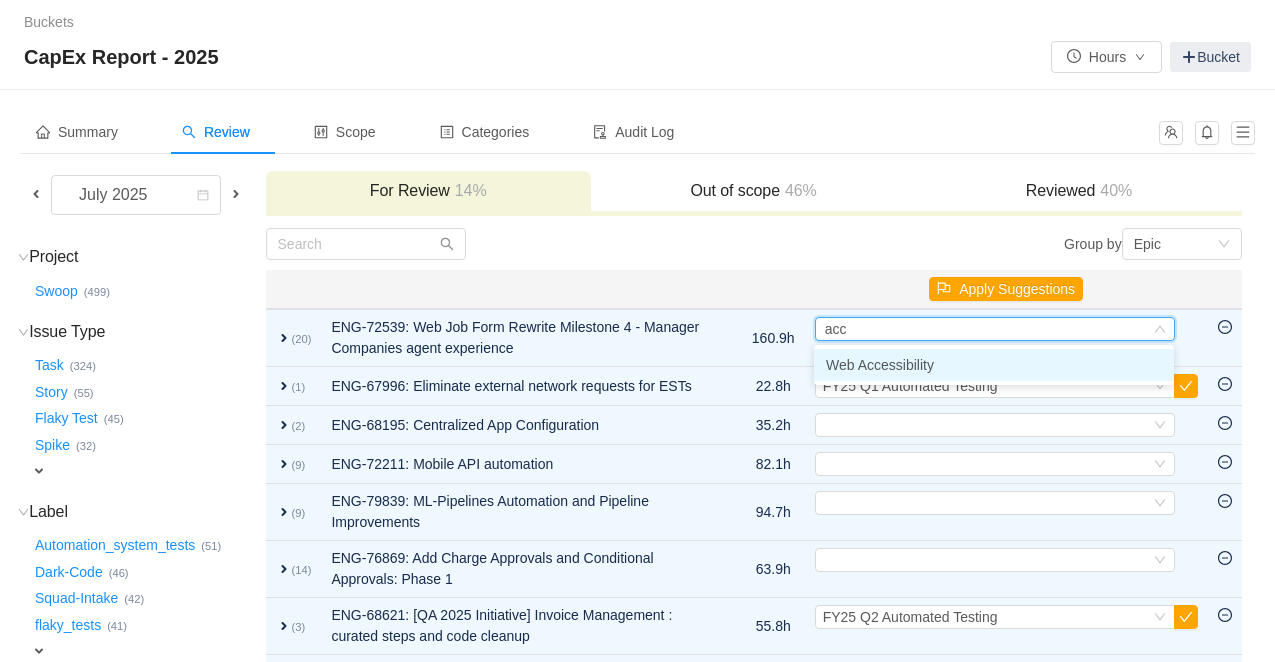 click on "Web Accessibility" at bounding box center (880, 365) 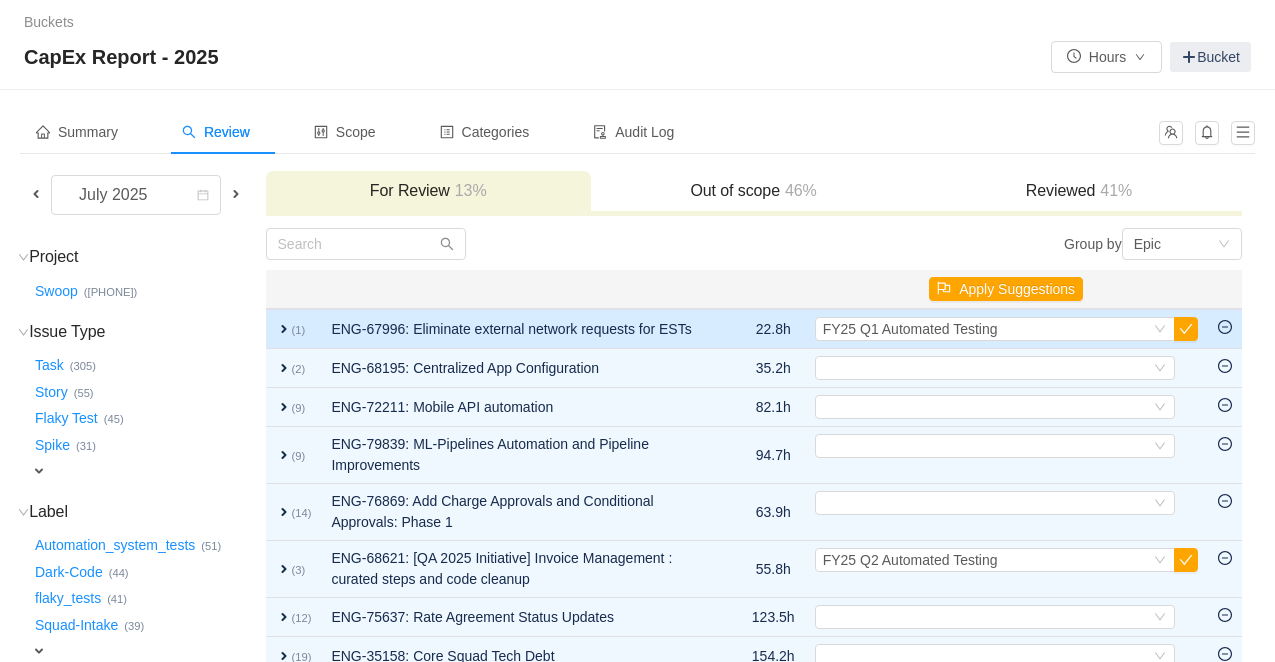 click on "expand" at bounding box center (284, 329) 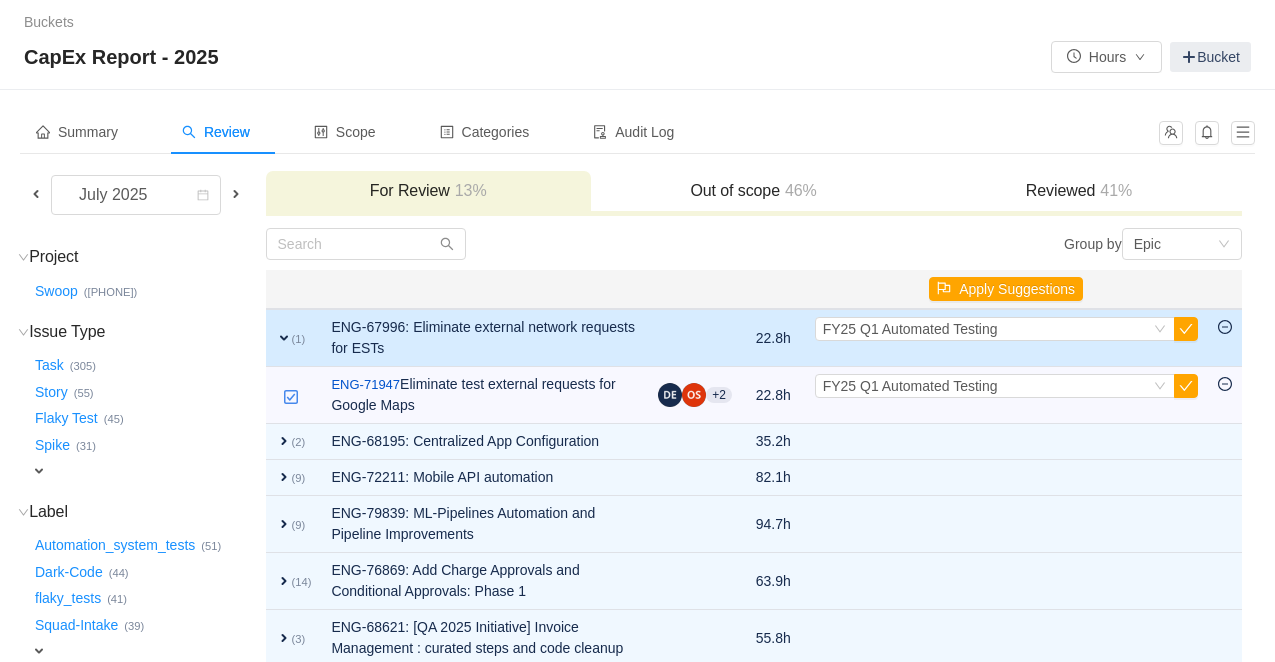 click on "expand" at bounding box center (284, 338) 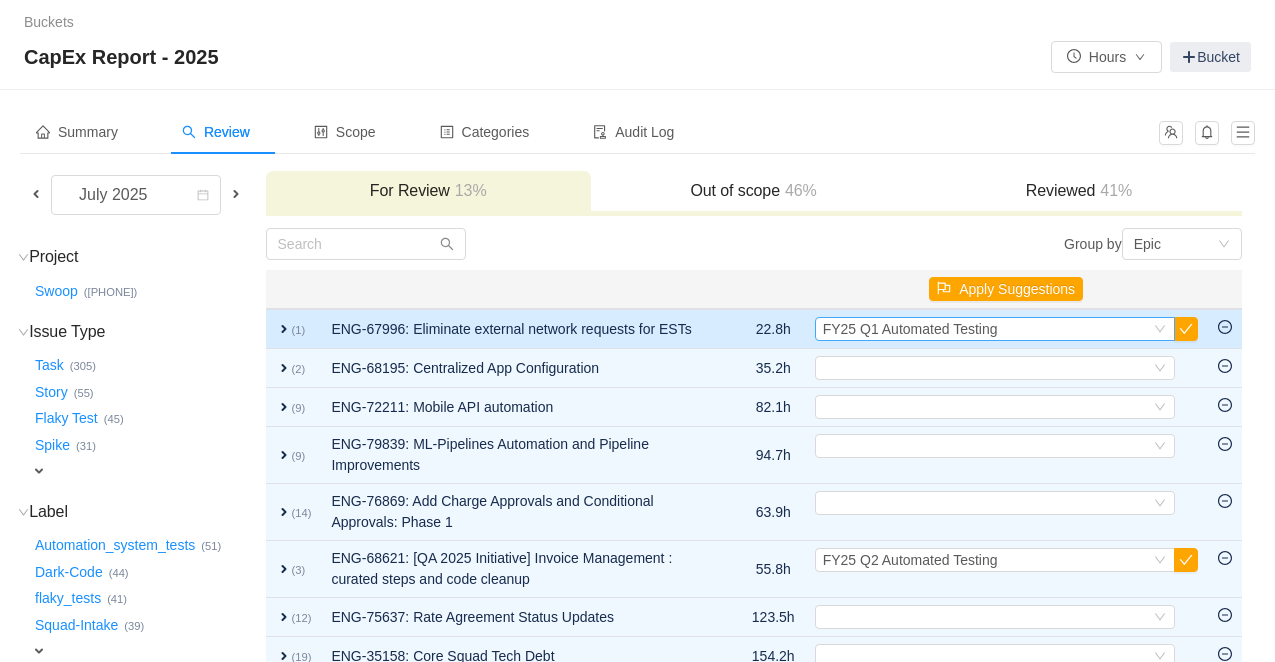 click on "FY25 Q1 Automated Testing" at bounding box center [910, 329] 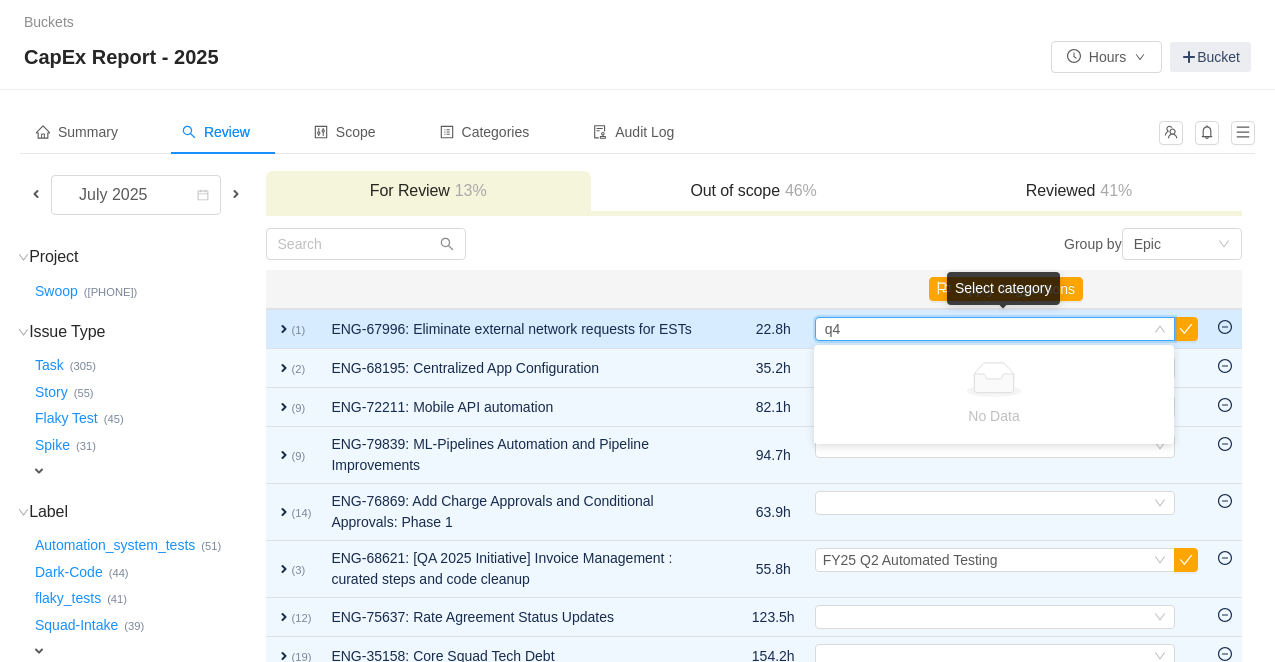 type on "q" 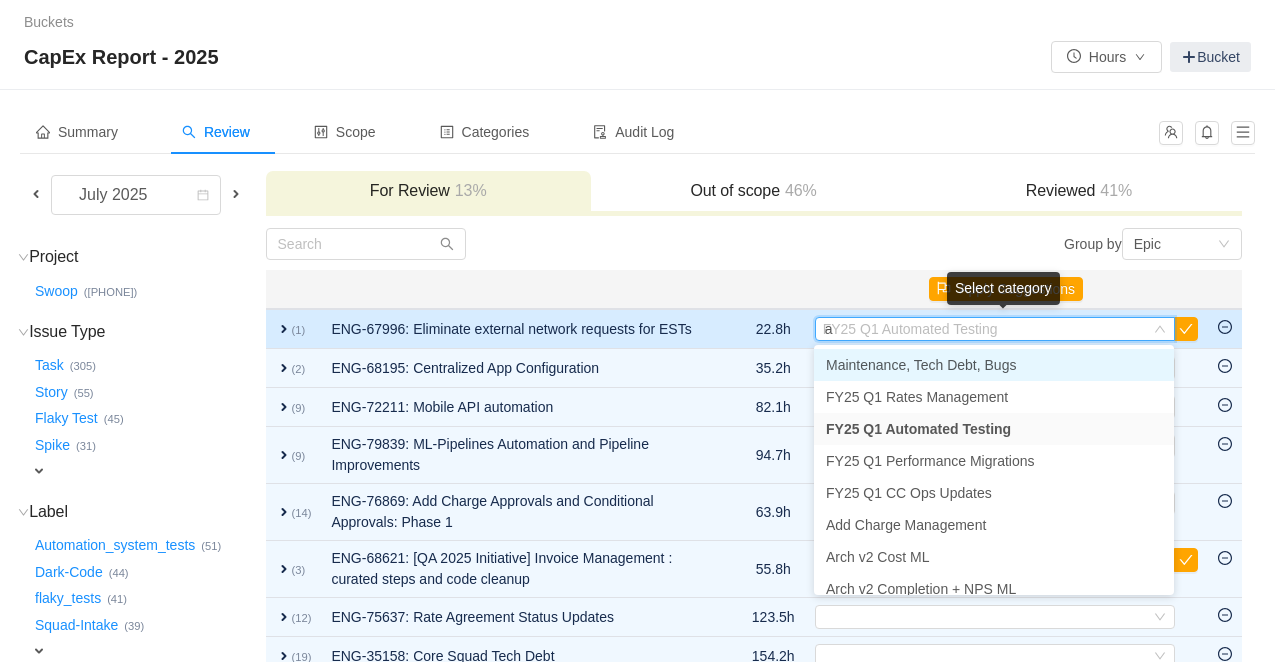 type on "au" 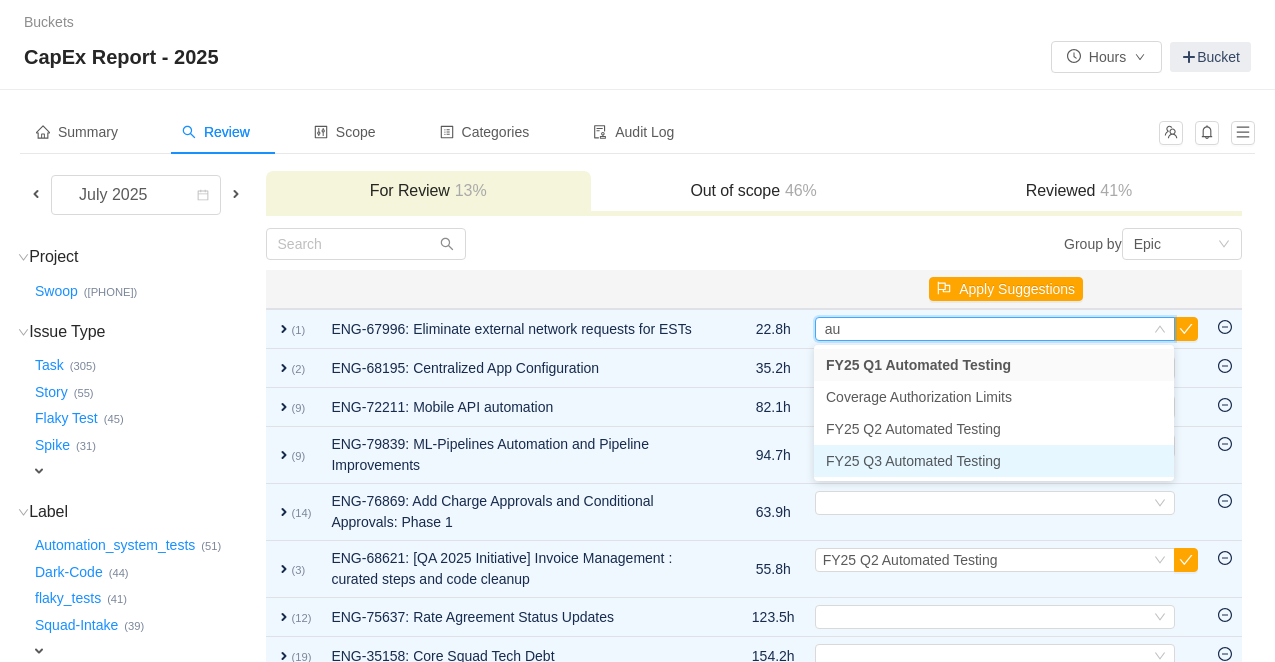 click on "FY25 Q3 Automated Testing" at bounding box center (913, 461) 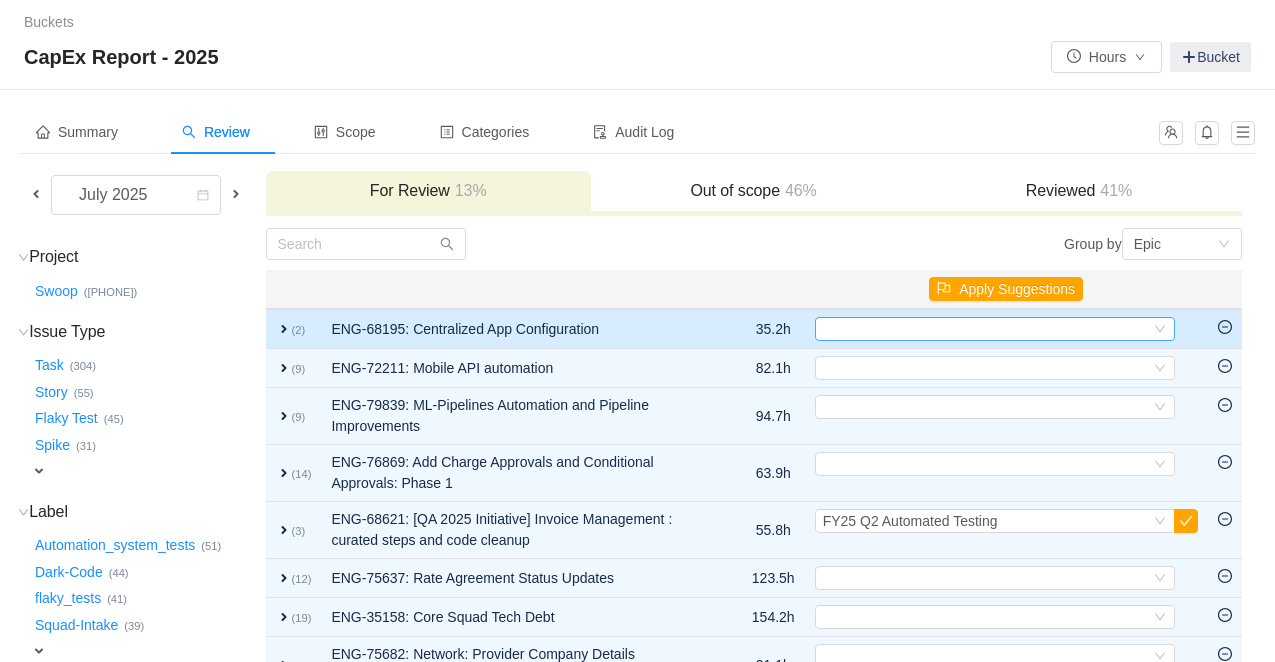 click on "Select" at bounding box center [986, 329] 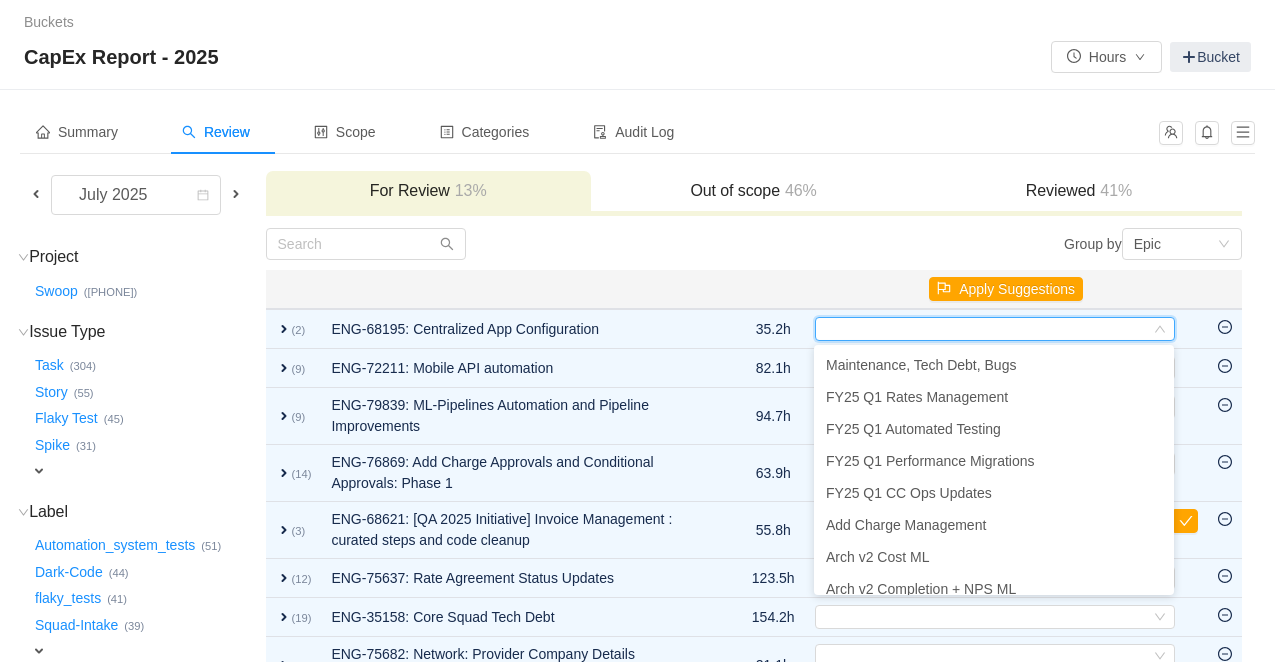 drag, startPoint x: 928, startPoint y: 367, endPoint x: 819, endPoint y: 282, distance: 138.22446 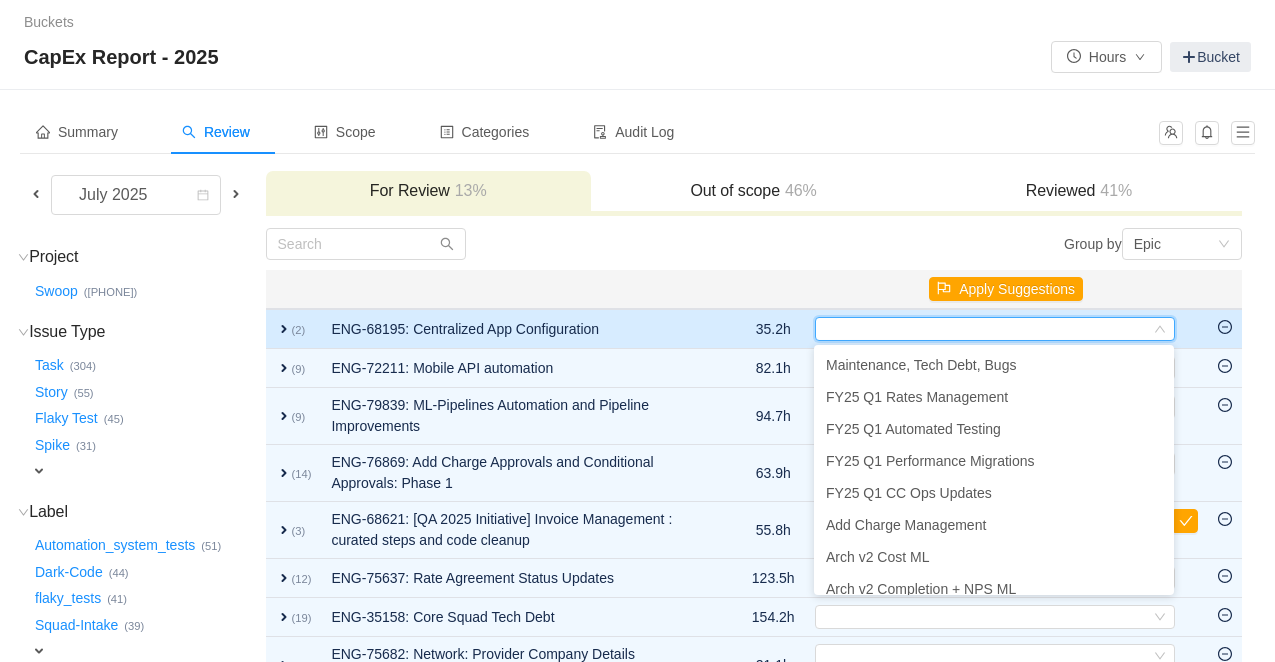 click on "expand" at bounding box center [284, 329] 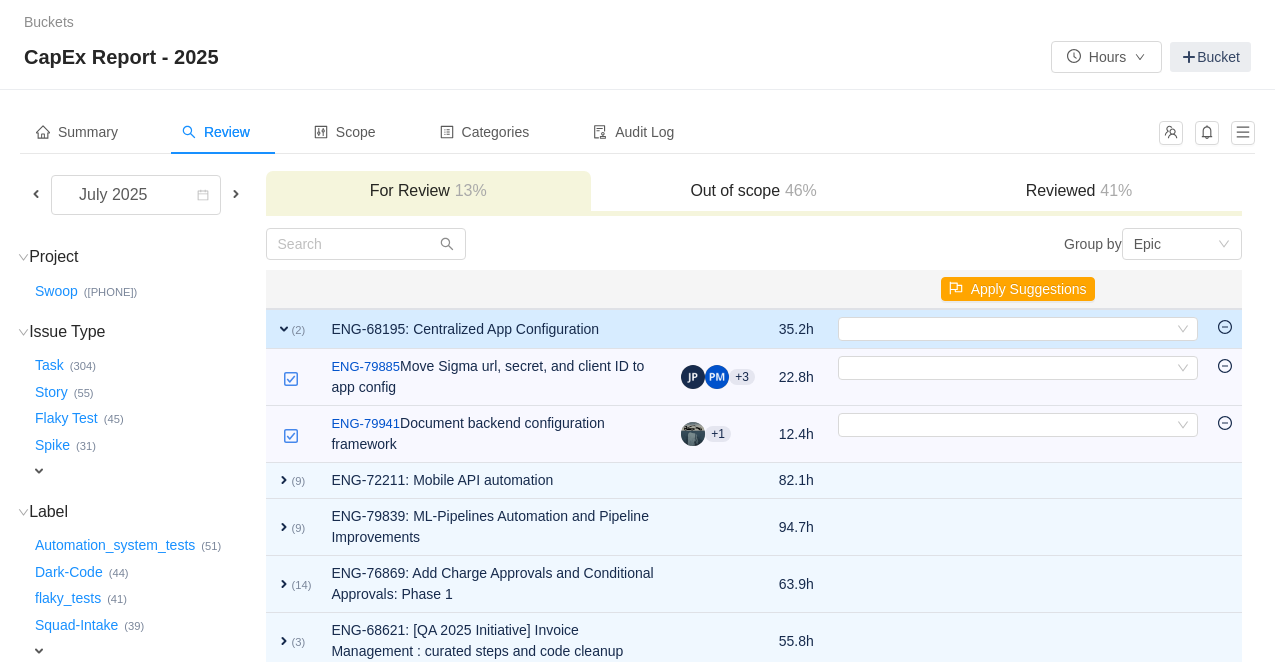 click on "expand" at bounding box center (284, 329) 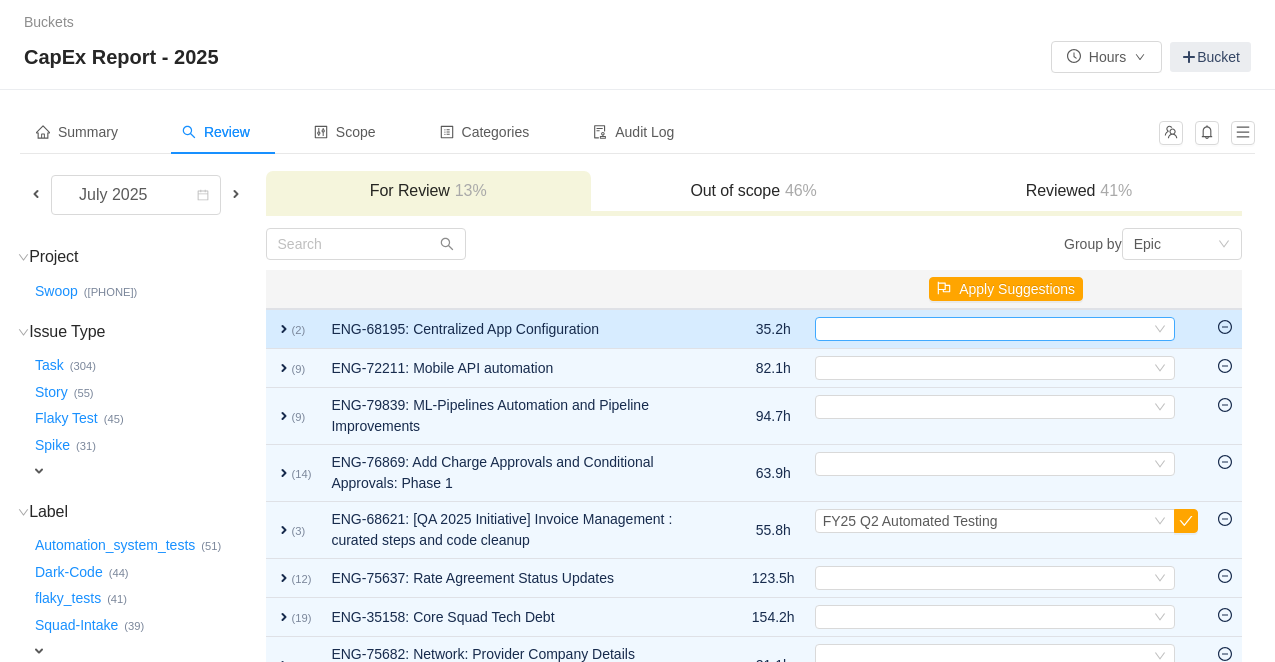 click on "Select" at bounding box center (986, 329) 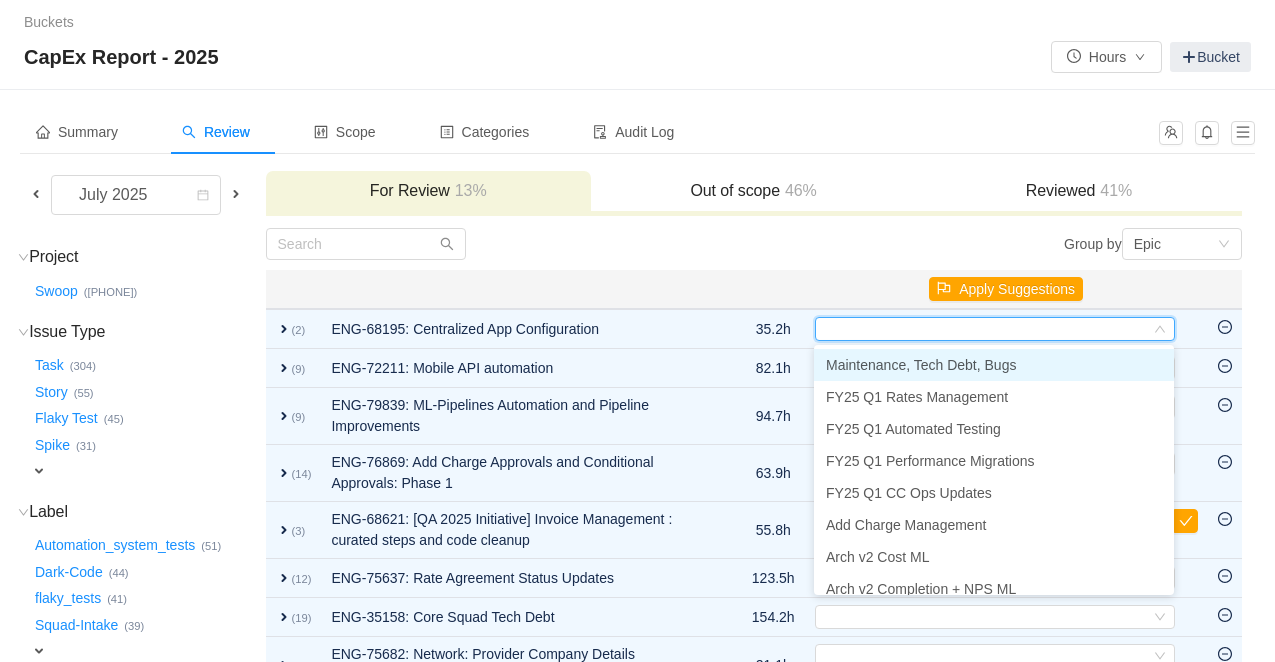 click on "Maintenance, Tech Debt, Bugs" at bounding box center [921, 365] 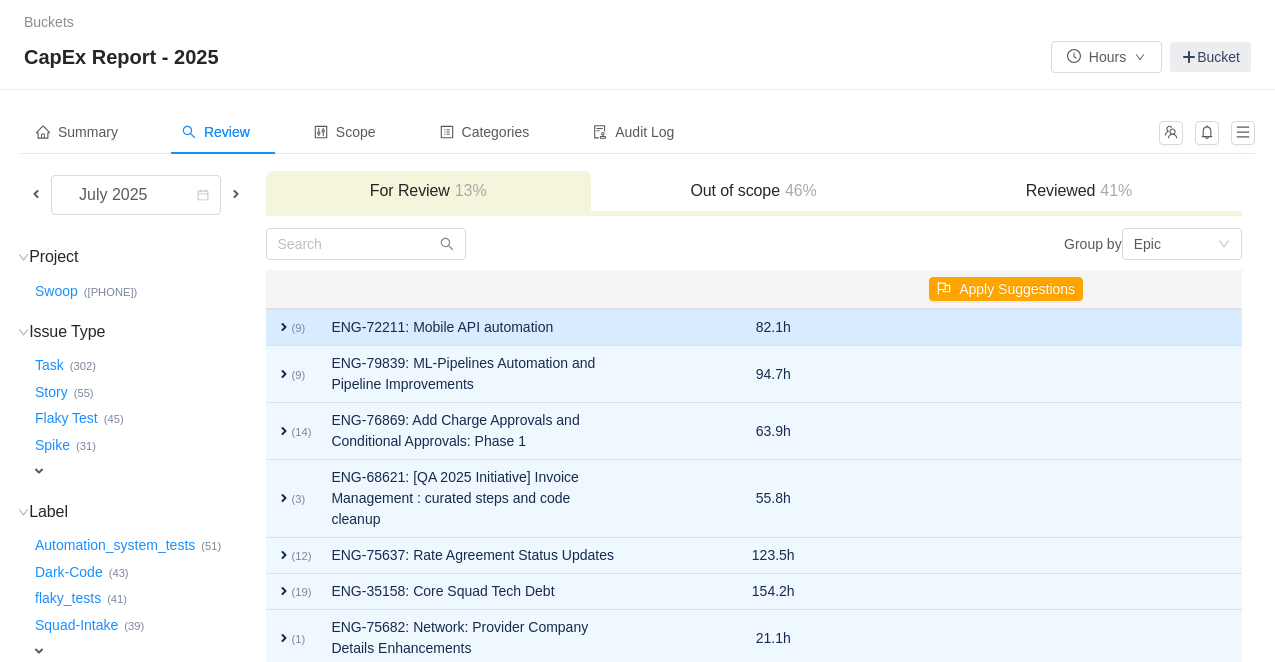 click on "expand" at bounding box center (284, 327) 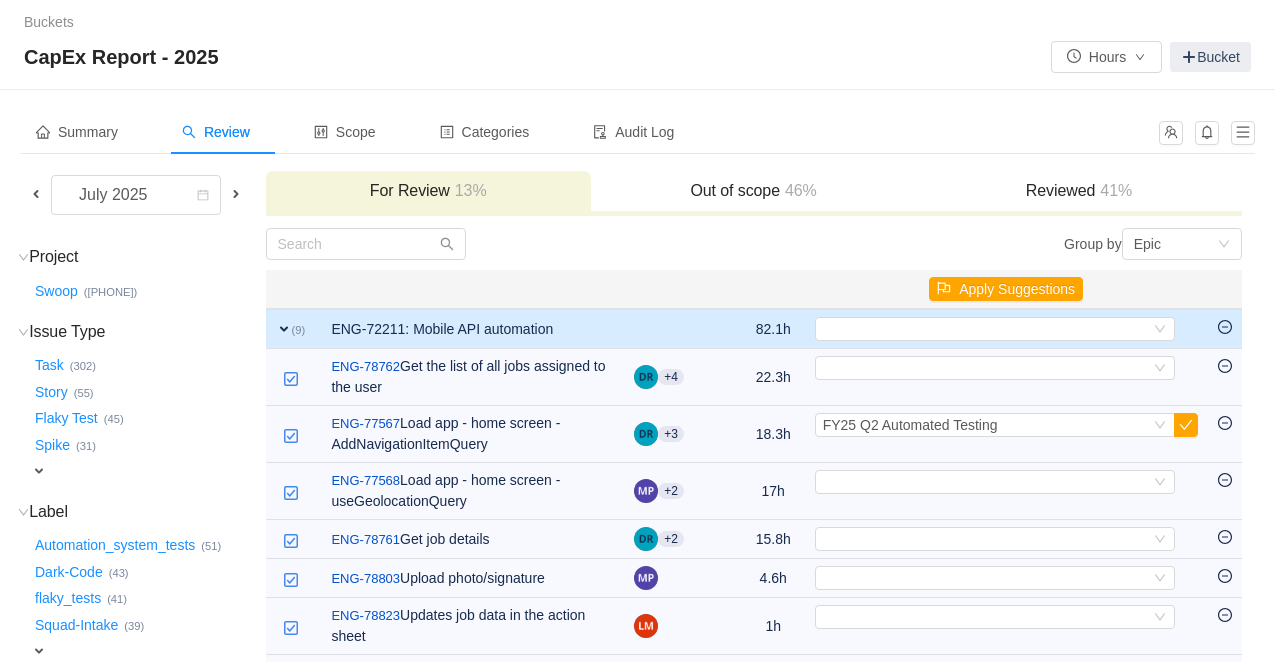 click on "expand" at bounding box center (284, 329) 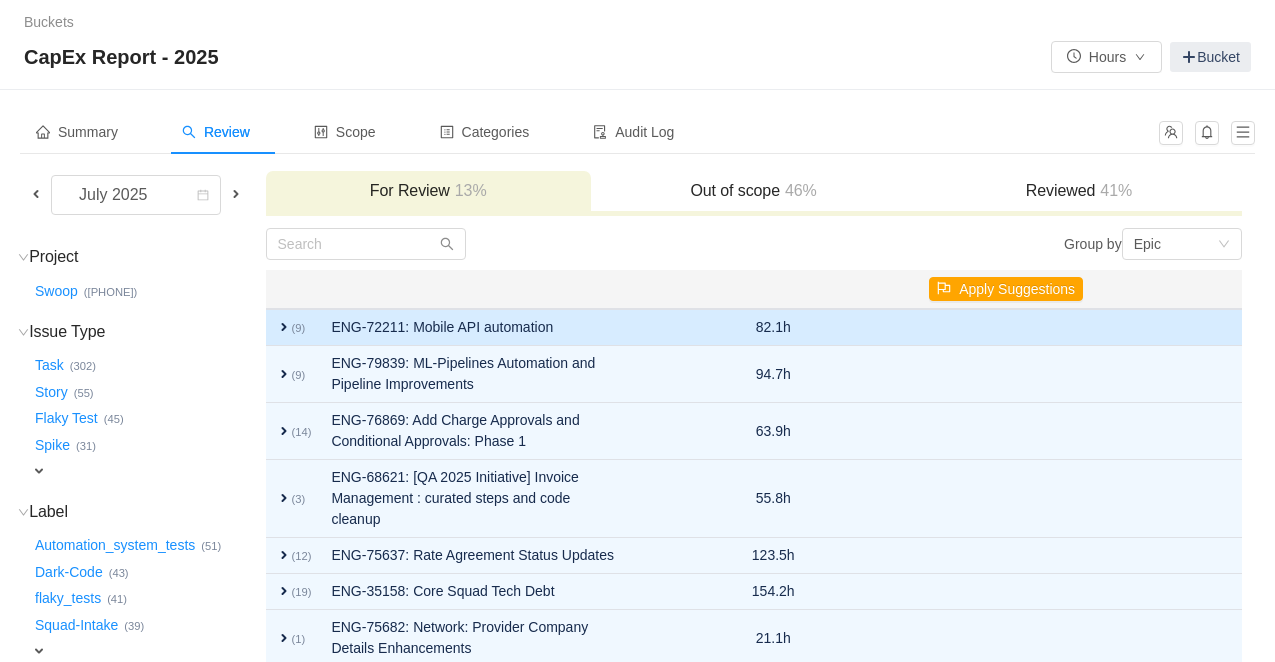 click on "expand" at bounding box center [284, 327] 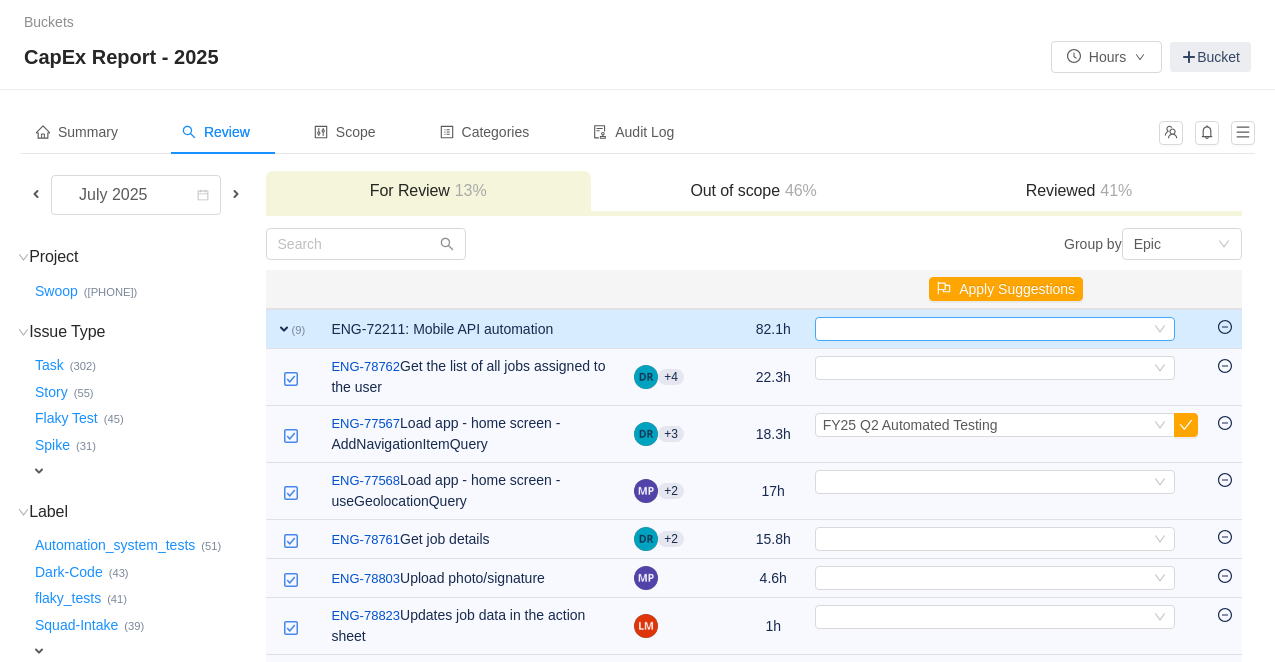 click on "Select" at bounding box center [986, 329] 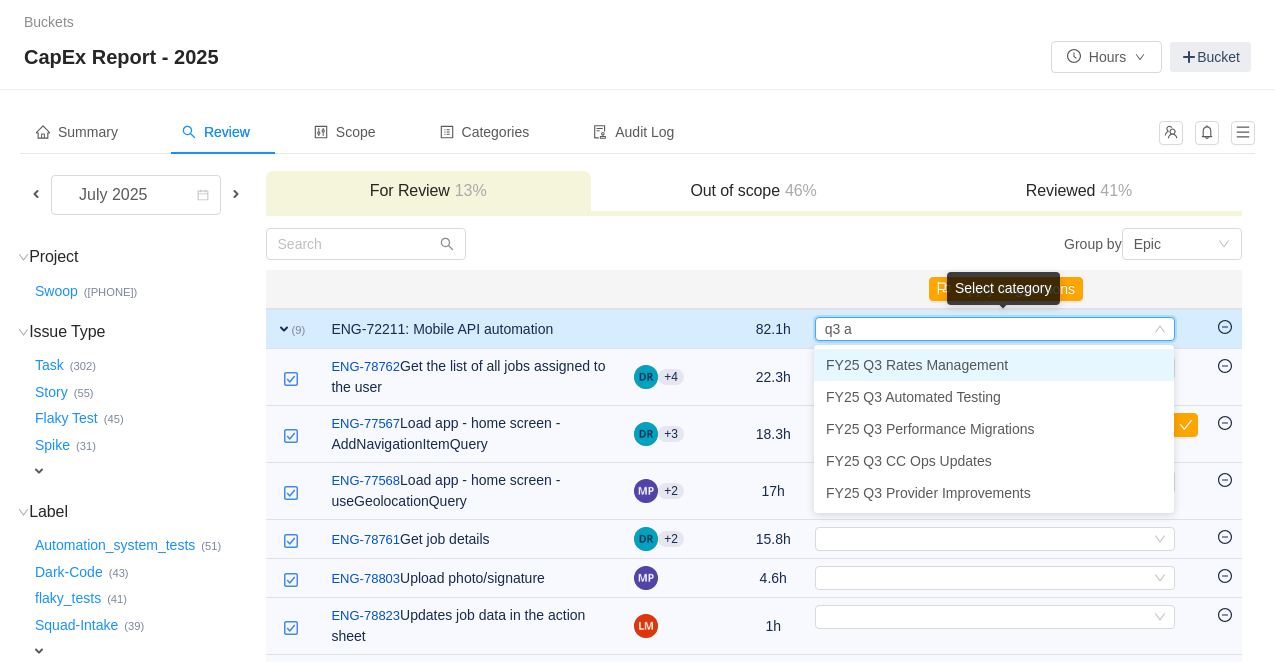 type on "q3 au" 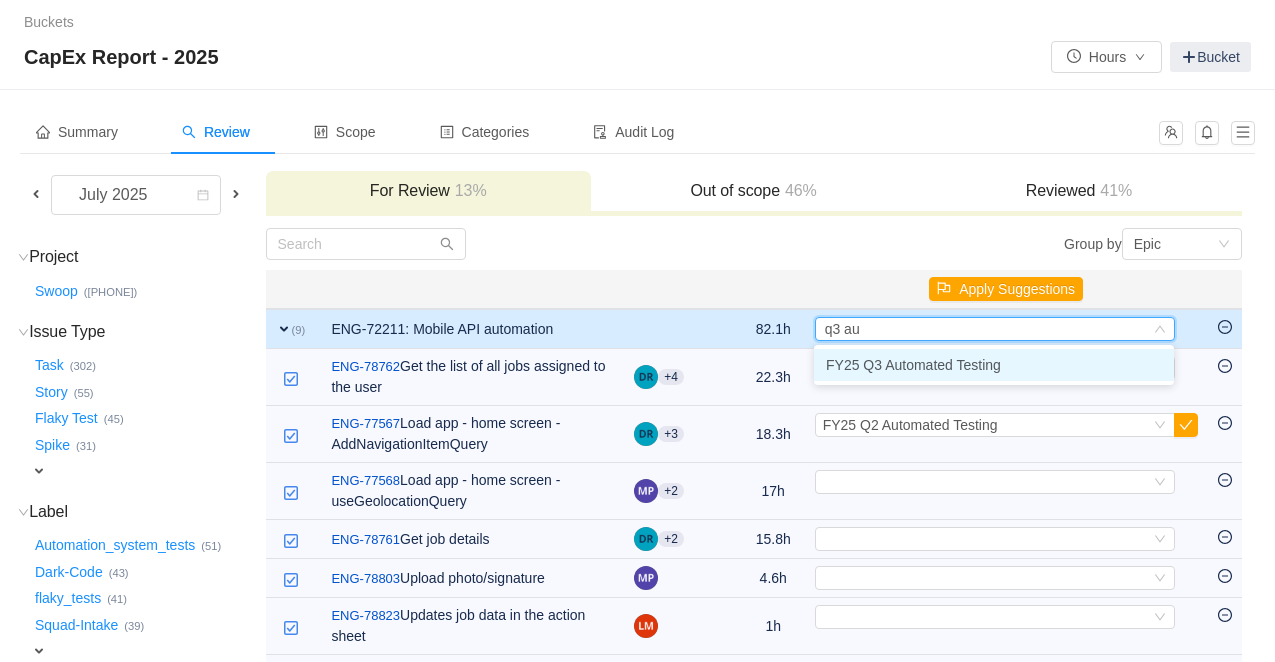 click on "FY25 Q3 Automated Testing" at bounding box center [913, 365] 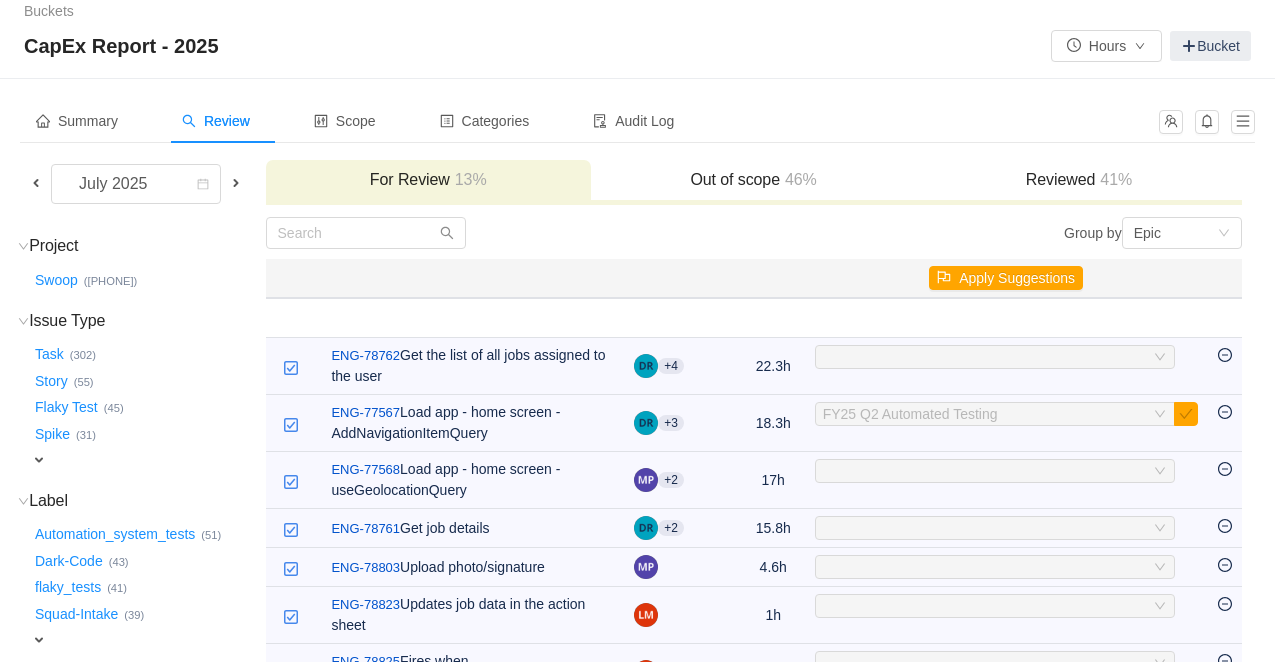 scroll, scrollTop: 17, scrollLeft: 0, axis: vertical 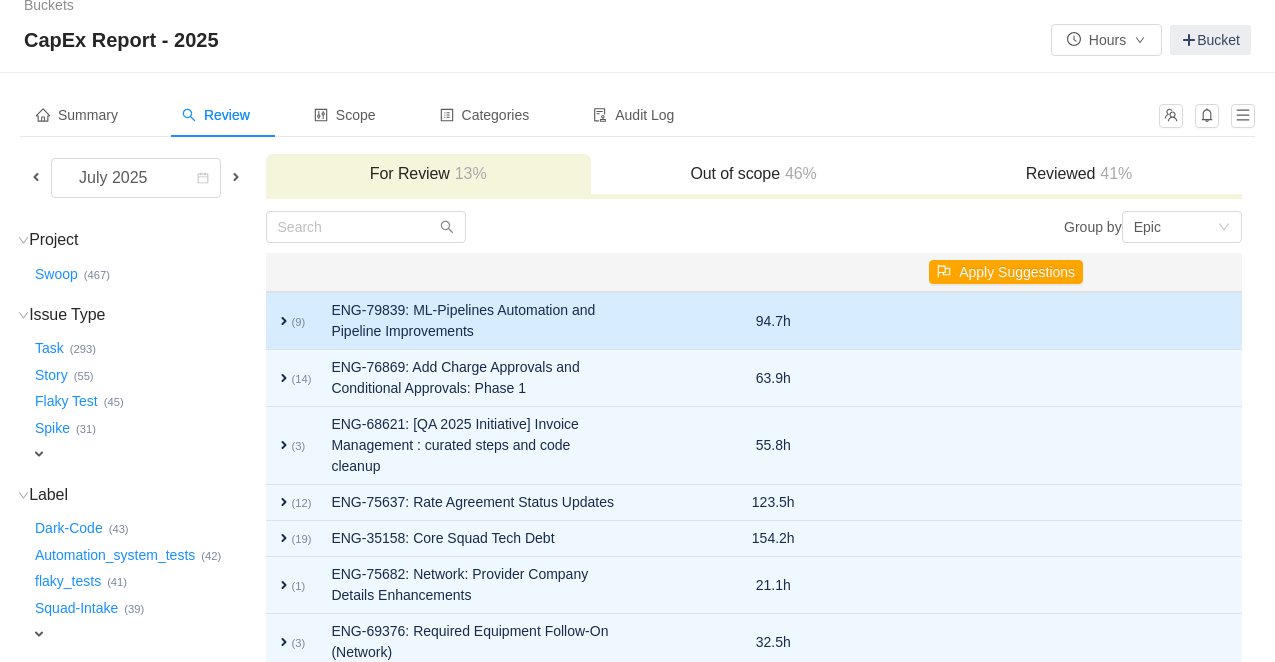 click on "expand" at bounding box center [284, 321] 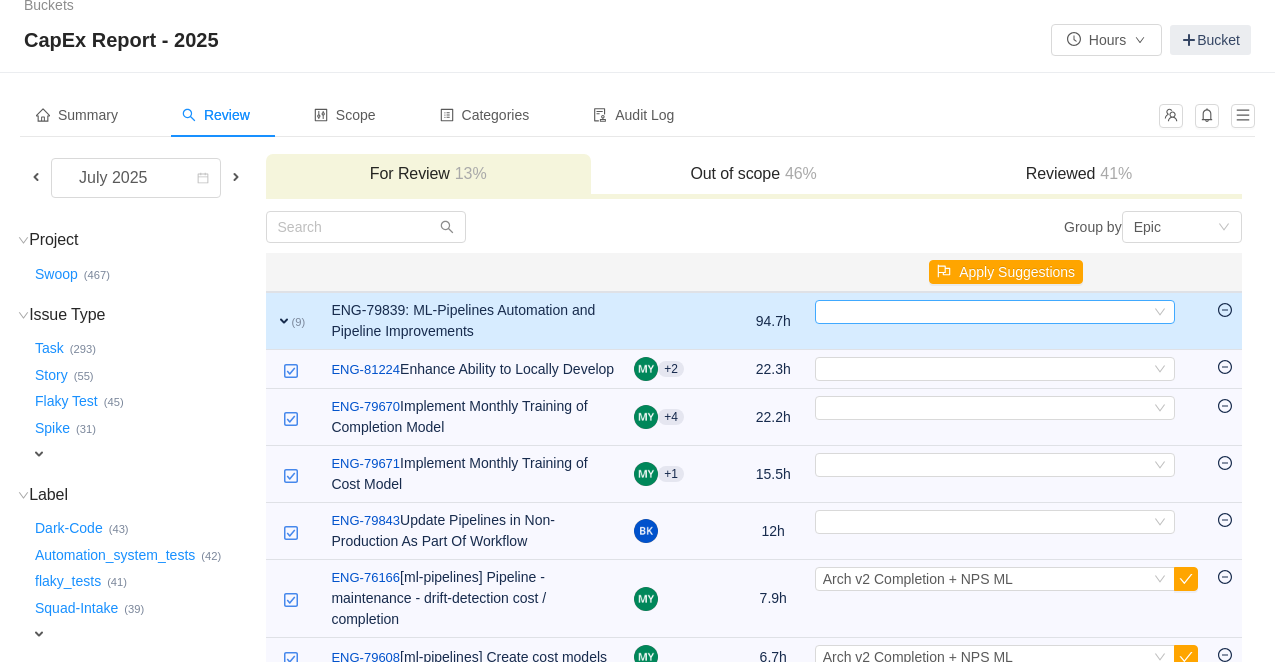 click on "Select" at bounding box center [986, 312] 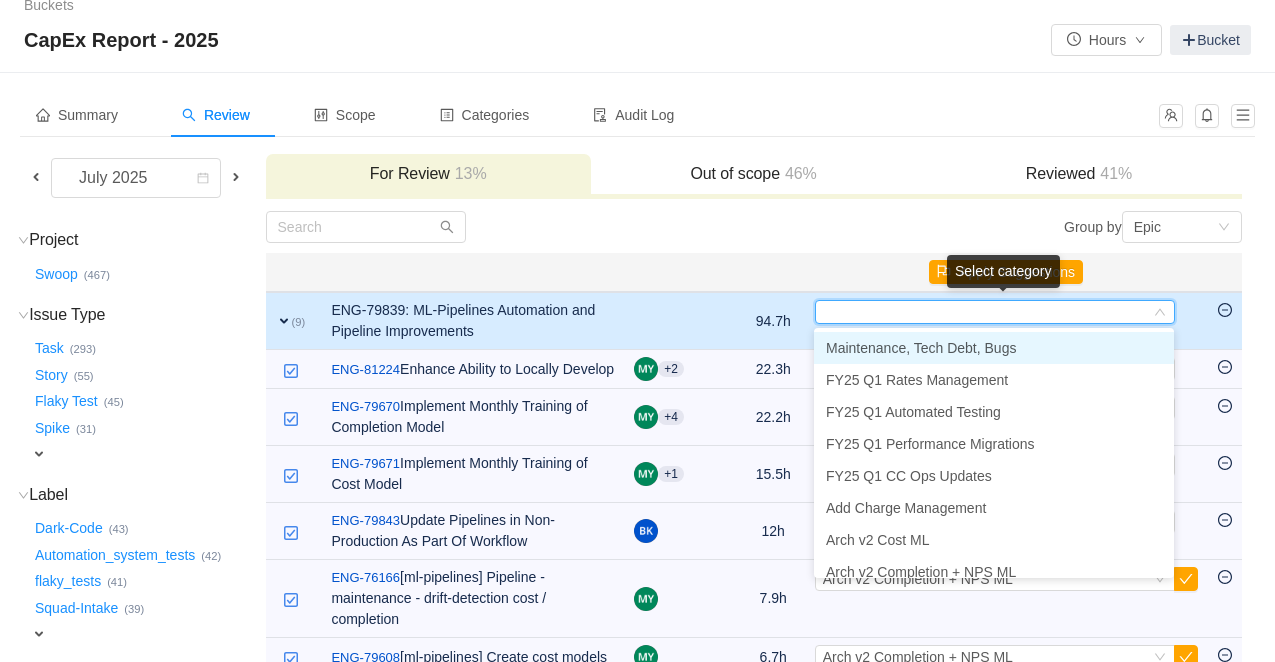 scroll, scrollTop: 28, scrollLeft: 0, axis: vertical 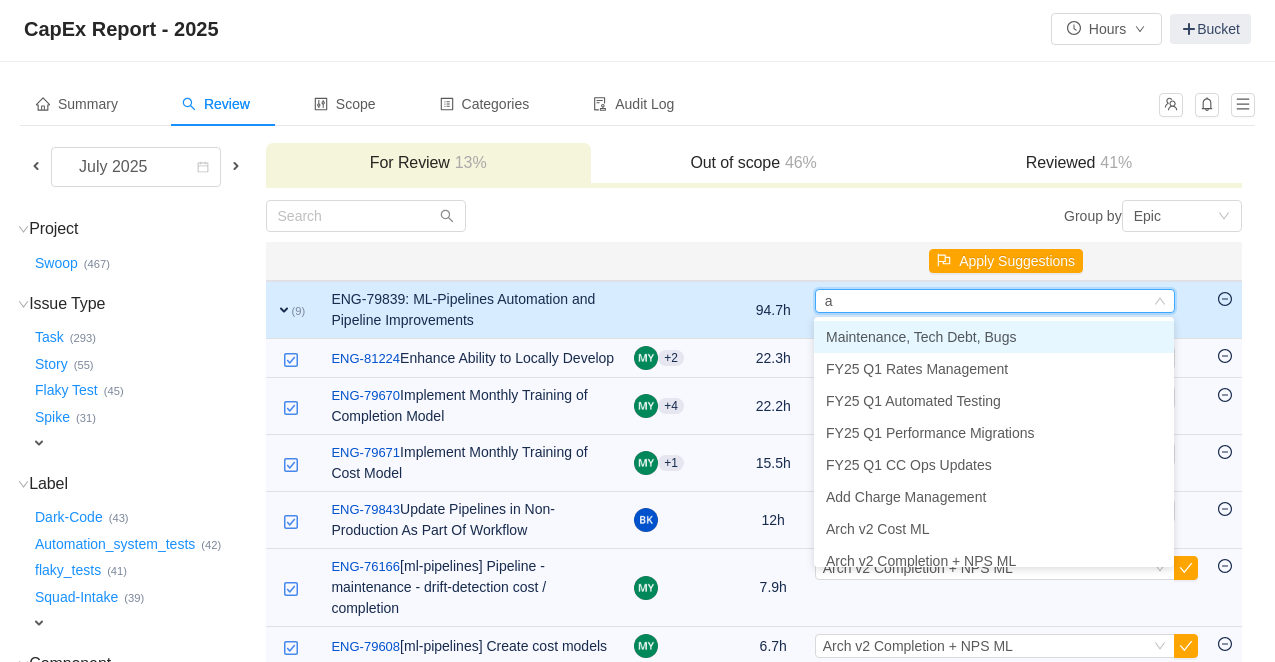 type on "ar" 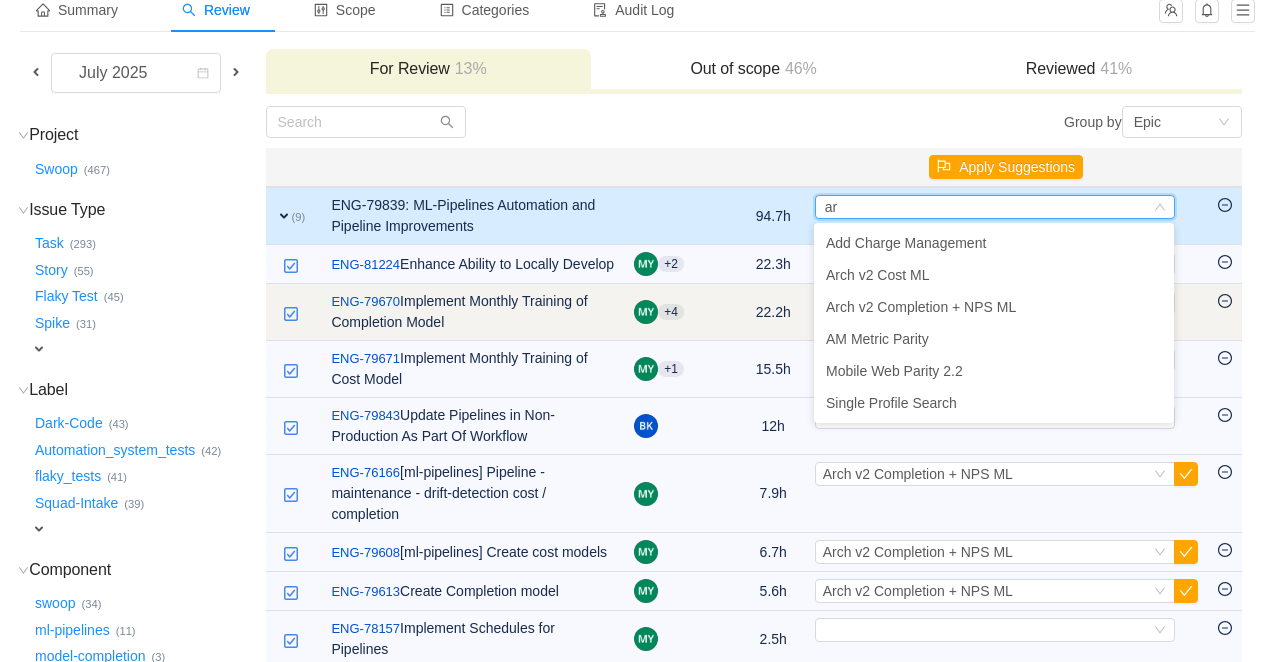 scroll, scrollTop: 117, scrollLeft: 0, axis: vertical 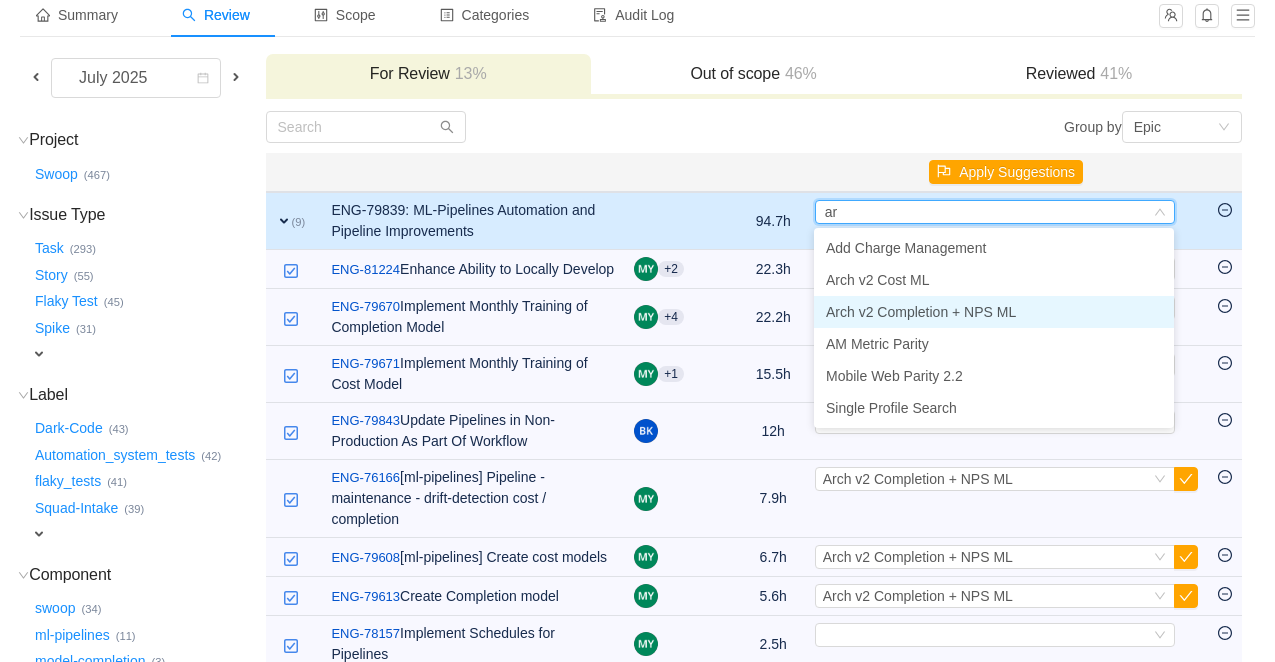 click on "Arch v2 Completion + NPS ML" at bounding box center [921, 312] 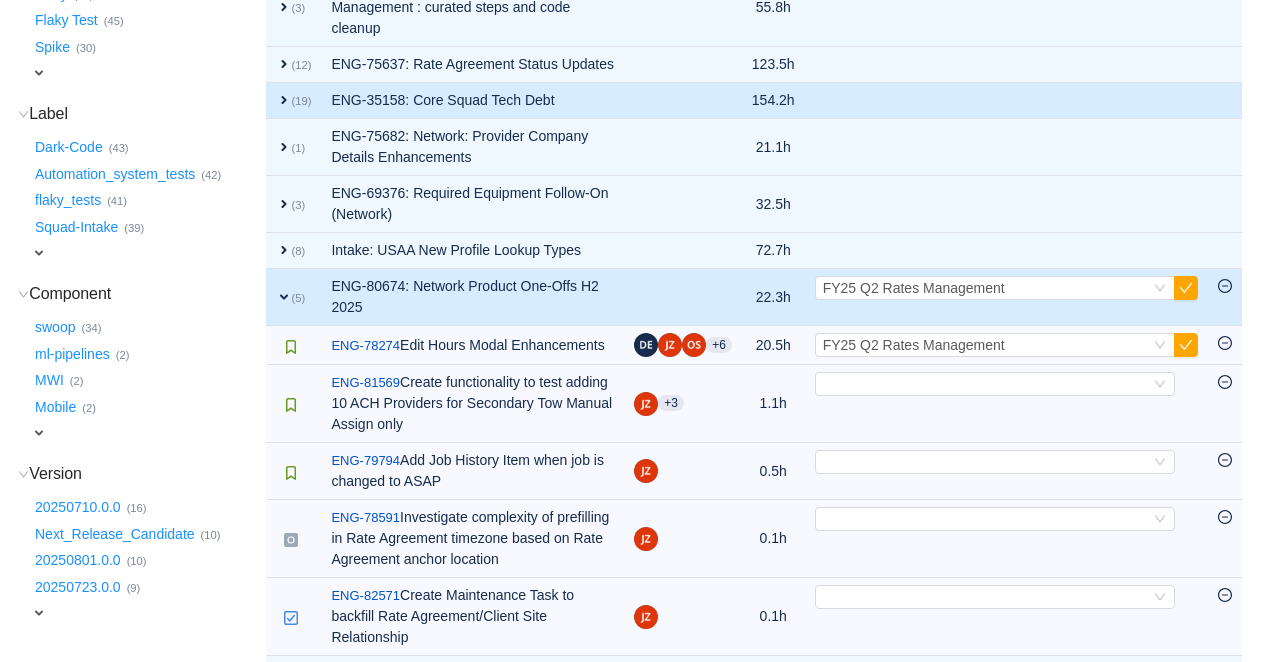 scroll, scrollTop: 439, scrollLeft: 0, axis: vertical 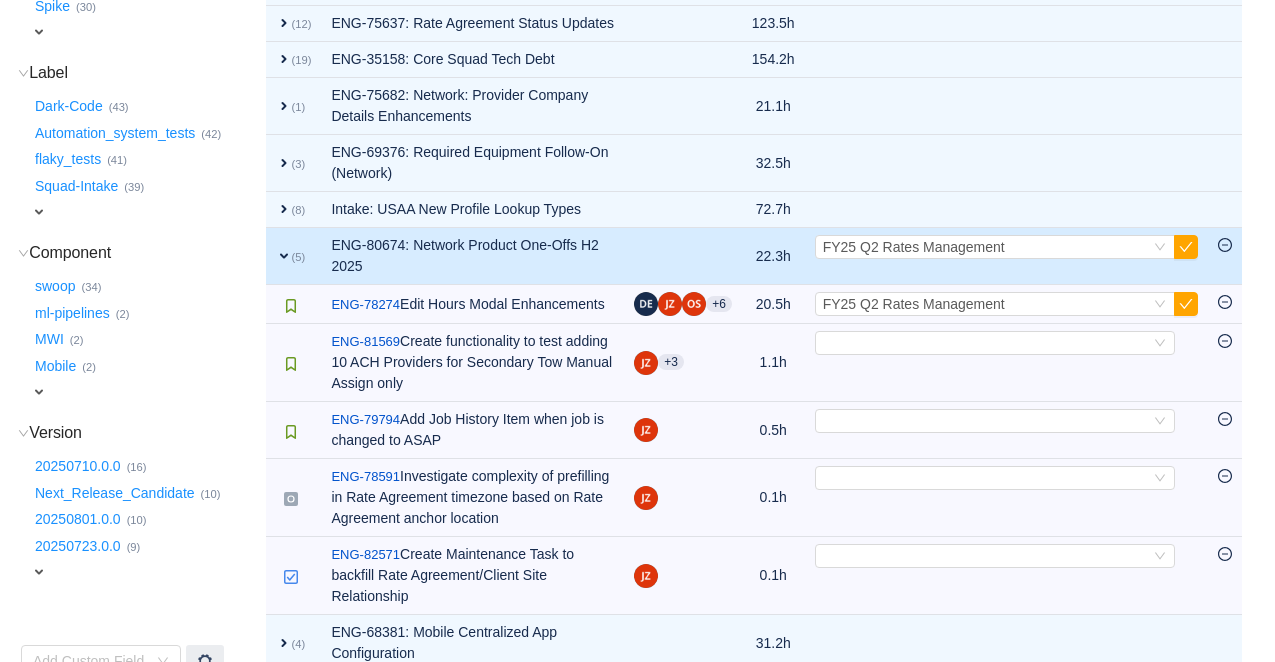 click on "expand" at bounding box center (284, 256) 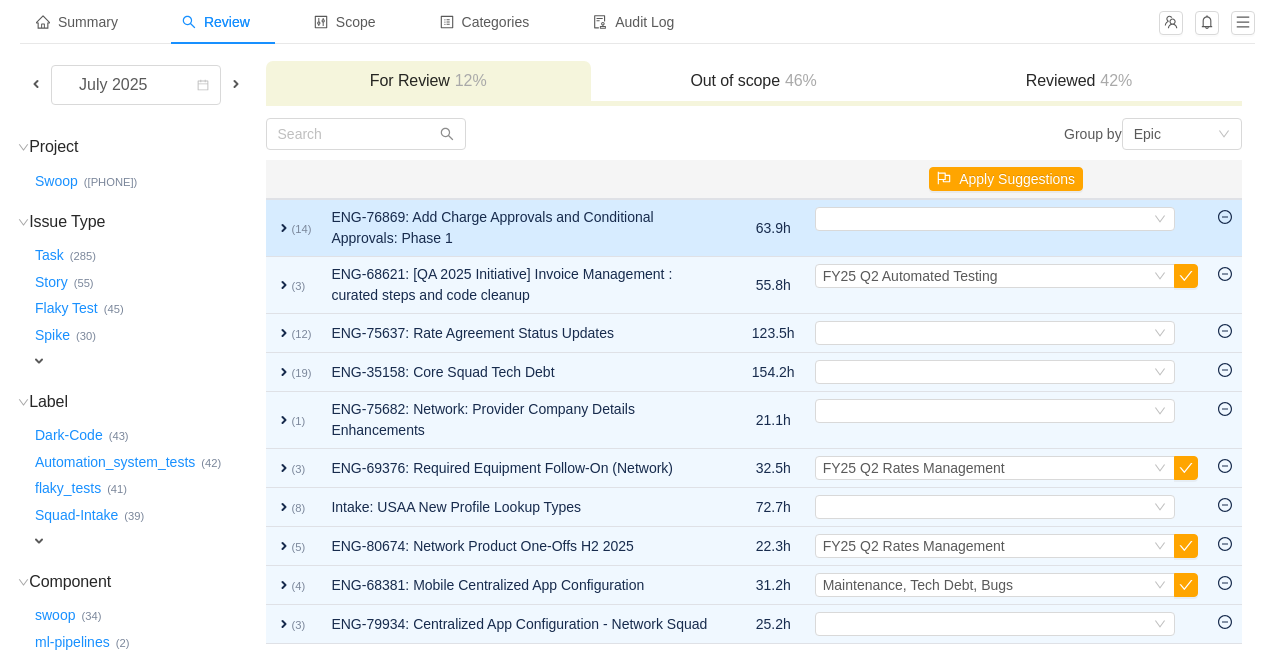 scroll, scrollTop: 0, scrollLeft: 0, axis: both 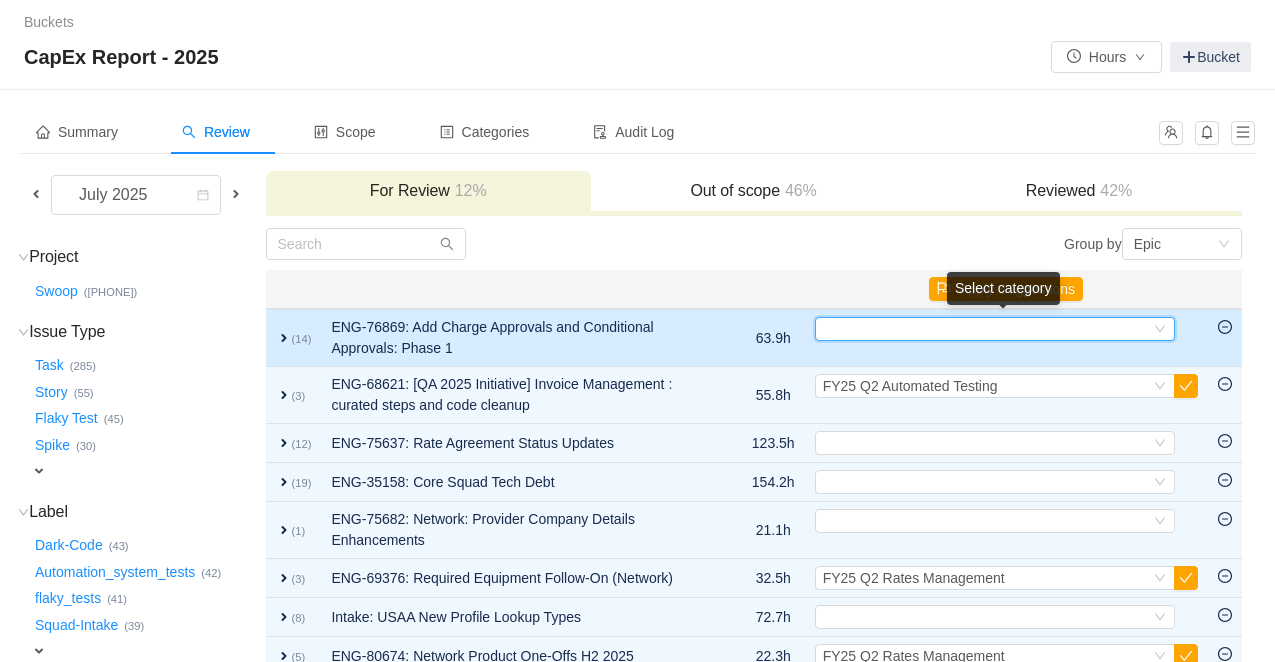 click on "Select" at bounding box center [986, 329] 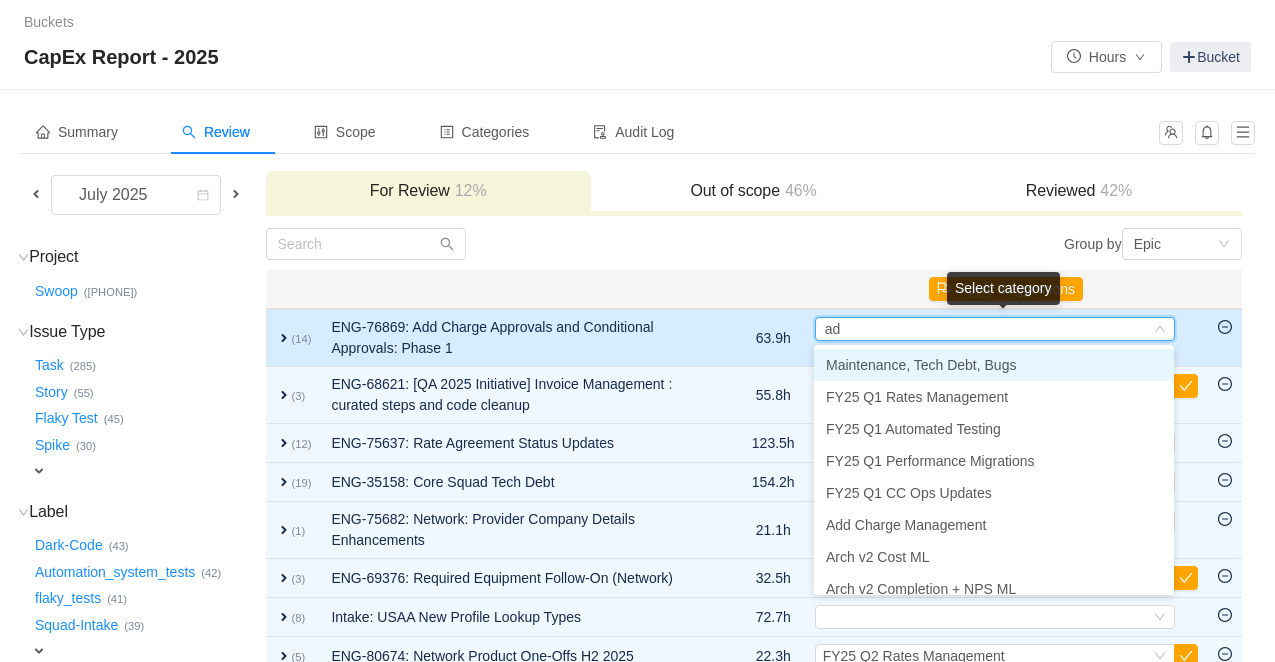 type on "add" 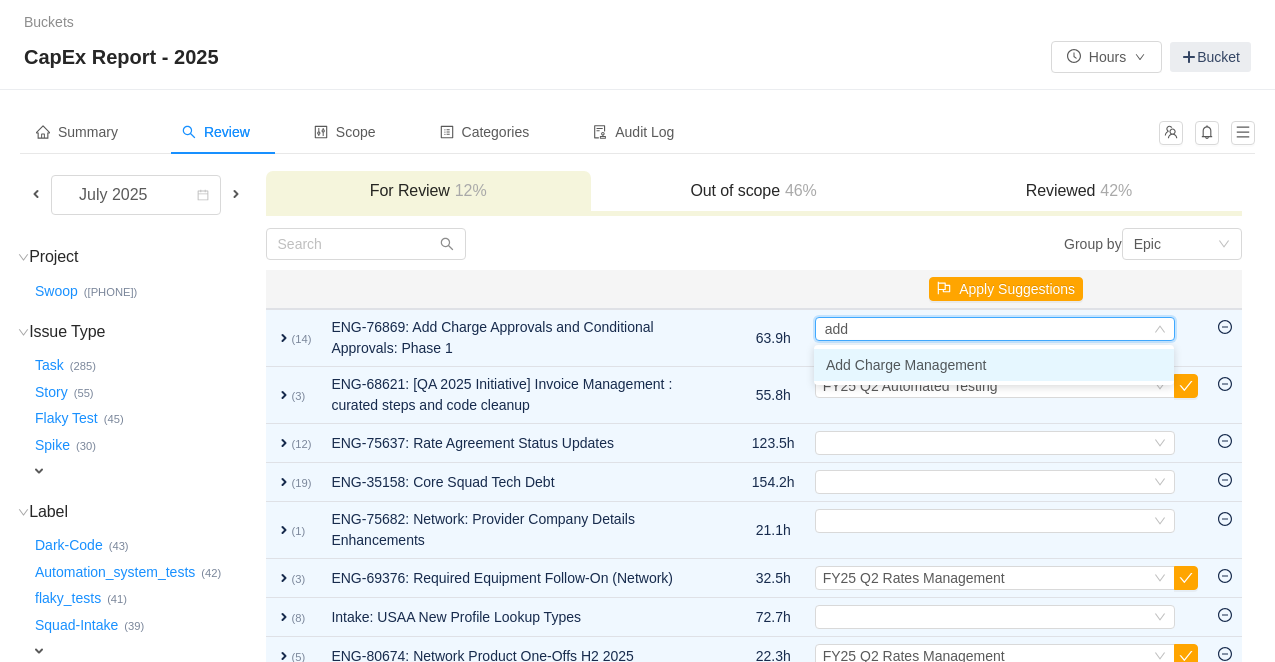 click on "Add Charge Management" at bounding box center (906, 365) 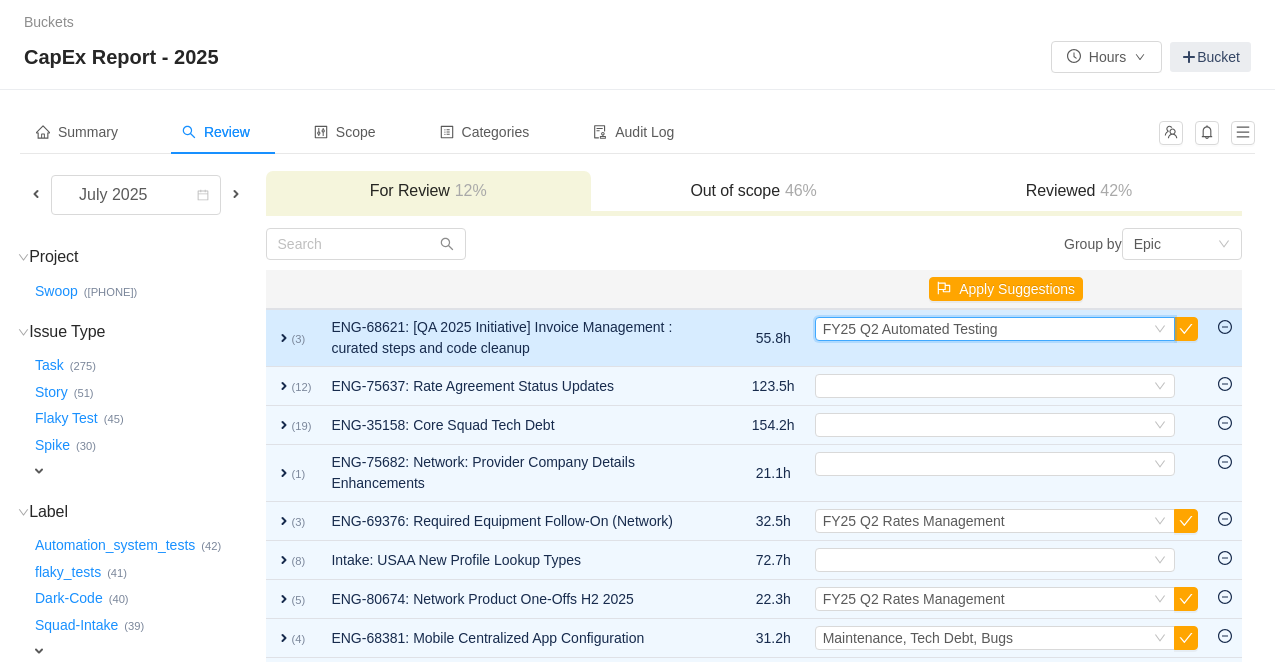 click on "FY25 Q2 Automated Testing" at bounding box center [910, 329] 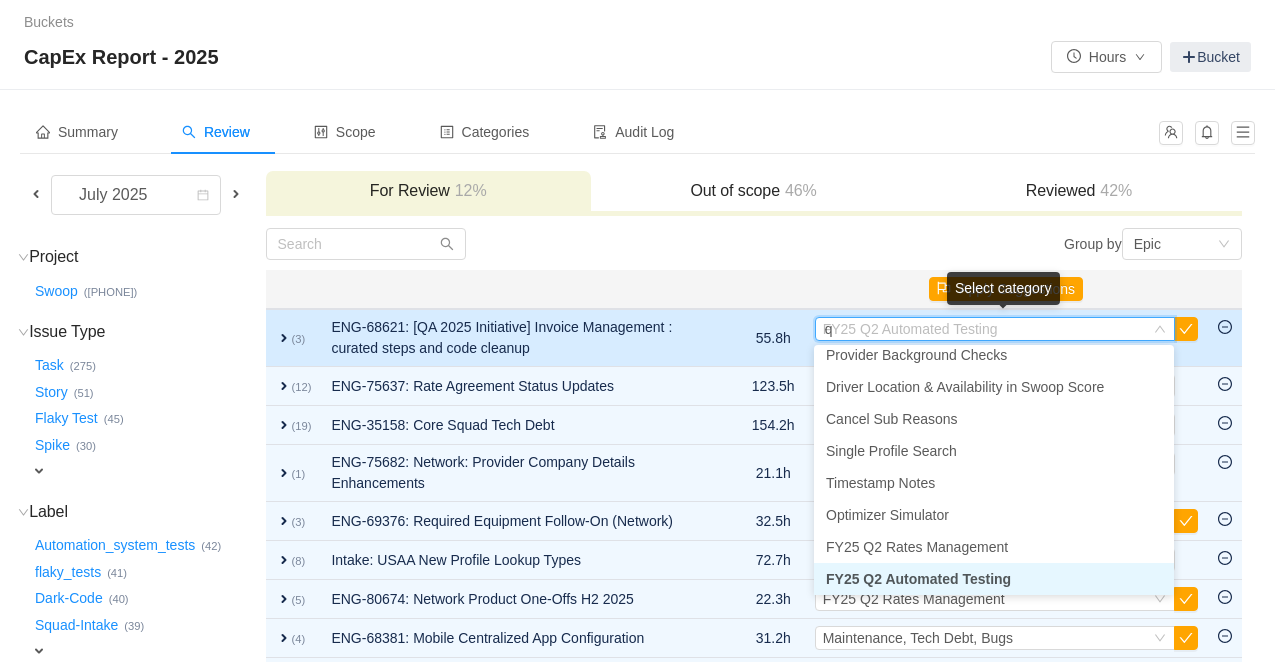 scroll, scrollTop: 4, scrollLeft: 0, axis: vertical 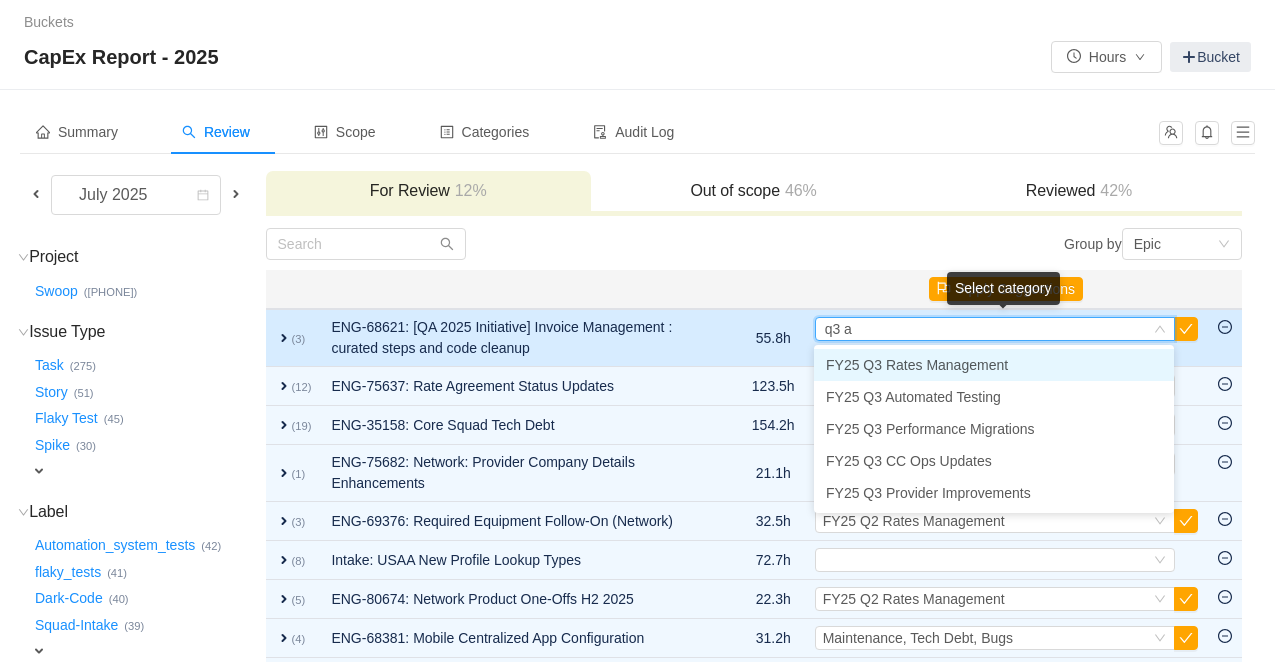 type on "q3 au" 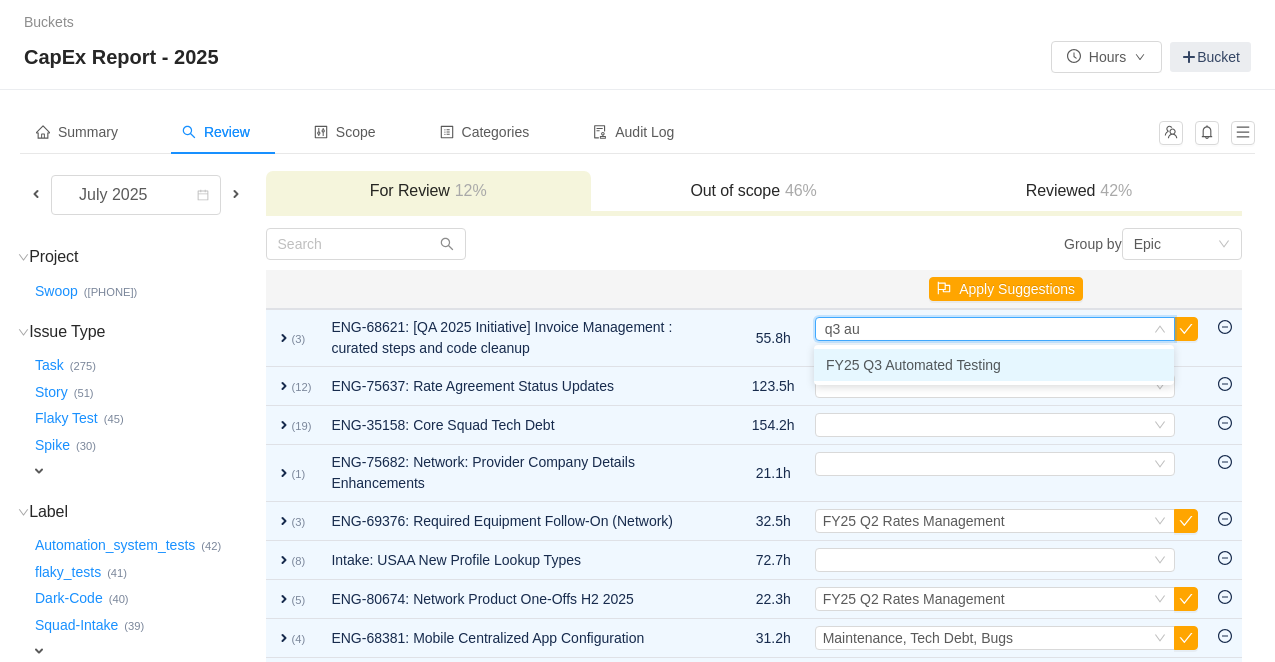 click on "FY25 Q3 Automated Testing" at bounding box center (913, 365) 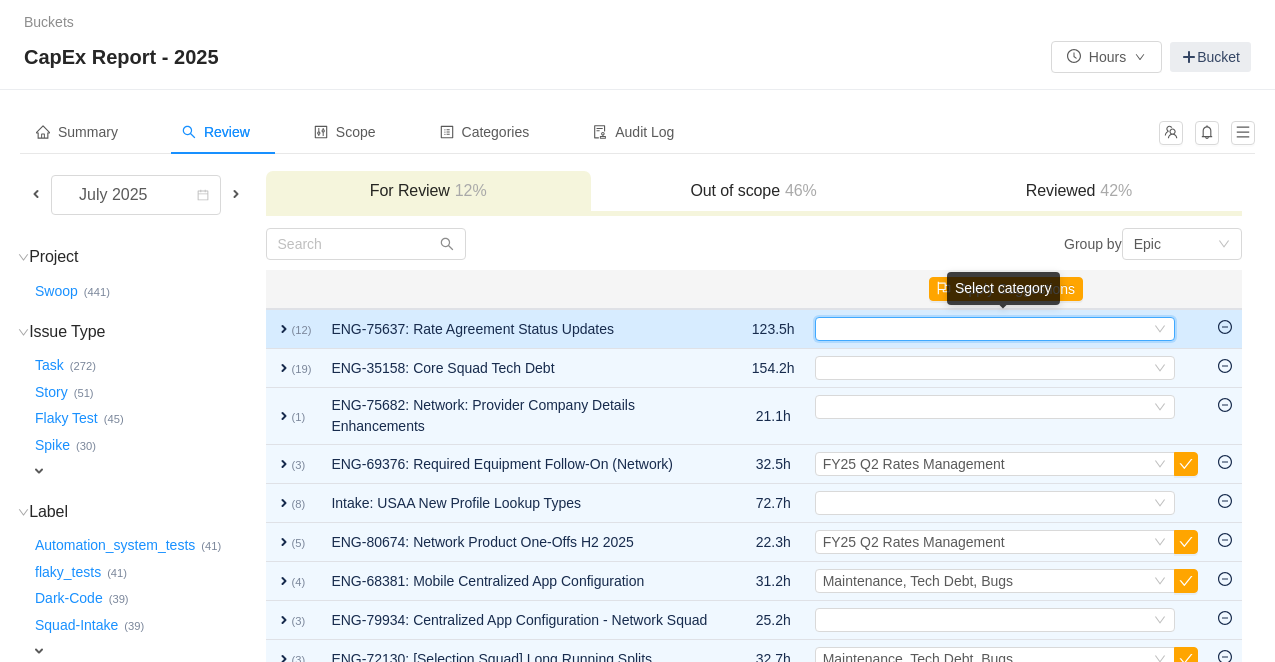 click on "Select" at bounding box center (986, 329) 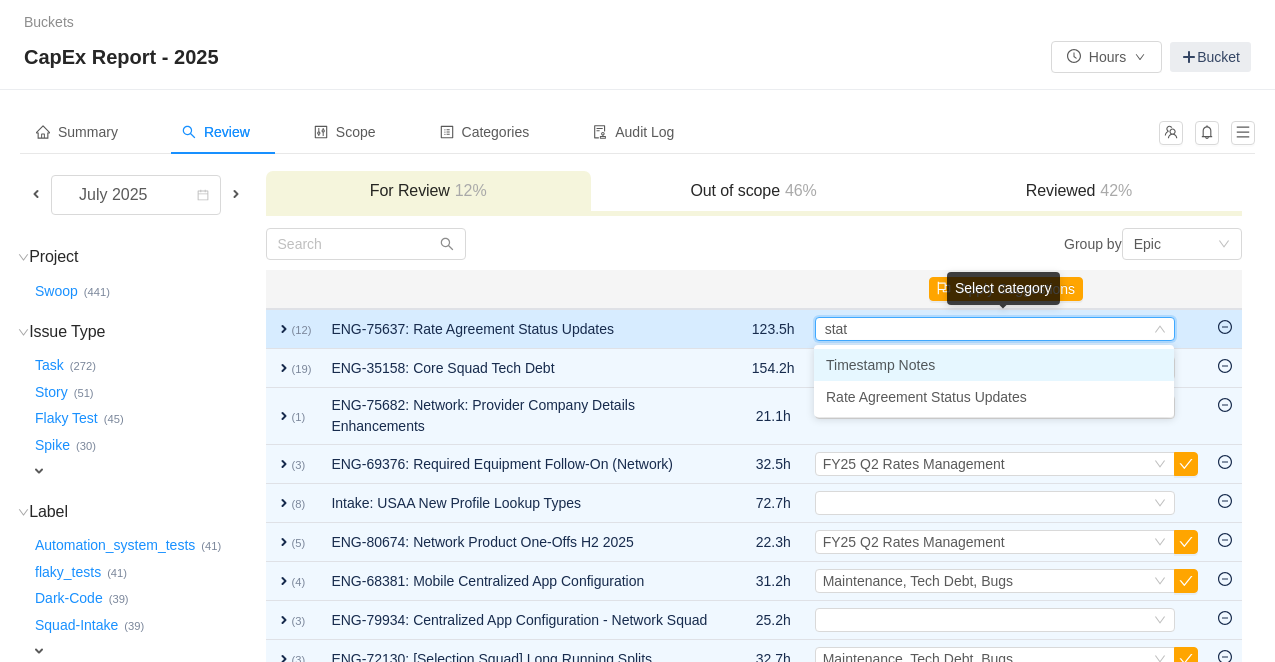 type on "statu" 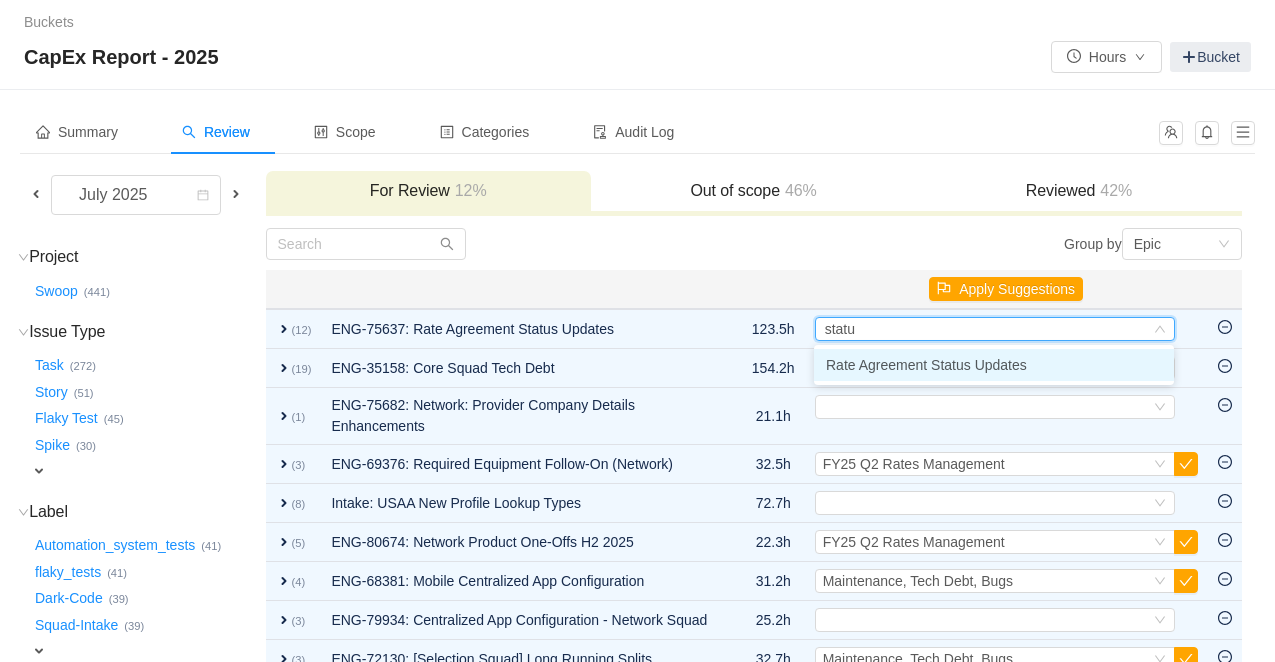 click on "Rate Agreement Status Updates" at bounding box center [926, 365] 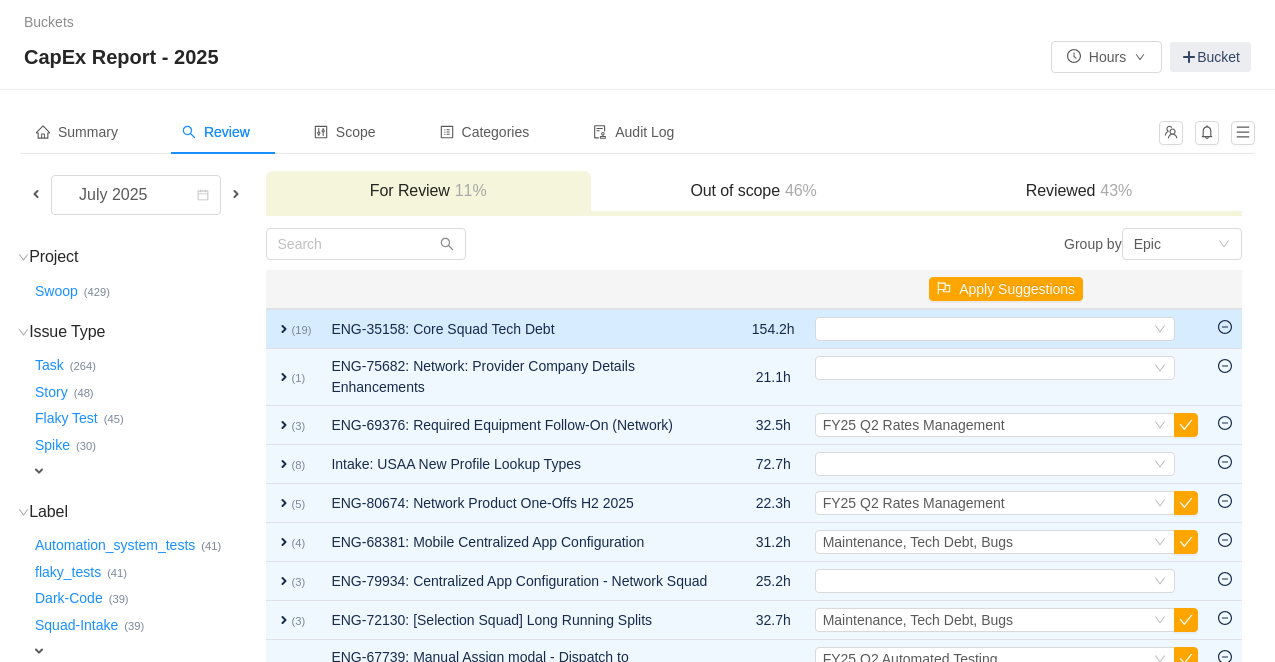 click on "expand" at bounding box center (284, 329) 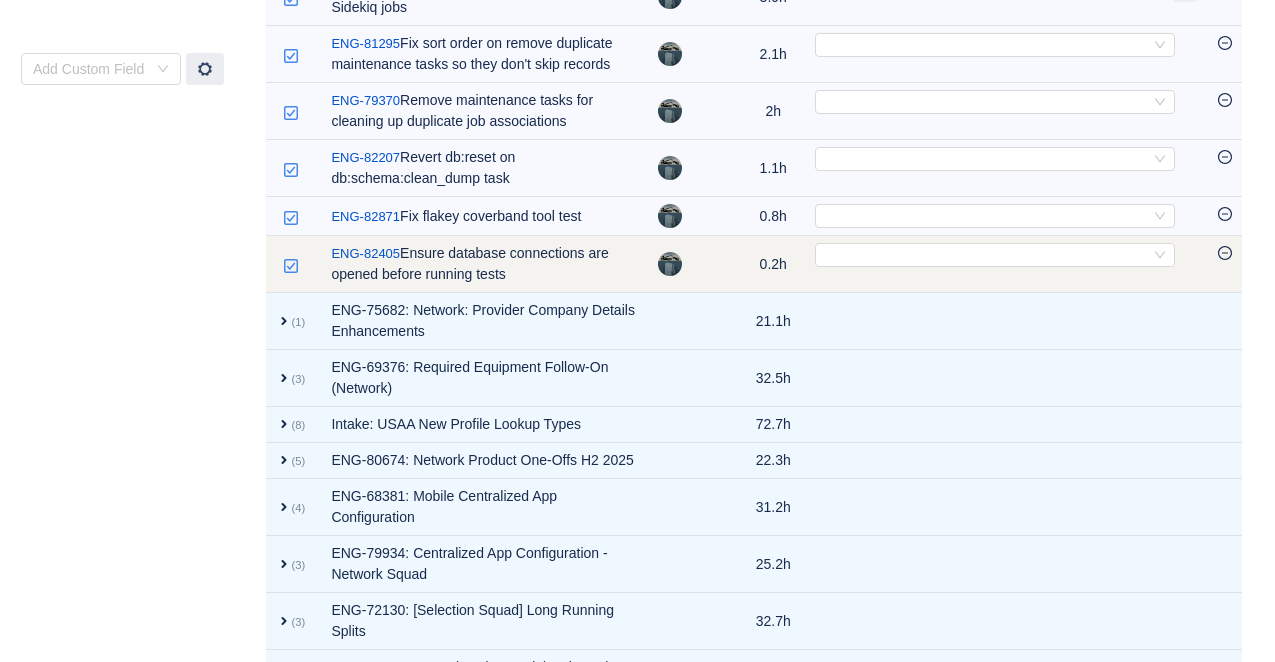scroll, scrollTop: 0, scrollLeft: 0, axis: both 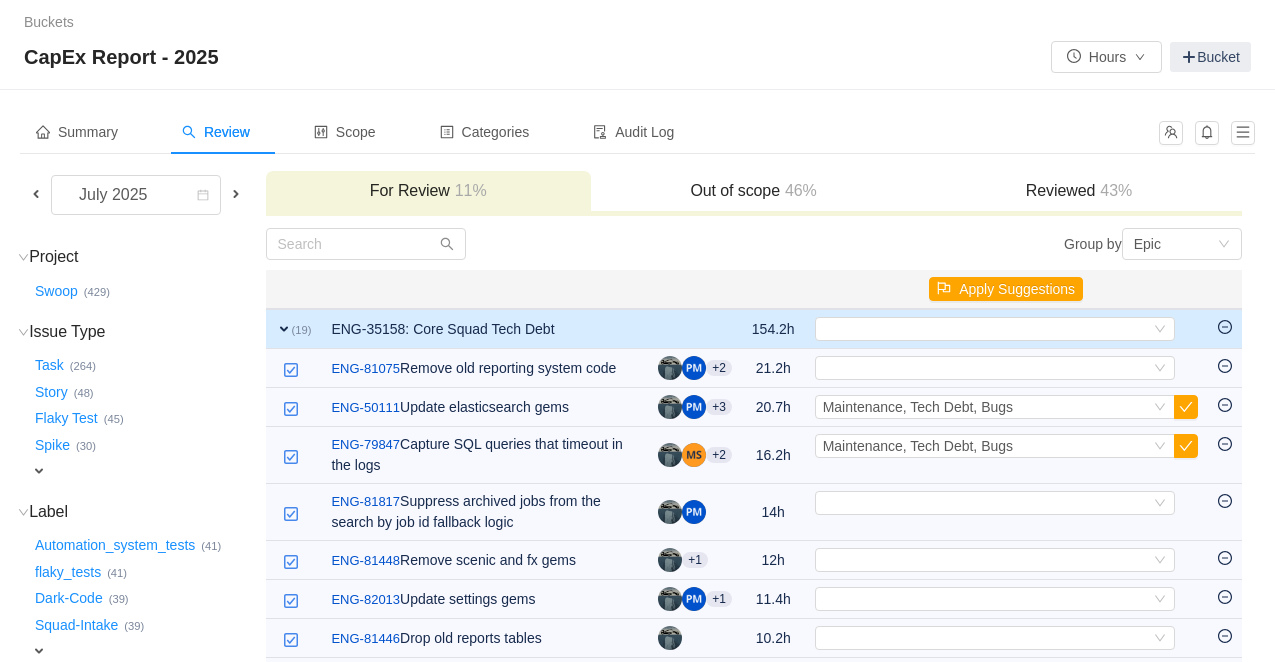 click on "expand (19)" at bounding box center (294, 329) 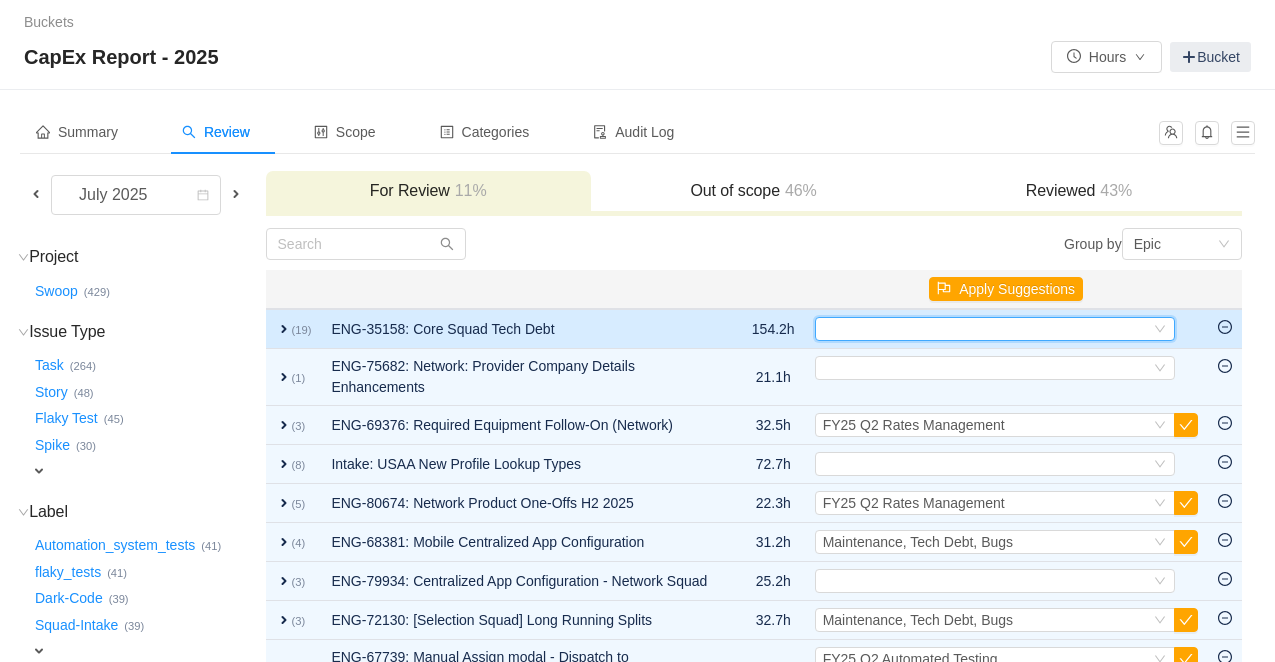 click on "Select" at bounding box center [986, 329] 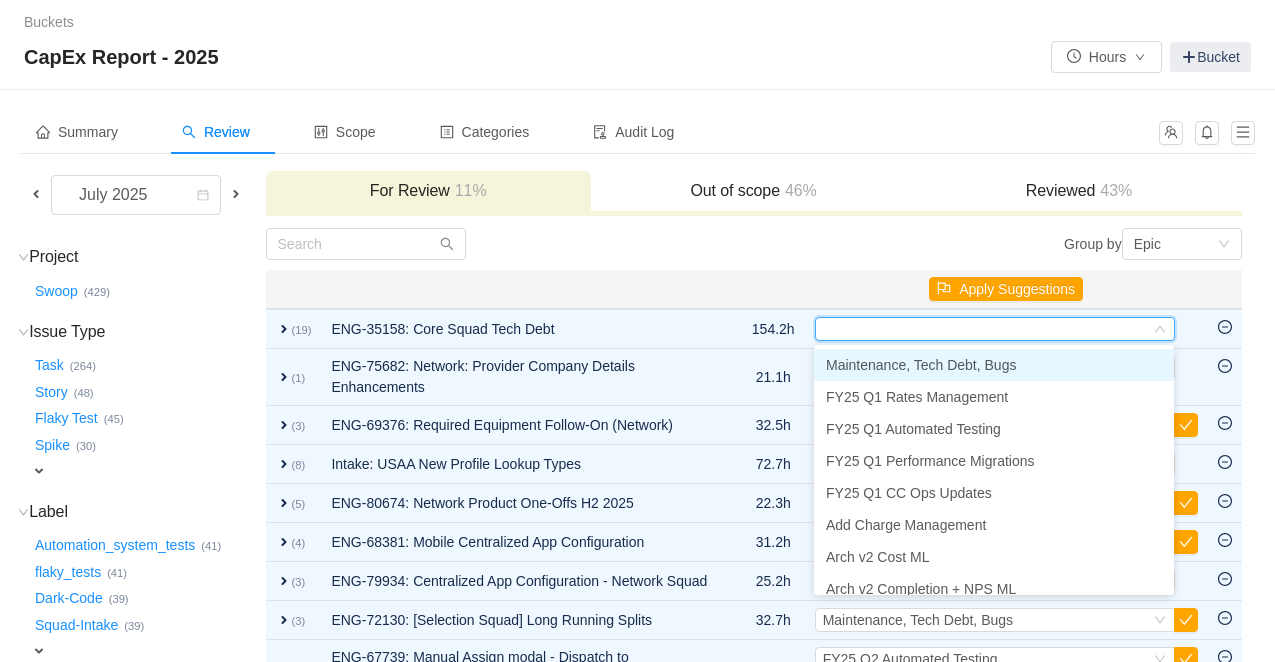 click on "Maintenance, Tech Debt, Bugs" at bounding box center (921, 365) 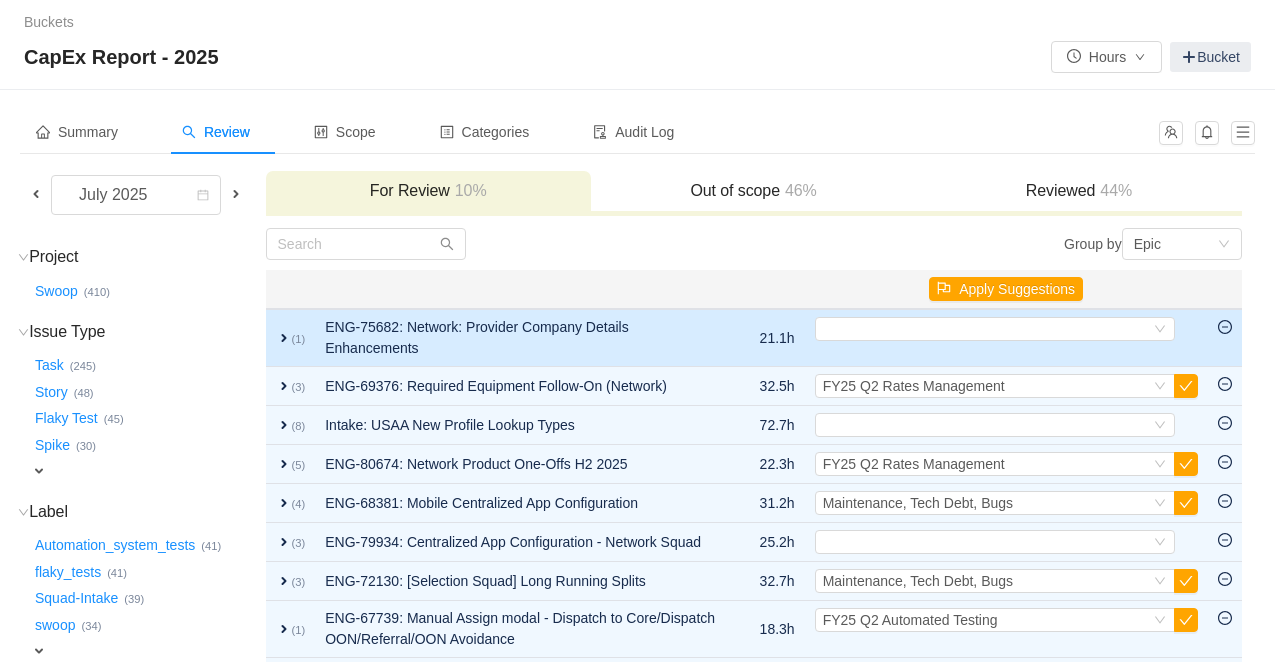 click on "expand" at bounding box center [284, 338] 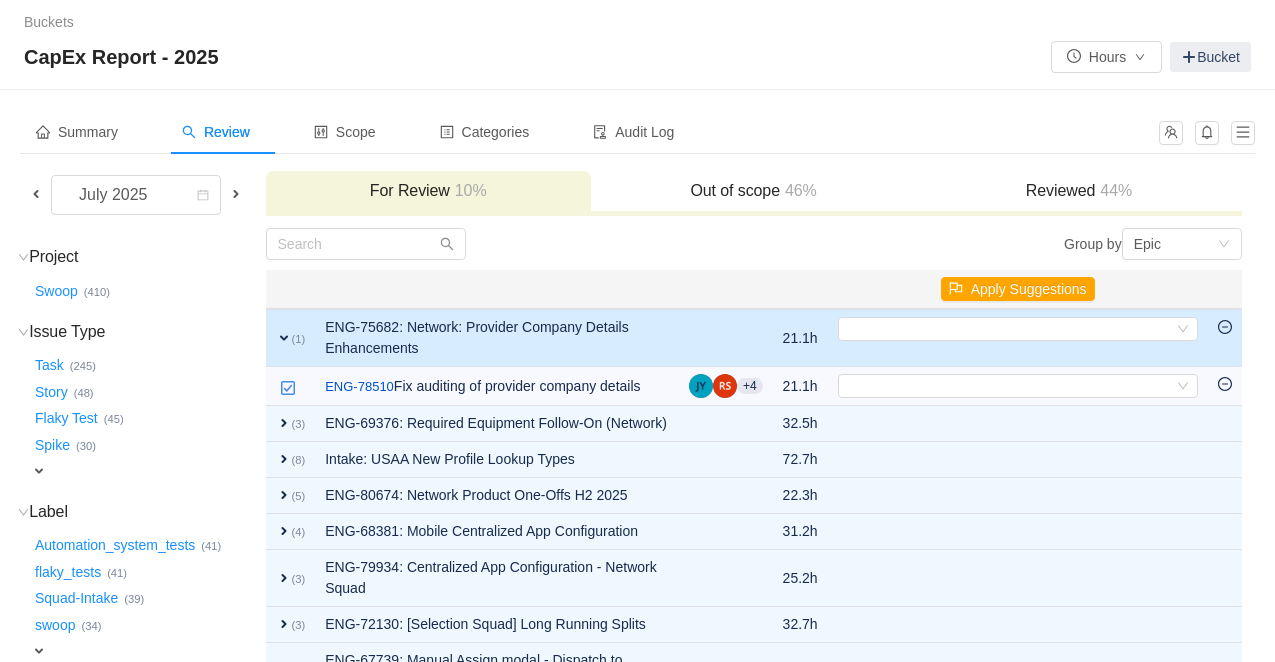 click on "expand" at bounding box center [284, 338] 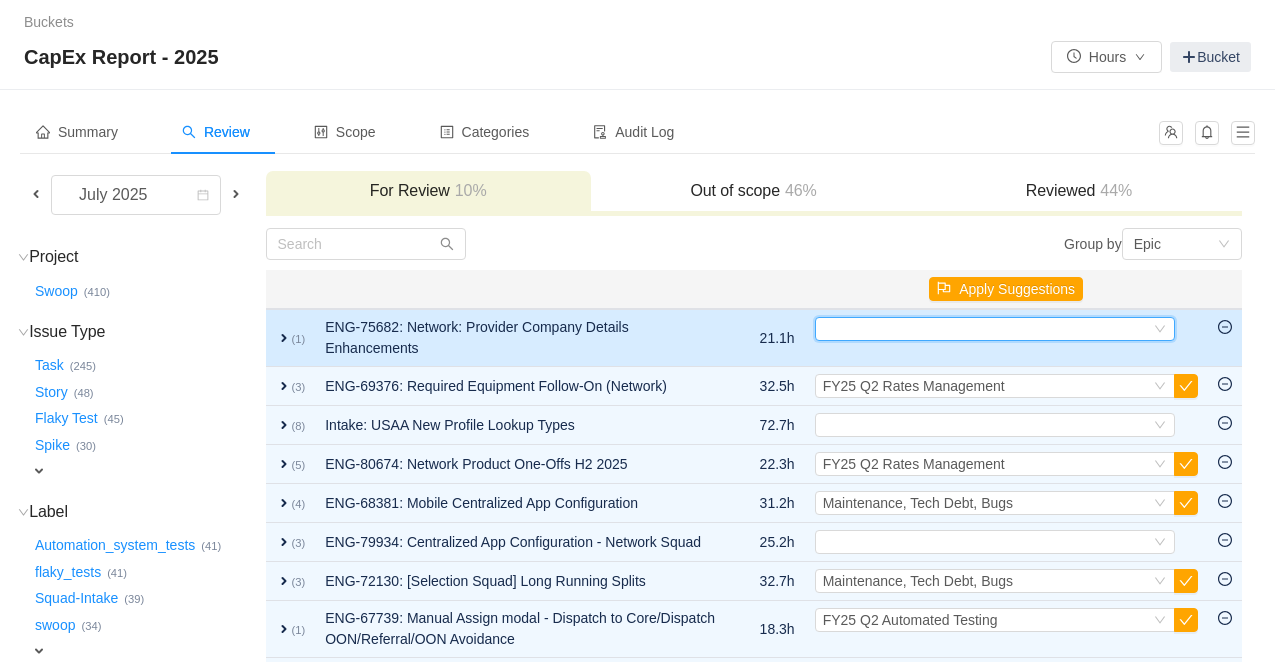 click on "Select" at bounding box center (986, 329) 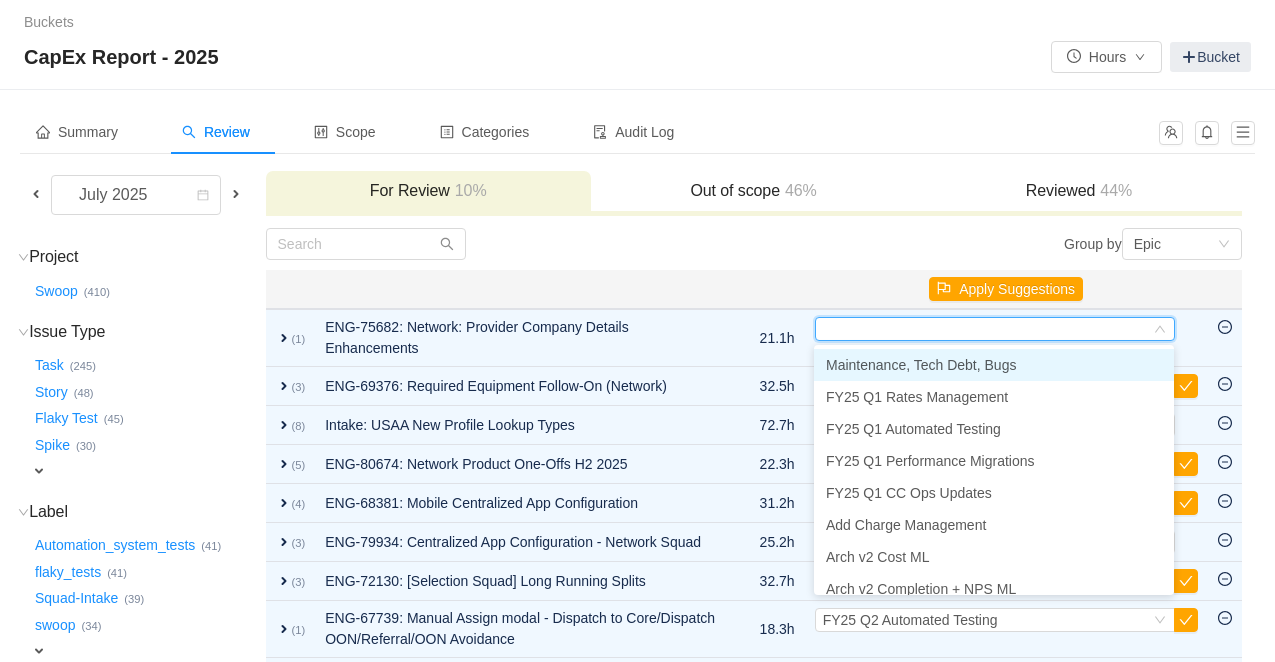 click on "Maintenance, Tech Debt, Bugs" at bounding box center (921, 365) 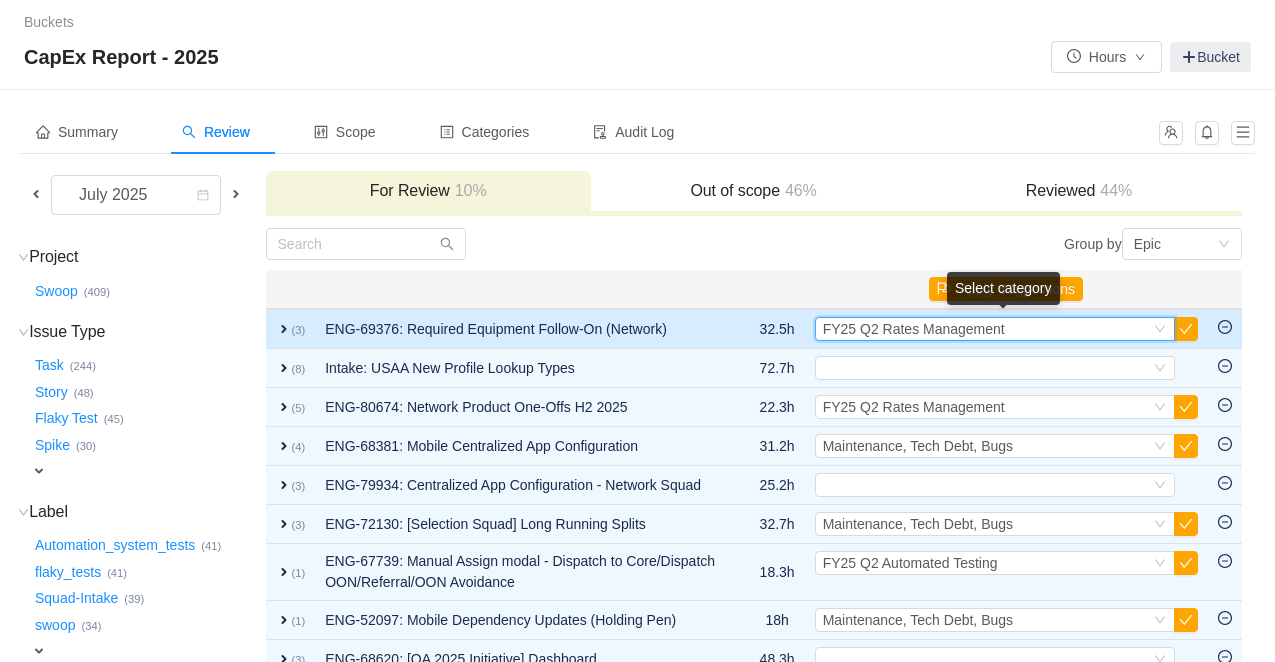 click on "FY25 Q2 Rates Management" at bounding box center [914, 329] 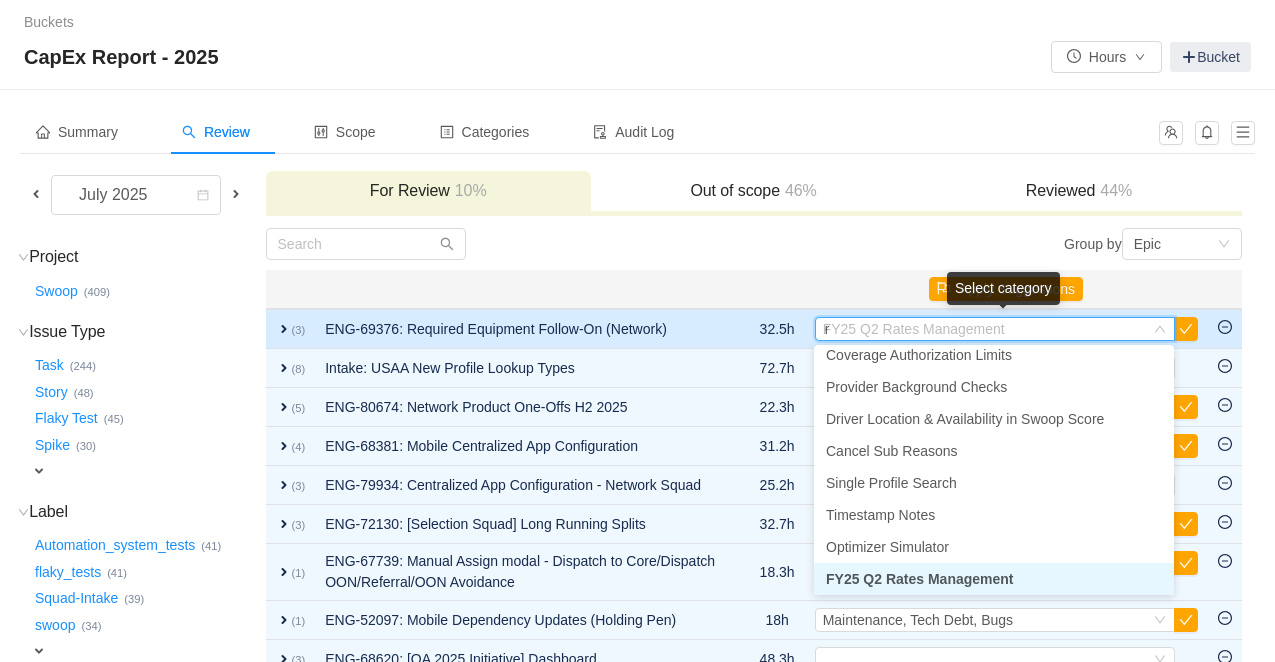 scroll, scrollTop: 4, scrollLeft: 0, axis: vertical 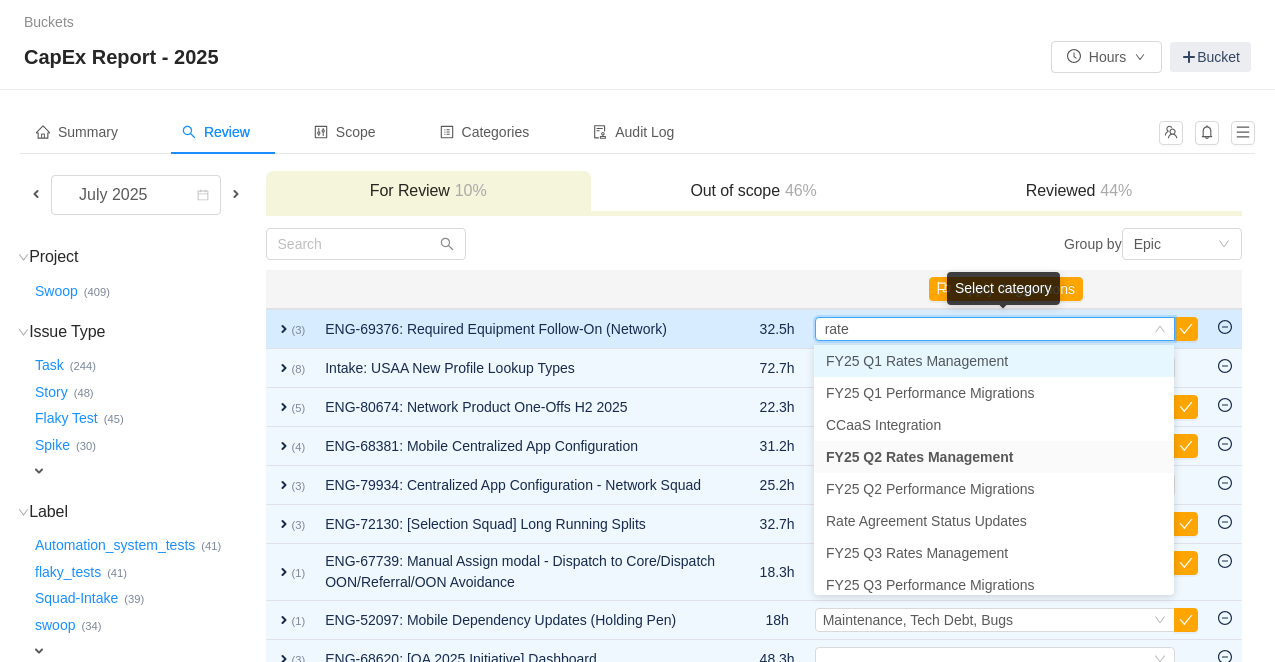 type on "rates" 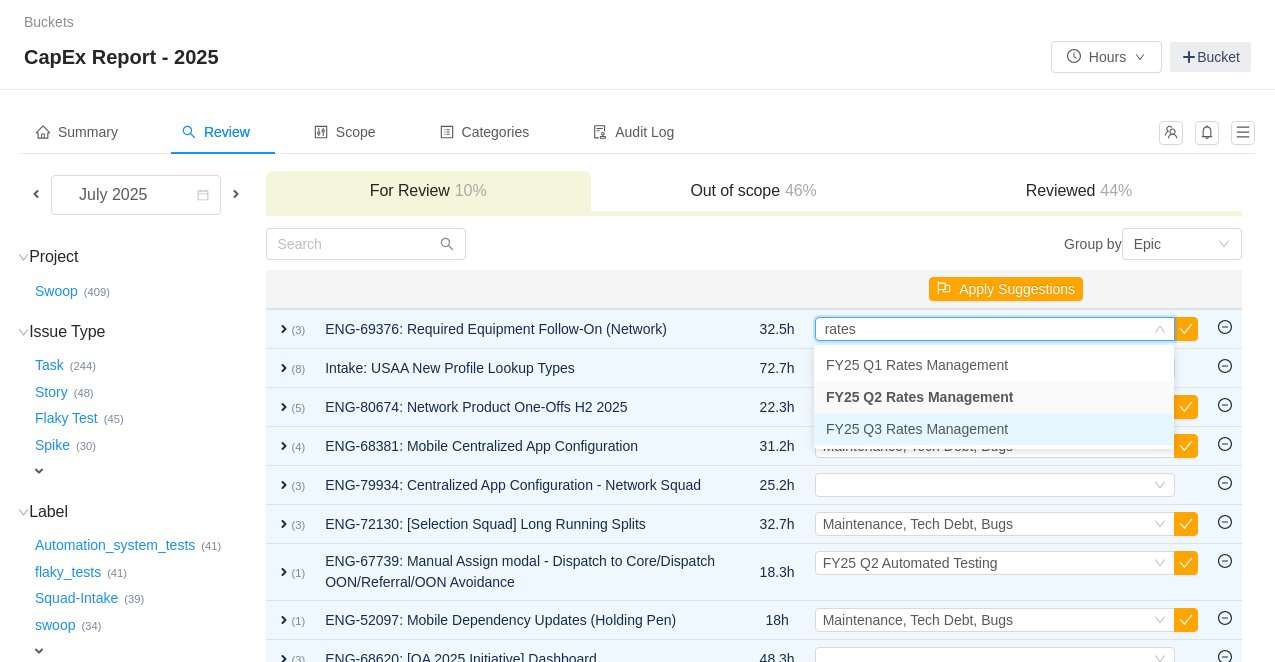 click on "FY25 Q3 Rates Management" at bounding box center [917, 429] 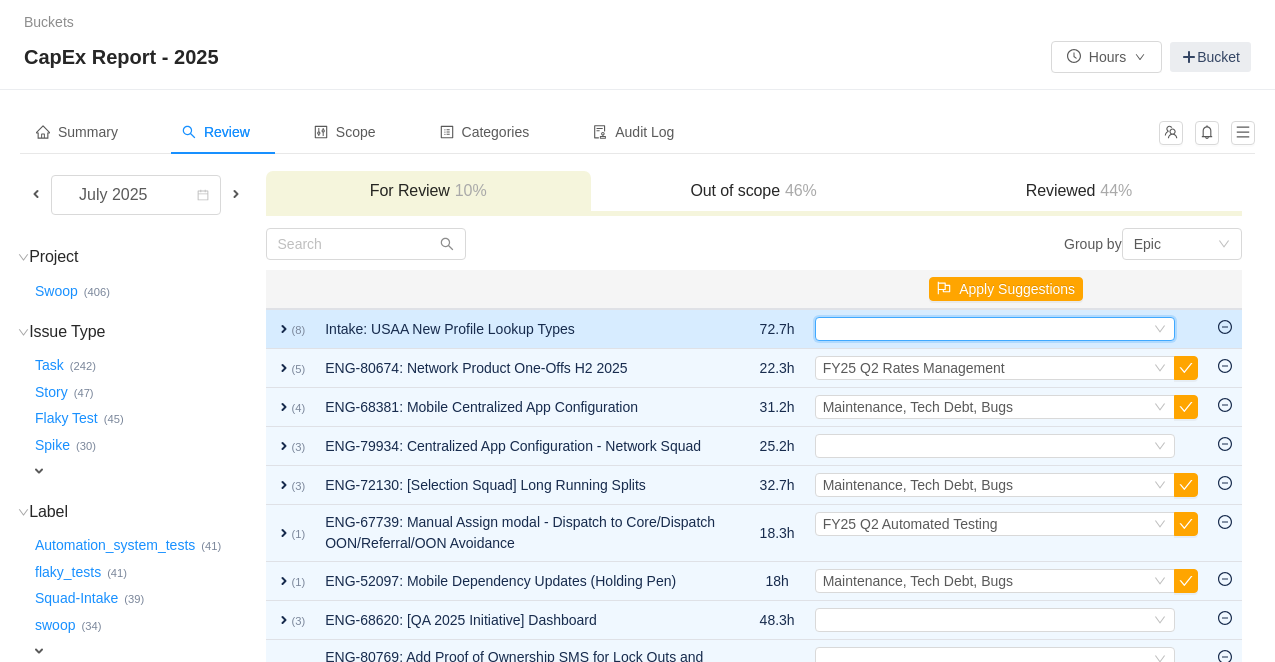 click on "Select" at bounding box center (986, 329) 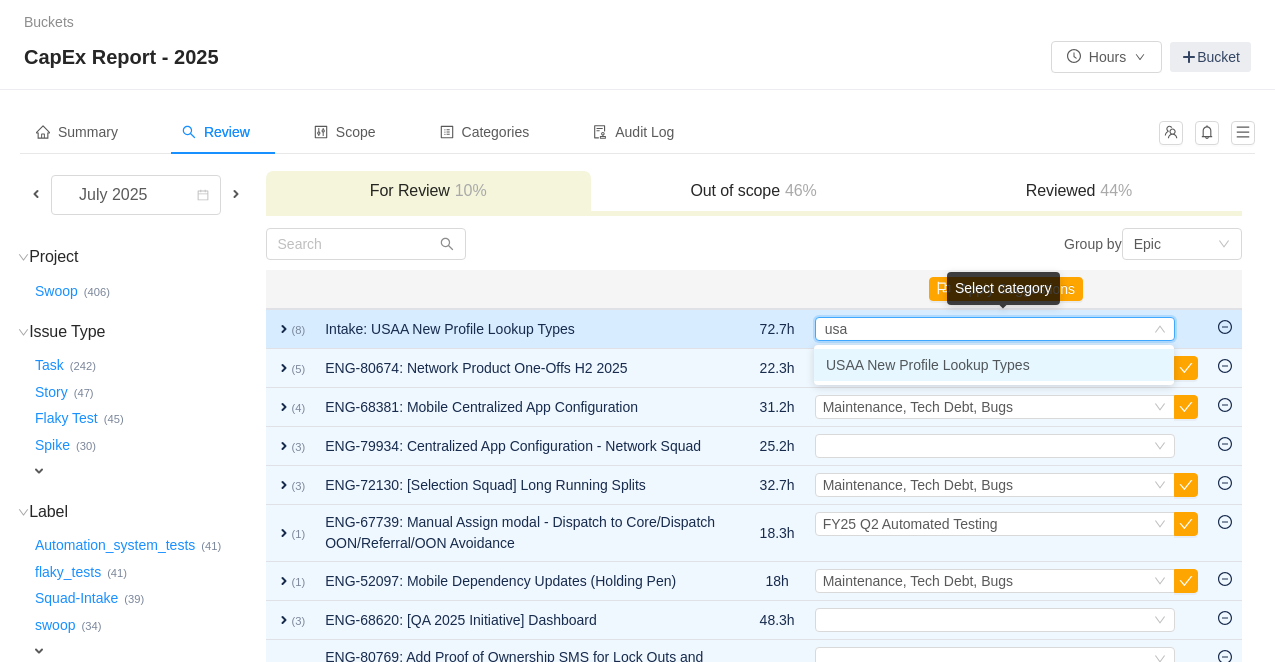 type on "usaa" 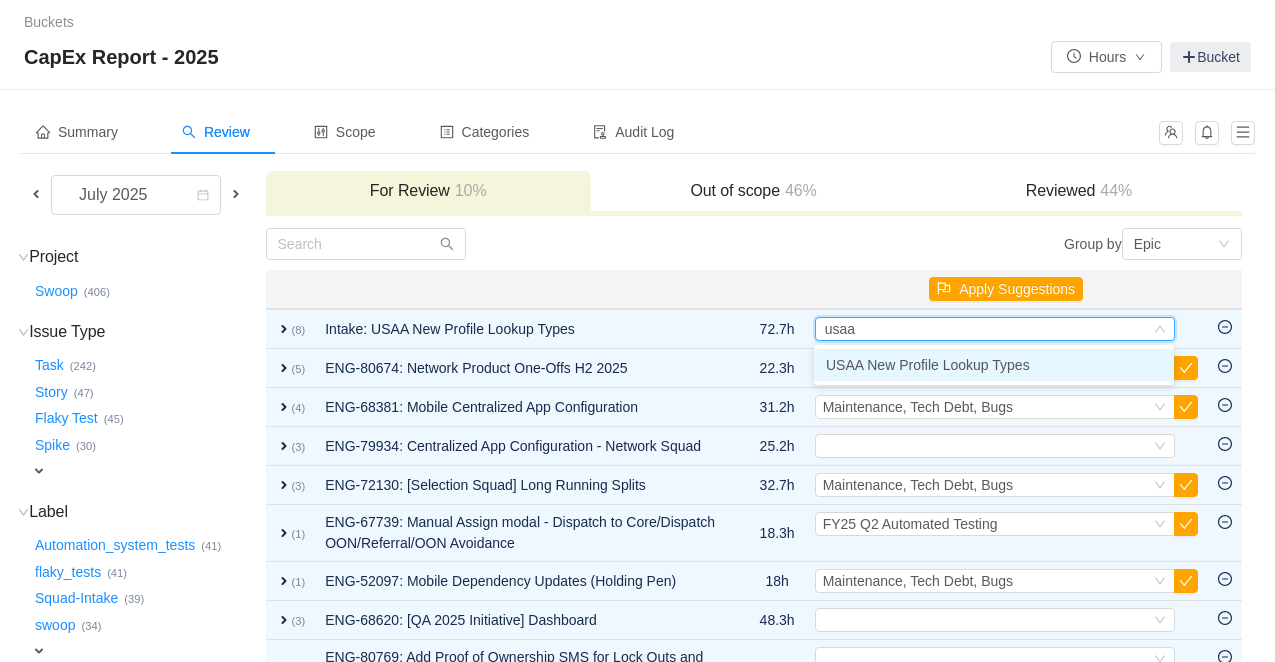 click on "USAA New Profile Lookup Types" at bounding box center (928, 365) 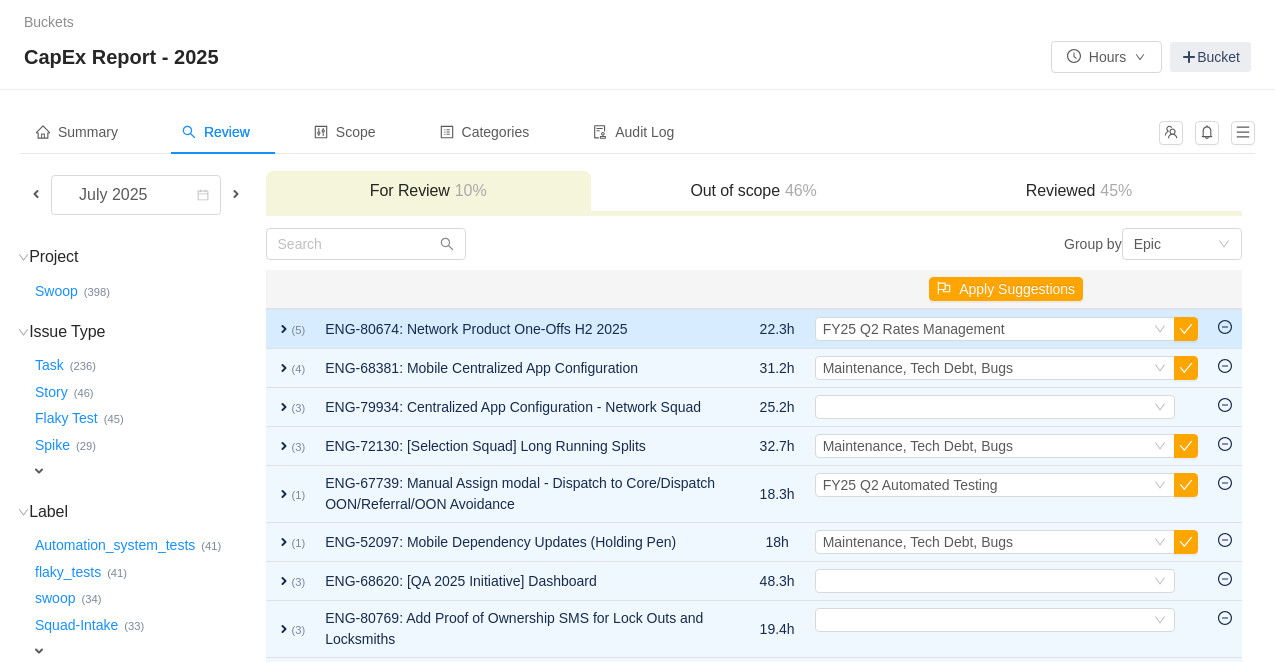 click on "expand" at bounding box center (284, 329) 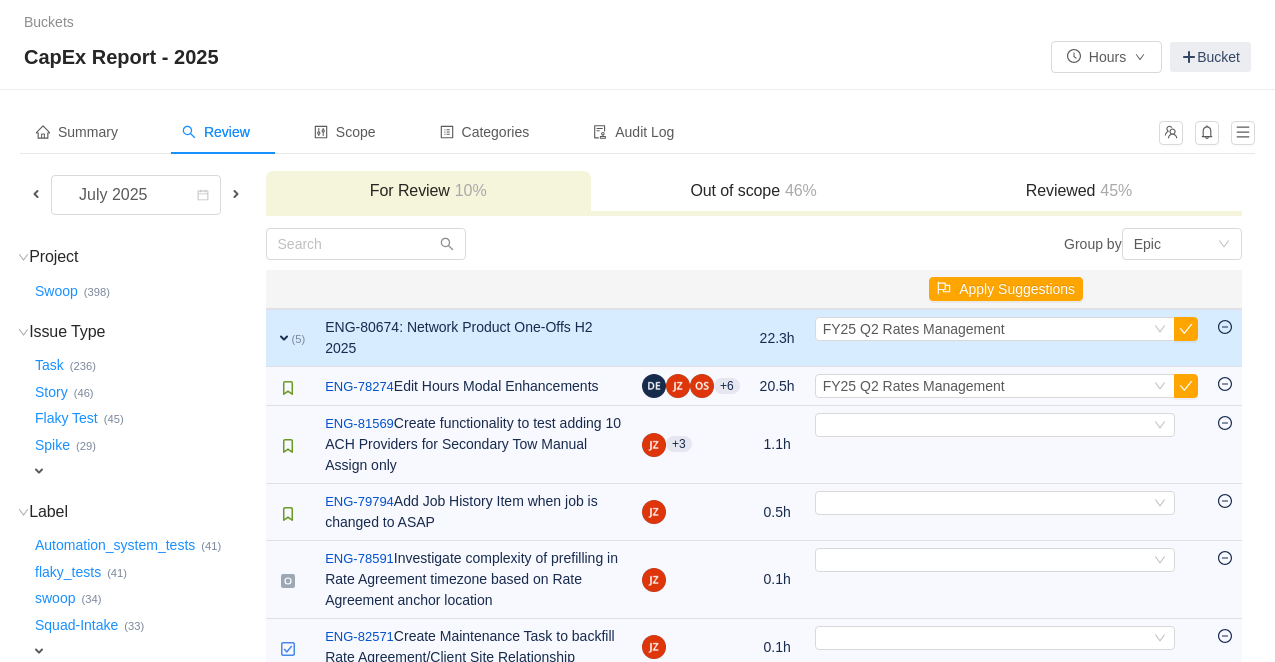 click on "expand" at bounding box center (284, 338) 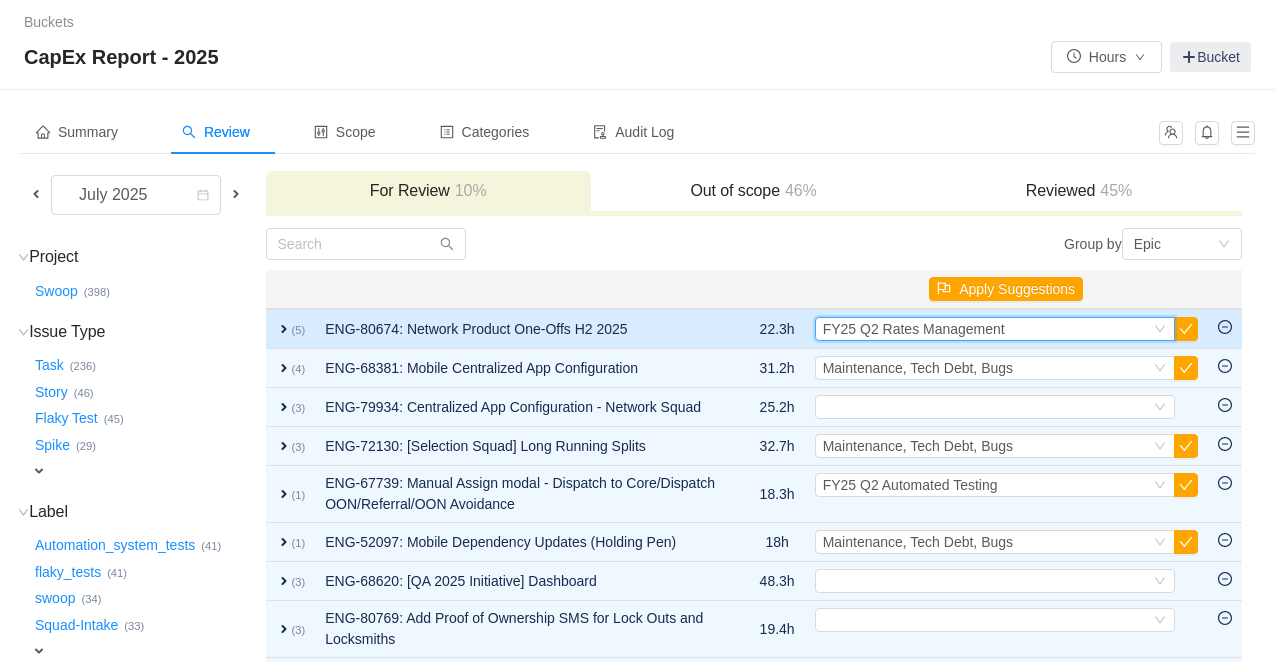 click on "FY25 Q2 Rates Management" at bounding box center [914, 329] 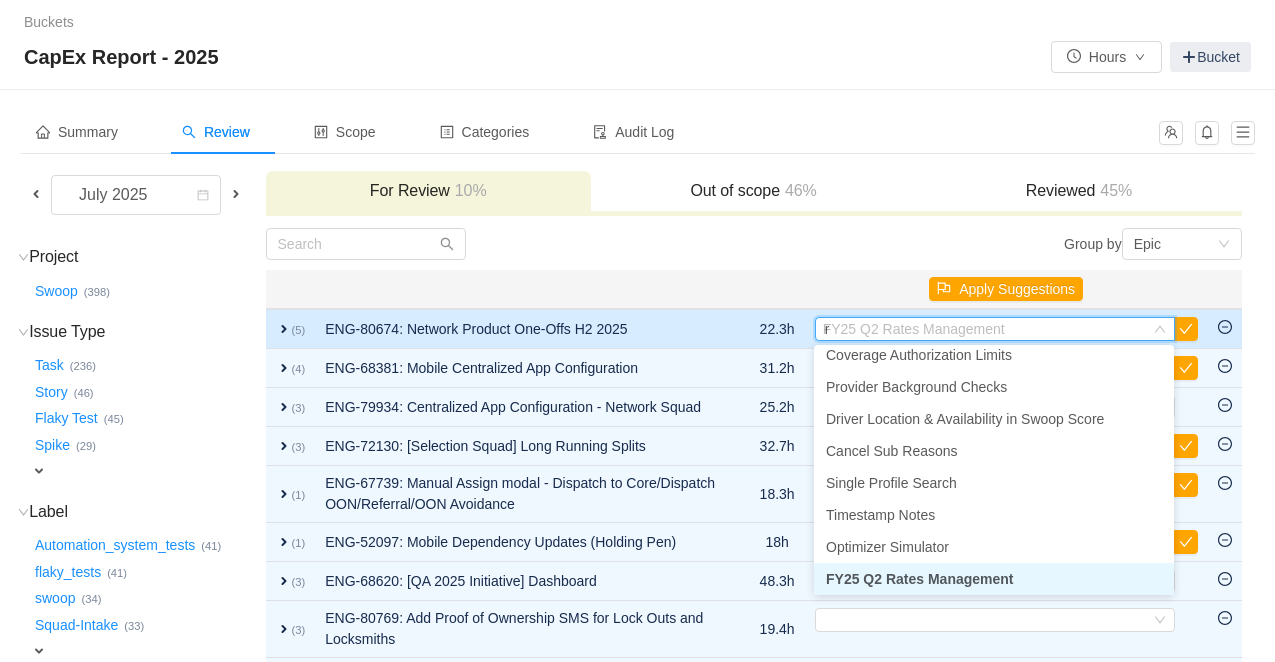 scroll, scrollTop: 4, scrollLeft: 0, axis: vertical 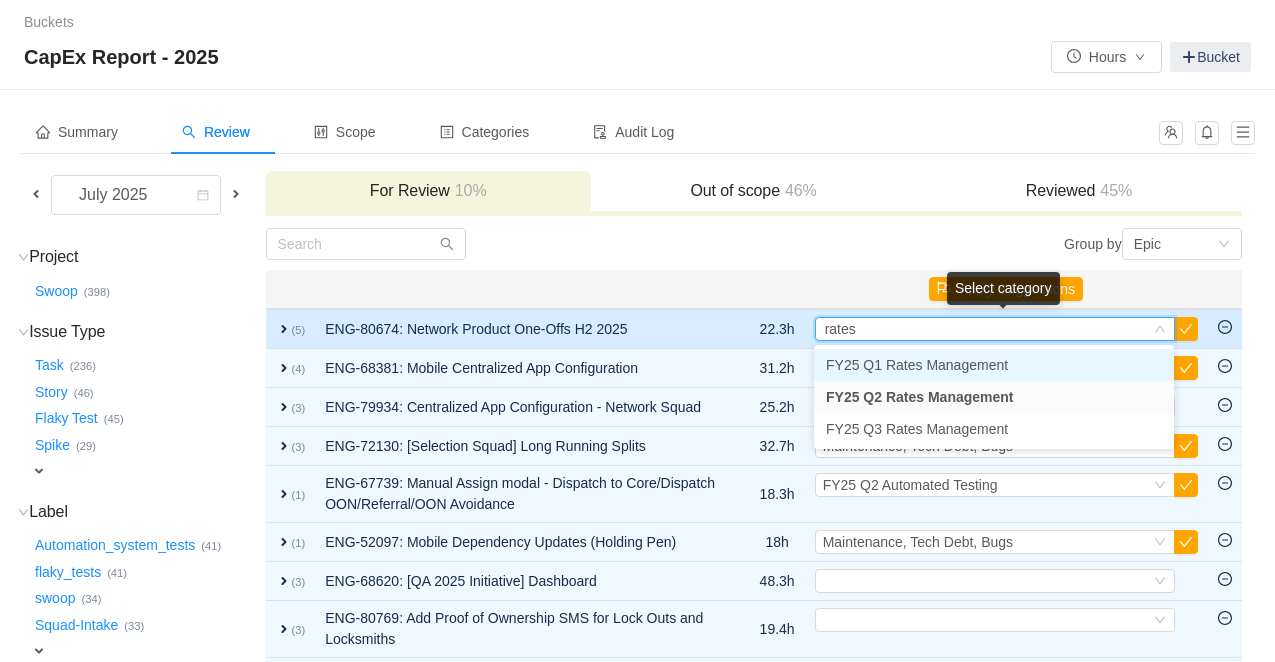 type on "rate" 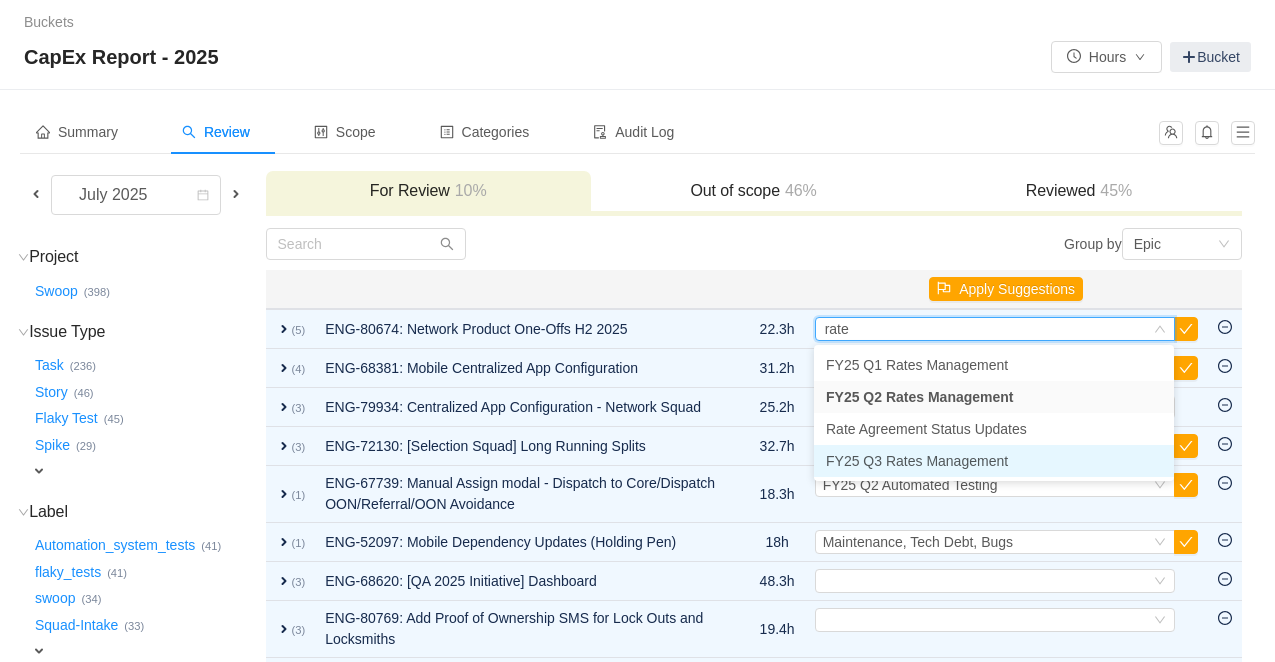 click on "FY25 Q3 Rates Management" at bounding box center (994, 461) 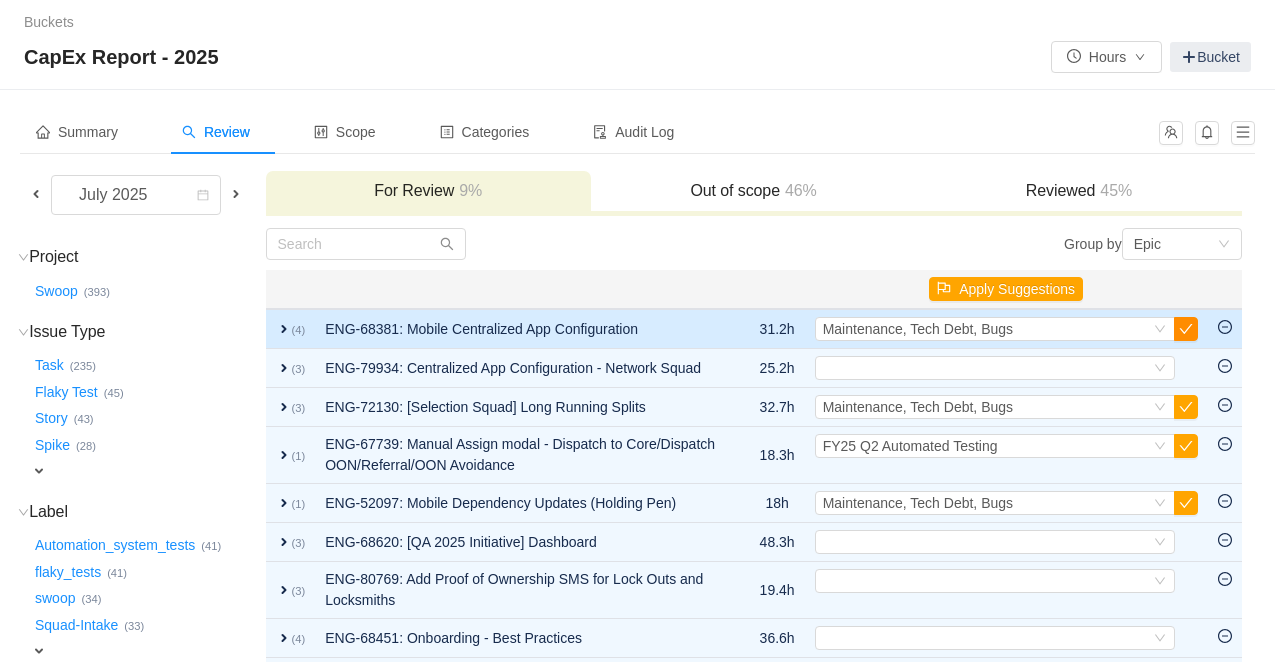 click at bounding box center [1186, 329] 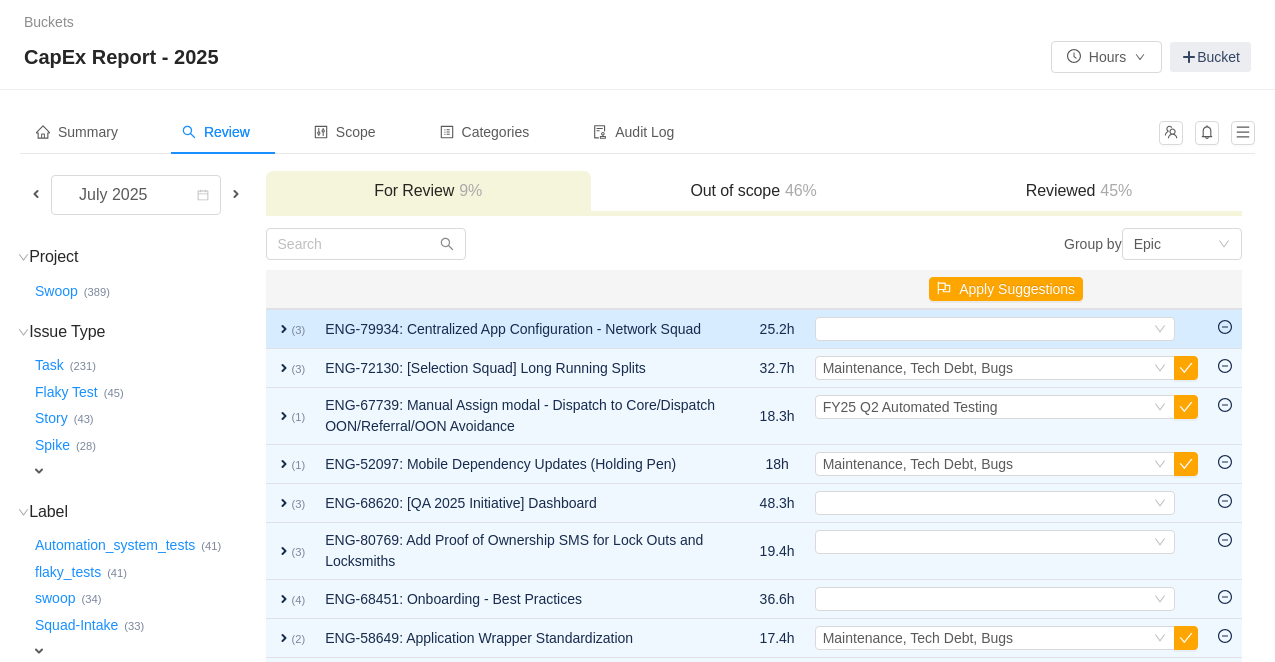 click on "expand" at bounding box center [284, 329] 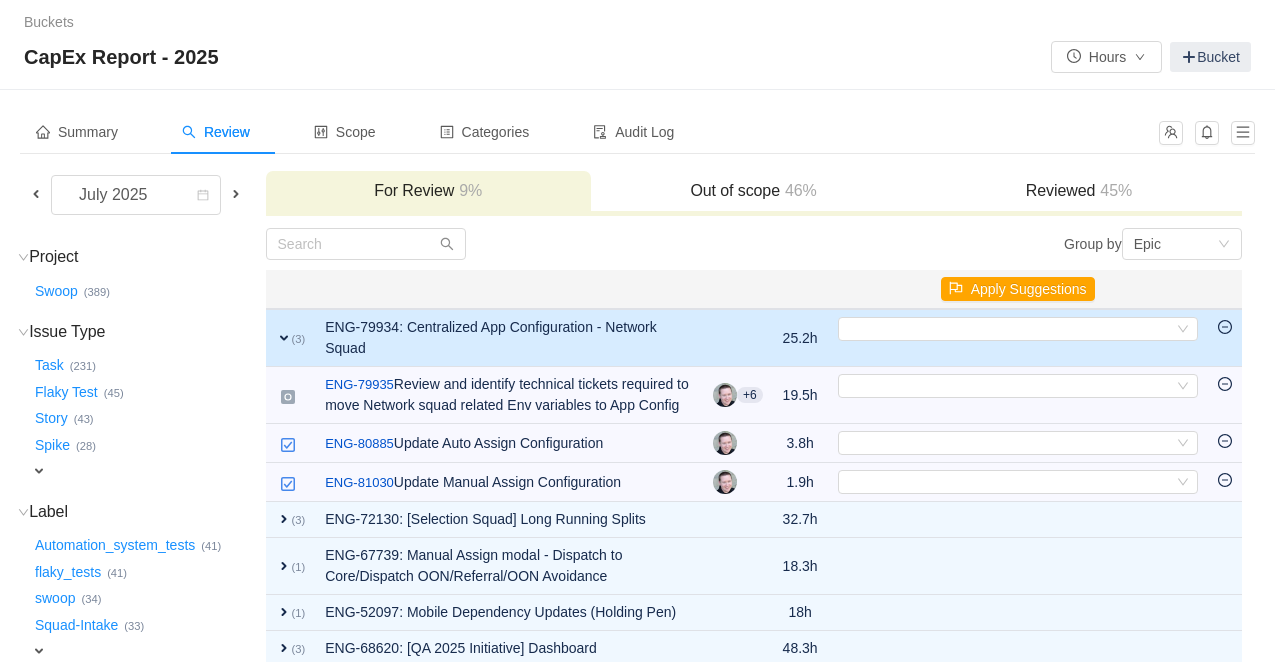 click on "expand" at bounding box center (284, 338) 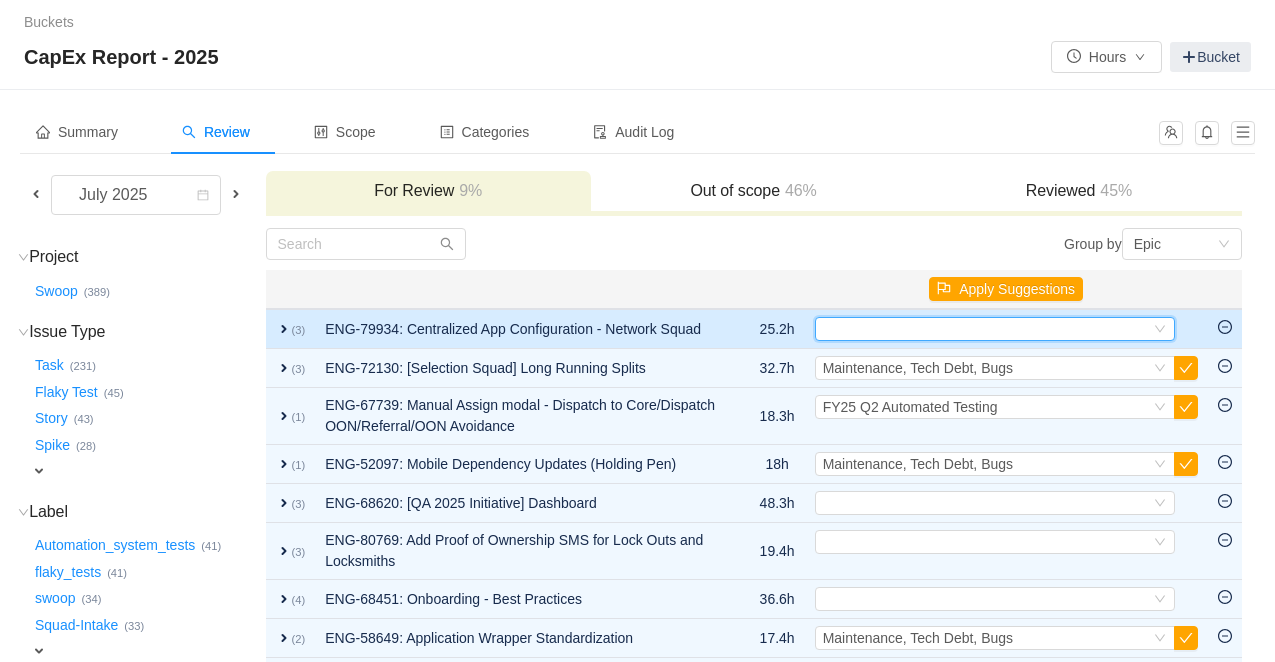 click on "Select" at bounding box center (986, 329) 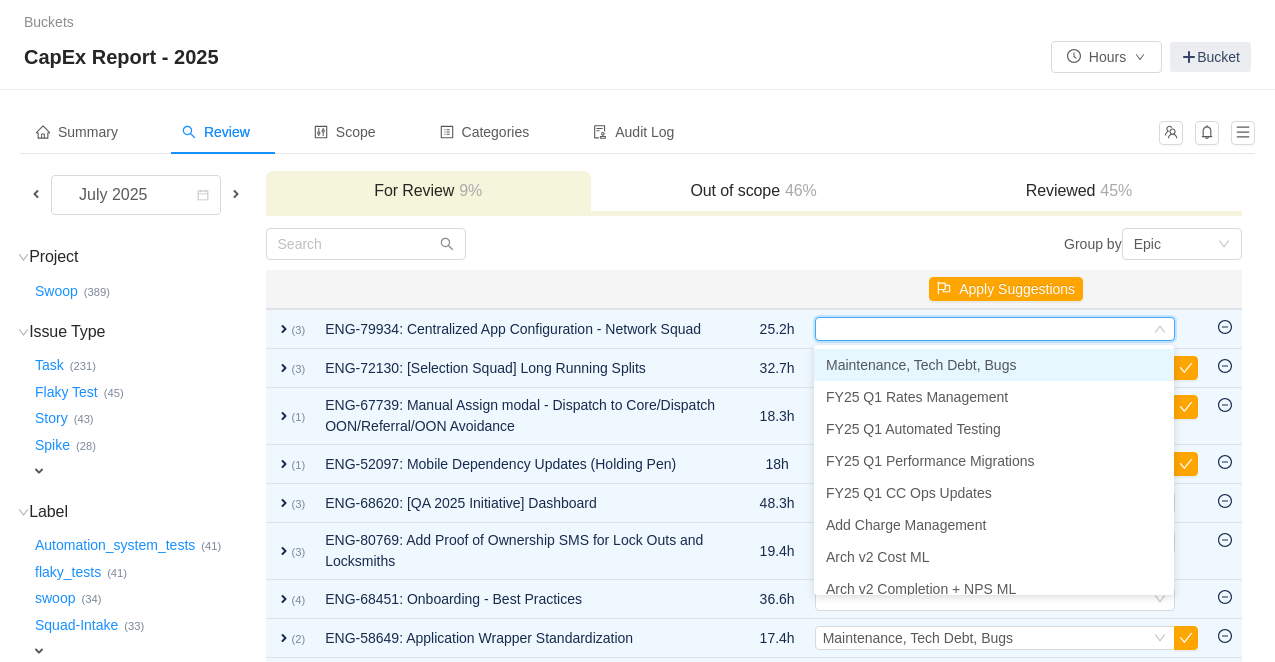 click on "Maintenance, Tech Debt, Bugs" at bounding box center [921, 365] 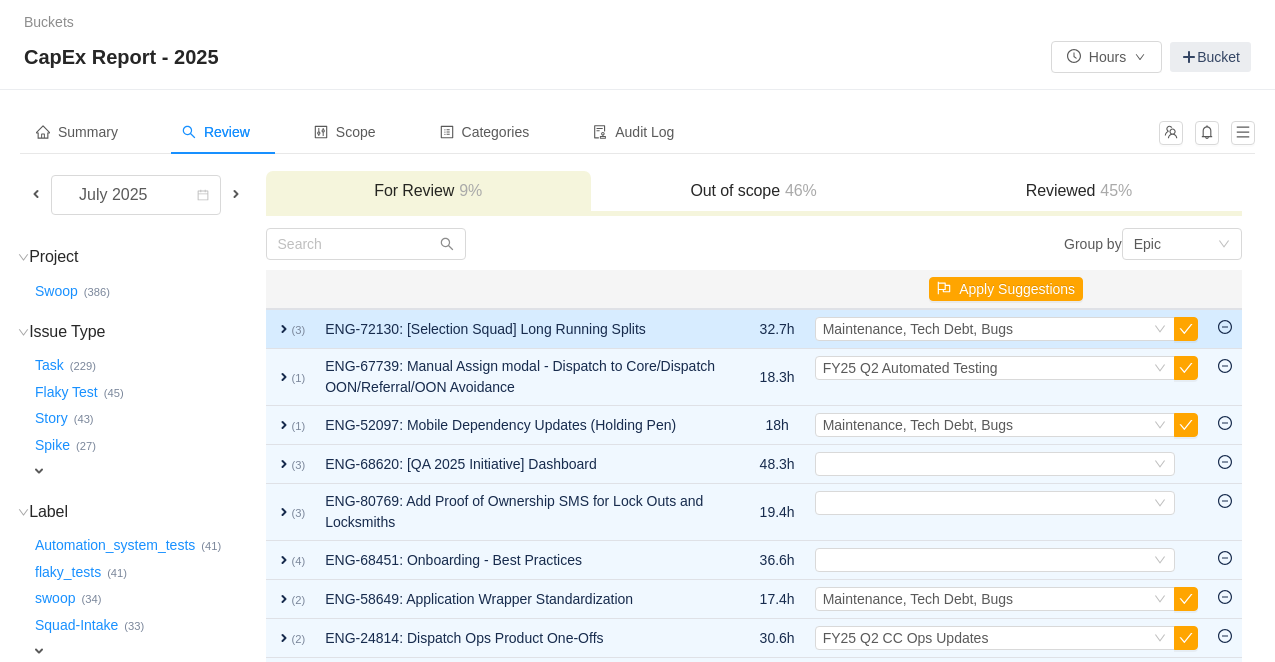 click on "expand" at bounding box center [284, 329] 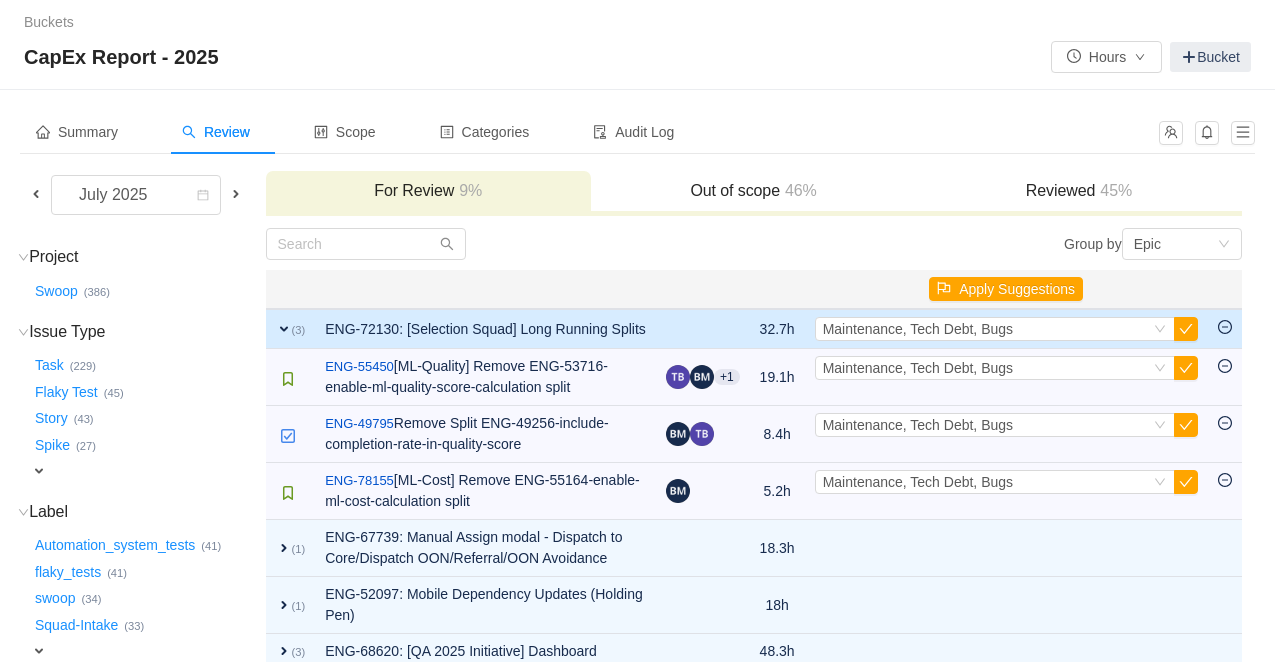 click on "expand (3)" at bounding box center (291, 329) 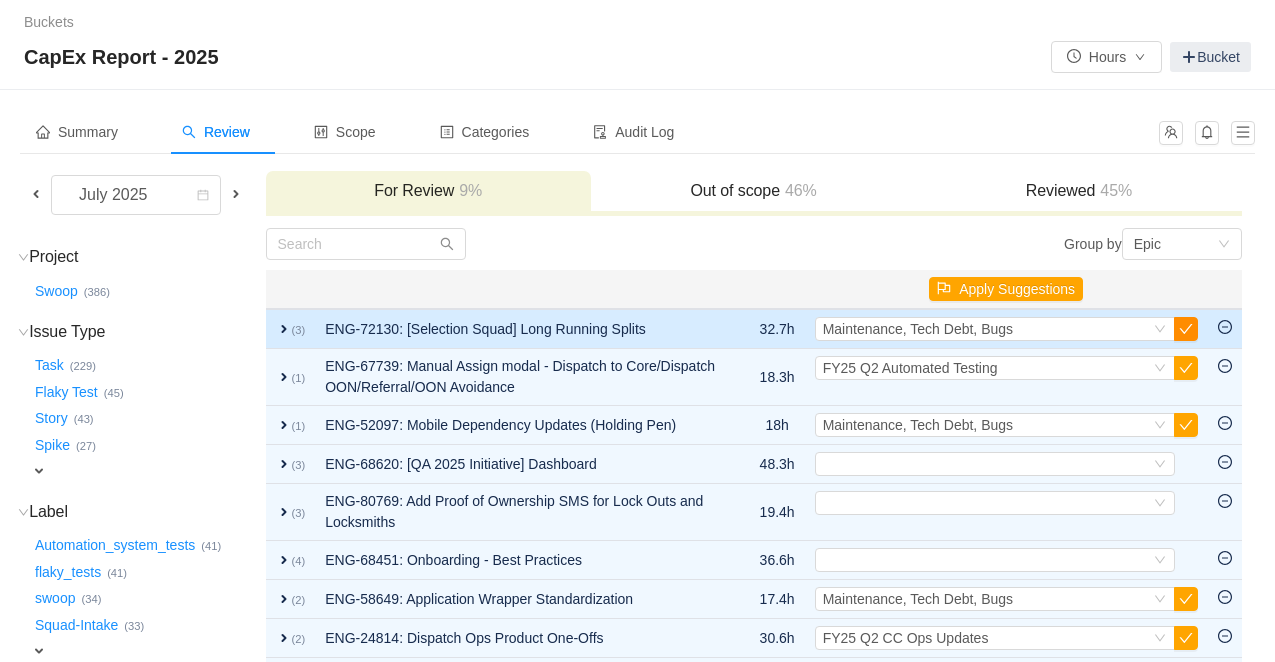 click at bounding box center [1186, 329] 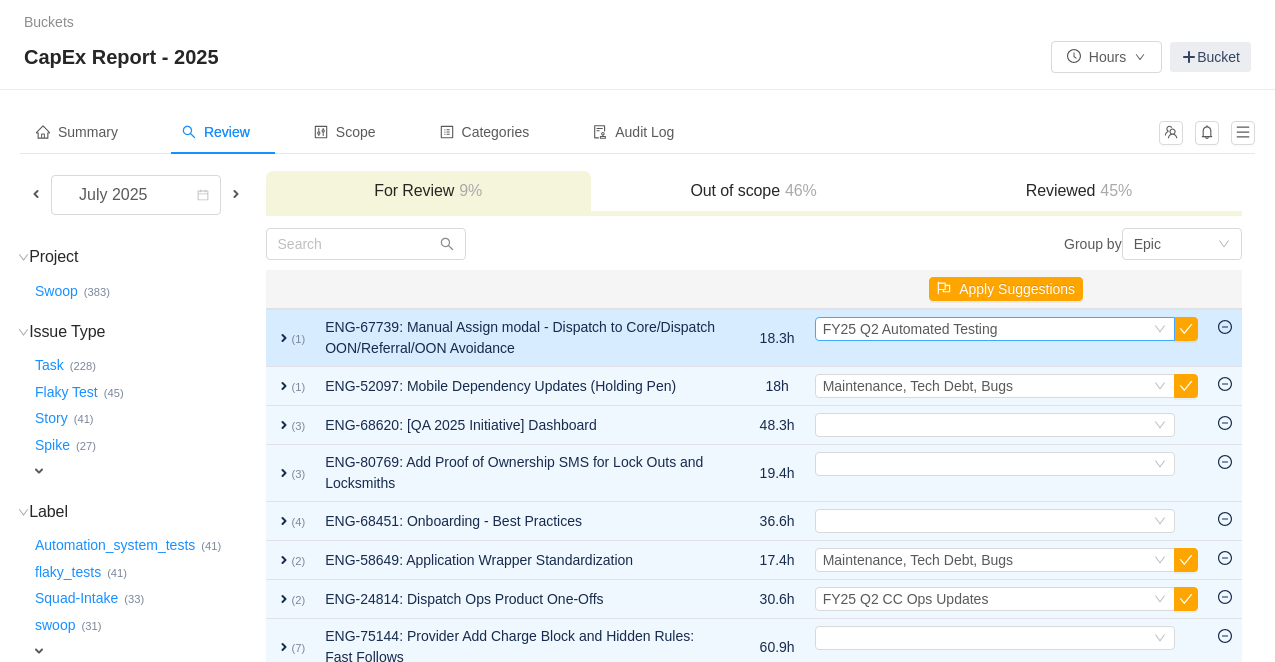 click on "FY25 Q2 Automated Testing" at bounding box center (910, 329) 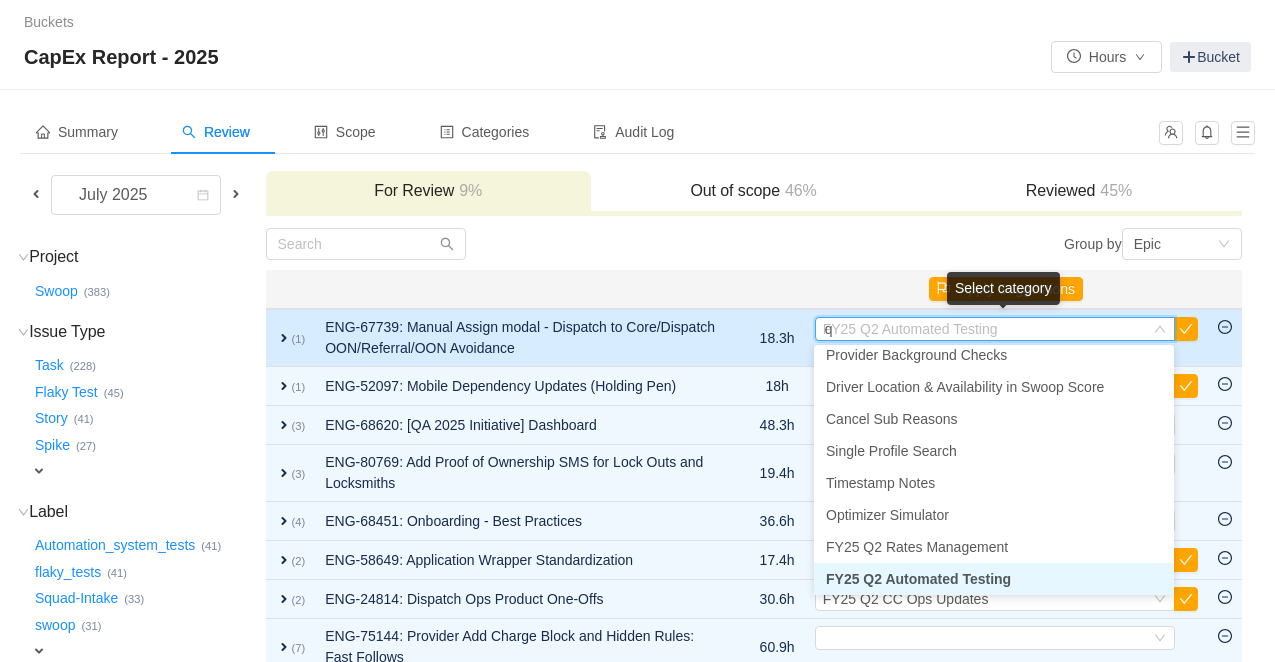 scroll, scrollTop: 4, scrollLeft: 0, axis: vertical 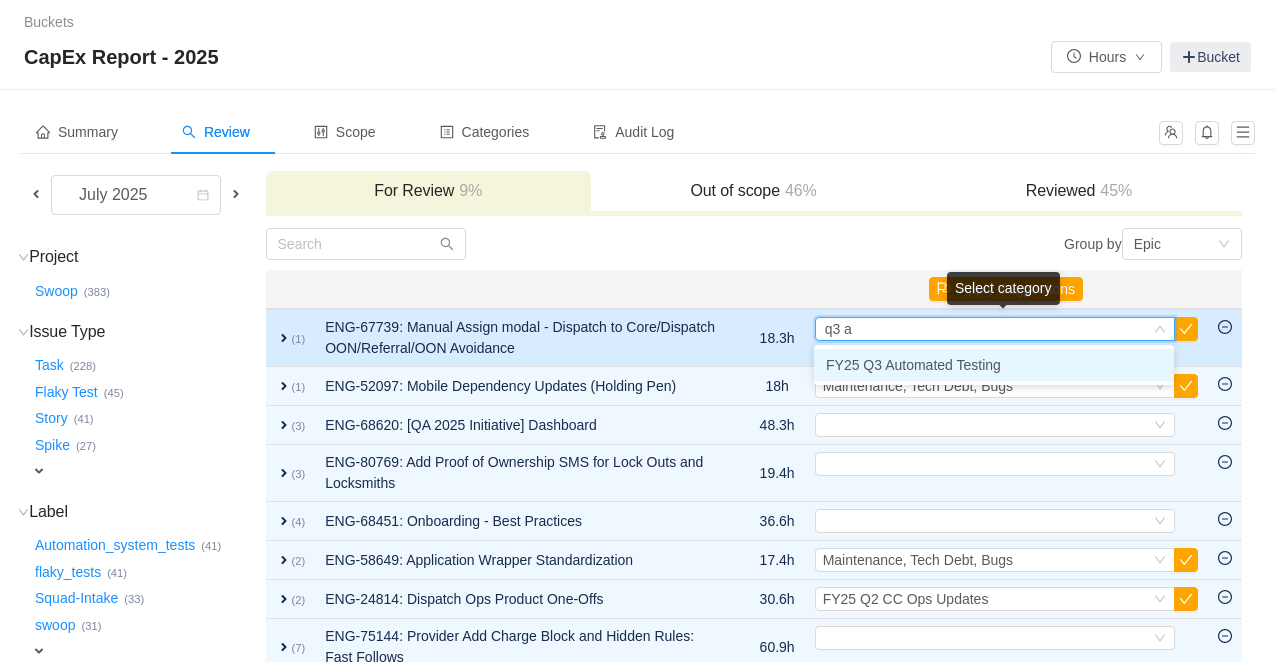 type on "q3 au" 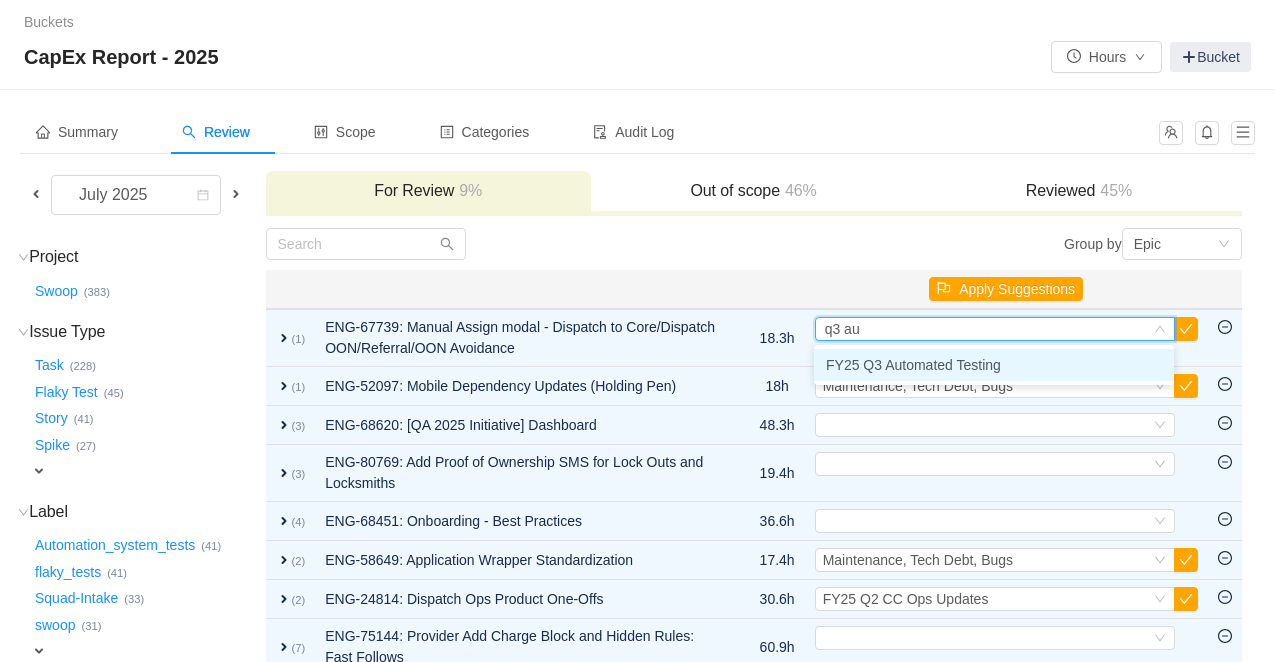 click on "FY25 Q3 Automated Testing" at bounding box center [913, 365] 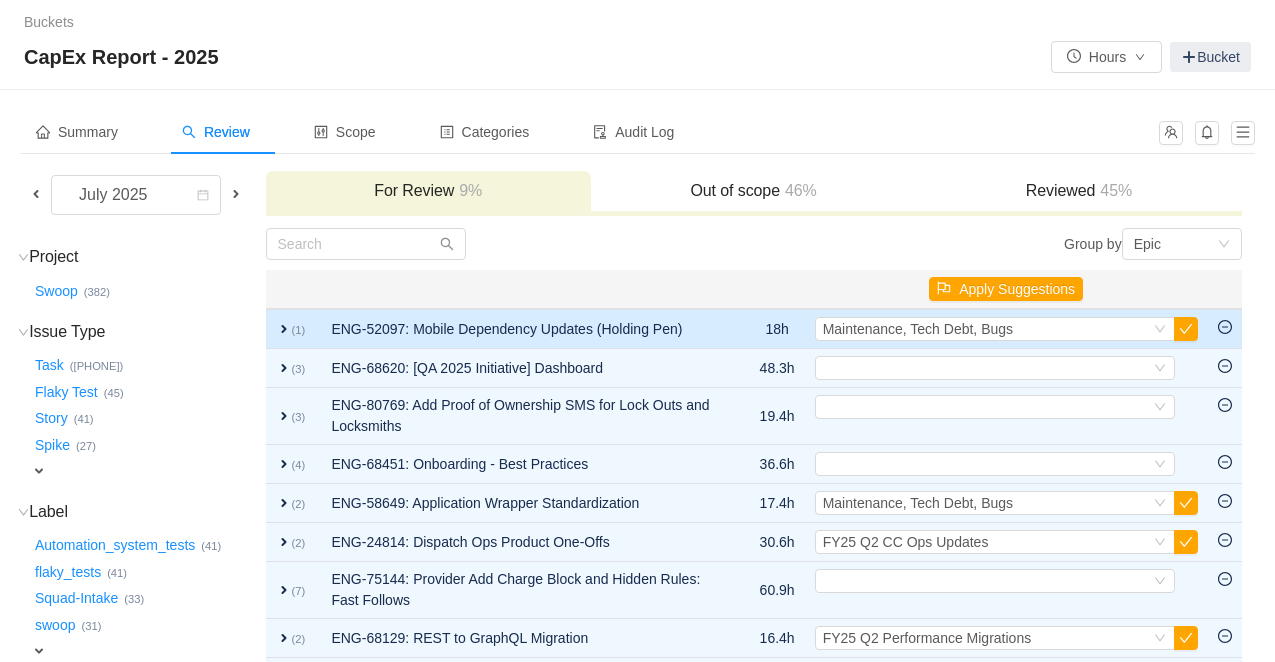 click on "expand" at bounding box center (284, 329) 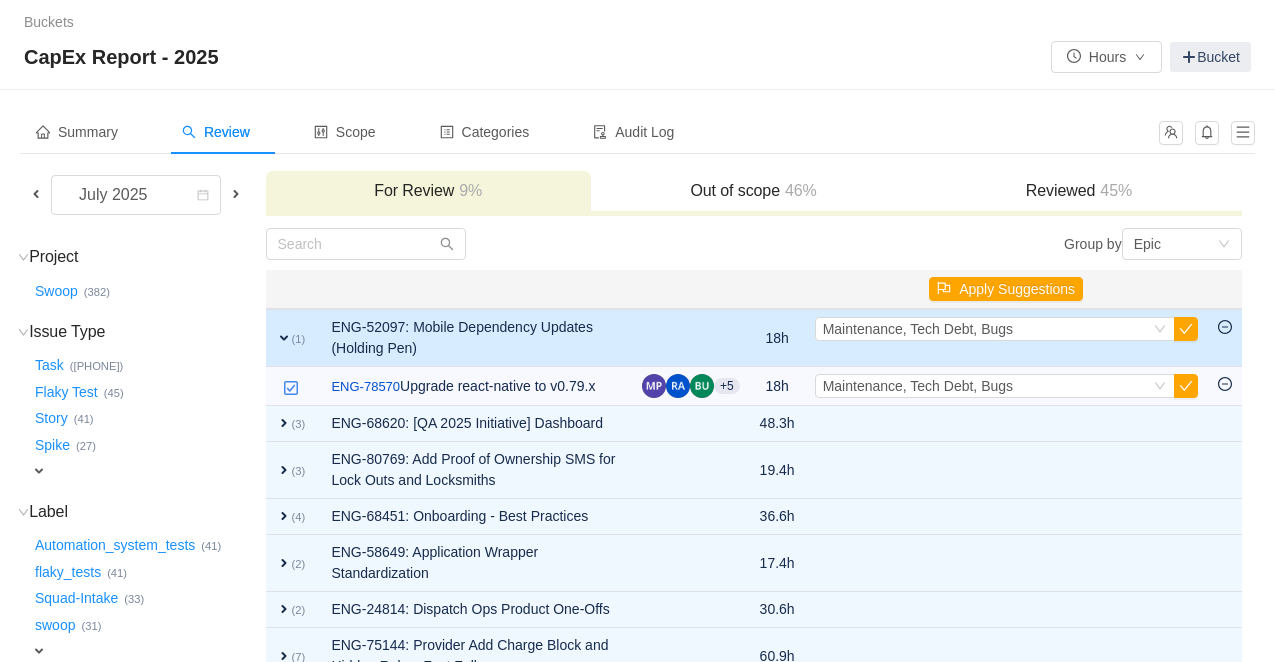 click on "expand" at bounding box center (284, 338) 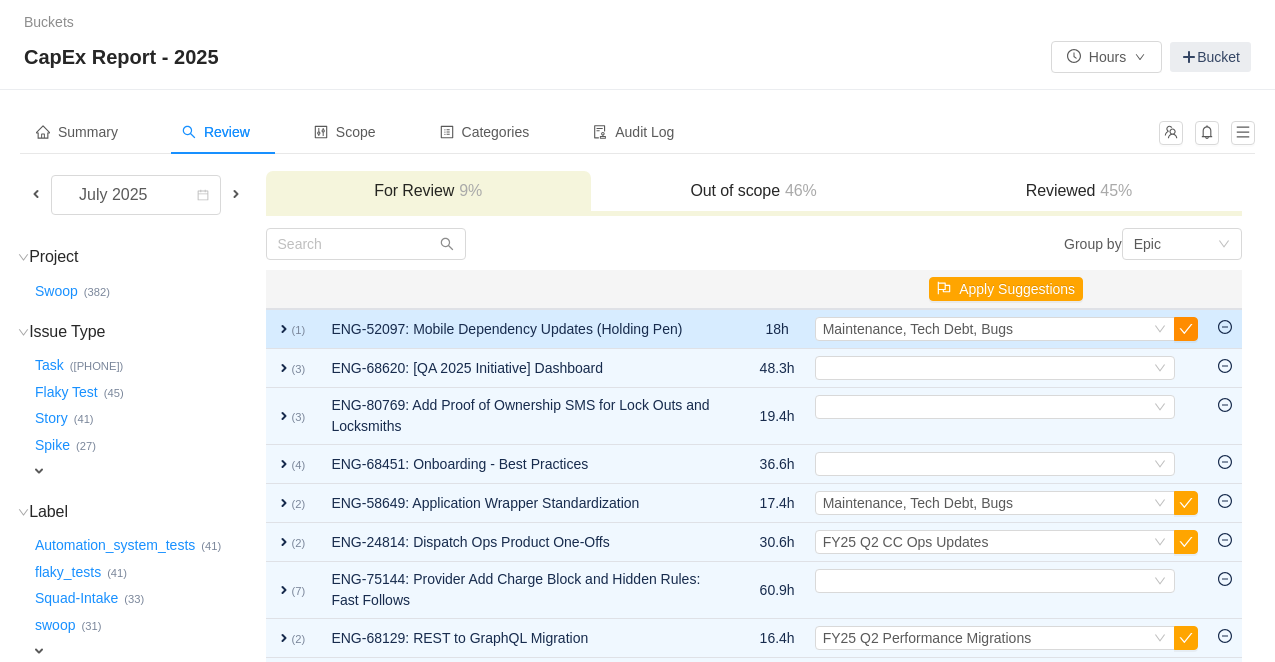 click at bounding box center [1186, 329] 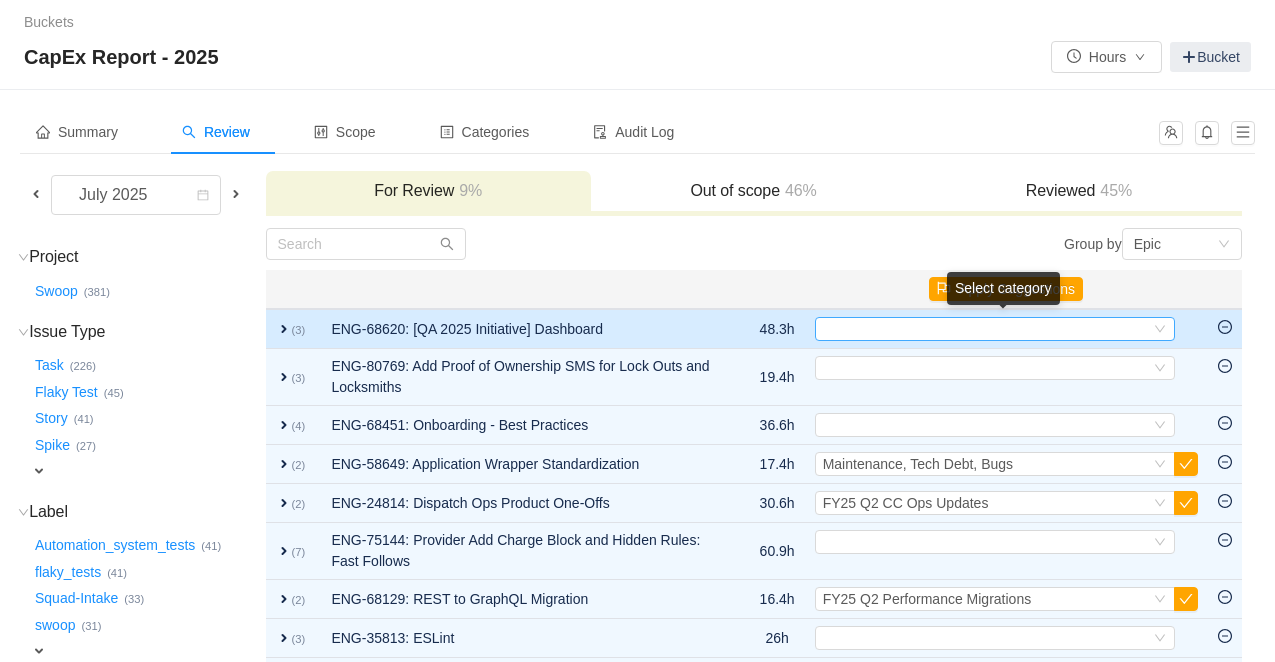 click on "Select" at bounding box center (986, 329) 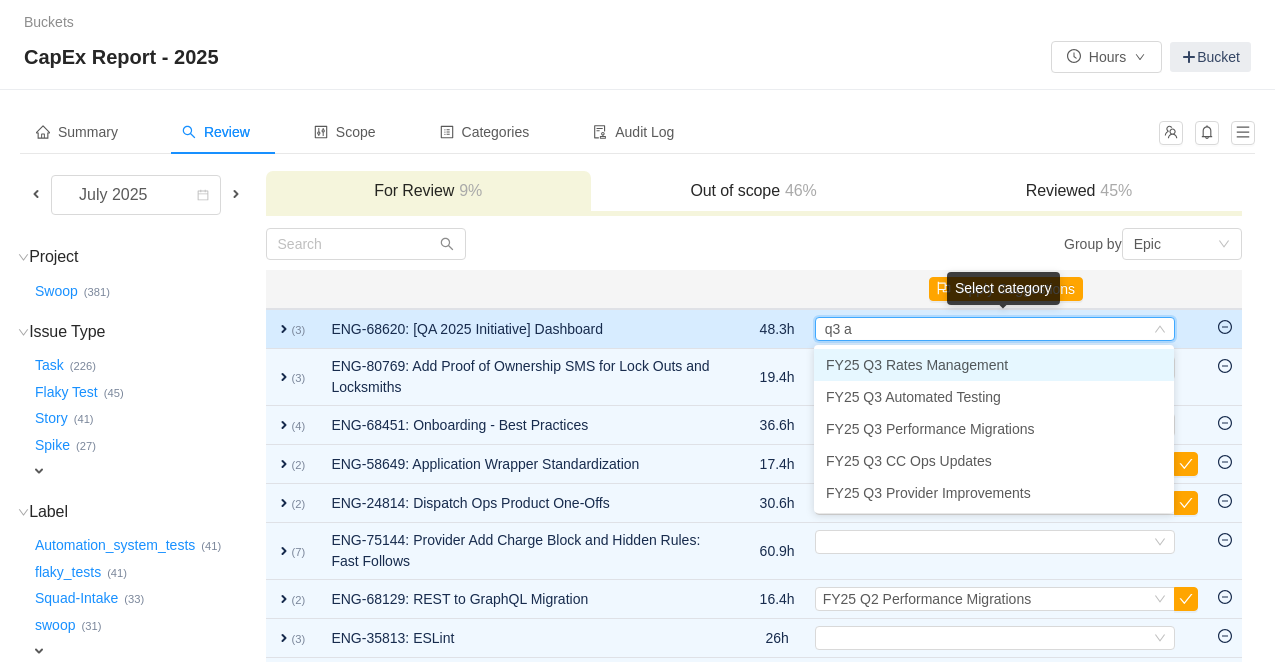 type on "q3 au" 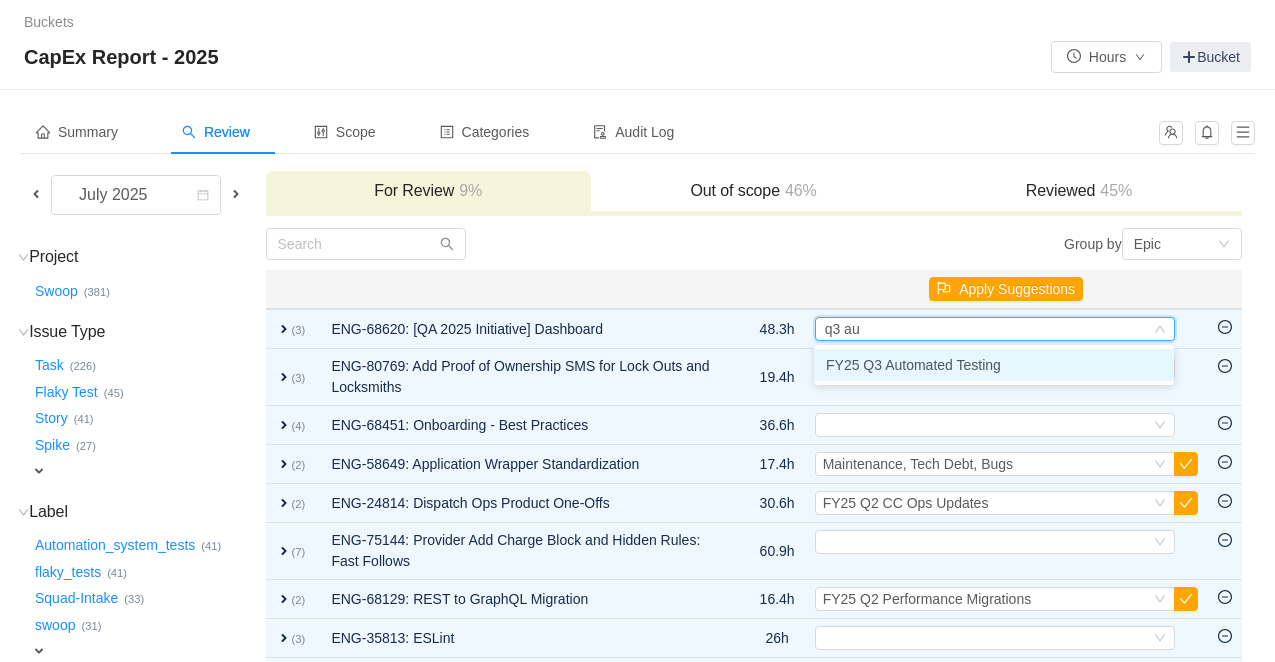 click on "FY25 Q3 Automated Testing" at bounding box center [913, 365] 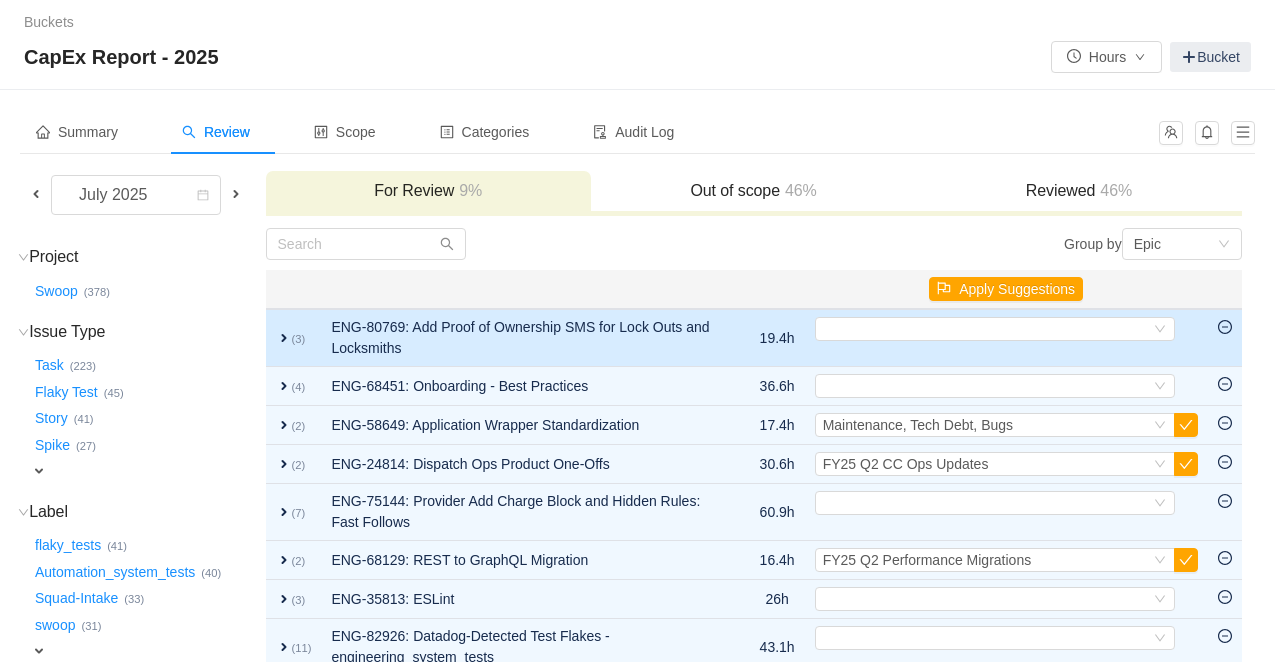 click on "expand" at bounding box center [284, 338] 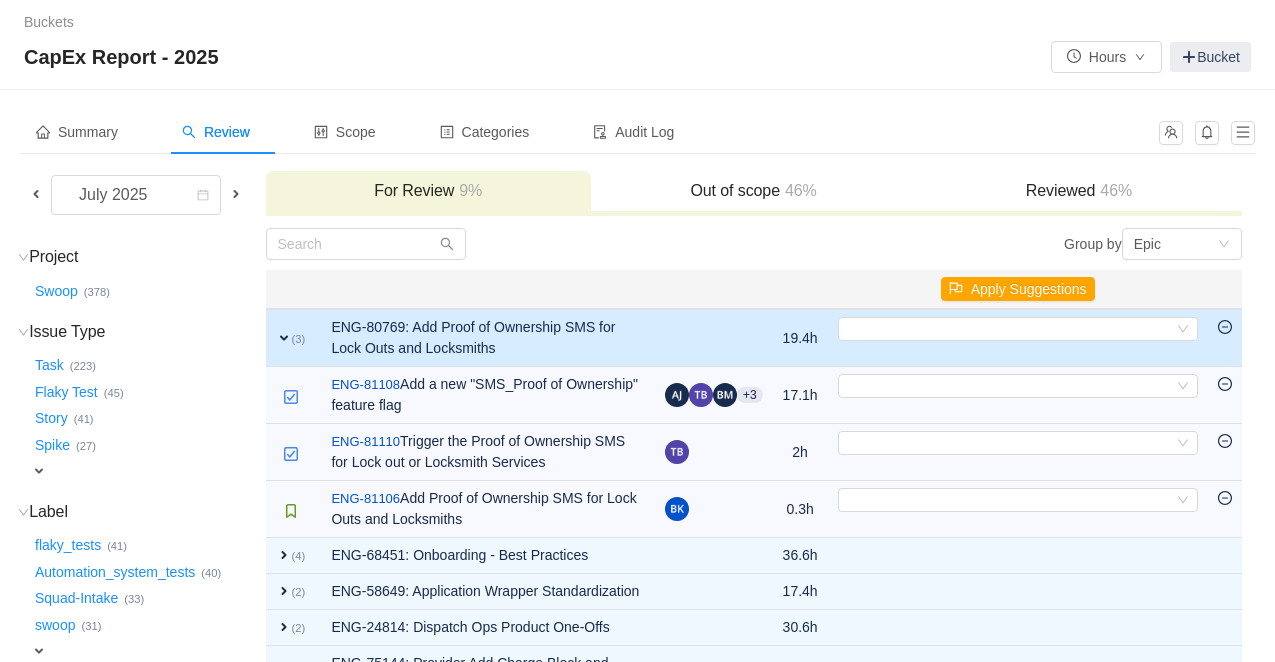 click on "expand" at bounding box center (284, 338) 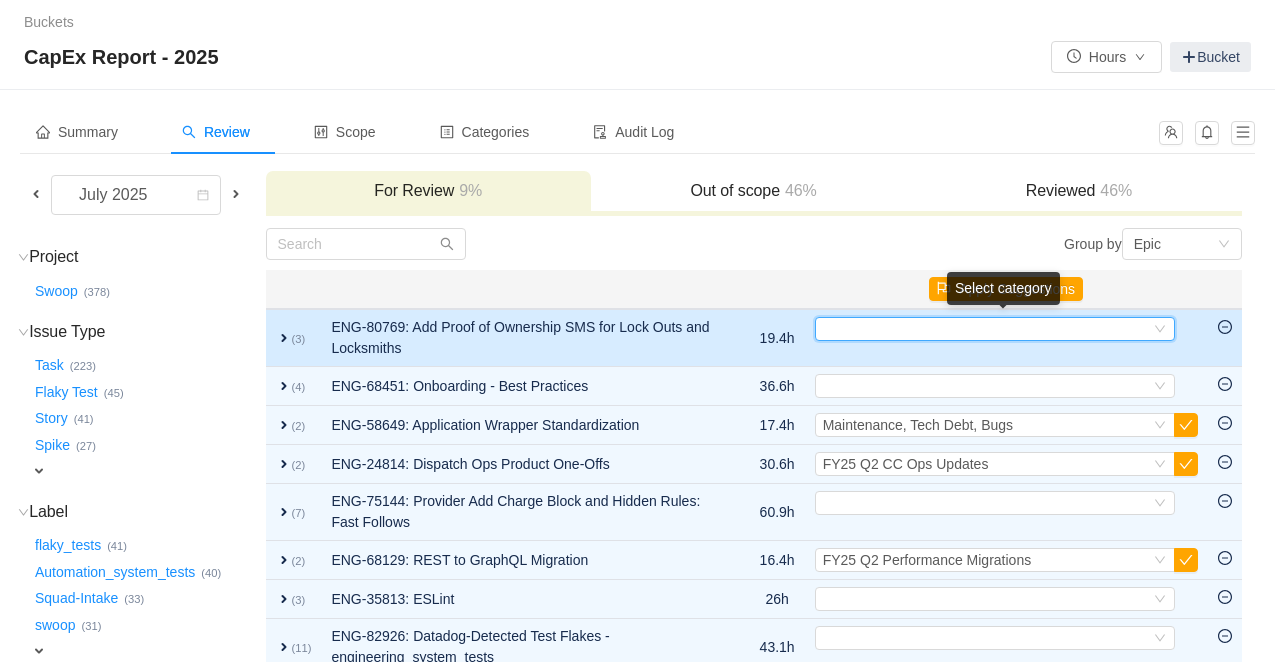 click on "Select" at bounding box center (986, 329) 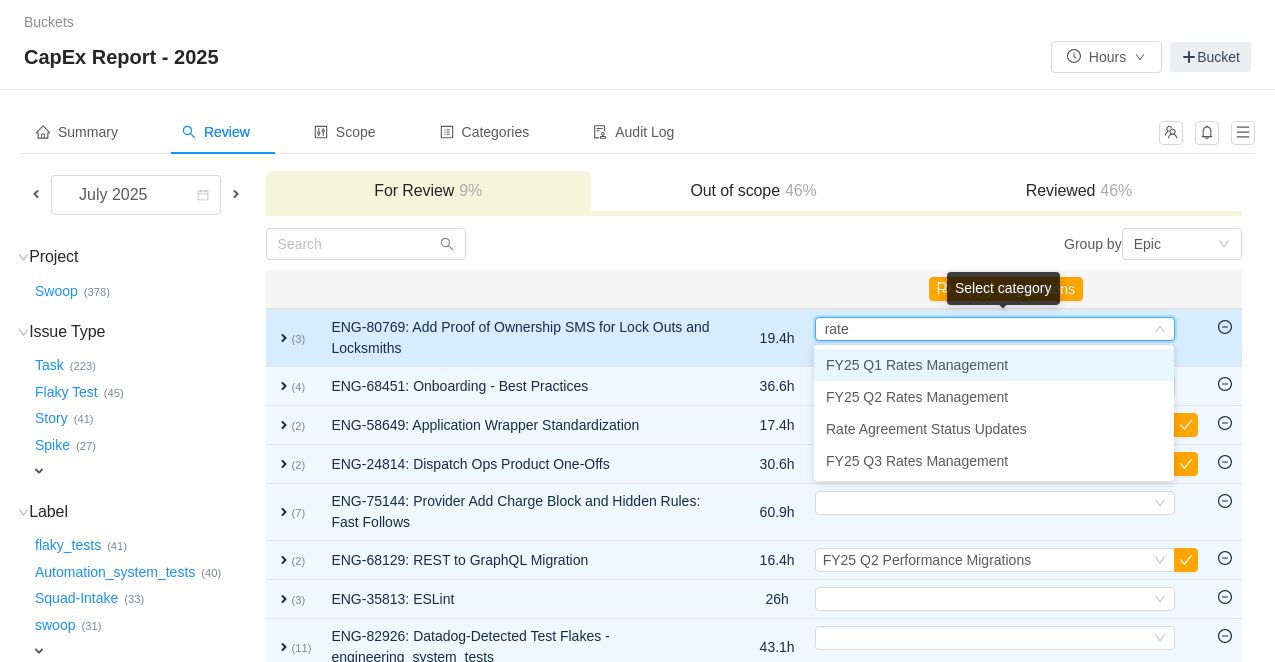 type on "rates" 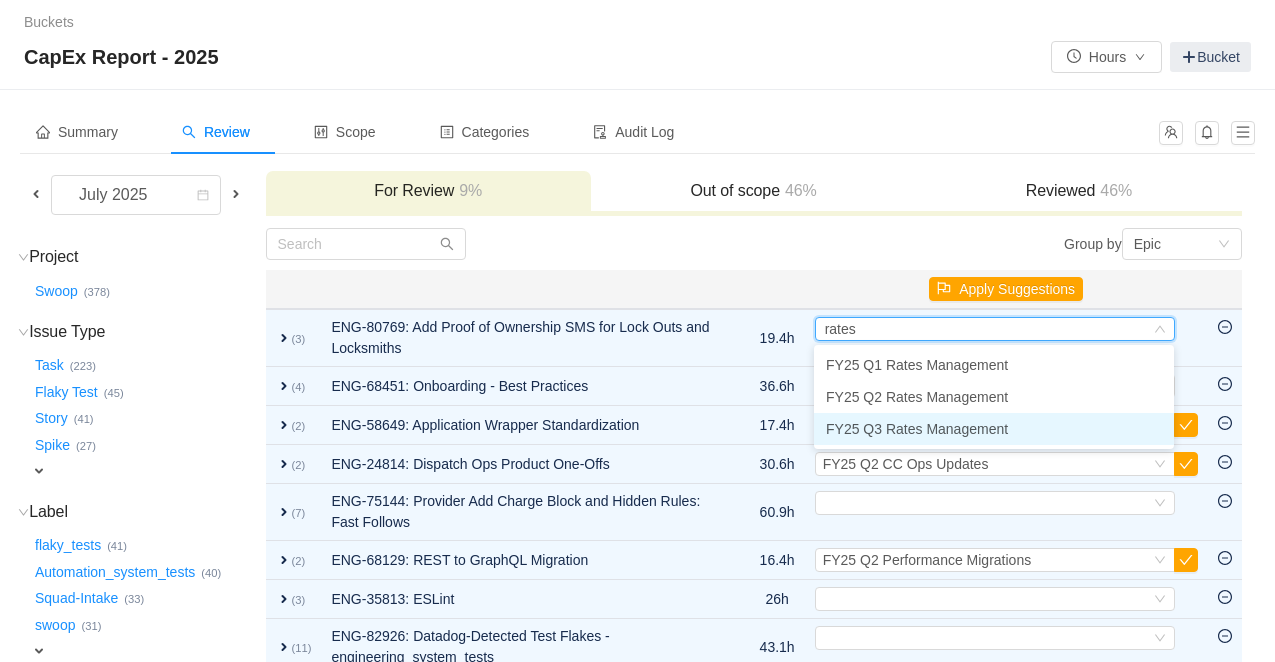 click on "FY25 Q3 Rates Management" at bounding box center (917, 429) 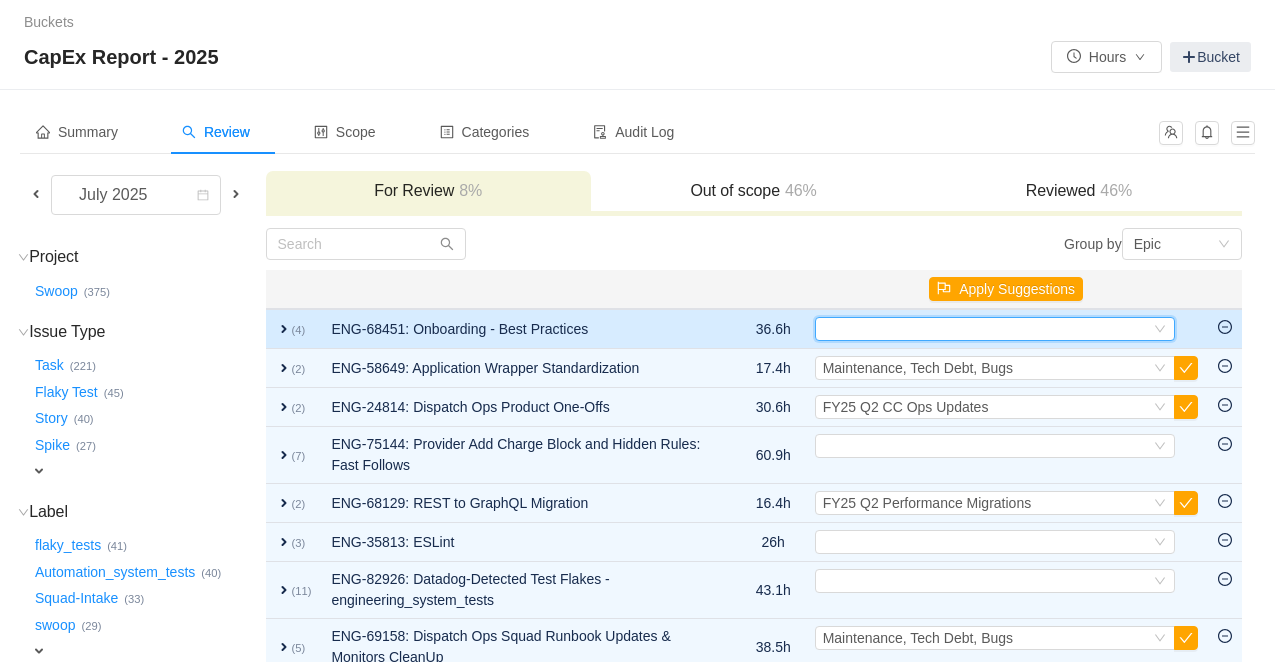 click on "Select" at bounding box center (986, 329) 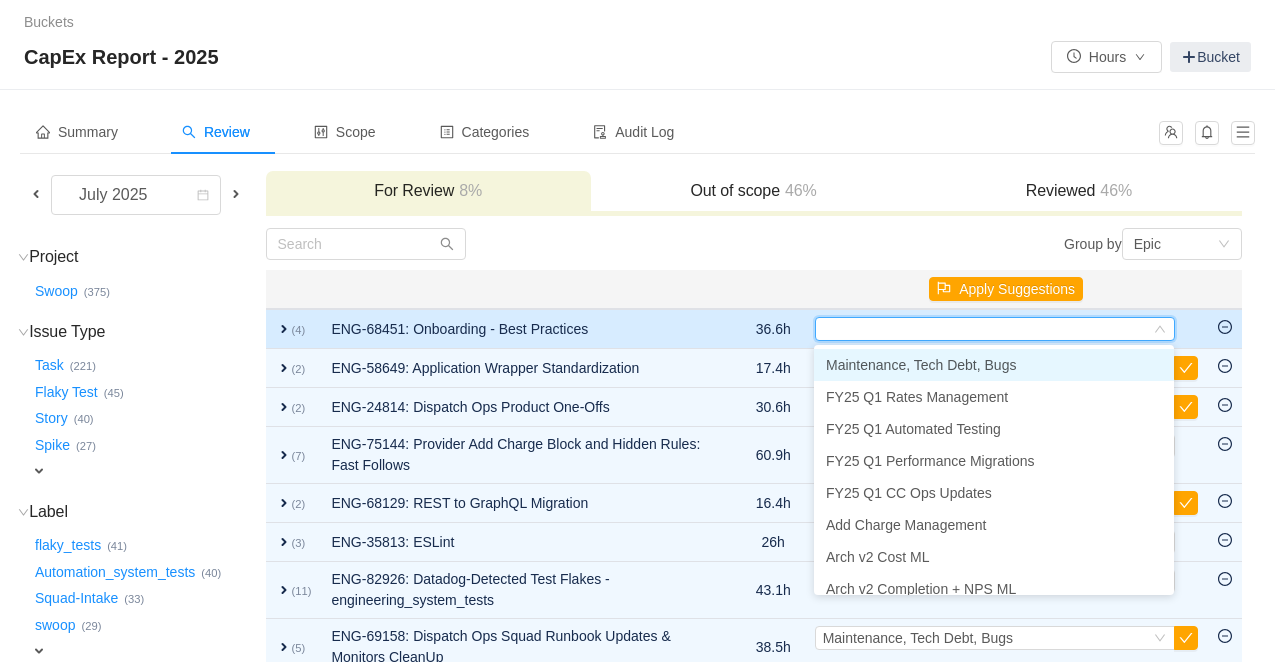 click on "expand" at bounding box center [284, 329] 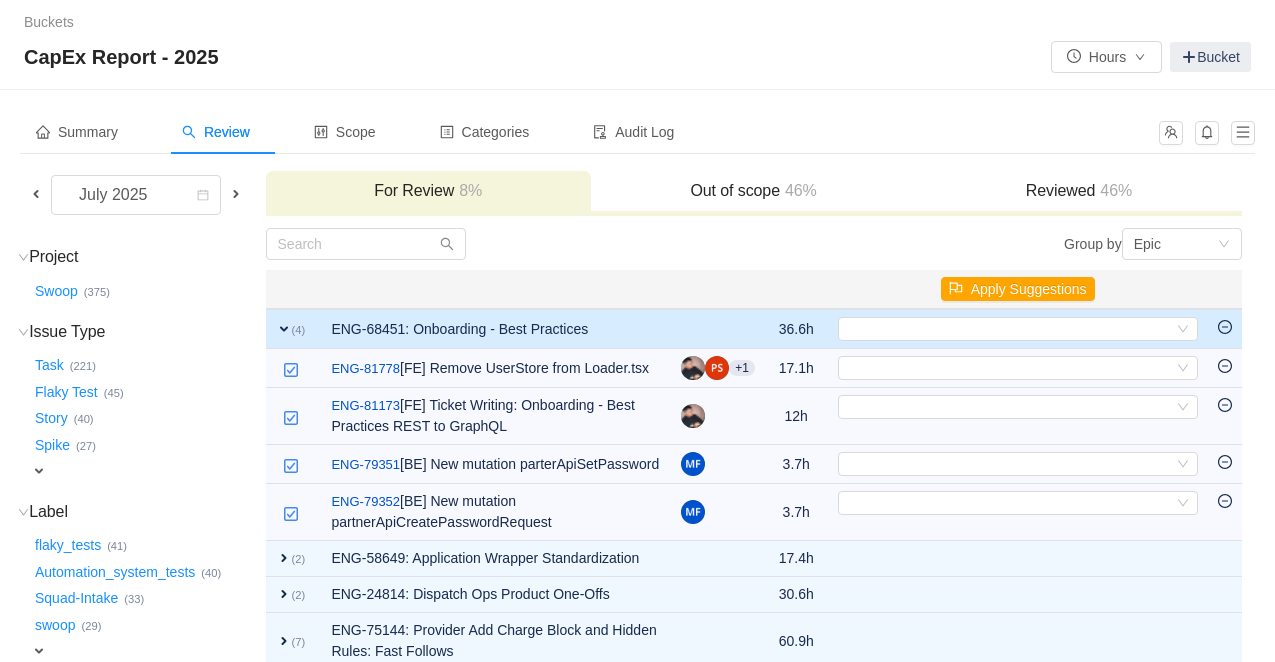 click on "expand" at bounding box center [284, 329] 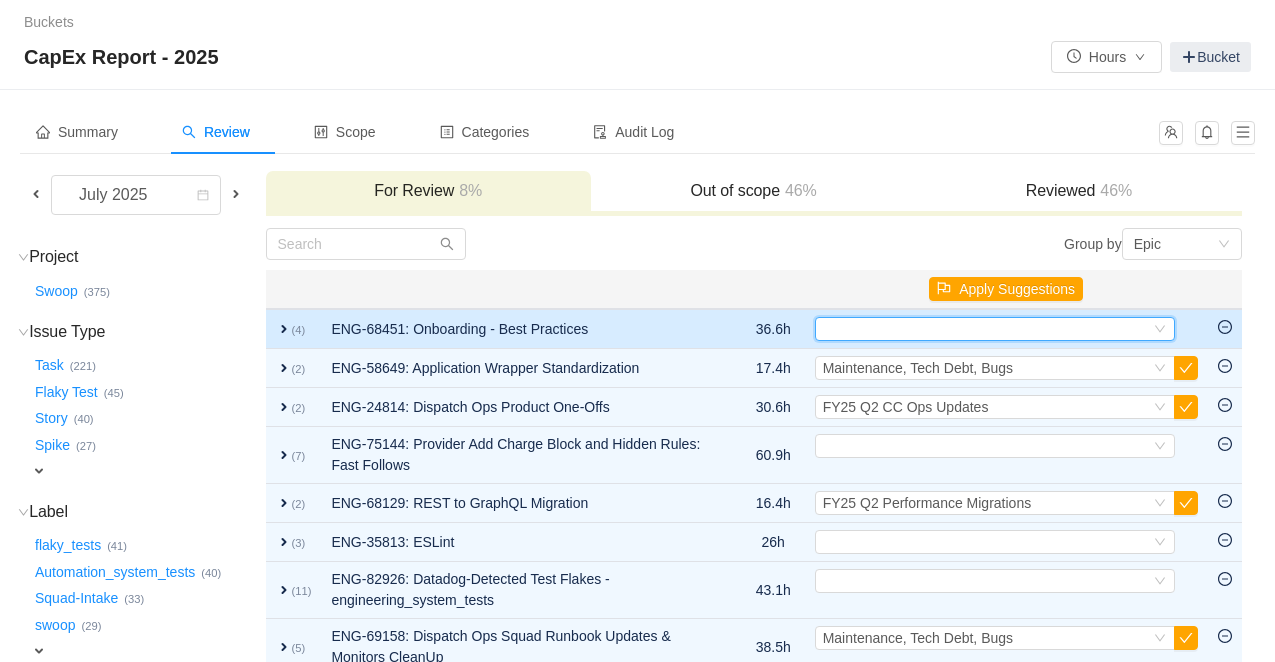 click on "Select" at bounding box center [986, 329] 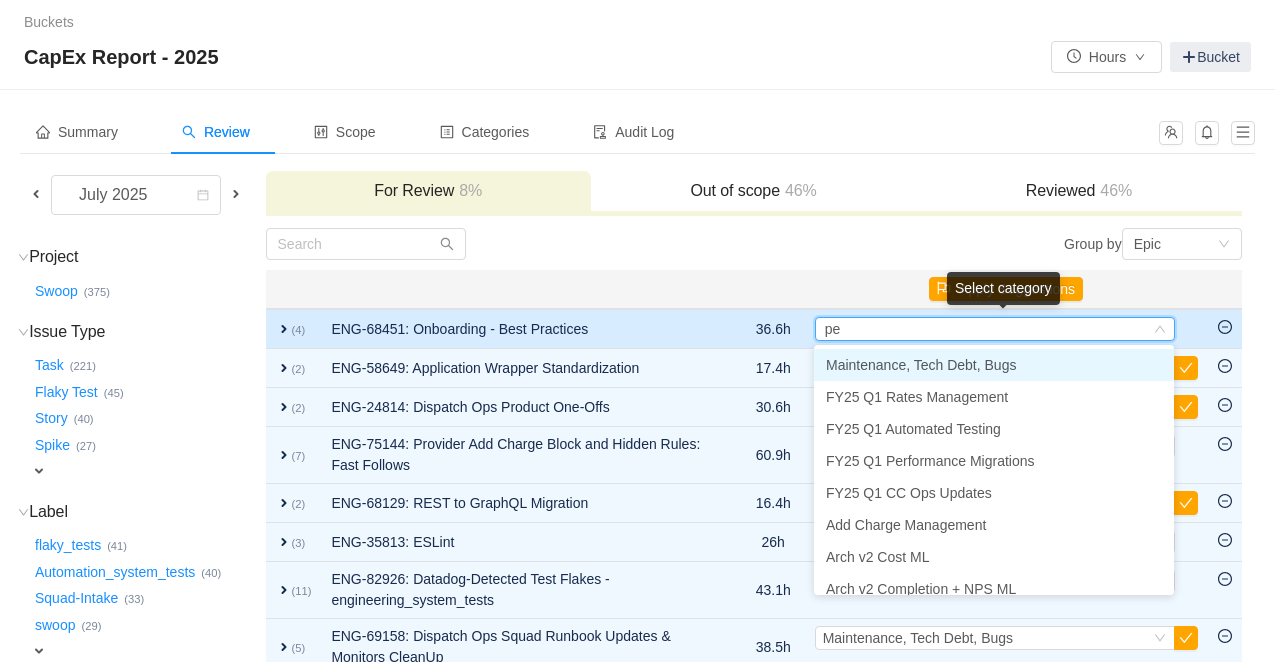 type on "per" 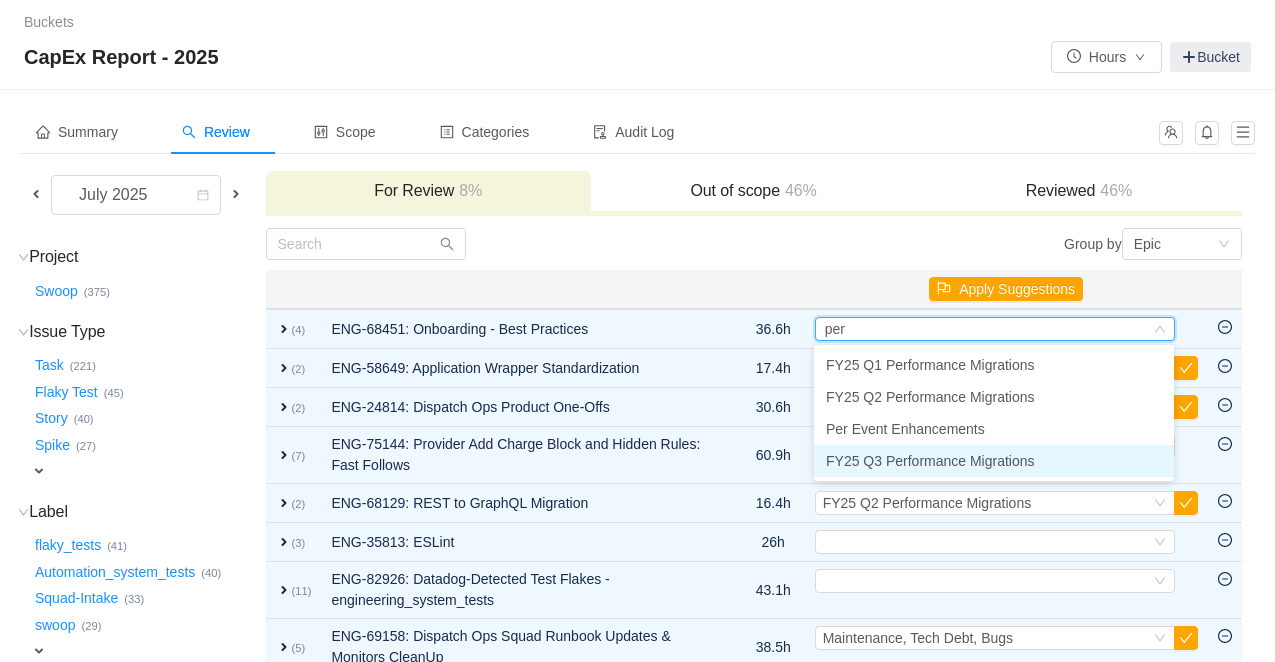 click on "FY25 Q3 Performance Migrations" at bounding box center (994, 461) 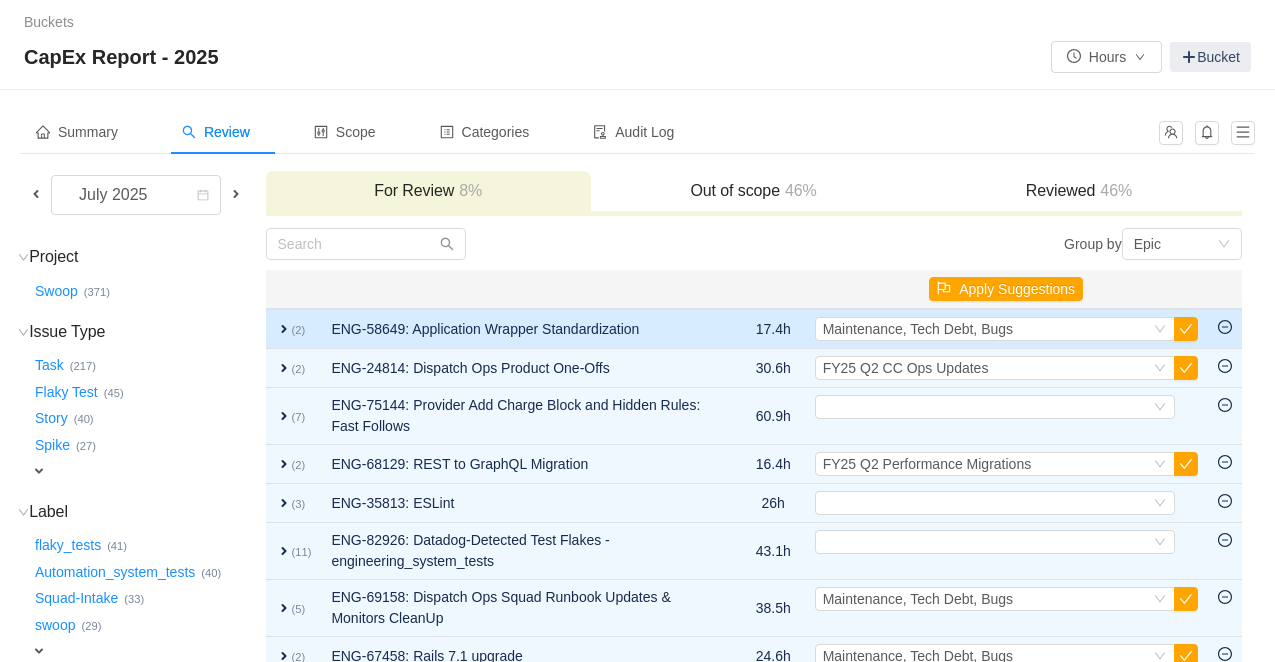 click on "expand" at bounding box center [284, 329] 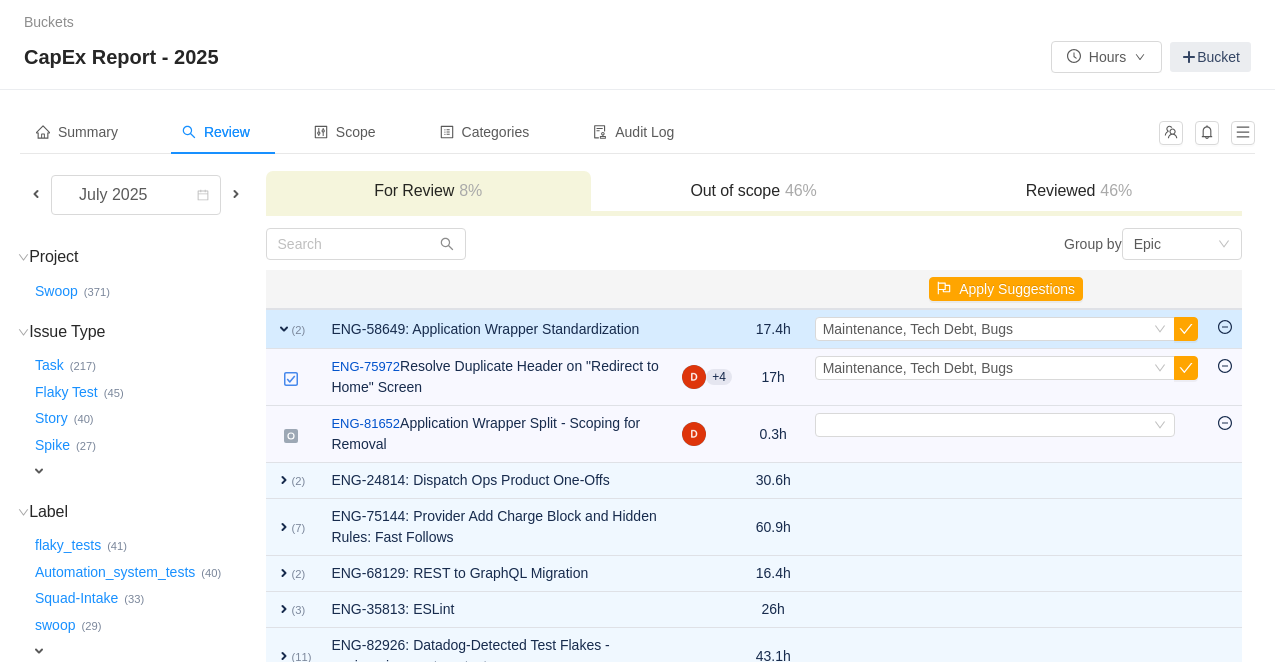 click on "expand (2)" at bounding box center (294, 329) 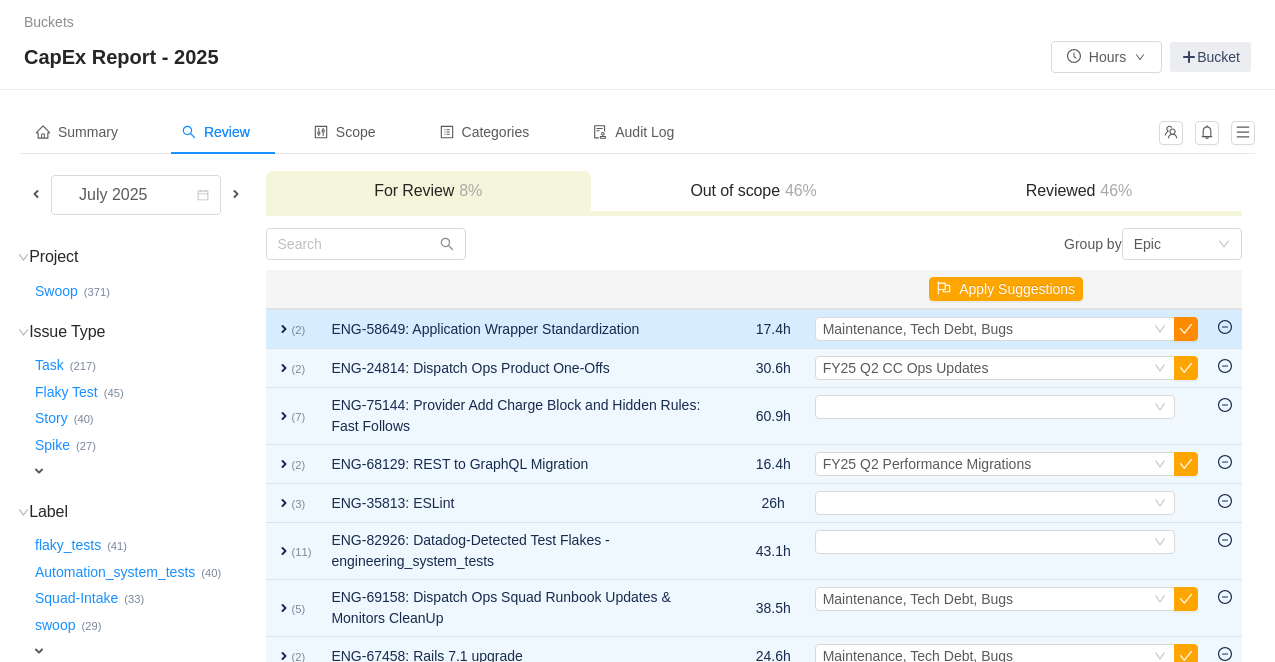click at bounding box center [1186, 329] 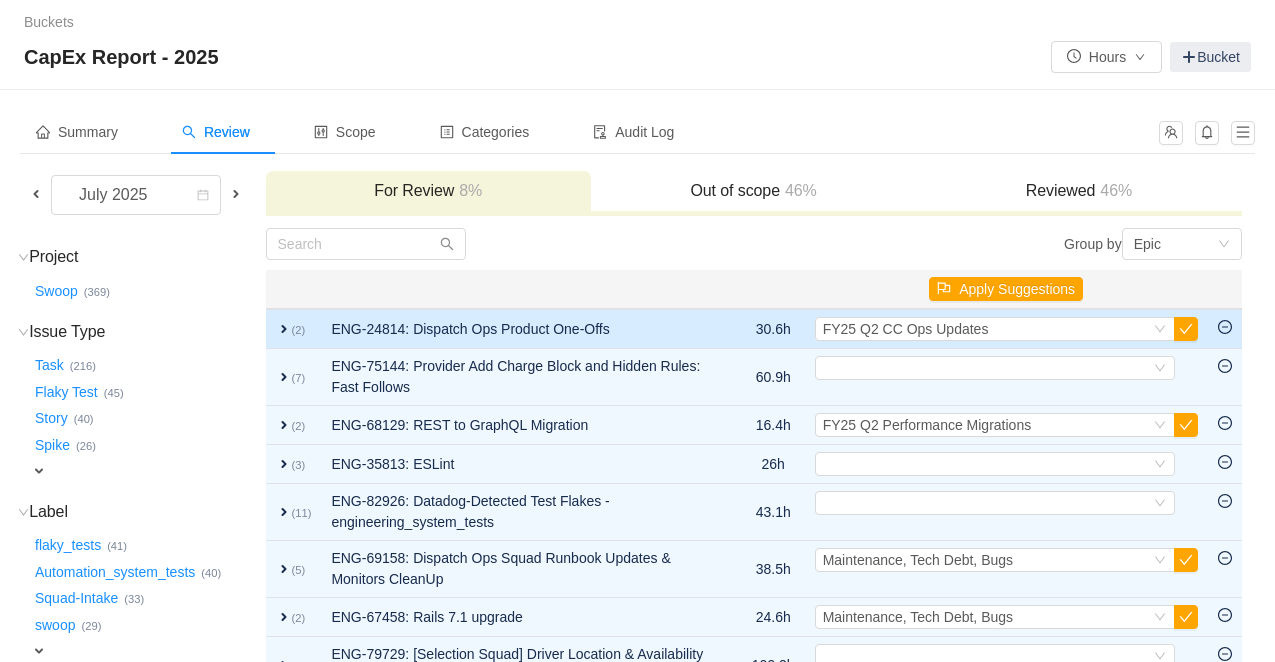 click on "expand" at bounding box center [284, 329] 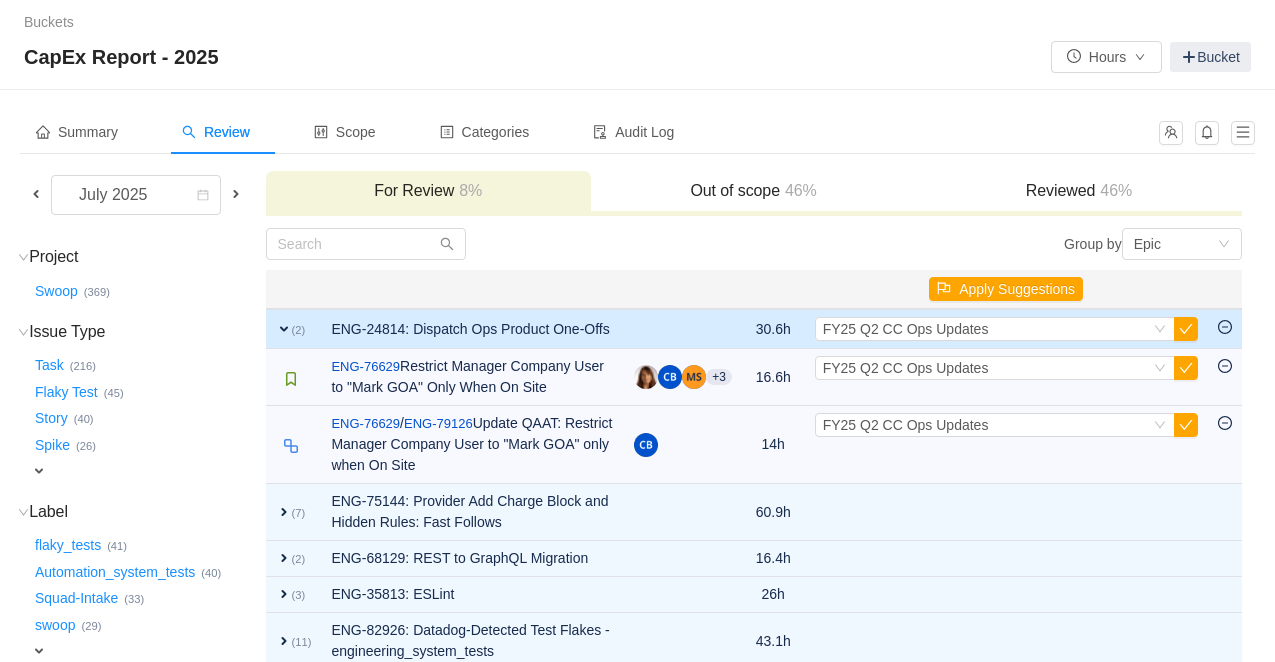 click on "expand (2)" at bounding box center (294, 329) 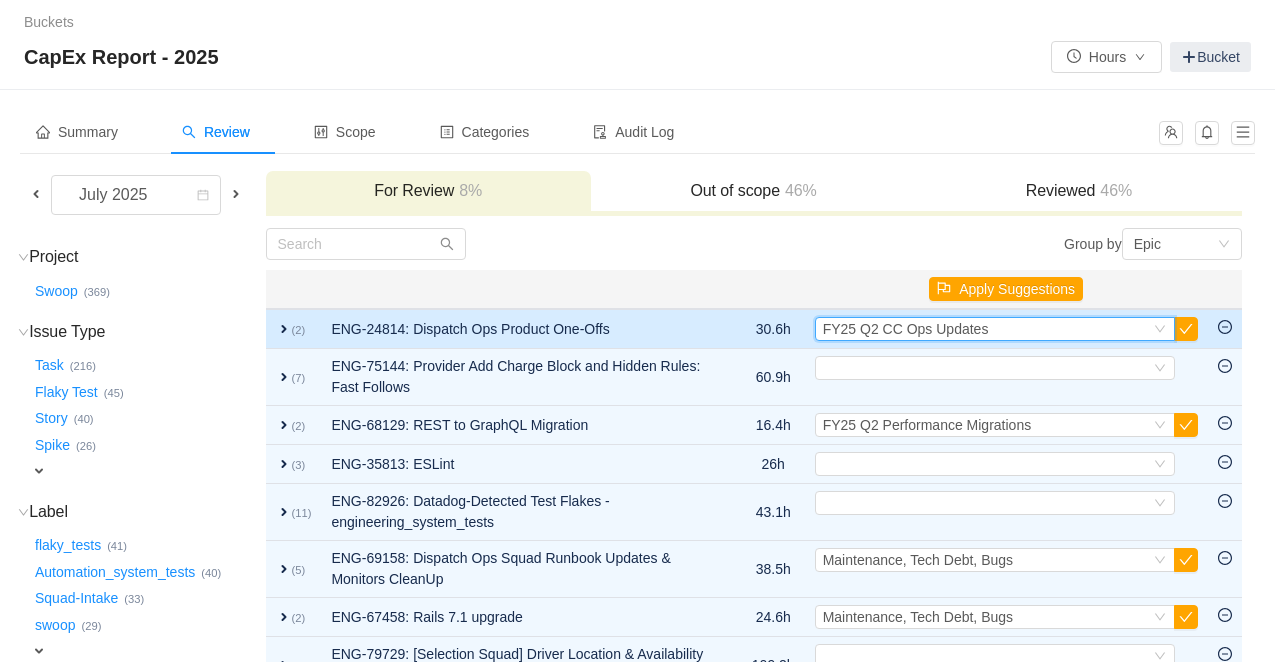 click on "FY25 Q2 CC Ops Updates" at bounding box center [906, 329] 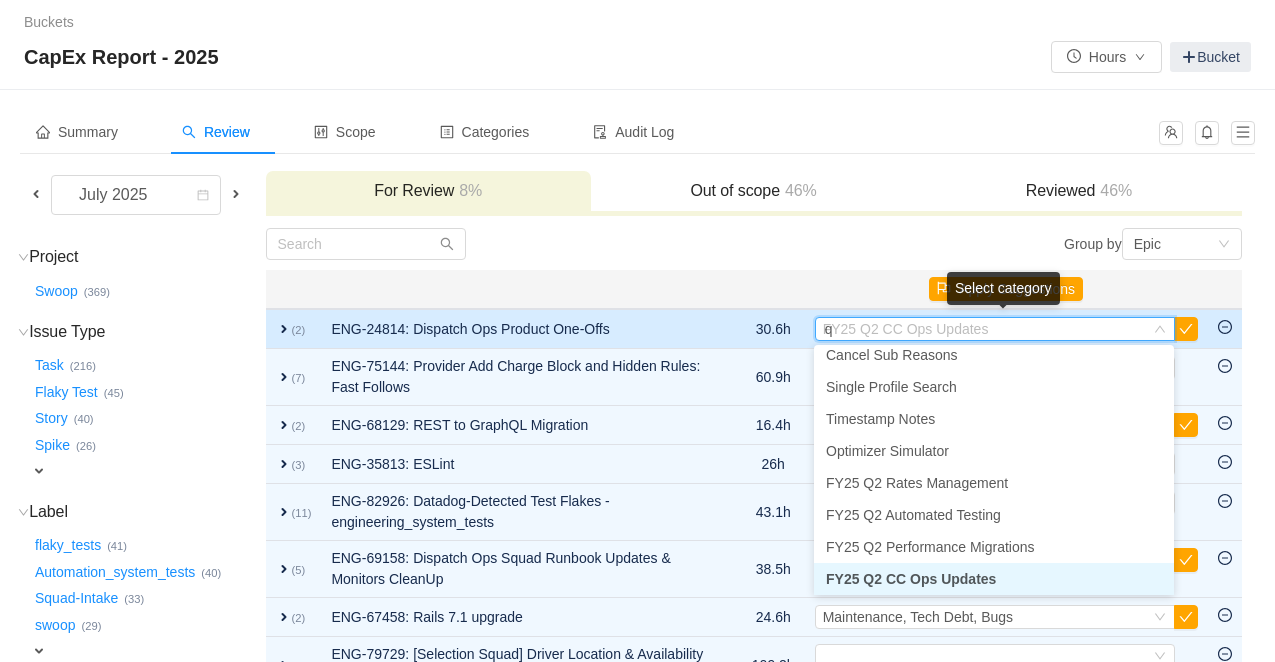 scroll, scrollTop: 4, scrollLeft: 0, axis: vertical 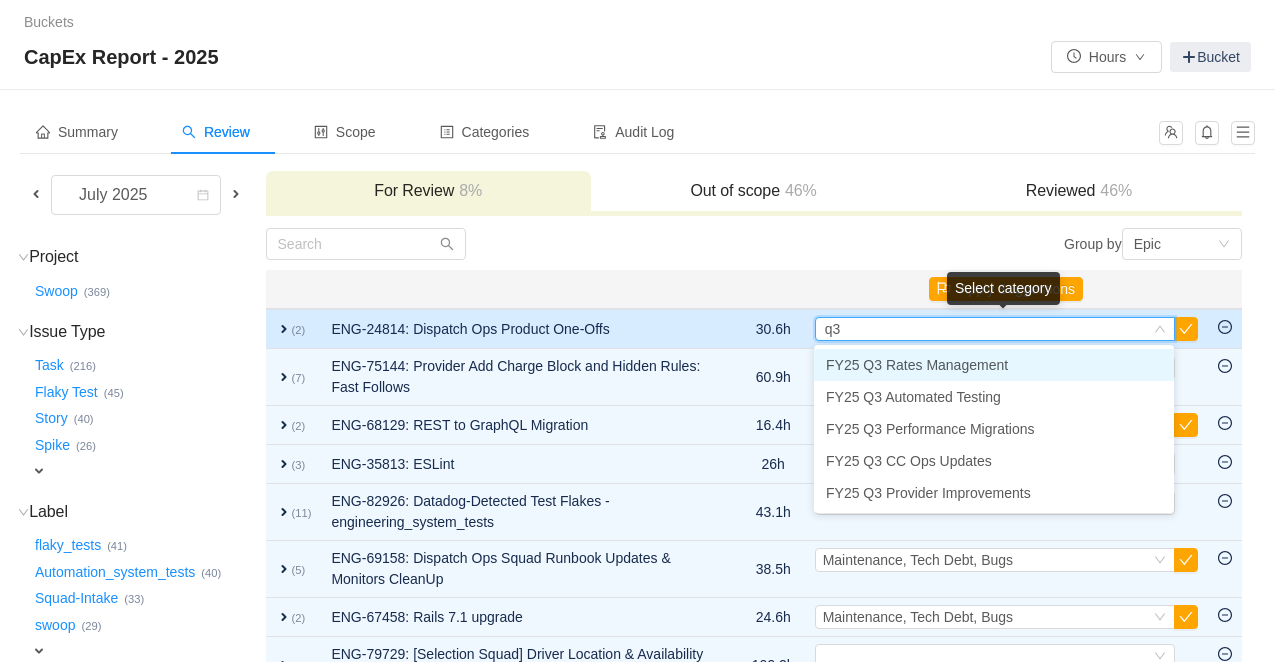 type on "q3" 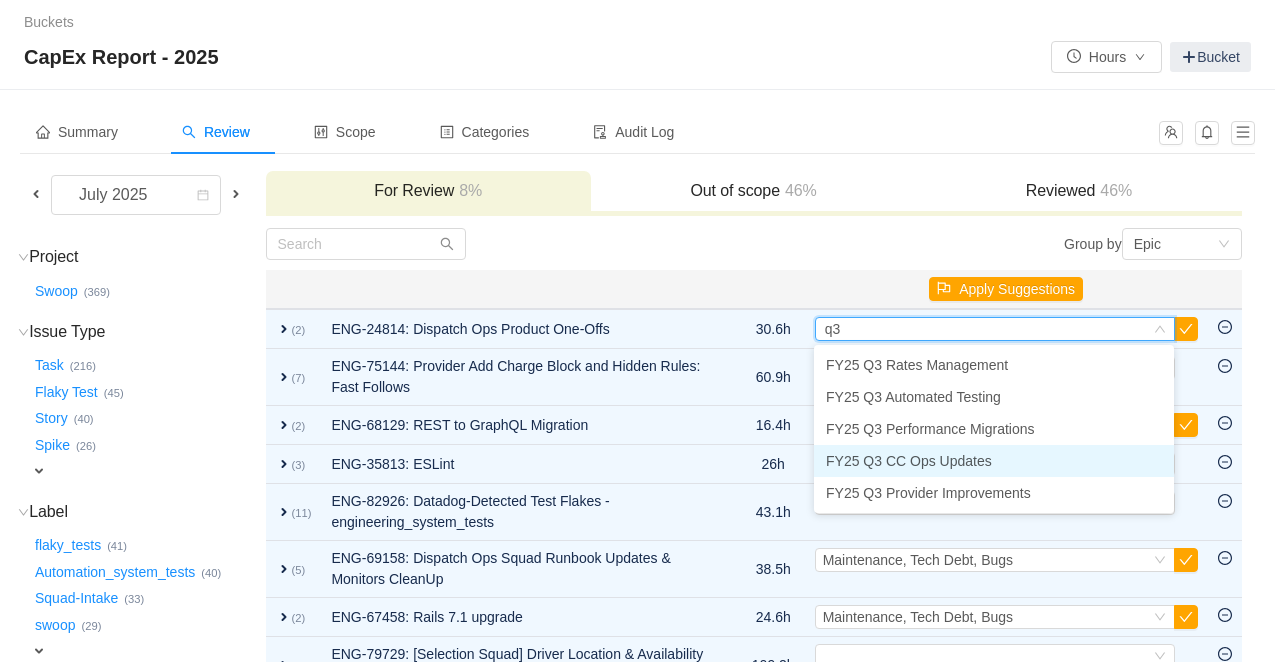 click on "FY25 Q3 CC Ops Updates" at bounding box center (909, 461) 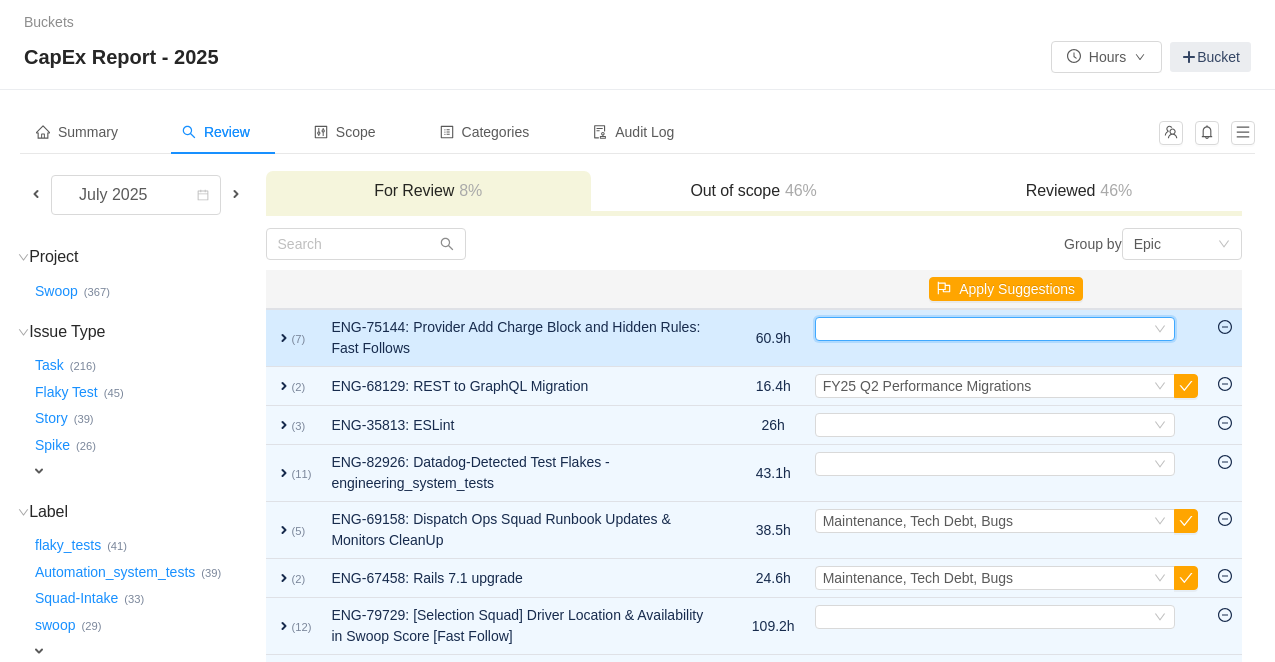 click on "Select" at bounding box center [986, 329] 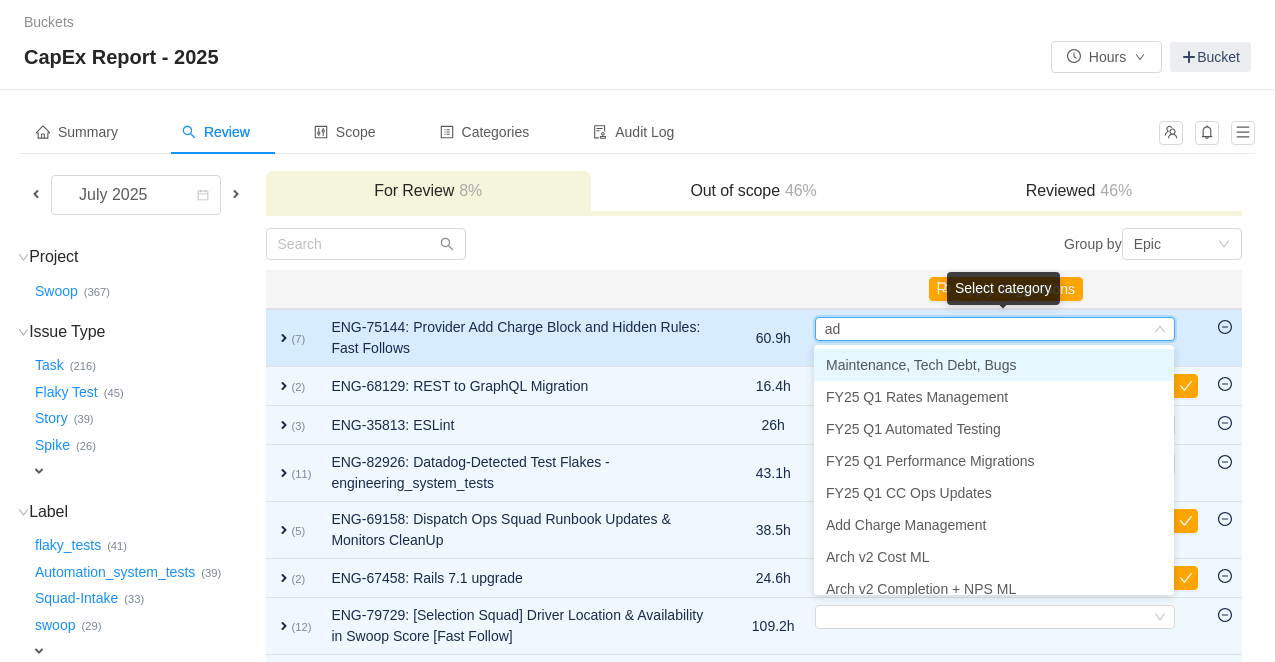 type on "add" 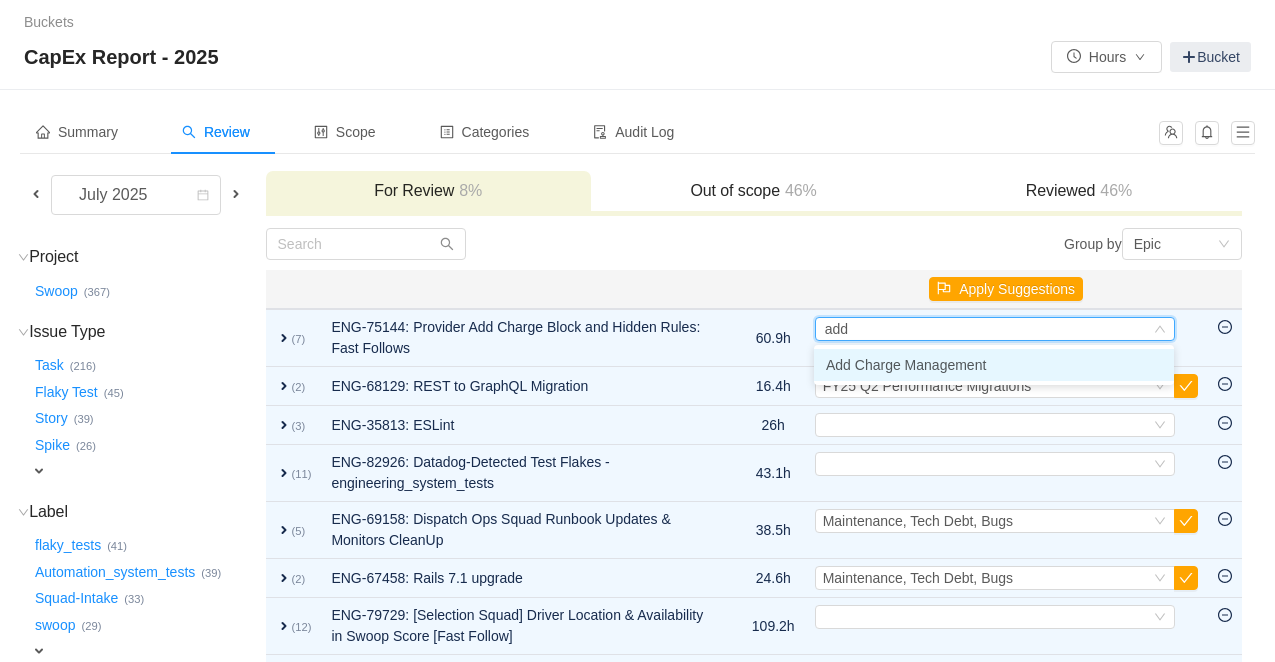 click on "Add Charge Management" at bounding box center (906, 365) 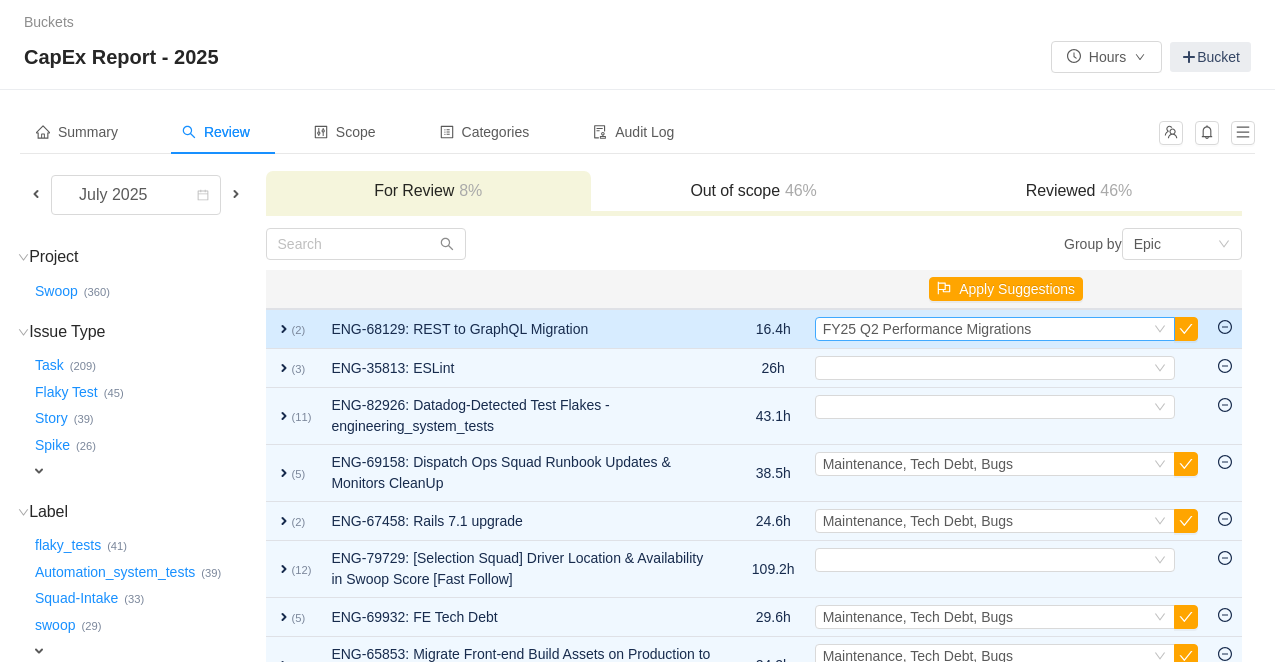 click on "FY25 Q2 Performance Migrations" at bounding box center (927, 329) 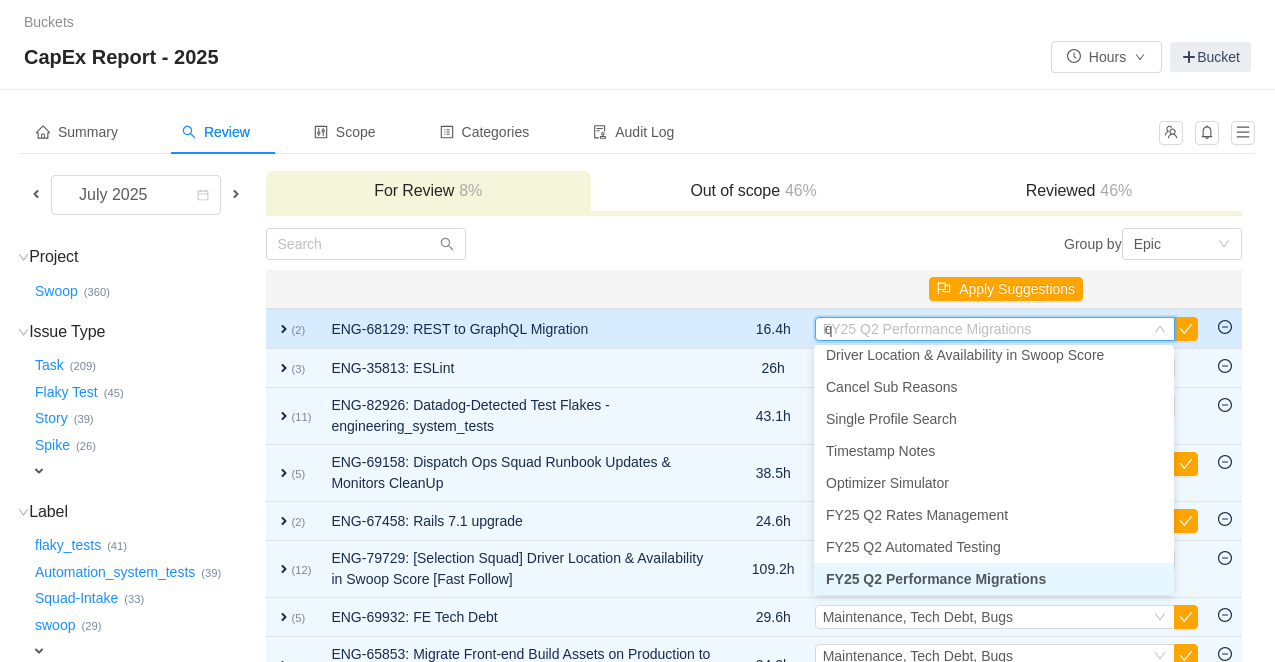 scroll, scrollTop: 4, scrollLeft: 0, axis: vertical 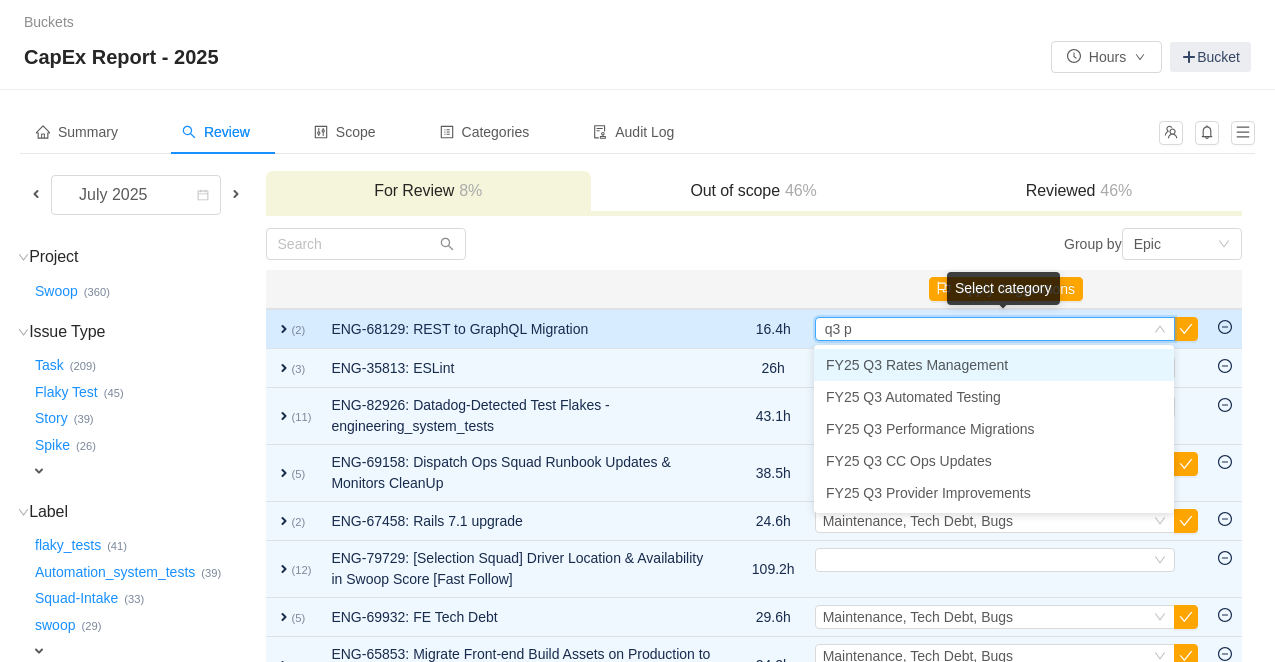 type on "q3 pr" 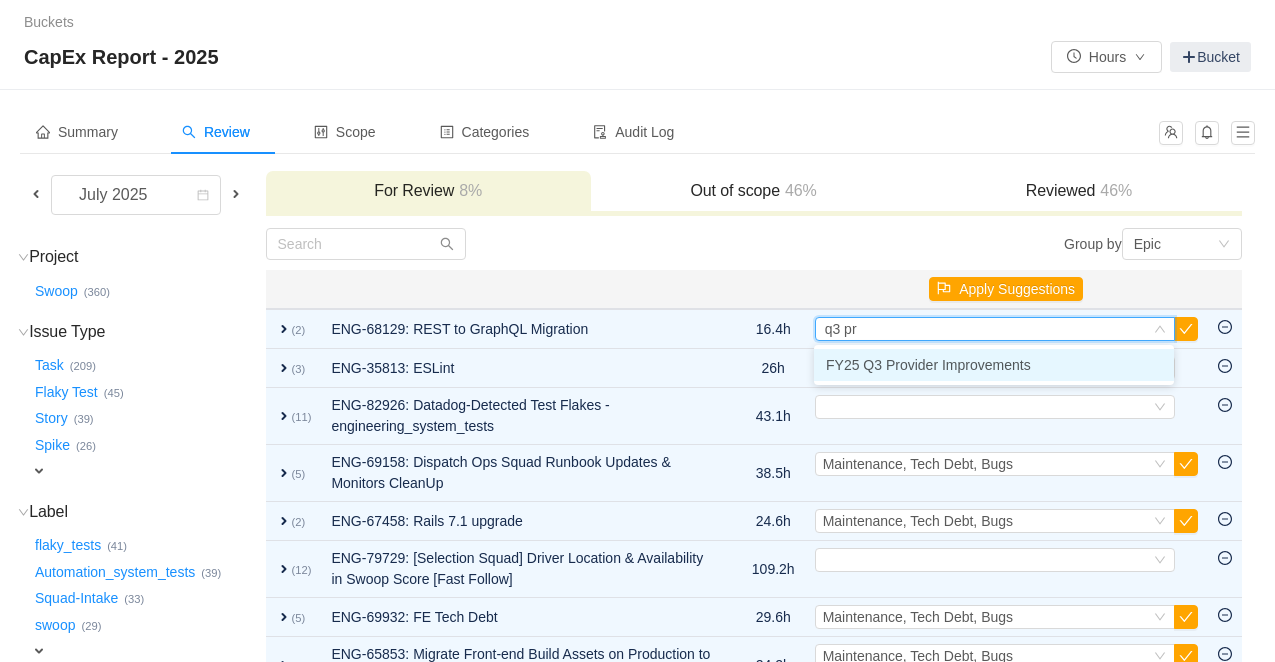 click on "FY25 Q3 Provider Improvements" at bounding box center [928, 365] 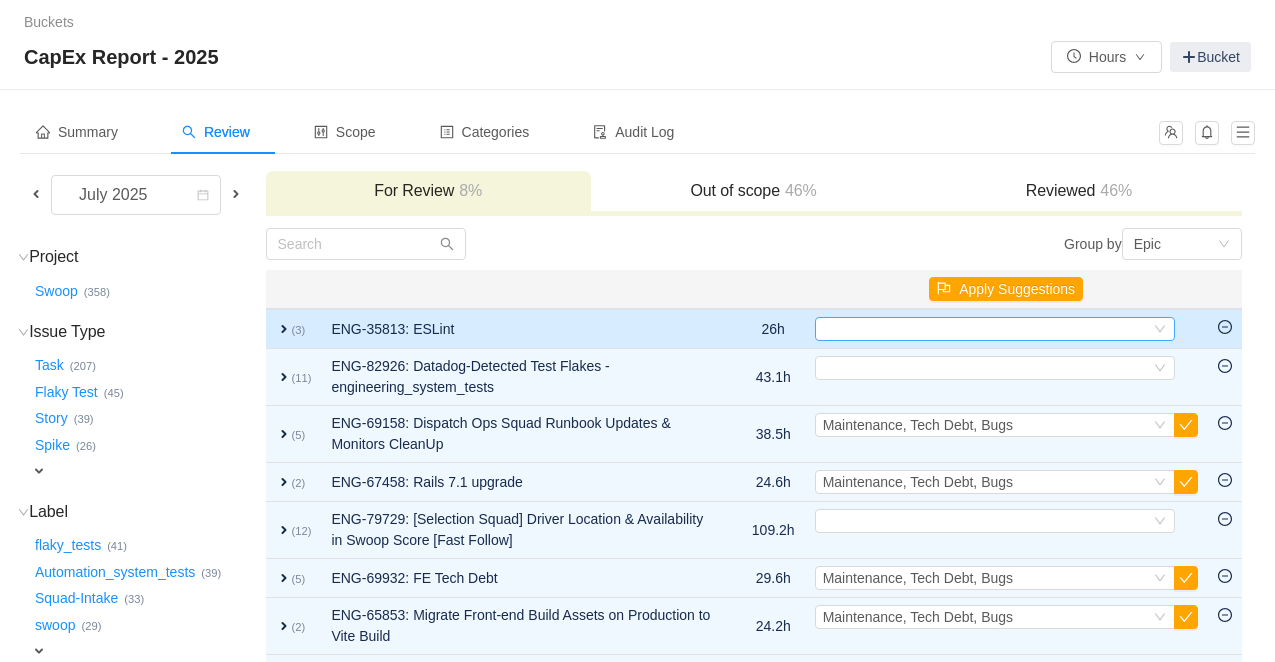 click on "Select" at bounding box center (986, 329) 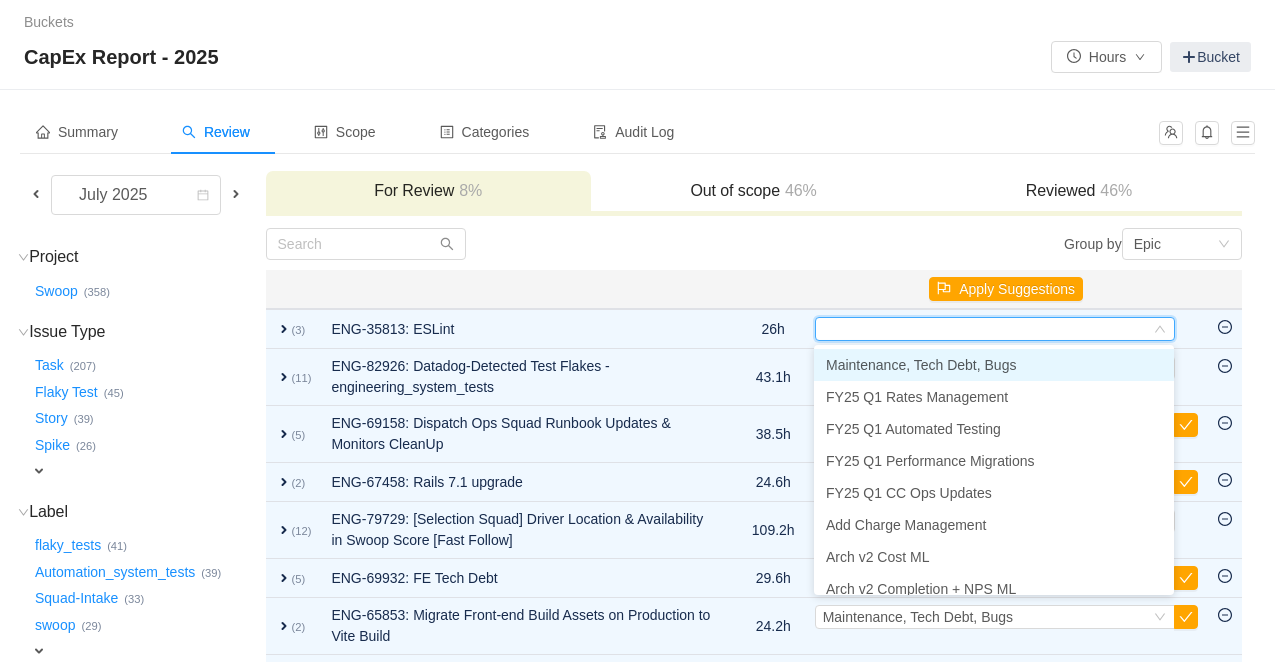 click on "Maintenance, Tech Debt, Bugs" at bounding box center [921, 365] 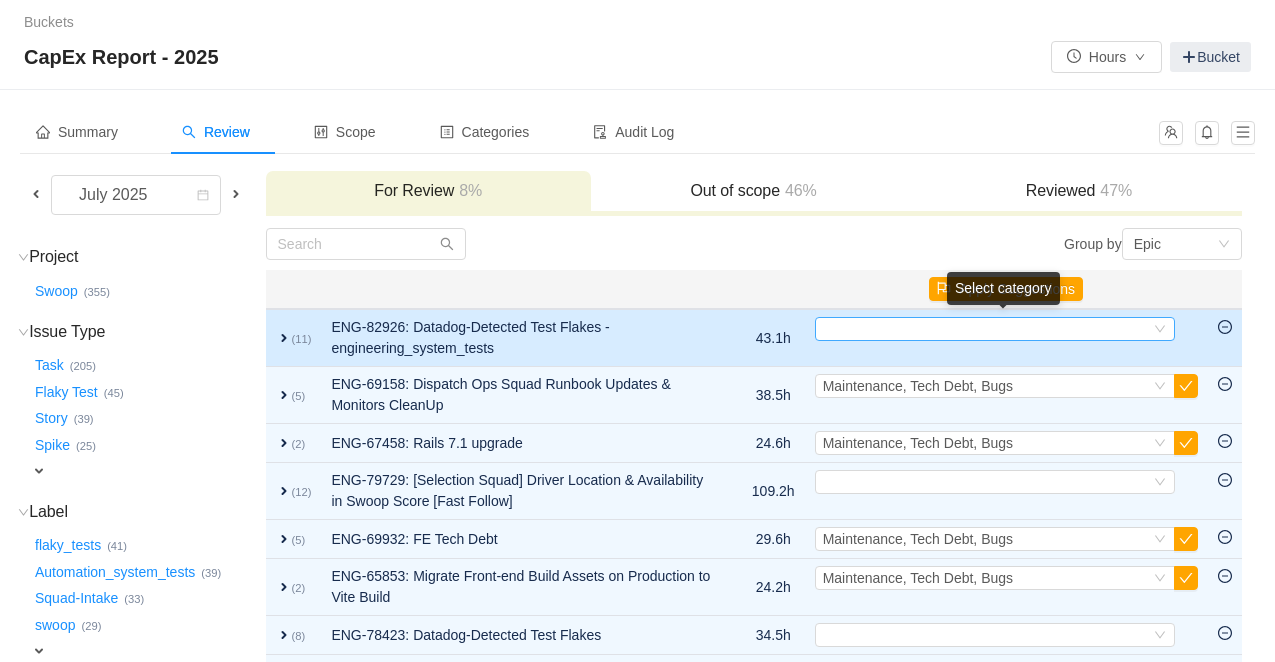 click on "Select" at bounding box center [986, 329] 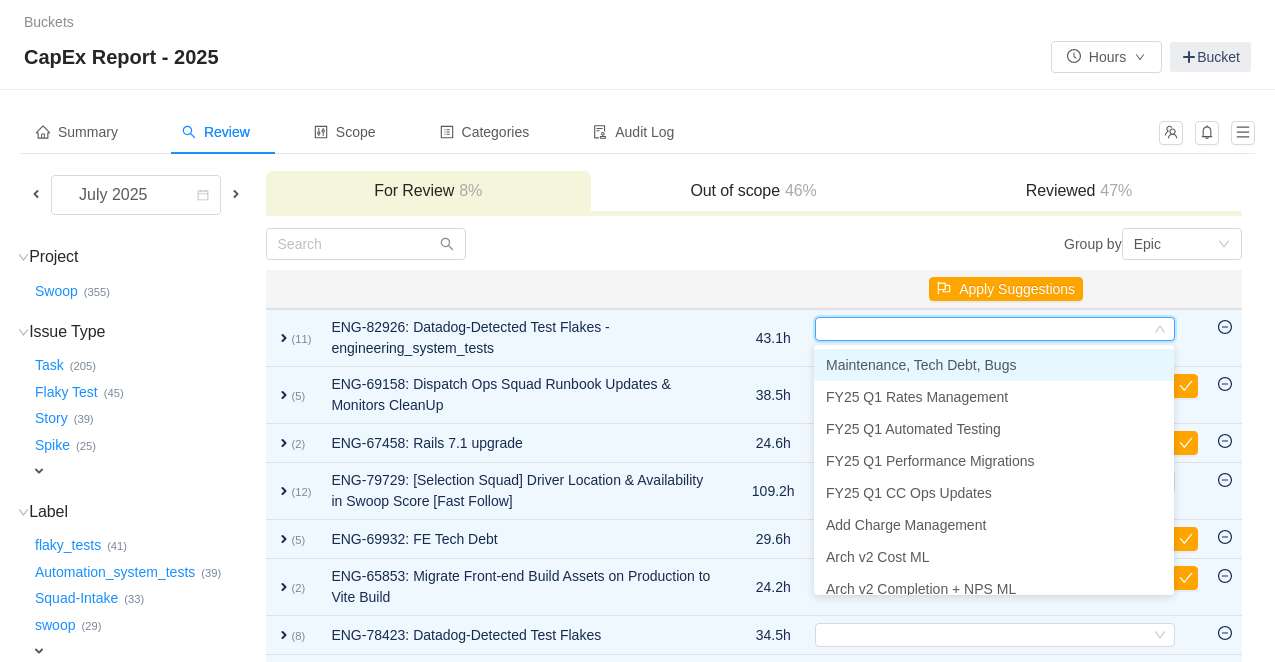 click on "Maintenance, Tech Debt, Bugs" at bounding box center [921, 365] 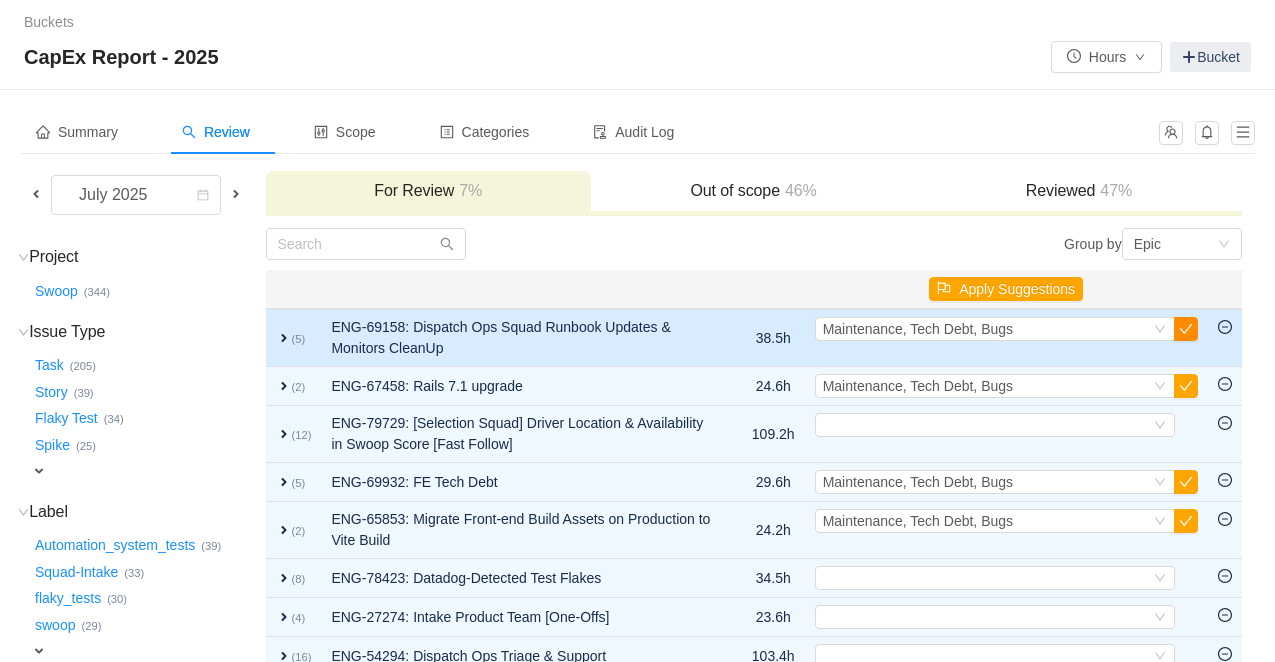 click at bounding box center (1186, 329) 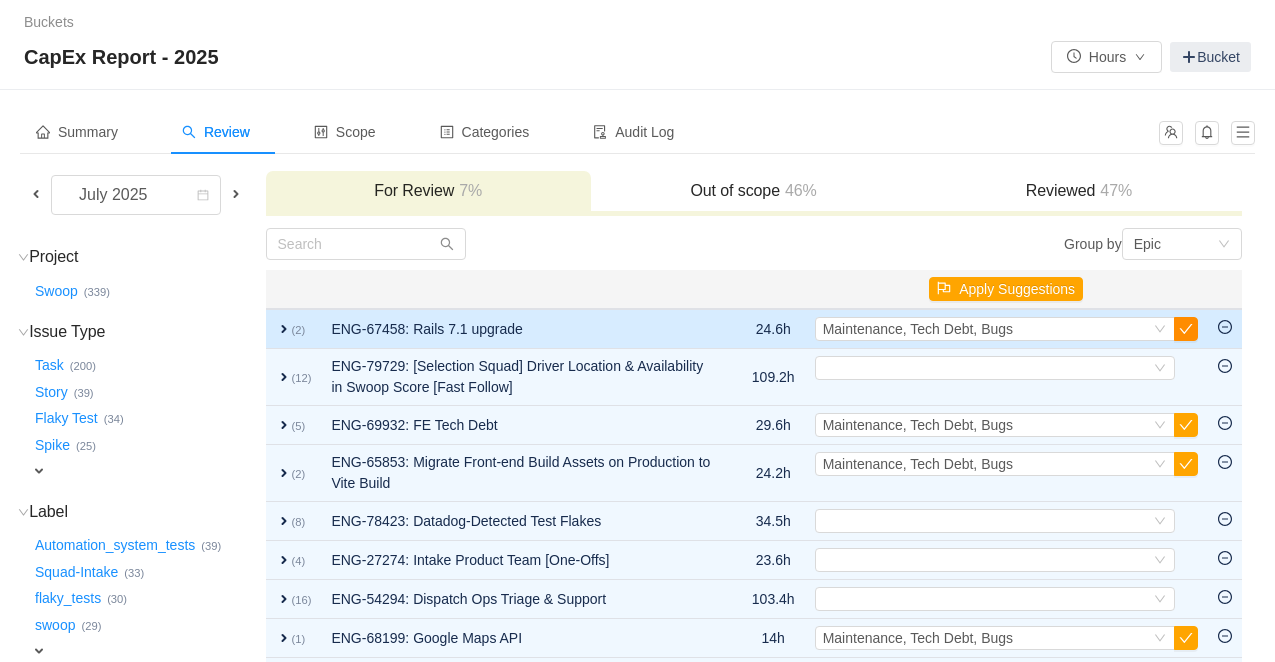click at bounding box center [1186, 329] 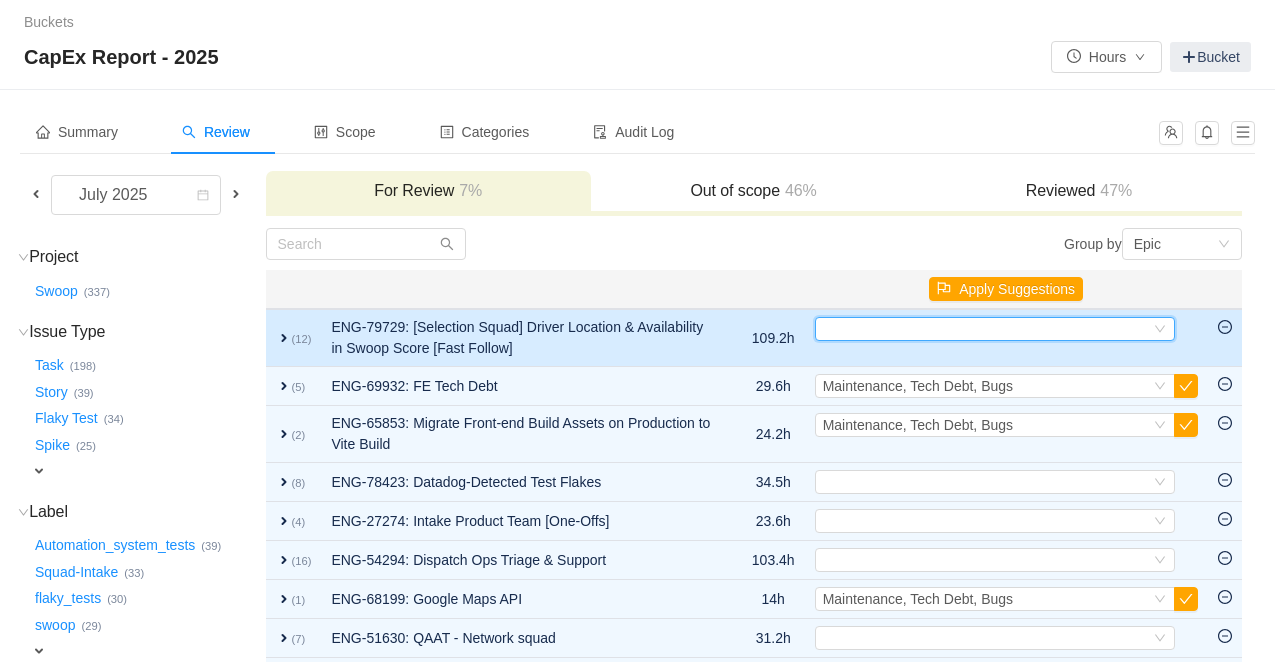 click on "Select" at bounding box center [986, 329] 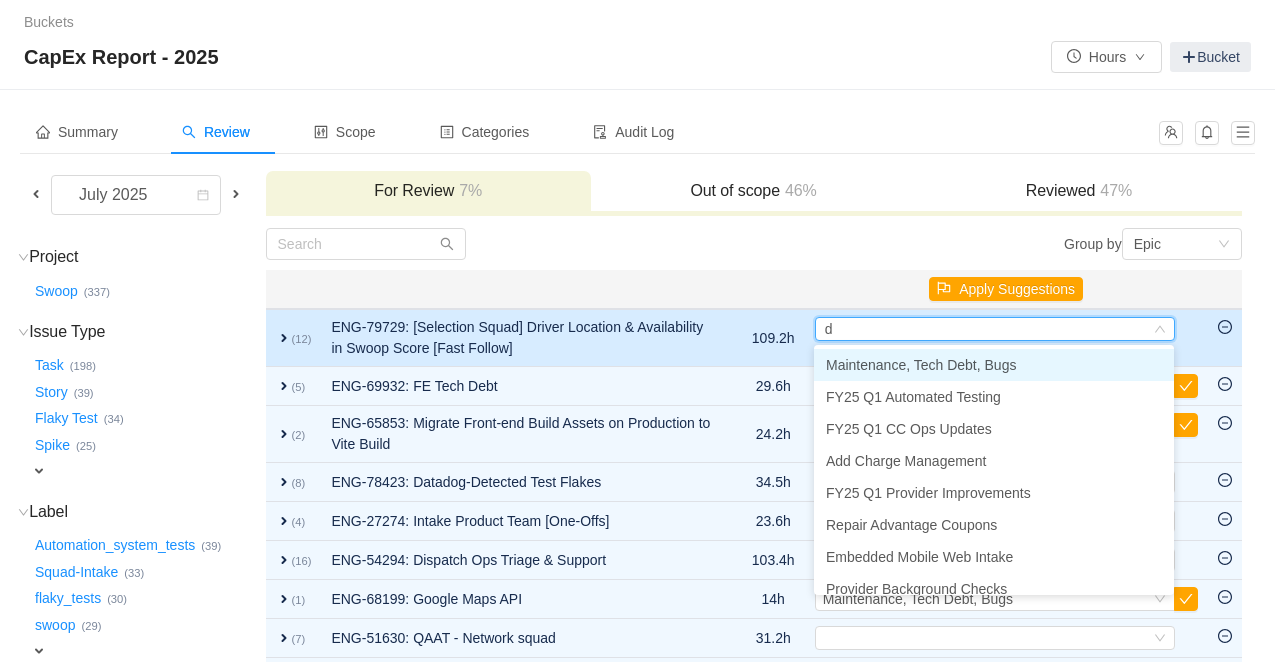 type on "dr" 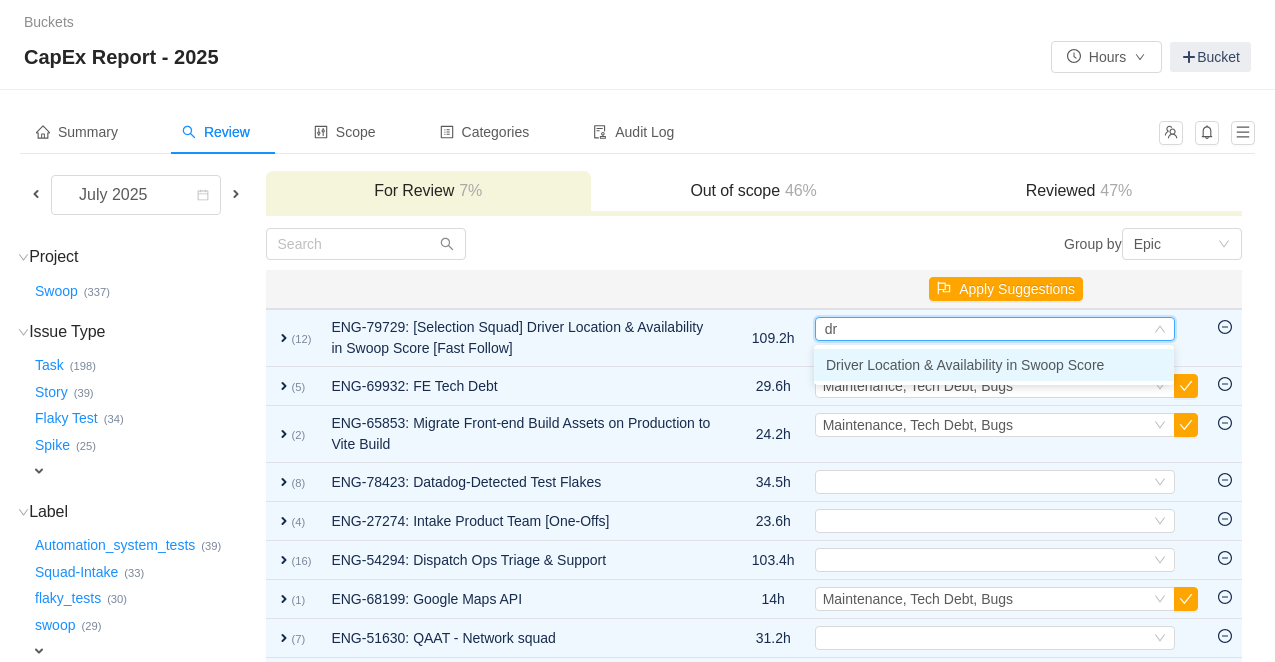 click on "Driver Location & Availability in Swoop Score" at bounding box center (965, 365) 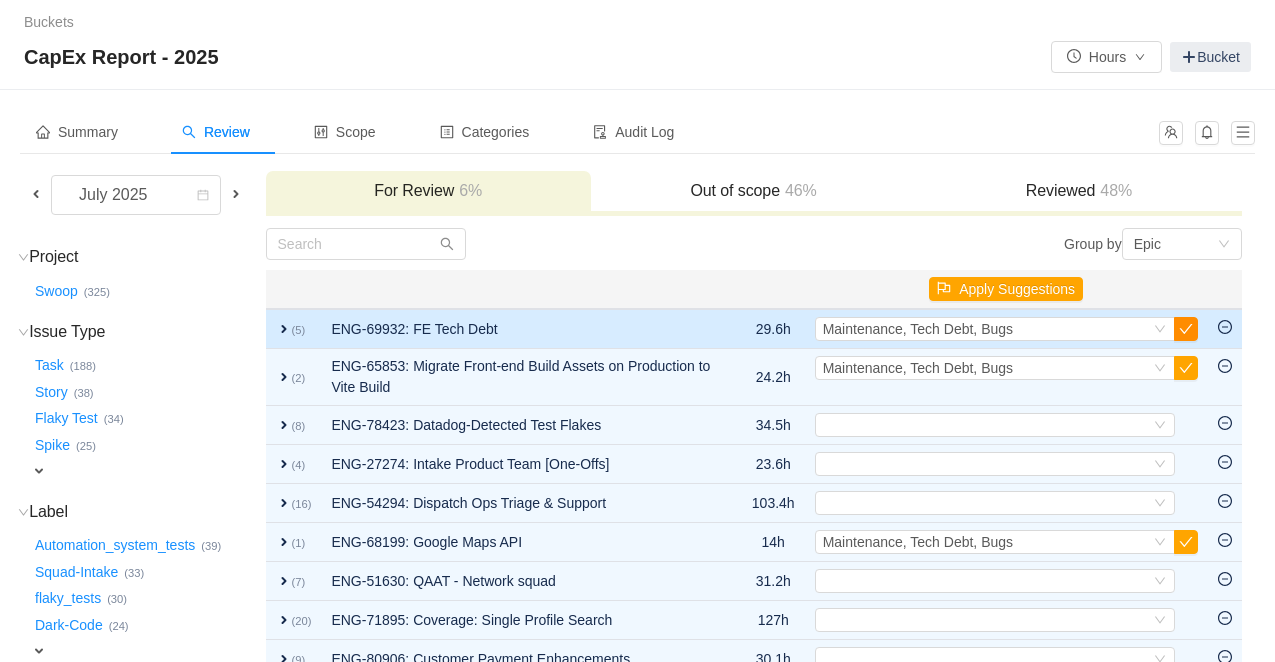 click at bounding box center (1186, 329) 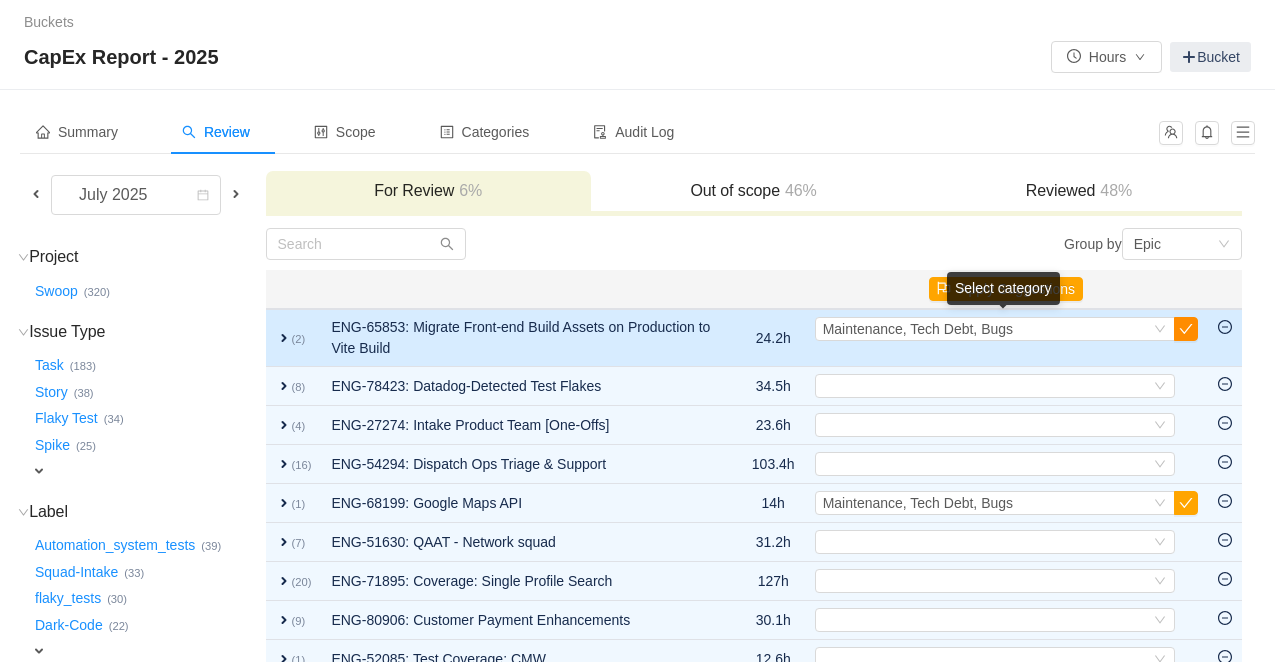 click at bounding box center (1186, 329) 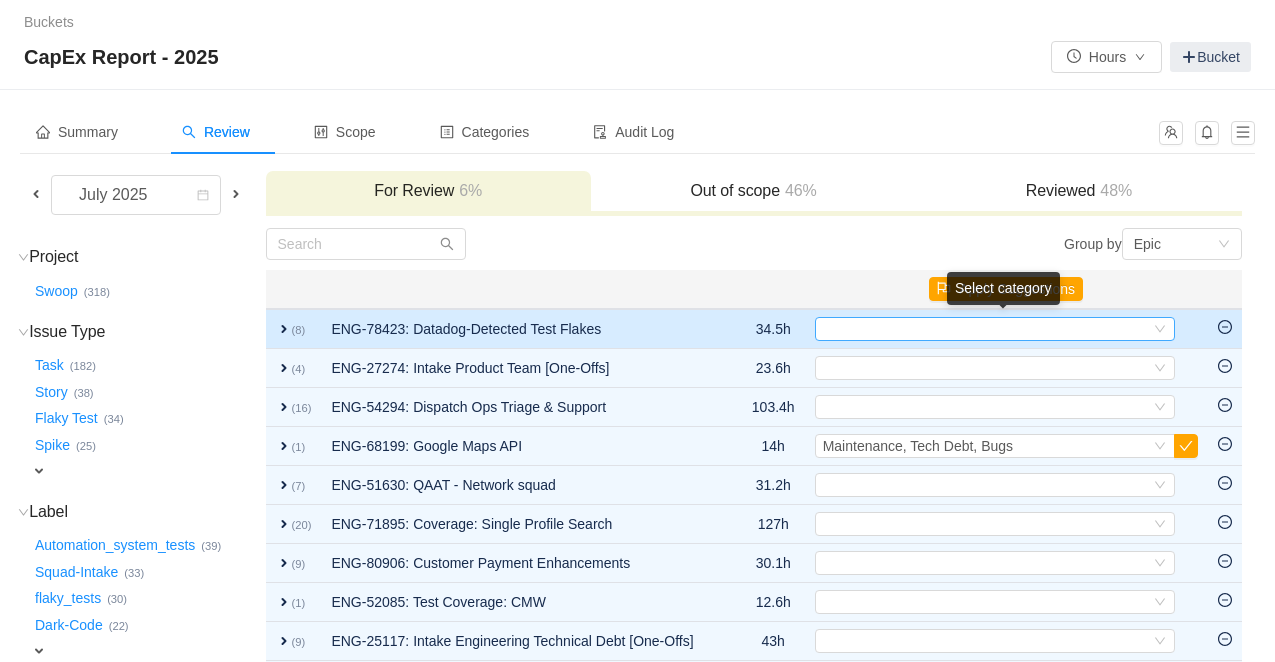 click on "Select" at bounding box center (986, 329) 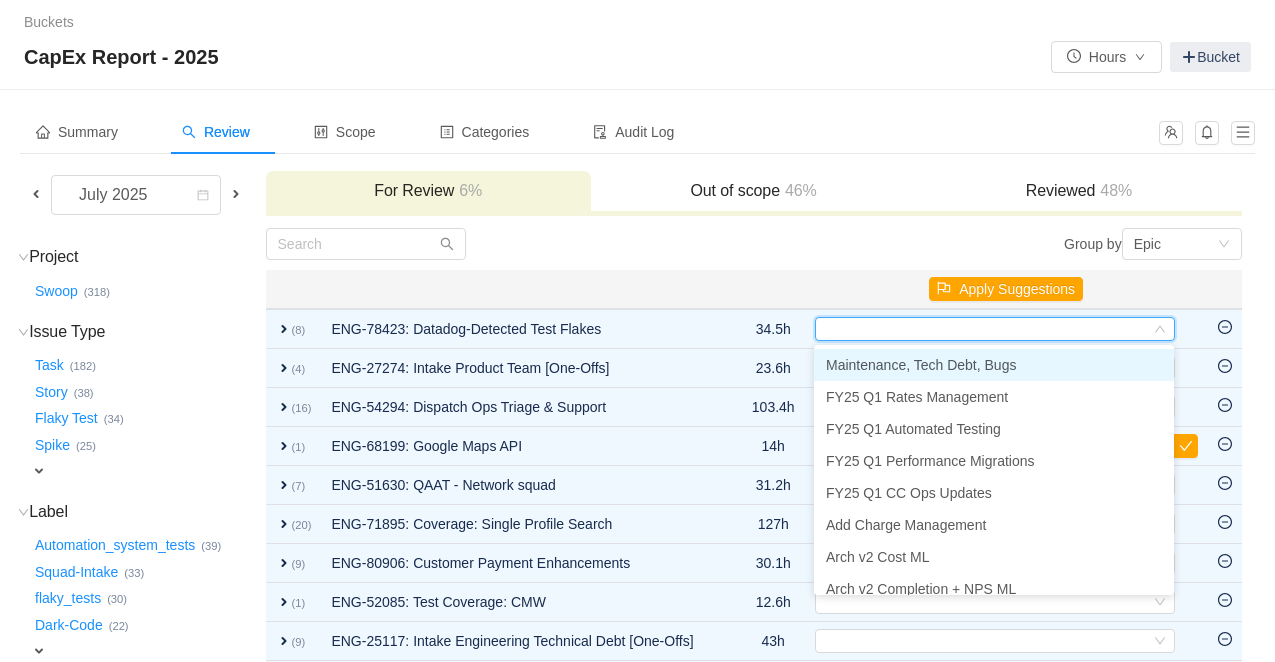 click on "Maintenance, Tech Debt, Bugs" at bounding box center (994, 365) 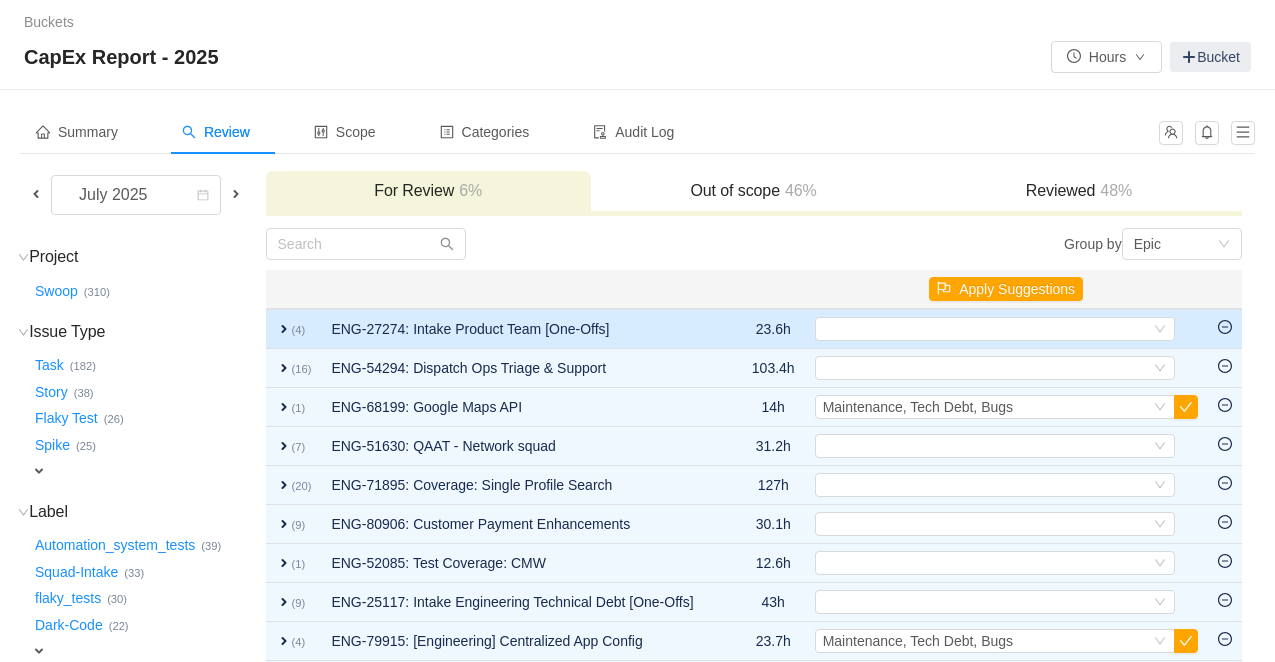 click on "expand" at bounding box center [284, 329] 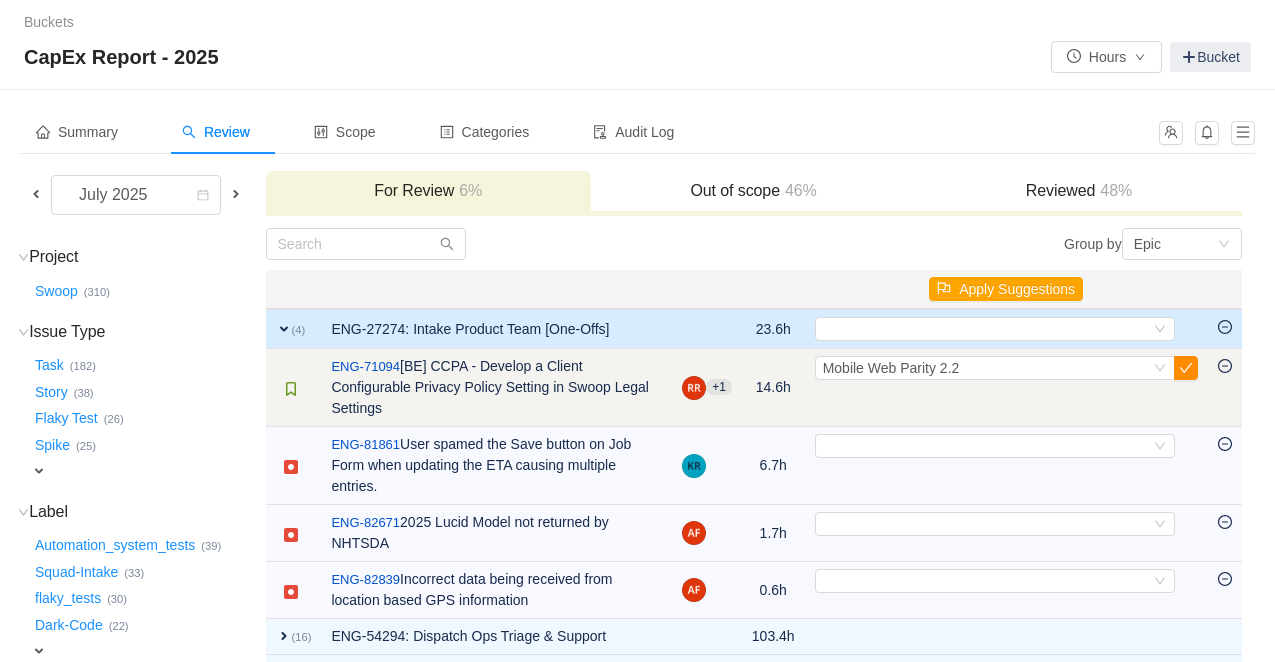 click at bounding box center (1186, 368) 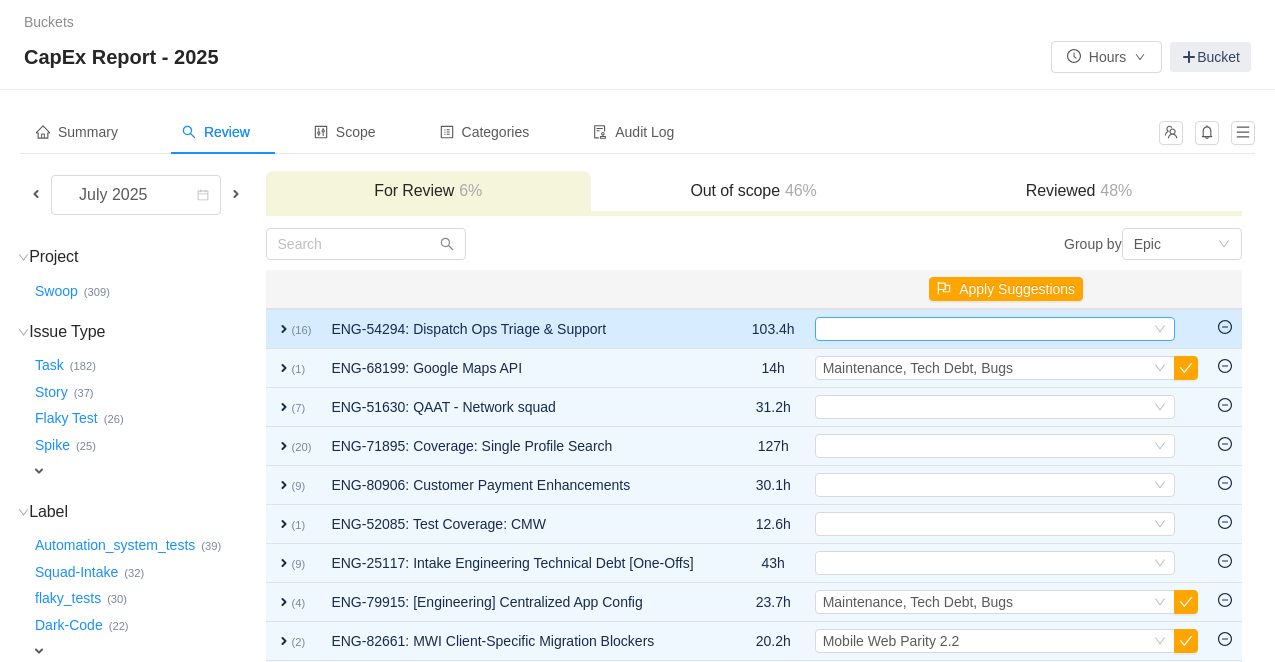 click on "Select" at bounding box center (986, 329) 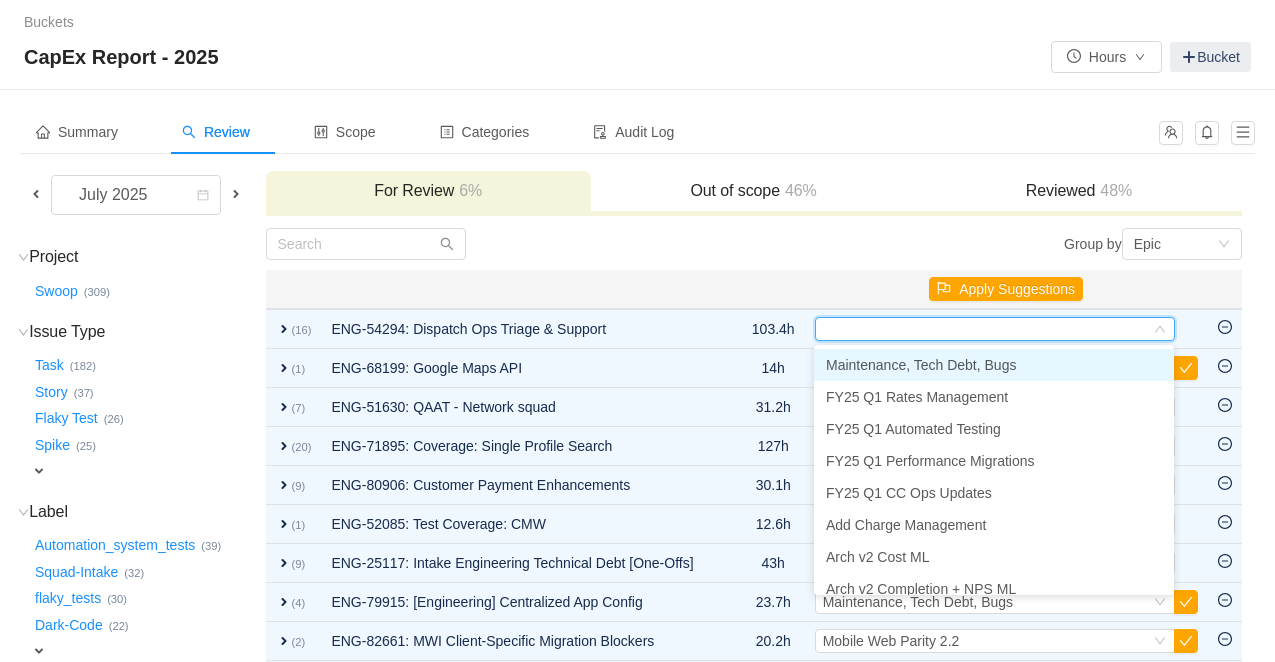 click on "Maintenance, Tech Debt, Bugs" at bounding box center (921, 365) 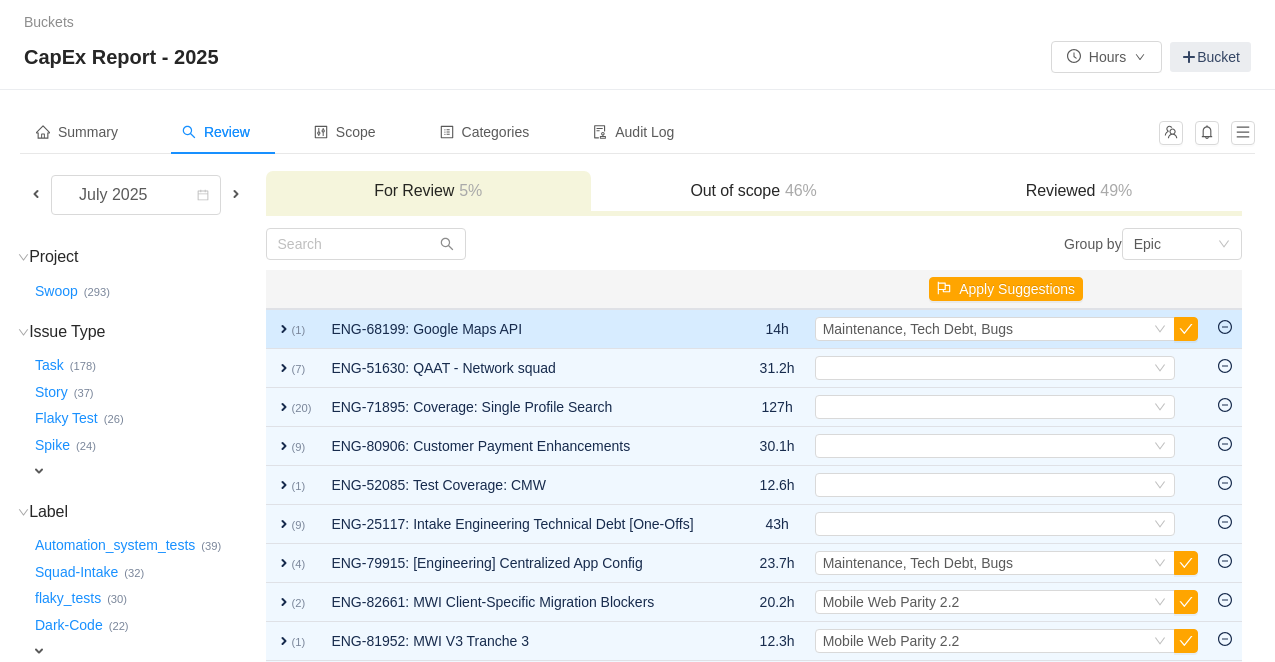 click on "expand" at bounding box center (284, 329) 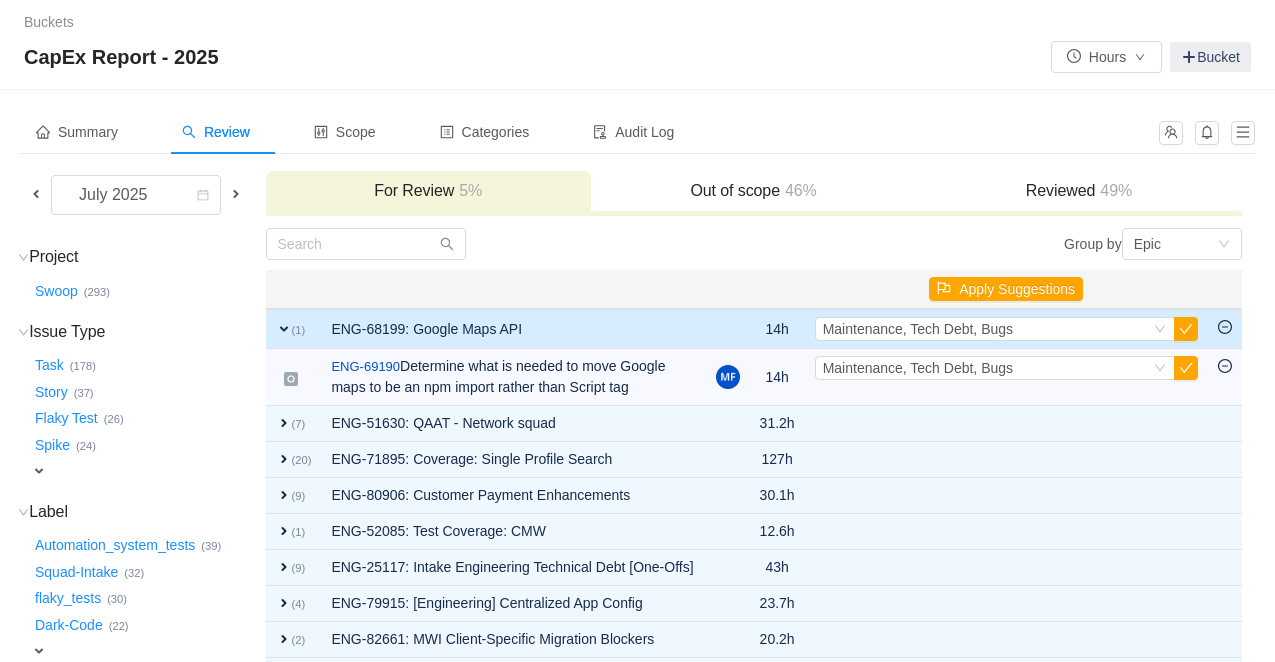click on "expand" at bounding box center [284, 329] 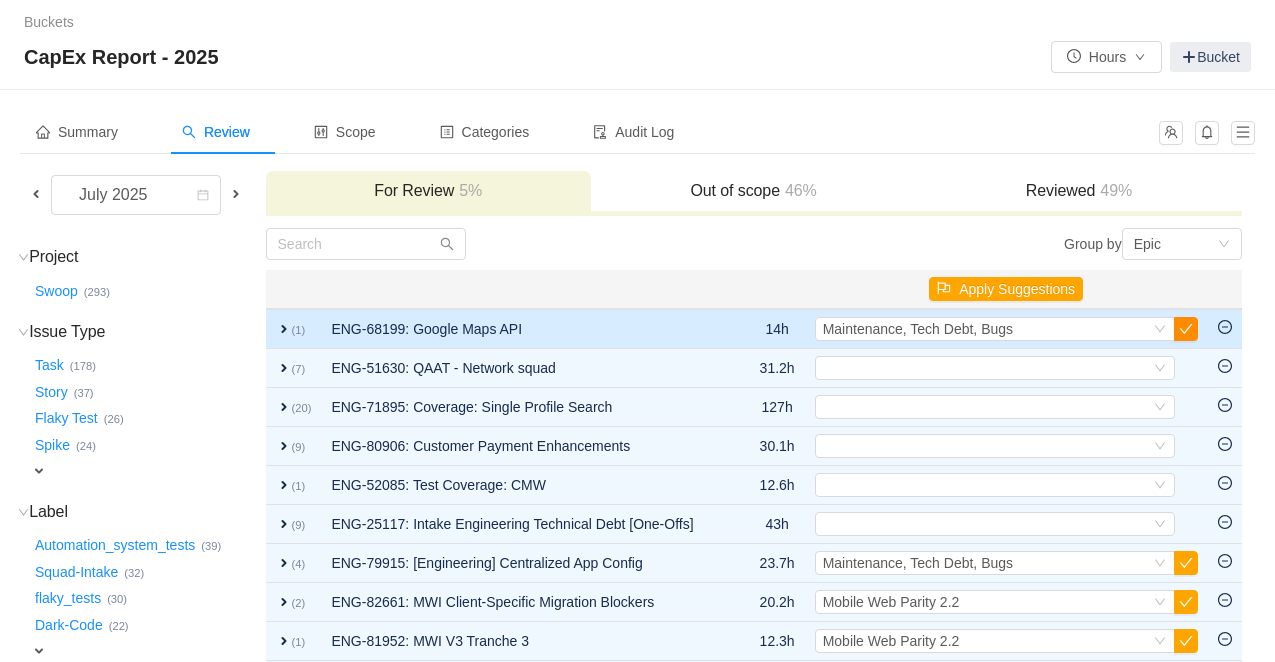 click at bounding box center (1186, 329) 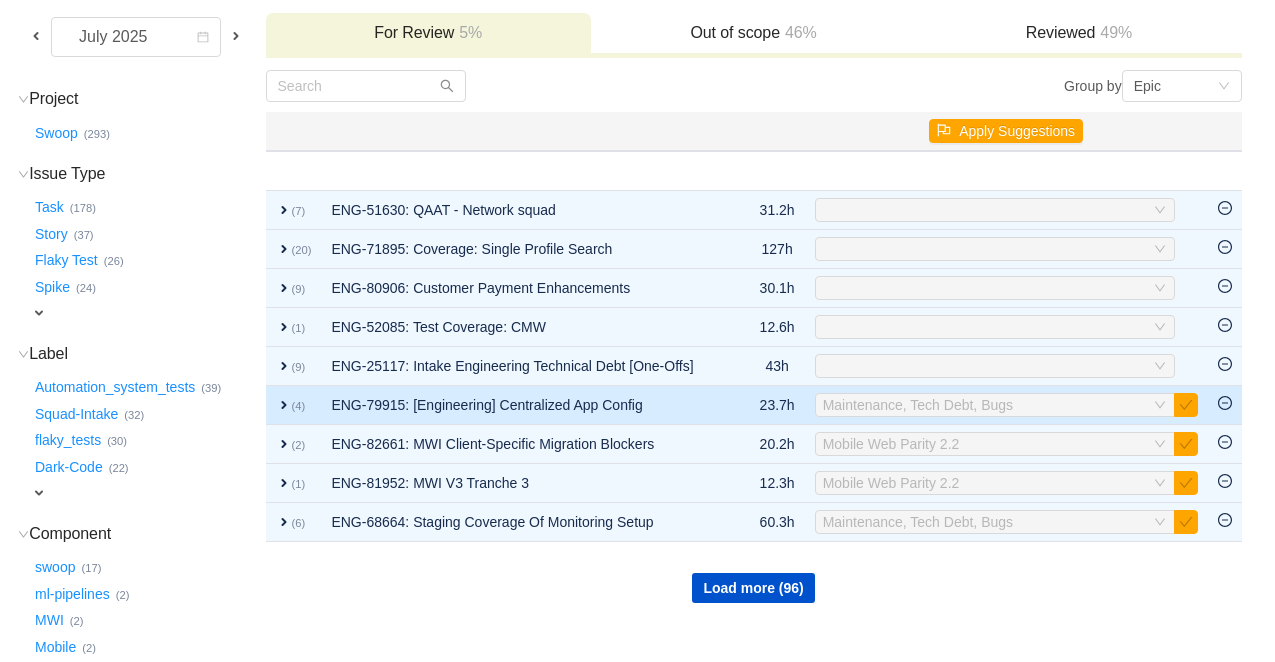 scroll, scrollTop: 14, scrollLeft: 0, axis: vertical 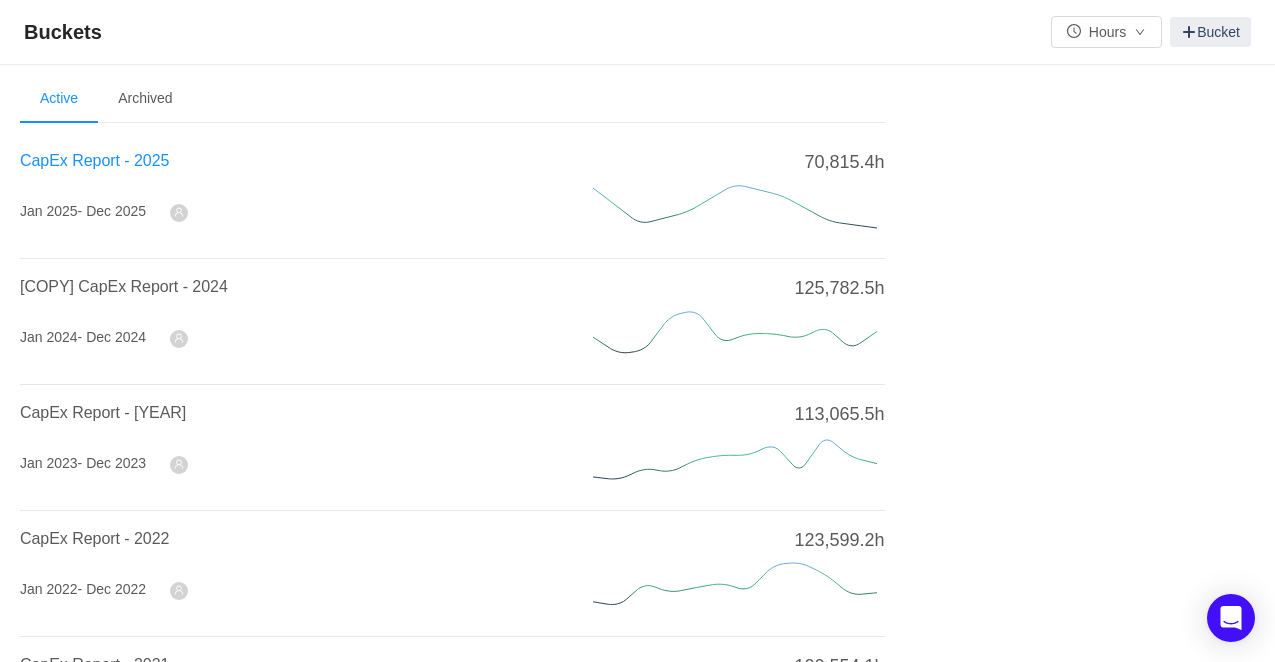 click on "CapEx Report - 2025" at bounding box center [94, 160] 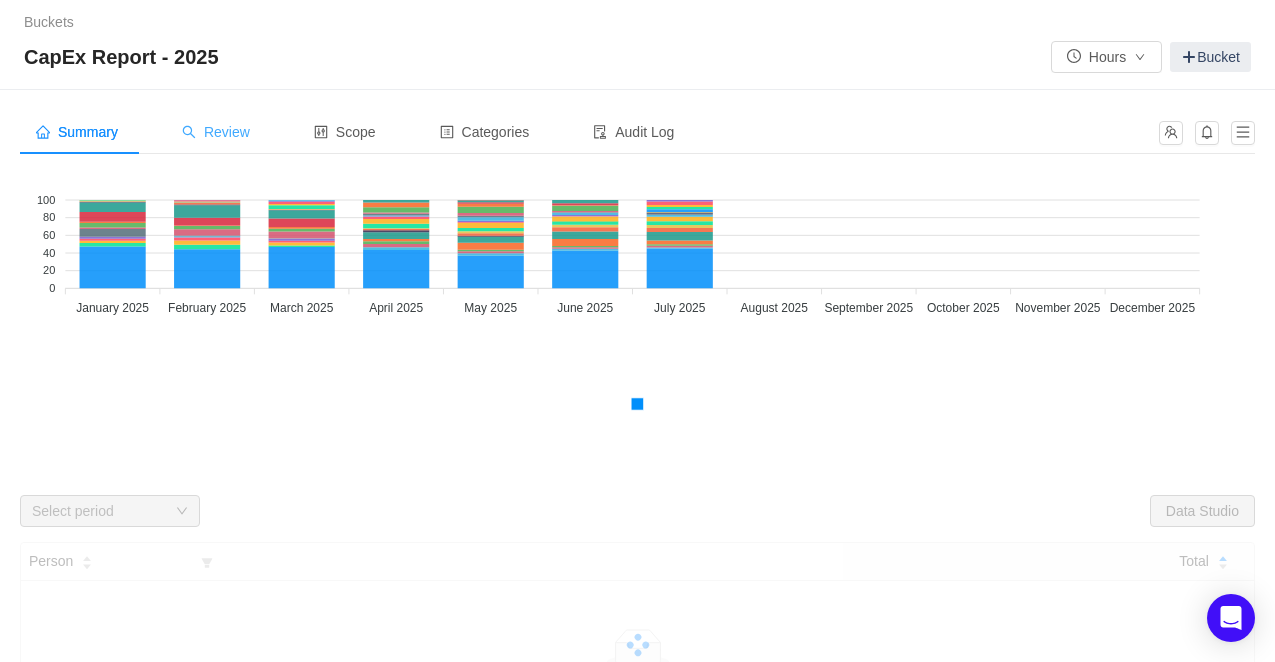 click on "Review" at bounding box center (216, 132) 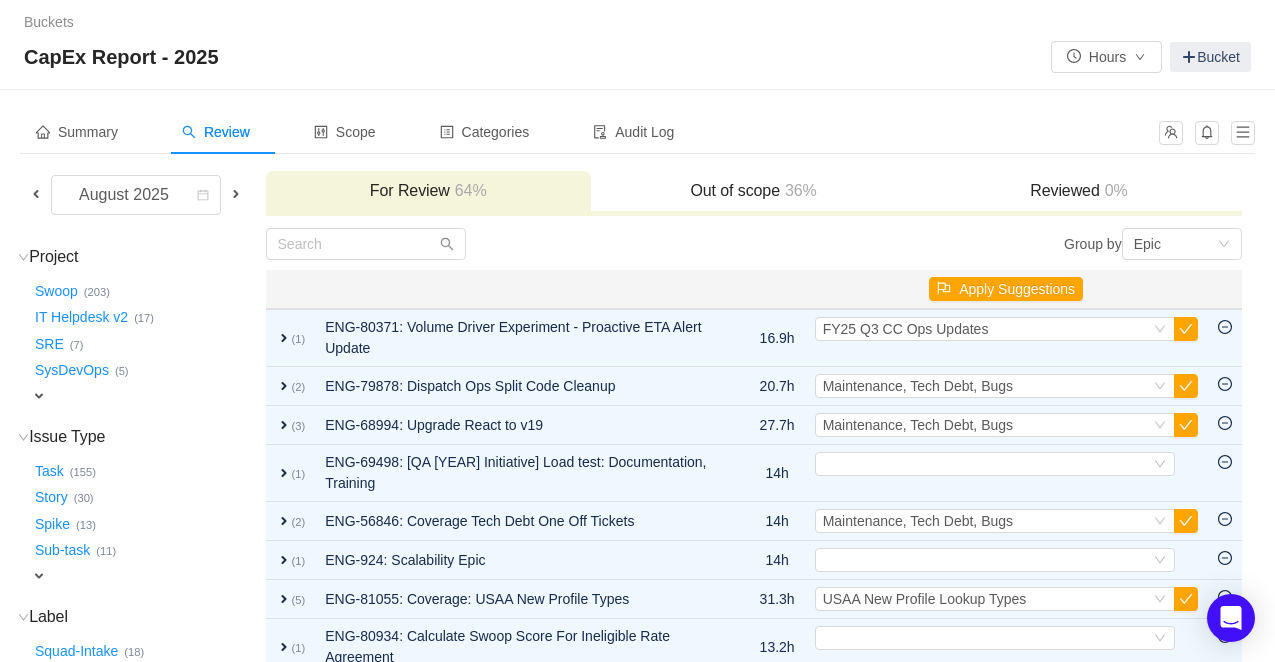 click on "Summary   Review   Scope   Categories   Audit Log   August 2025   For Review  64%  Out of scope  36%  Reviewed  0%  Project   (14)  hide Swoop … (203) IT Helpdesk v2 … (17) SRE … (7) SysDevOps … (5) expand Select value    Issue Type   (12)  hide Task … (155) Story … (30) Spike … (13) Sub-task … (11) expand Select value    Label   (43)  hide Squad-Intake … (18) Dark-Code … (13) backend … (13) frontend … (11) expand Select value    Component   (10)  hide swoop … (8) ml-pipelines … (3) Simulator … (1) Split … (1) expand Select value    Version   (2)  hide Next_Release_Candidate … (16) 20250604.0.0 … (1) expand Add Custom Field    Group by   Epic  You will see tickets here after they were marked as out of scope  You will see tickets here after they were categorized  Well done, nothing left for review! Check the summary or select another period for review Close Open Summary Apply Suggestions expand (1)  ENG-80371: Volume Driver Experiment - Proactive ETA Alert Update" at bounding box center (637, 626) 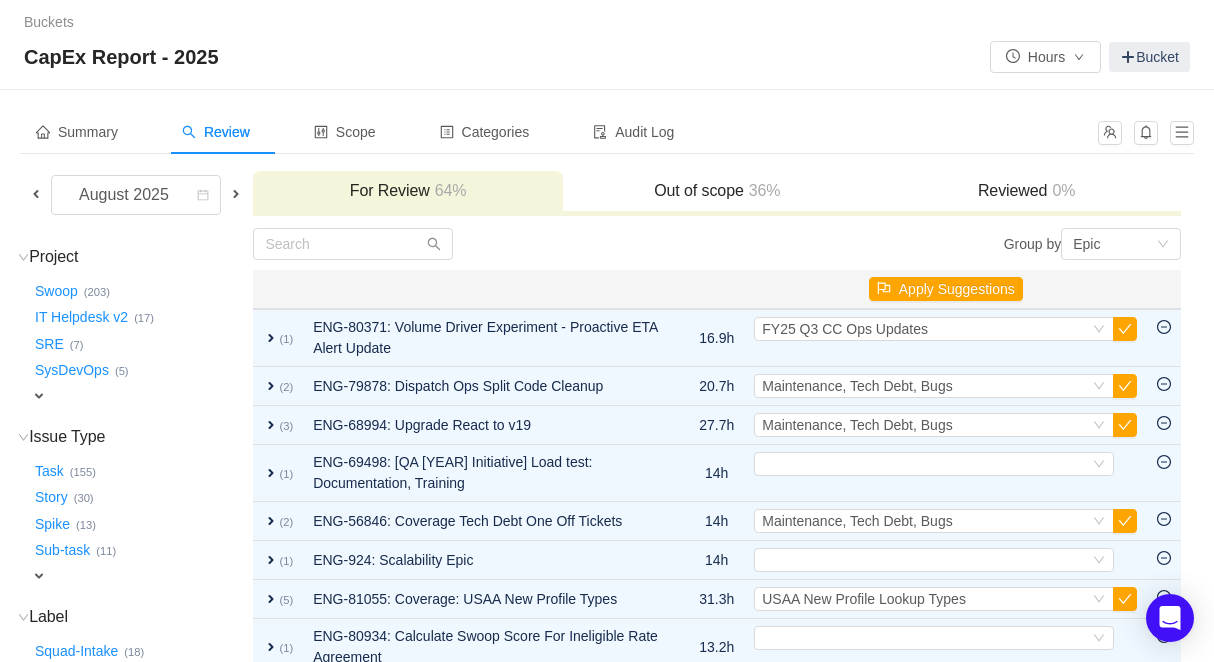 click at bounding box center [36, 194] 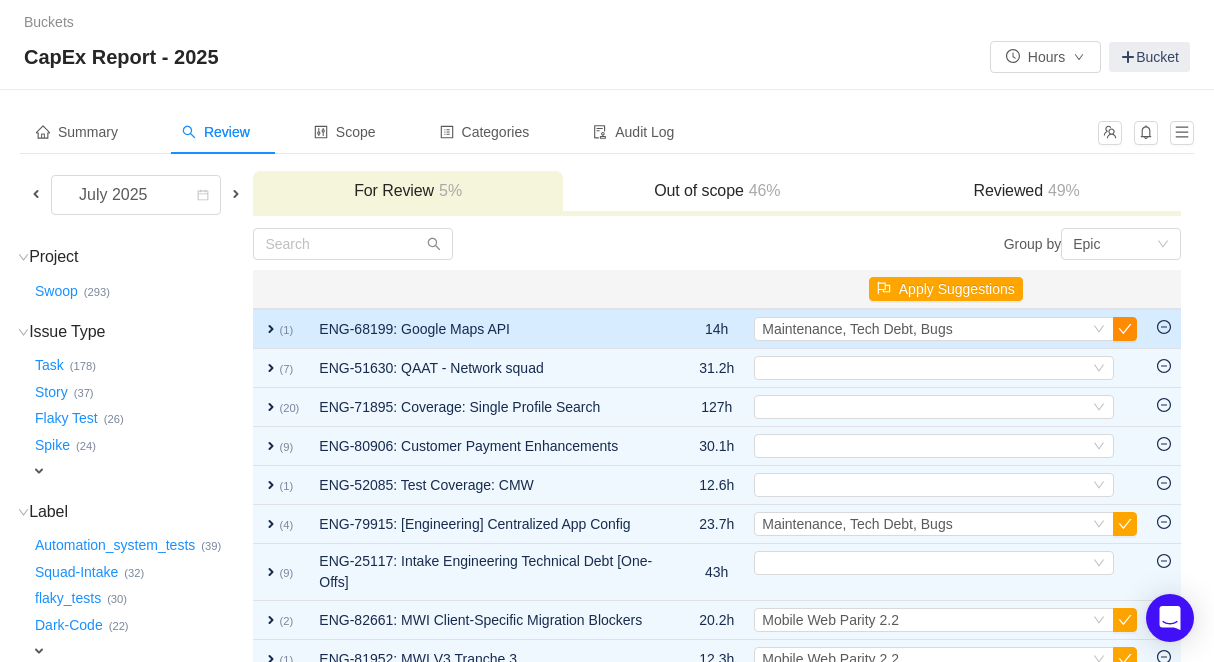 click at bounding box center (1125, 329) 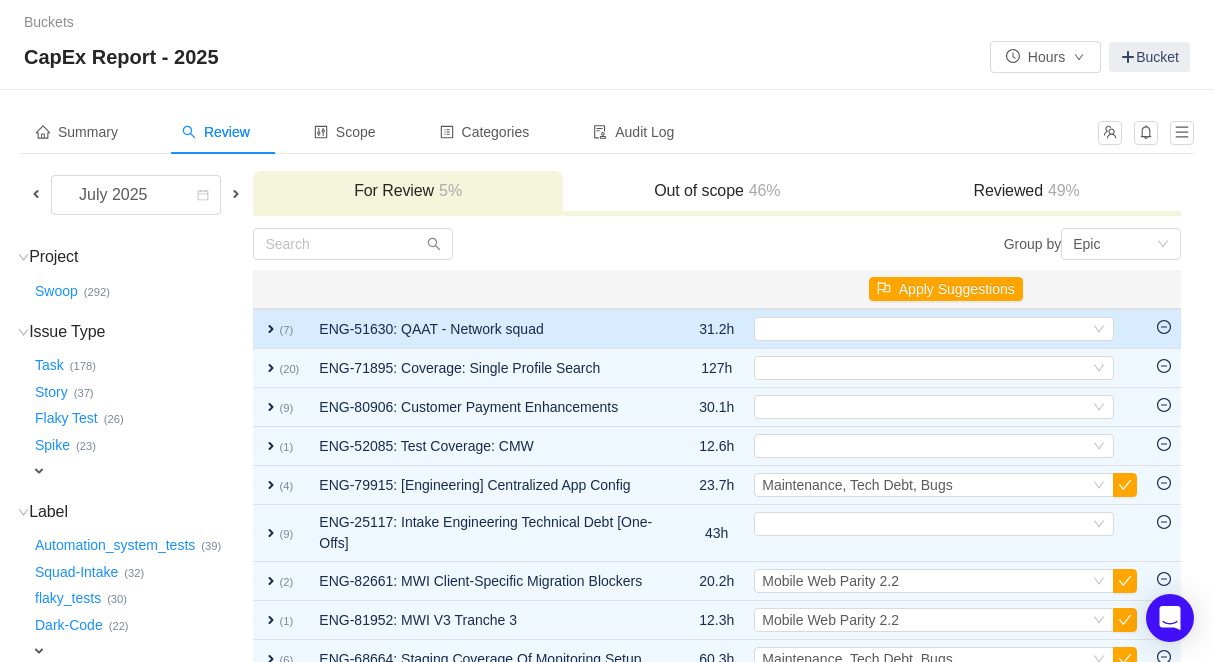 click on "expand" at bounding box center (271, 329) 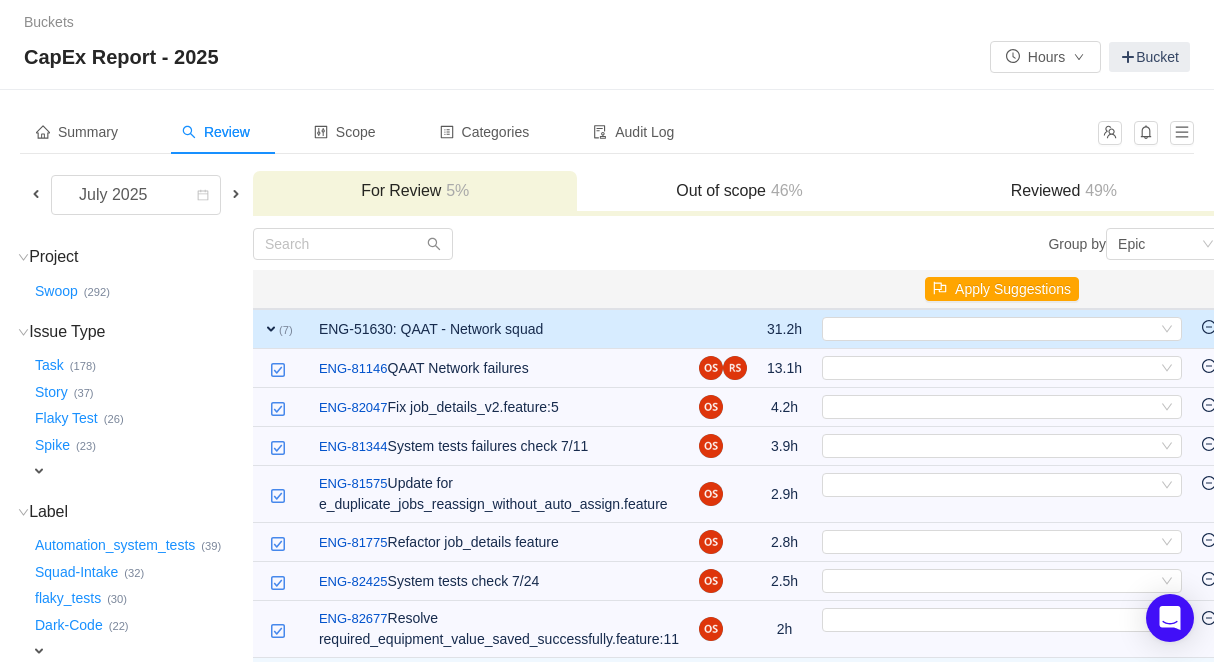 click on "expand" at bounding box center (271, 329) 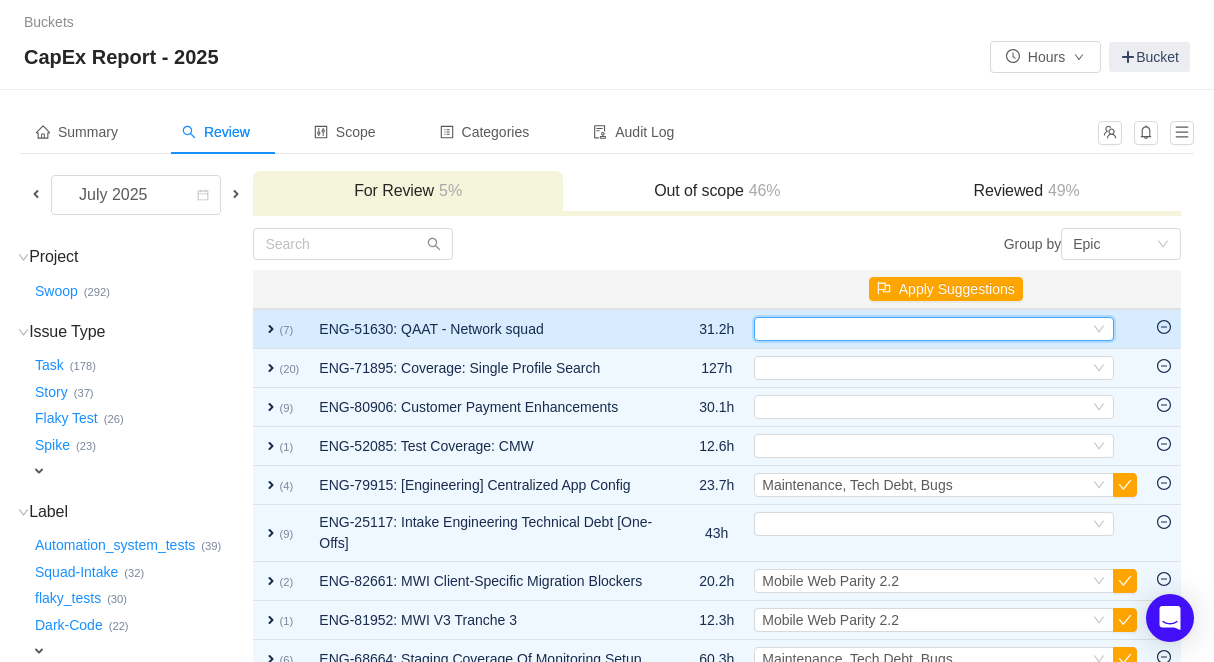 click on "Select" at bounding box center [925, 329] 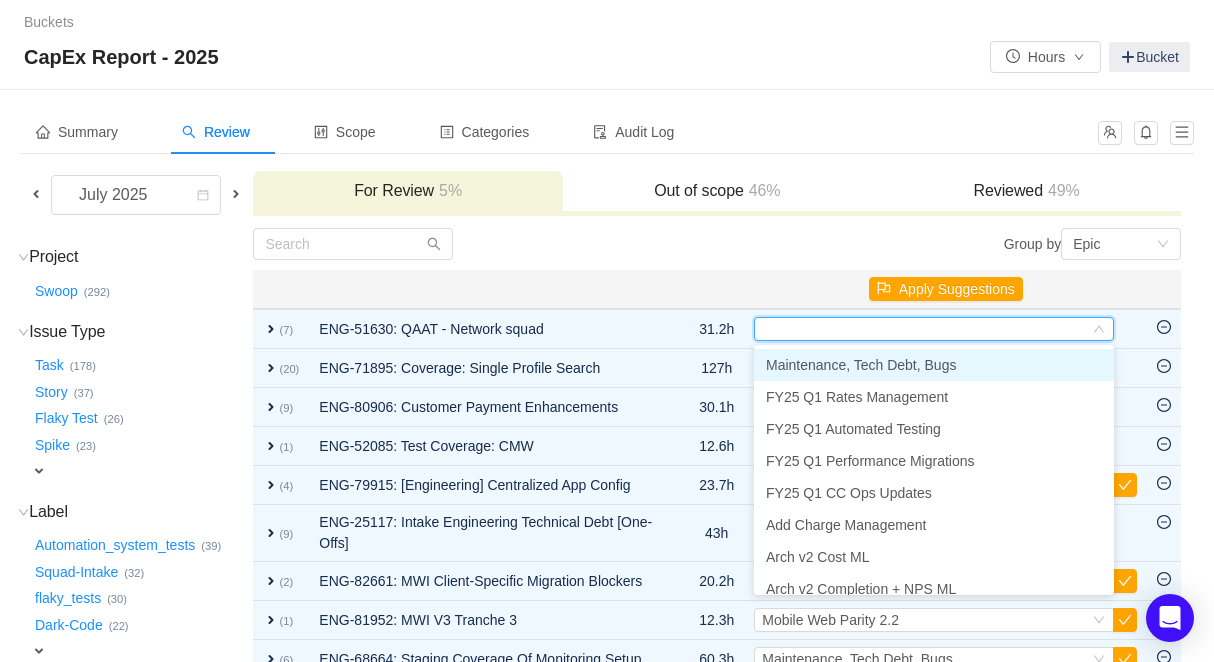 click on "Maintenance, Tech Debt, Bugs" at bounding box center (861, 365) 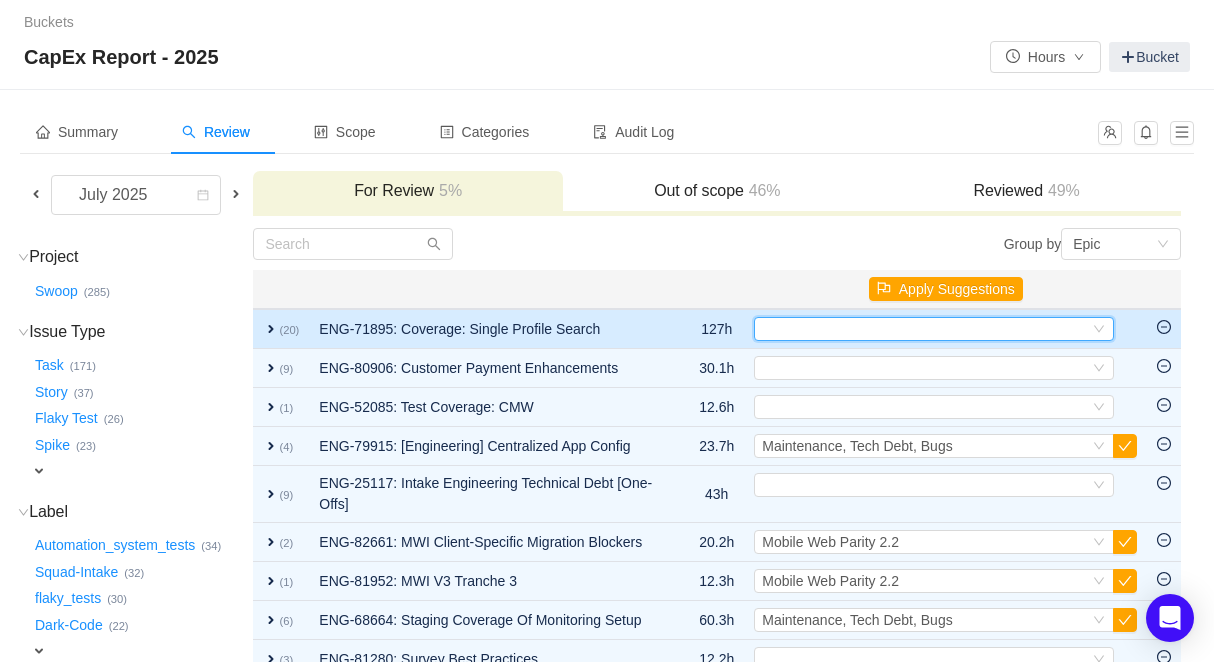 click on "Select" at bounding box center [925, 329] 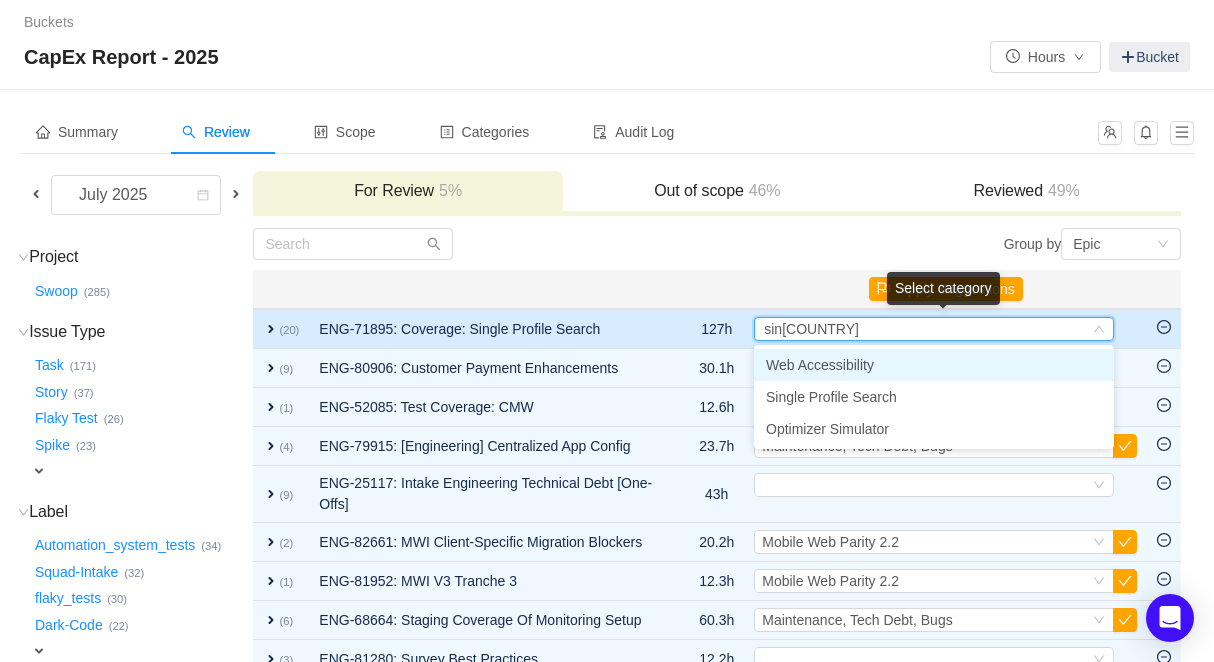 type on "sing" 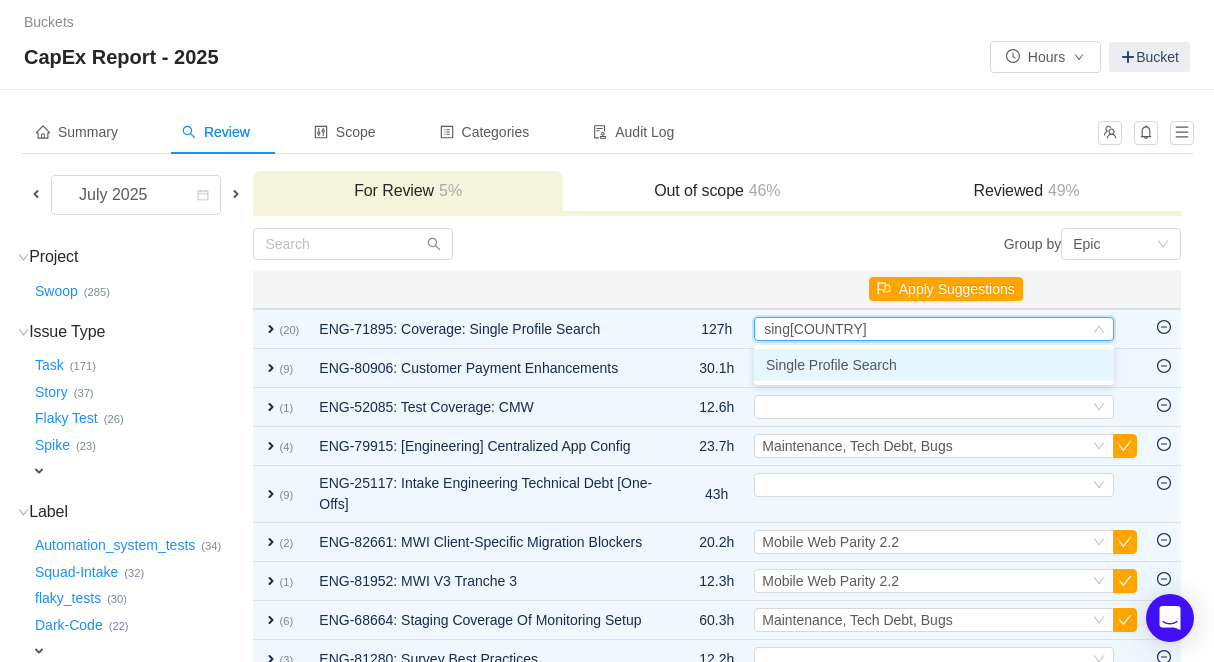 click on "Single Profile Search" at bounding box center (831, 365) 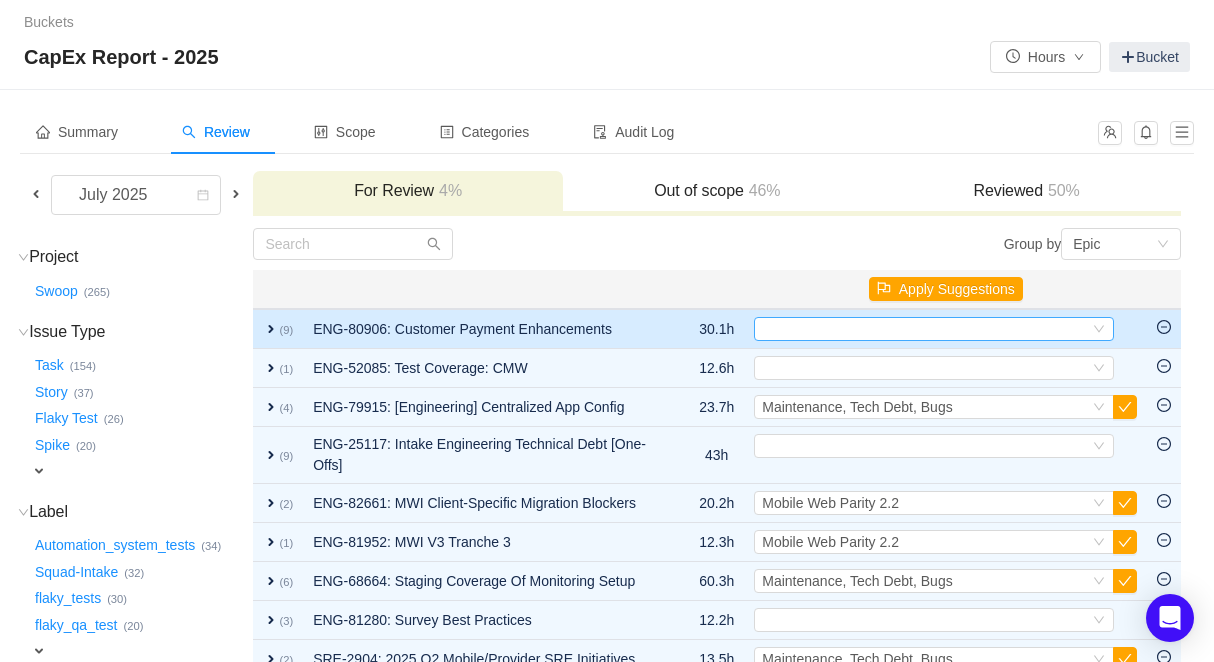 click on "Select" at bounding box center (925, 329) 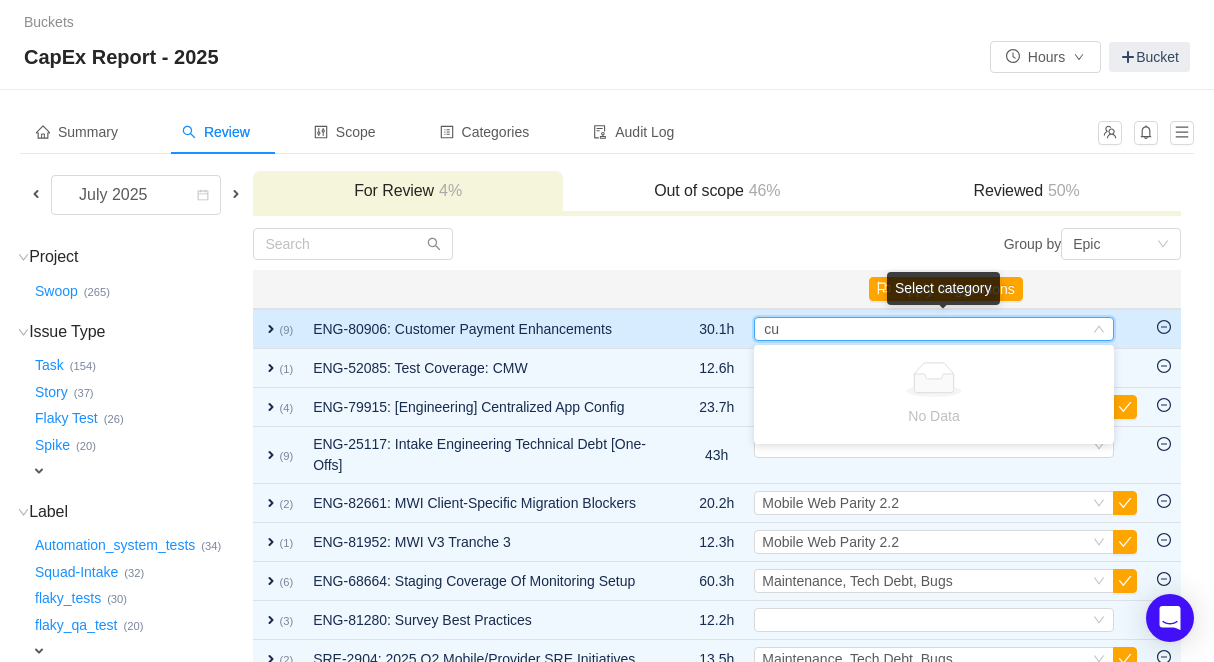 type on "c" 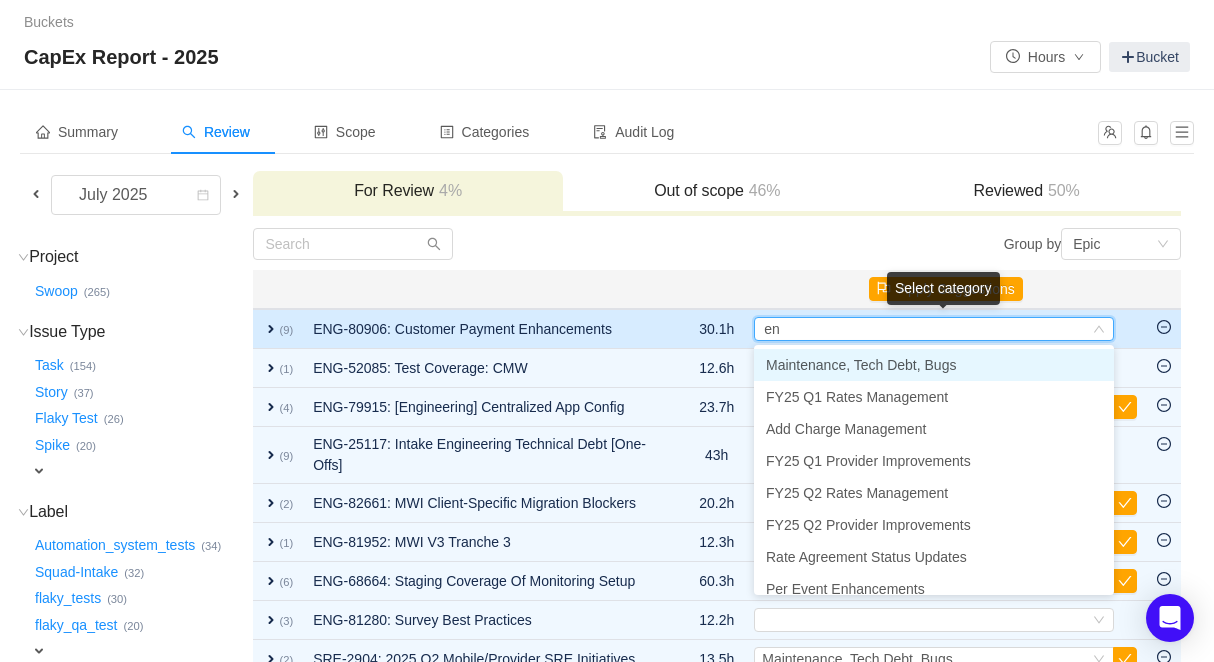 type on "enh" 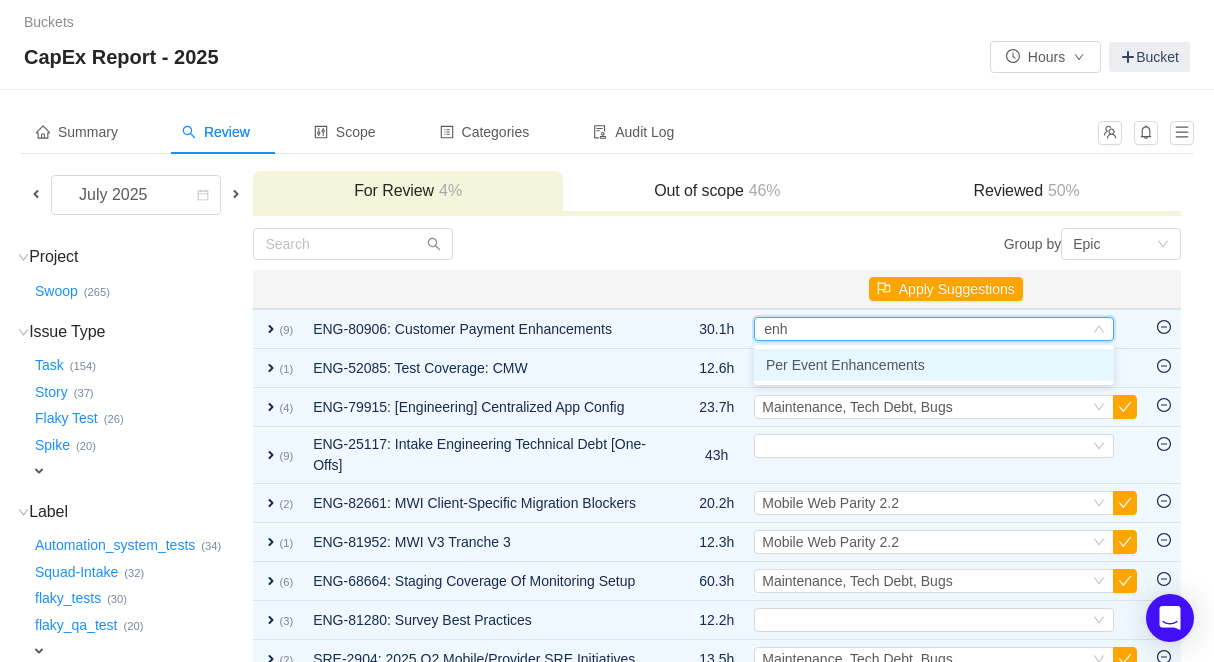click on "Per Event Enhancements" at bounding box center (845, 365) 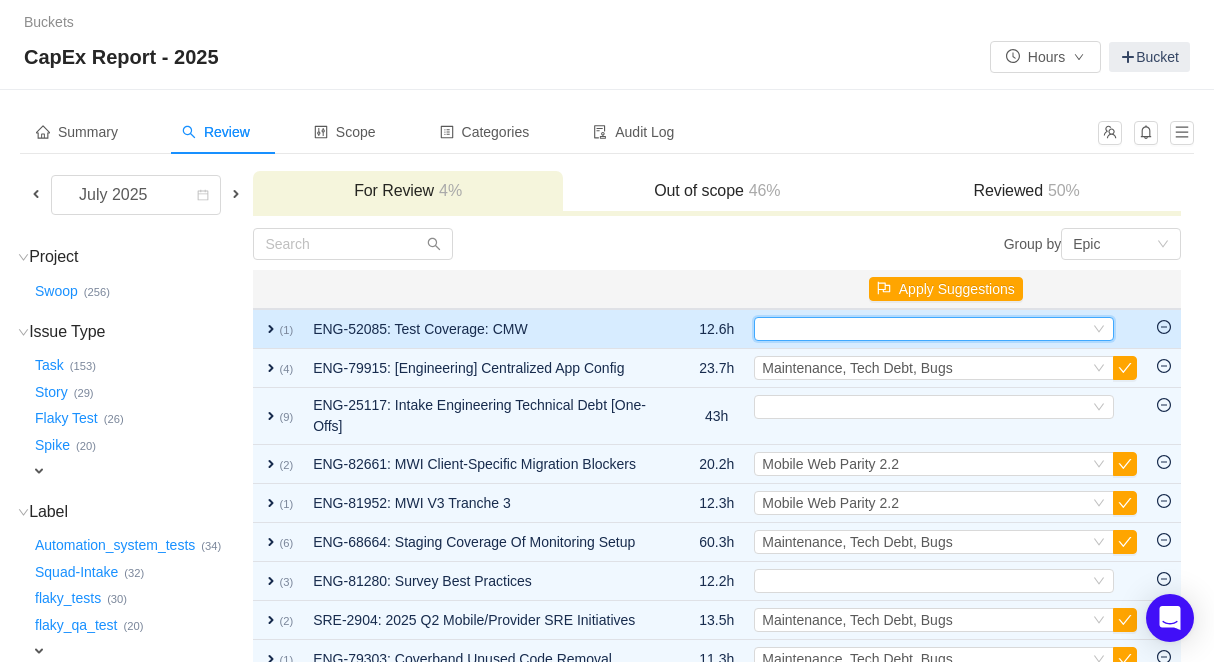 click on "Select" at bounding box center [925, 329] 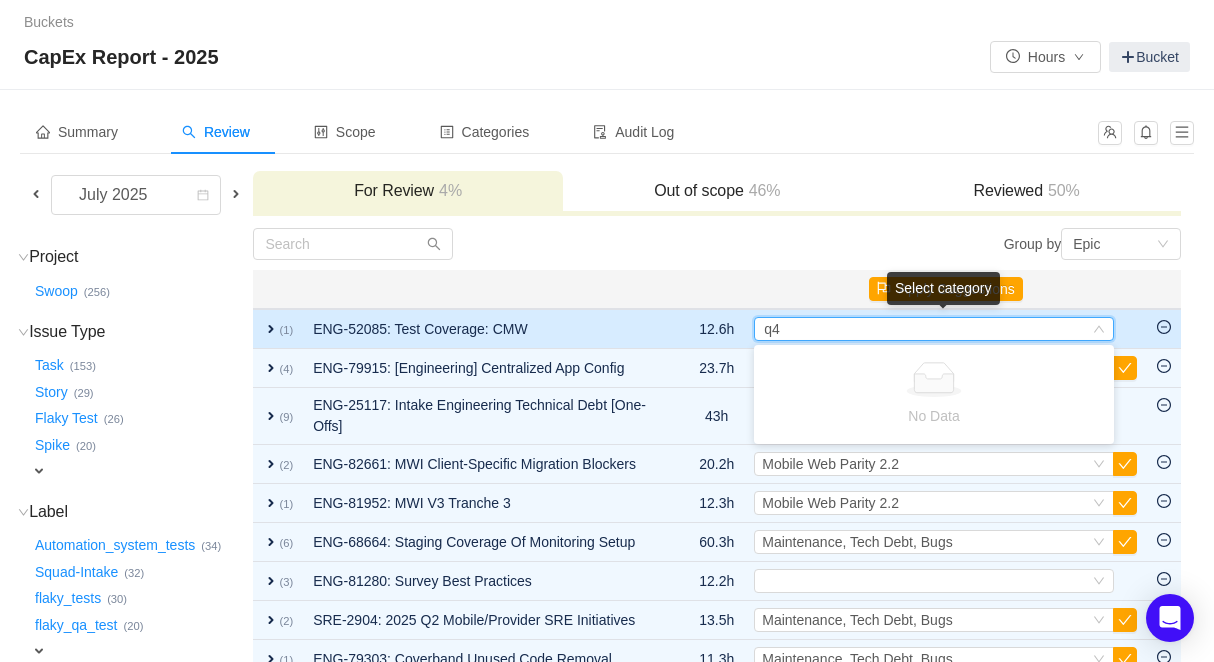 type on "q" 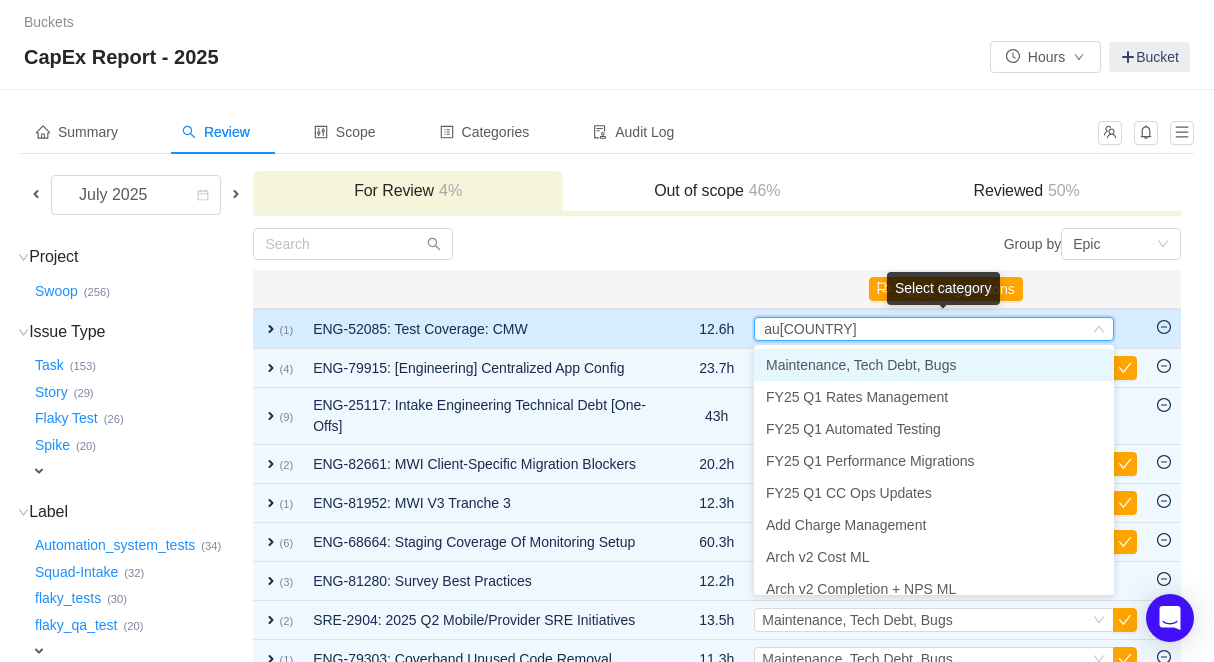 type on "aut" 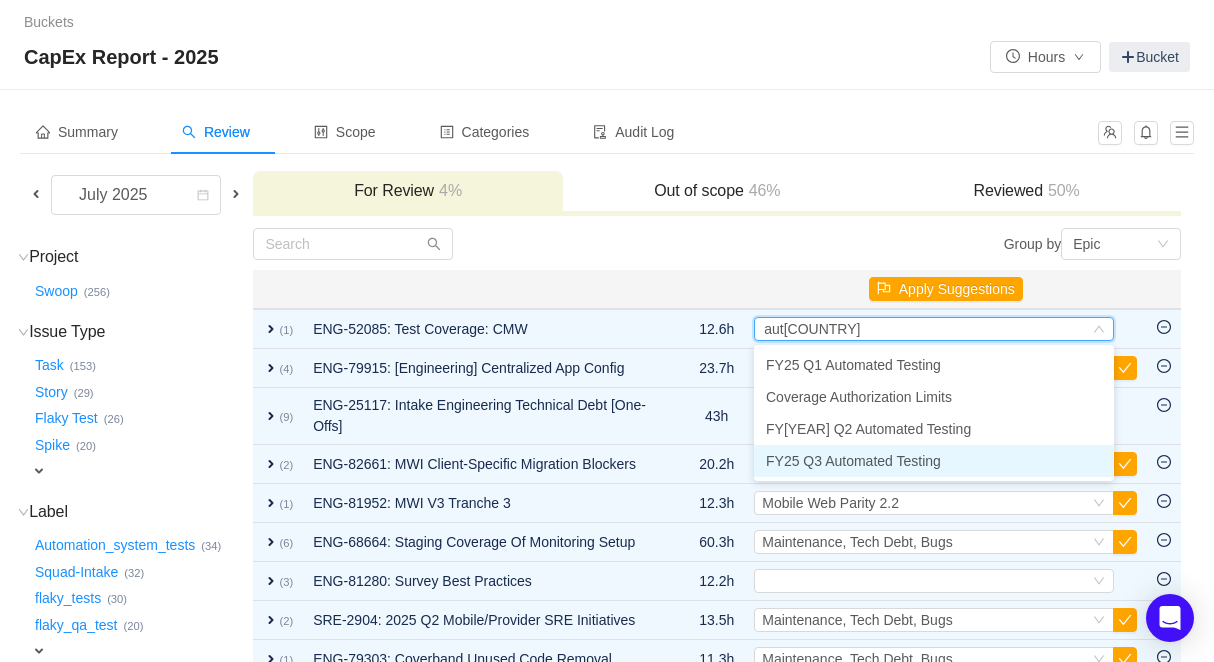 click on "FY25 Q3 Automated Testing" at bounding box center (853, 461) 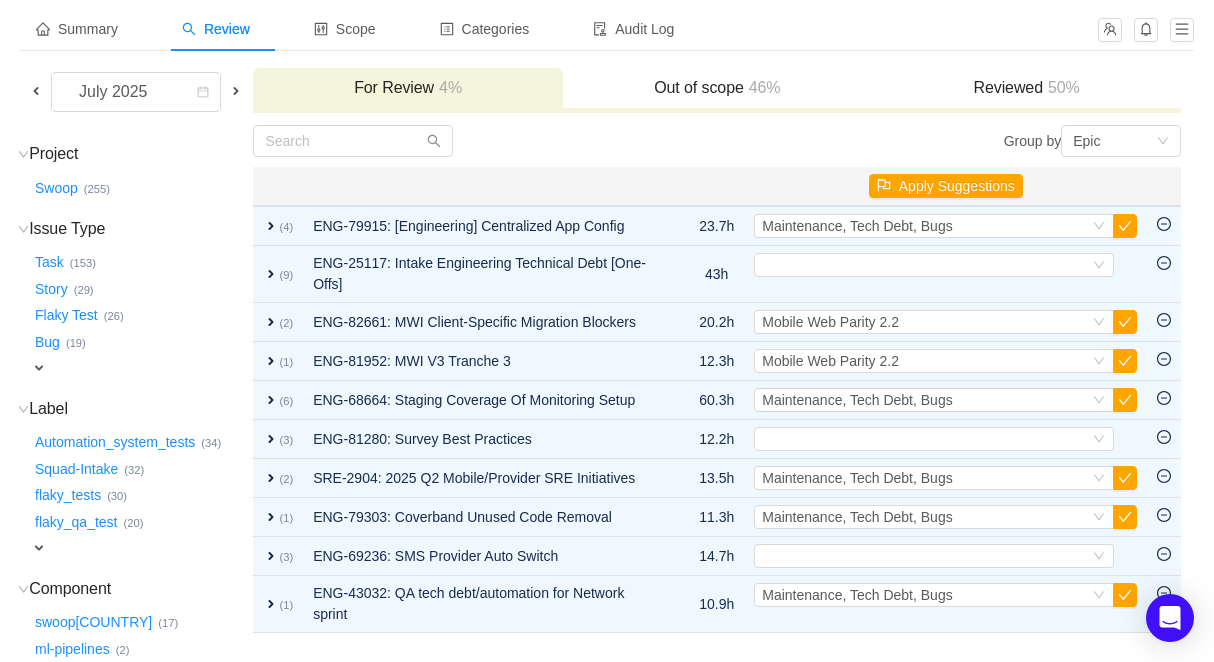 scroll, scrollTop: 104, scrollLeft: 0, axis: vertical 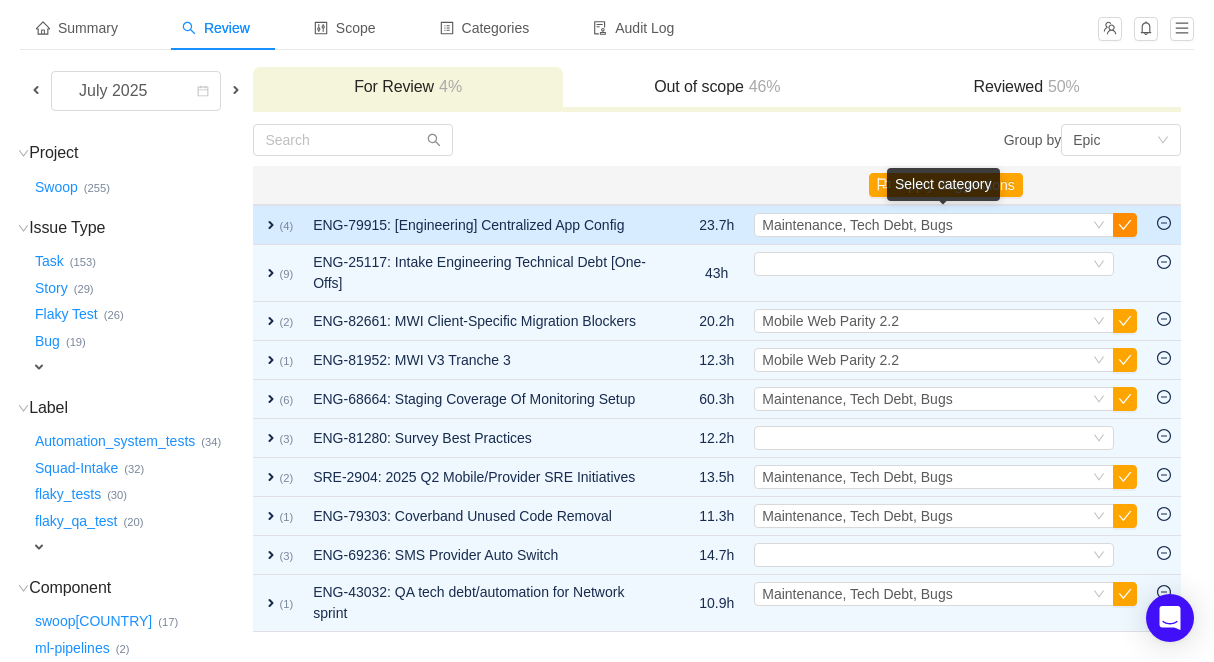 click at bounding box center [1125, 225] 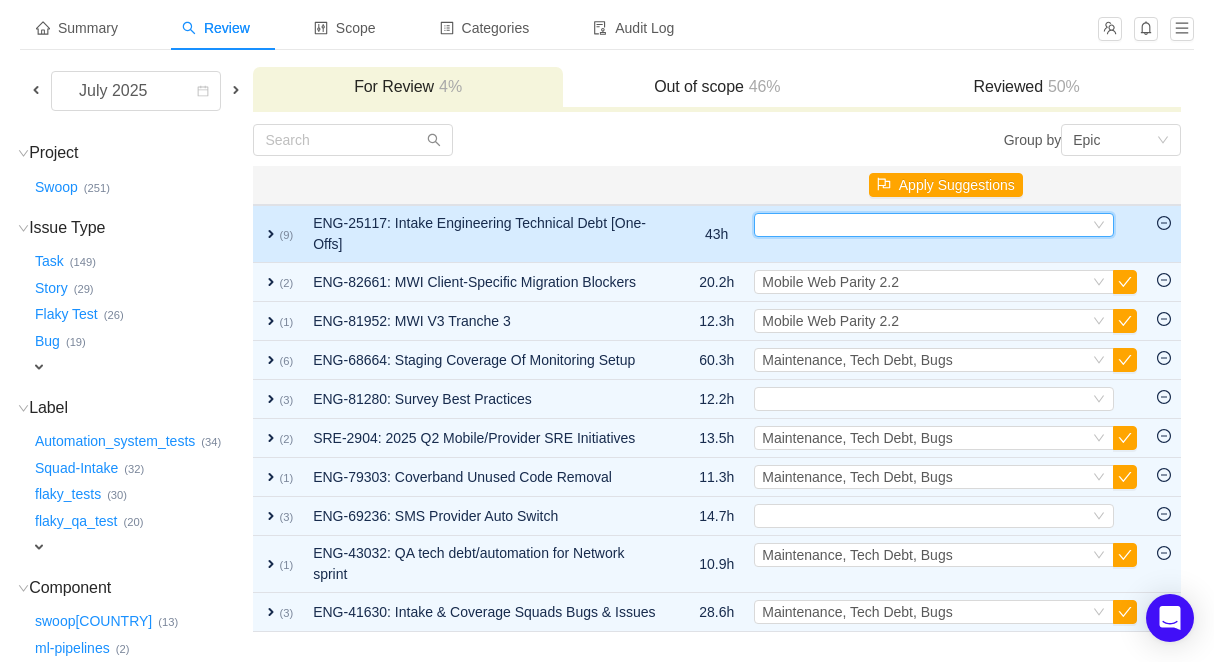 click on "Select" at bounding box center [925, 225] 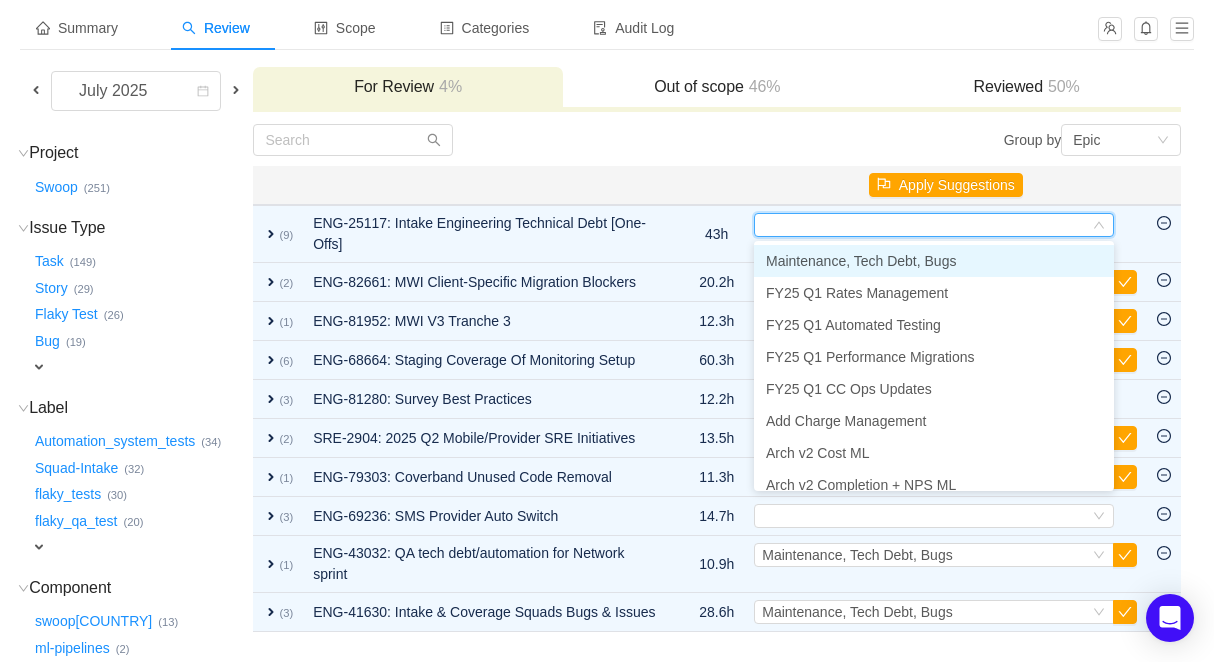 click on "Maintenance, Tech Debt, Bugs" at bounding box center (861, 261) 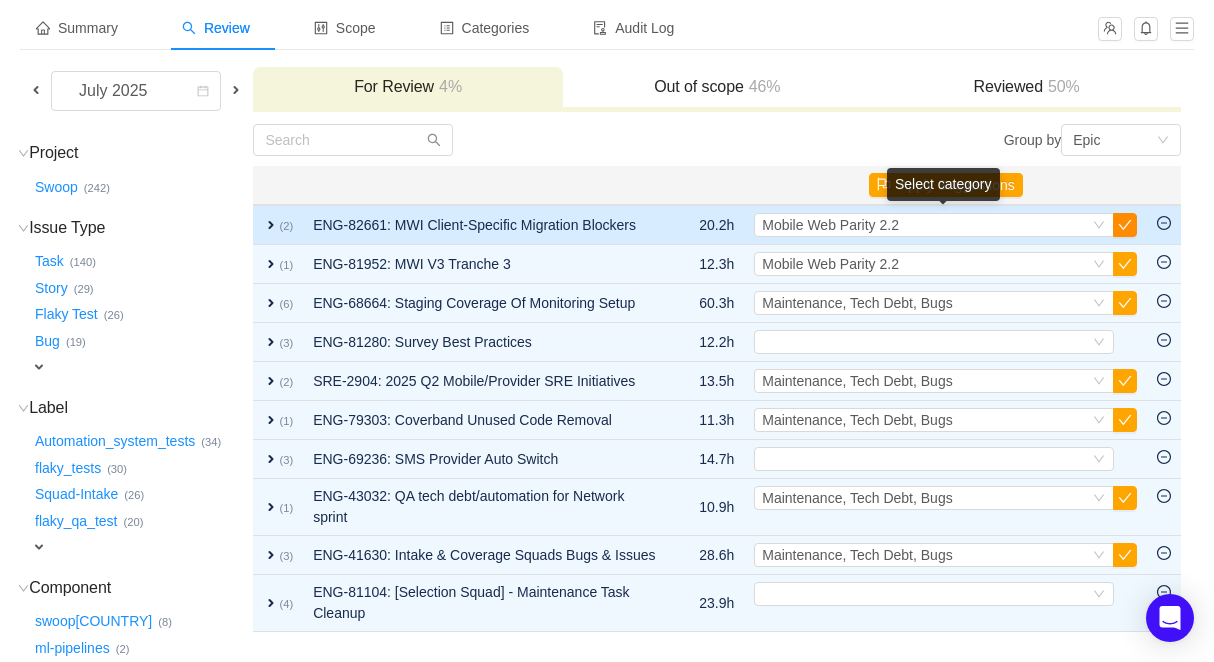 click at bounding box center [1125, 225] 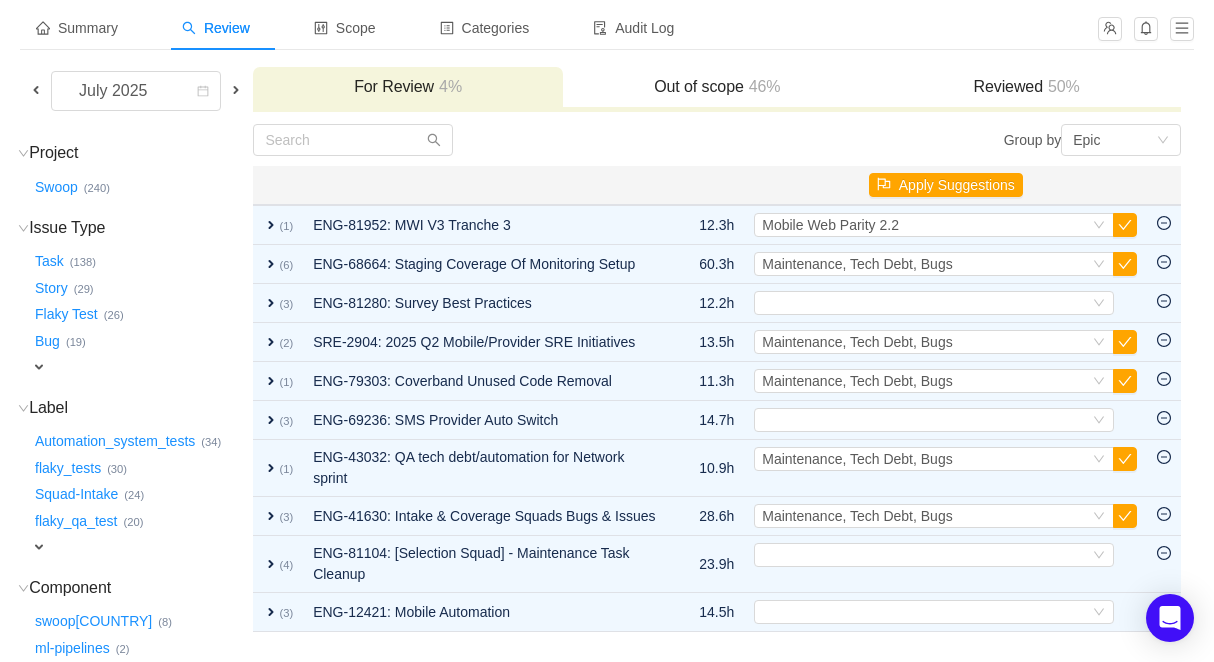 click at bounding box center [1125, 225] 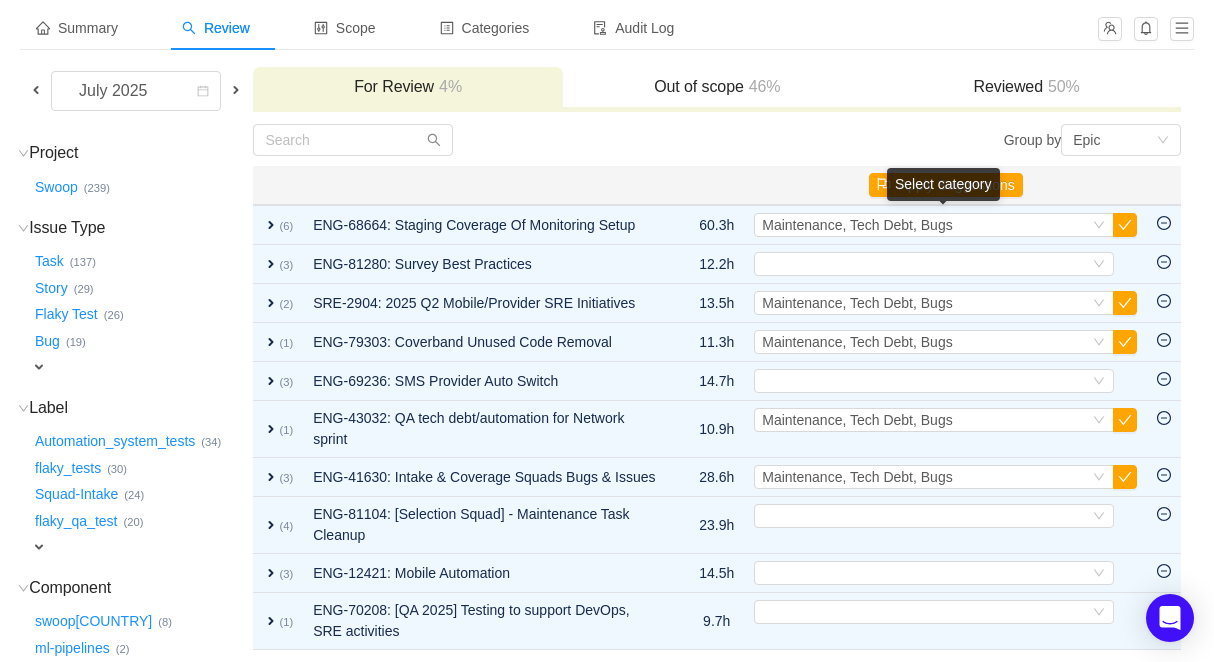 click at bounding box center [1125, 225] 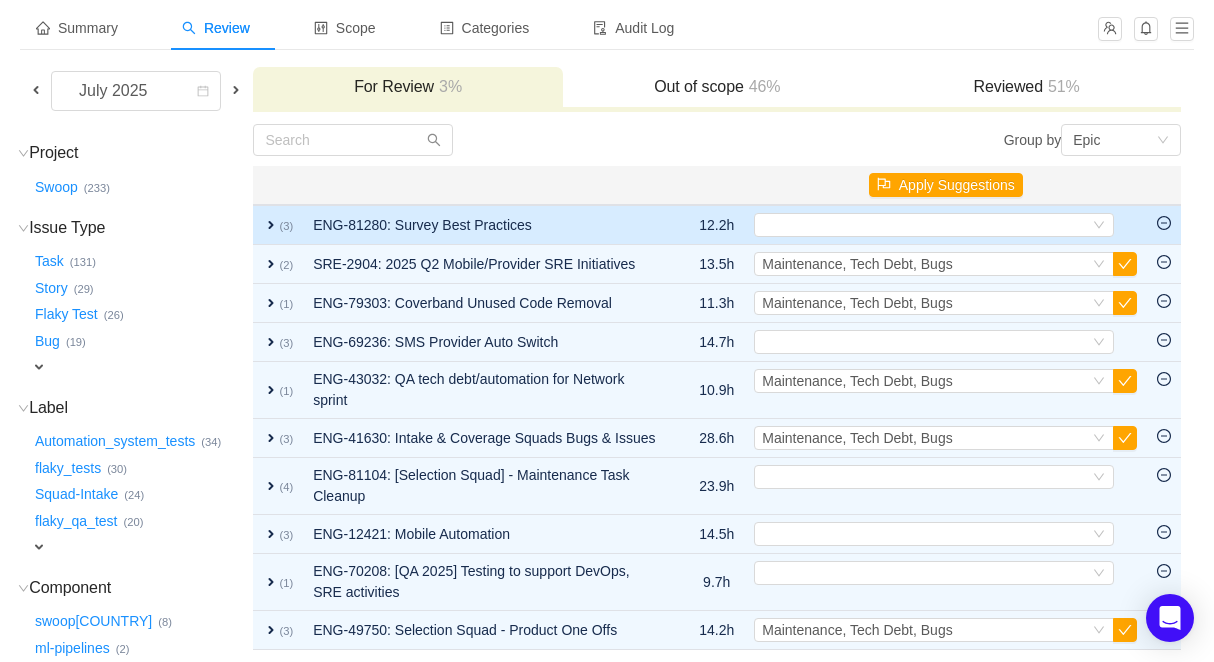 click on "expand" at bounding box center (271, 225) 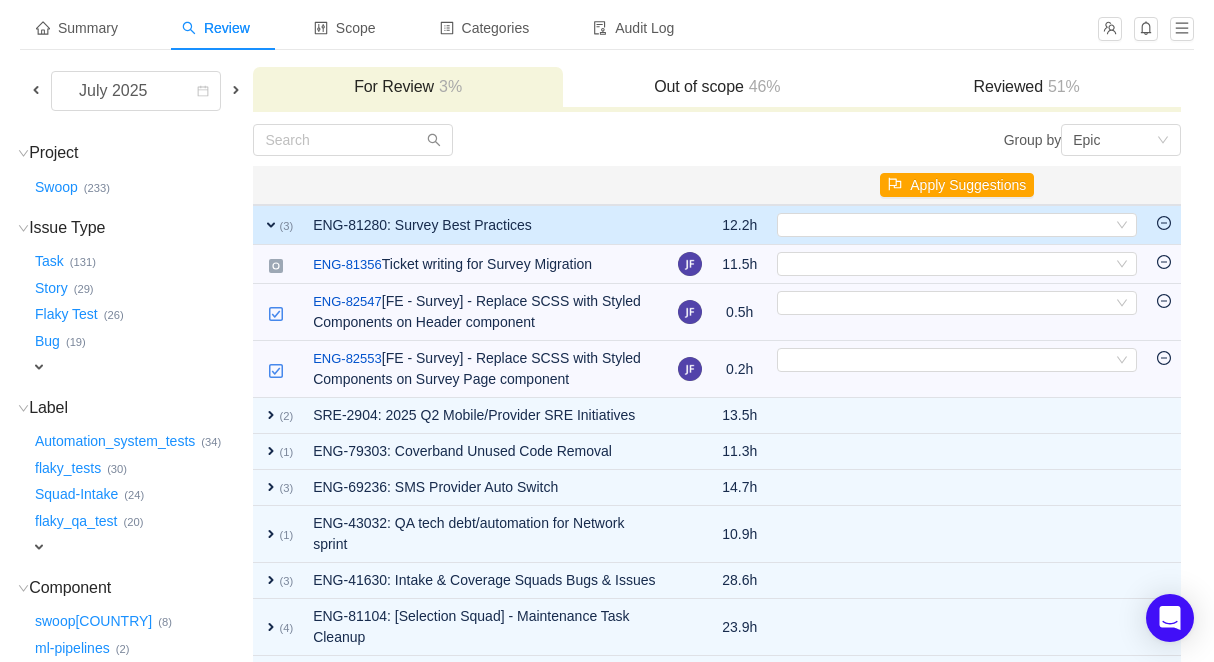 click on "expand" at bounding box center [271, 225] 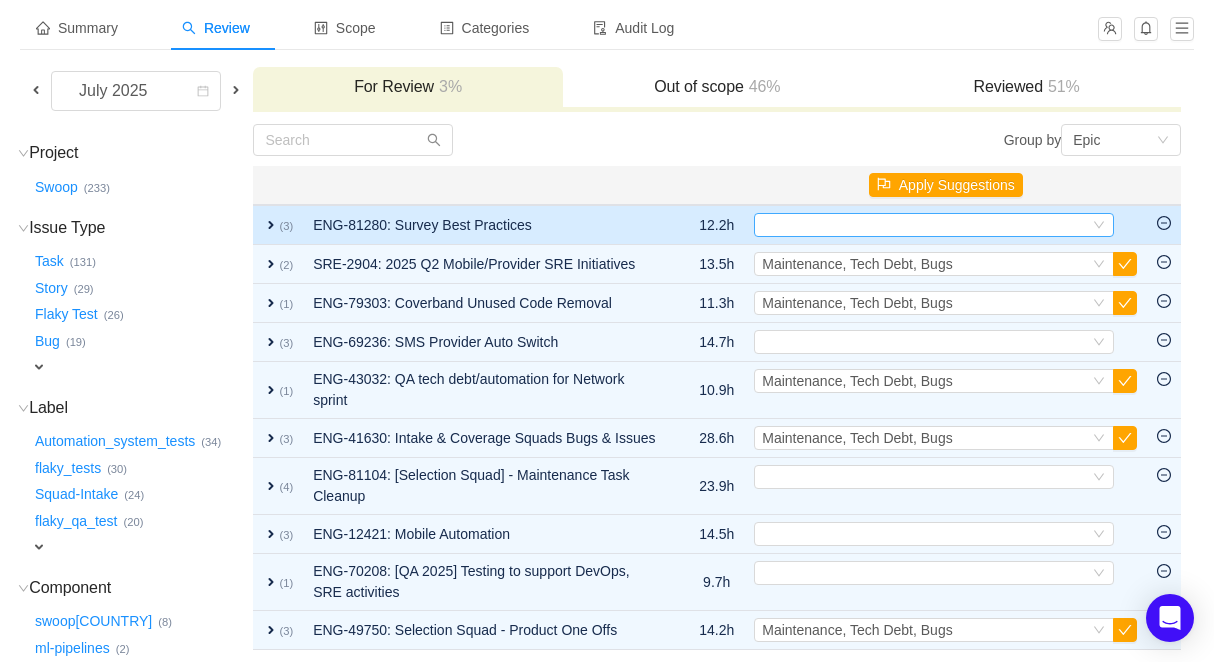click on "Select" at bounding box center (925, 225) 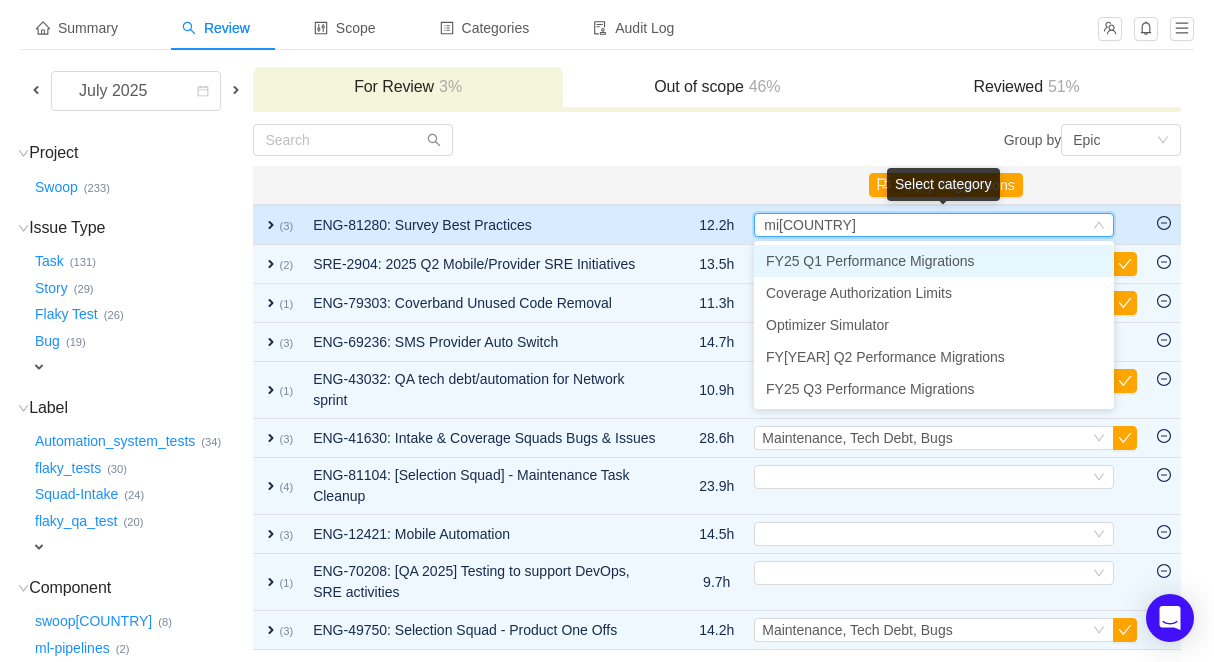type on "mig" 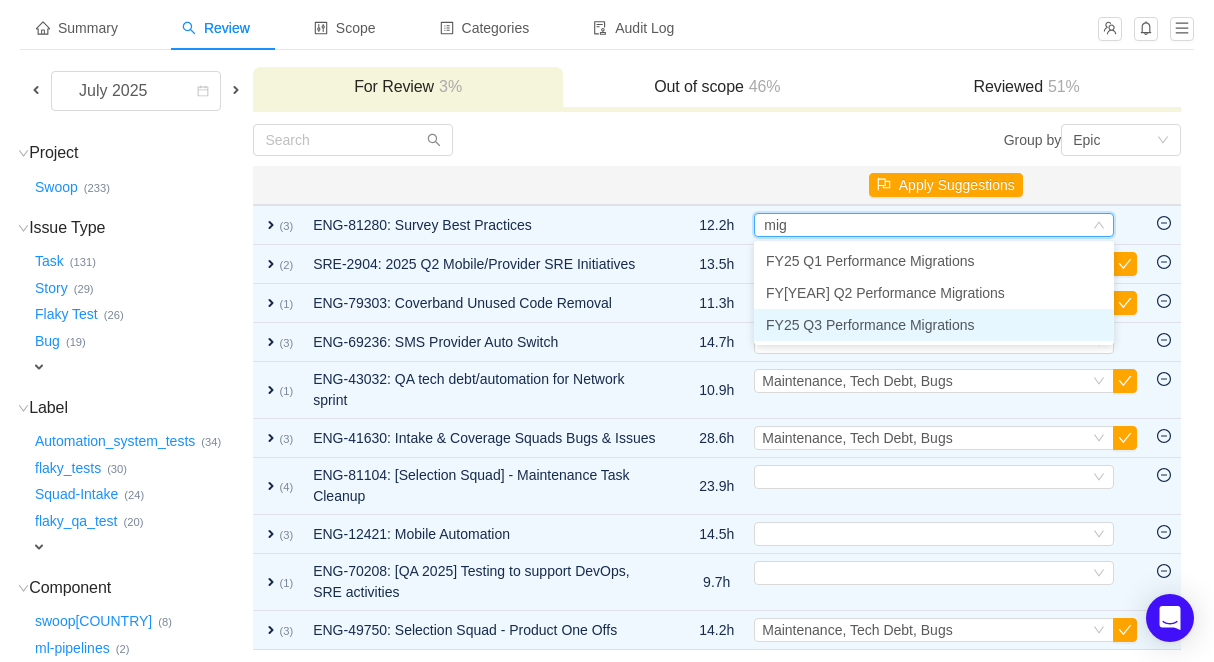 click on "FY25 Q3 Performance Migrations" at bounding box center [870, 325] 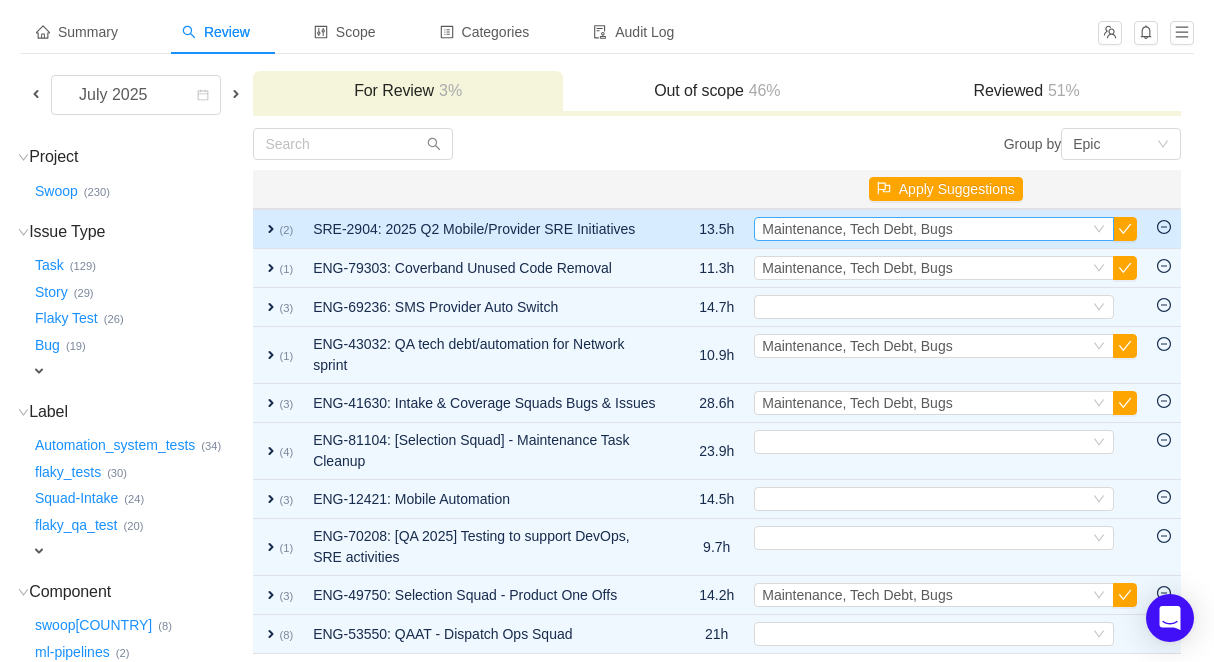 scroll, scrollTop: 105, scrollLeft: 0, axis: vertical 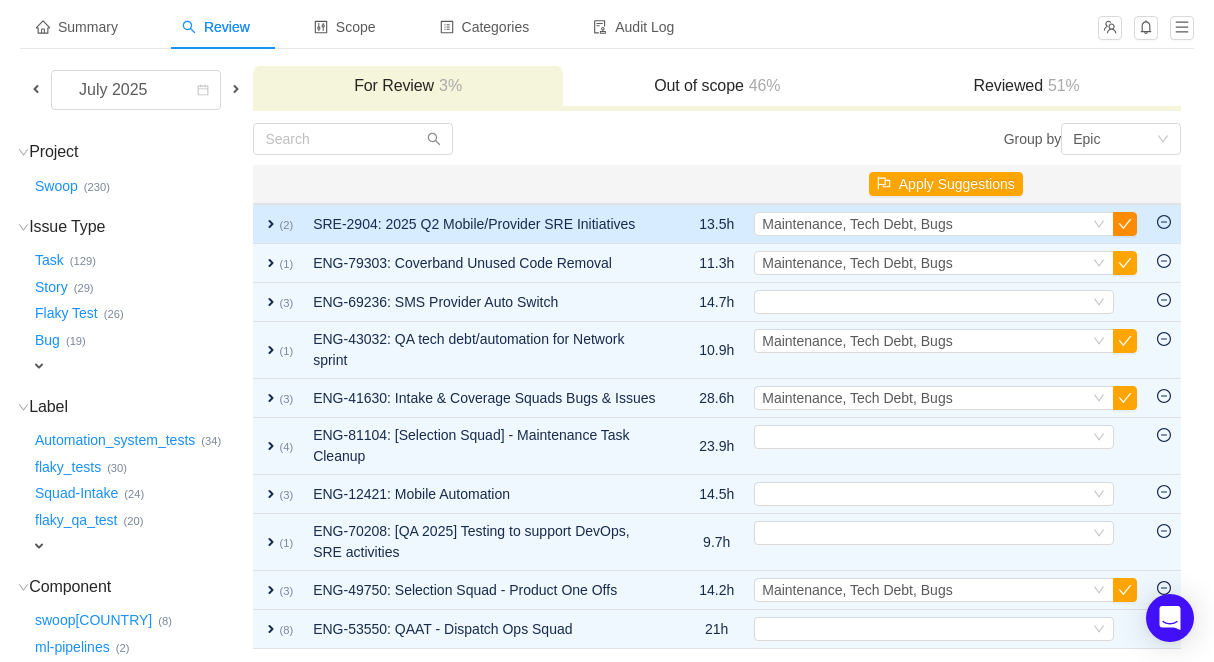 click at bounding box center [1125, 224] 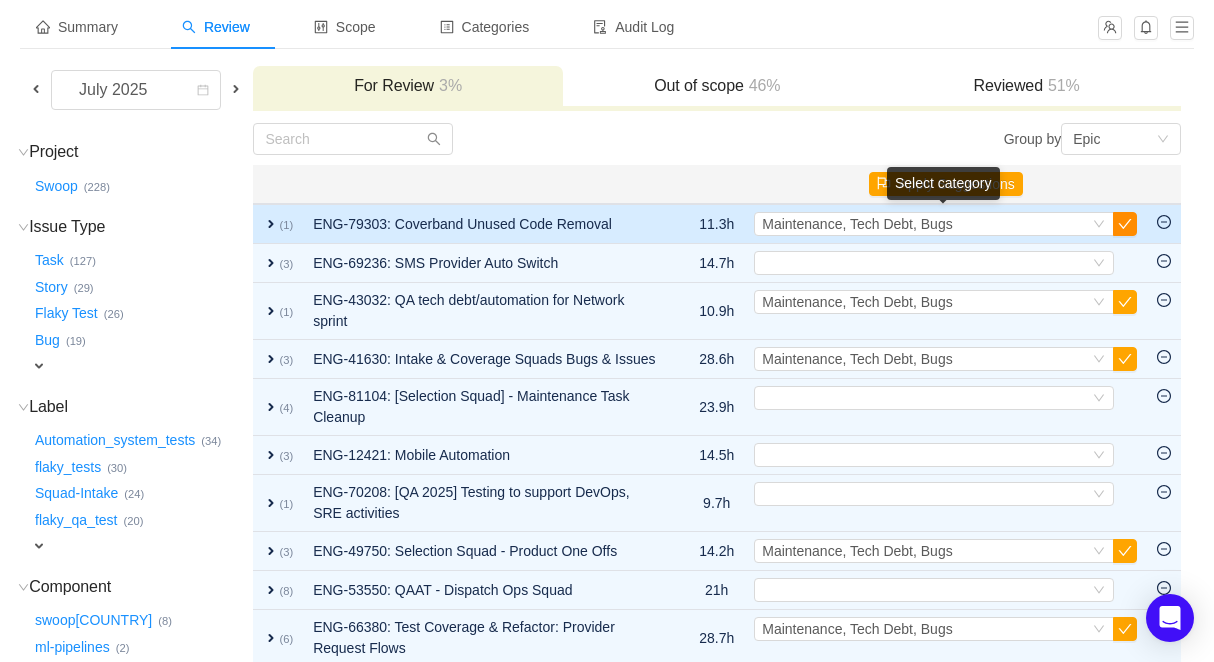 click at bounding box center (1125, 224) 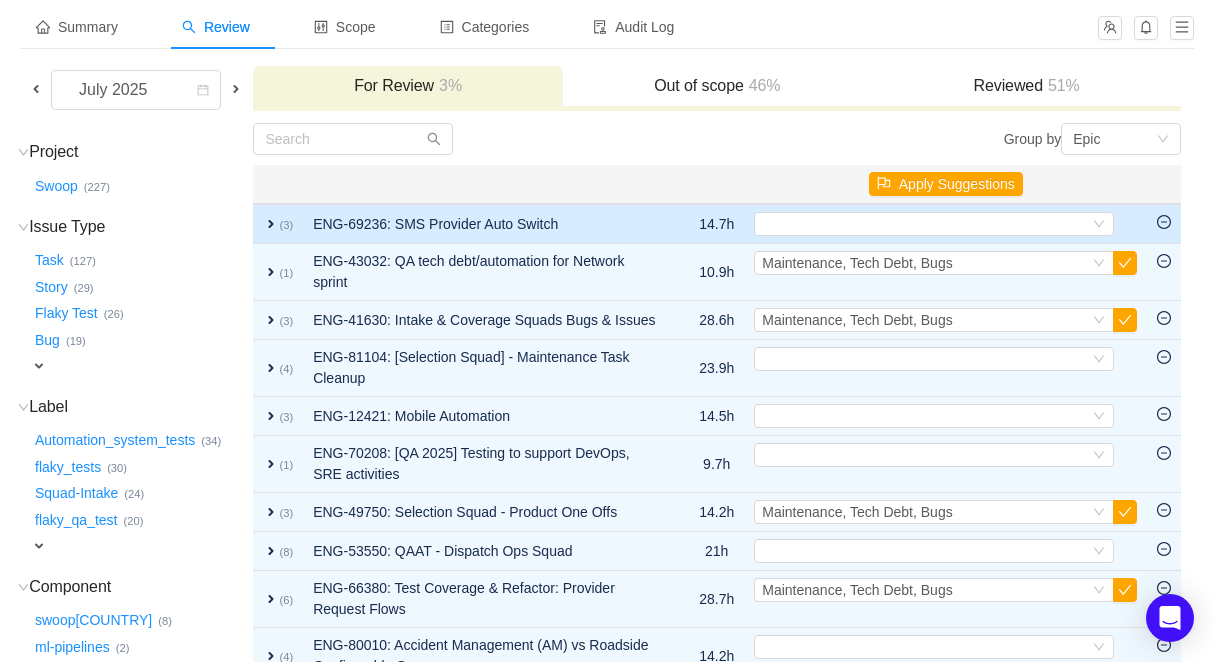 click on "expand (3)" at bounding box center [278, 224] 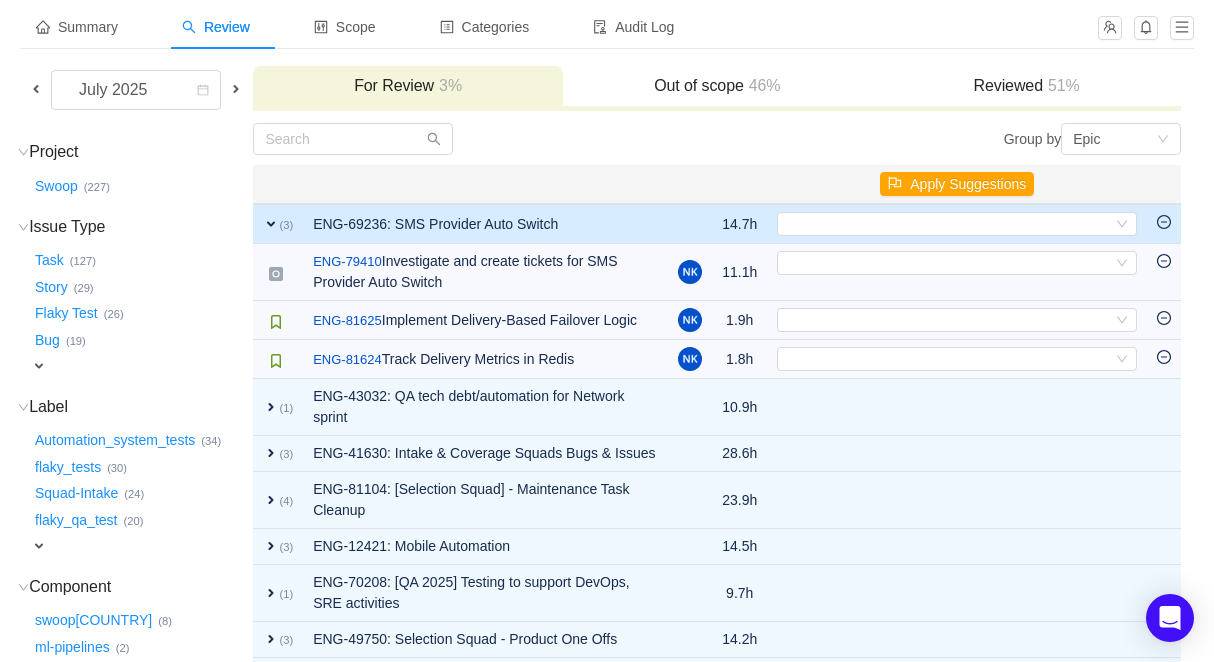 click on "expand" at bounding box center (271, 224) 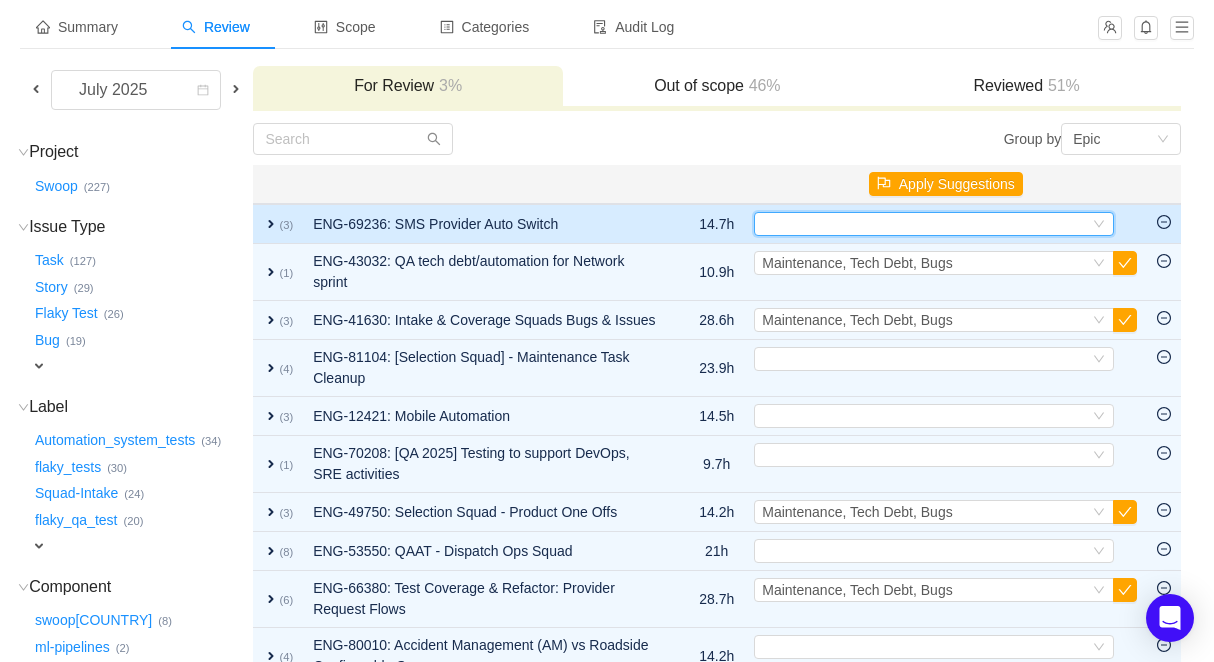 click on "Select" at bounding box center [925, 224] 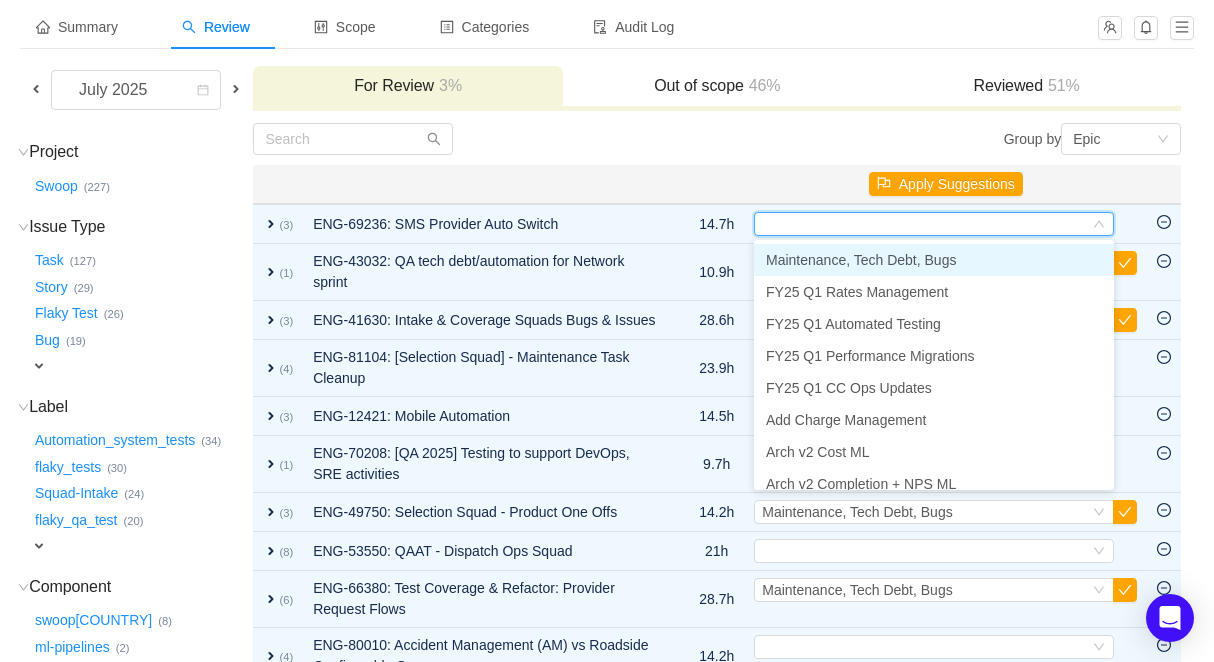 click on "Maintenance, Tech Debt, Bugs" at bounding box center [861, 260] 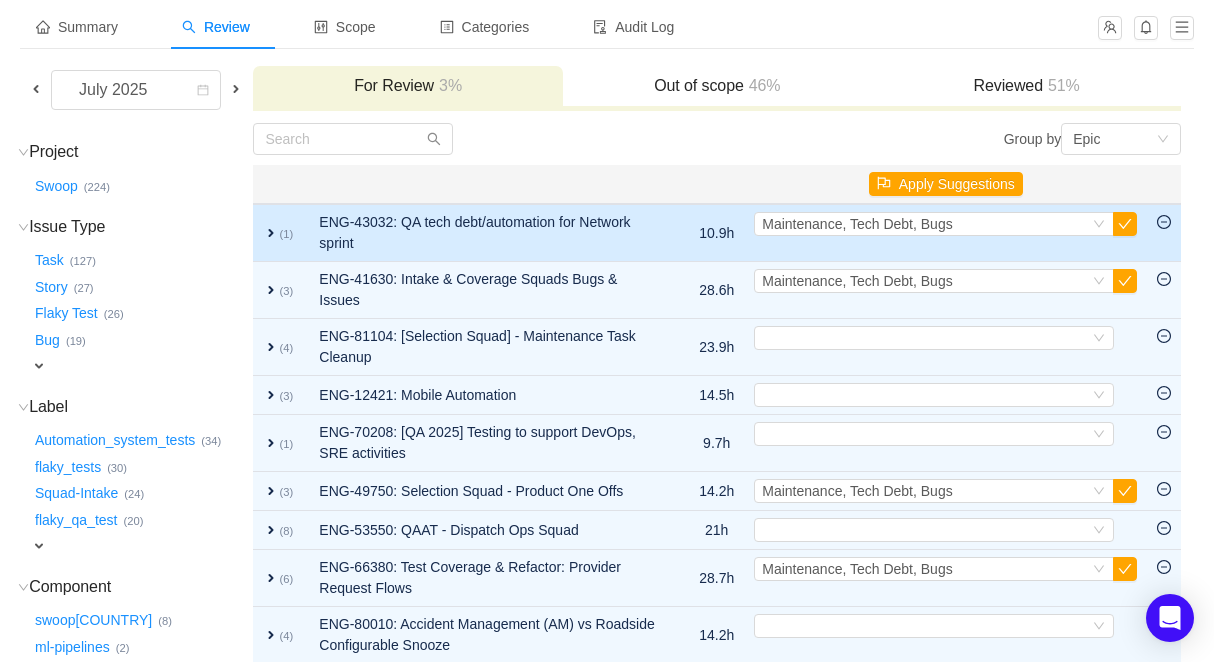 click on "expand" at bounding box center [271, 233] 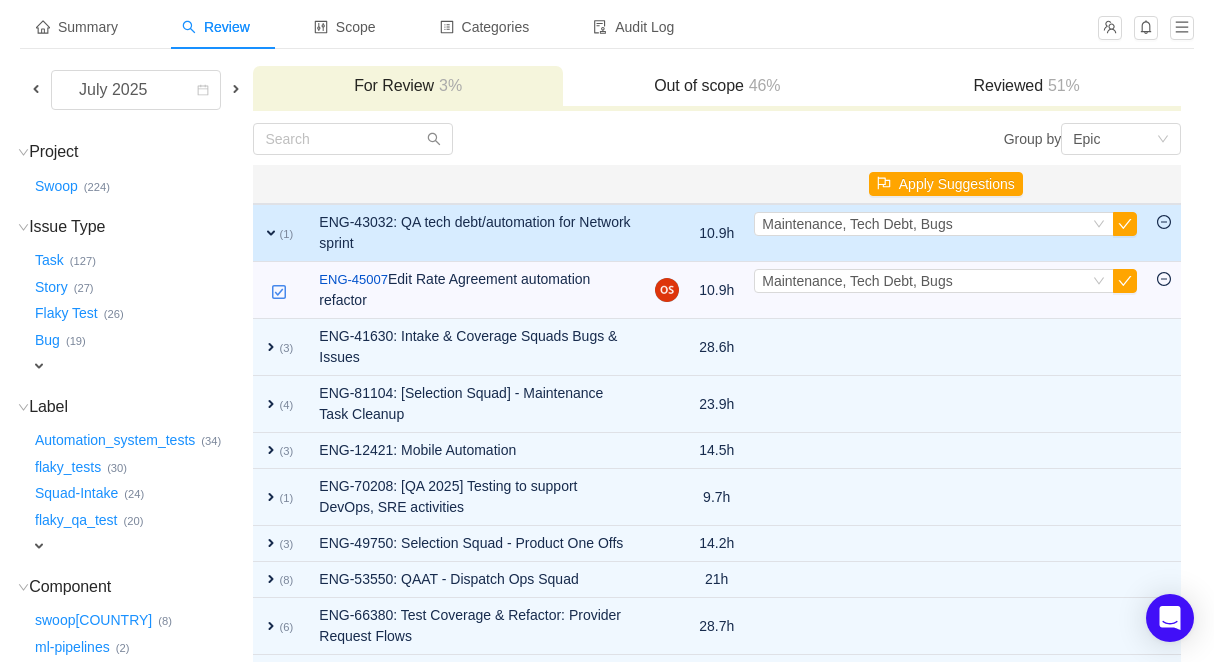 click on "expand" at bounding box center (271, 233) 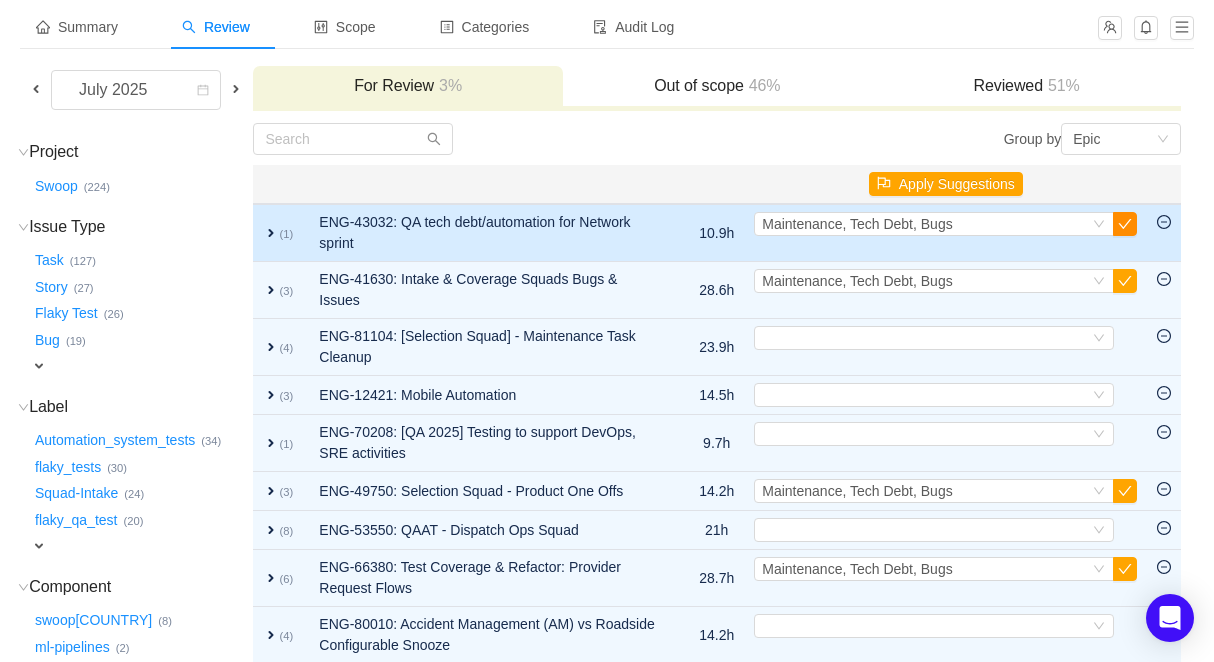 click at bounding box center [1125, 224] 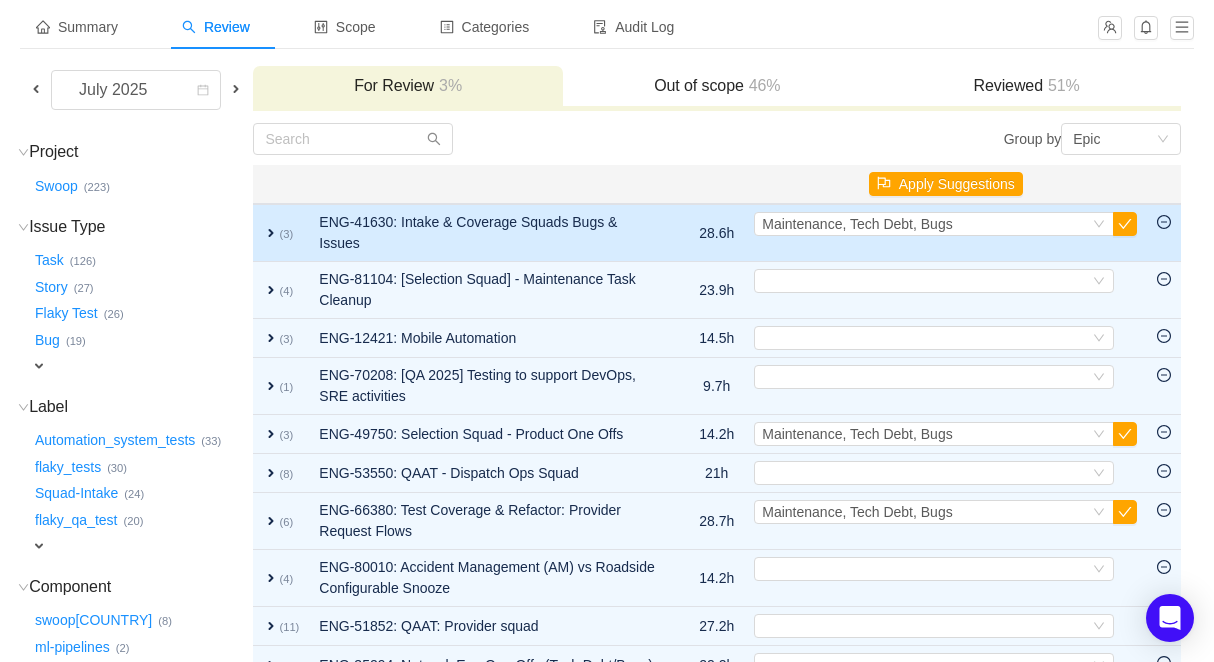 click on "expand" at bounding box center [271, 233] 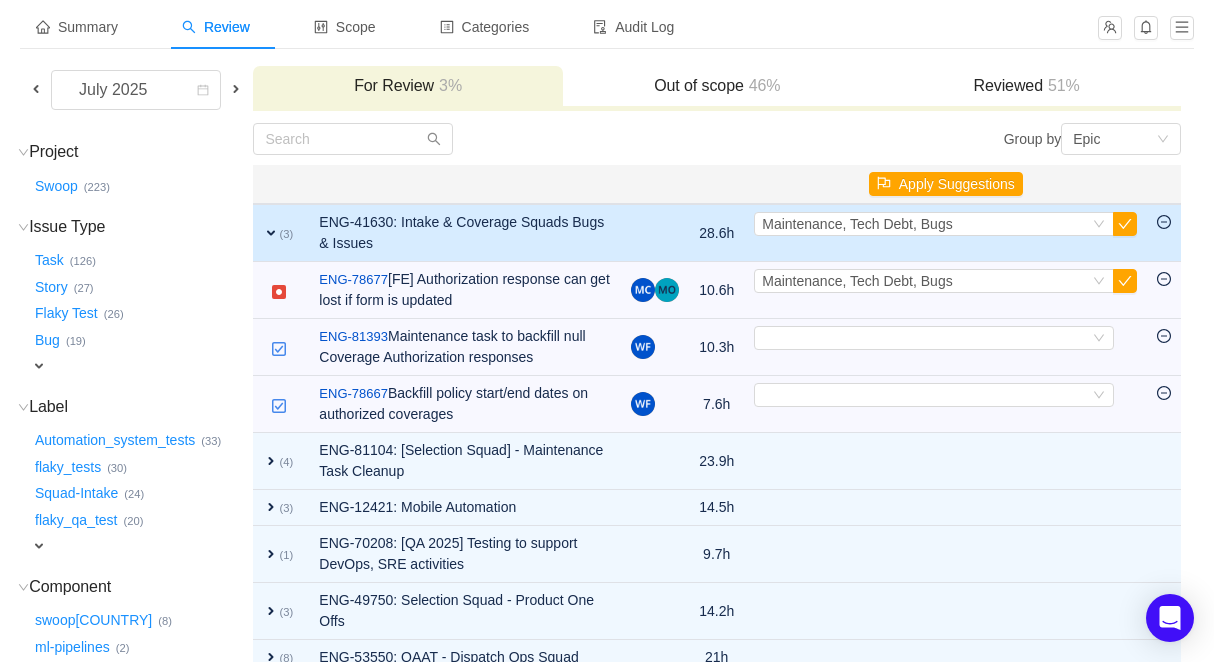 click on "expand" at bounding box center [271, 233] 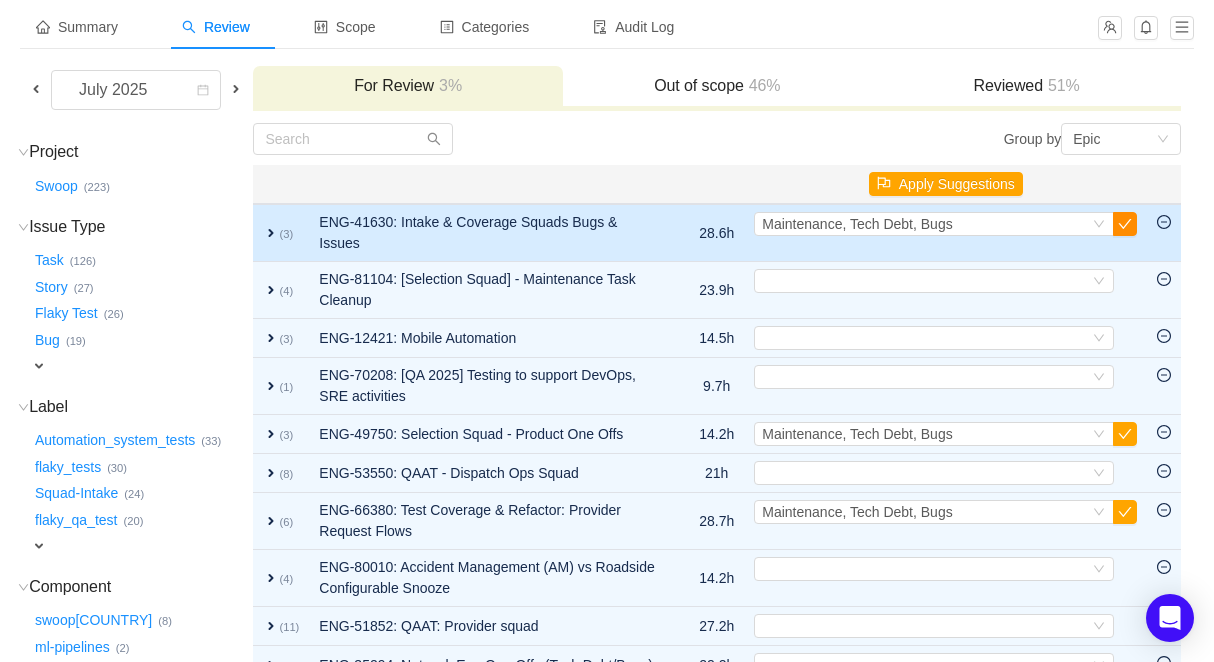 click at bounding box center [1125, 224] 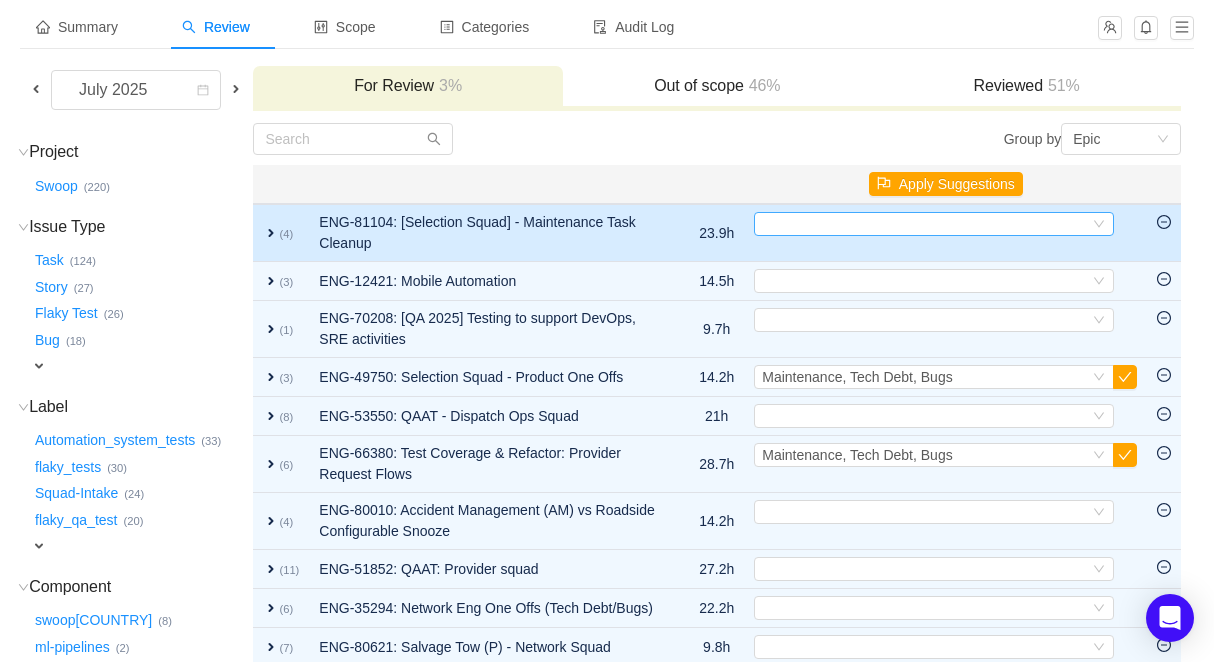 drag, startPoint x: 1050, startPoint y: 240, endPoint x: 1056, endPoint y: 229, distance: 12.529964 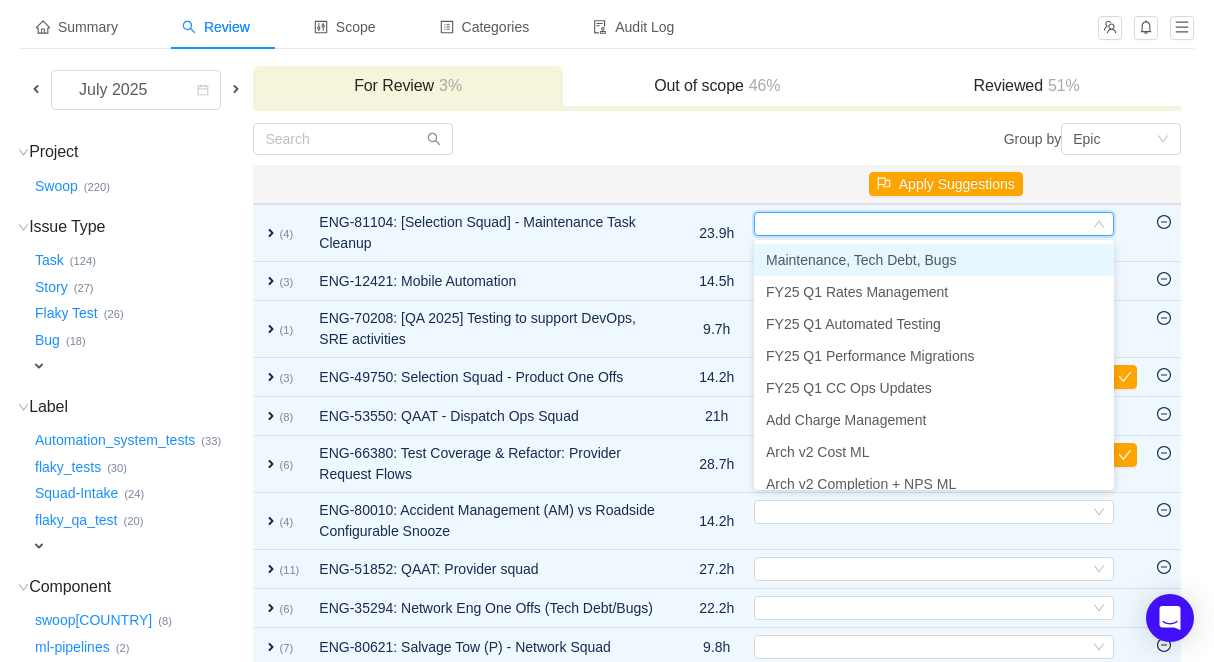 click on "Maintenance, Tech Debt, Bugs" at bounding box center [934, 260] 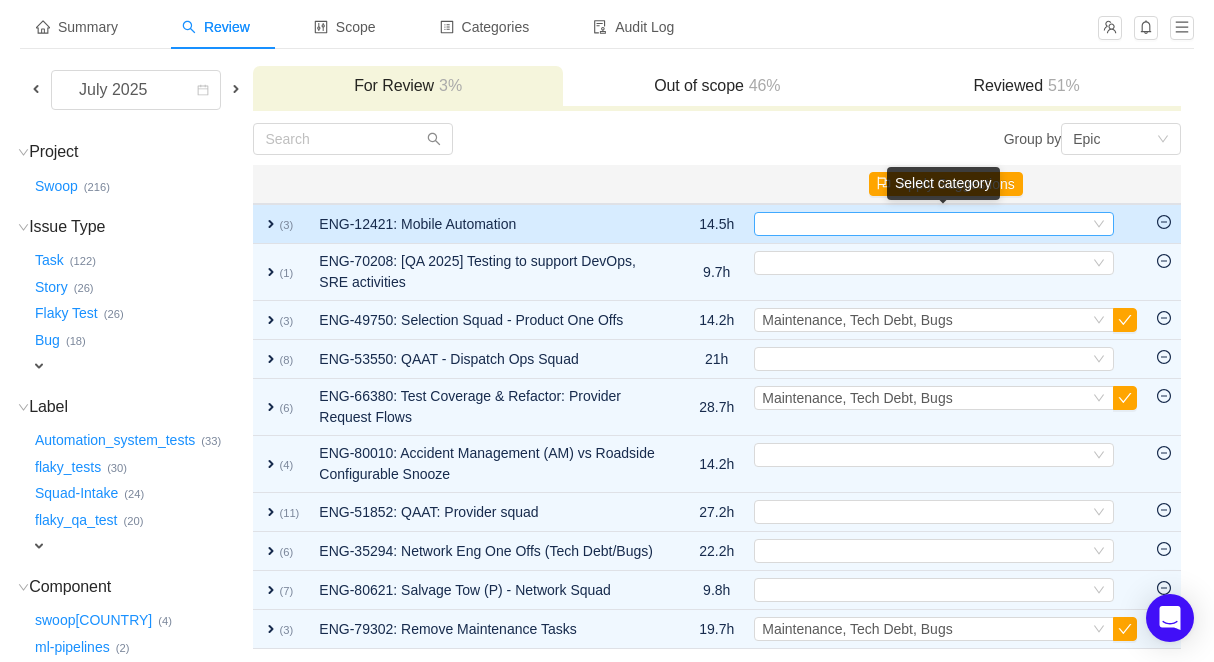 click on "Select" at bounding box center (925, 224) 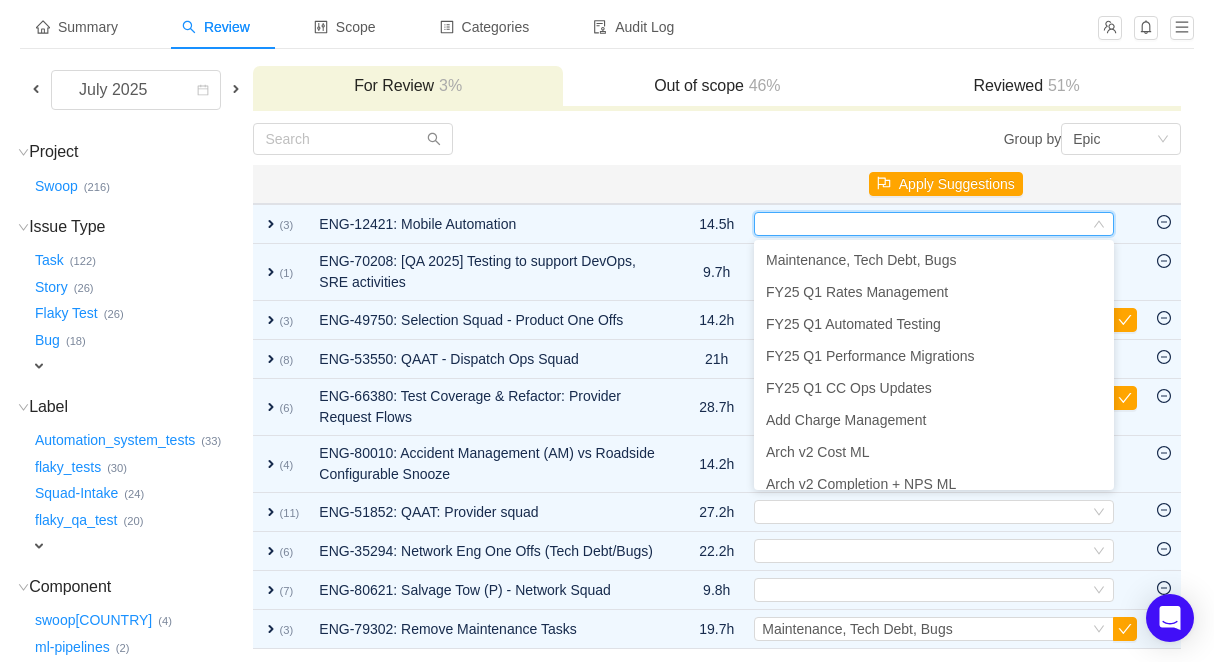 drag, startPoint x: 875, startPoint y: 260, endPoint x: 641, endPoint y: 195, distance: 242.86005 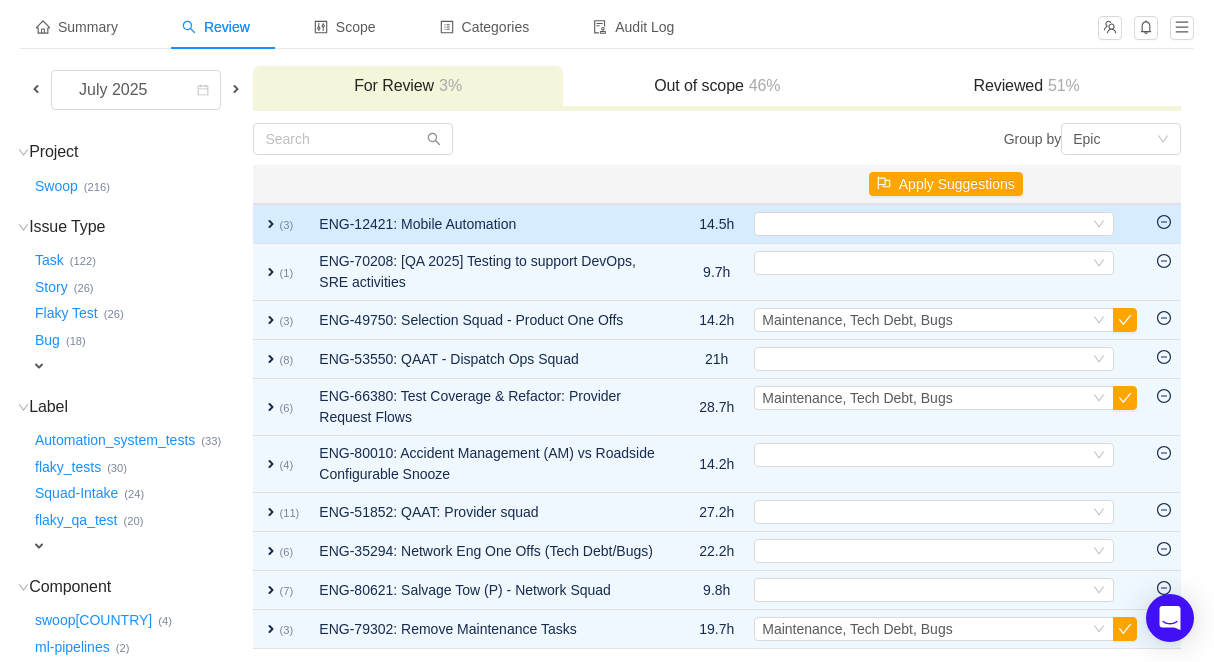 click on "expand (3)" at bounding box center [281, 224] 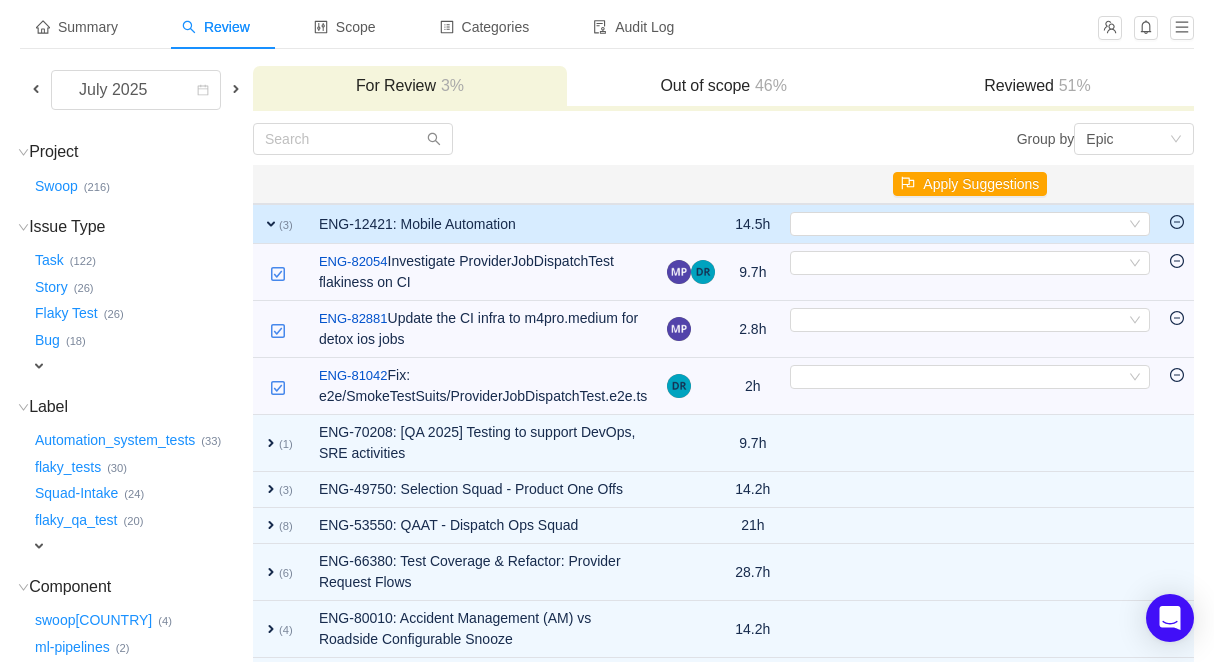 click on "expand (3)" at bounding box center [281, 224] 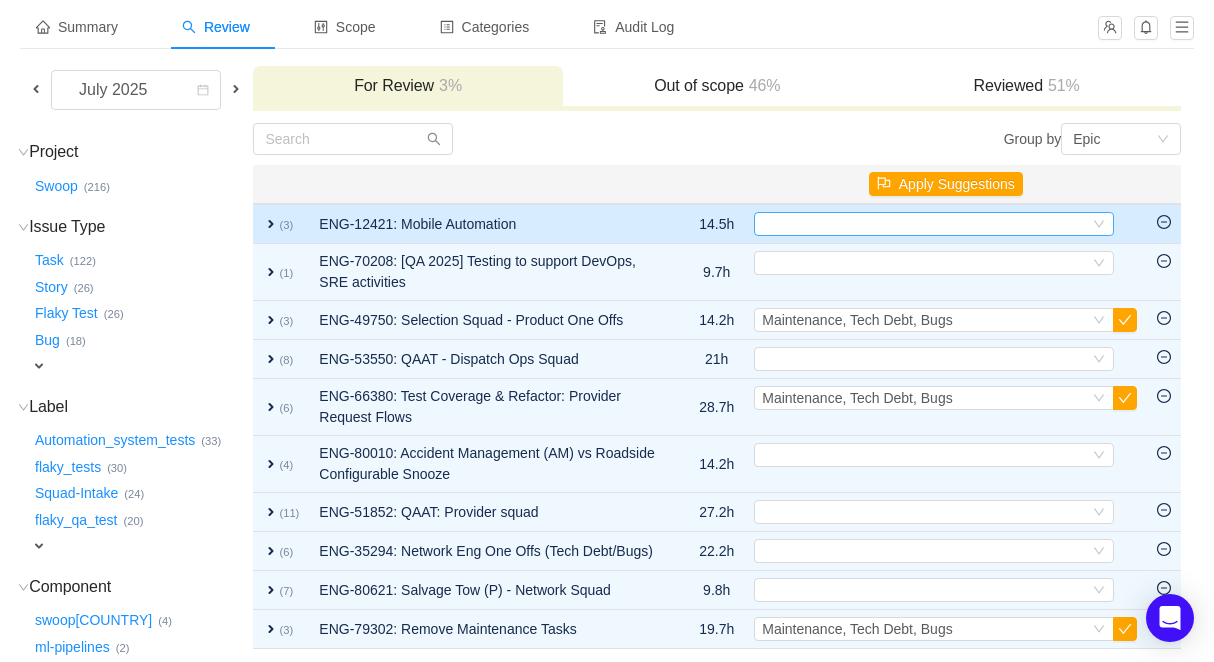 click on "Select" at bounding box center [925, 224] 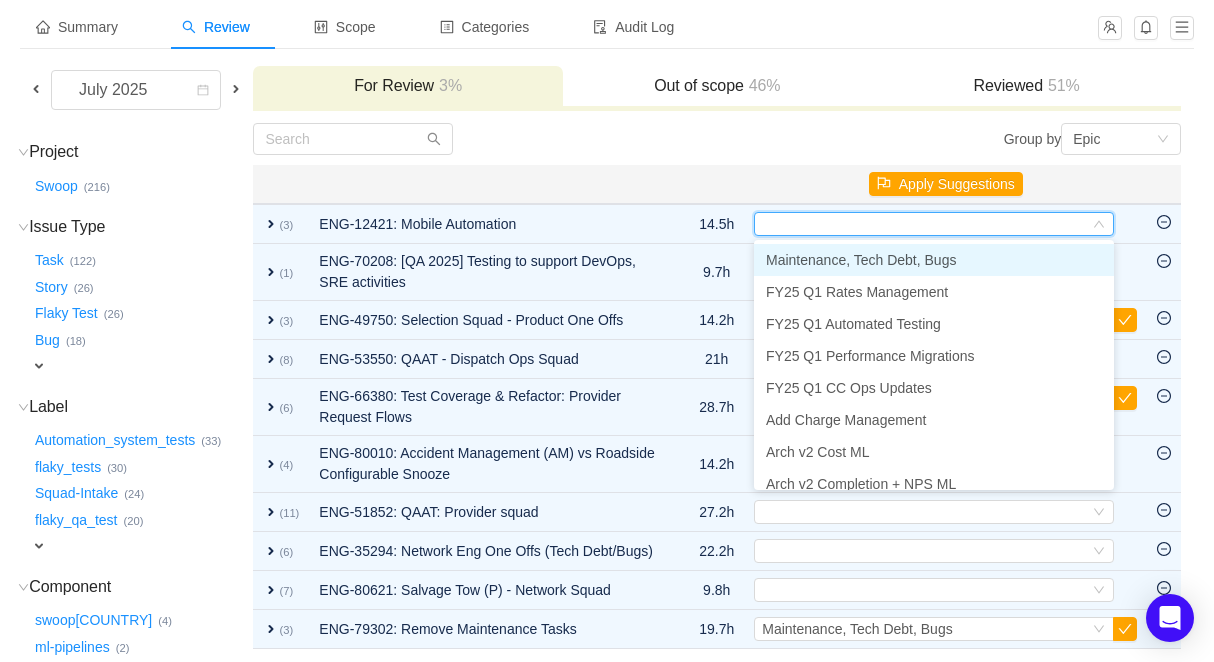 click on "Maintenance, Tech Debt, Bugs" at bounding box center [861, 260] 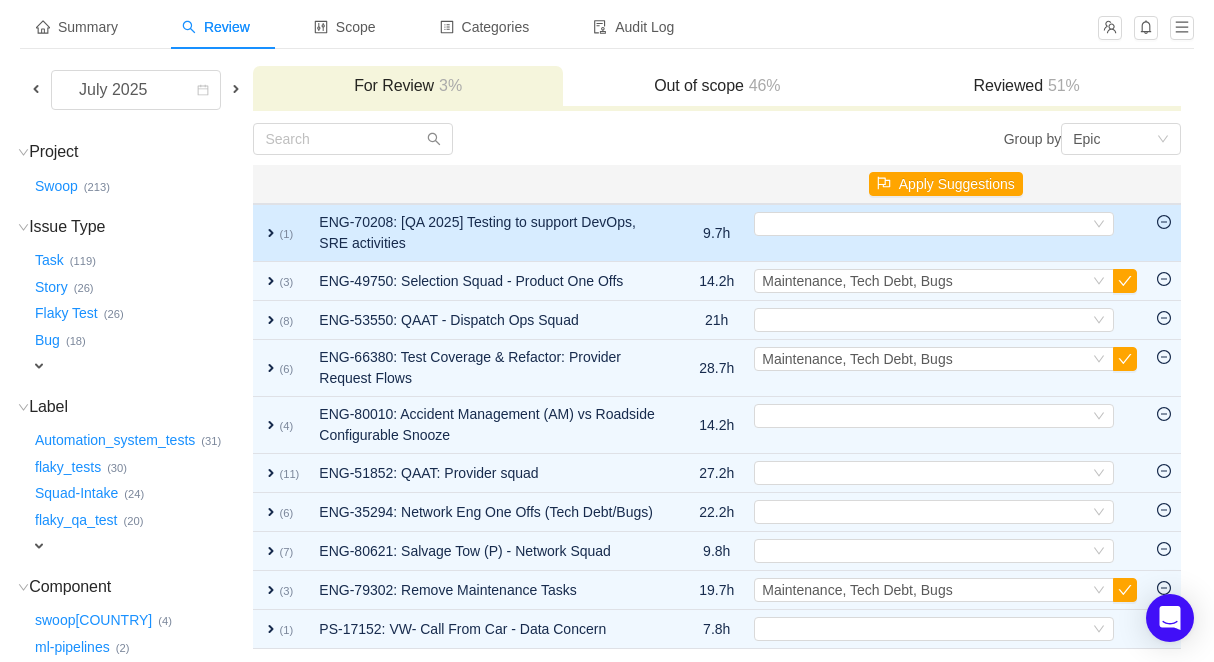 click on "expand" at bounding box center [271, 233] 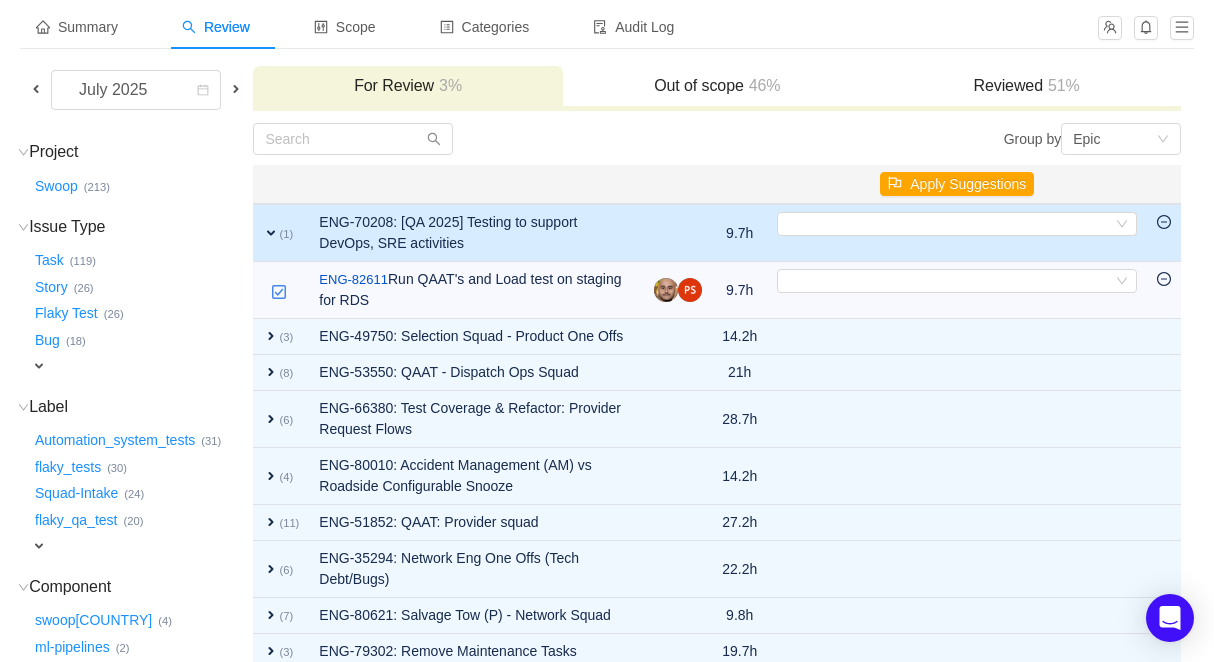 click on "expand" at bounding box center (271, 233) 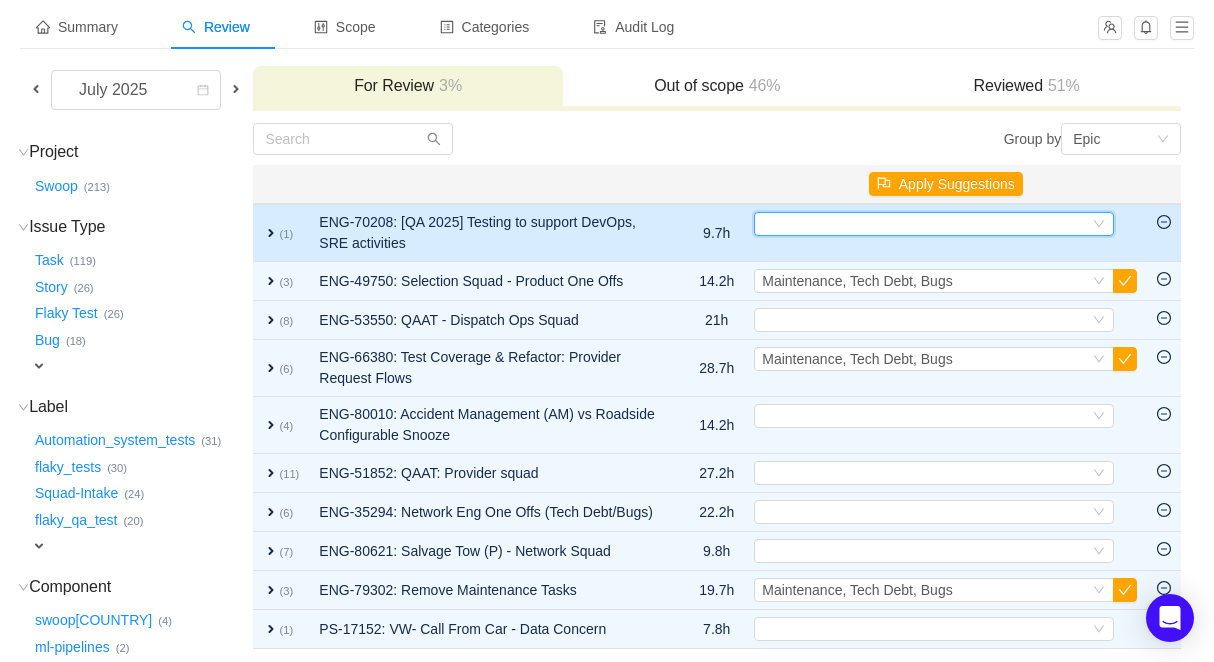 click on "Select" at bounding box center [925, 224] 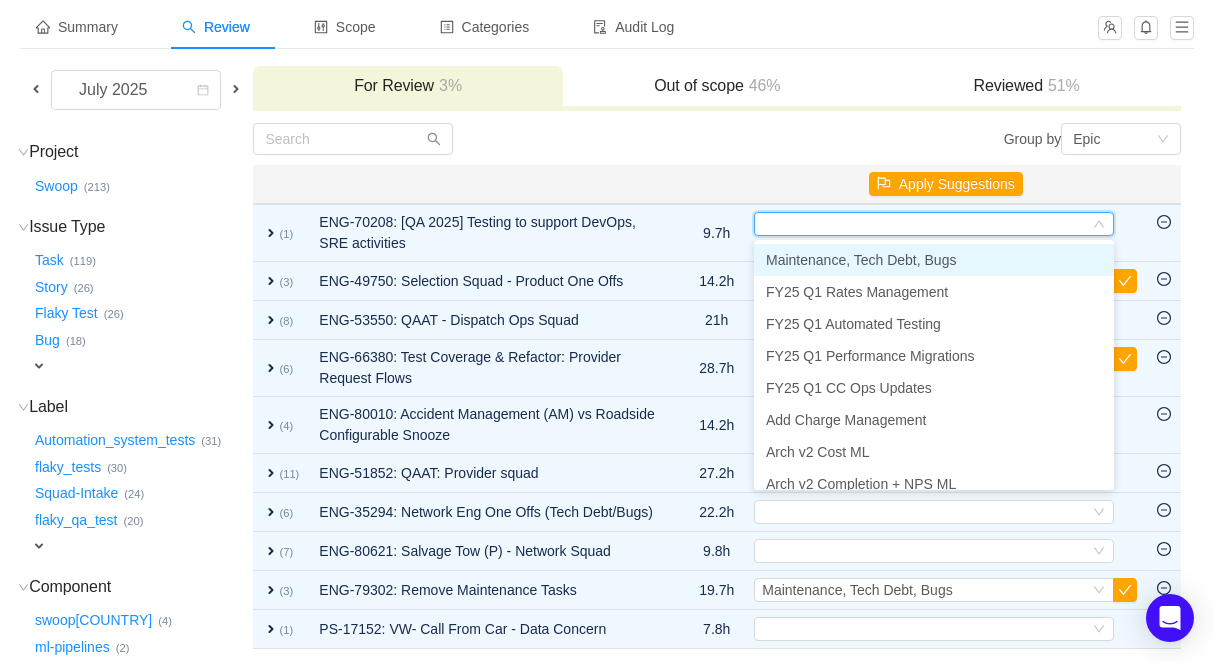 click on "Maintenance, Tech Debt, Bugs" at bounding box center (861, 260) 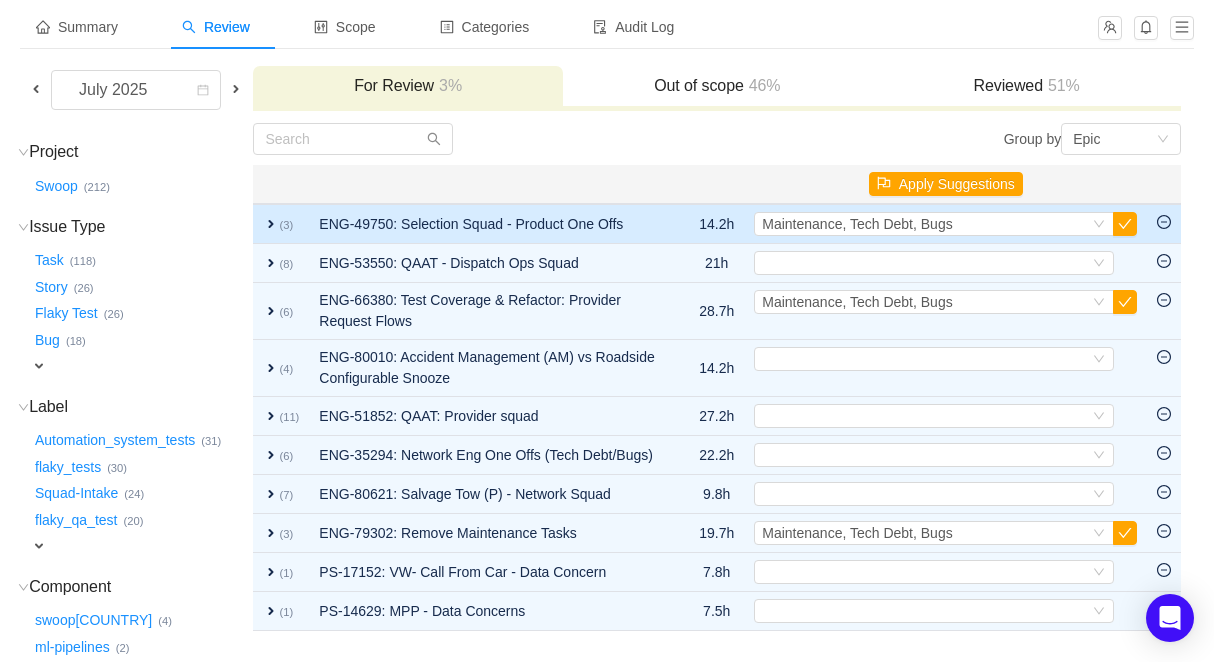 click on "expand" at bounding box center (271, 224) 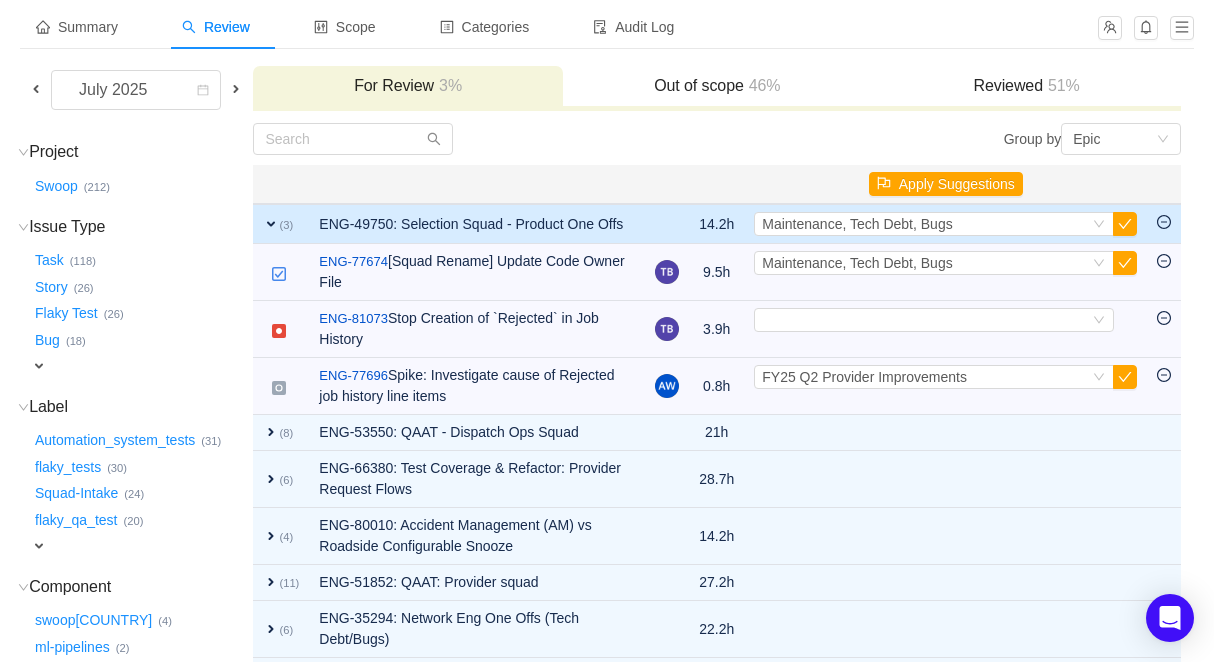 click on "expand" at bounding box center (271, 224) 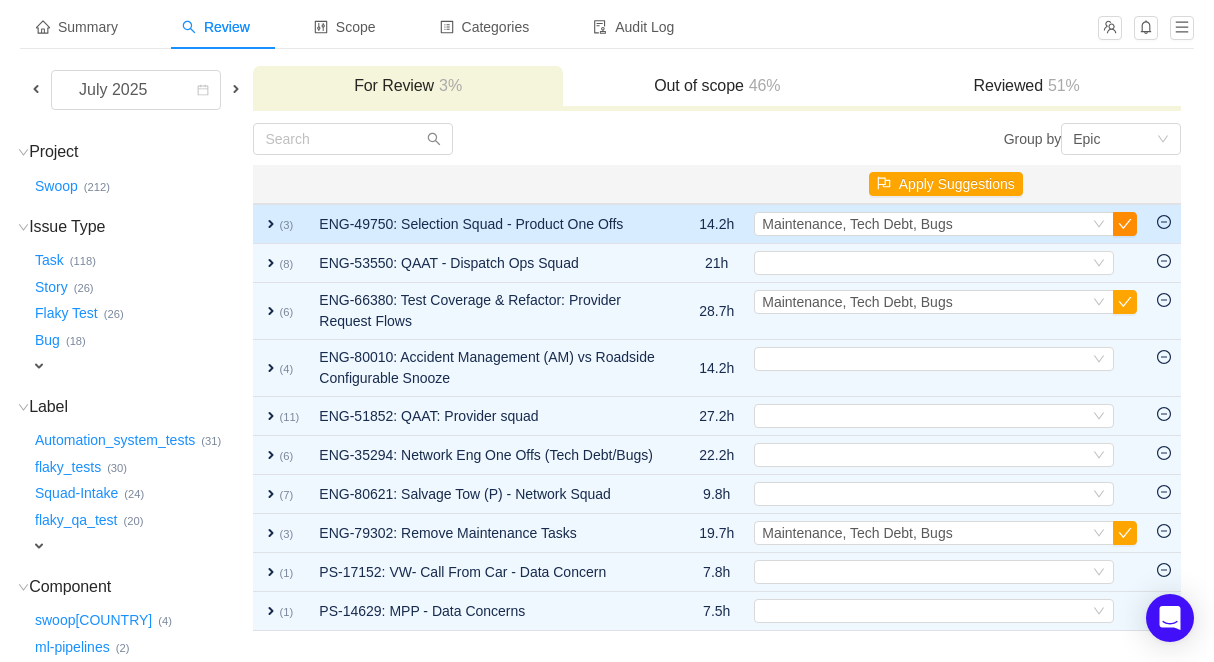 click at bounding box center [1125, 224] 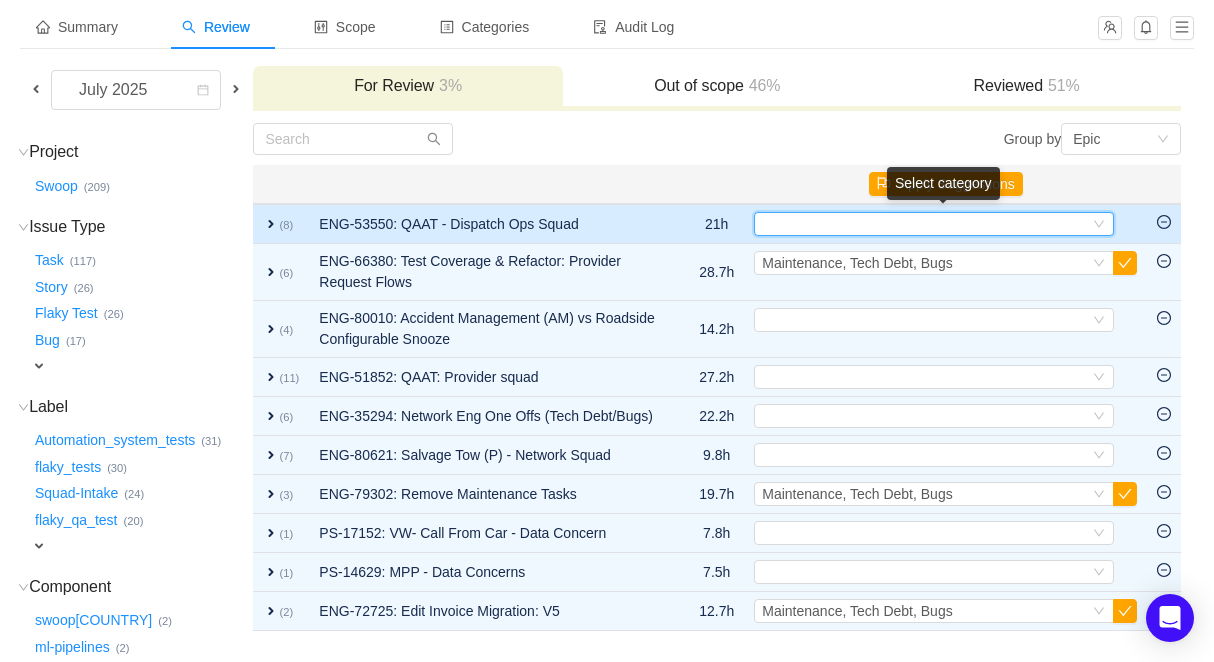click on "Select" at bounding box center [925, 224] 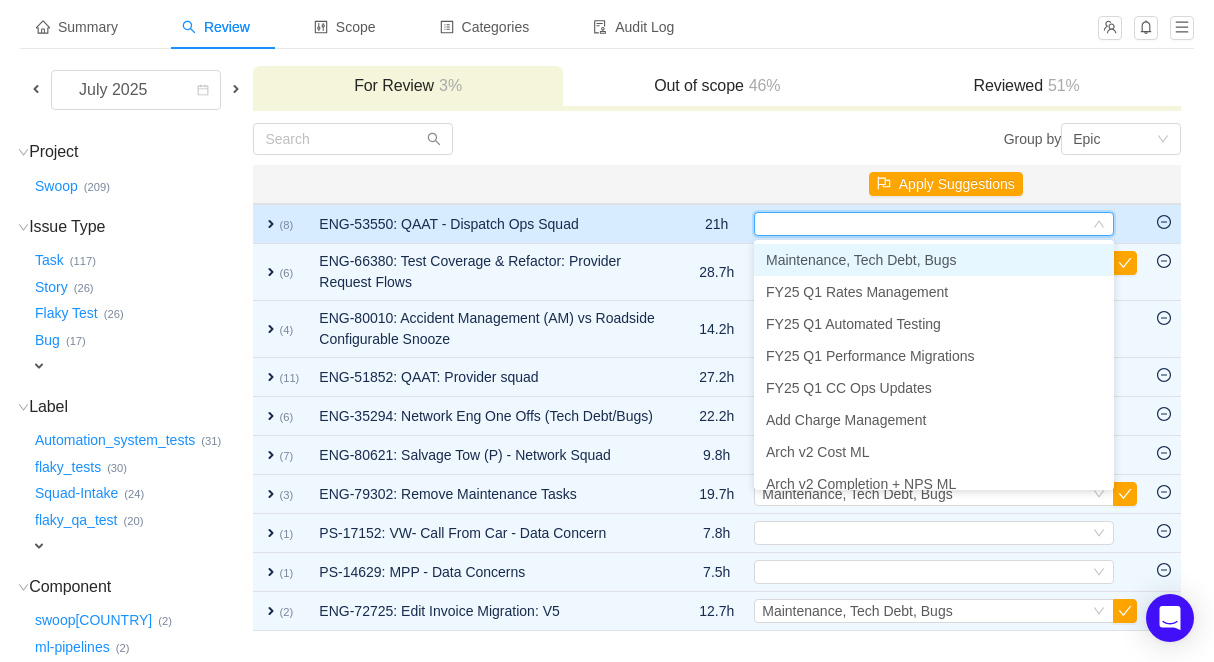 click on "expand" at bounding box center [271, 224] 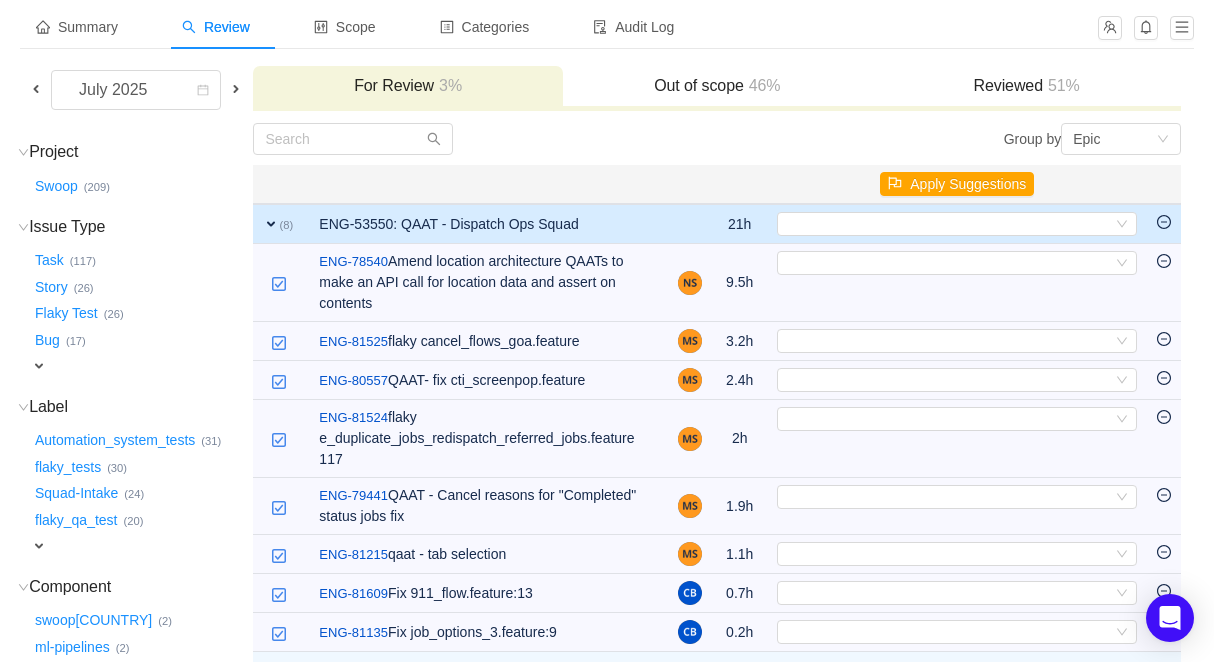click on "expand" at bounding box center [271, 224] 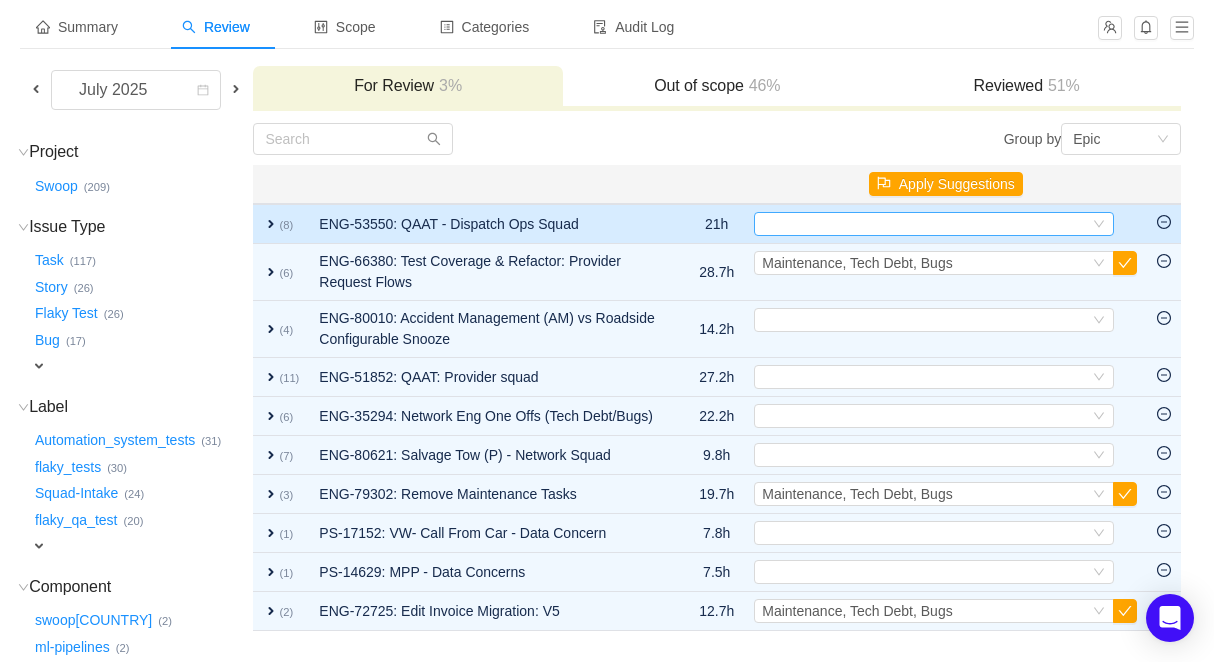 click on "Select" at bounding box center (925, 224) 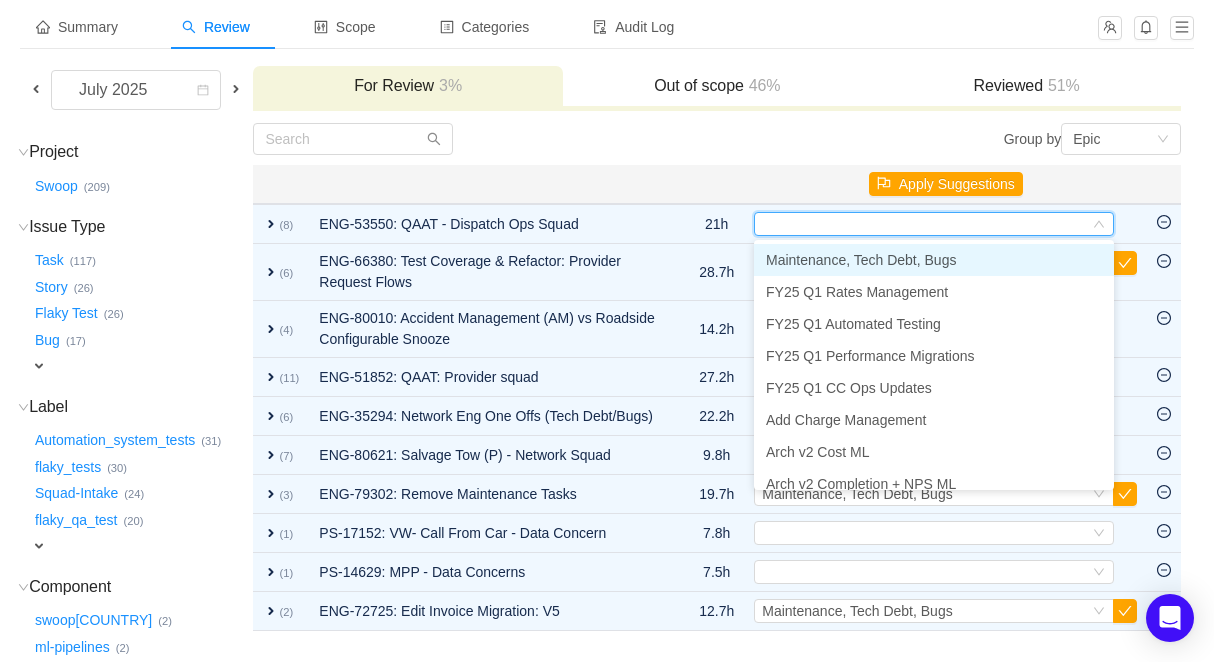 click on "Maintenance, Tech Debt, Bugs" at bounding box center (861, 260) 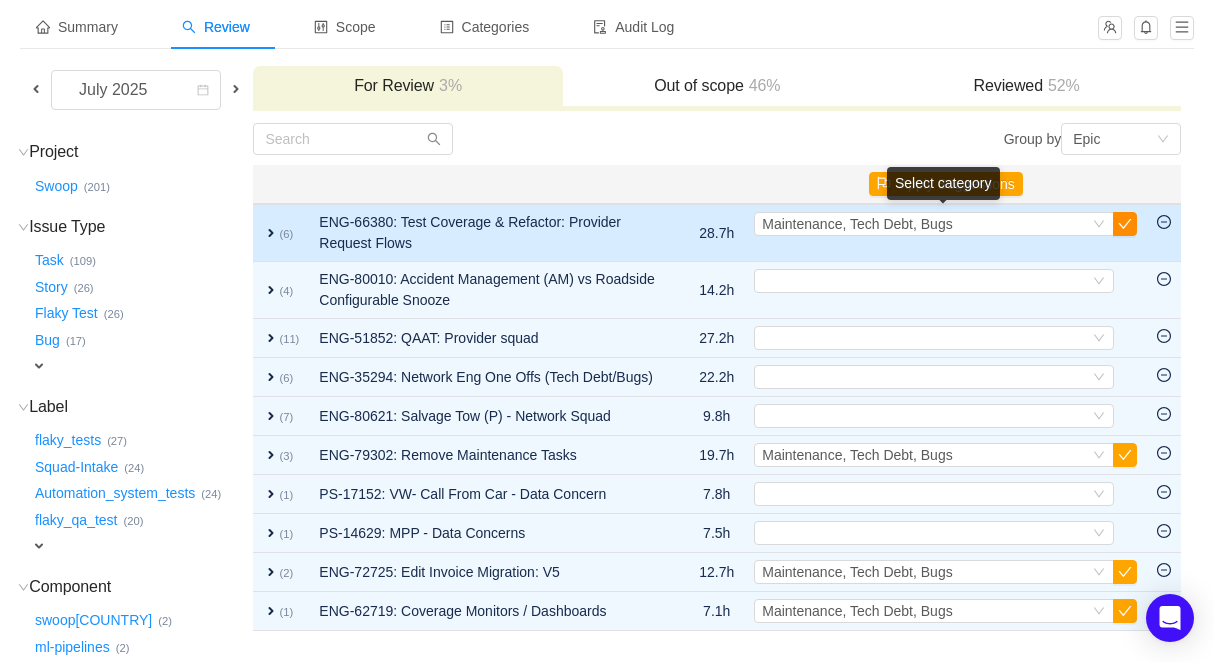 click at bounding box center (1125, 224) 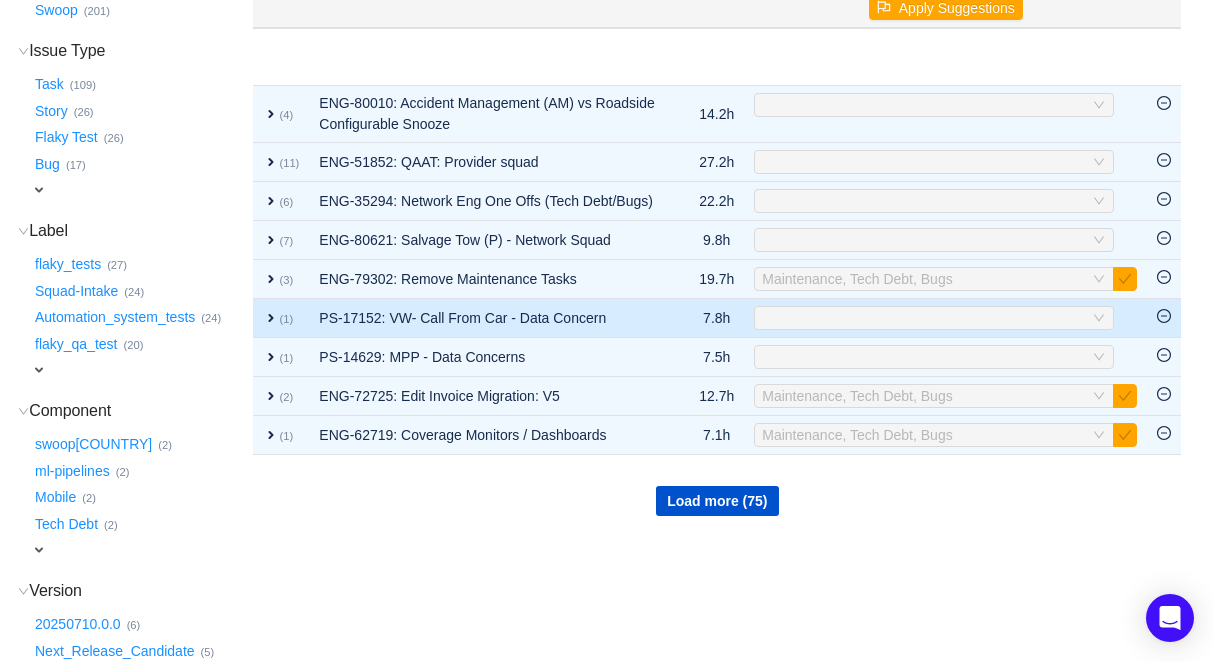 scroll, scrollTop: 0, scrollLeft: 0, axis: both 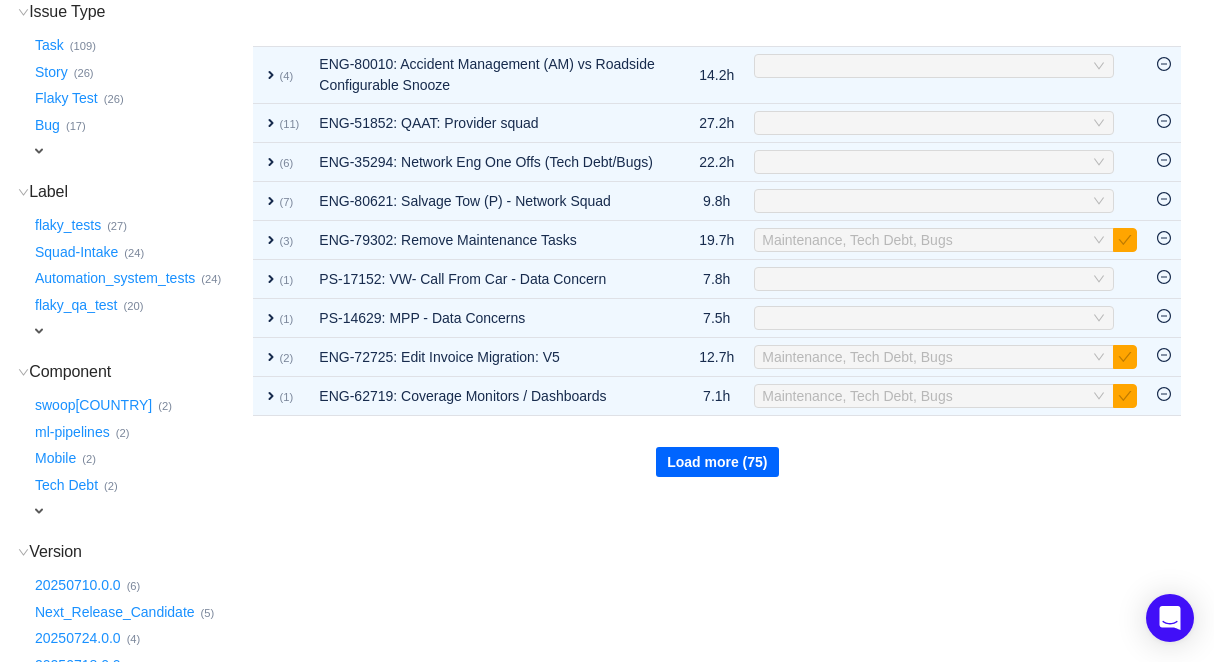 click on "Load more (75)" at bounding box center (717, 462) 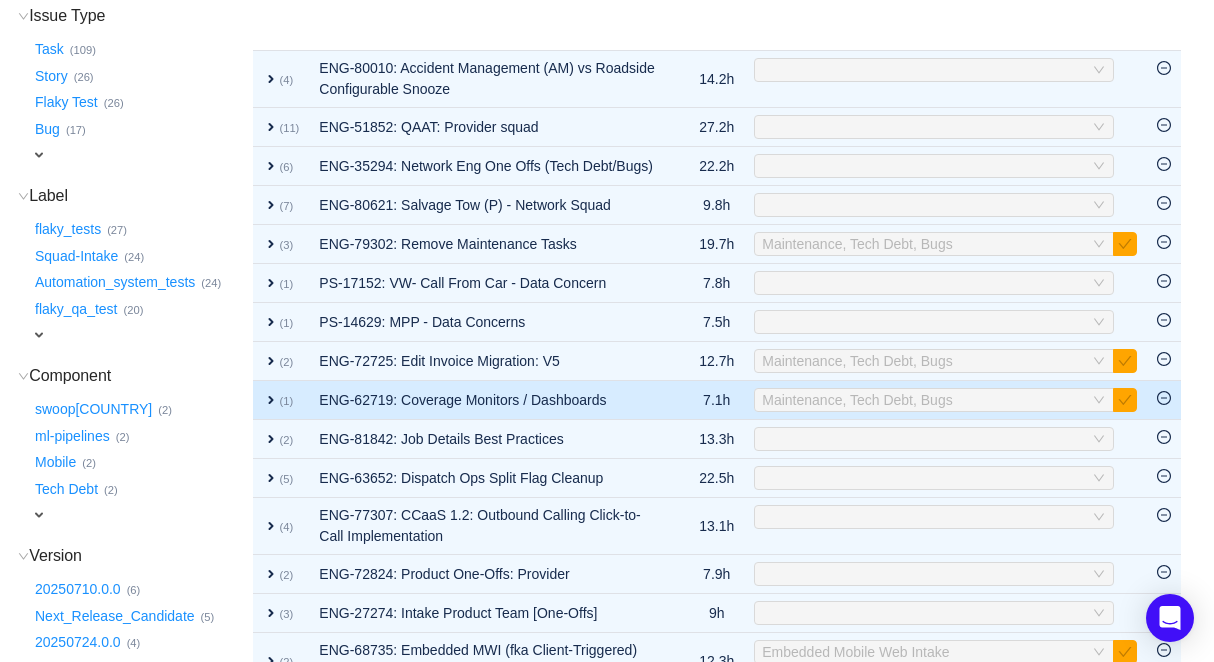 scroll, scrollTop: 619, scrollLeft: 0, axis: vertical 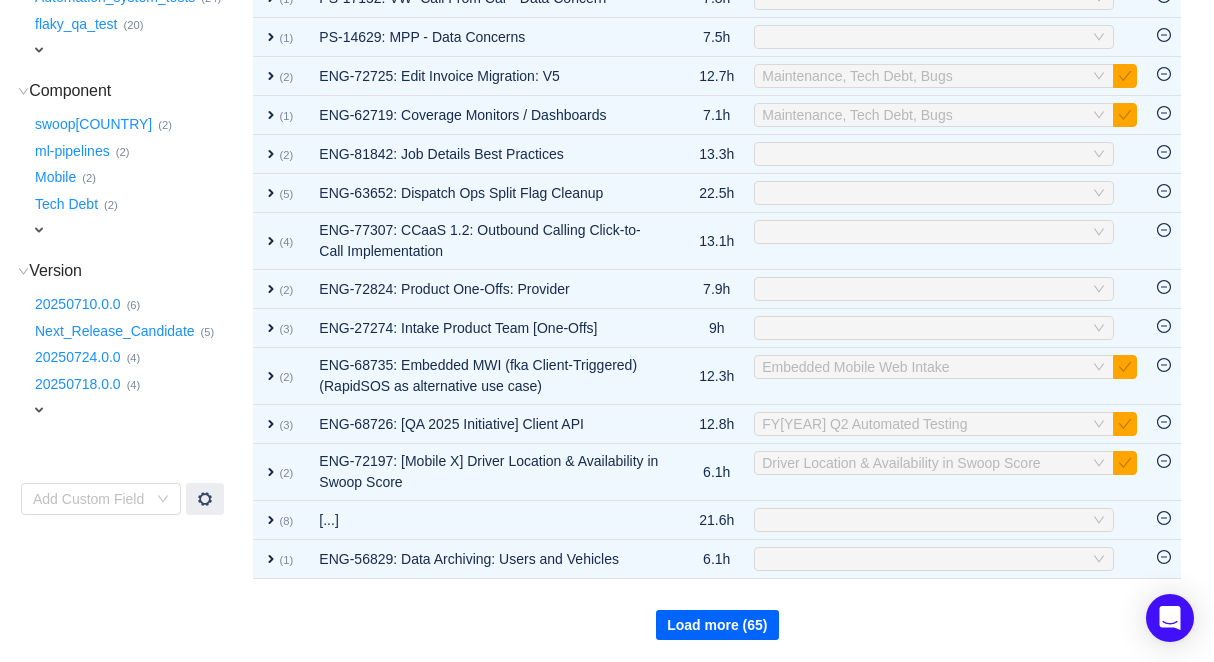 click on "Load more (65)" at bounding box center (717, 625) 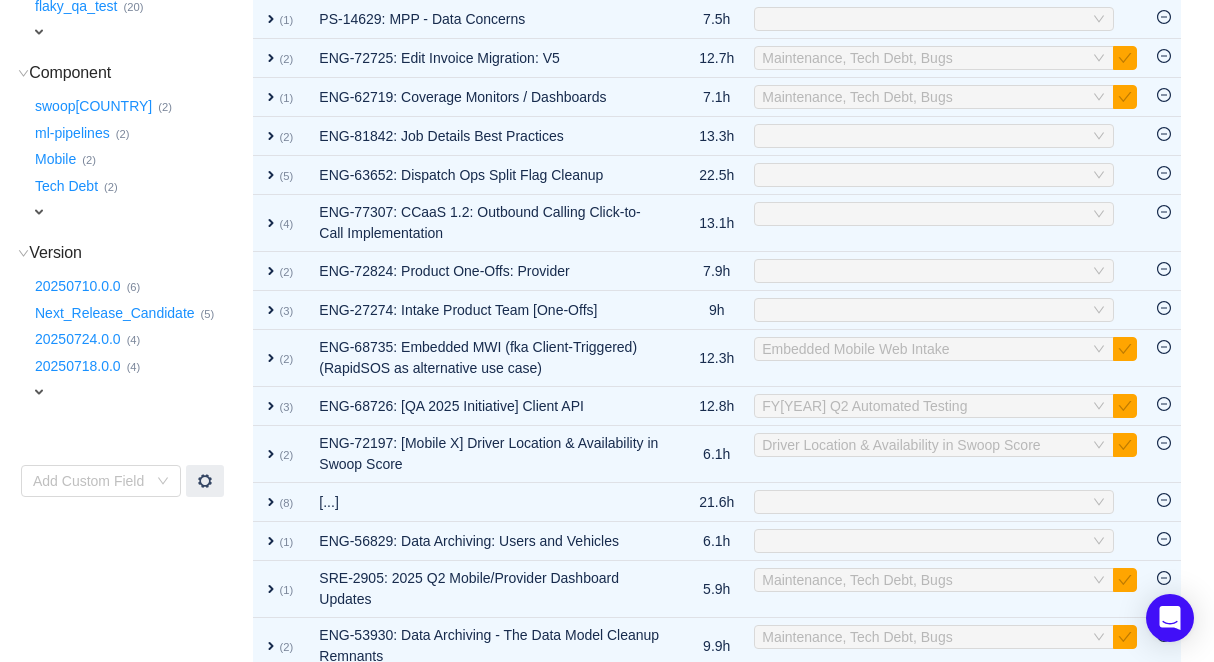 scroll, scrollTop: 1063, scrollLeft: 0, axis: vertical 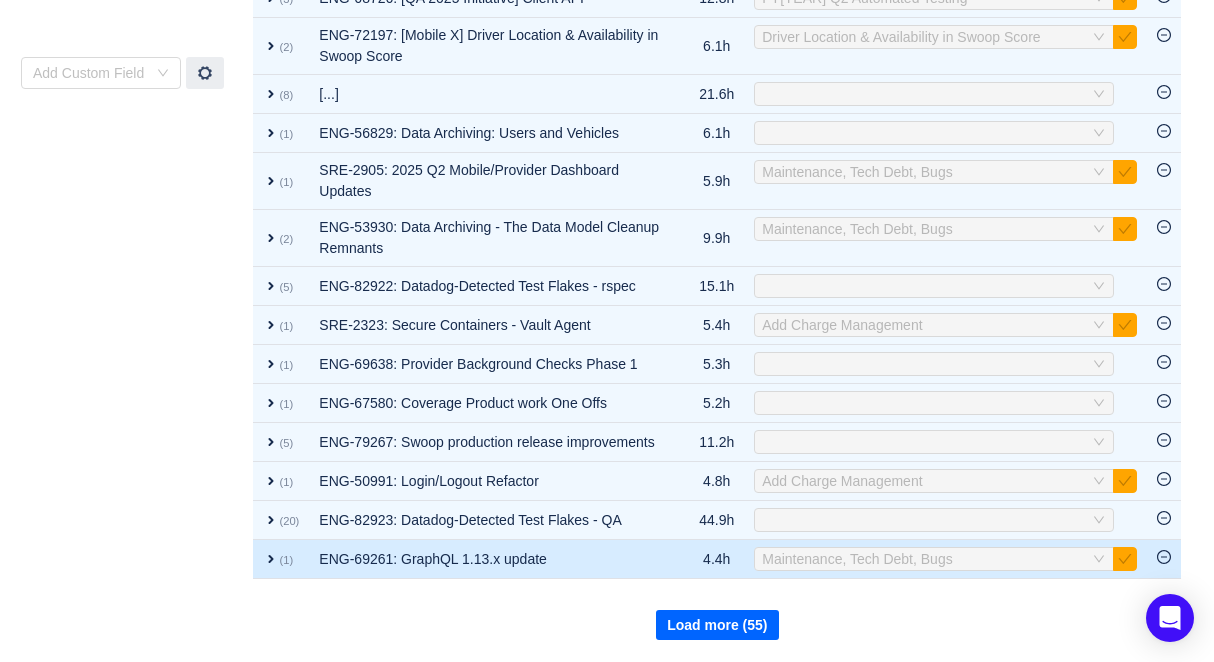 drag, startPoint x: 727, startPoint y: 625, endPoint x: 688, endPoint y: 559, distance: 76.66159 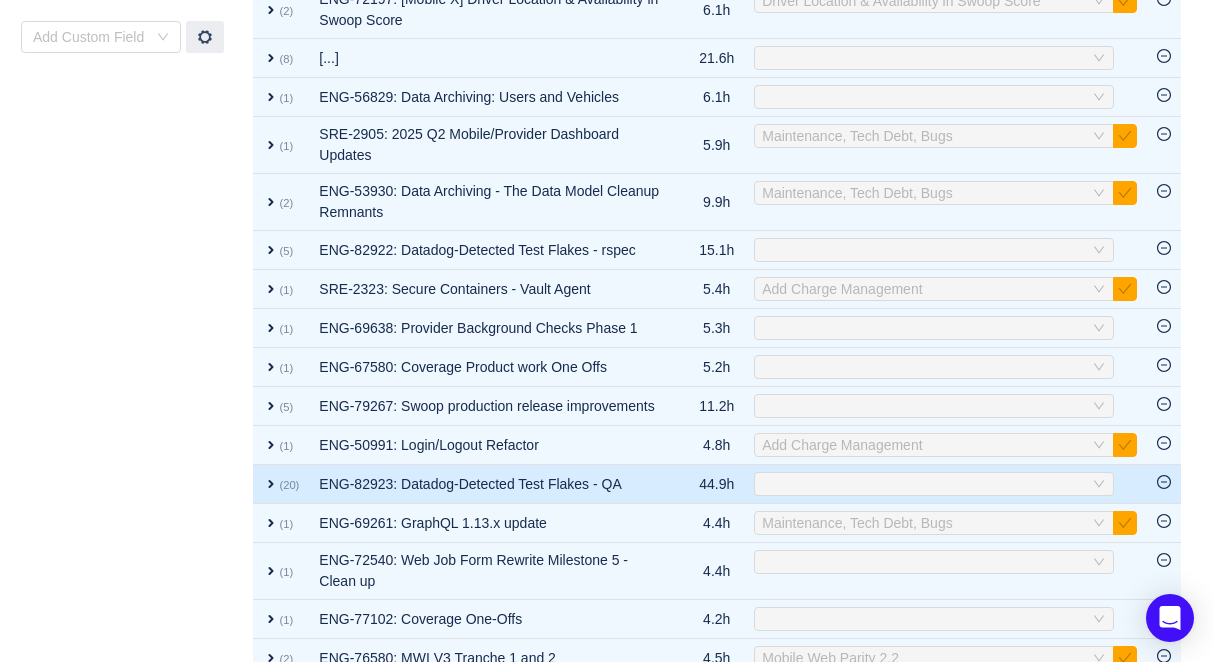 scroll, scrollTop: 1507, scrollLeft: 0, axis: vertical 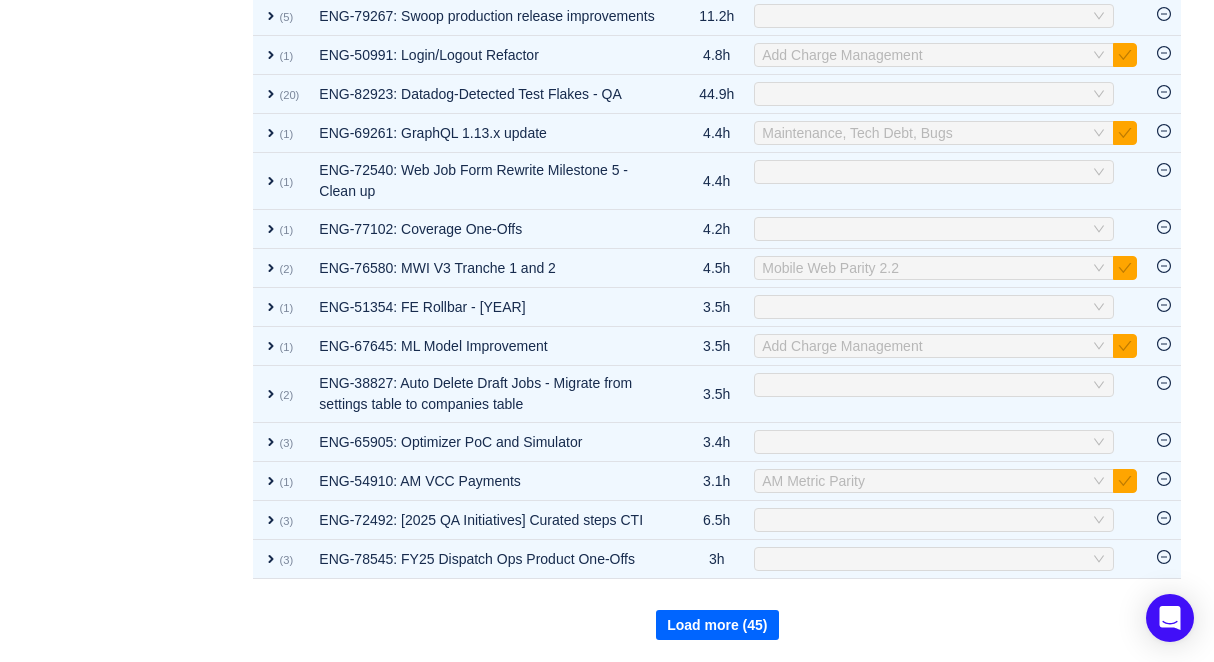 click on "Load more (45)" at bounding box center (717, 625) 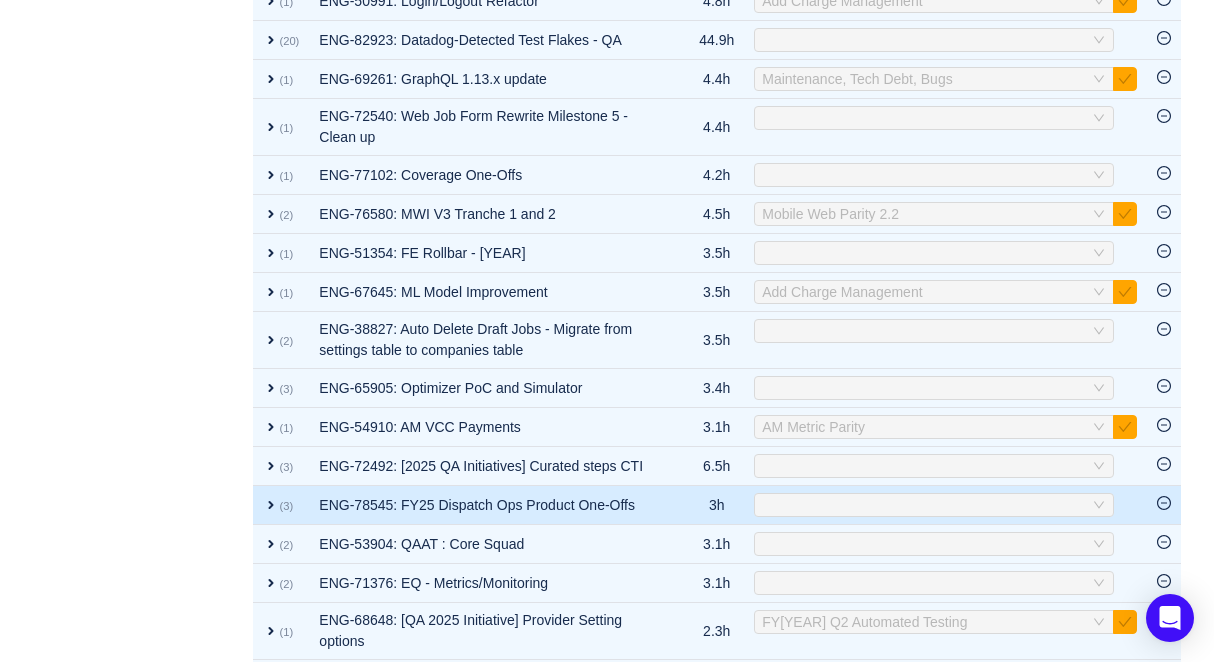 scroll, scrollTop: 1951, scrollLeft: 0, axis: vertical 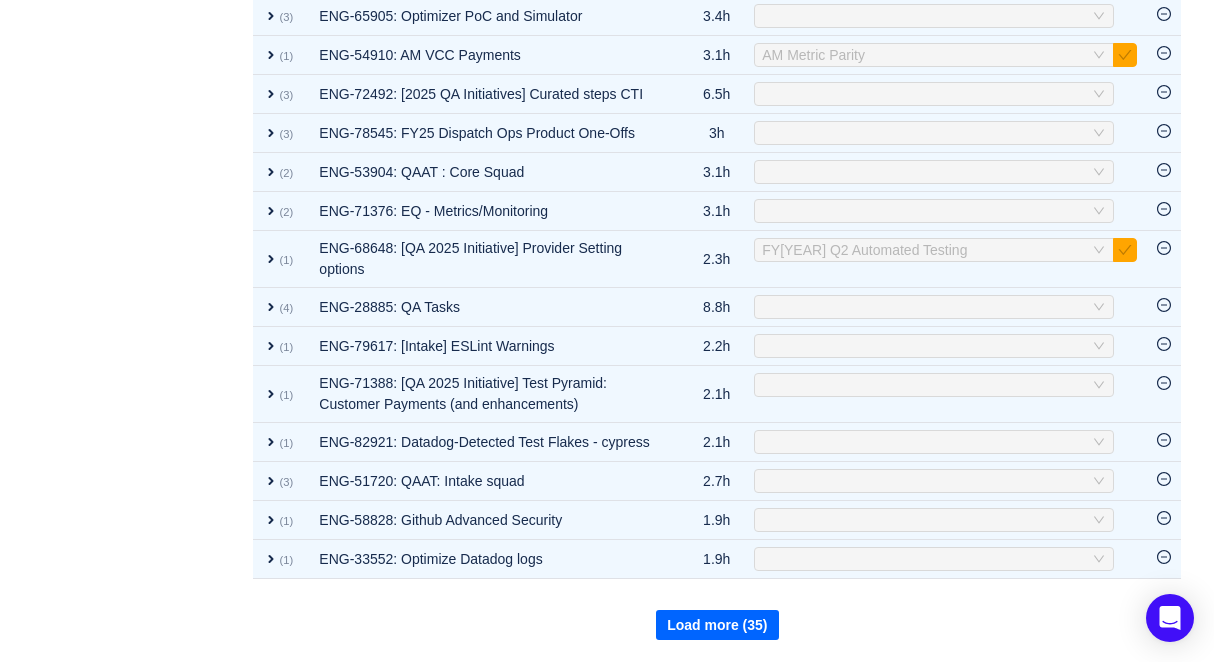 click on "Load more (35)" at bounding box center (717, 625) 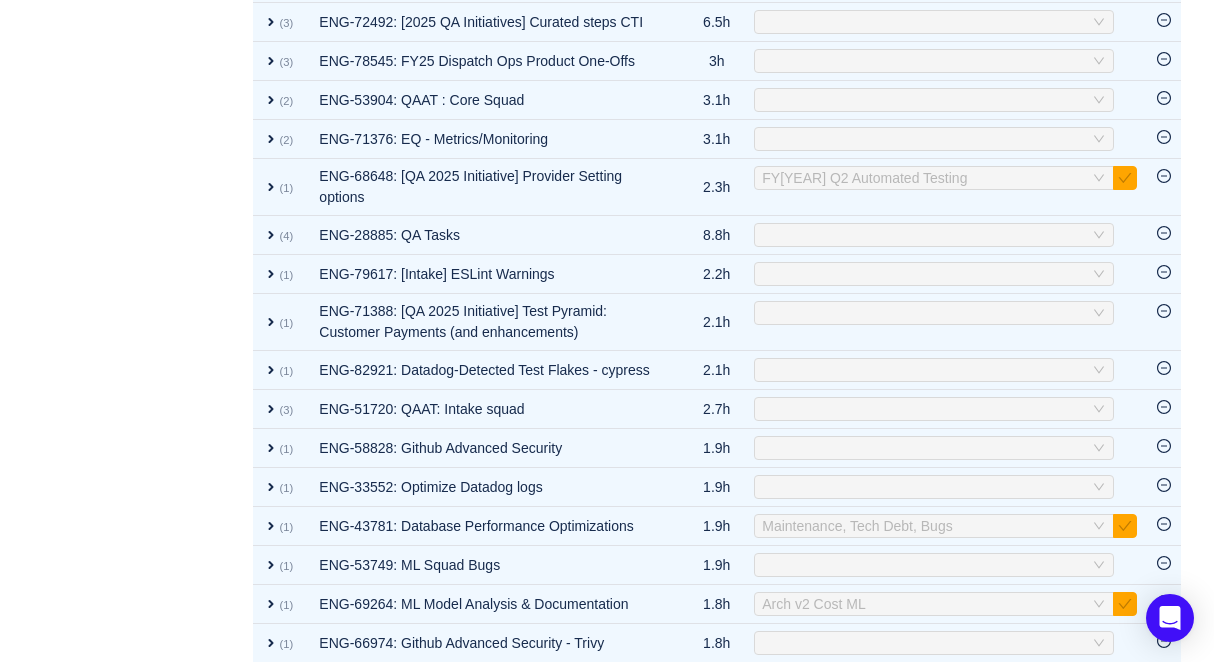 scroll, scrollTop: 2377, scrollLeft: 0, axis: vertical 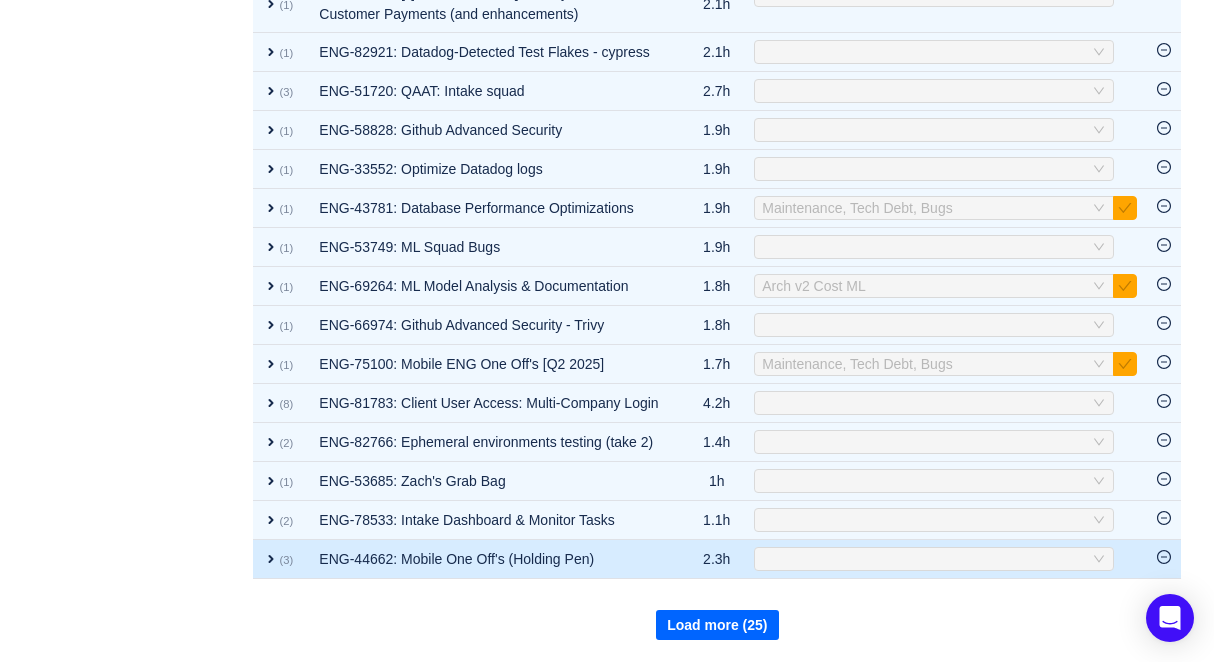 drag, startPoint x: 727, startPoint y: 616, endPoint x: 560, endPoint y: 569, distance: 173.48775 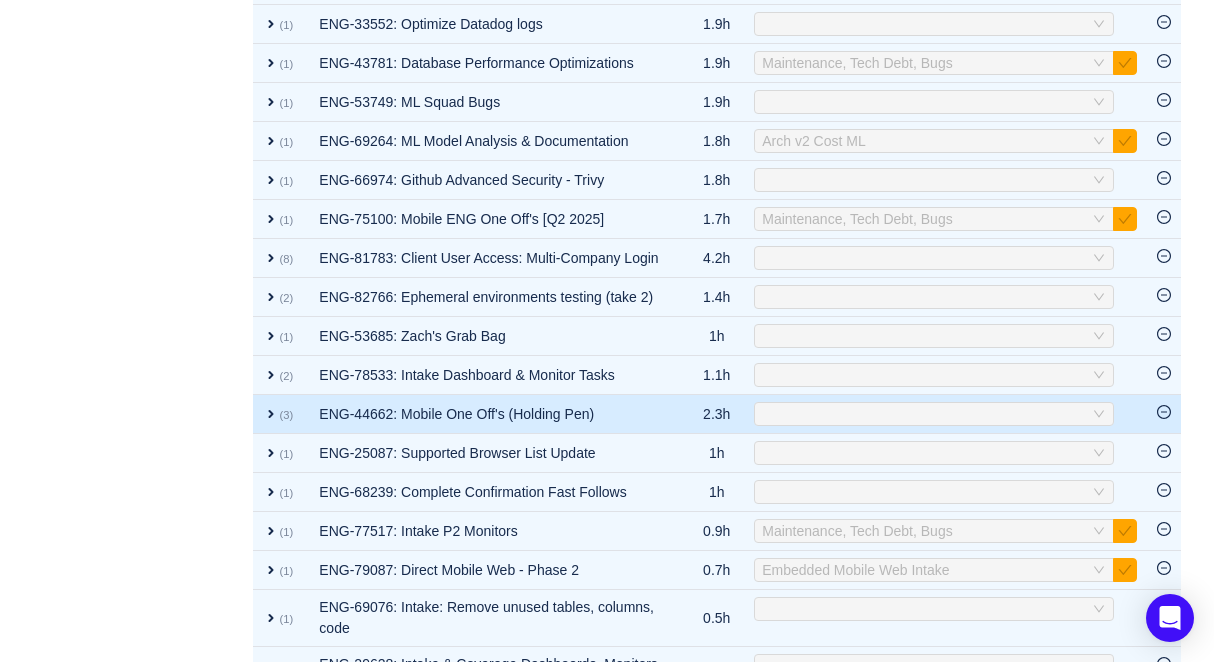 scroll, scrollTop: 2821, scrollLeft: 0, axis: vertical 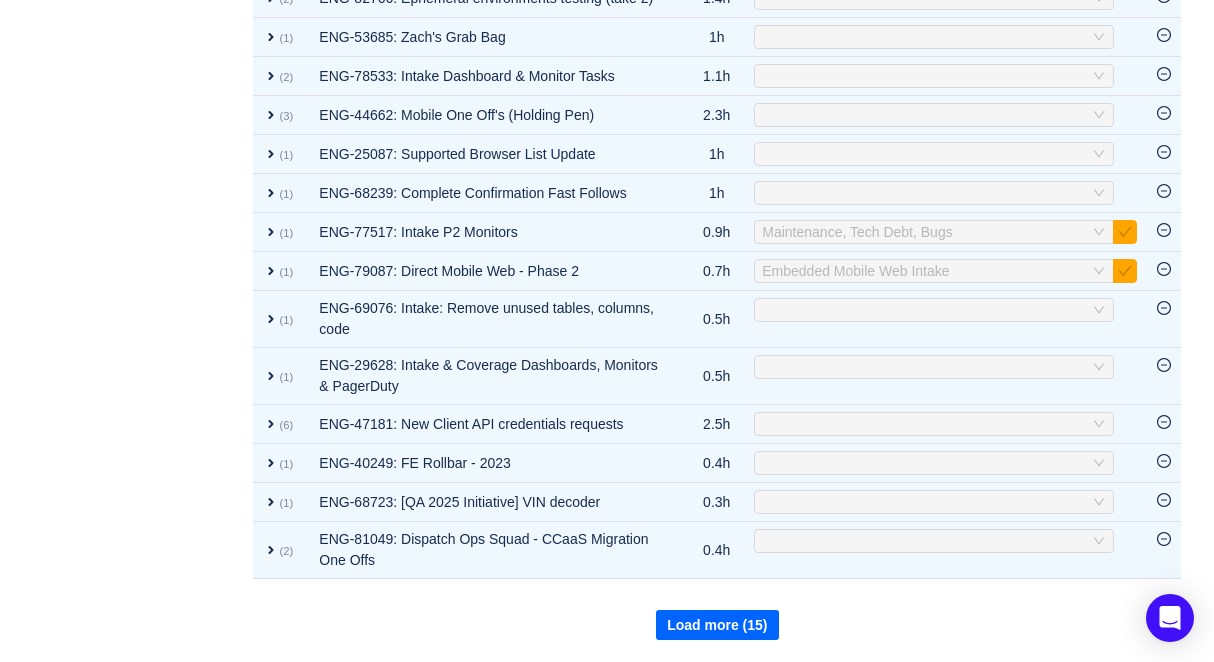 click on "Load more (15)" at bounding box center (717, 625) 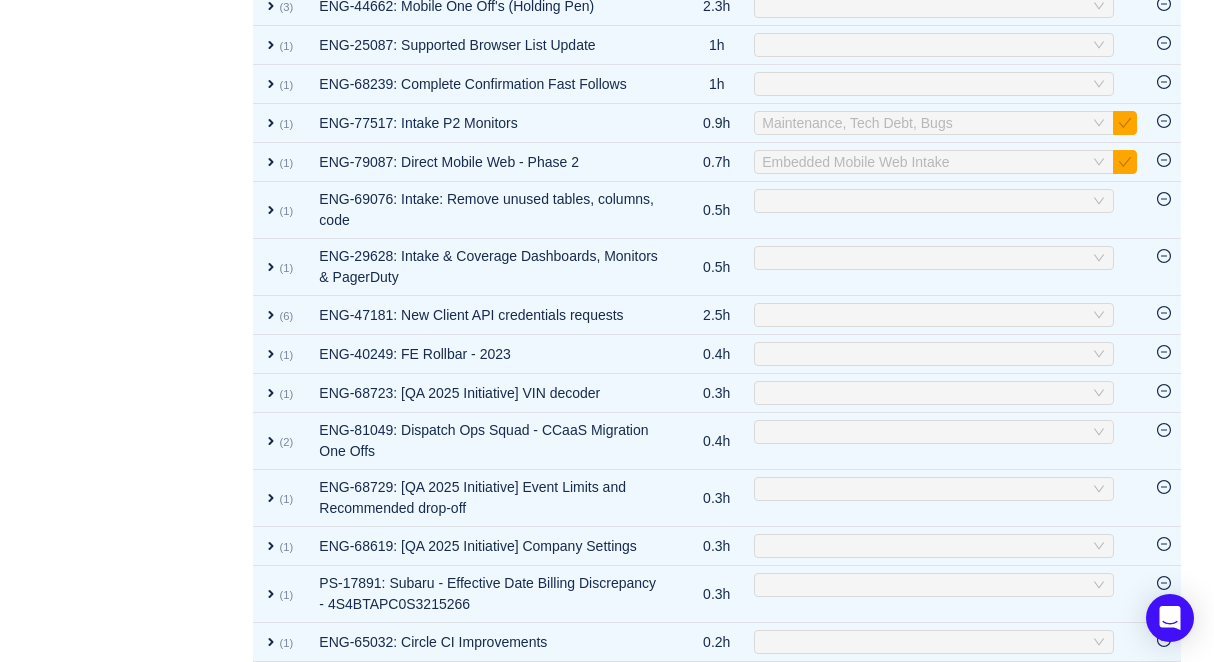 scroll, scrollTop: 3301, scrollLeft: 0, axis: vertical 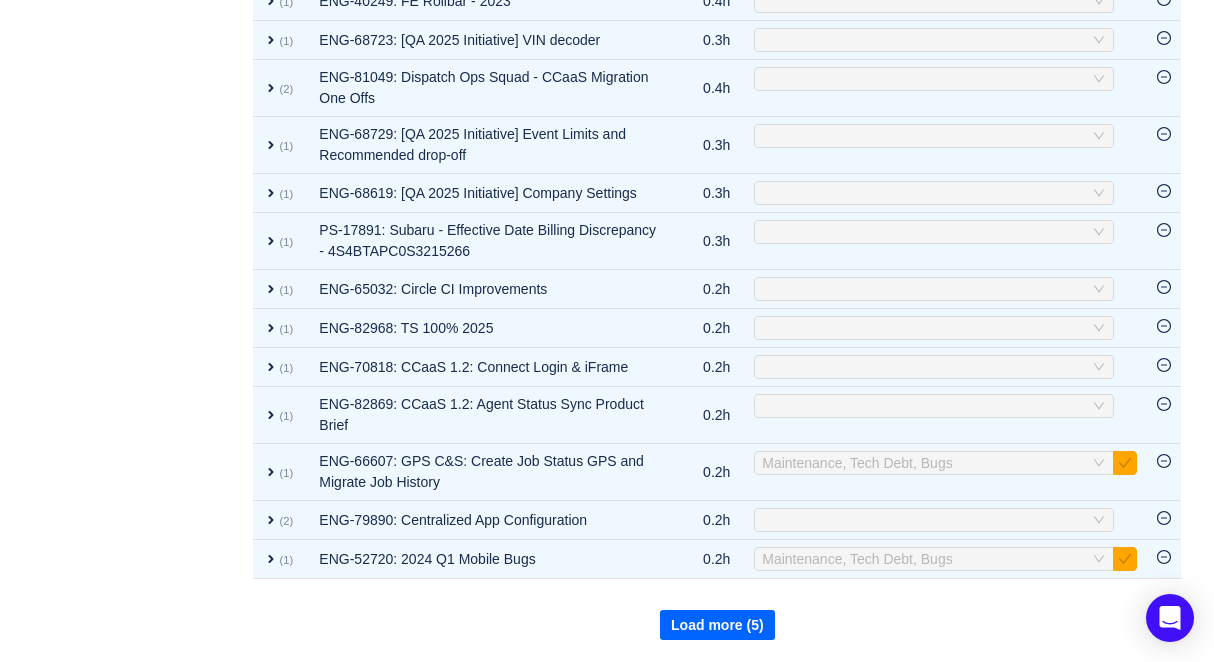 click on "Load more (5)" at bounding box center [717, 625] 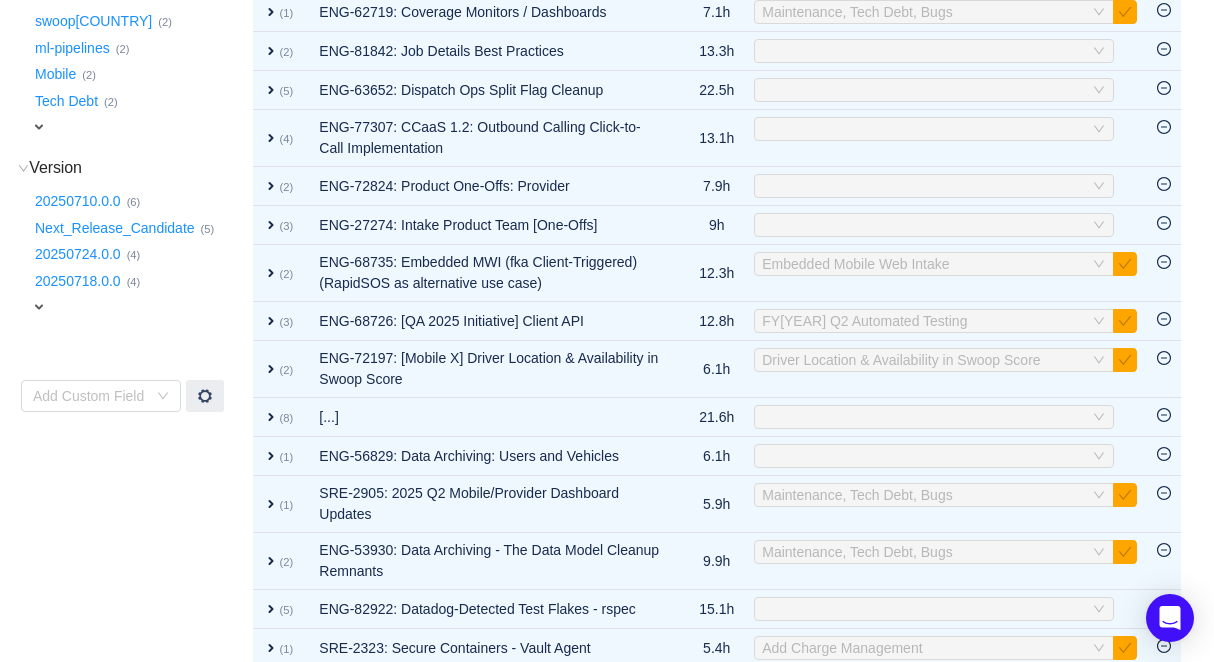 scroll, scrollTop: 0, scrollLeft: 0, axis: both 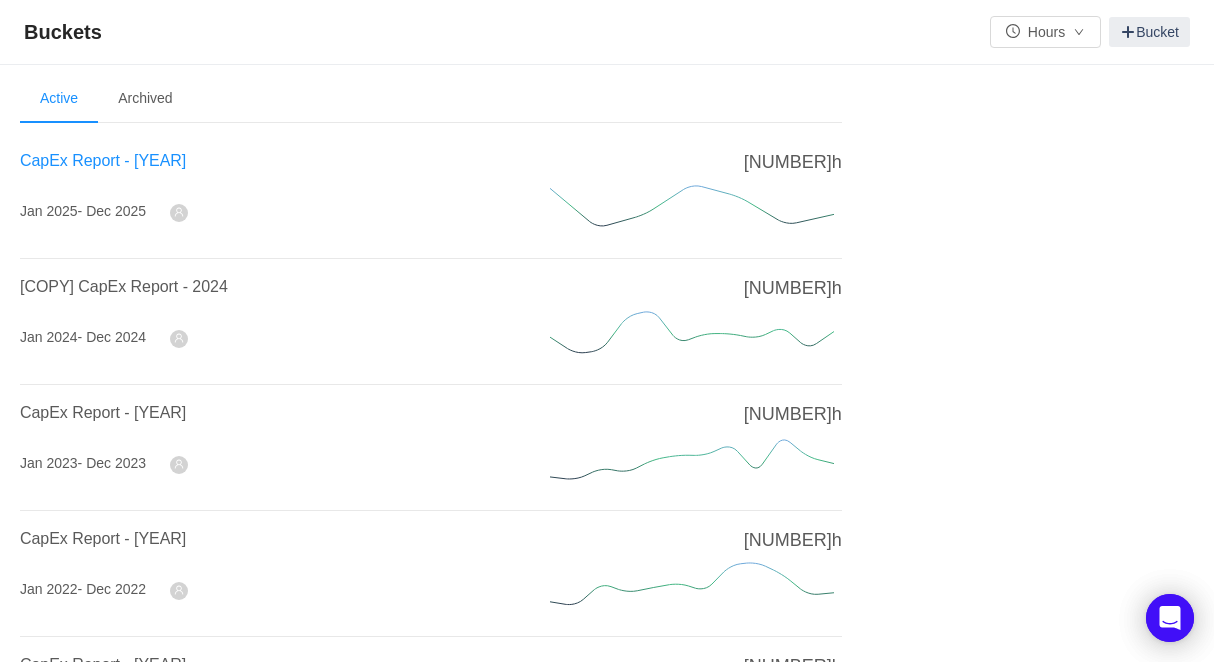 click on "CapEx Report - 2025" at bounding box center [103, 160] 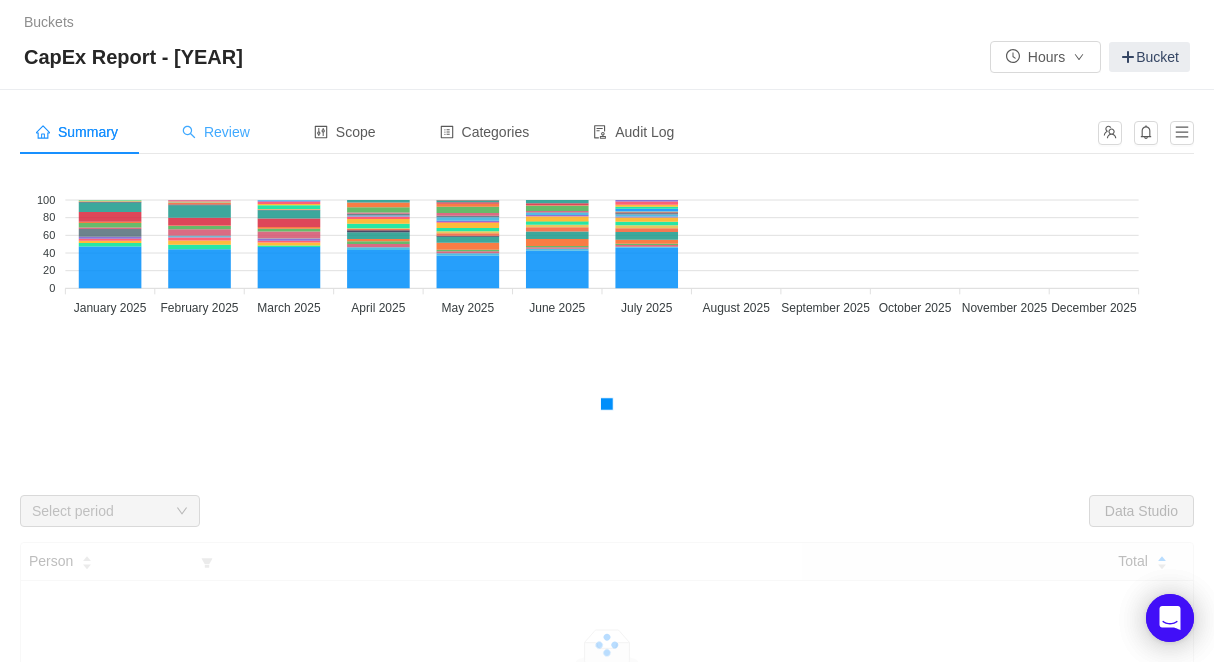 click on "Review" at bounding box center (216, 132) 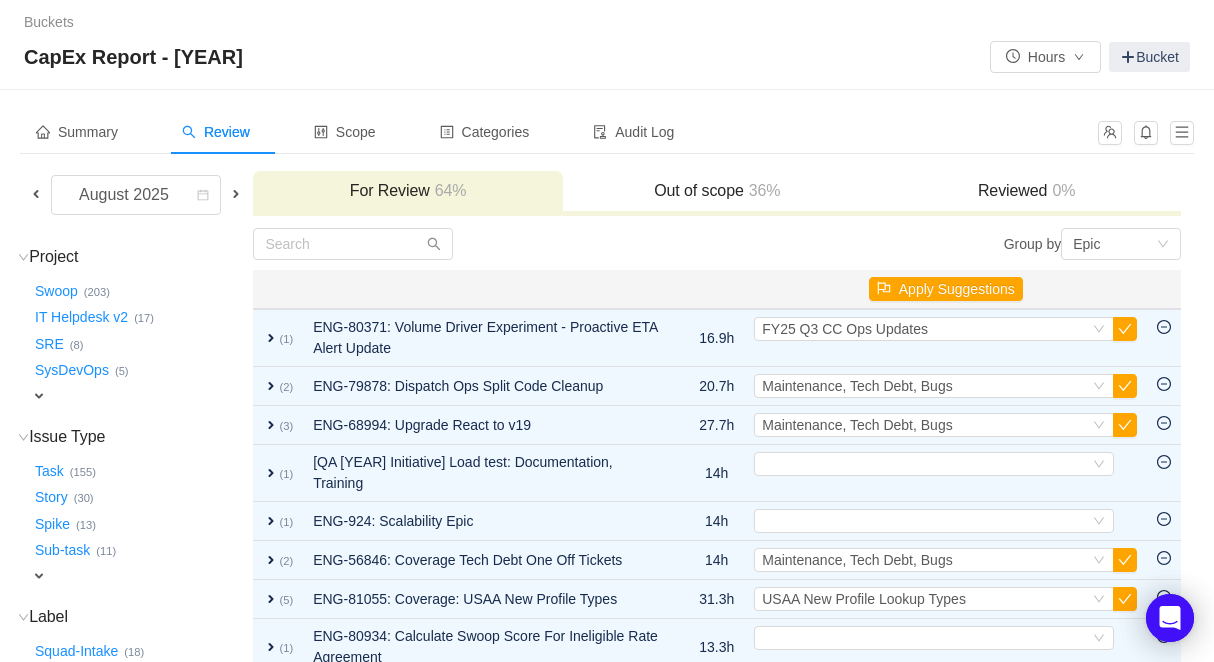 click at bounding box center (36, 194) 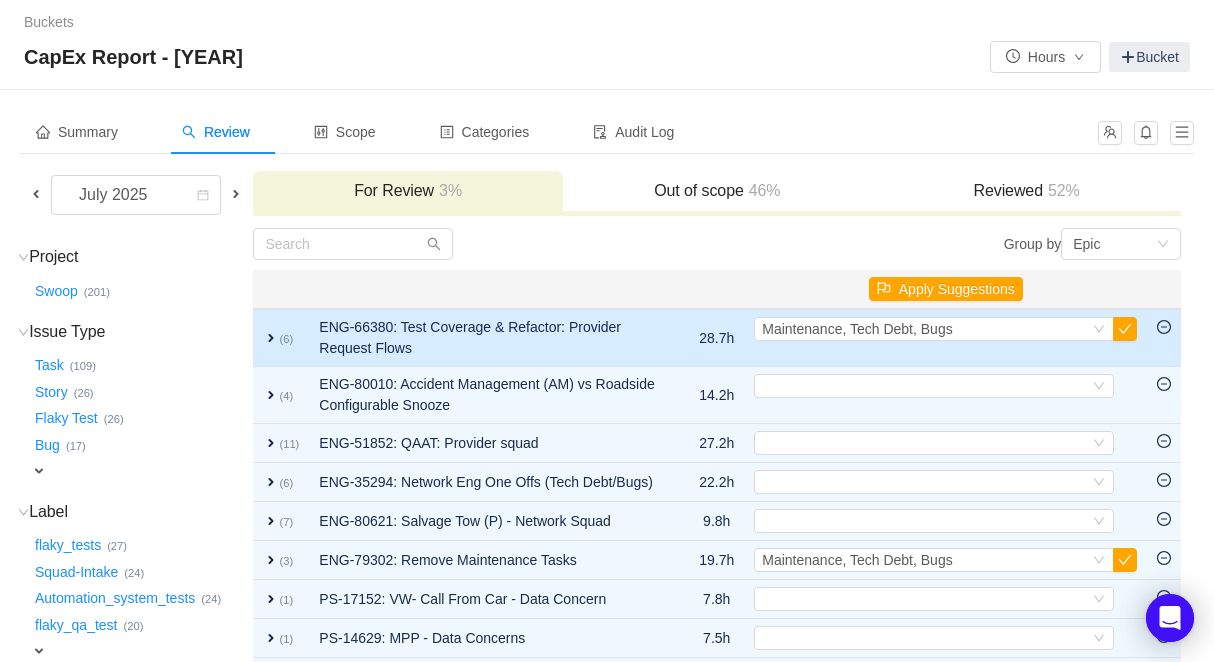 click on "expand" at bounding box center [271, 338] 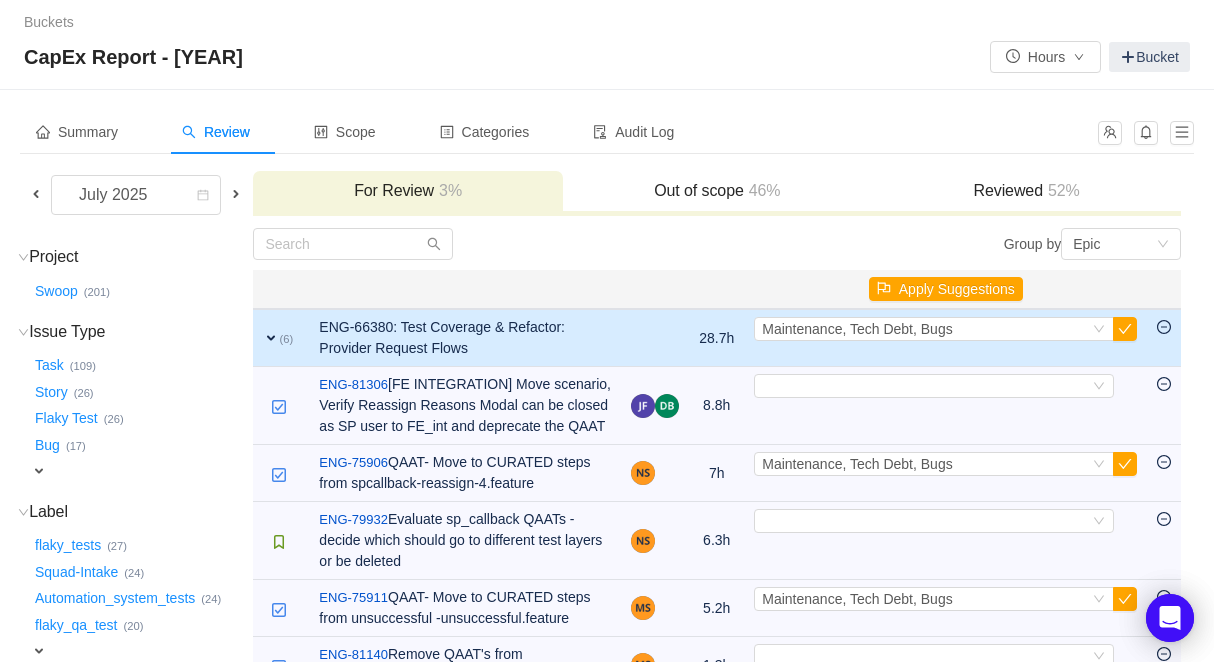 click on "expand" at bounding box center (271, 338) 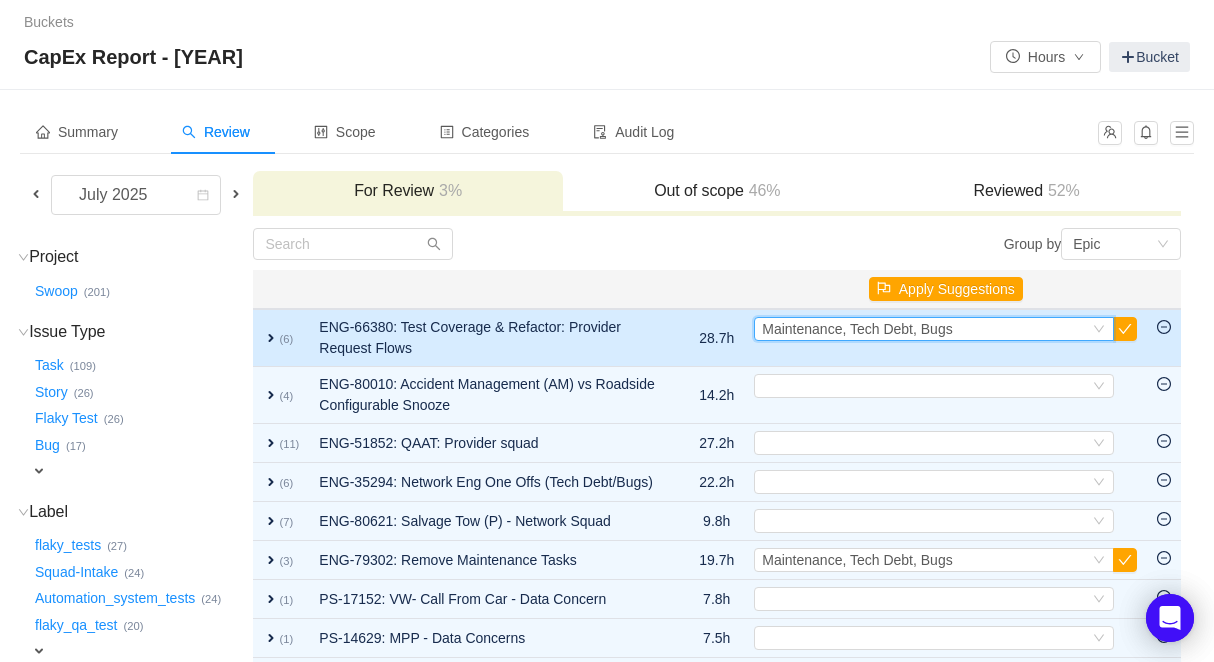 click on "Maintenance, Tech Debt, Bugs" at bounding box center (857, 329) 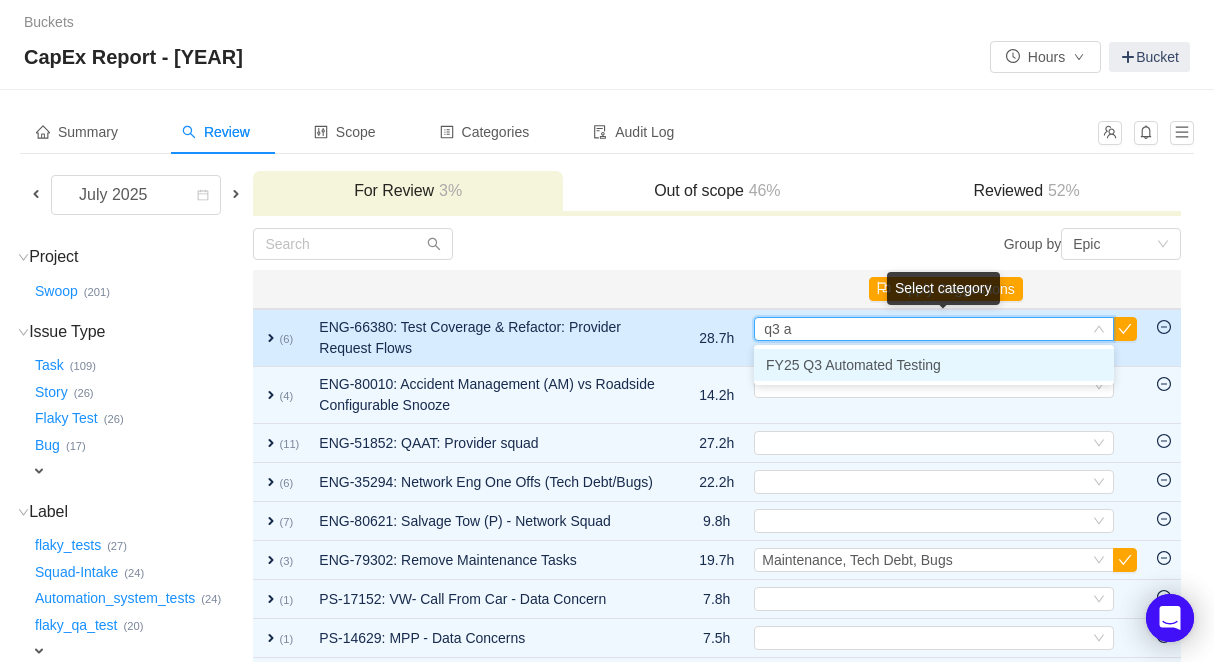 type on "q3 au" 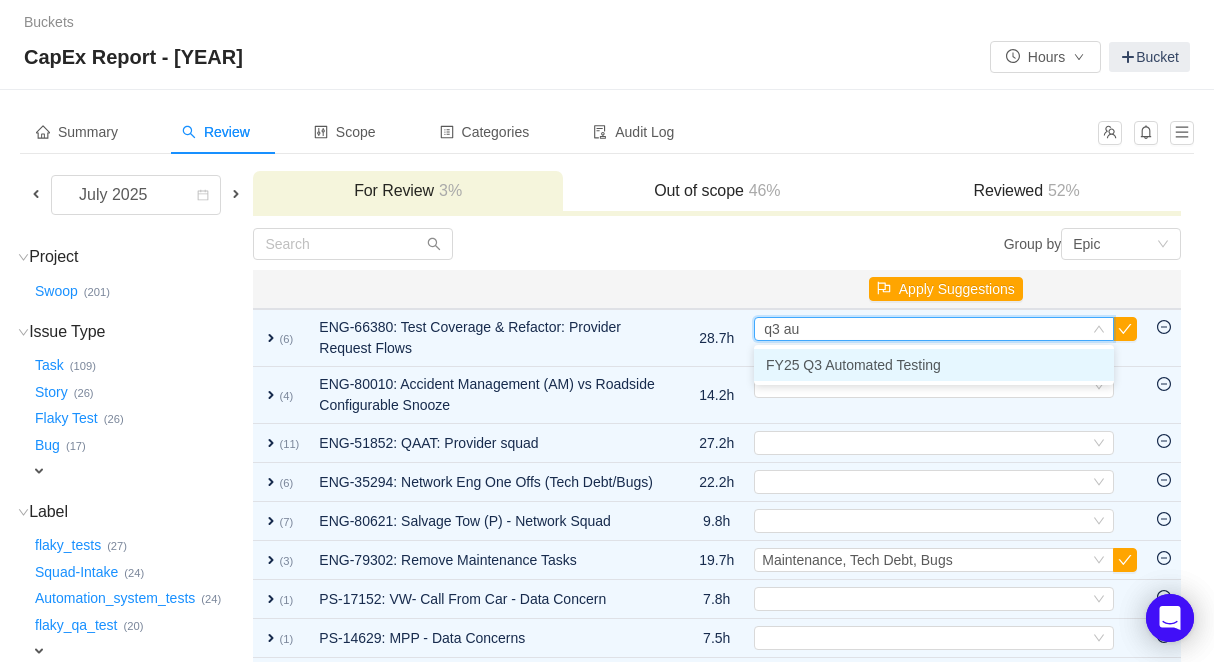 click on "FY25 Q3 Automated Testing" at bounding box center [853, 365] 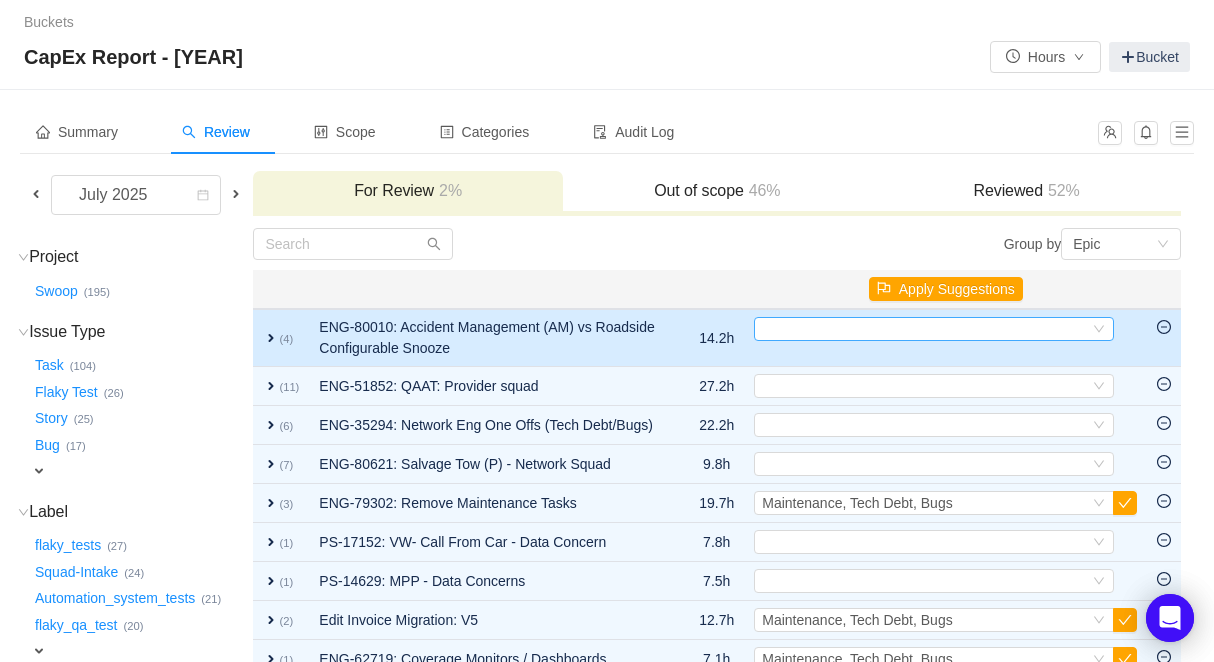 click on "Select" at bounding box center (925, 329) 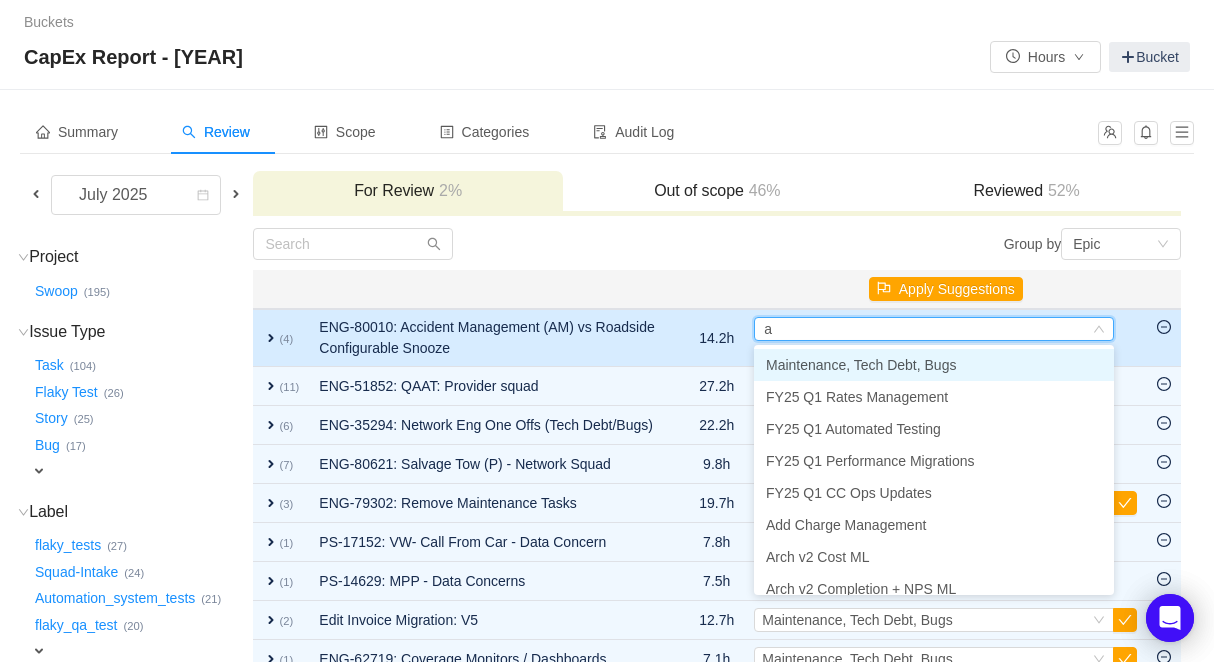 type on "am" 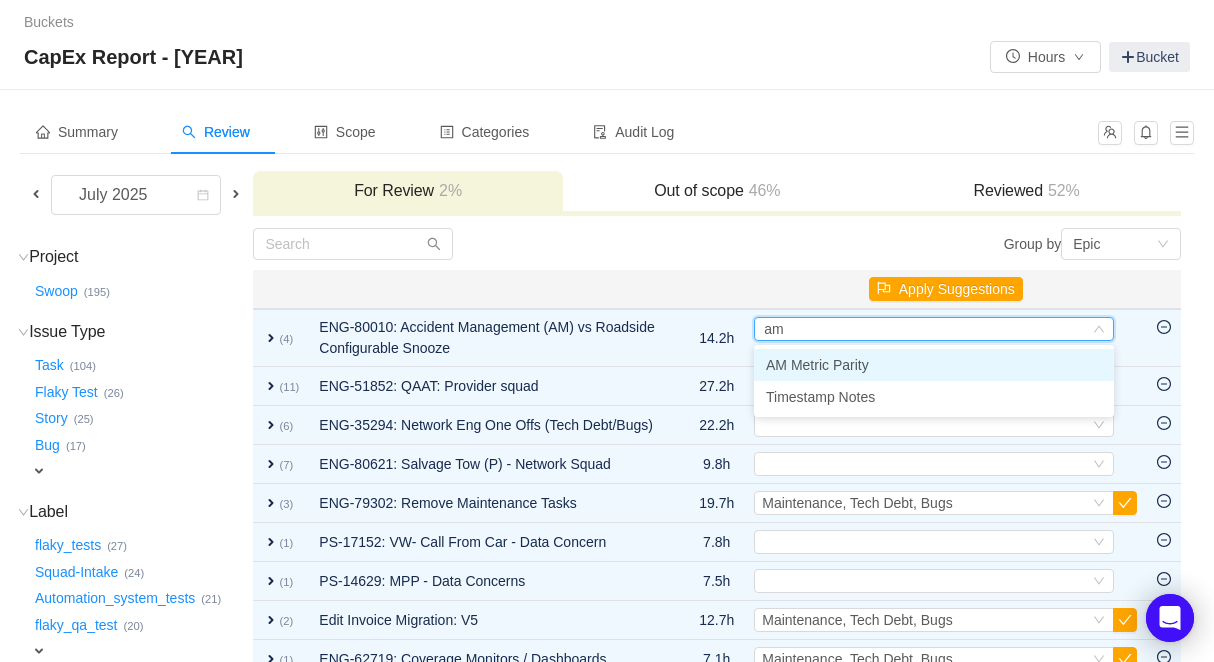 click on "AM Metric Parity" at bounding box center [817, 365] 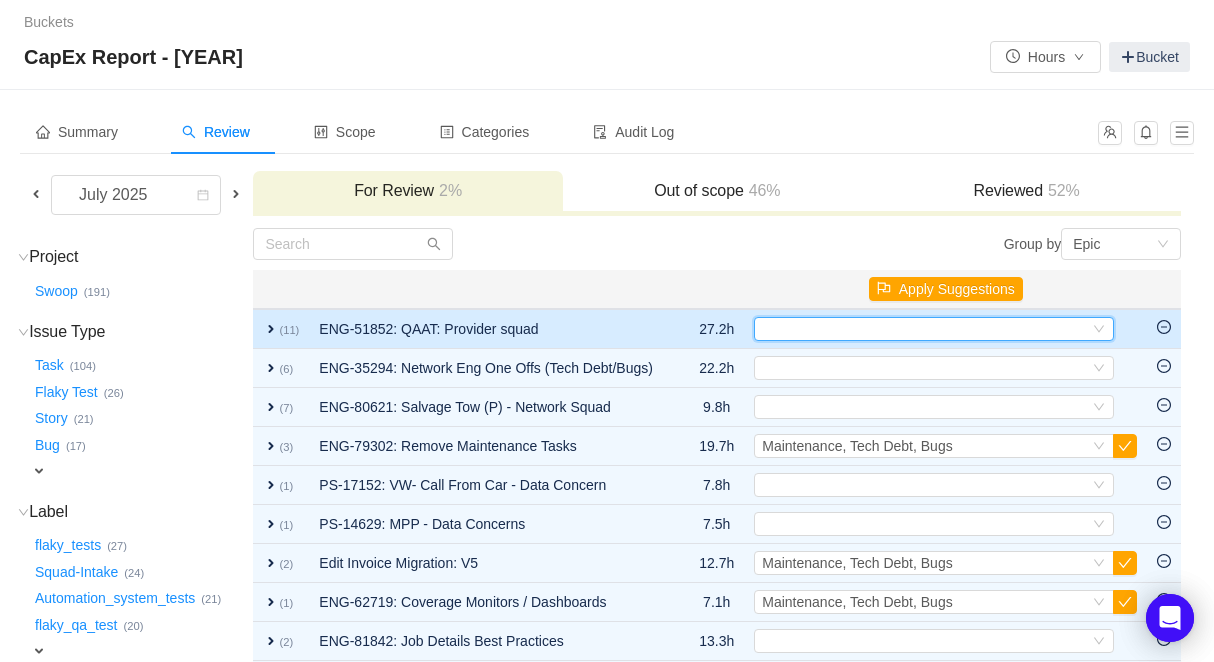 click on "Select" at bounding box center (925, 329) 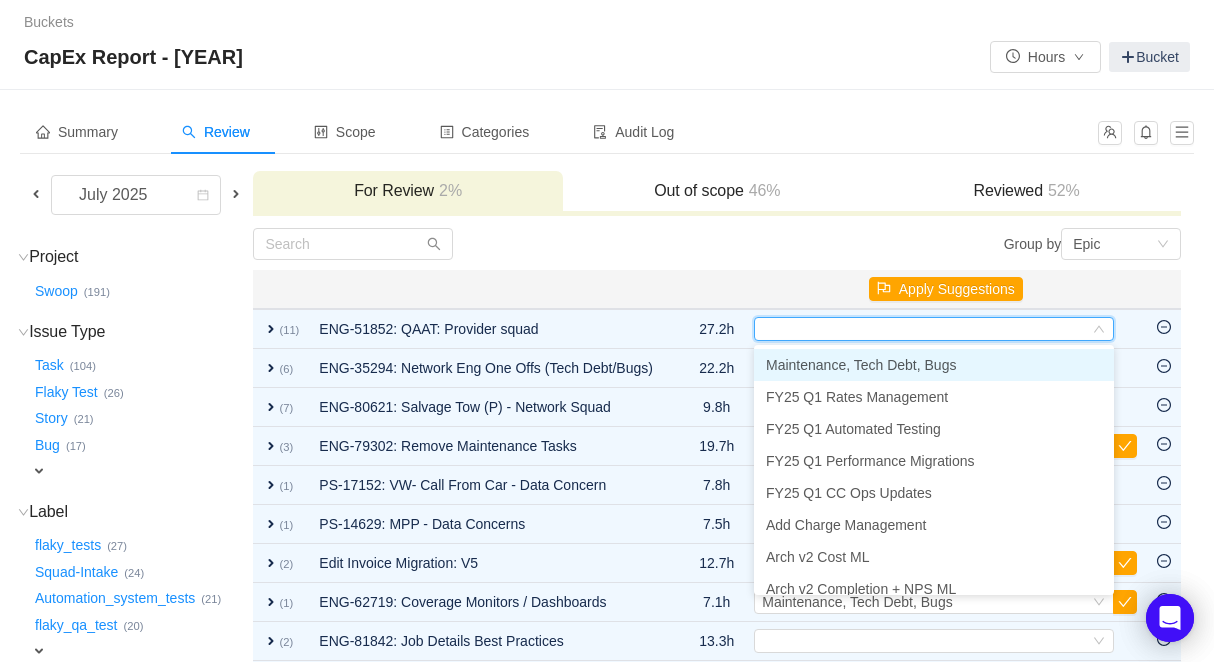 click on "Maintenance, Tech Debt, Bugs" at bounding box center (861, 365) 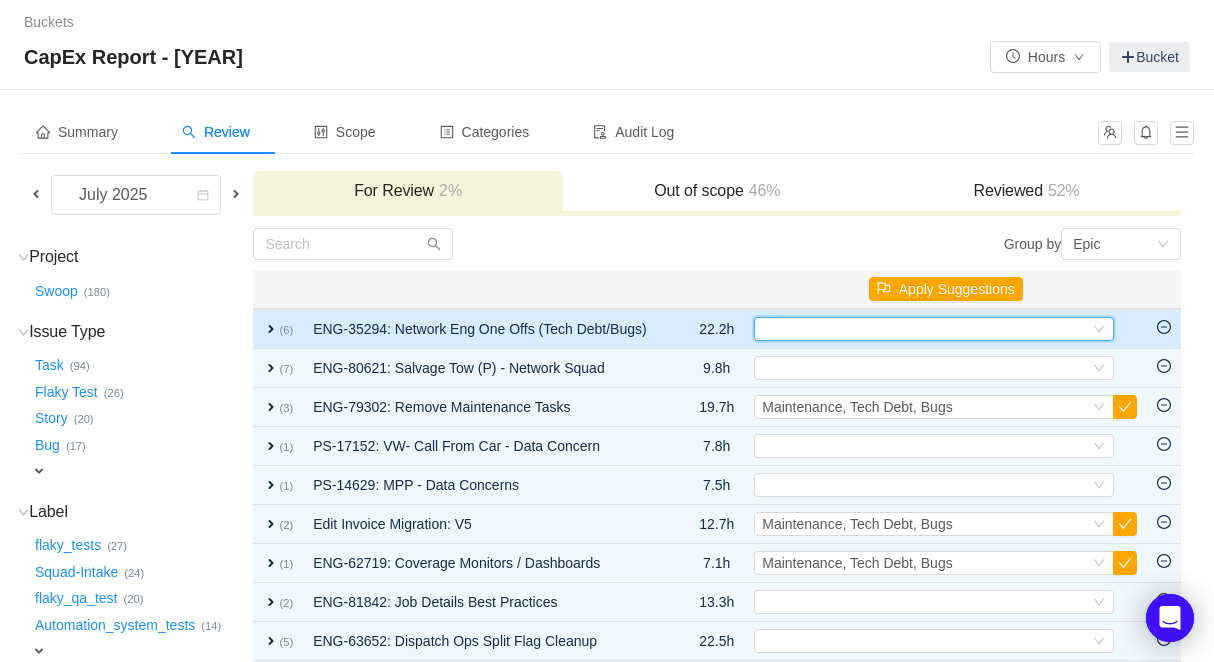 click on "Select" at bounding box center [925, 329] 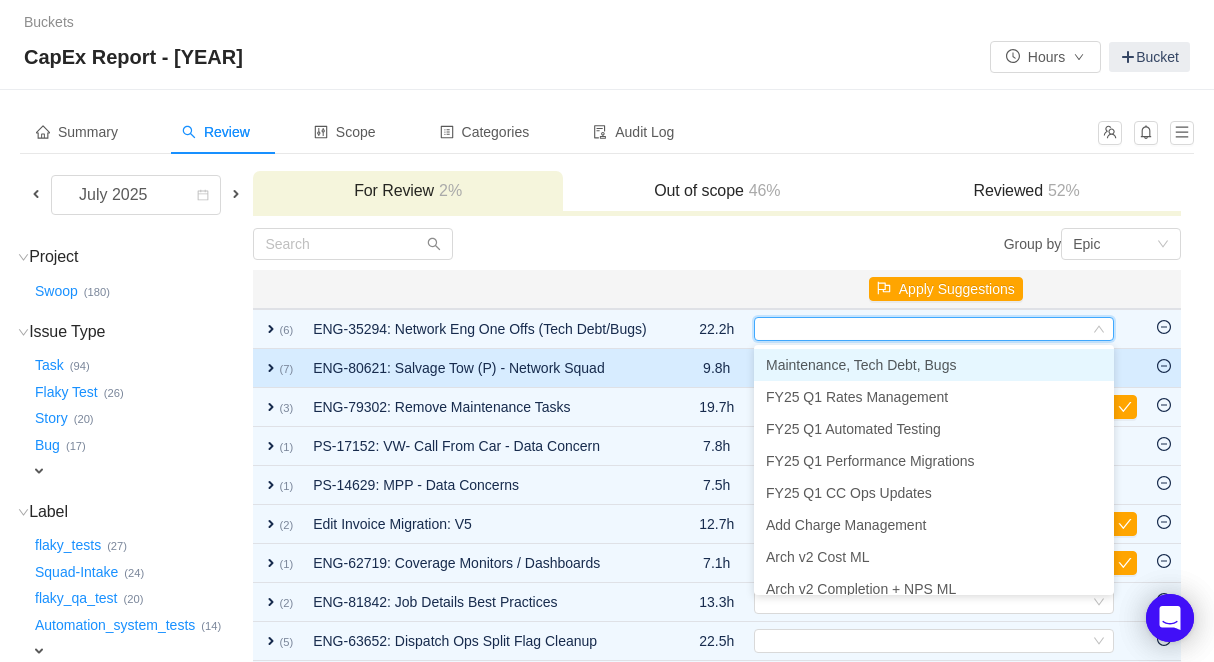 click on "Maintenance, Tech Debt, Bugs" at bounding box center [861, 365] 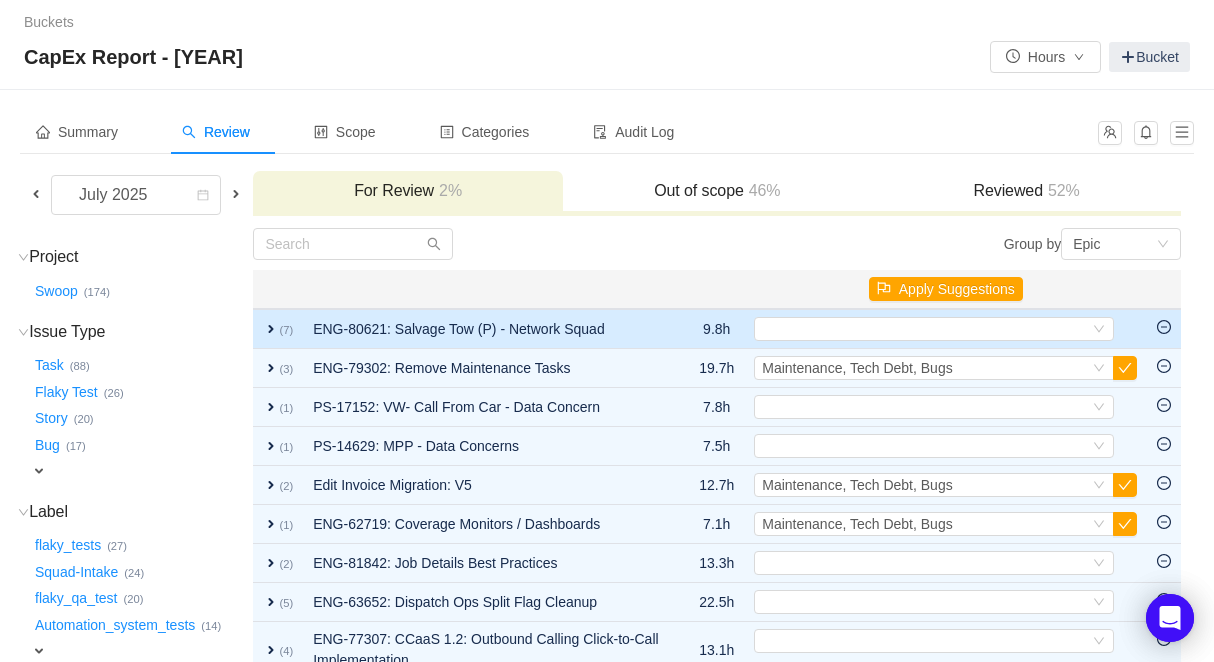 click on "expand" at bounding box center (271, 329) 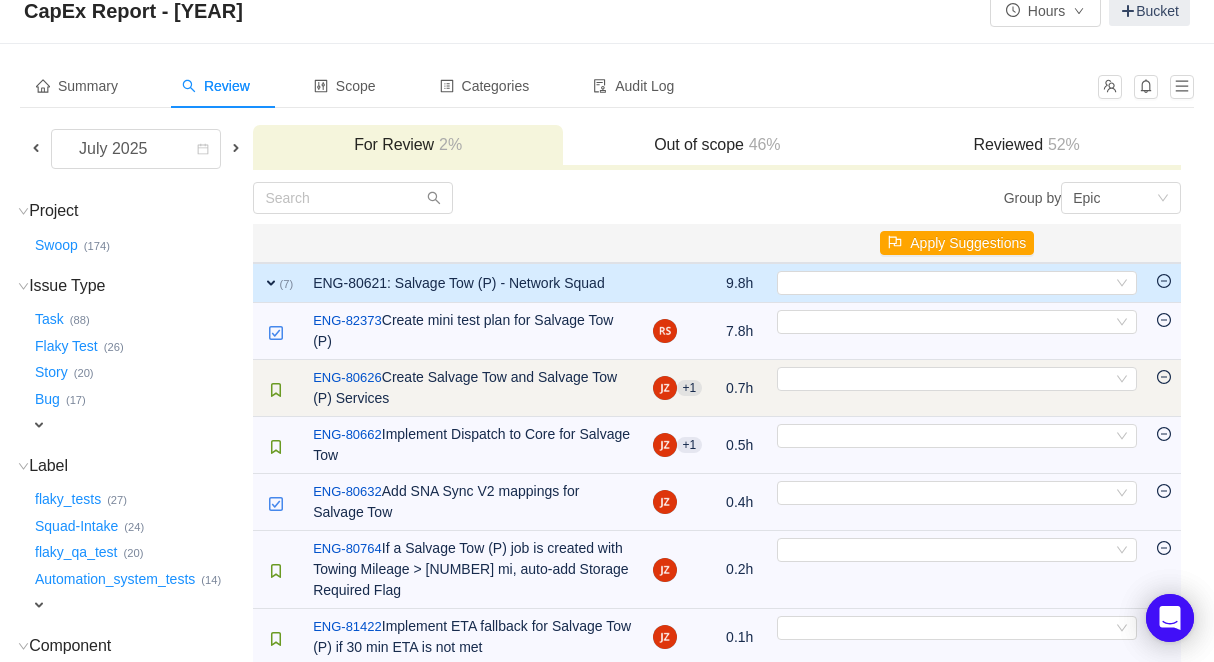 scroll, scrollTop: 24, scrollLeft: 0, axis: vertical 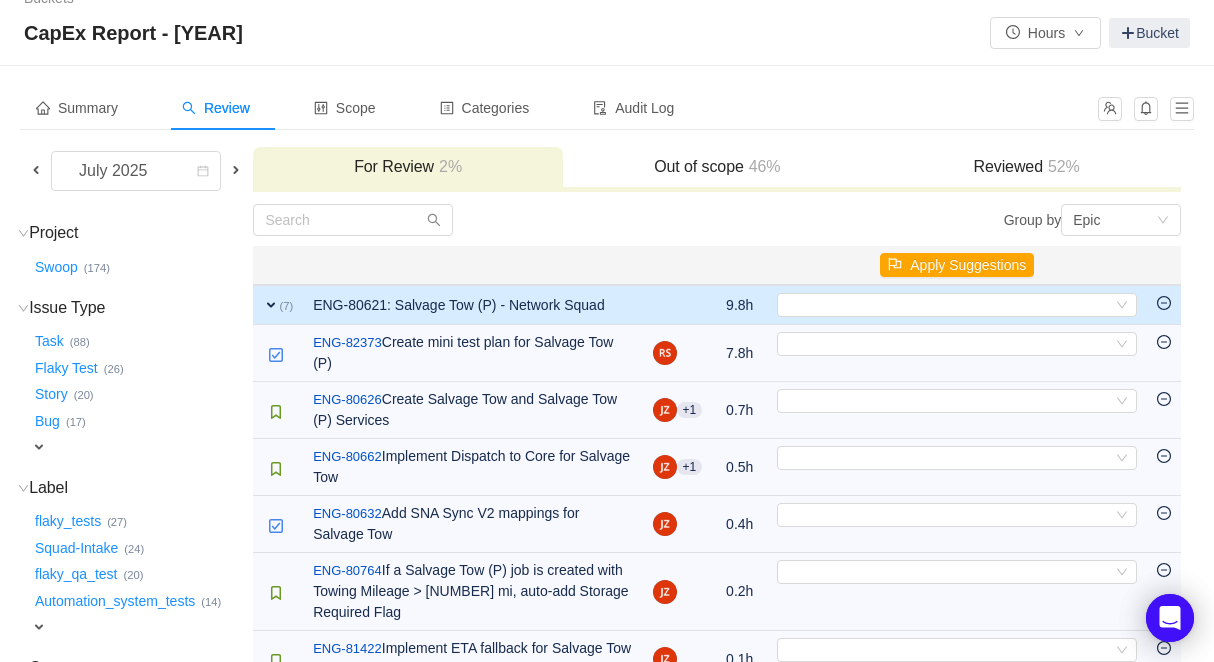click on "expand" at bounding box center [271, 305] 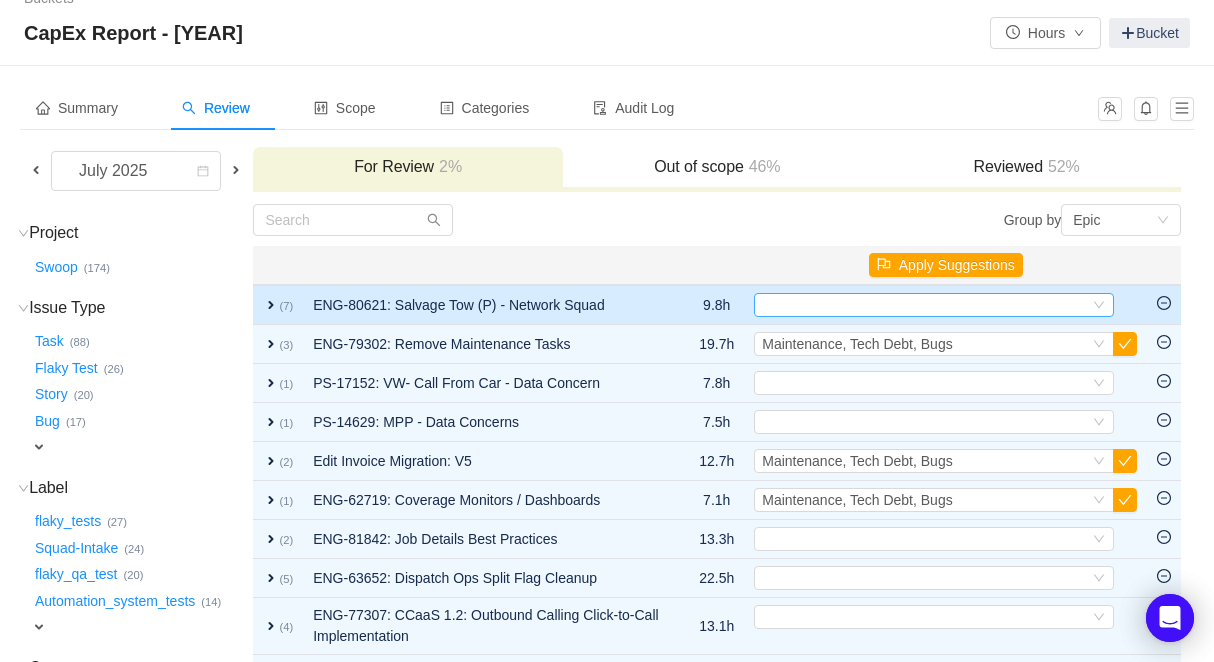 click on "Select" at bounding box center [925, 305] 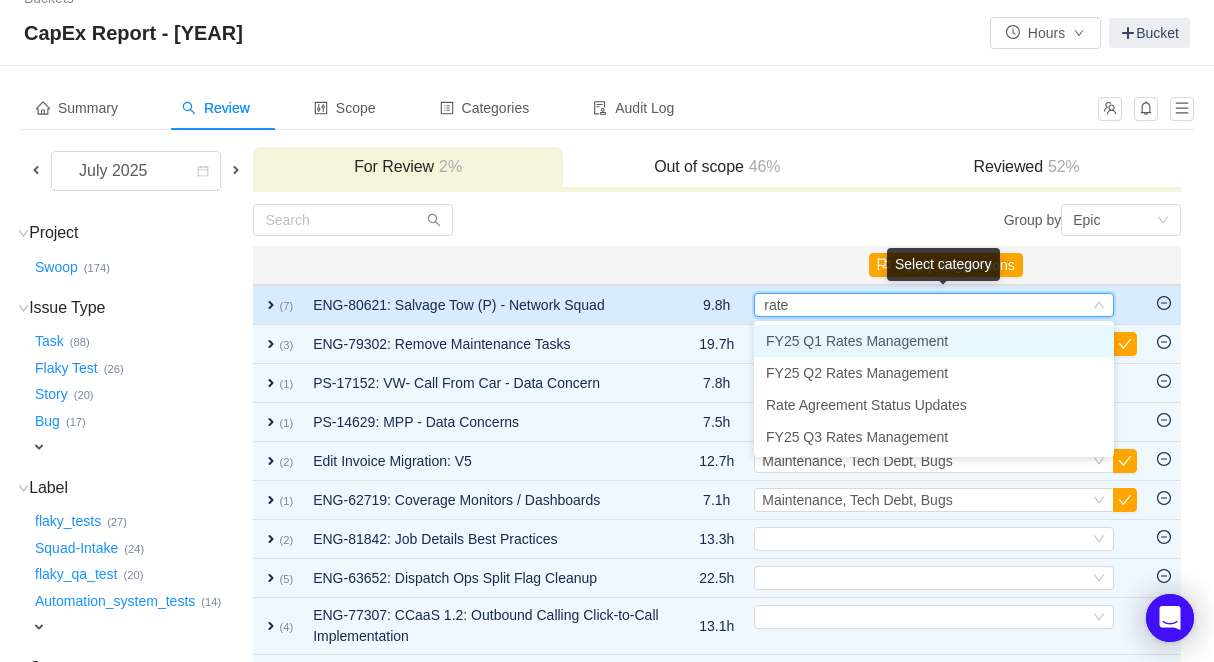 type on "rates" 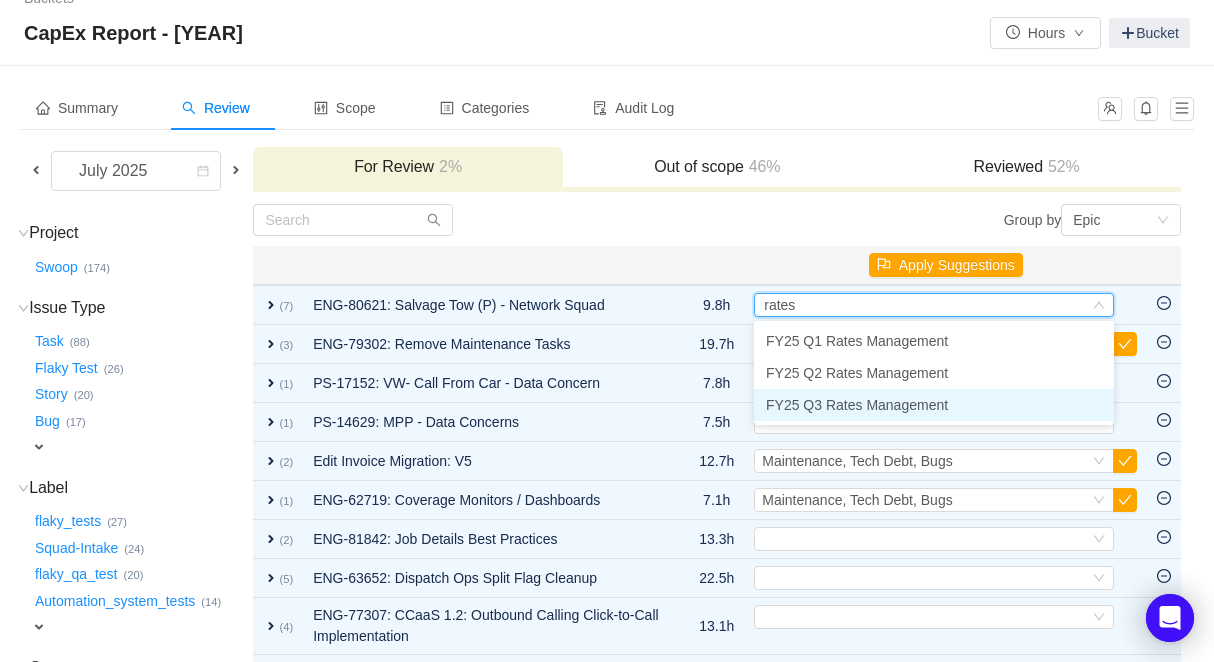 click on "FY25 Q3 Rates Management" at bounding box center (857, 405) 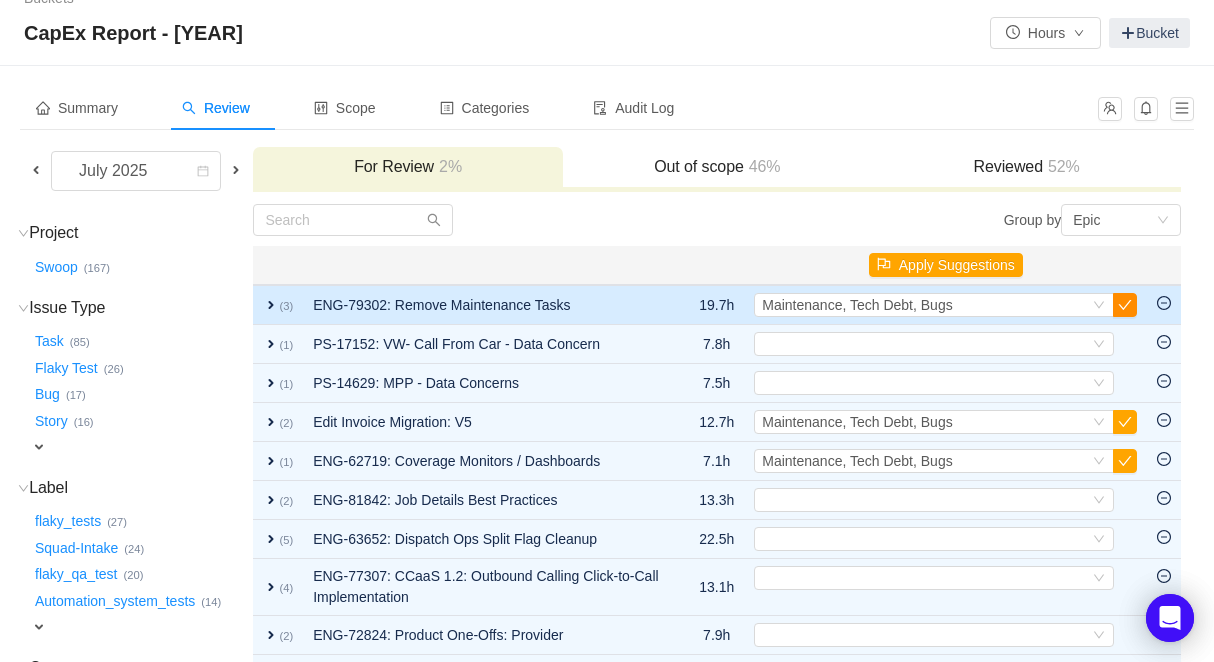 click at bounding box center [1125, 305] 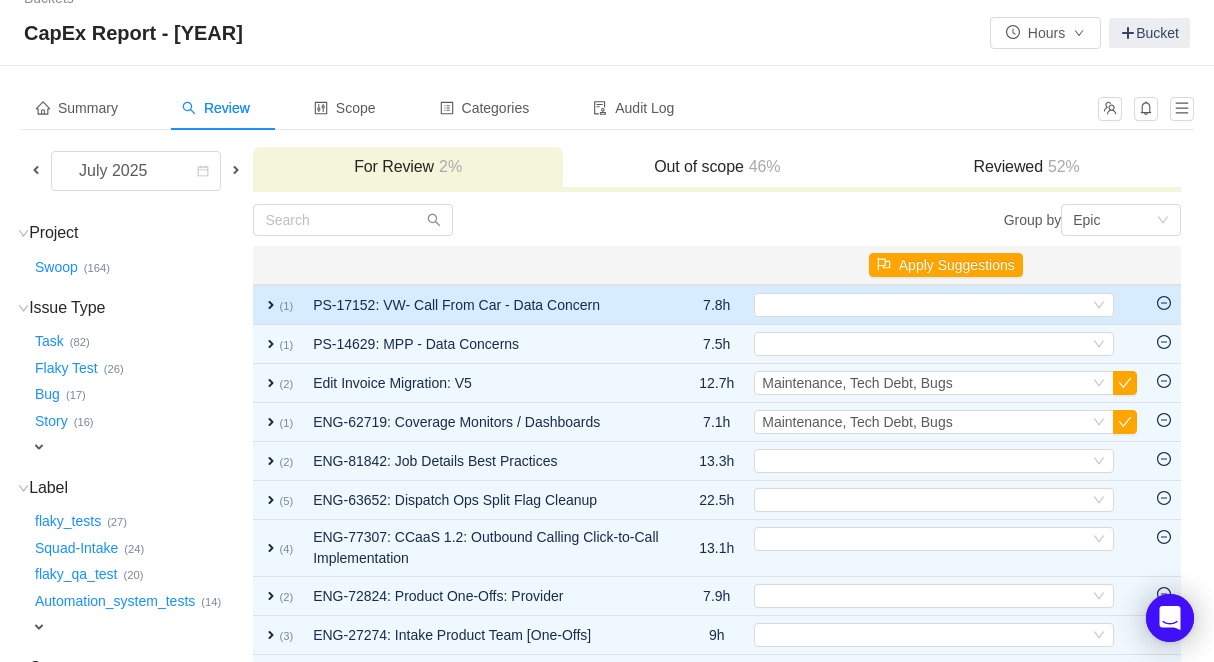 click on "expand" at bounding box center [271, 305] 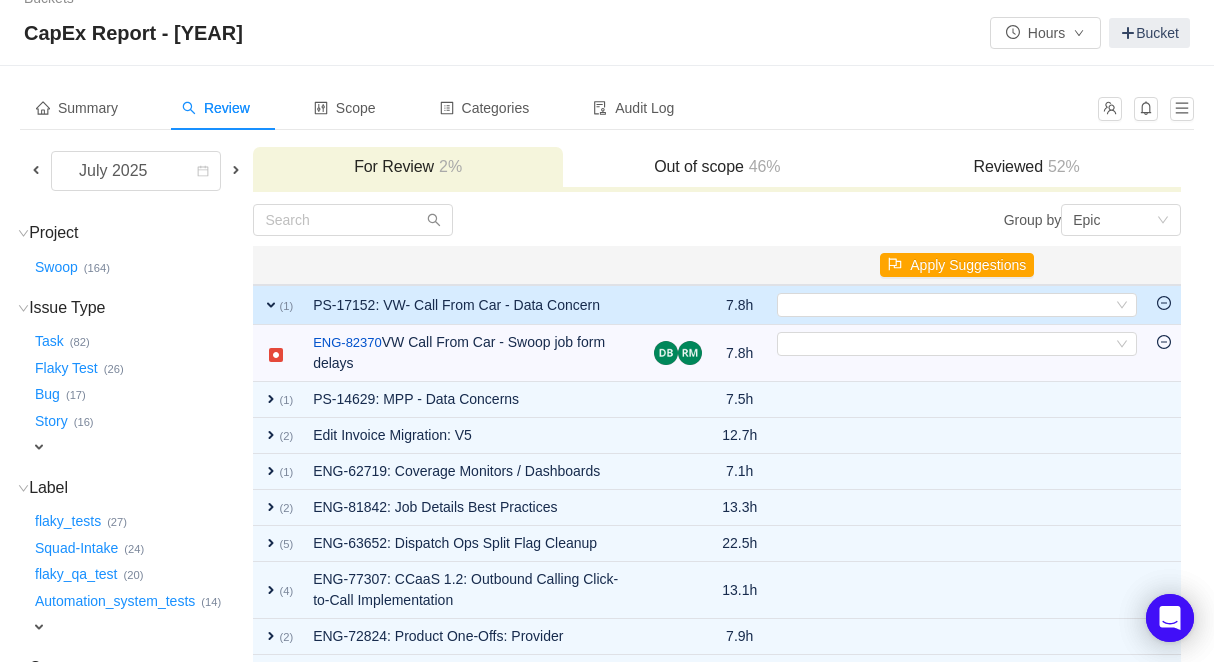 click on "expand" at bounding box center (271, 305) 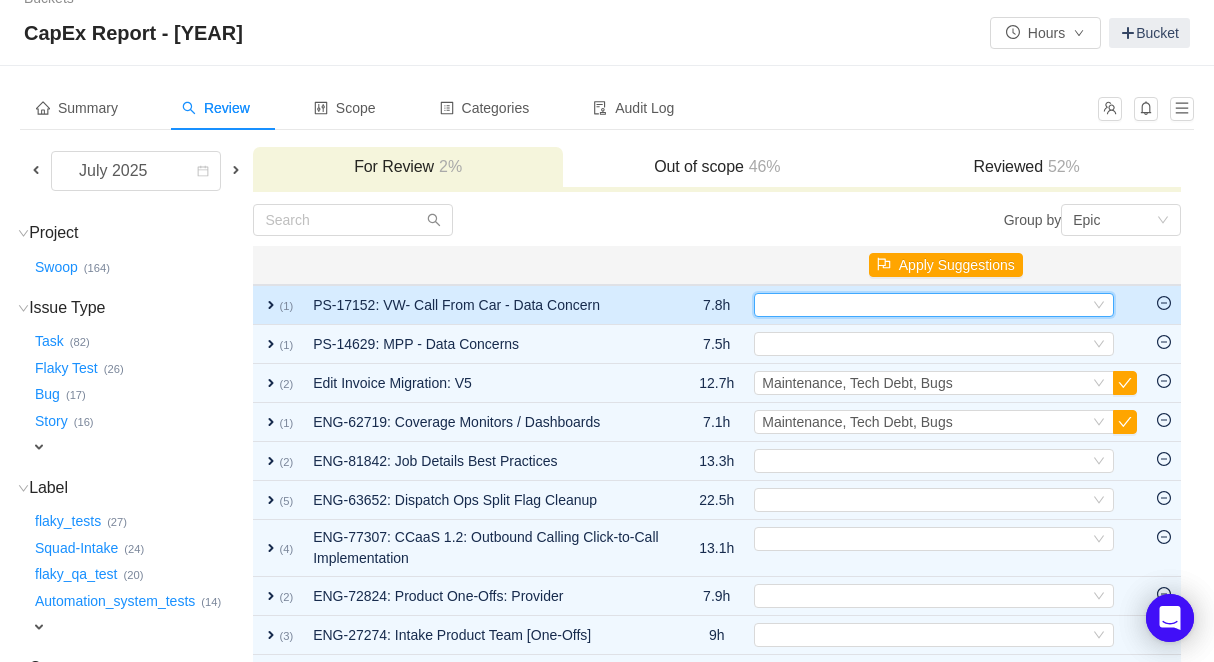 click on "Select" at bounding box center (925, 305) 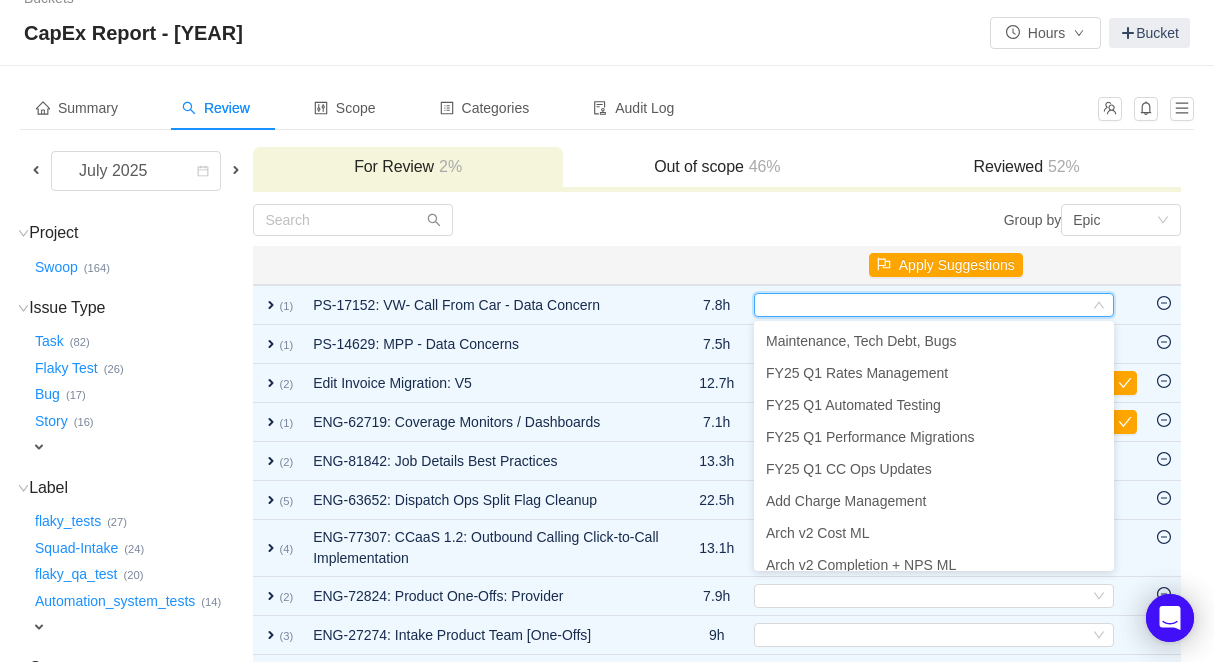 click at bounding box center [486, 265] 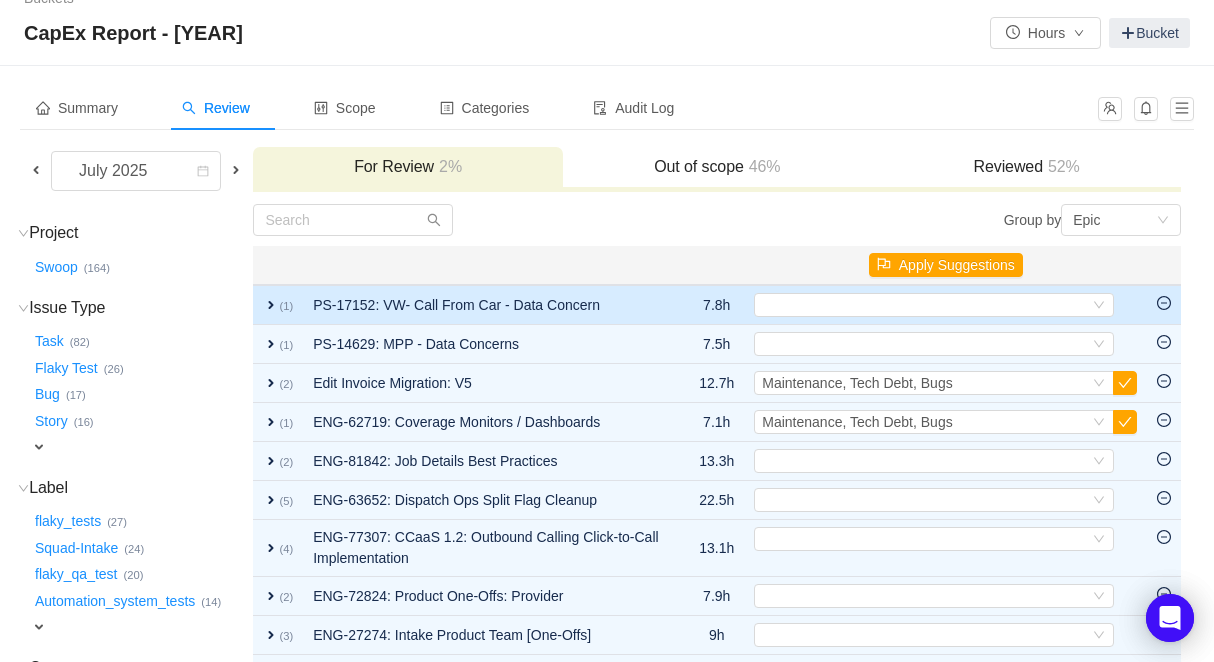 click on "expand" at bounding box center (271, 305) 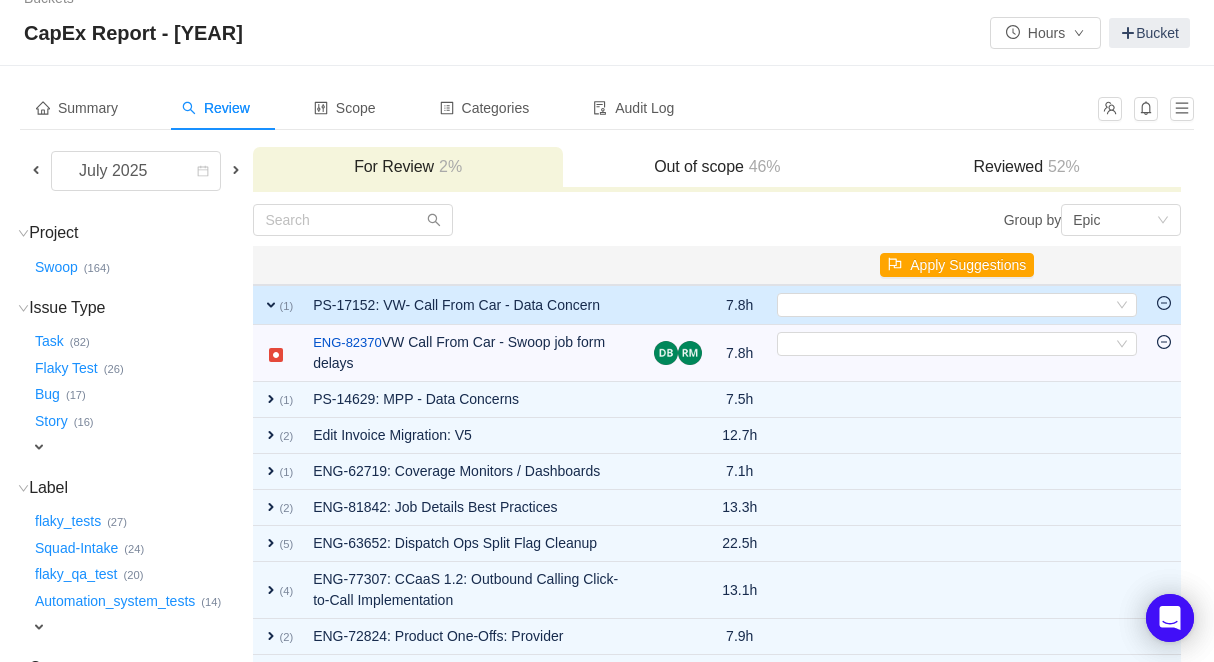 click on "expand" at bounding box center (271, 305) 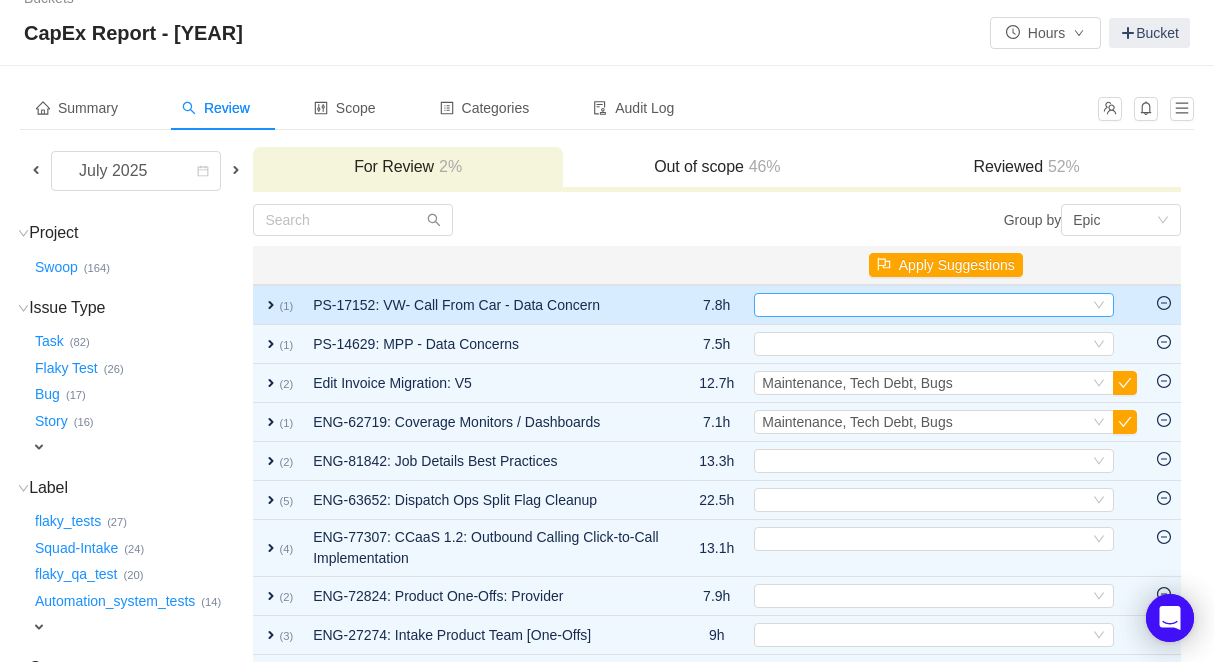 click on "Select" at bounding box center (925, 305) 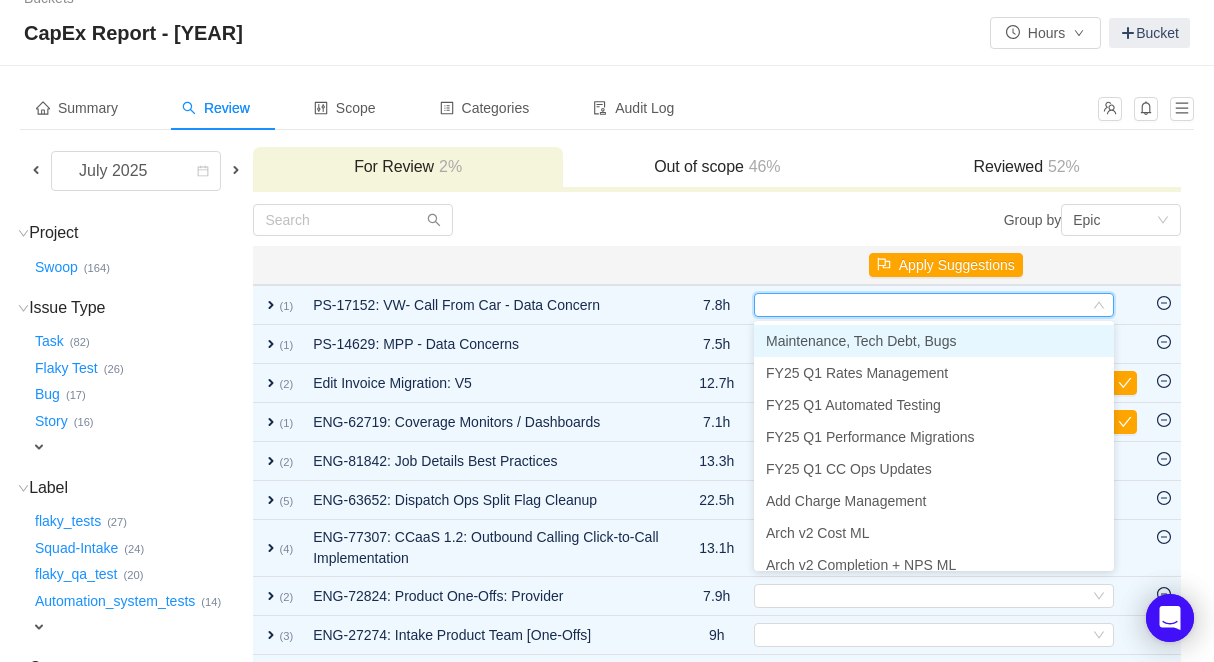 click on "Maintenance, Tech Debt, Bugs" at bounding box center [861, 341] 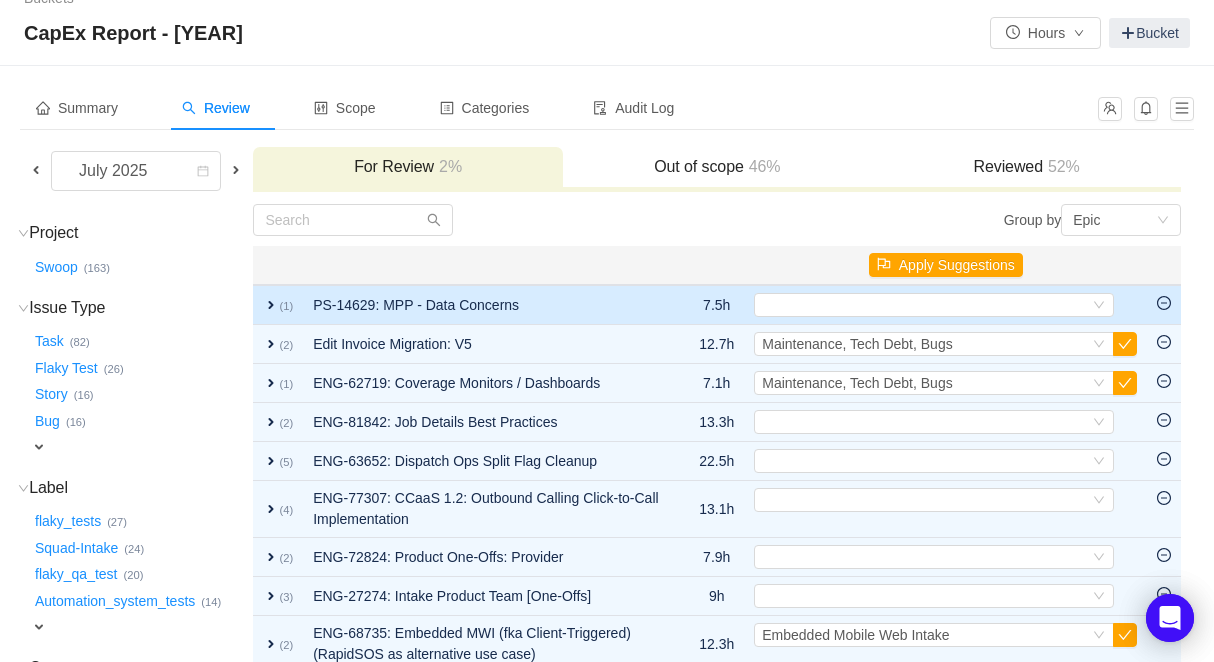 click on "(1)" at bounding box center [286, 306] 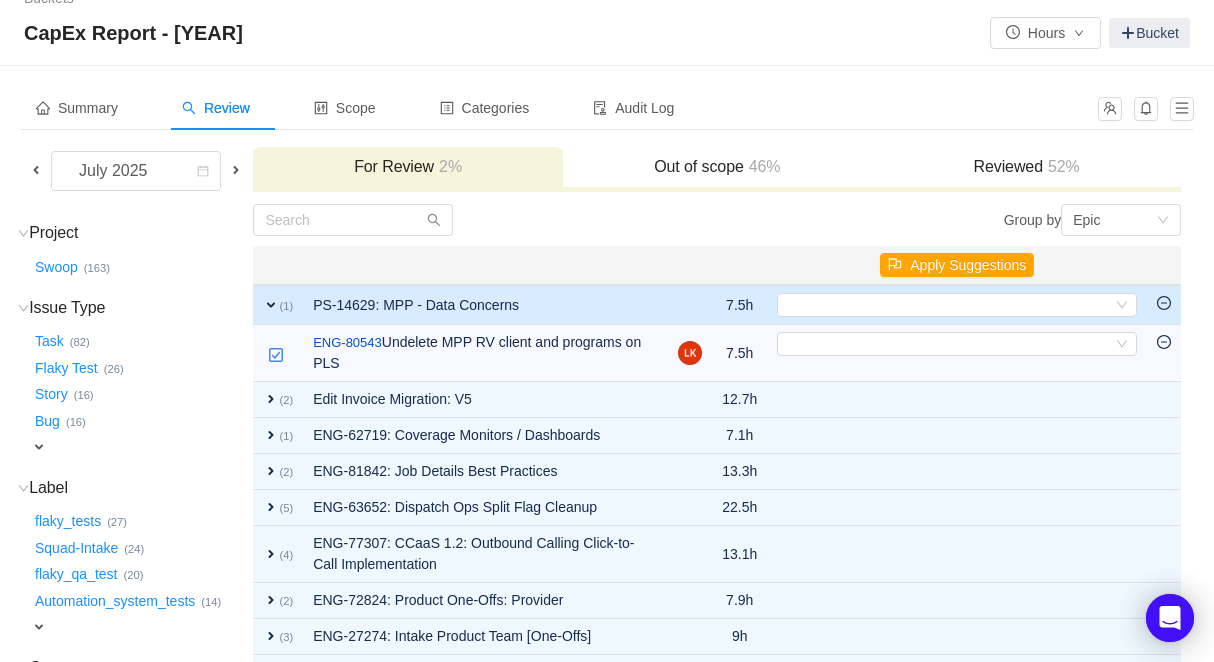 click on "expand" at bounding box center (271, 305) 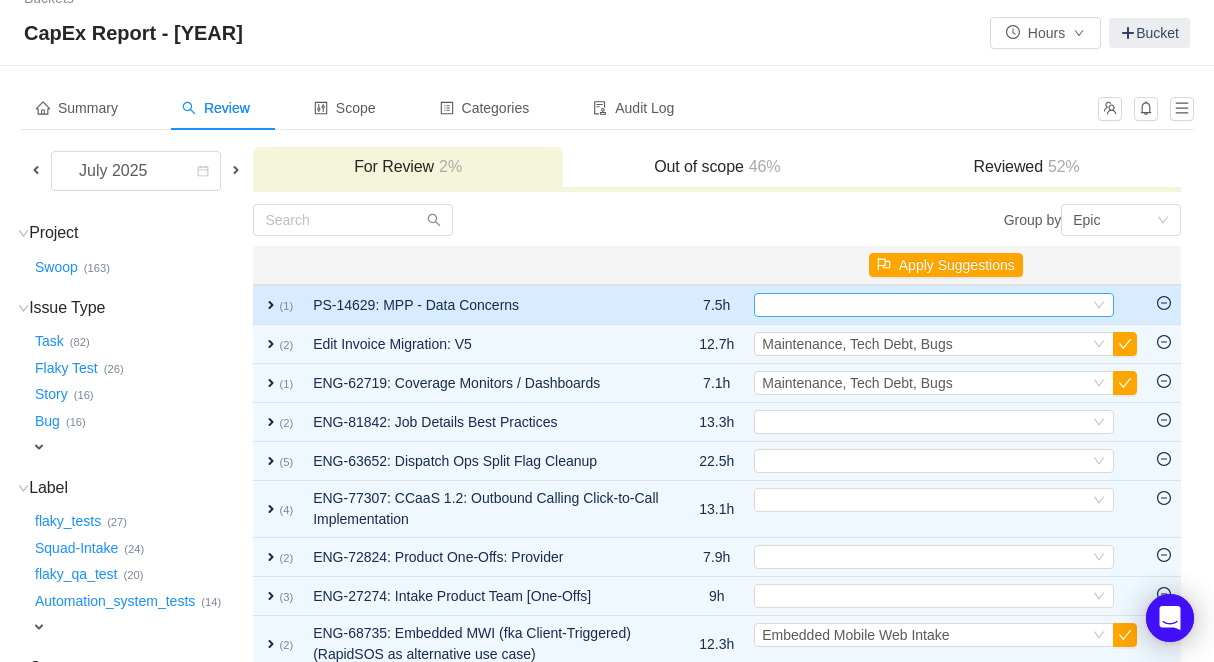 click on "Select" at bounding box center [925, 305] 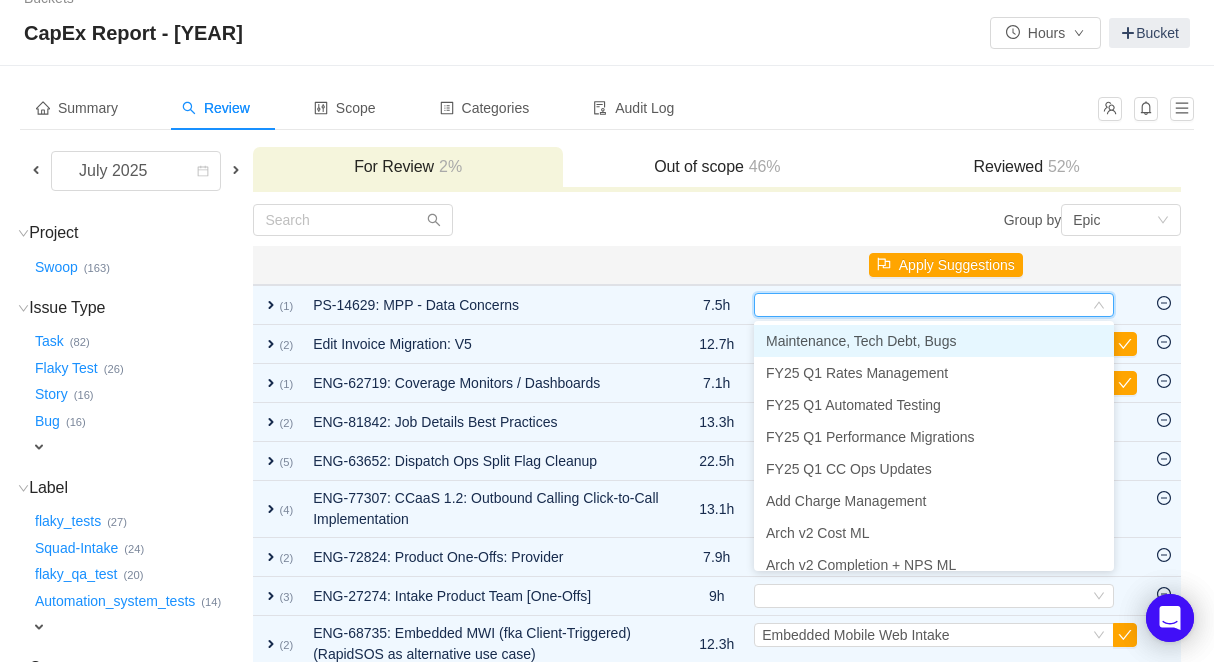 click on "Maintenance, Tech Debt, Bugs" at bounding box center [861, 341] 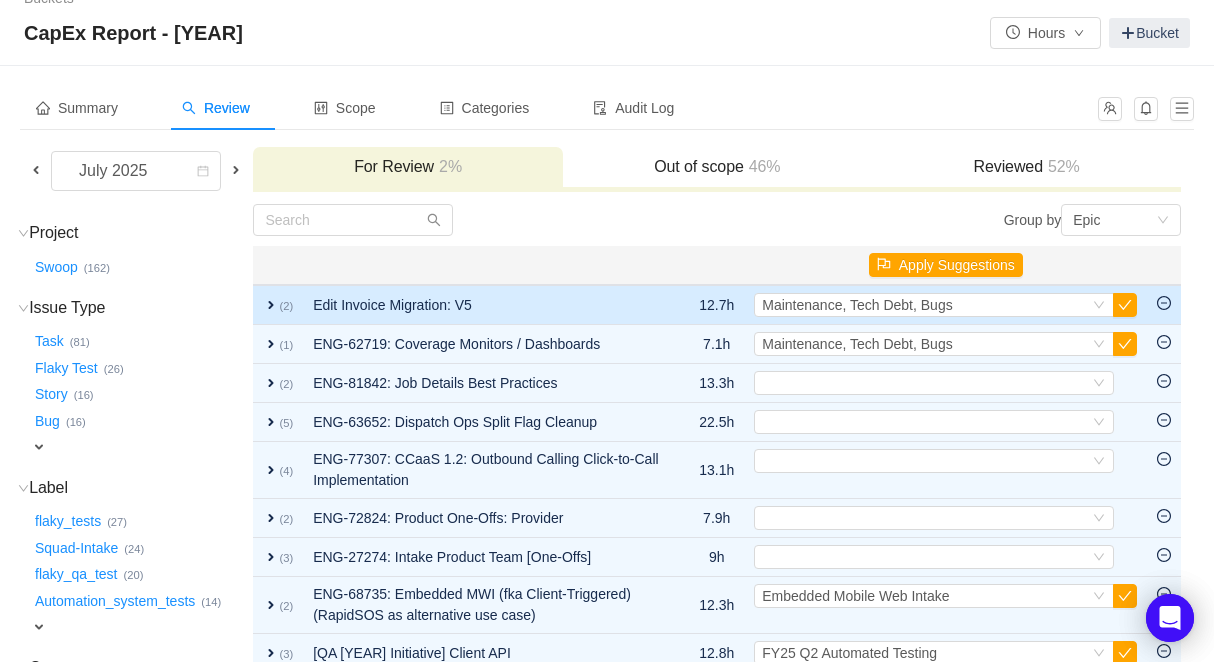 click on "expand" at bounding box center (271, 305) 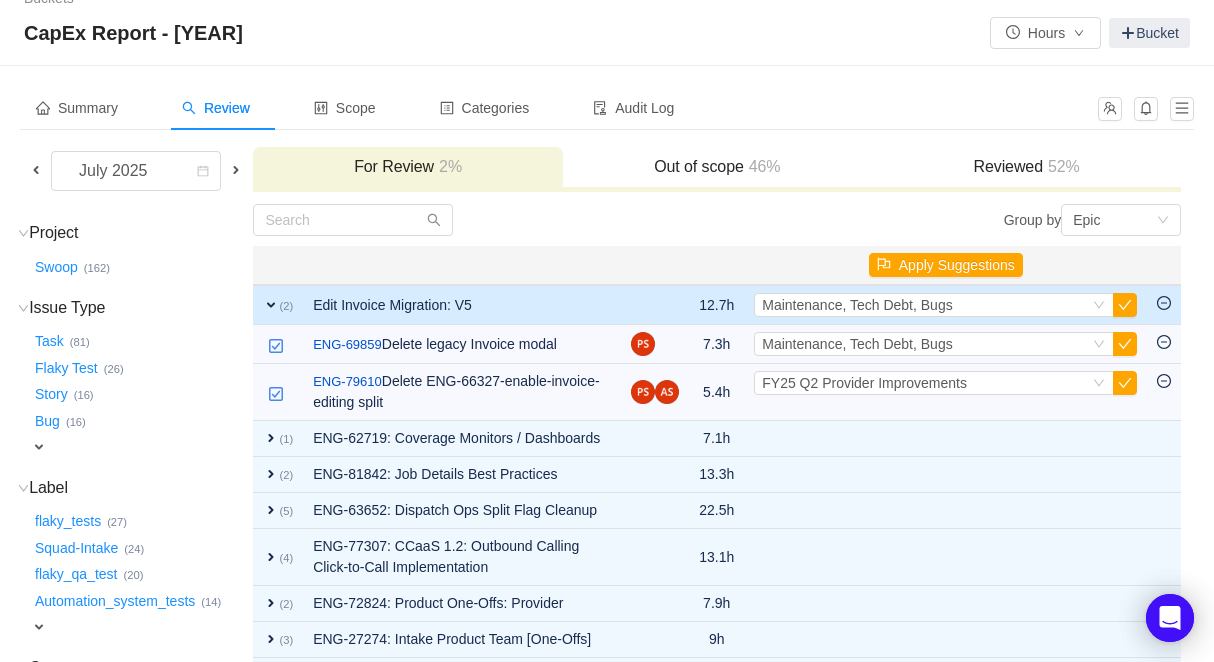 click on "expand" at bounding box center (271, 305) 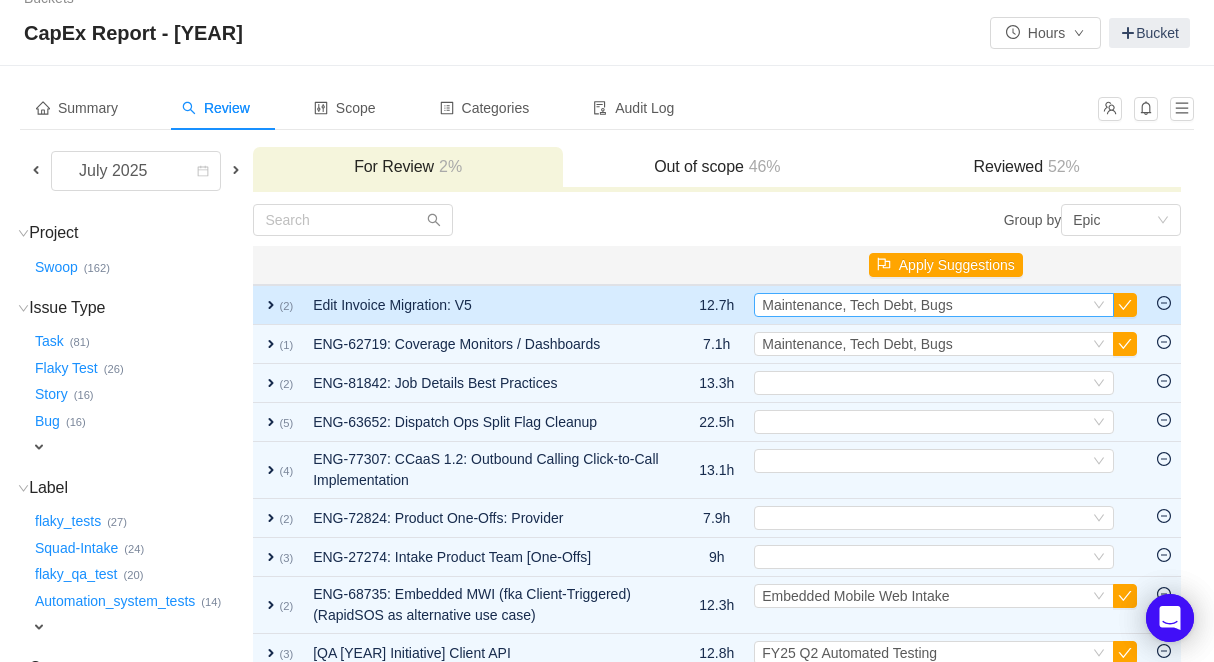 click on "Maintenance, Tech Debt, Bugs" at bounding box center [857, 305] 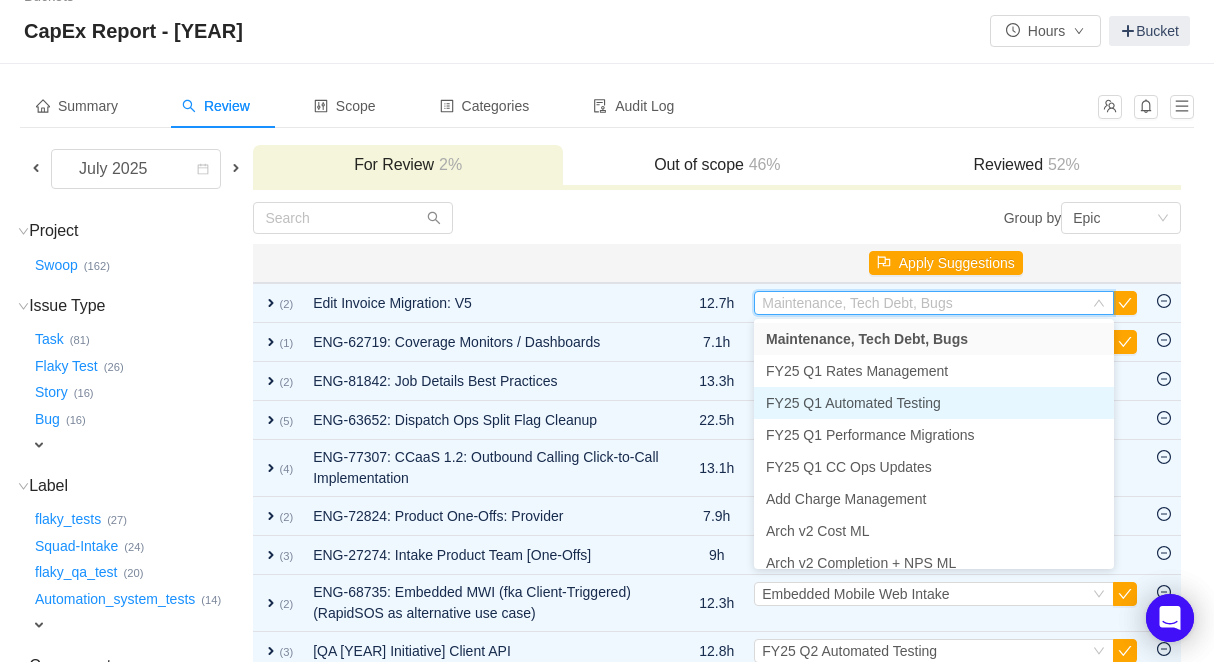 scroll, scrollTop: 28, scrollLeft: 0, axis: vertical 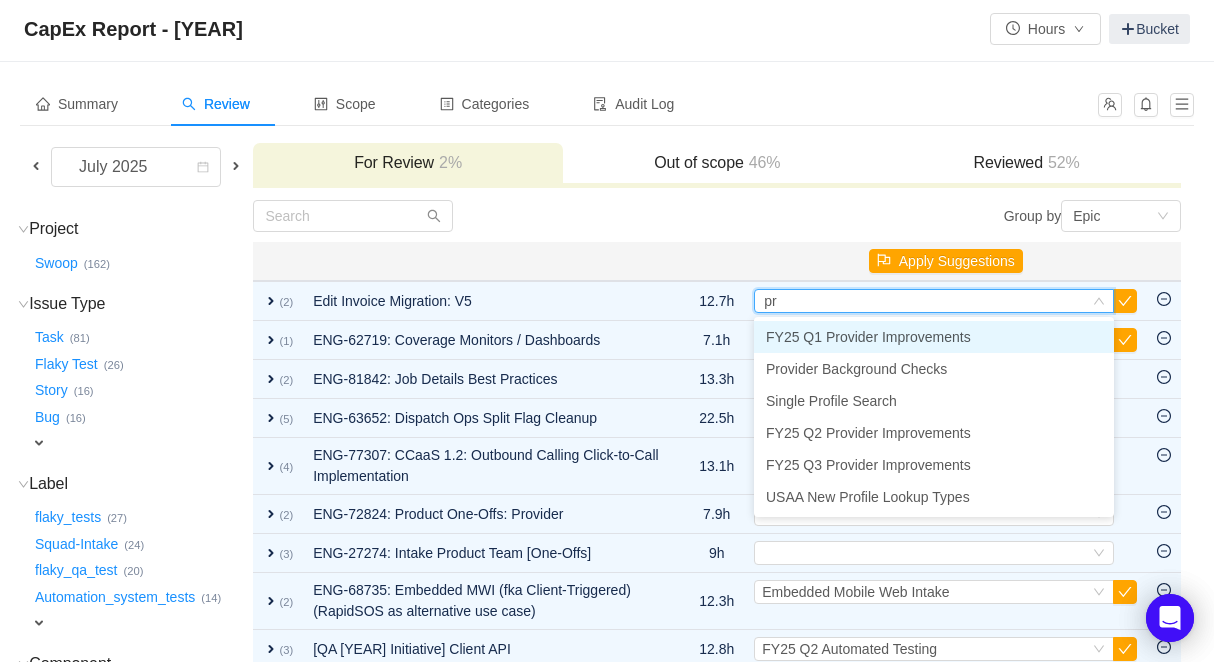 type on "pro" 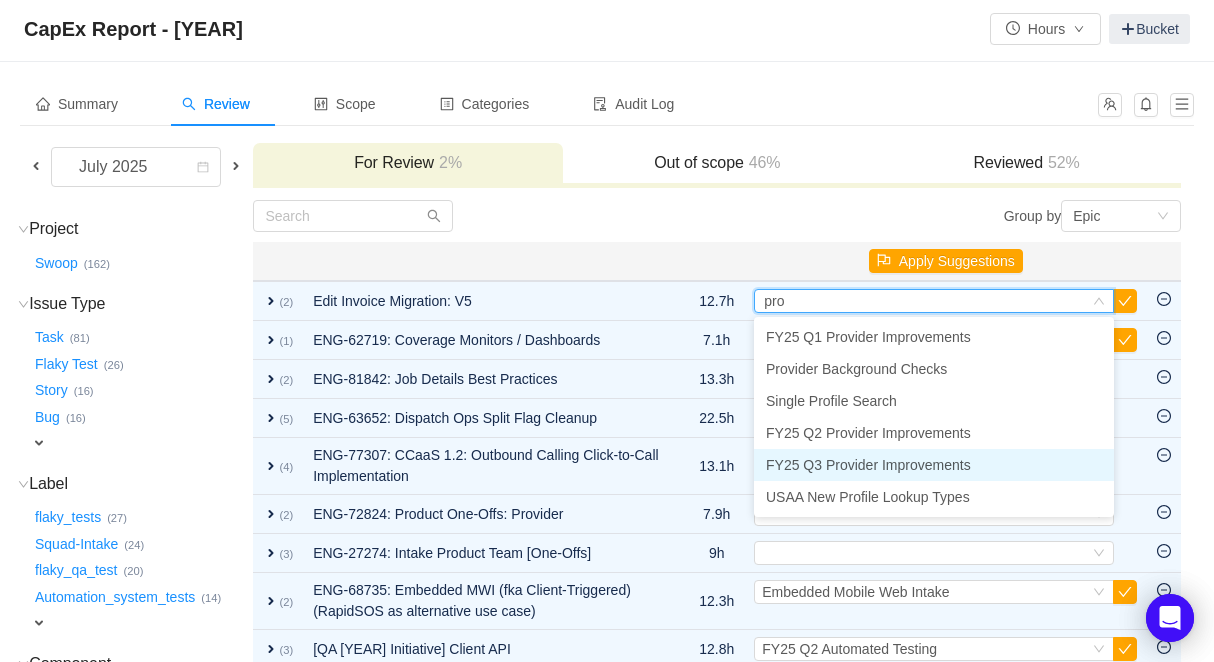 click on "FY25 Q3 Provider Improvements" at bounding box center [868, 465] 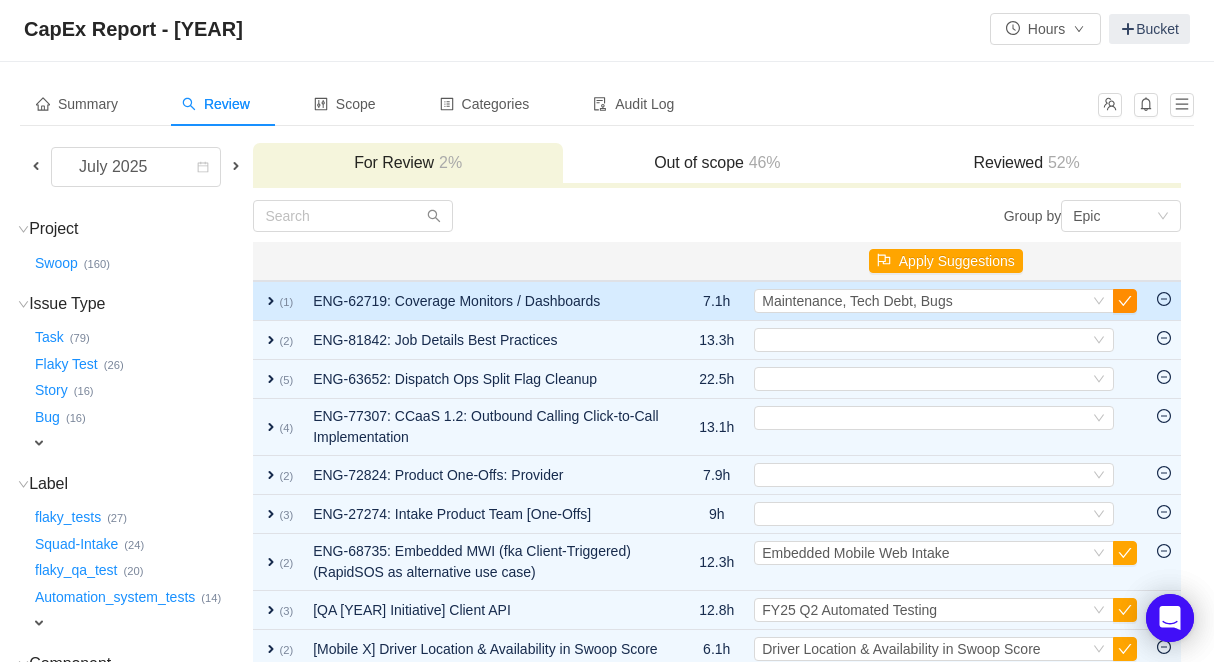 click at bounding box center (1125, 301) 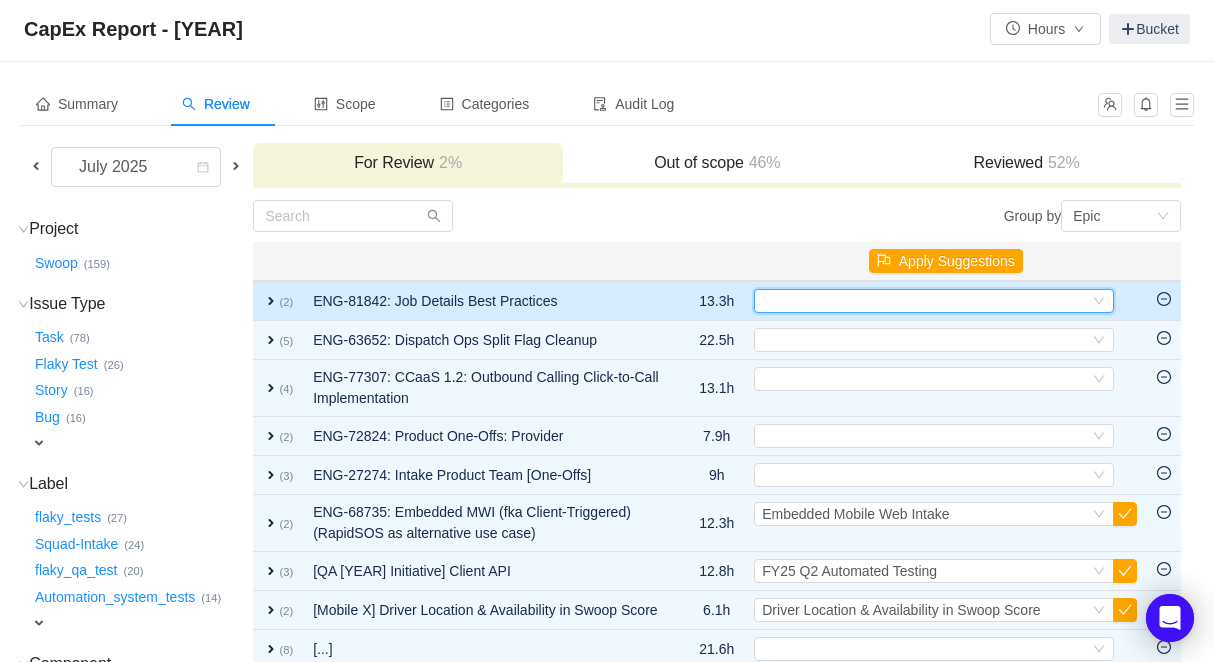 click on "Select" at bounding box center (925, 301) 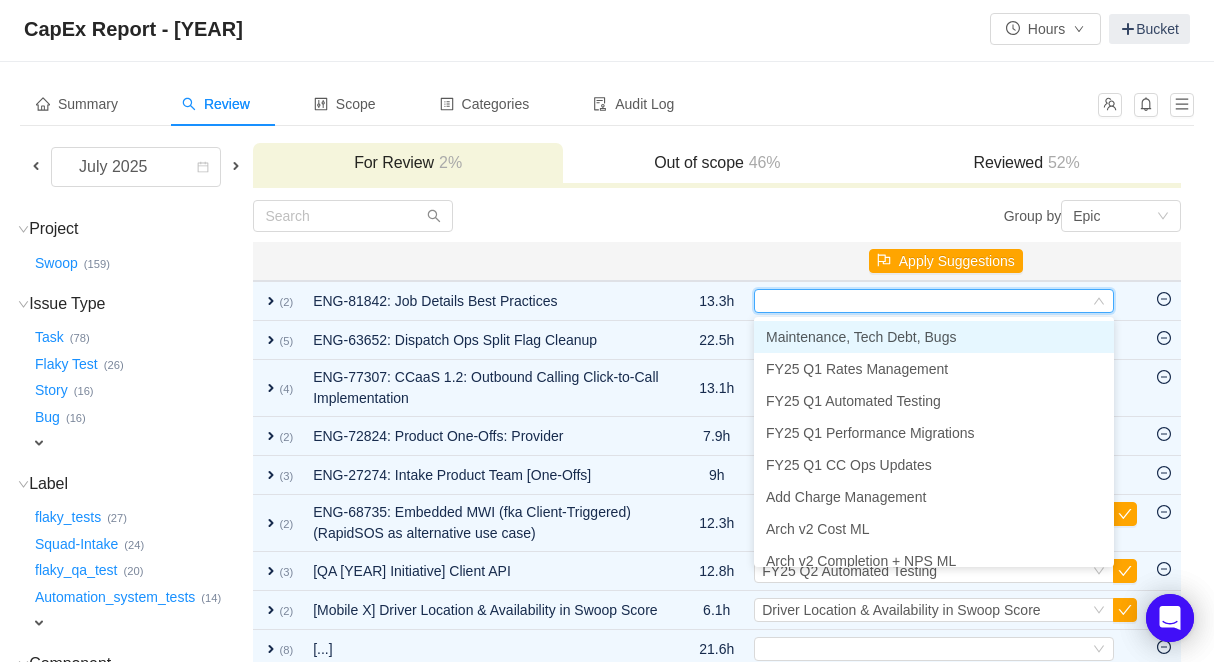 click at bounding box center [486, 261] 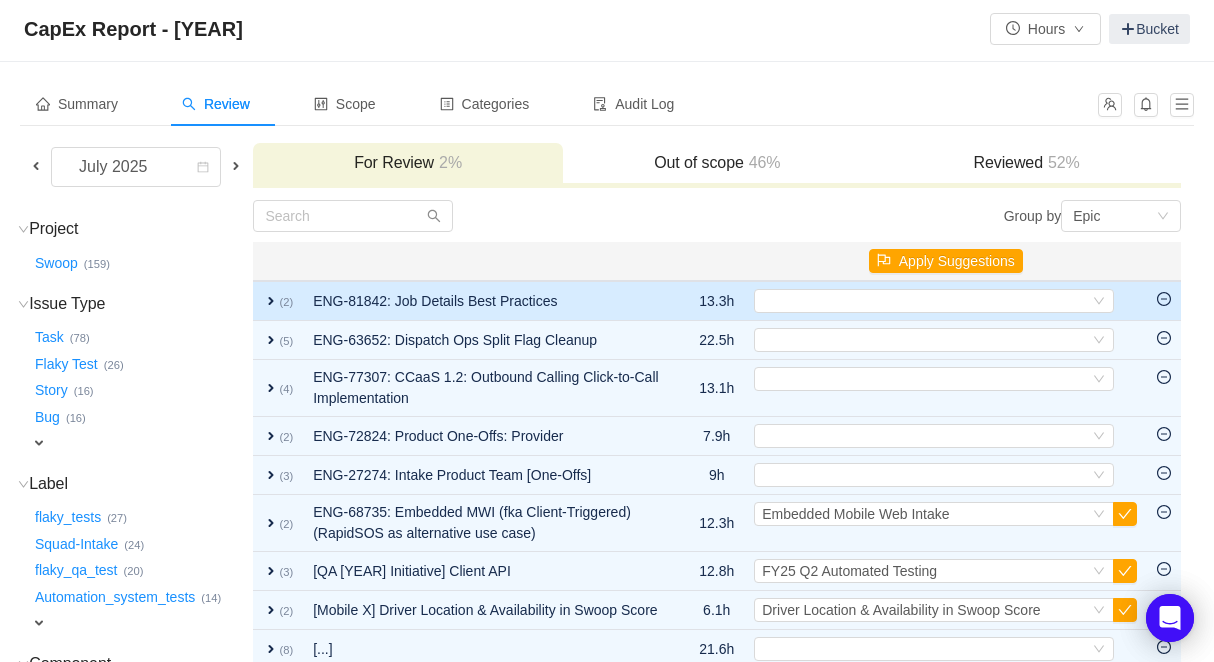 click on "expand" at bounding box center (271, 301) 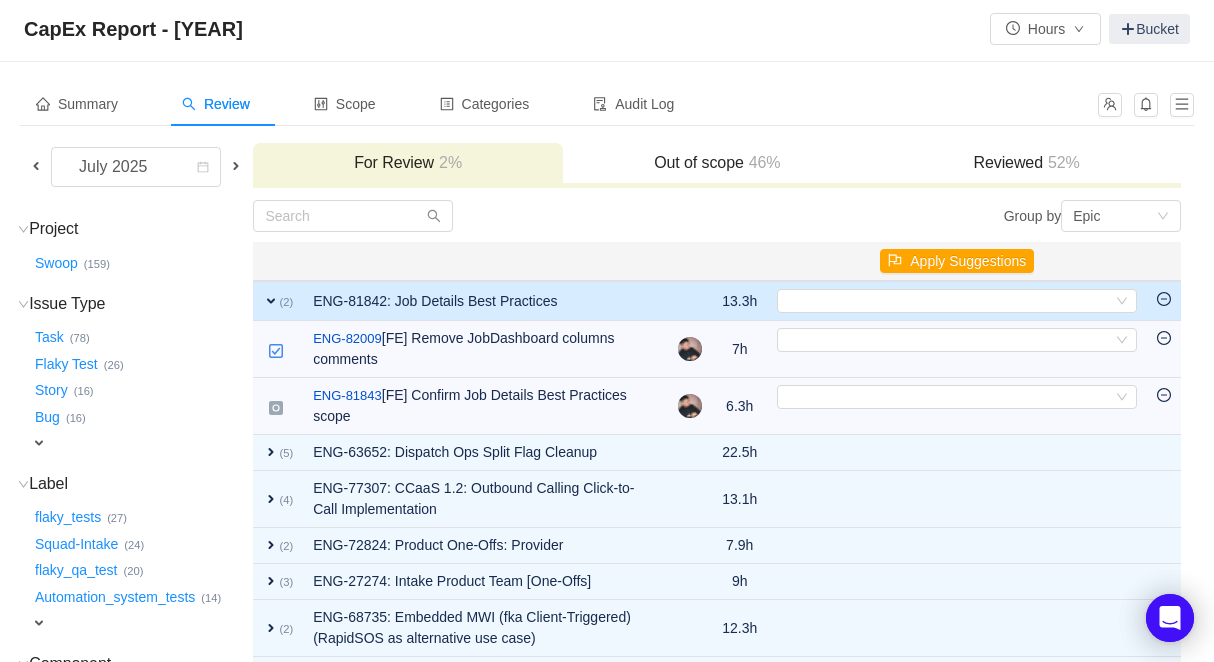 click on "expand" at bounding box center [271, 301] 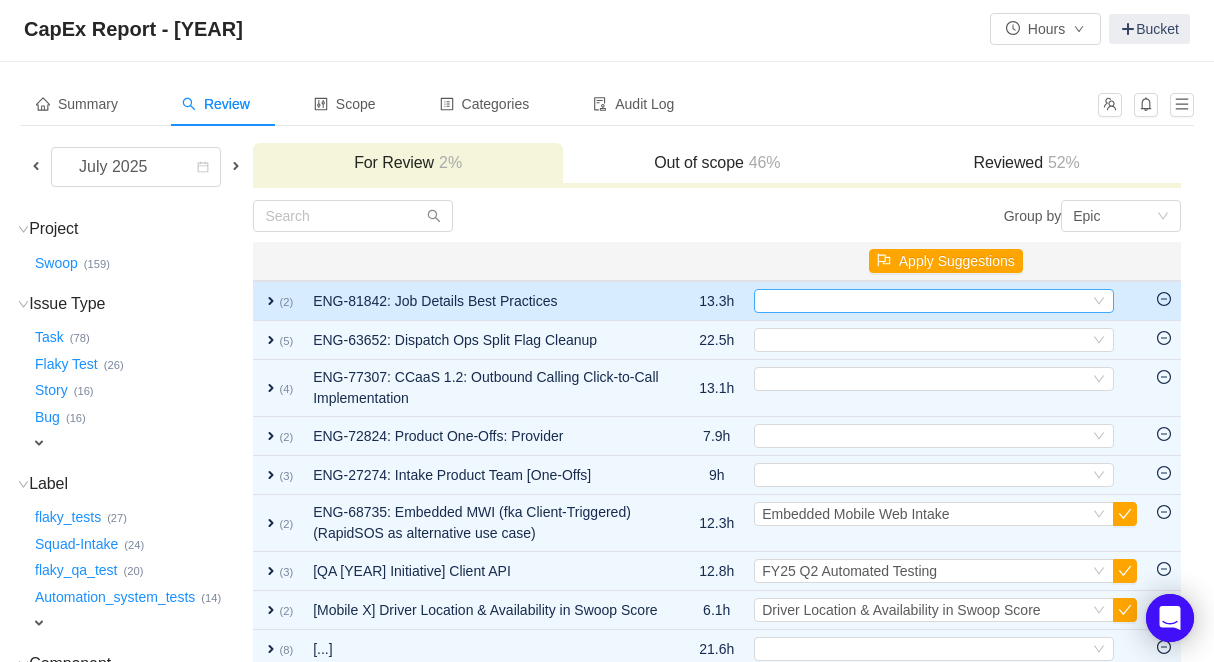 click on "Select" at bounding box center [925, 301] 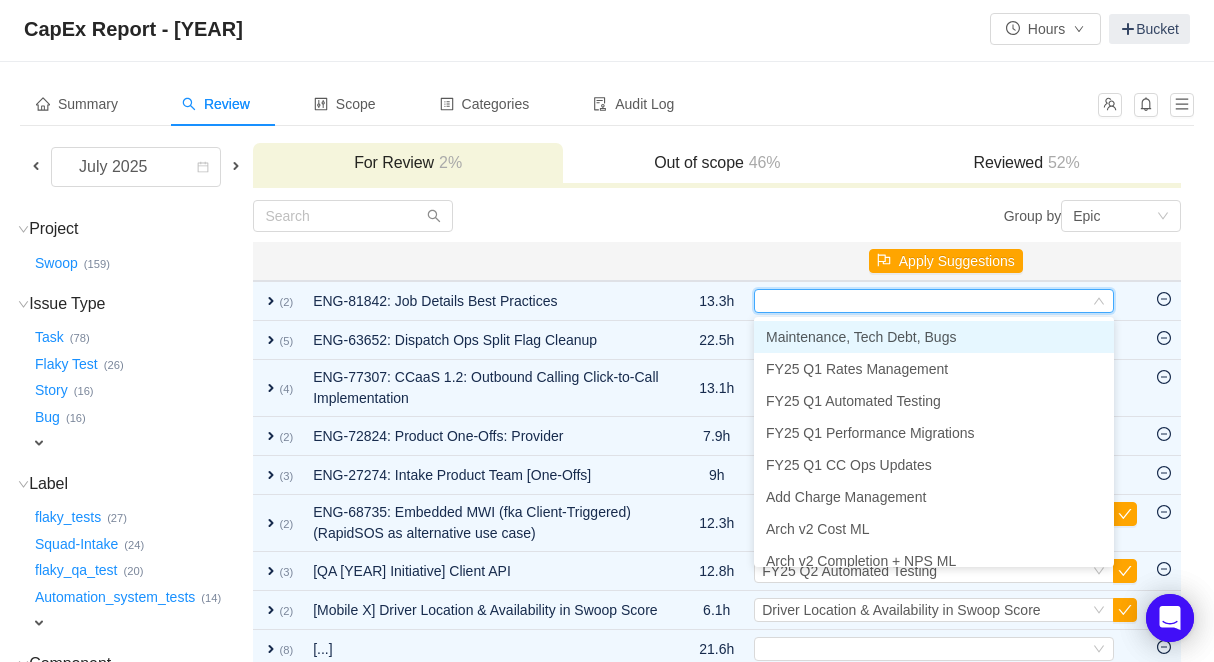 click on "Maintenance, Tech Debt, Bugs" at bounding box center [861, 337] 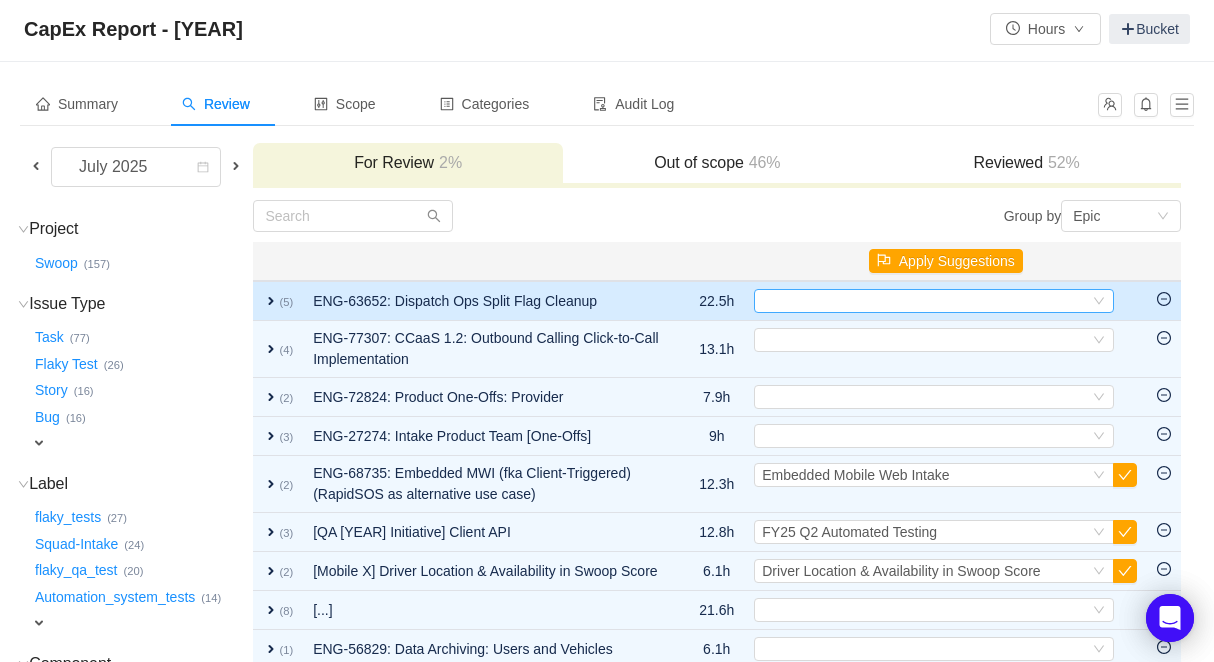 click on "Select" at bounding box center (934, 301) 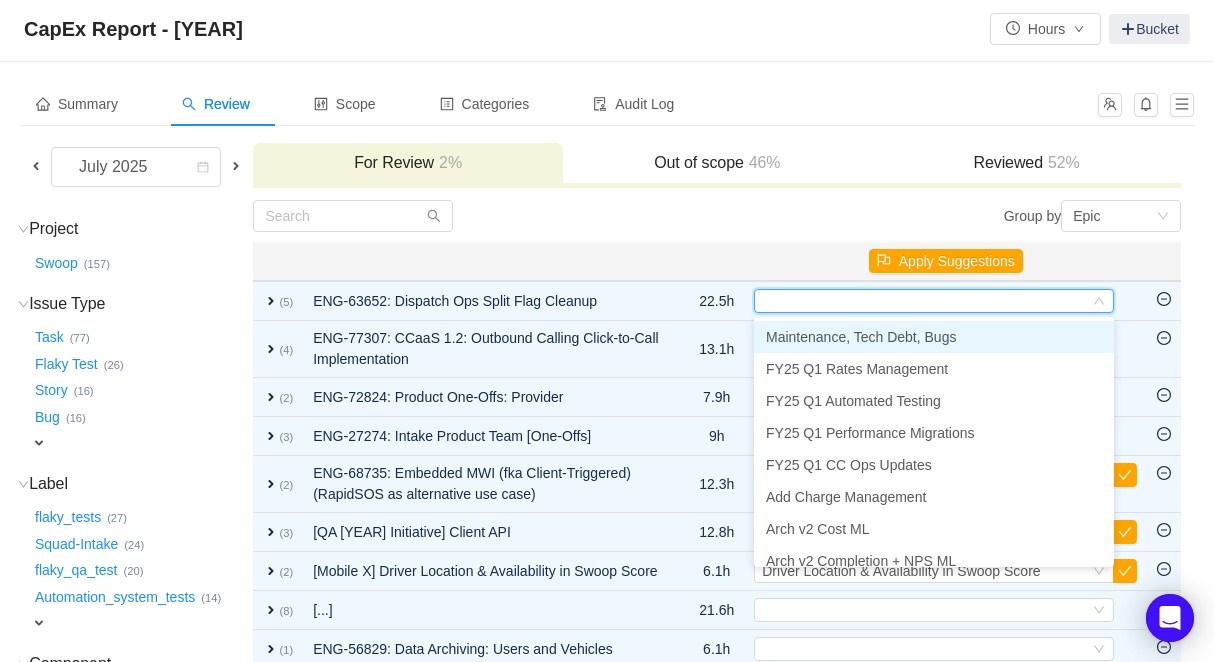 click on "Maintenance, Tech Debt, Bugs" at bounding box center (861, 337) 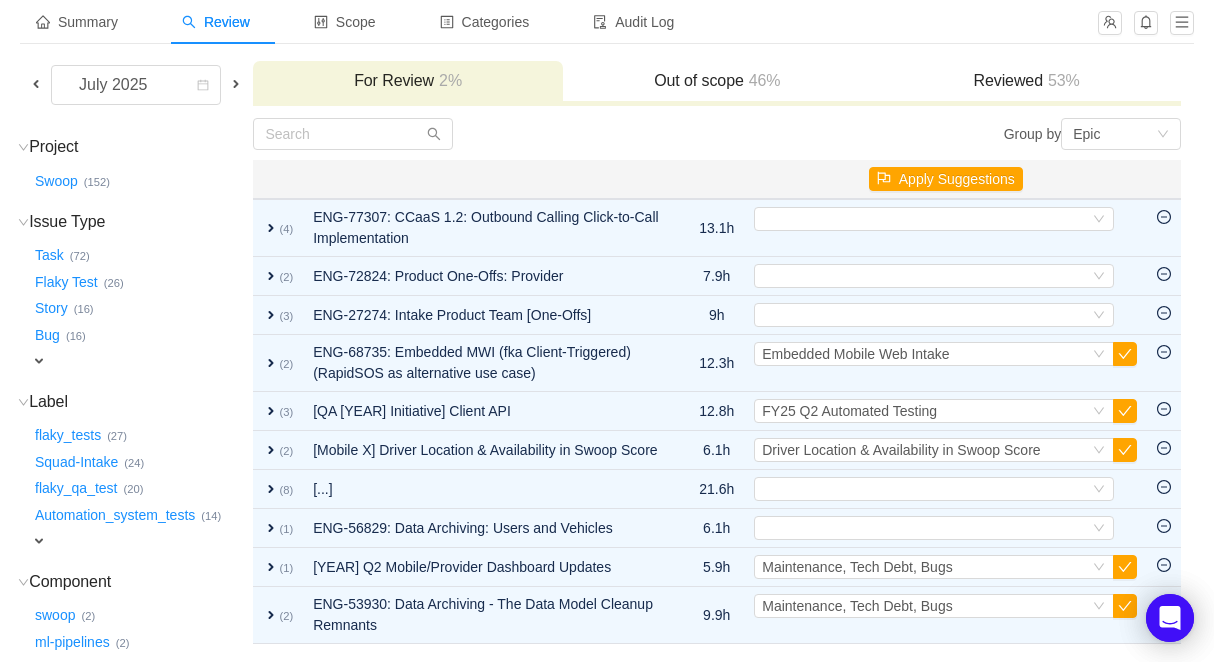 scroll, scrollTop: 112, scrollLeft: 0, axis: vertical 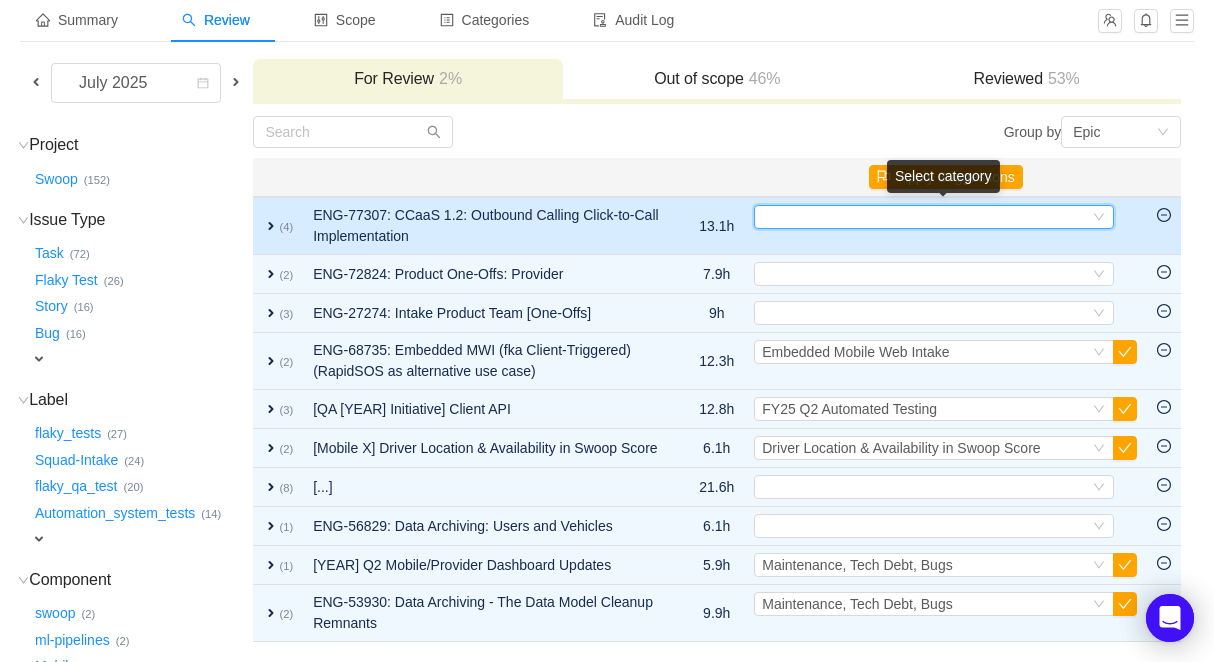 click on "Select" at bounding box center (925, 217) 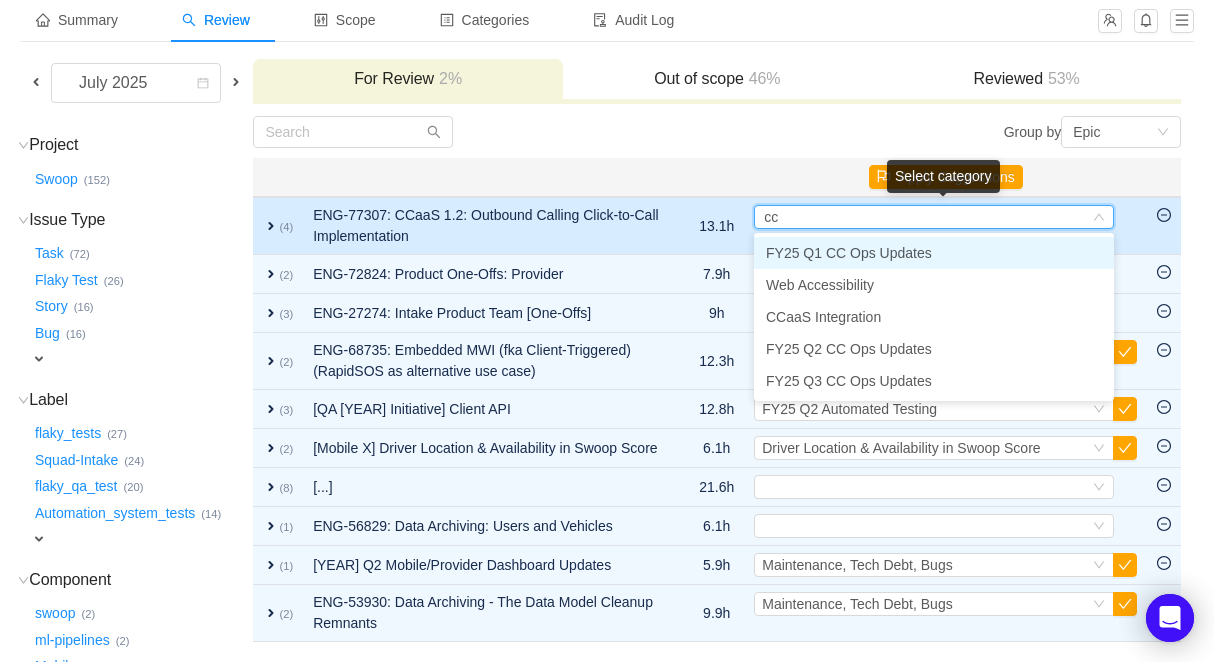 type on "cca" 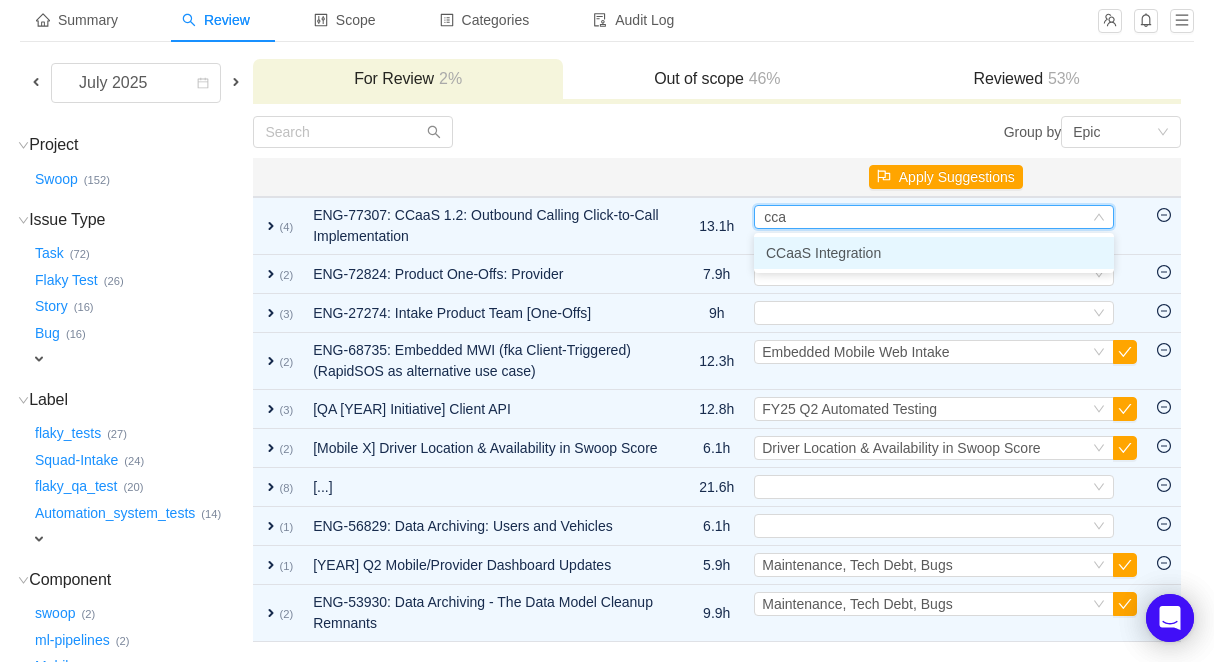 click on "CCaaS Integration" at bounding box center [823, 253] 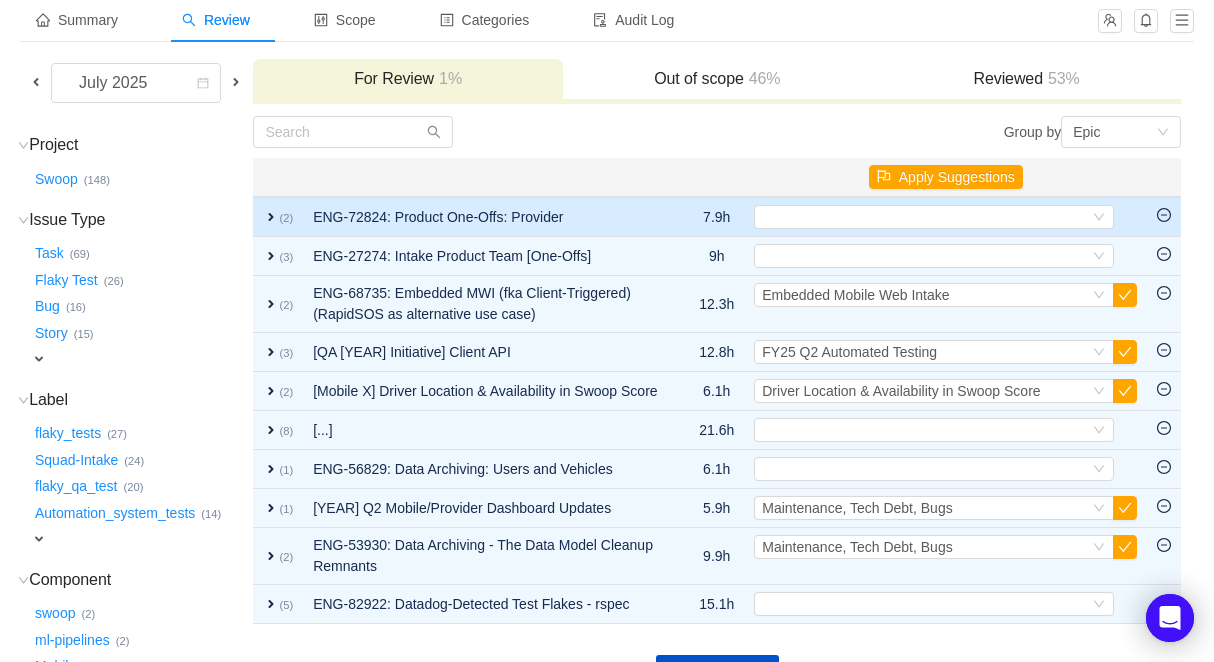 click on "expand" at bounding box center (271, 217) 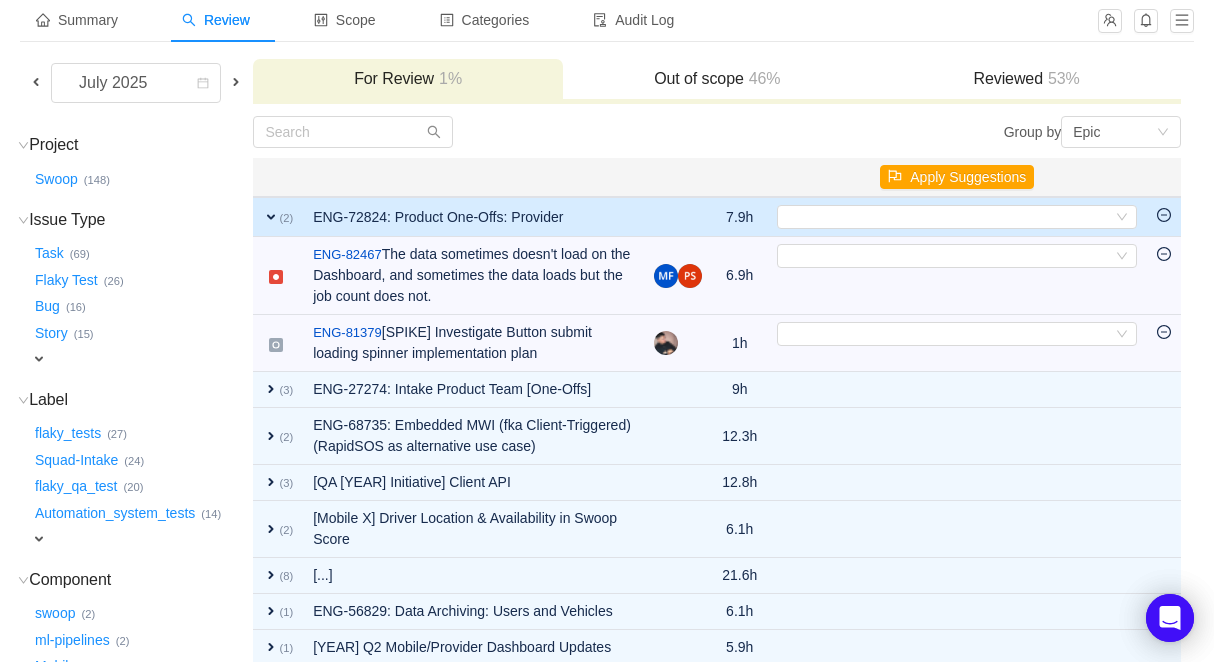 click on "expand" at bounding box center (271, 217) 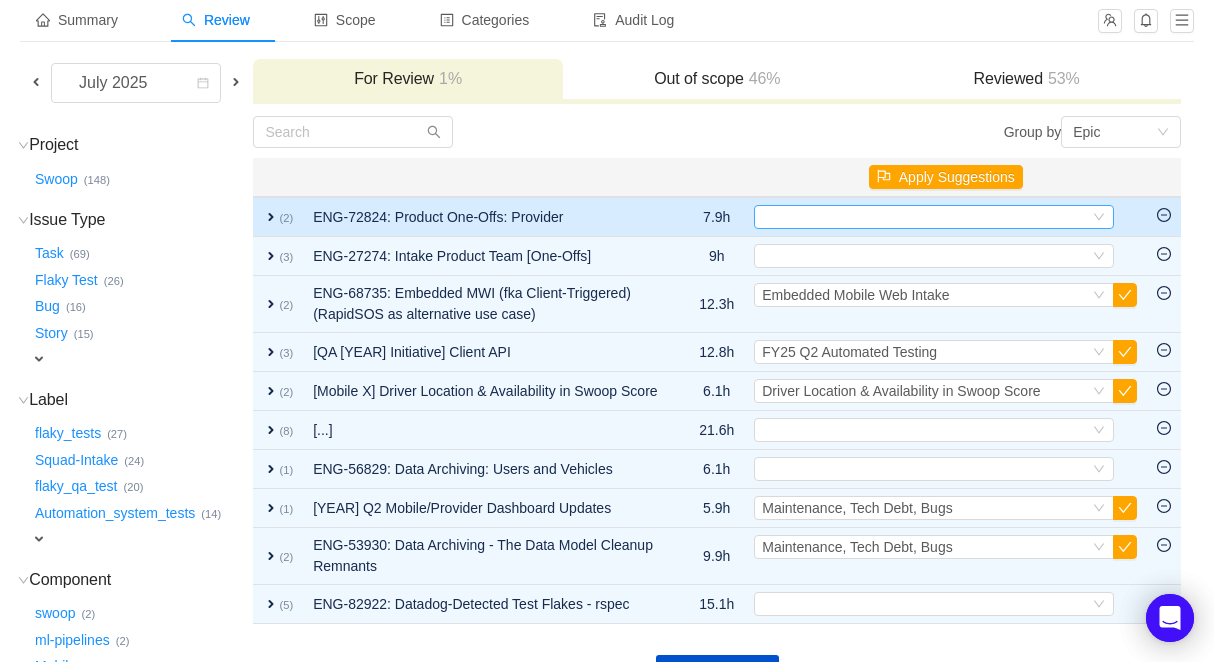 click on "Select" at bounding box center [925, 217] 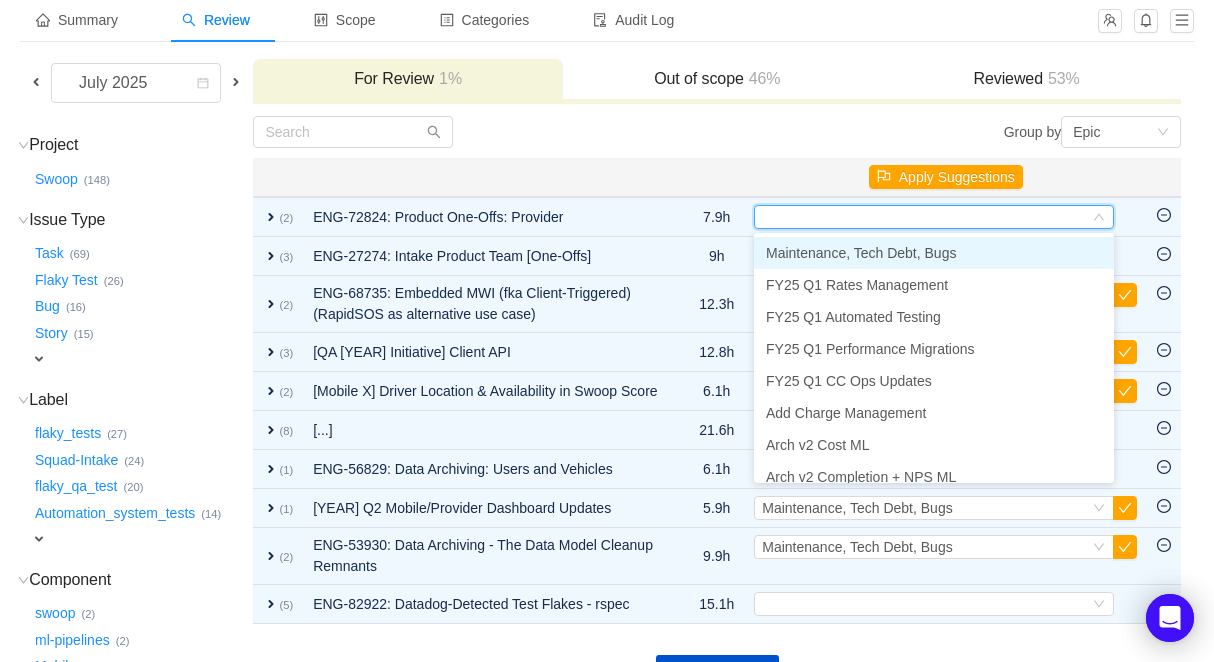 click on "Maintenance, Tech Debt, Bugs" at bounding box center (861, 253) 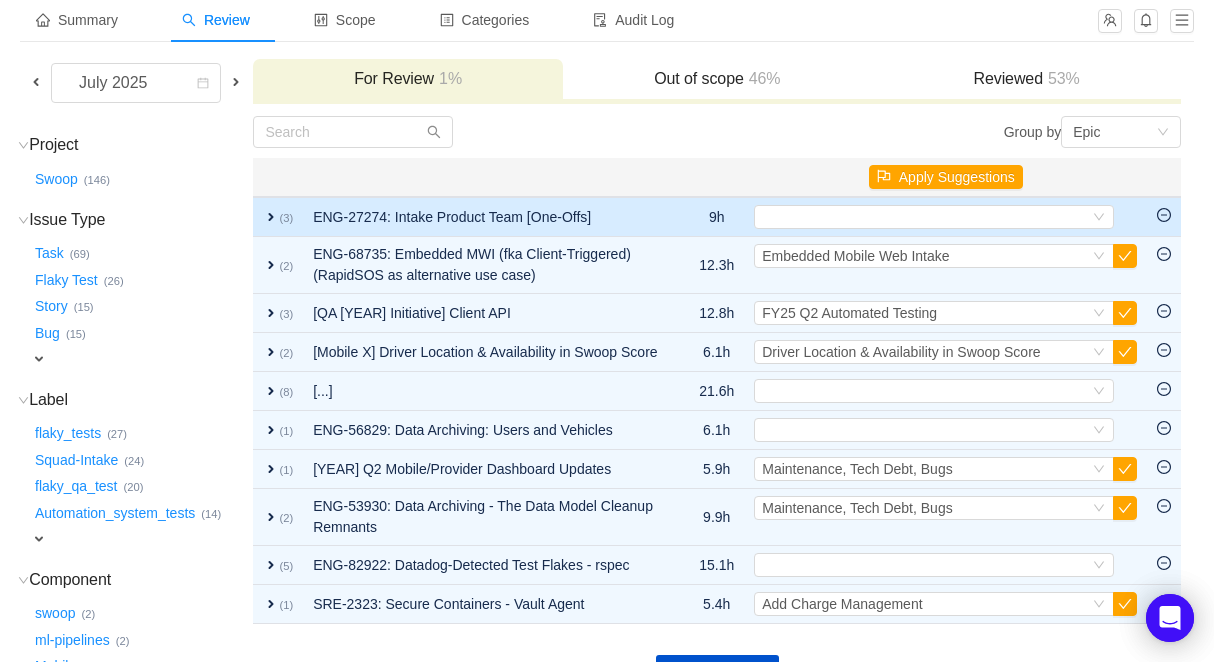 click on "expand" at bounding box center (271, 217) 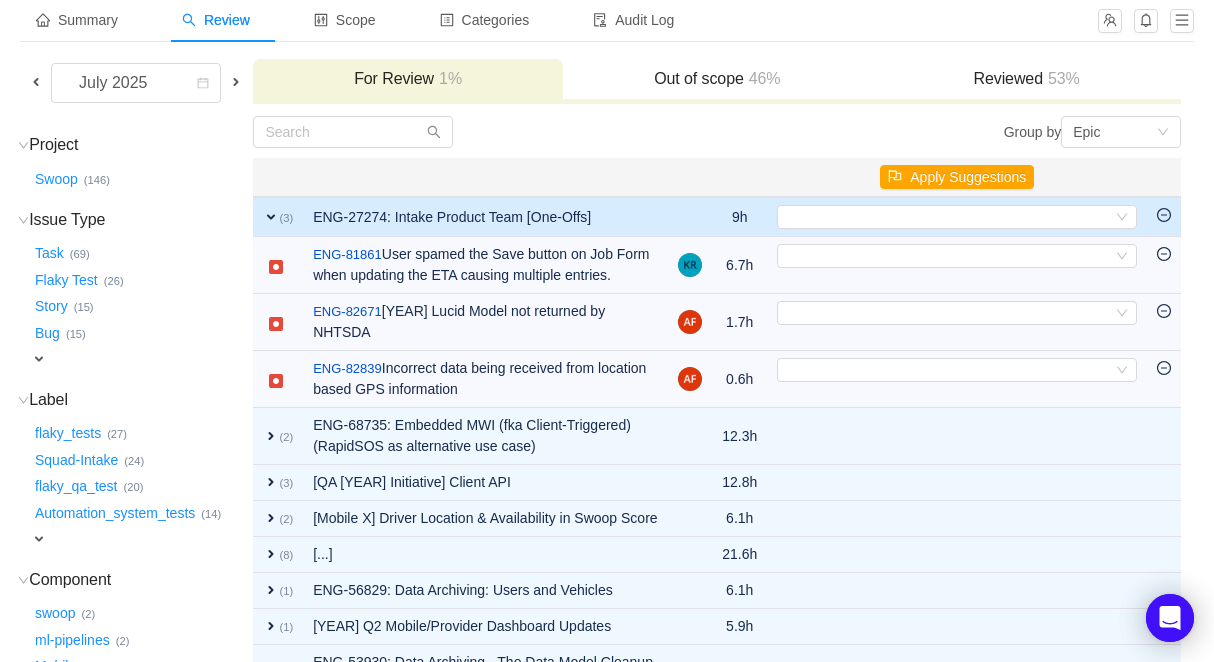 click on "expand" at bounding box center [271, 217] 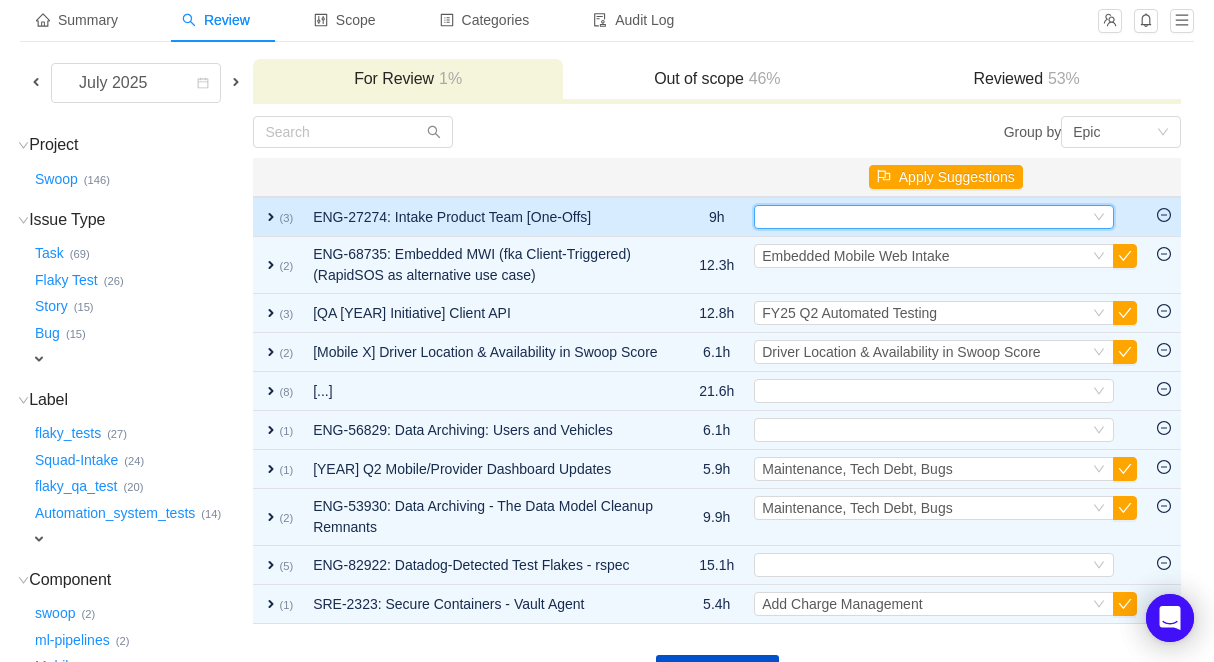 click on "Select" at bounding box center (925, 217) 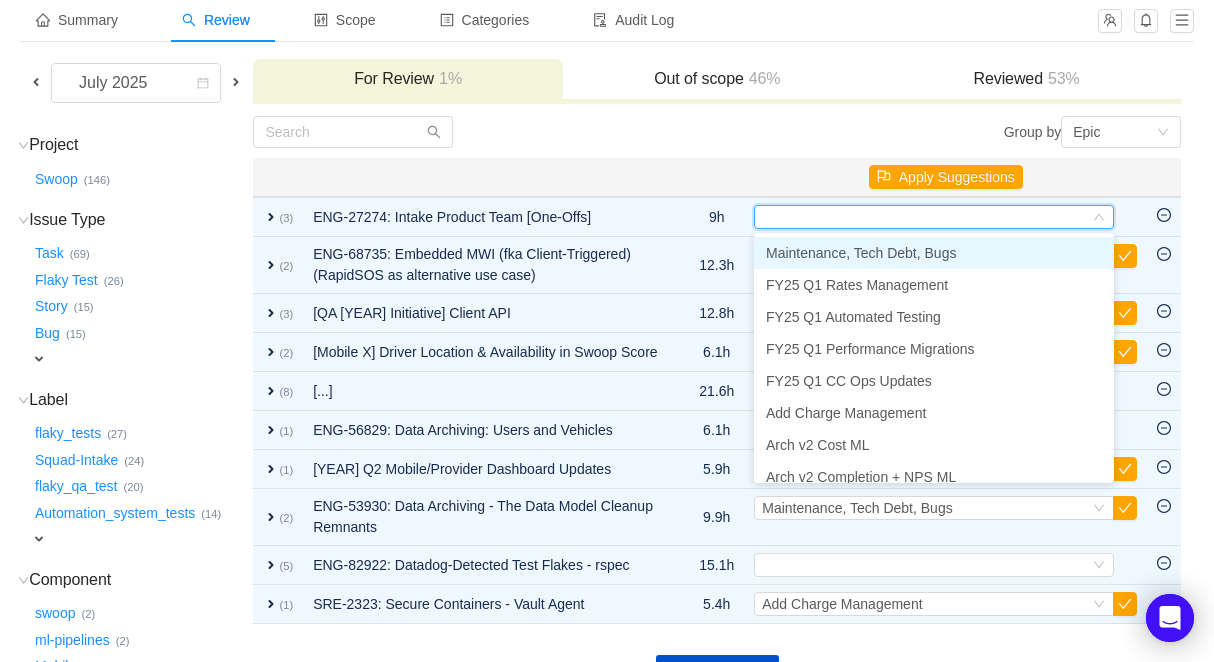 click on "Maintenance, Tech Debt, Bugs" at bounding box center (861, 253) 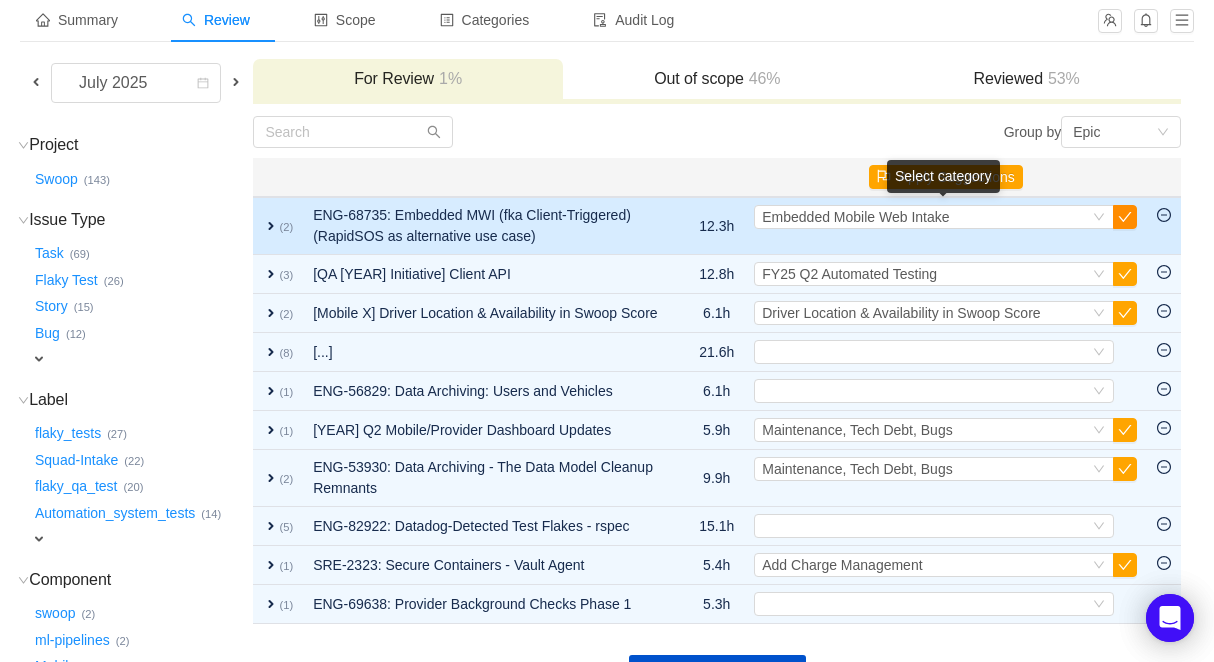 click at bounding box center [1125, 217] 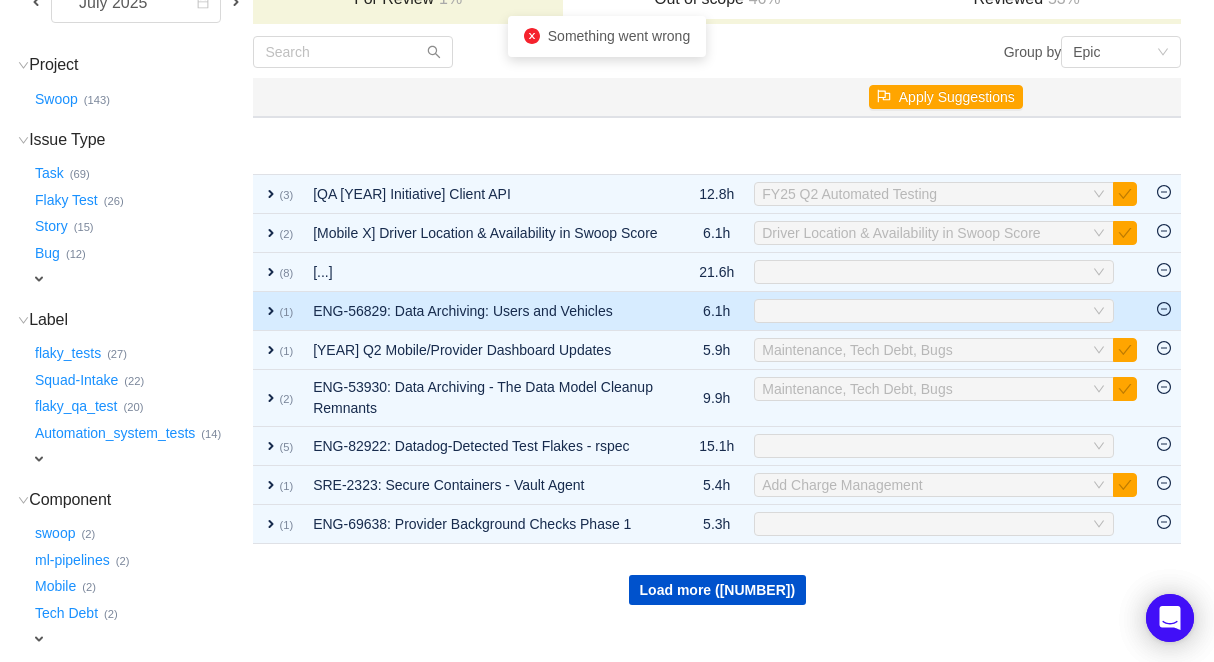 scroll, scrollTop: 185, scrollLeft: 0, axis: vertical 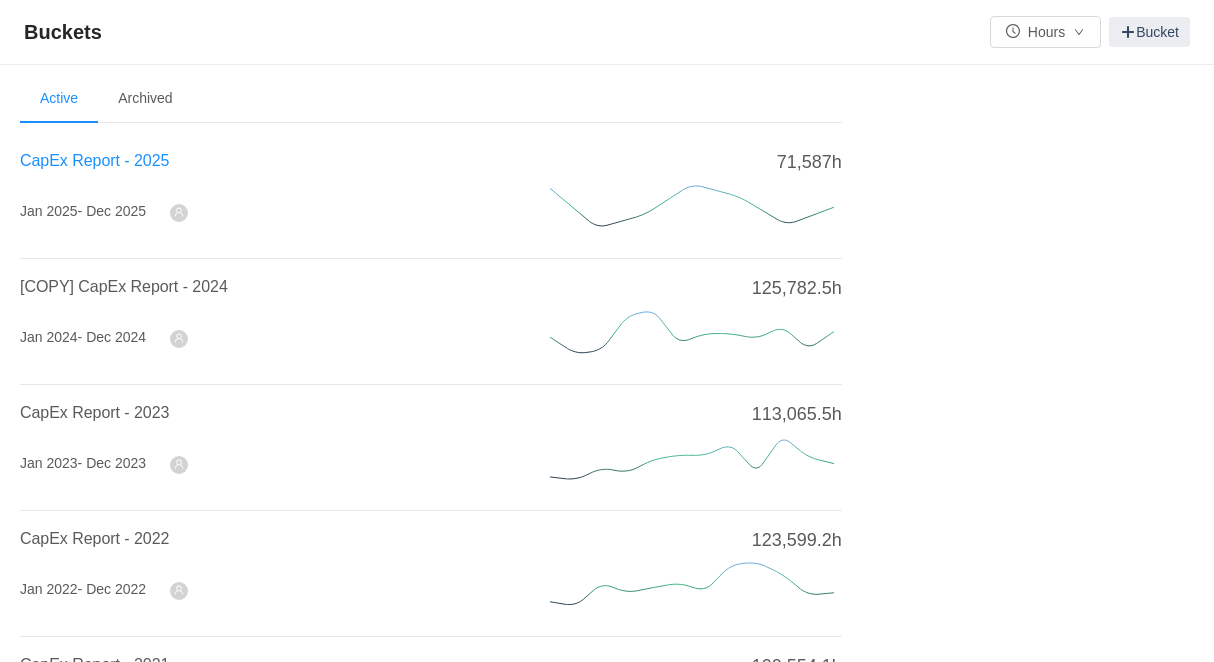 click on "CapEx Report - 2025" at bounding box center (94, 160) 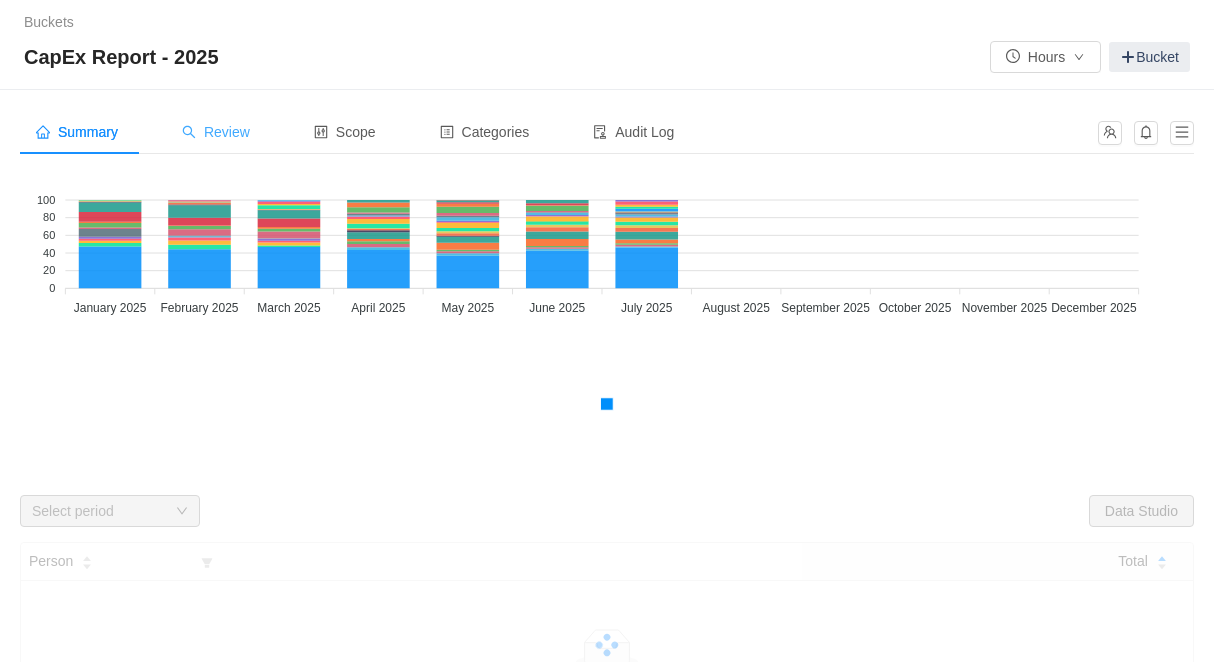 click on "Review" at bounding box center [216, 132] 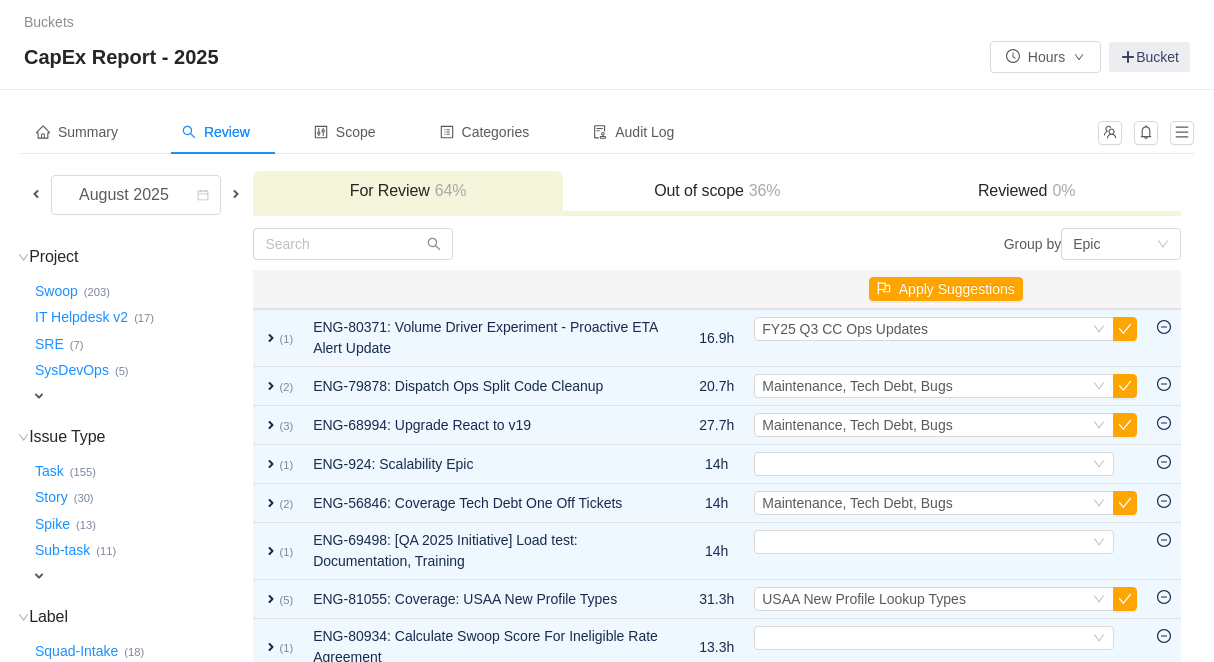 click at bounding box center [36, 194] 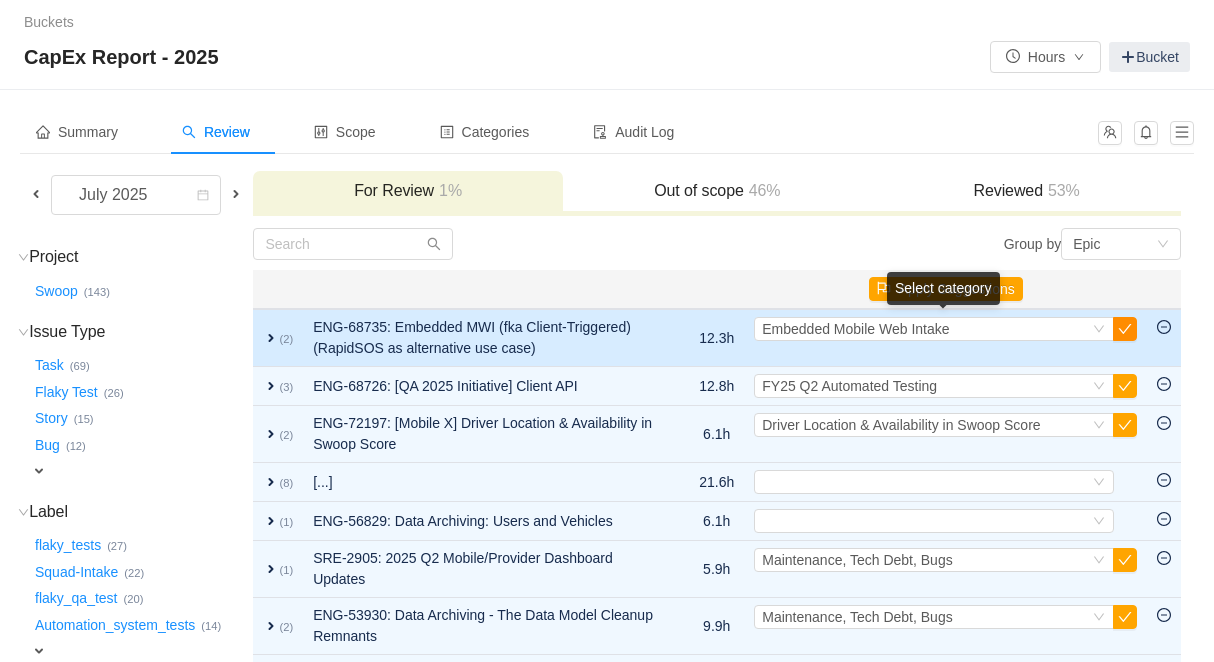click at bounding box center (1125, 329) 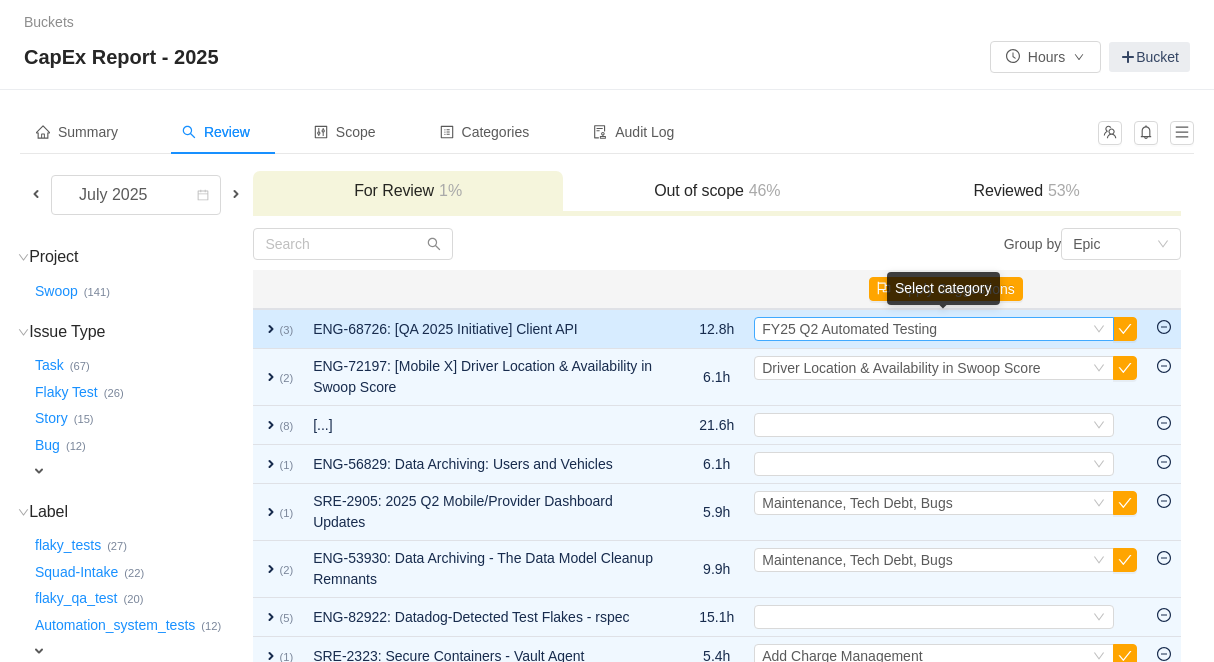 click on "FY25 Q2 Automated Testing" at bounding box center [849, 329] 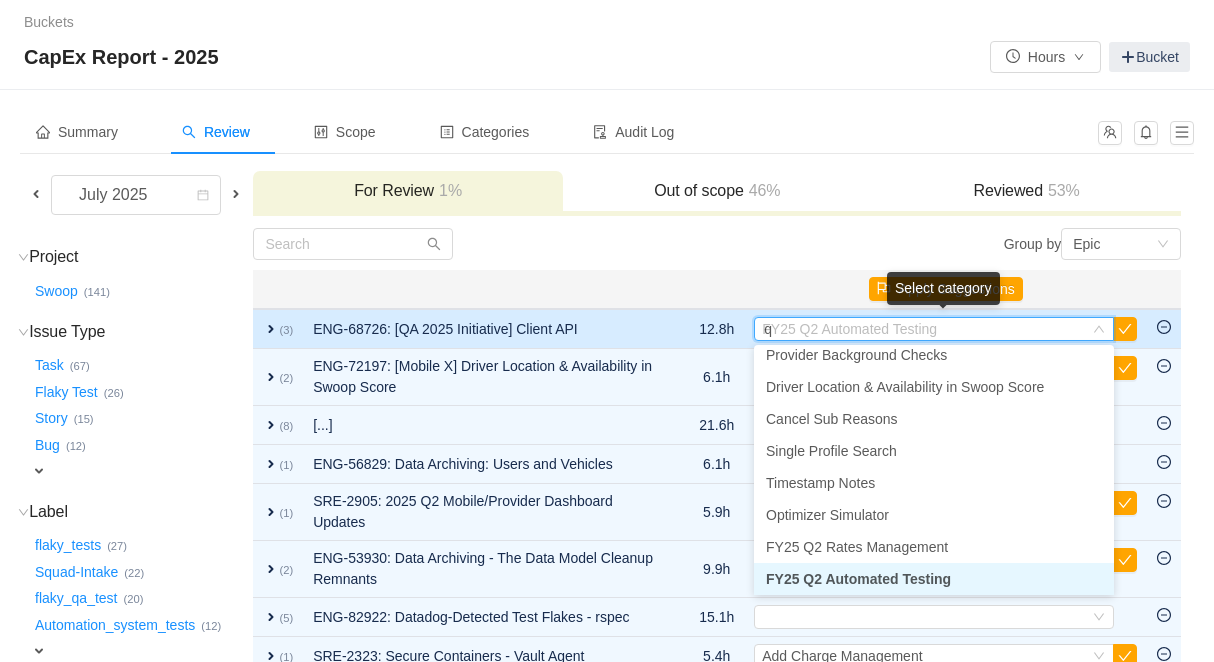 scroll, scrollTop: 4, scrollLeft: 0, axis: vertical 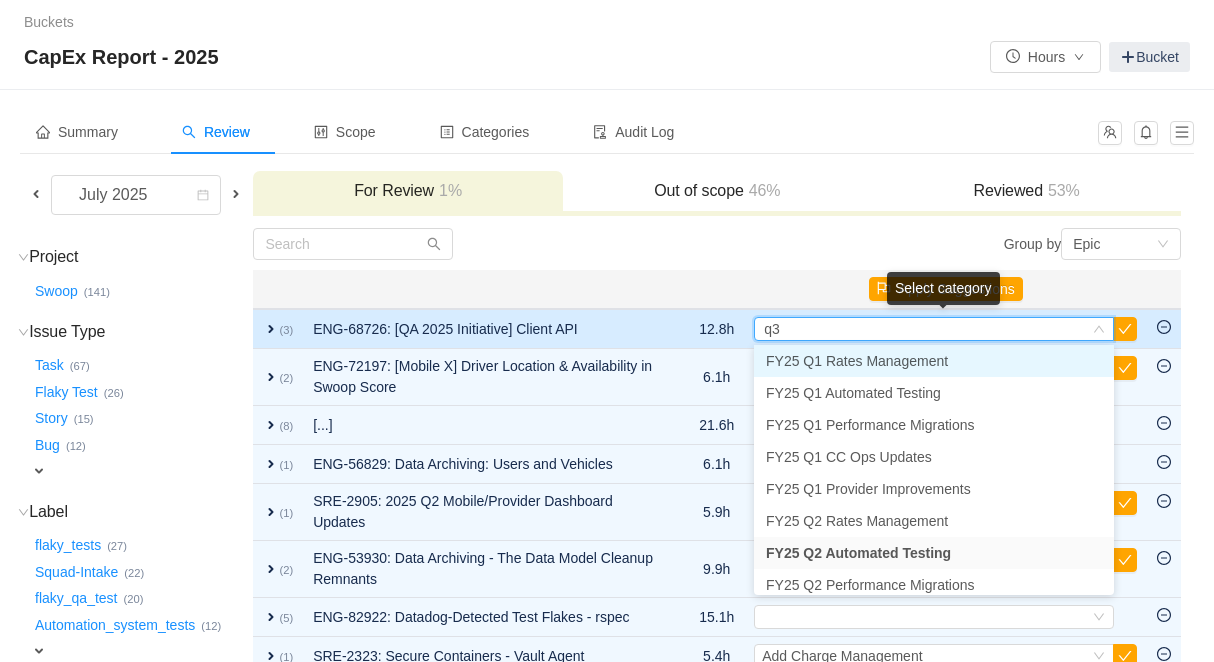 type on "q3" 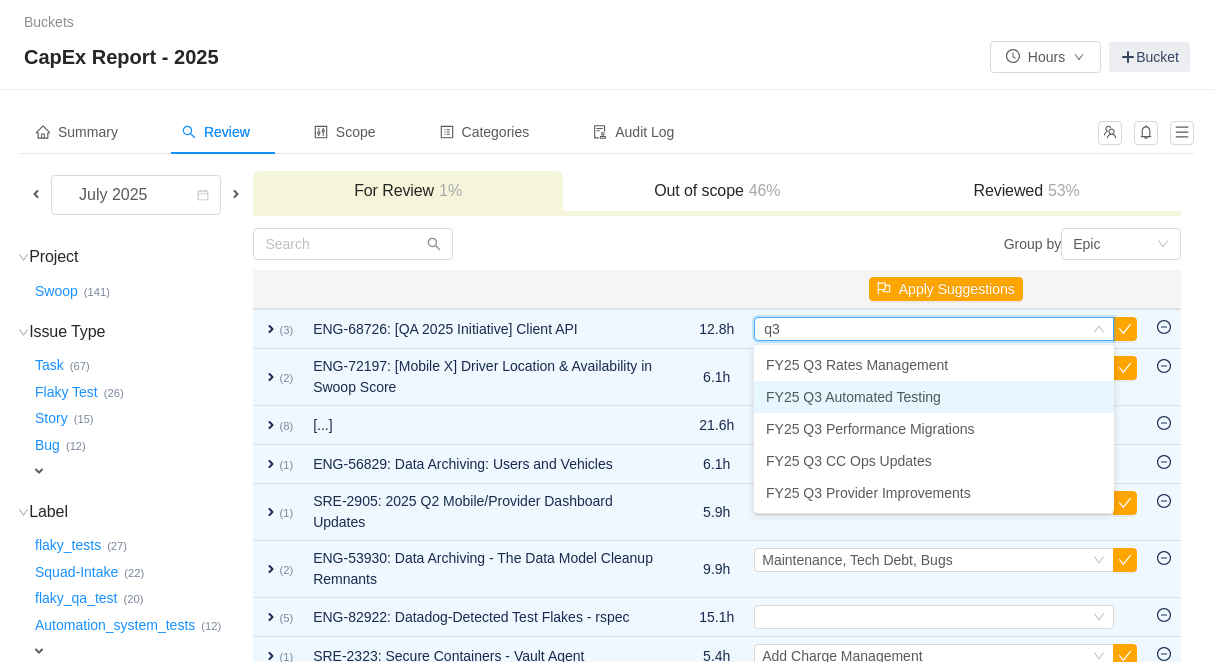 click on "FY25 Q3 Automated Testing" at bounding box center (853, 397) 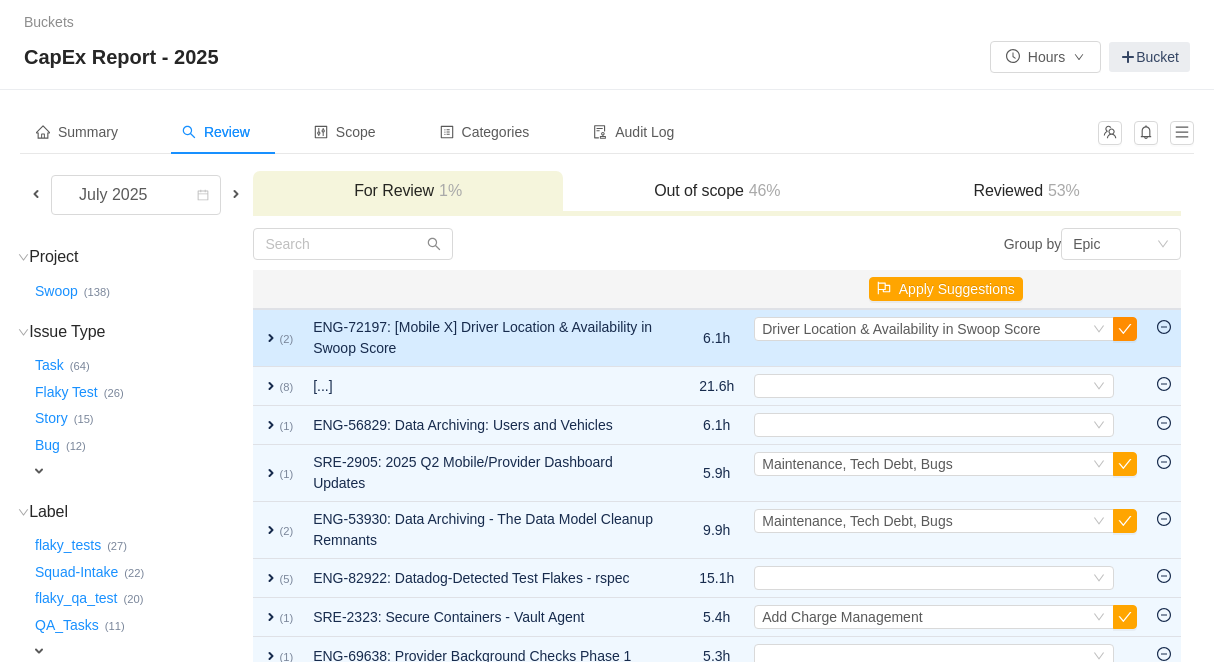 click at bounding box center (1125, 329) 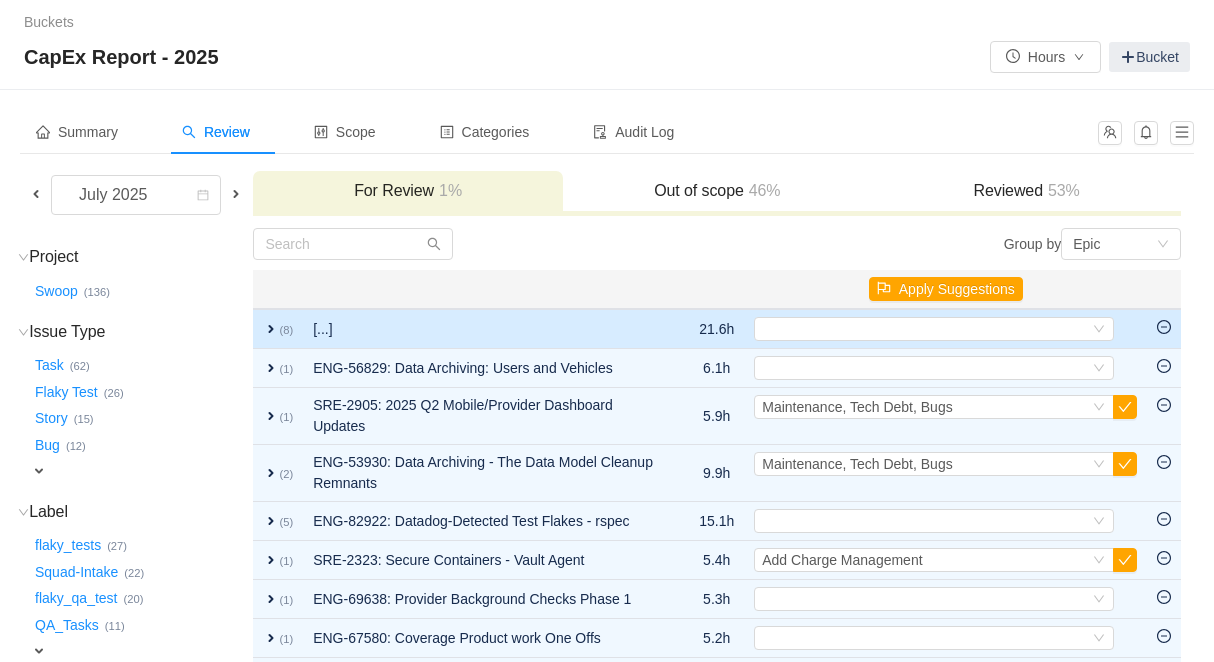 click on "expand" at bounding box center [271, 329] 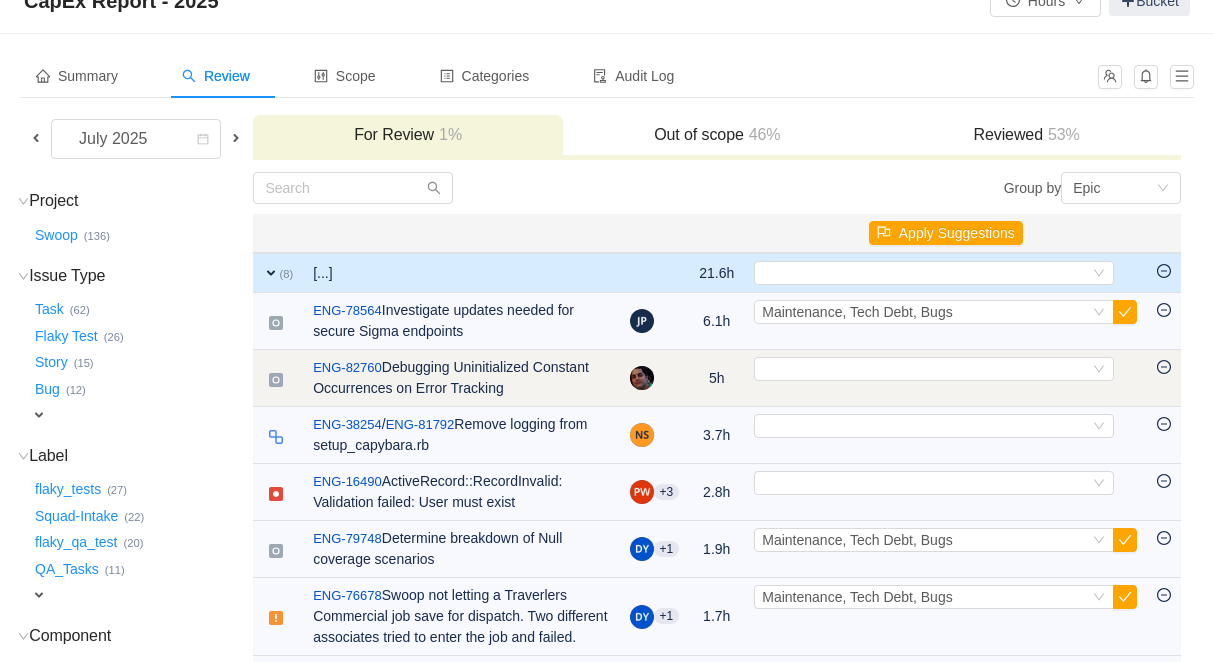 scroll, scrollTop: 0, scrollLeft: 0, axis: both 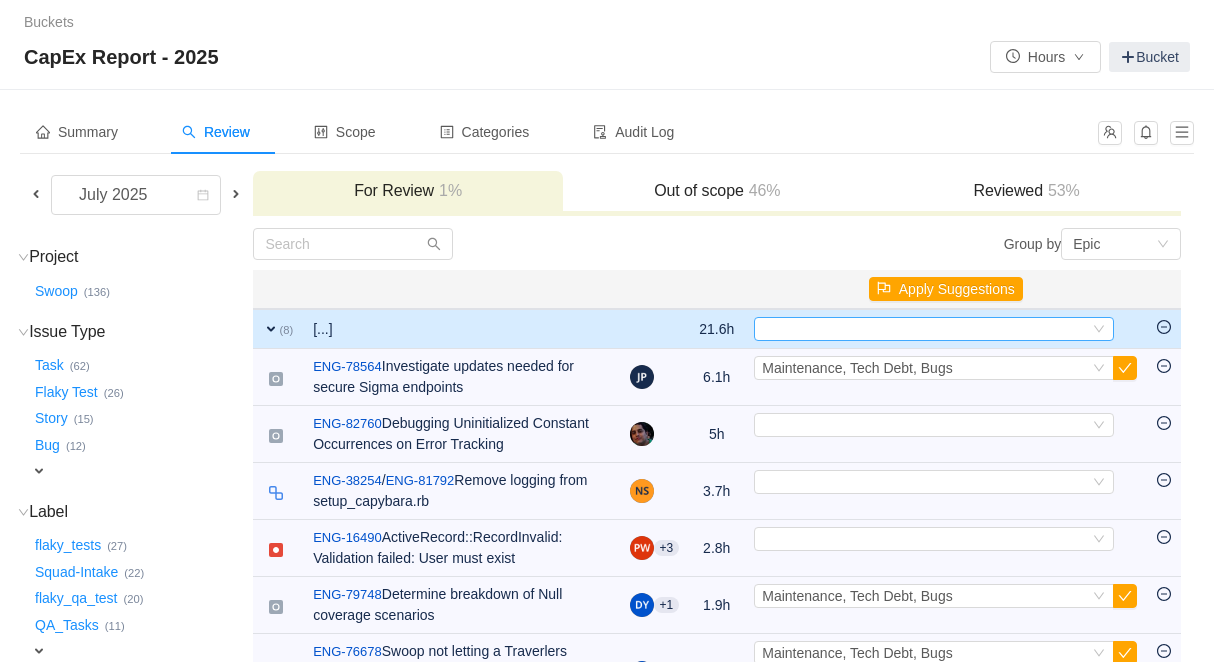 click on "Select" at bounding box center [925, 329] 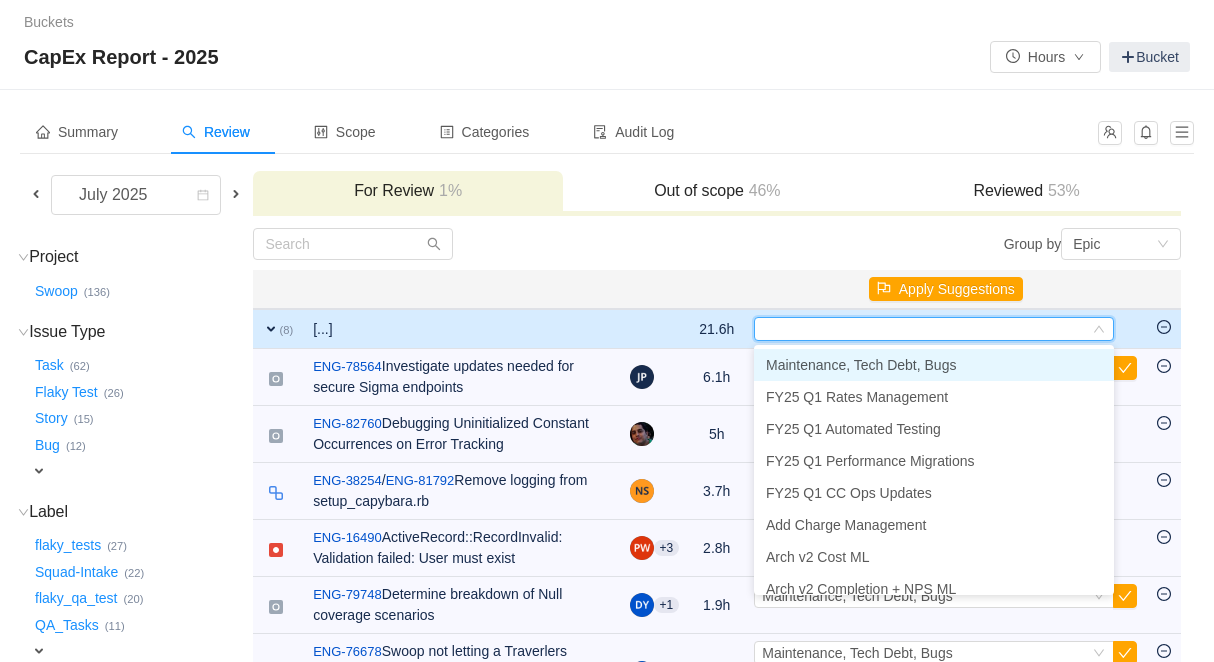 click on "Maintenance, Tech Debt, Bugs" at bounding box center (861, 365) 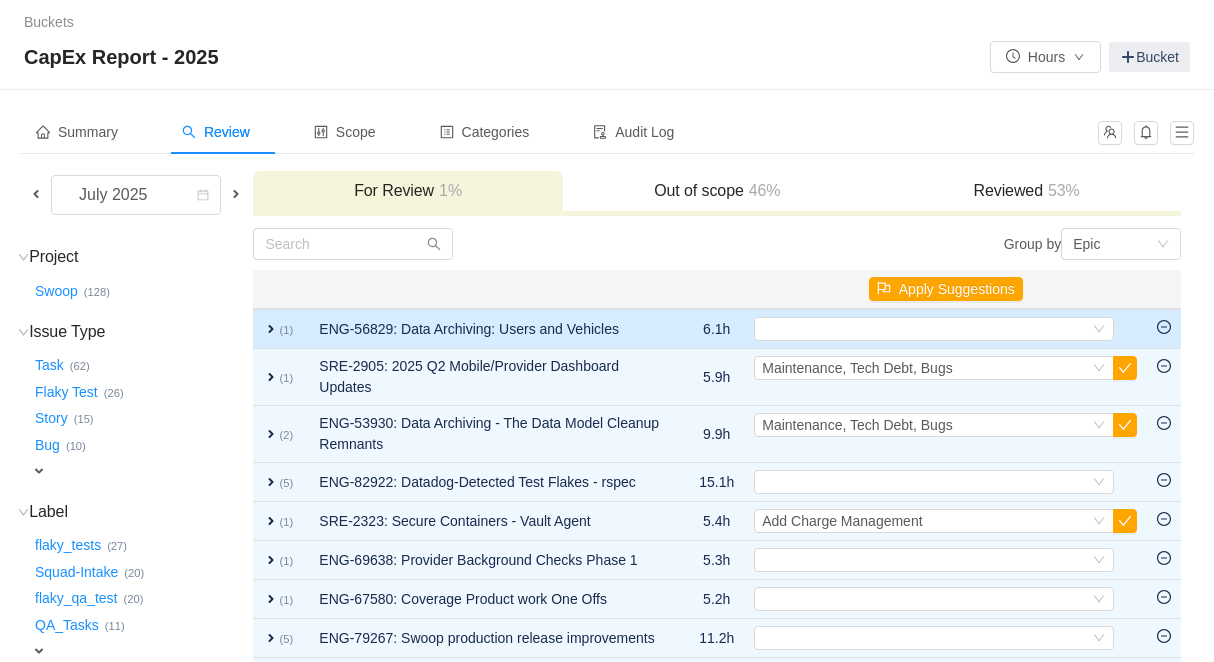 click on "expand" at bounding box center [271, 329] 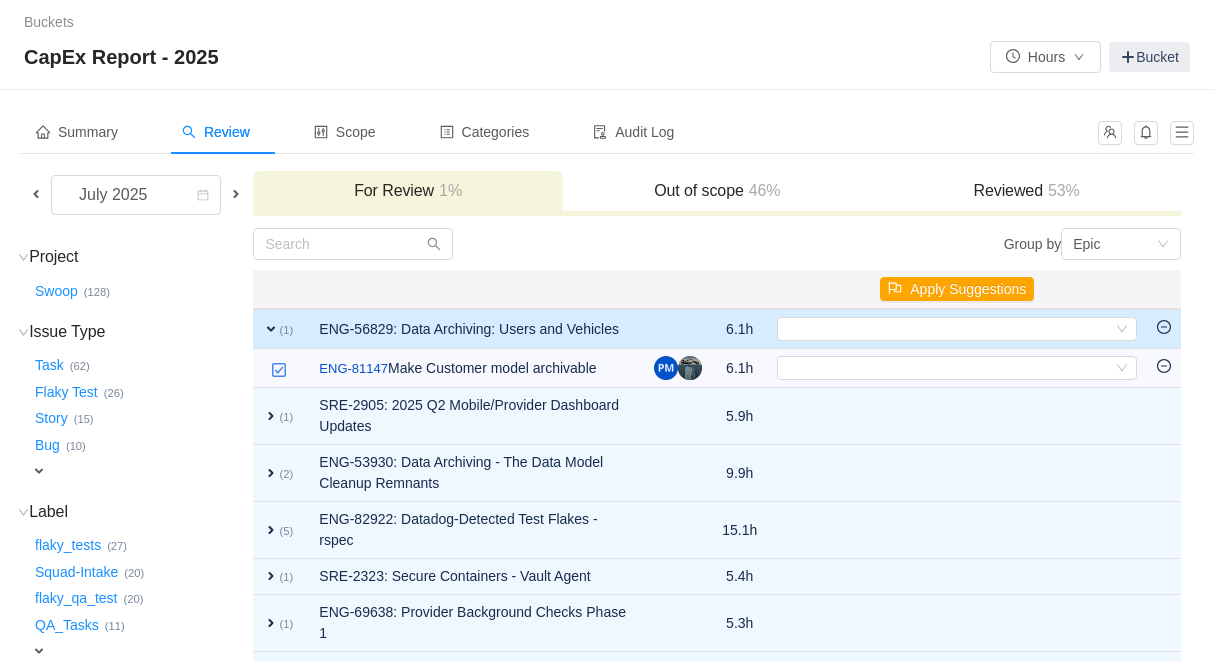 click on "expand" at bounding box center (271, 329) 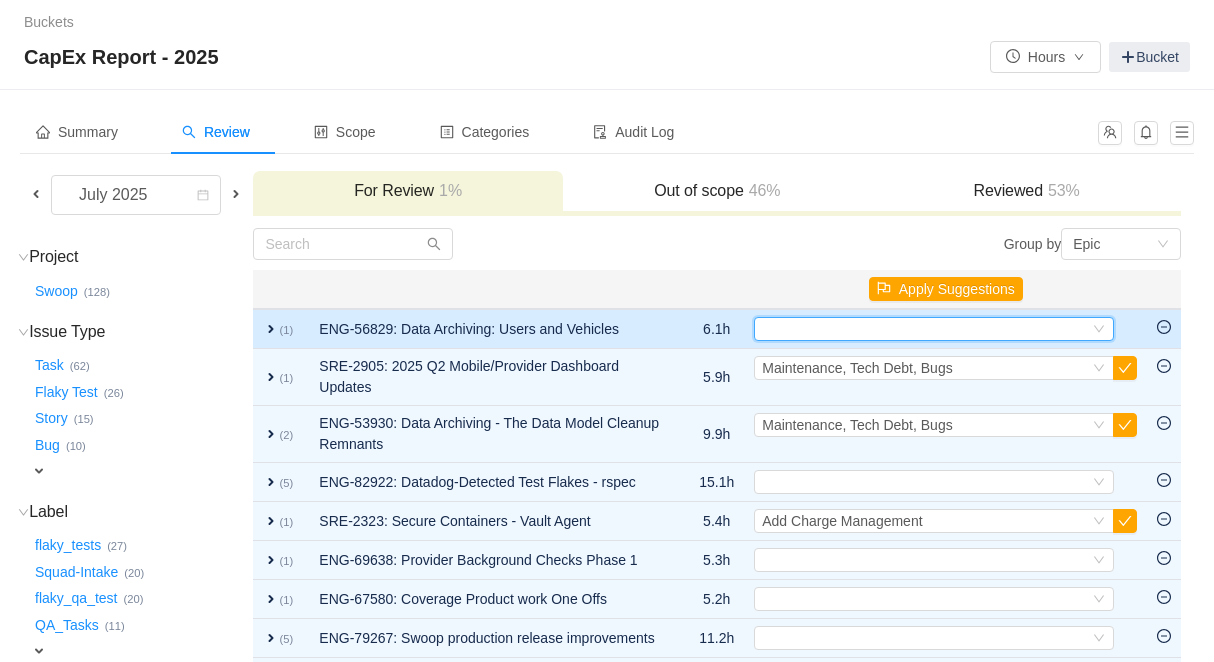 click on "Select" at bounding box center [925, 329] 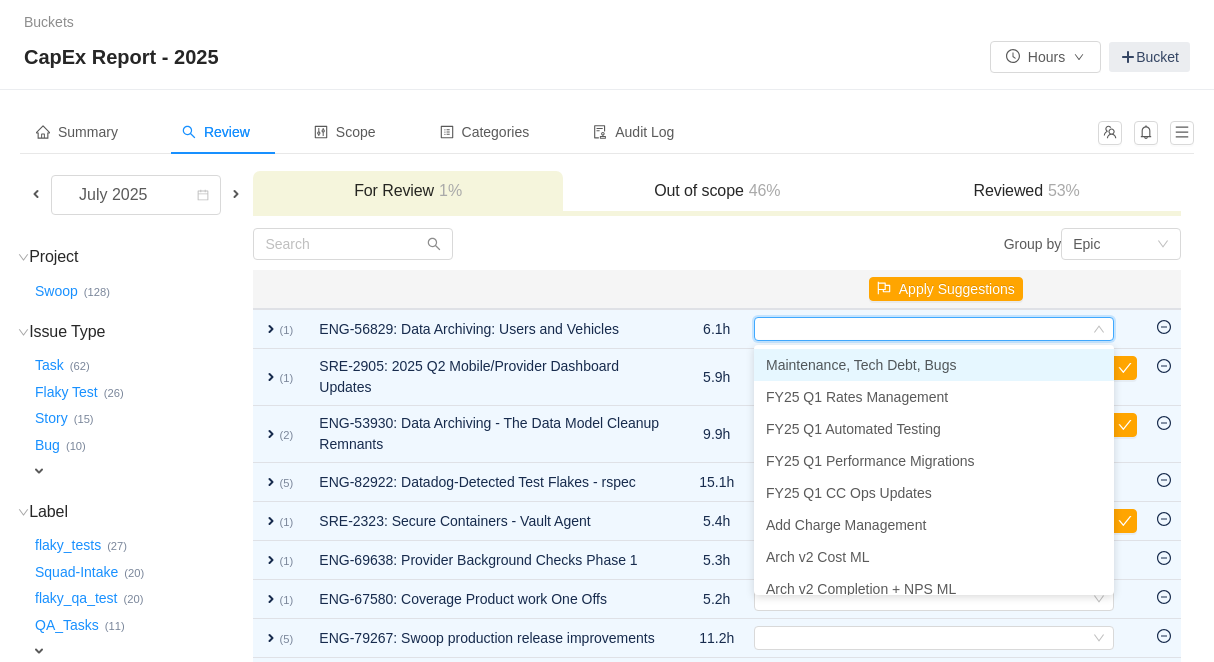 click on "Maintenance, Tech Debt, Bugs" at bounding box center [861, 365] 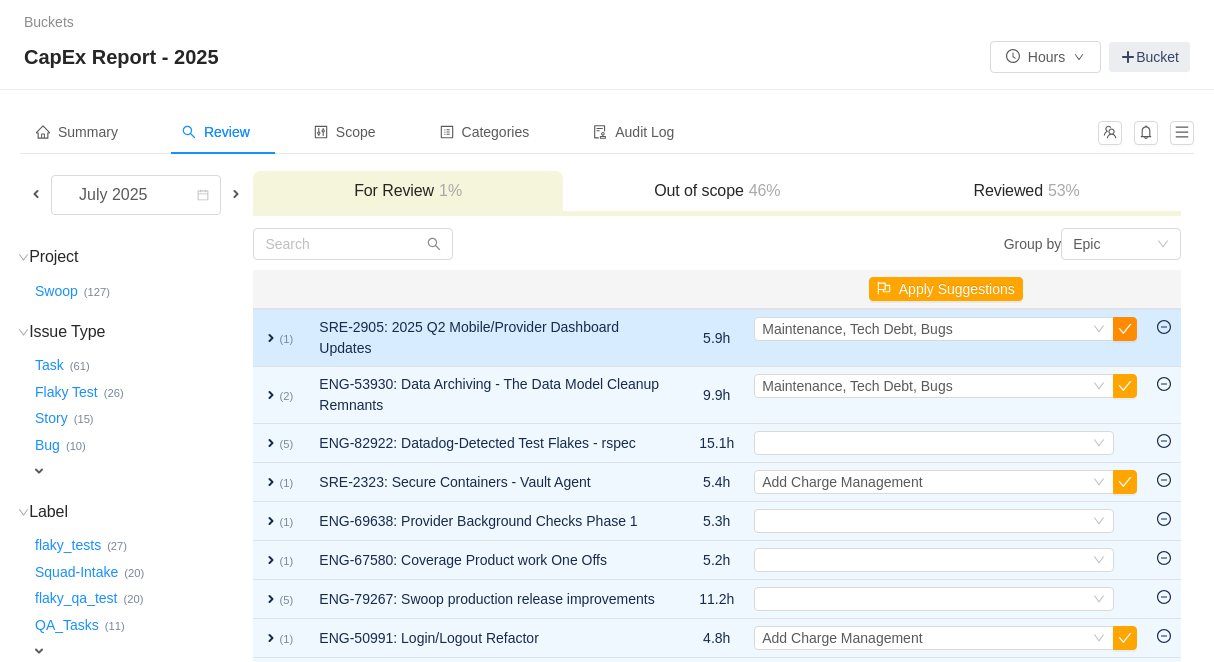 click at bounding box center (1125, 329) 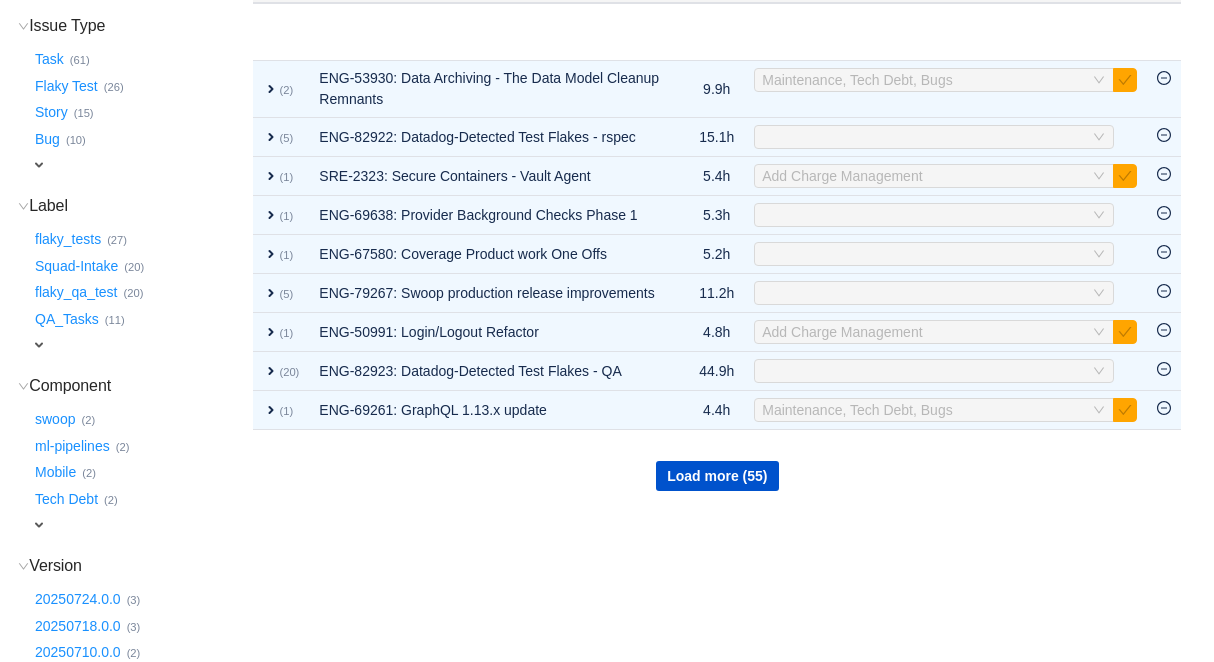 scroll, scrollTop: 474, scrollLeft: 0, axis: vertical 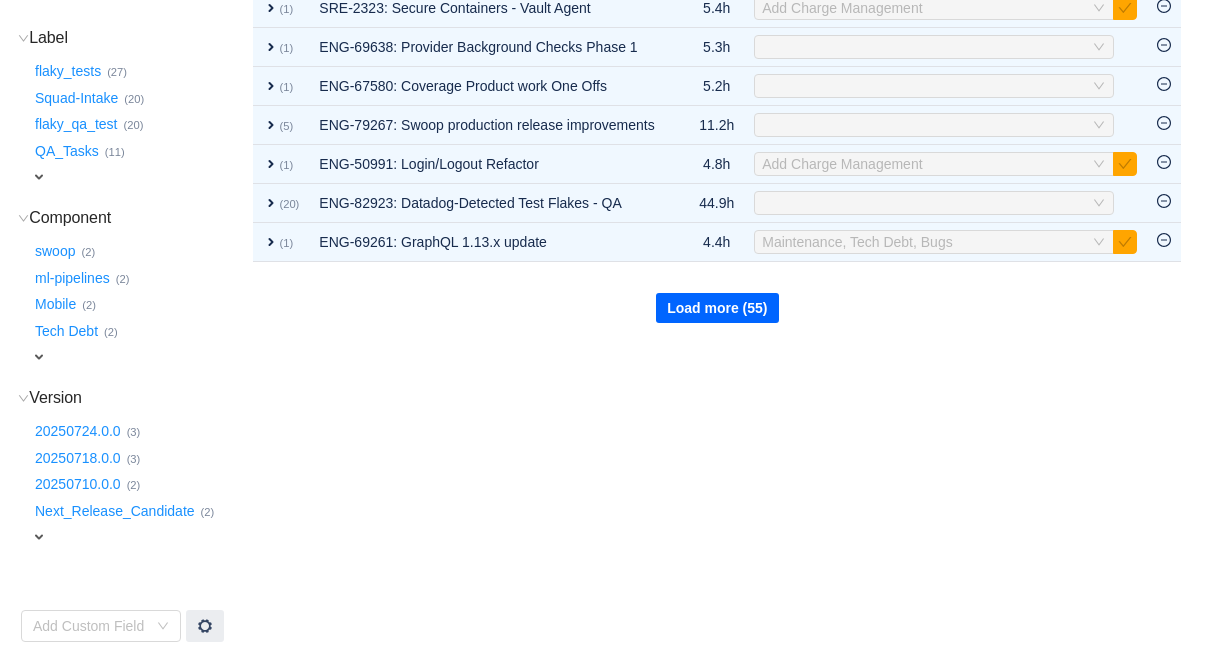 click on "Load more (55)" at bounding box center (717, 308) 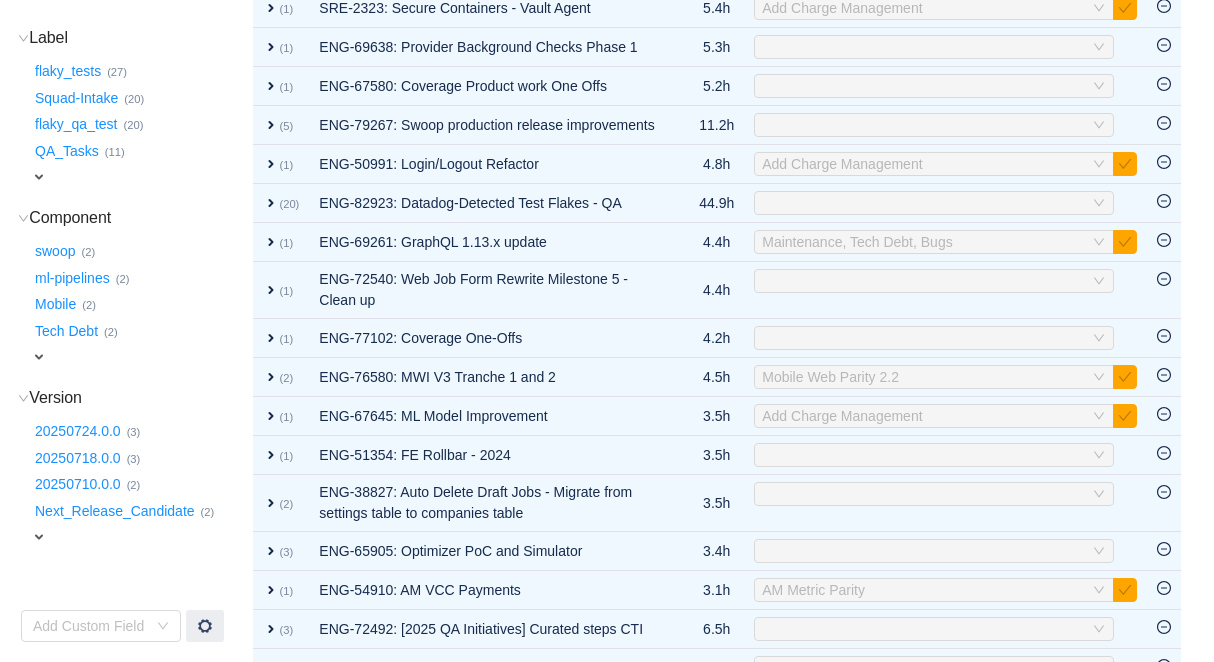 scroll, scrollTop: 0, scrollLeft: 0, axis: both 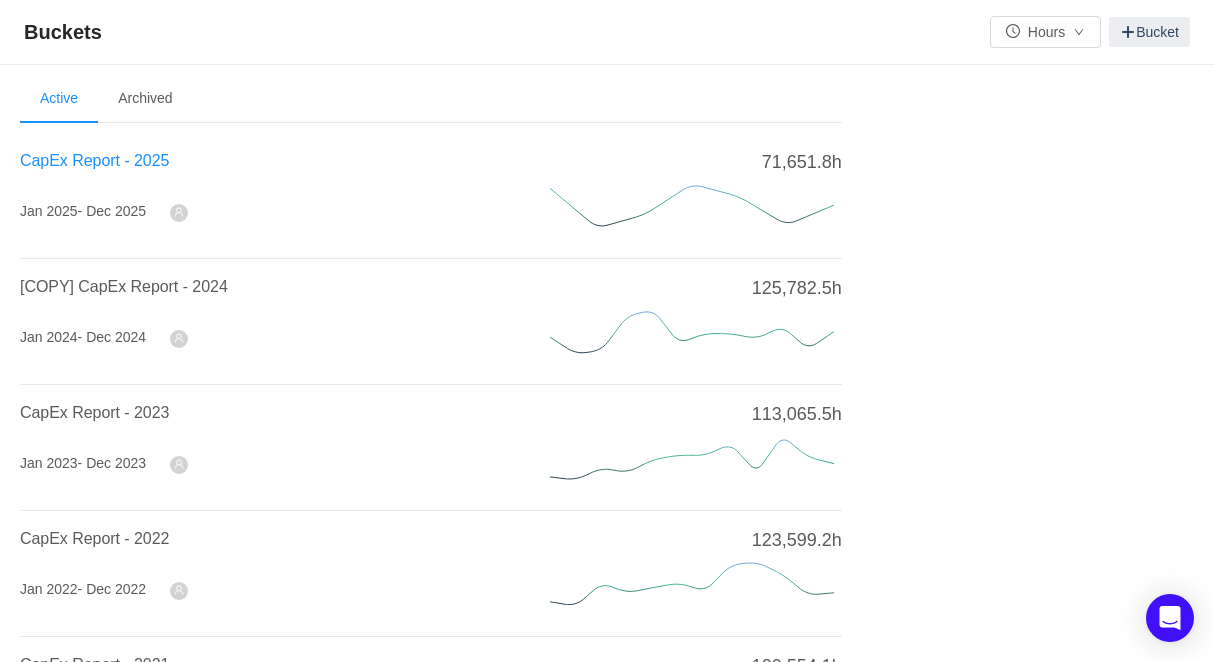 click on "CapEx Report - 2025" at bounding box center [94, 160] 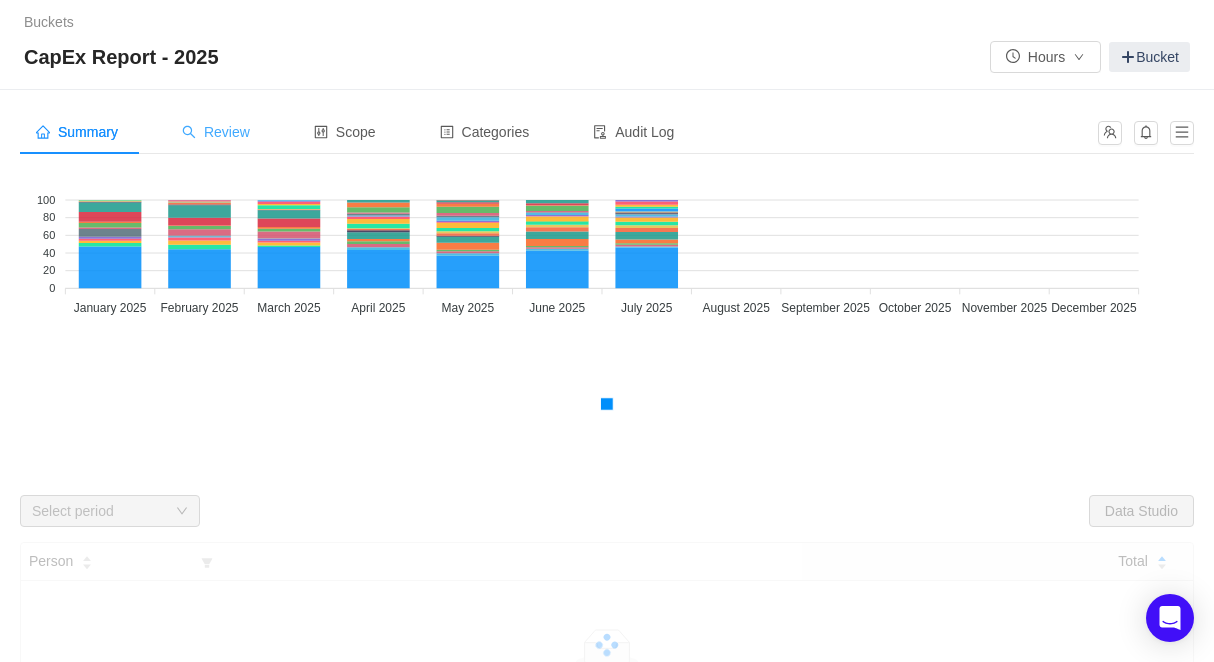 click on "Review" at bounding box center [216, 132] 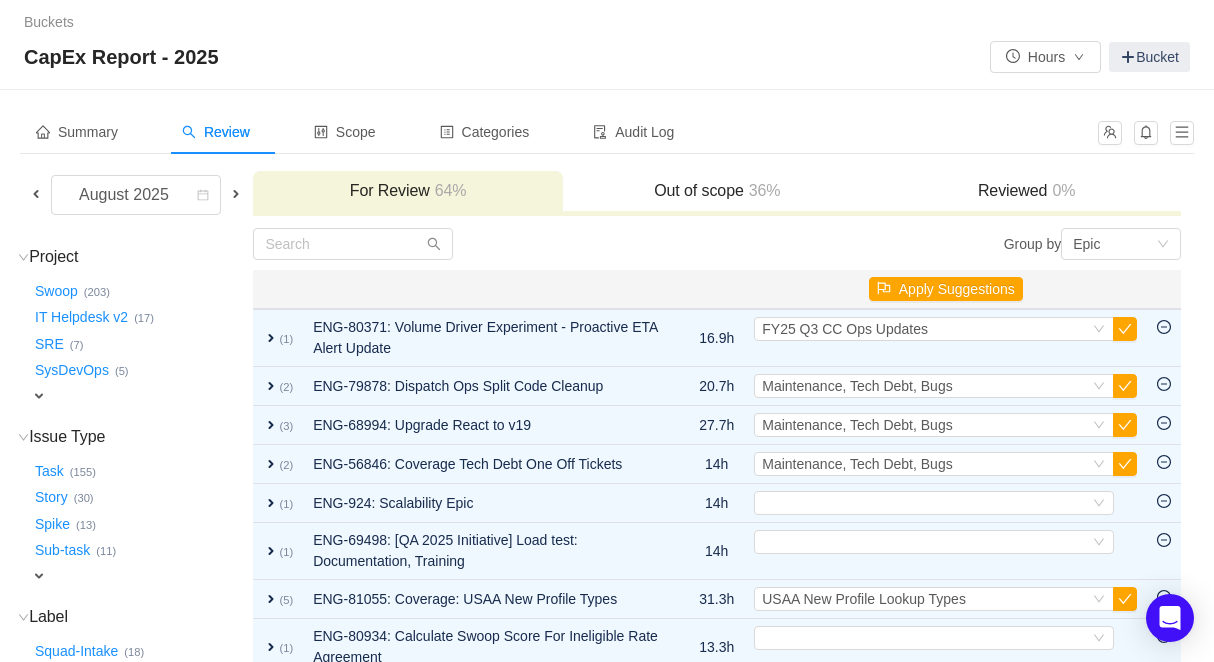 click at bounding box center [36, 194] 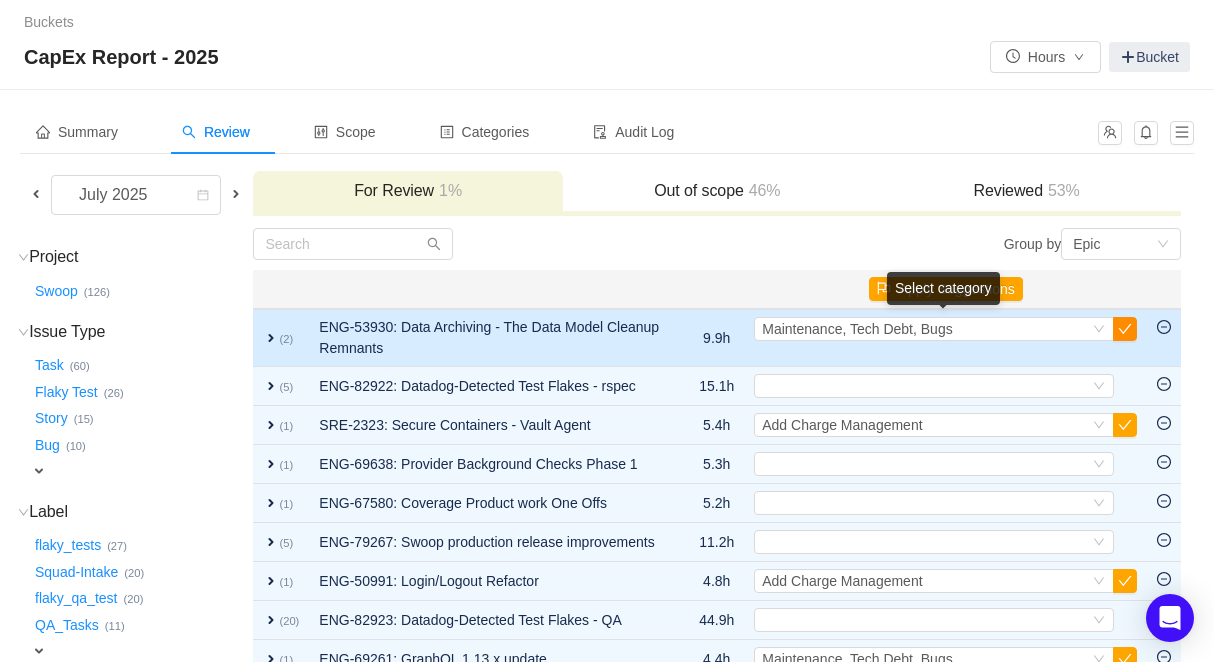 click at bounding box center (1125, 329) 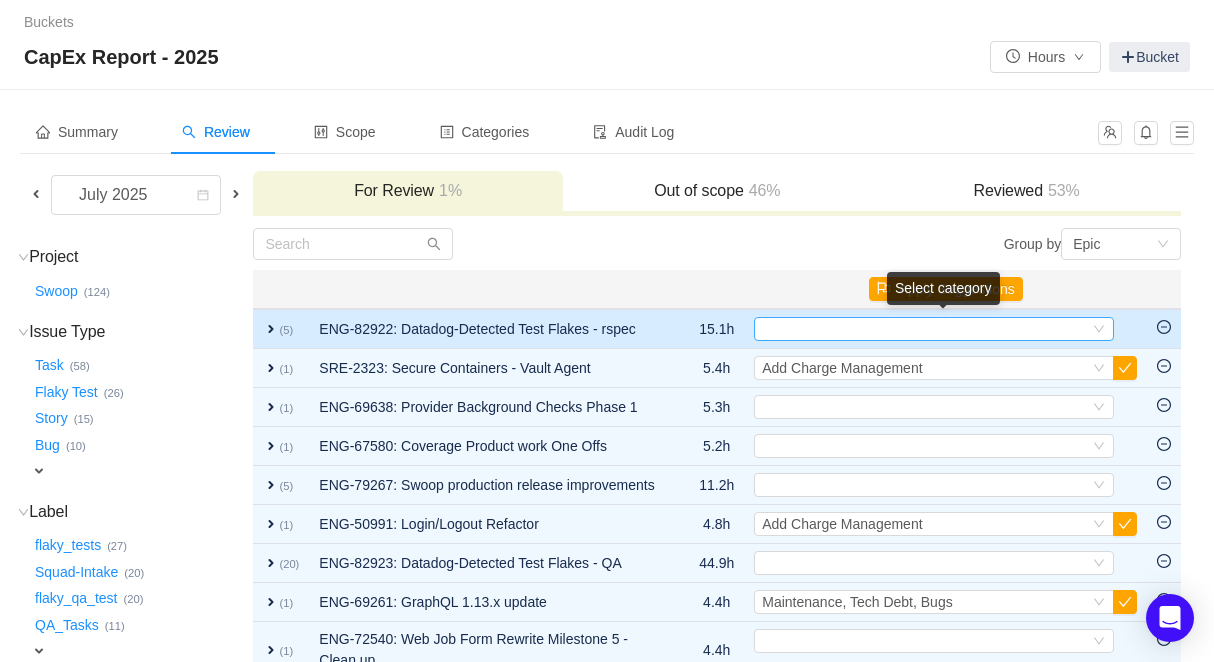 click on "Select" at bounding box center [925, 329] 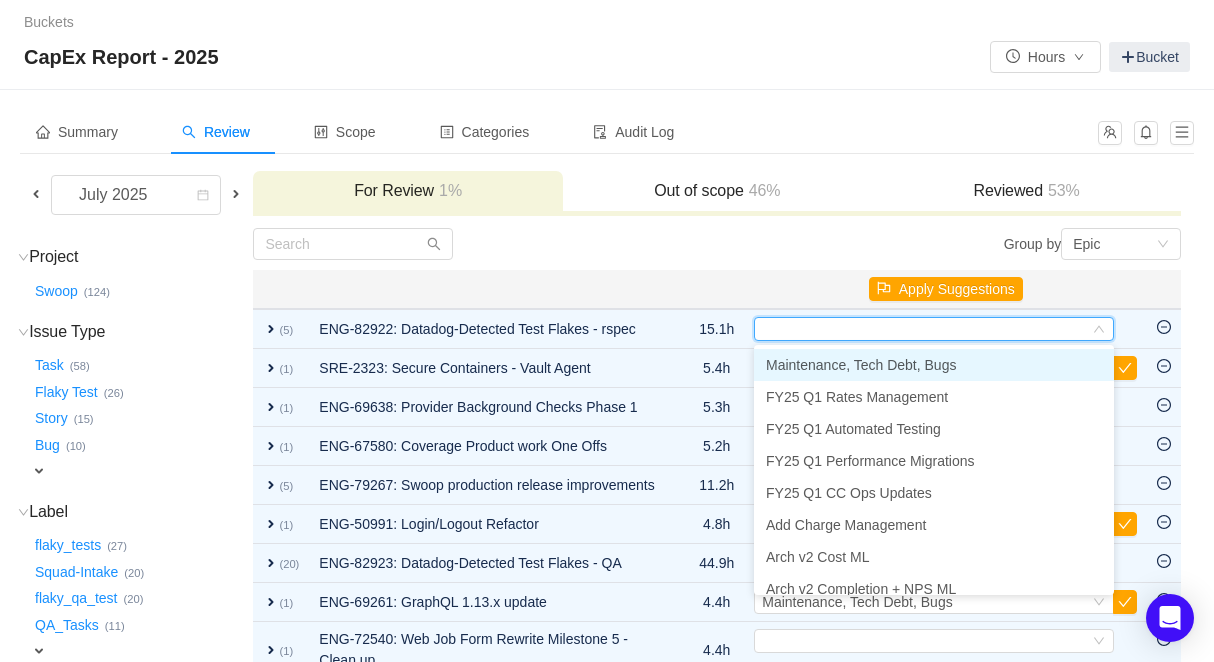 click on "Maintenance, Tech Debt, Bugs" at bounding box center (861, 365) 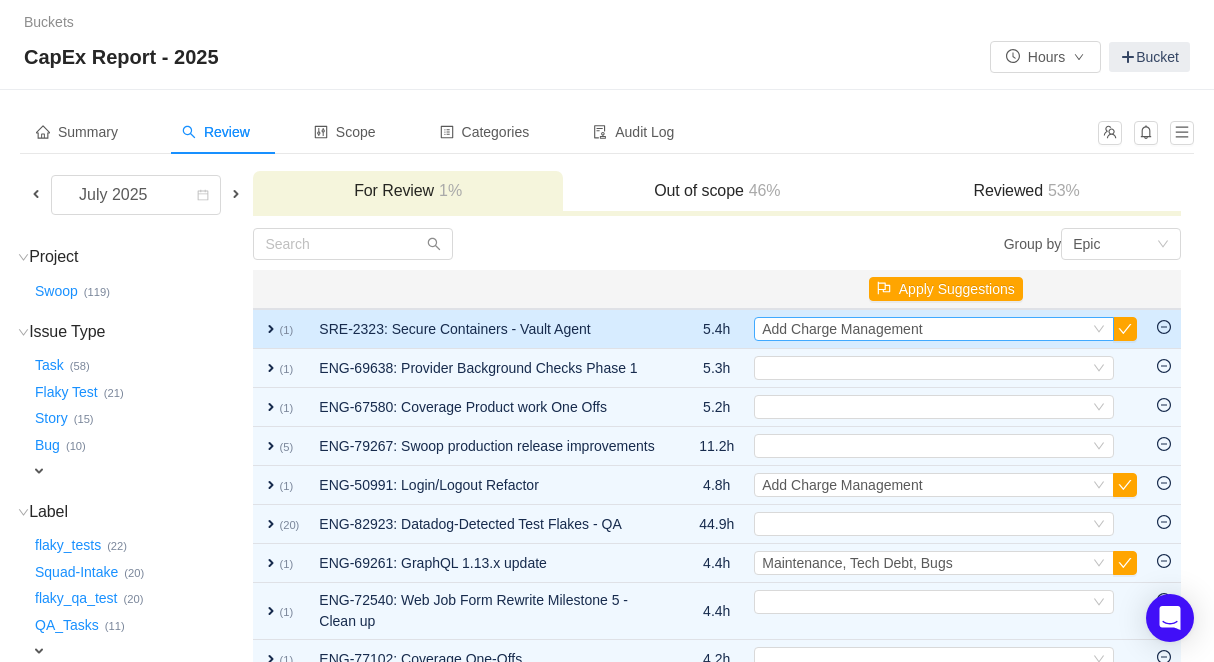 click on "Select  Add Charge Management" at bounding box center [925, 329] 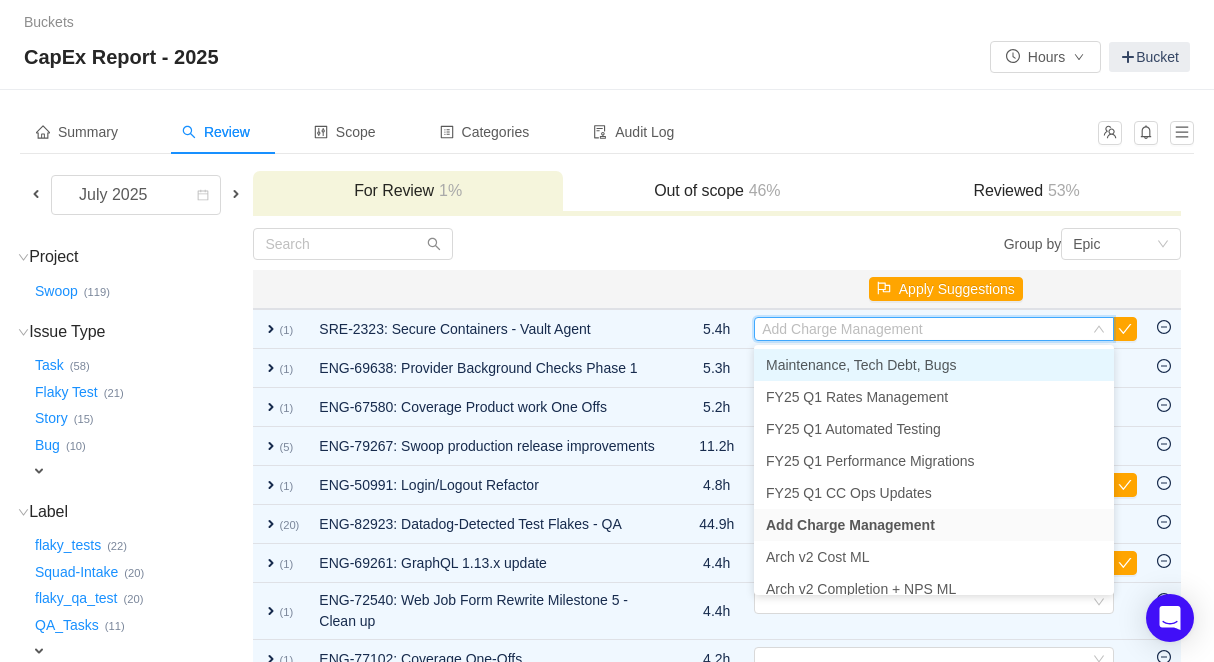 click on "Maintenance, Tech Debt, Bugs" at bounding box center [861, 365] 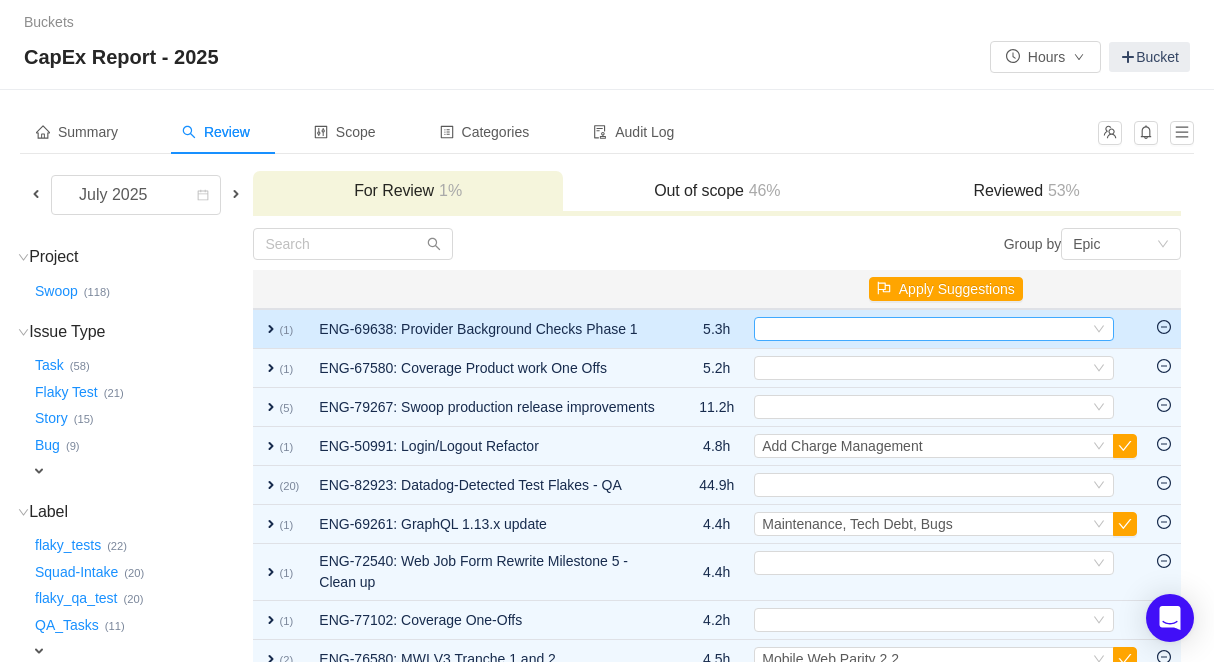 click on "Select" at bounding box center [925, 329] 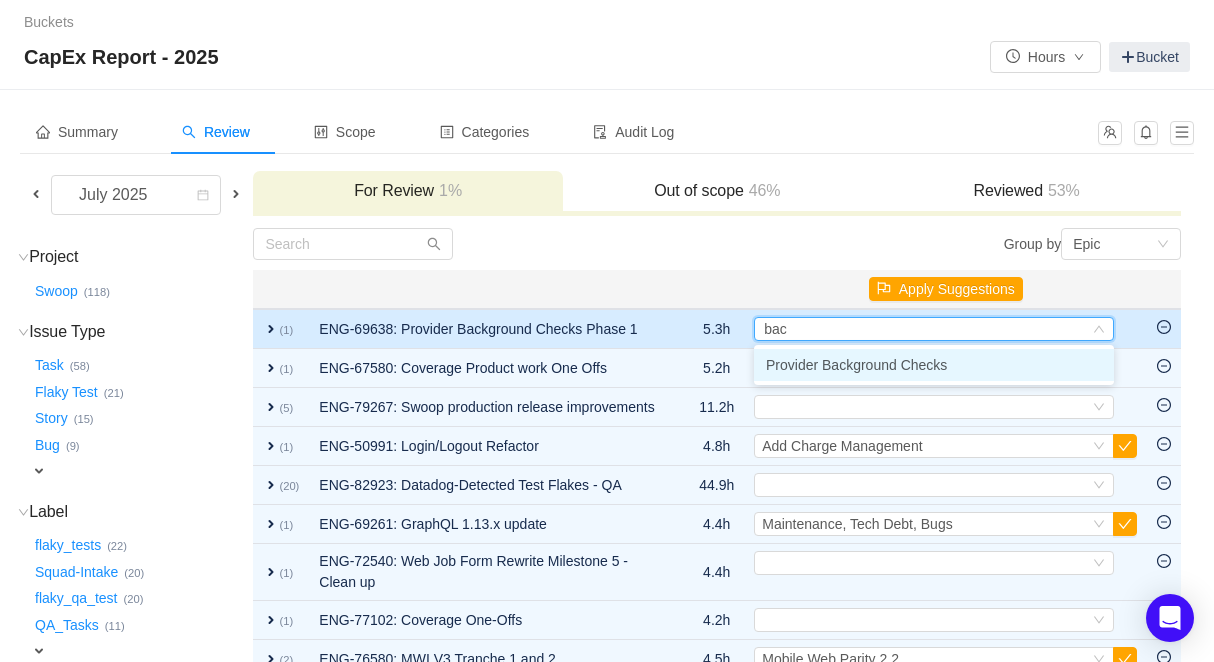 type on "back" 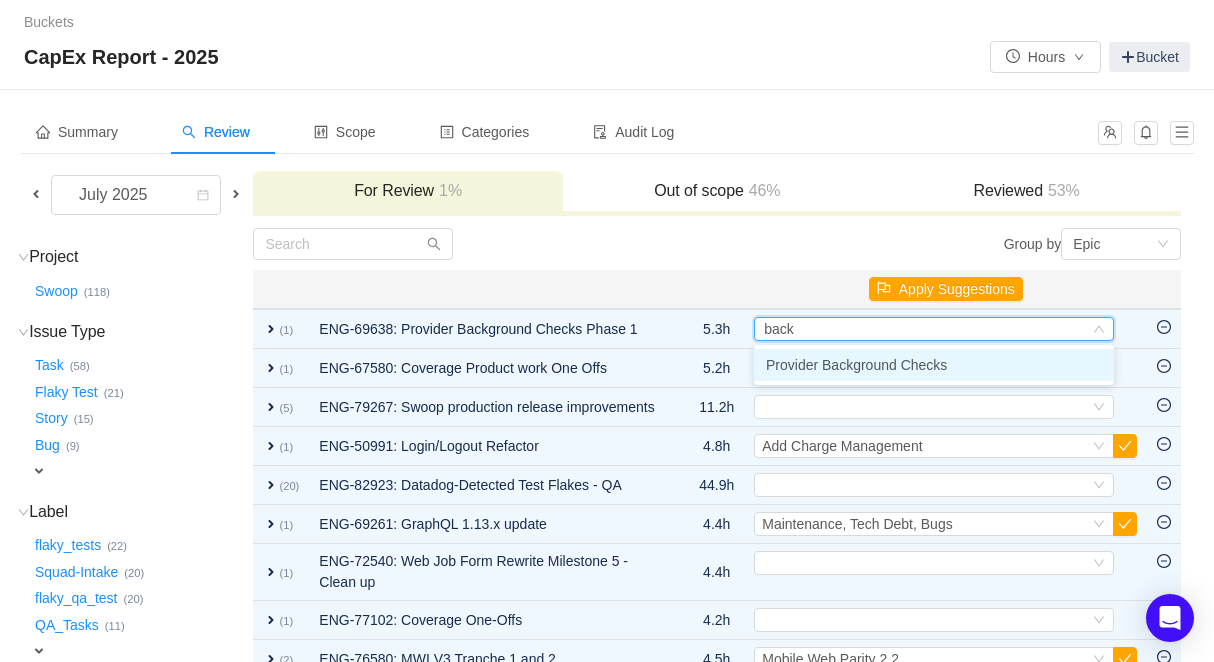 click on "Provider Background Checks" at bounding box center [856, 365] 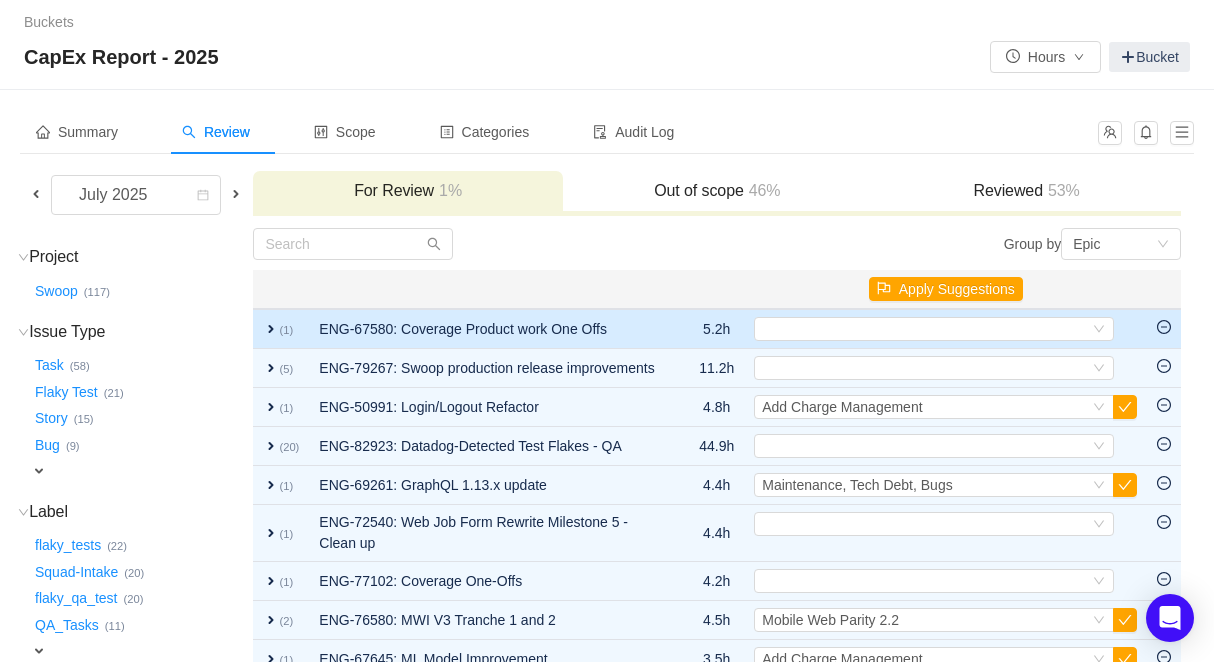 click on "expand" at bounding box center (271, 329) 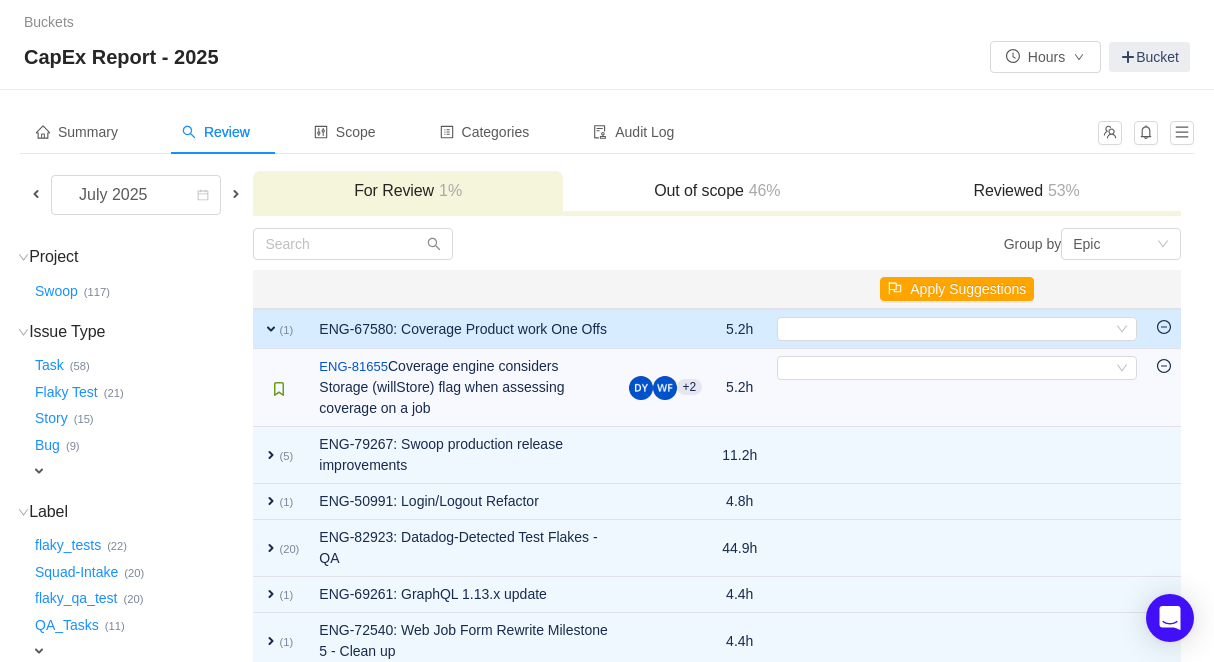 click on "expand" at bounding box center (271, 329) 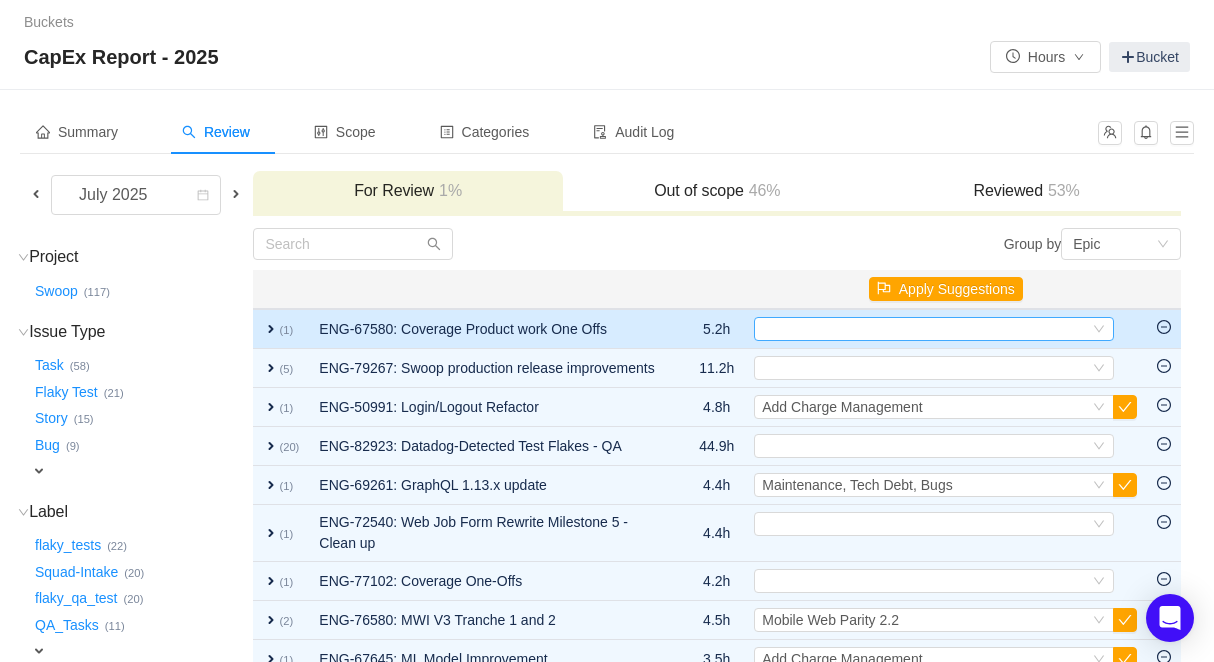 click on "Select" at bounding box center [925, 329] 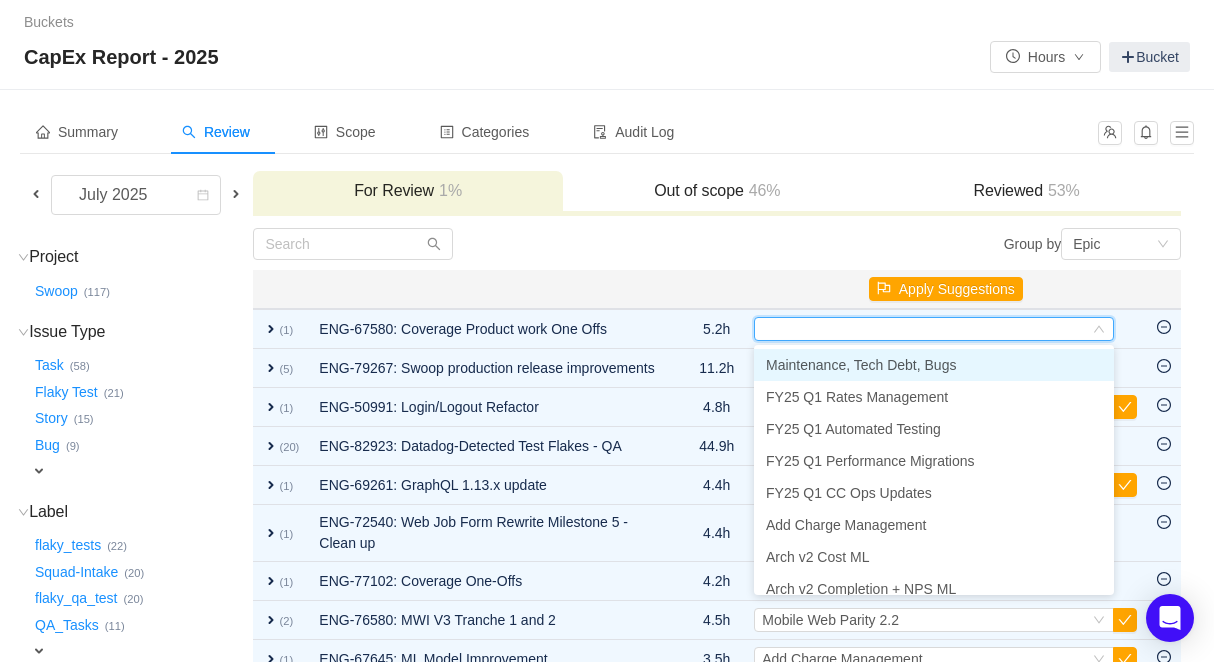 click on "Maintenance, Tech Debt, Bugs" at bounding box center (861, 365) 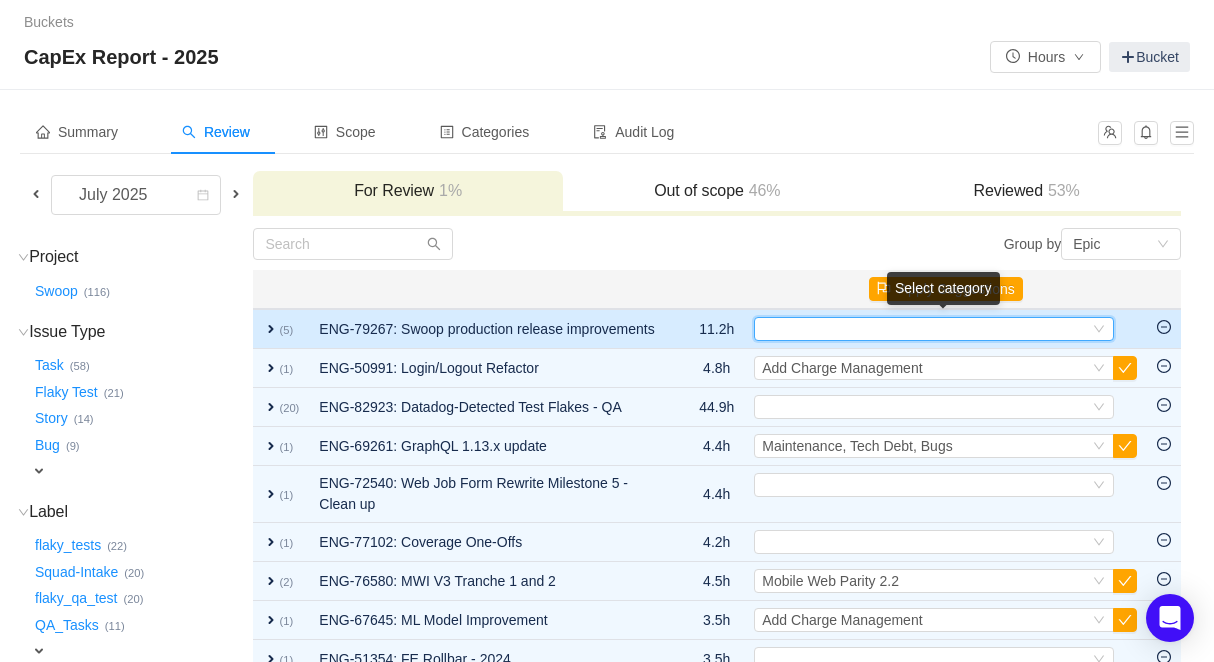 click on "Select" at bounding box center (925, 329) 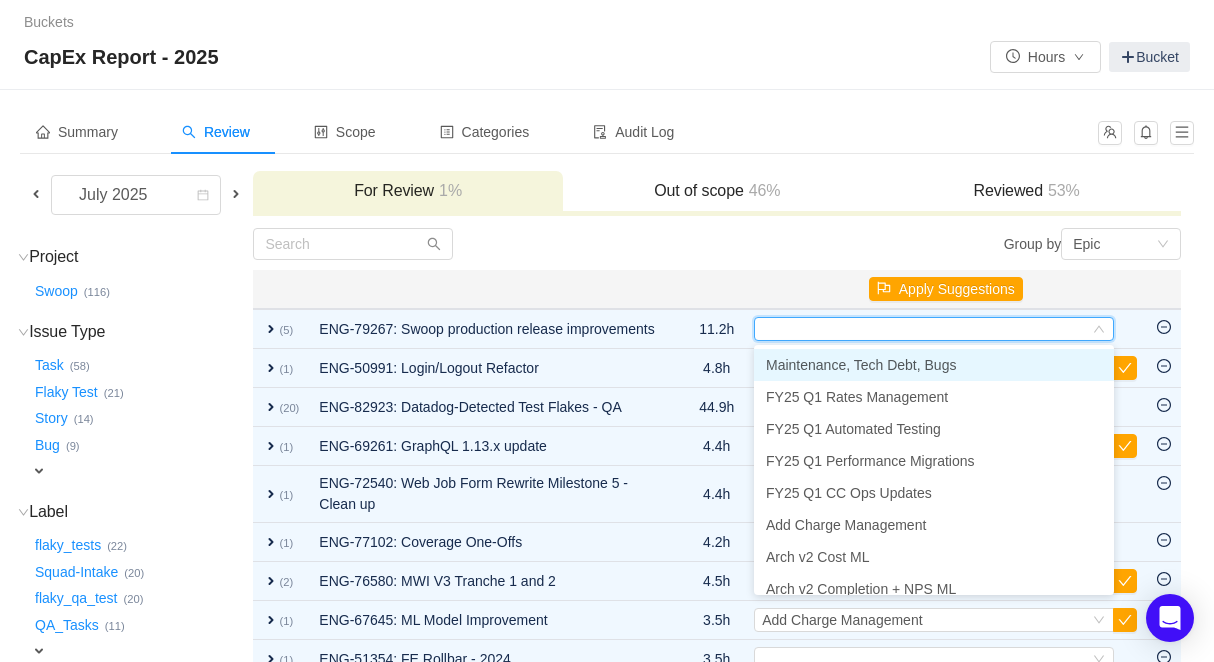 click on "Maintenance, Tech Debt, Bugs" at bounding box center (861, 365) 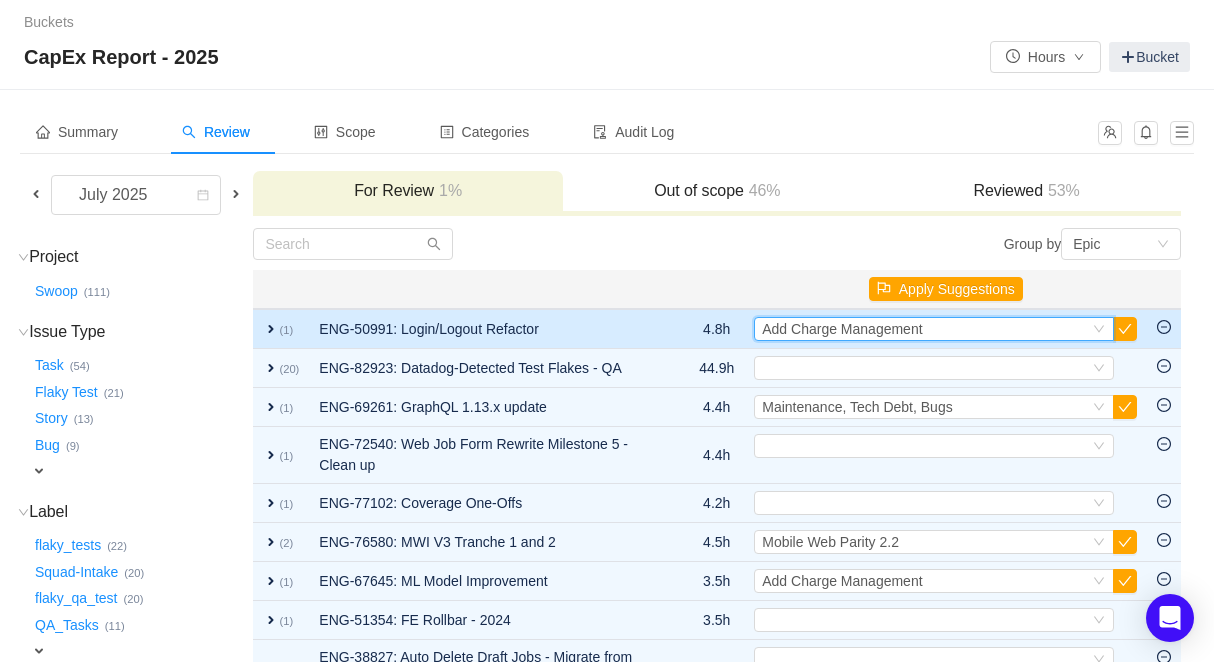click on "Add Charge Management" at bounding box center (842, 329) 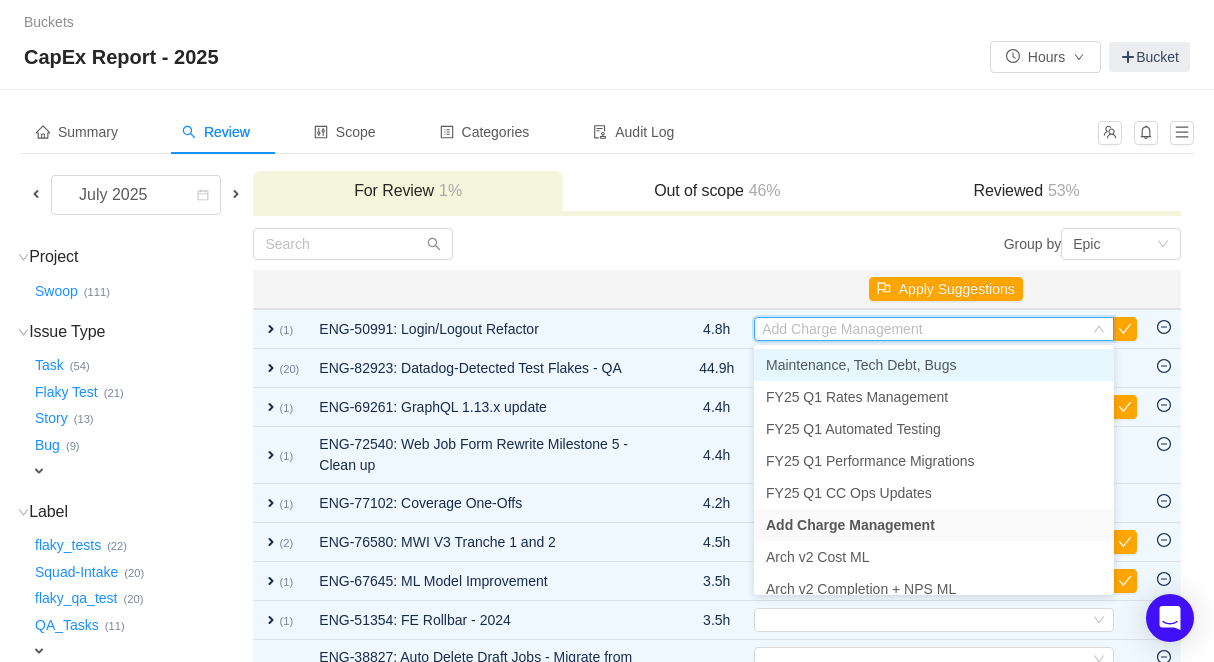click on "Maintenance, Tech Debt, Bugs" at bounding box center (861, 365) 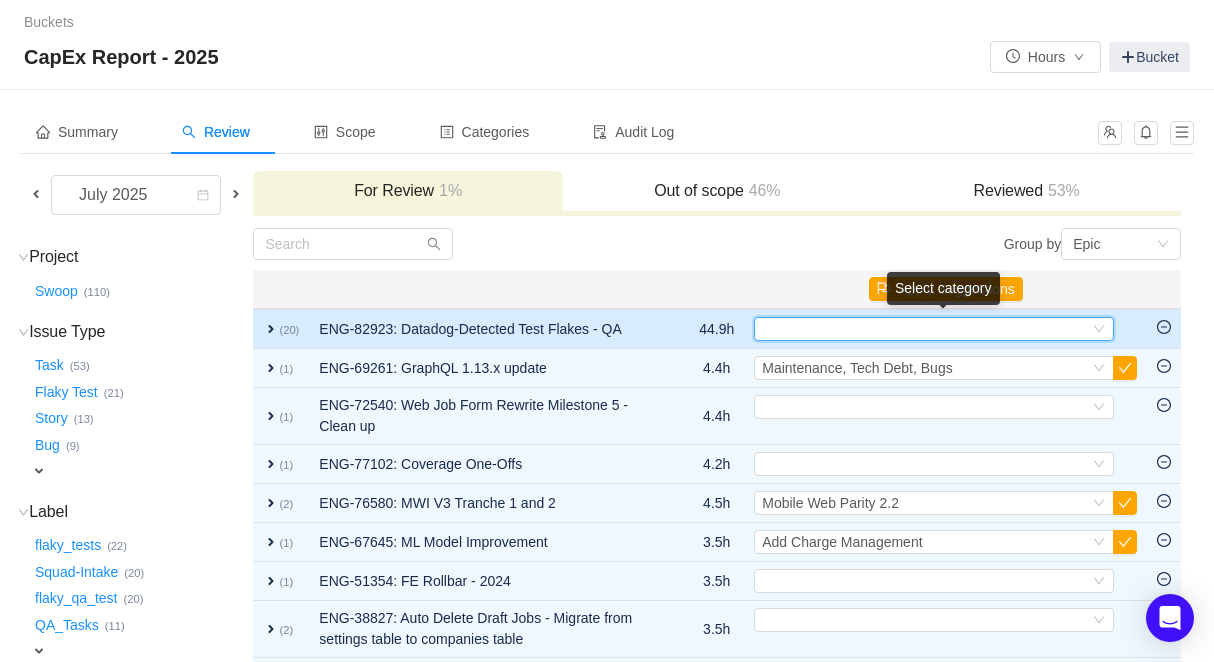 click on "Select" at bounding box center (925, 329) 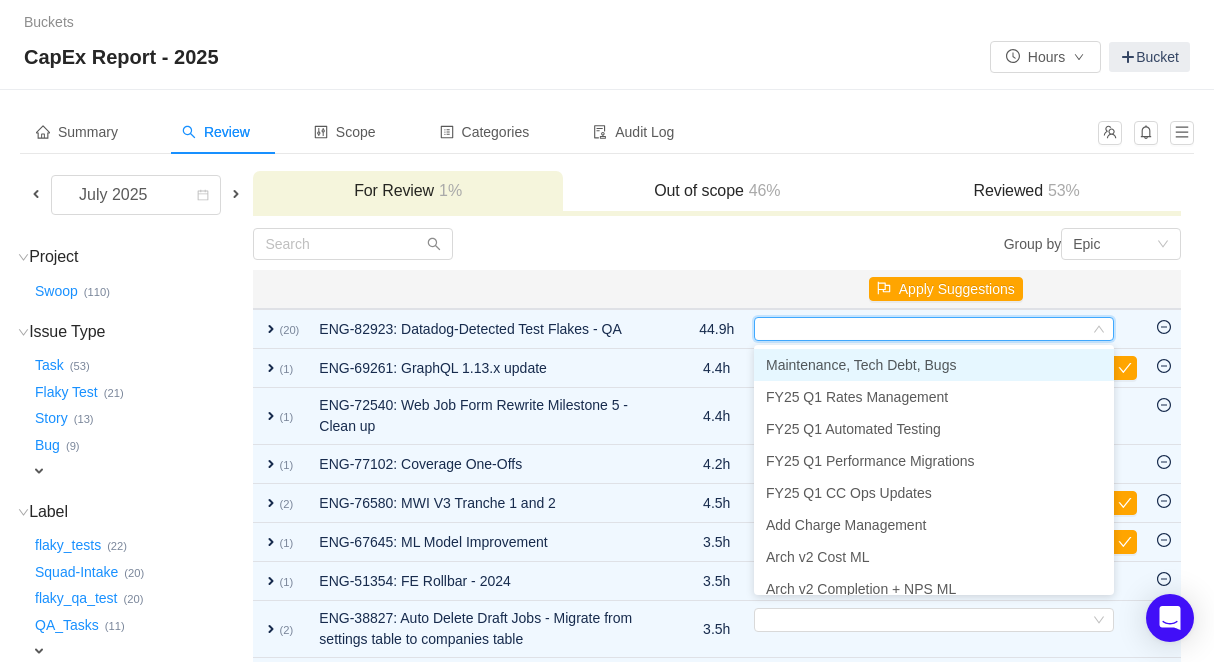 click on "Maintenance, Tech Debt, Bugs" at bounding box center (861, 365) 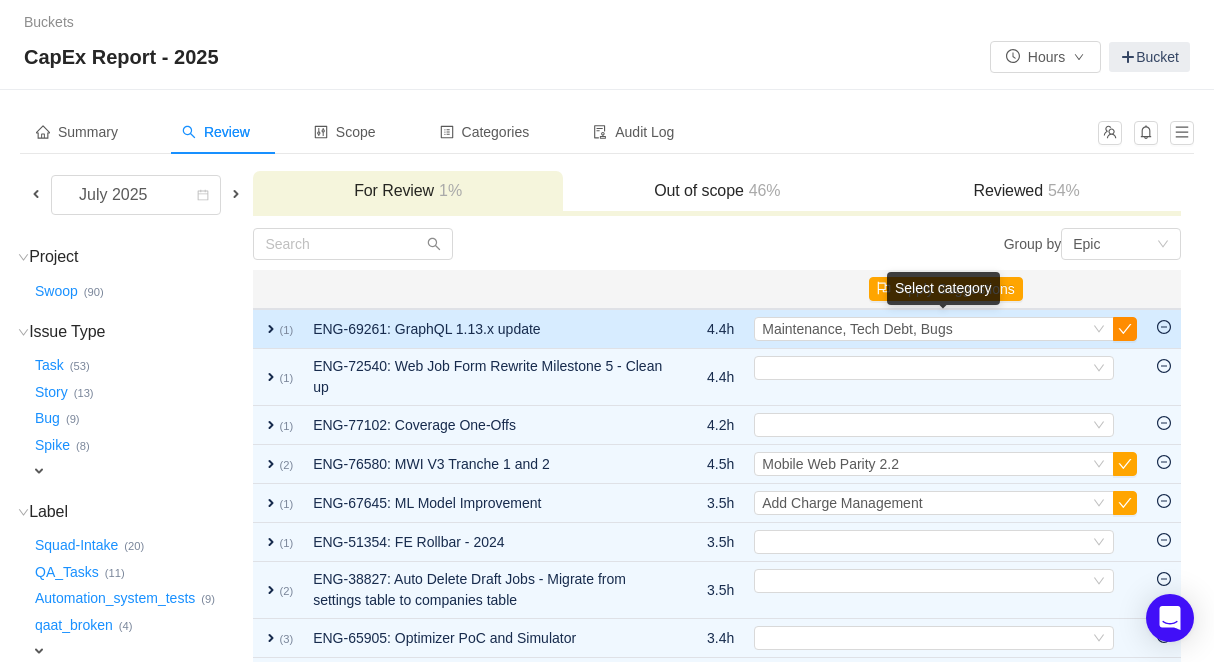 click at bounding box center (1125, 329) 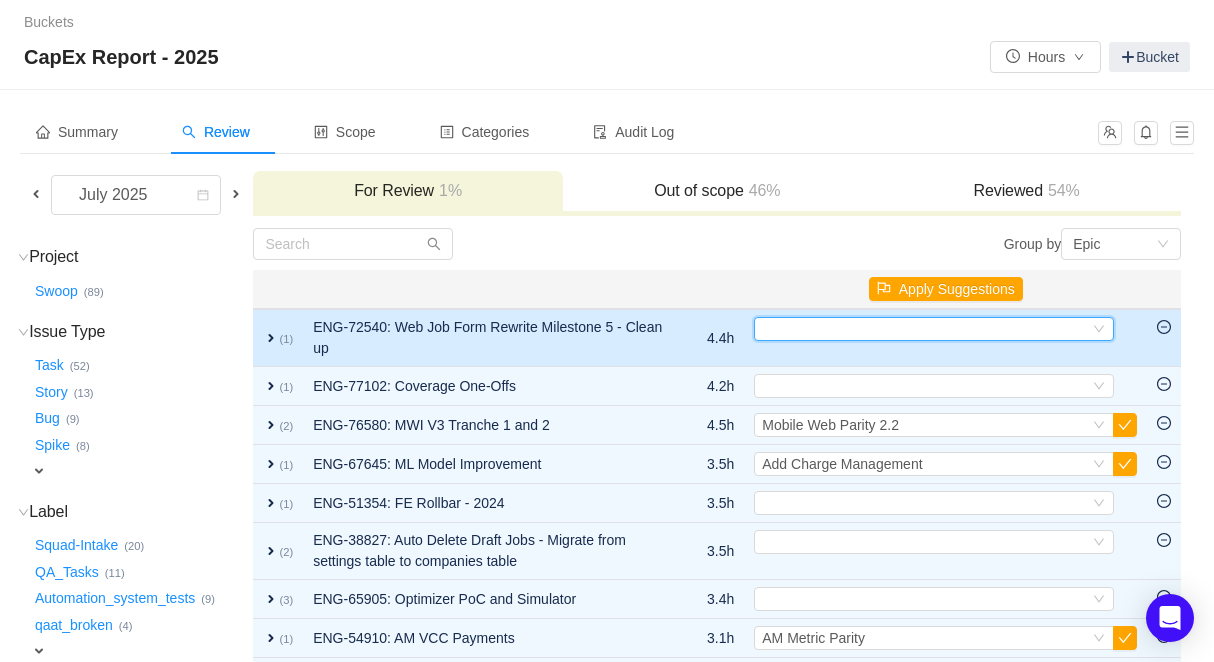 click on "Select" at bounding box center [925, 329] 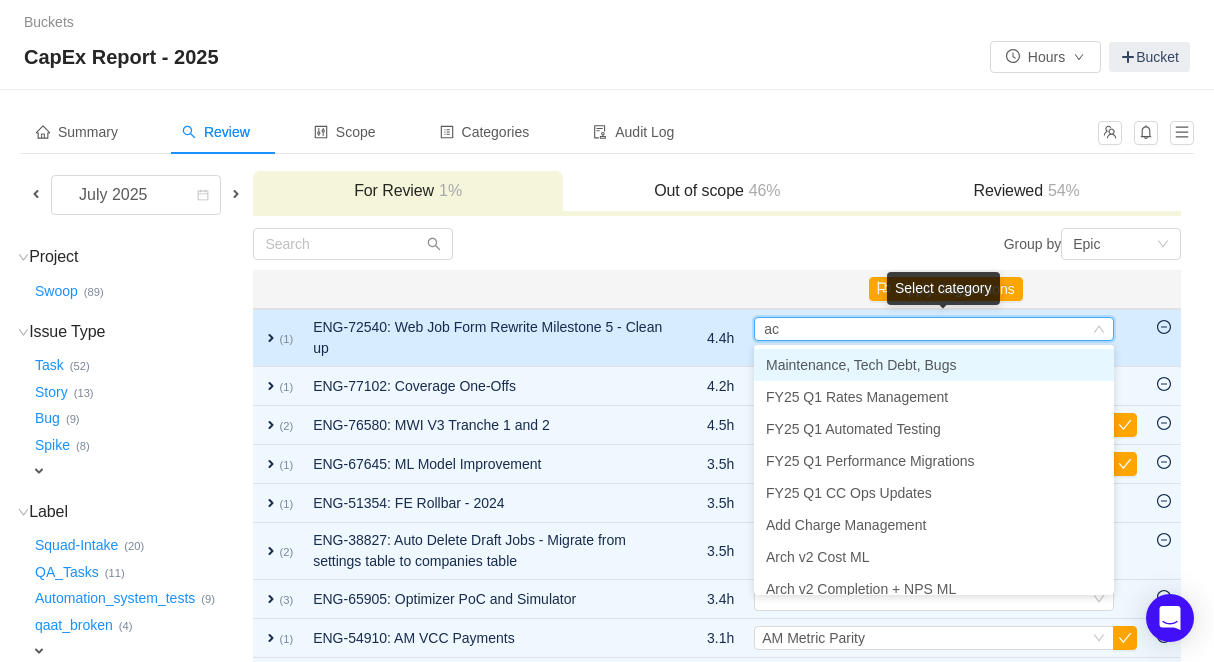 type on "acc" 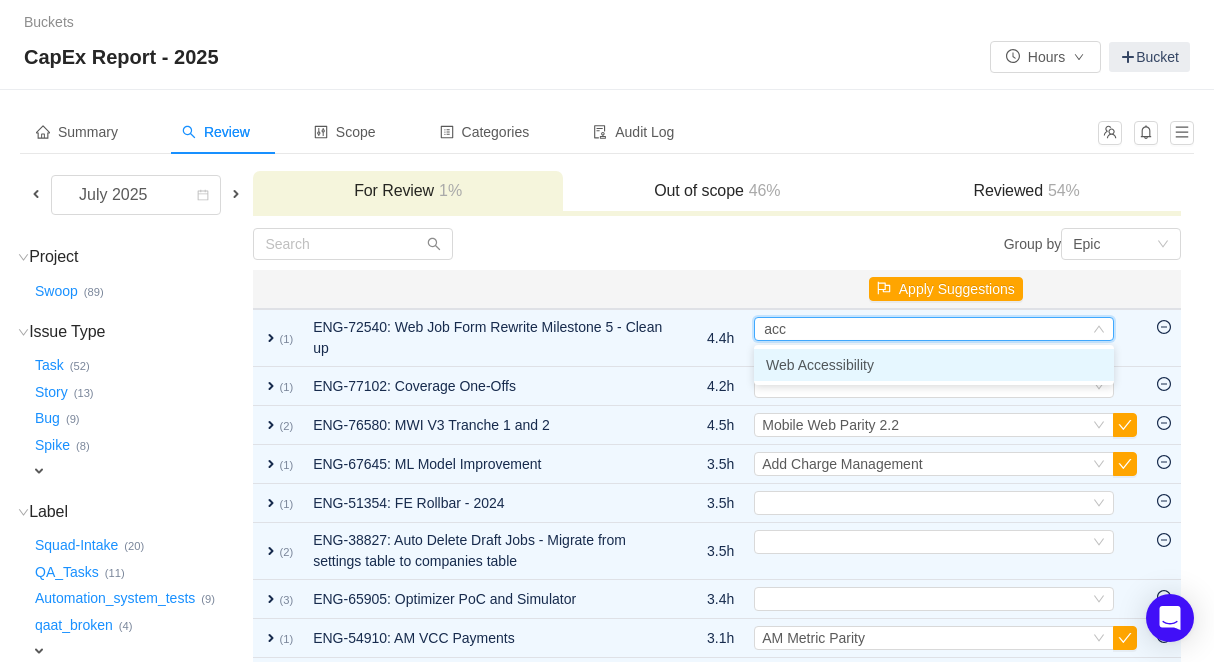 click on "Web Accessibility" at bounding box center [820, 365] 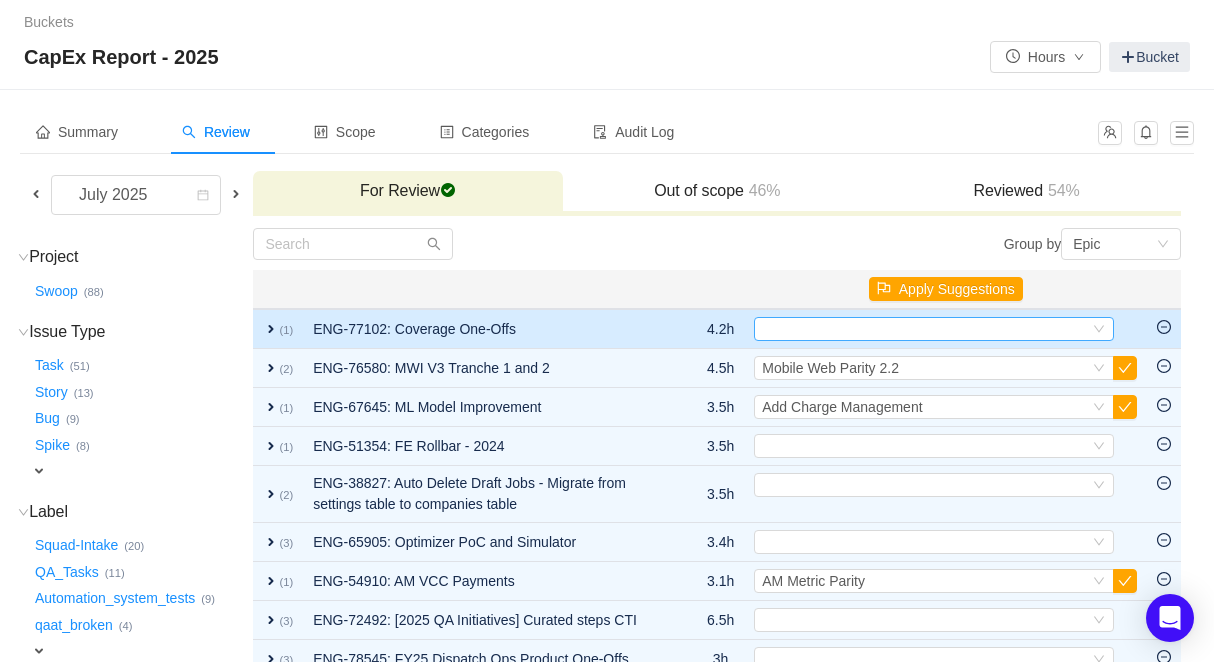 click on "Select" at bounding box center (925, 329) 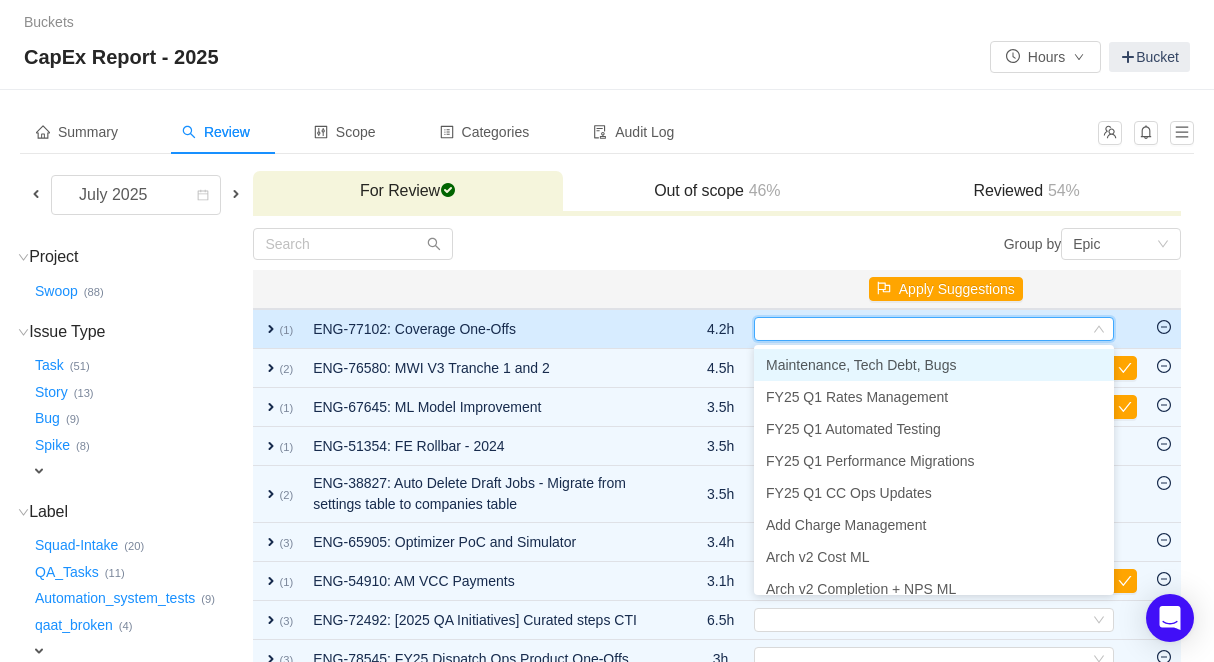 click on "expand" at bounding box center (271, 329) 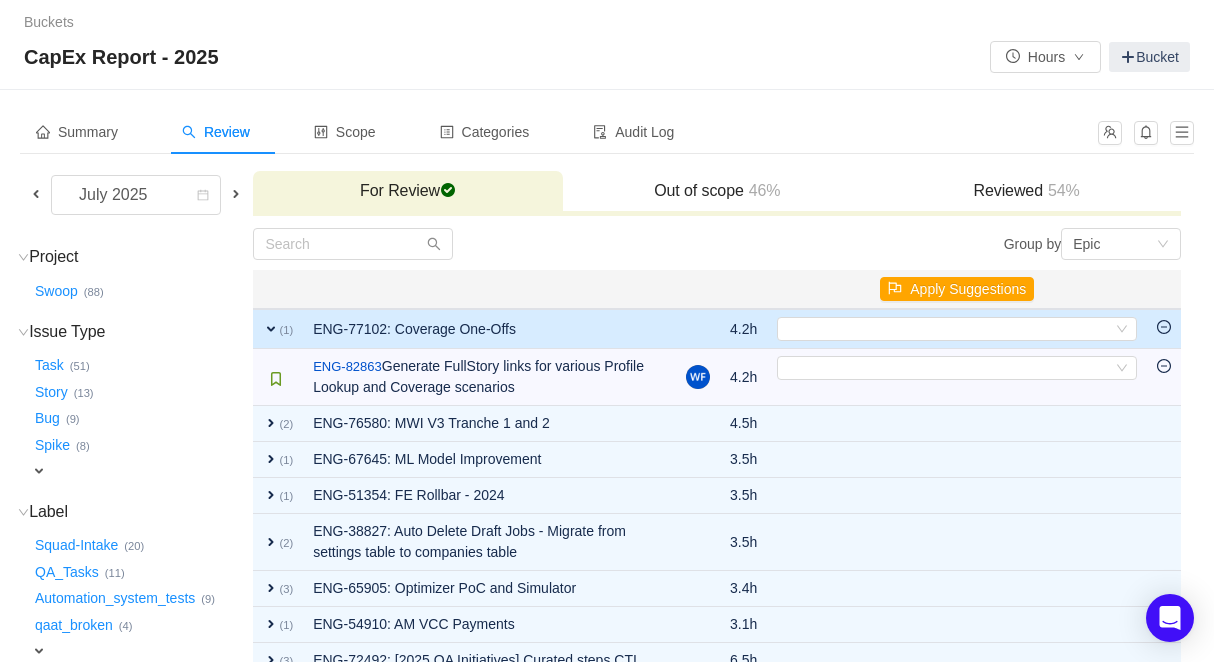 click on "expand" at bounding box center [271, 329] 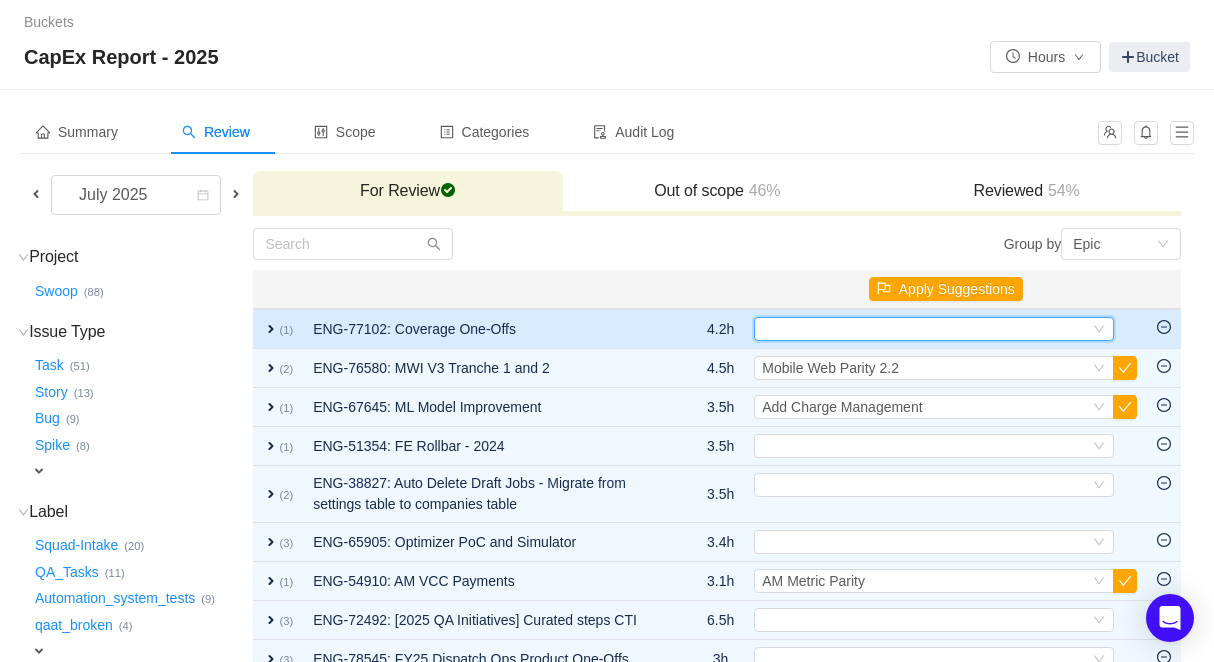 click on "Select" at bounding box center (925, 329) 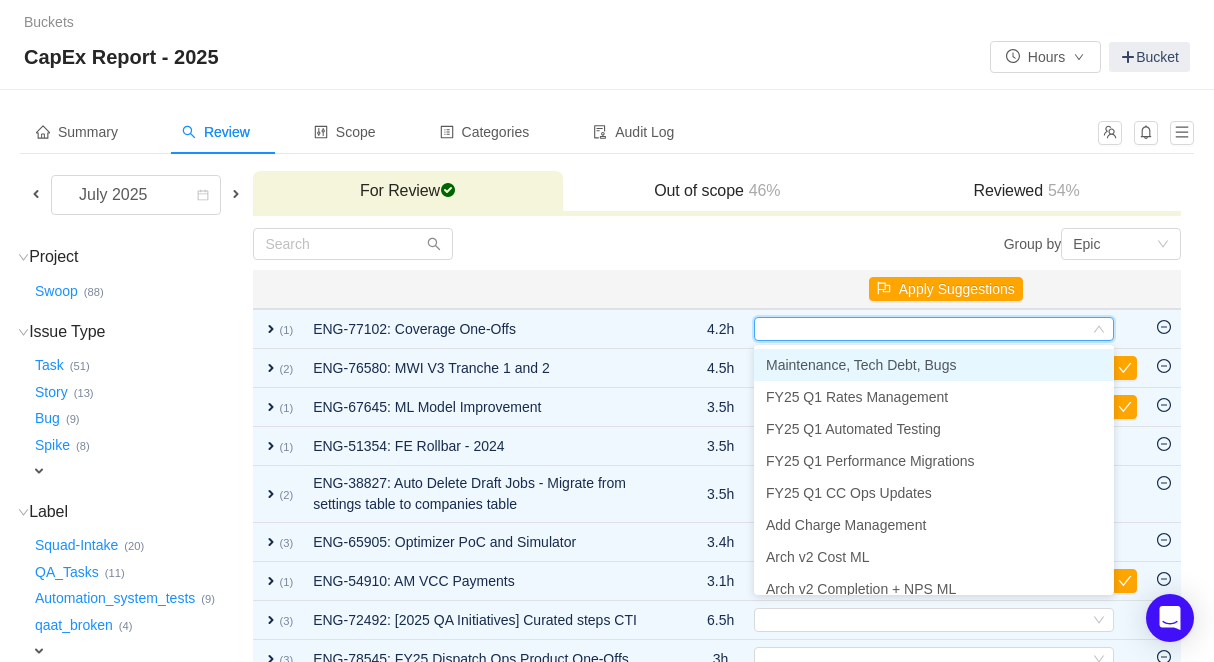 click on "Maintenance, Tech Debt, Bugs" at bounding box center (861, 365) 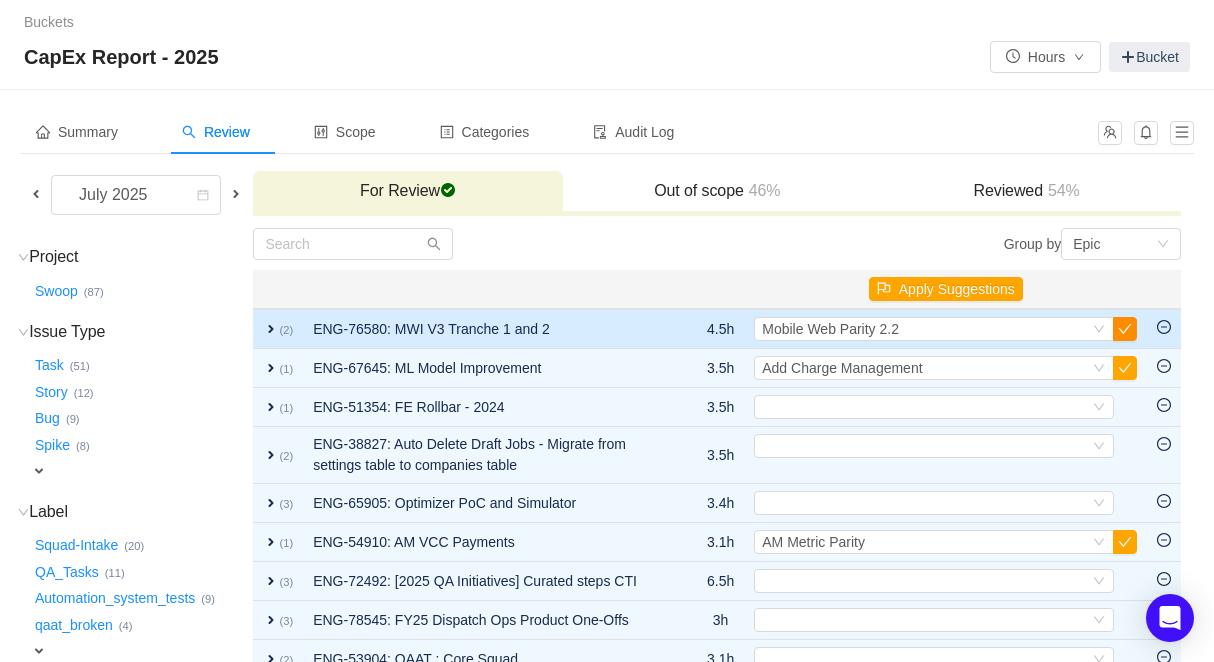 click at bounding box center (1125, 329) 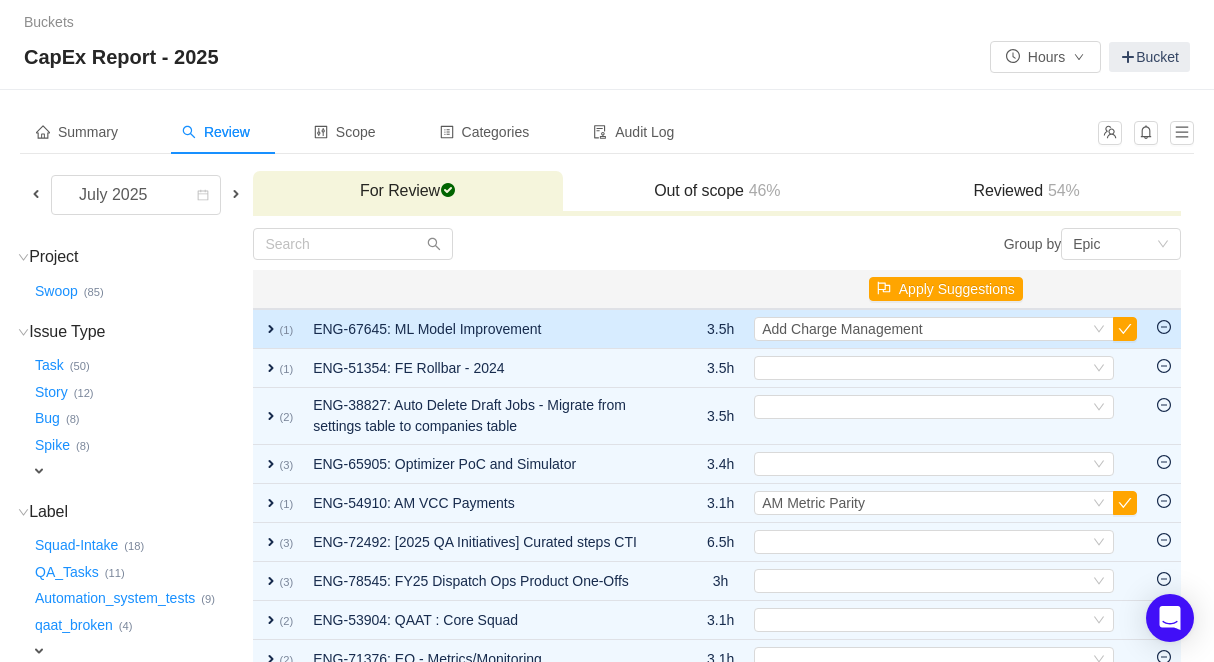 click on "expand" at bounding box center [271, 329] 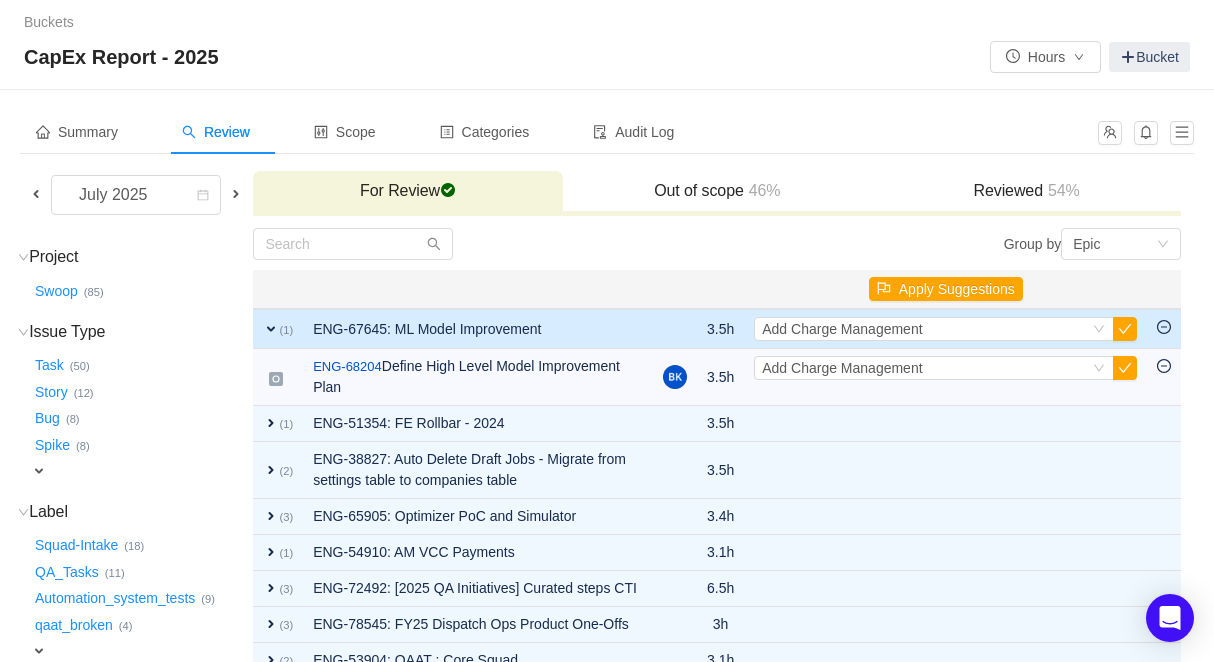 click on "expand" at bounding box center [271, 329] 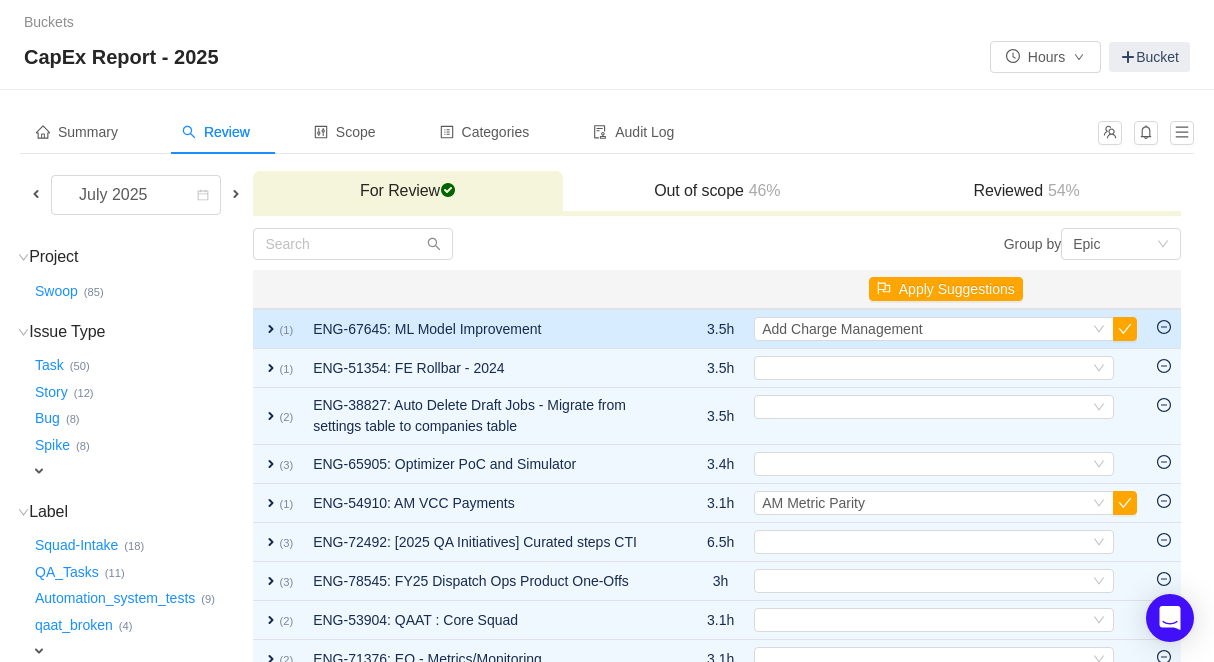 click on "Select  Add Charge Management    Out of scope" at bounding box center (945, 329) 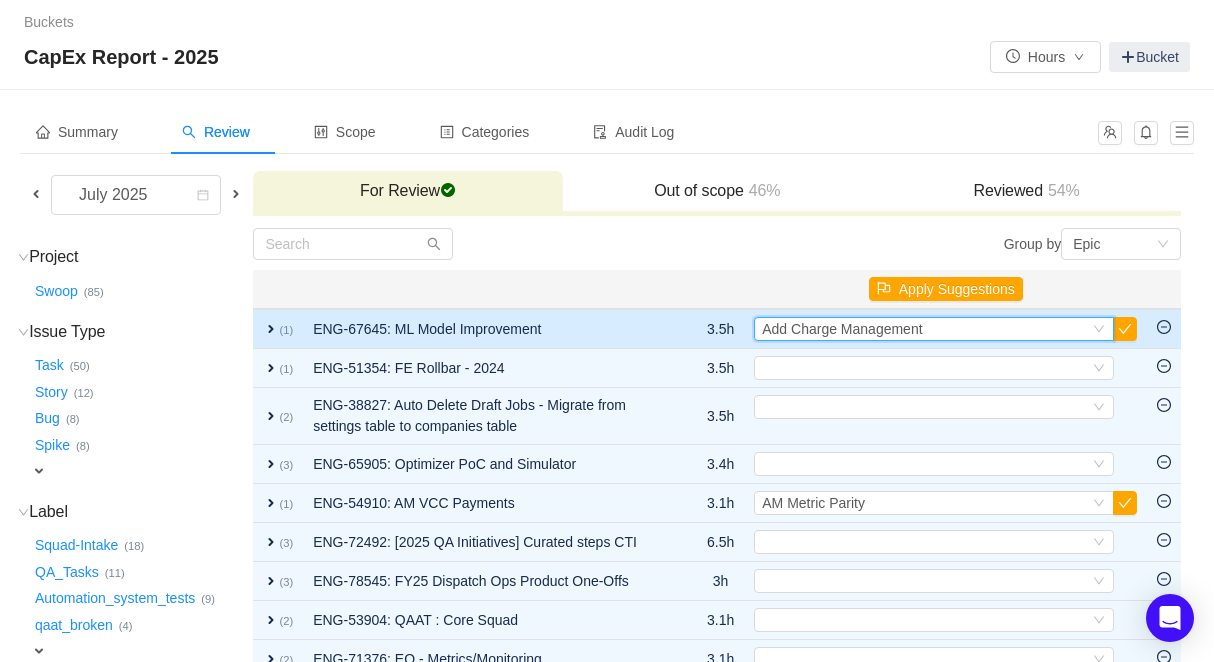 click on "Select  Add Charge Management" at bounding box center (925, 329) 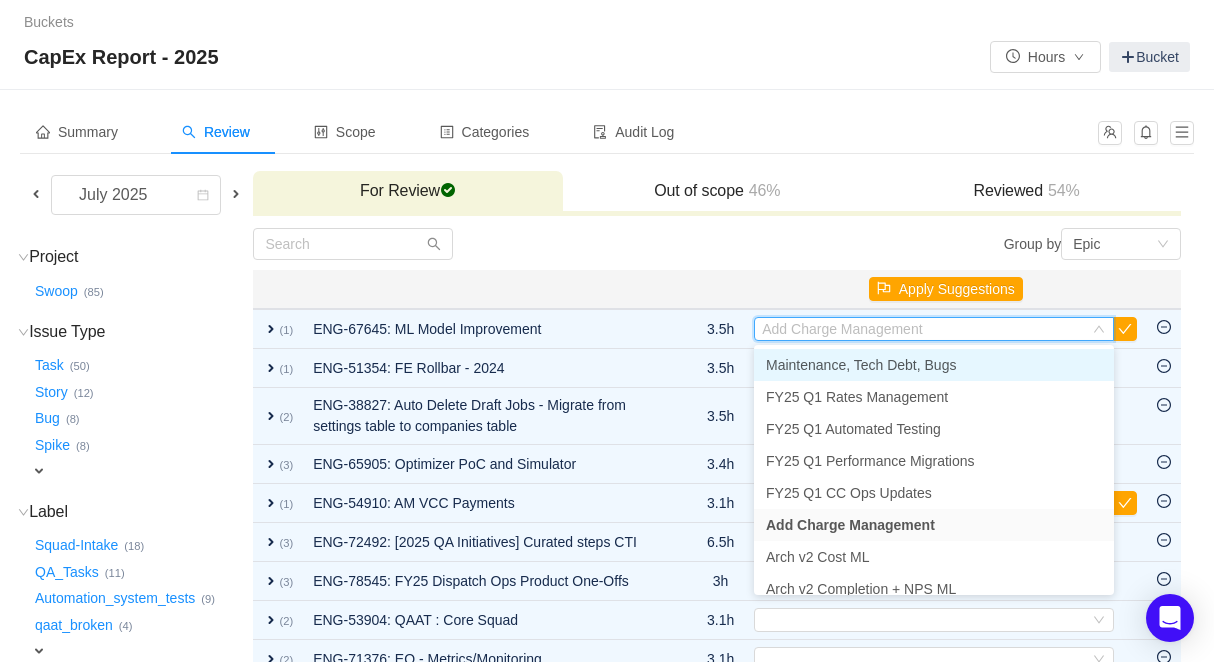 click on "Maintenance, Tech Debt, Bugs" at bounding box center [861, 365] 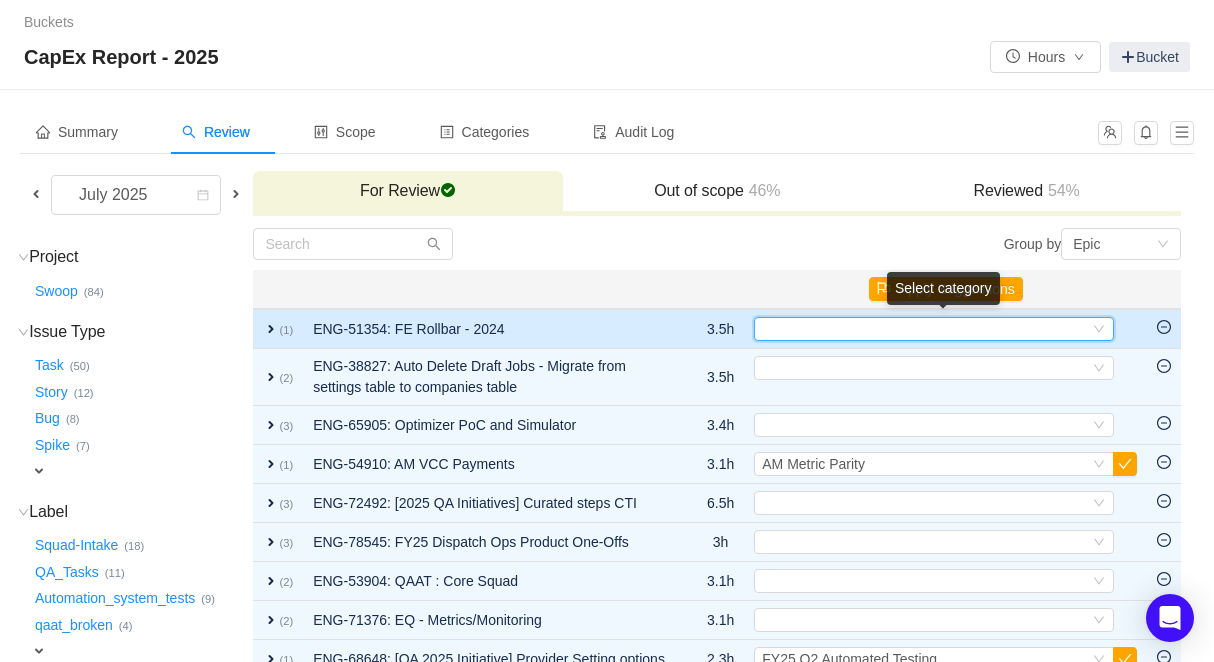 click on "Select" at bounding box center [925, 329] 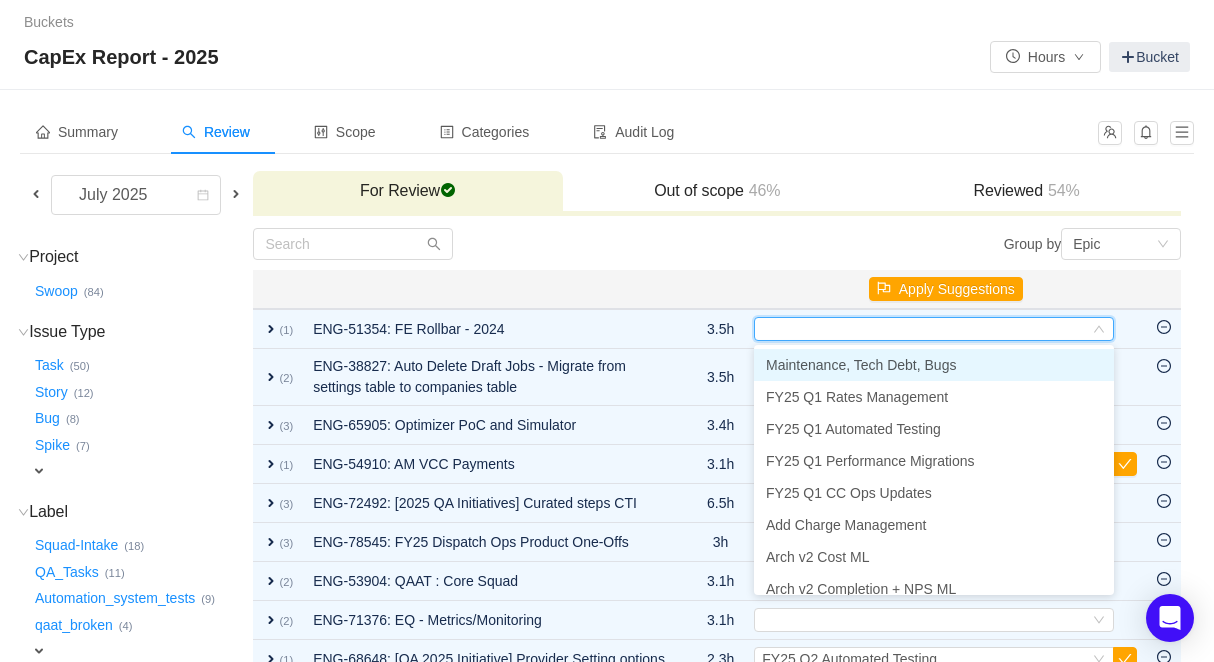 click on "Maintenance, Tech Debt, Bugs" at bounding box center (861, 365) 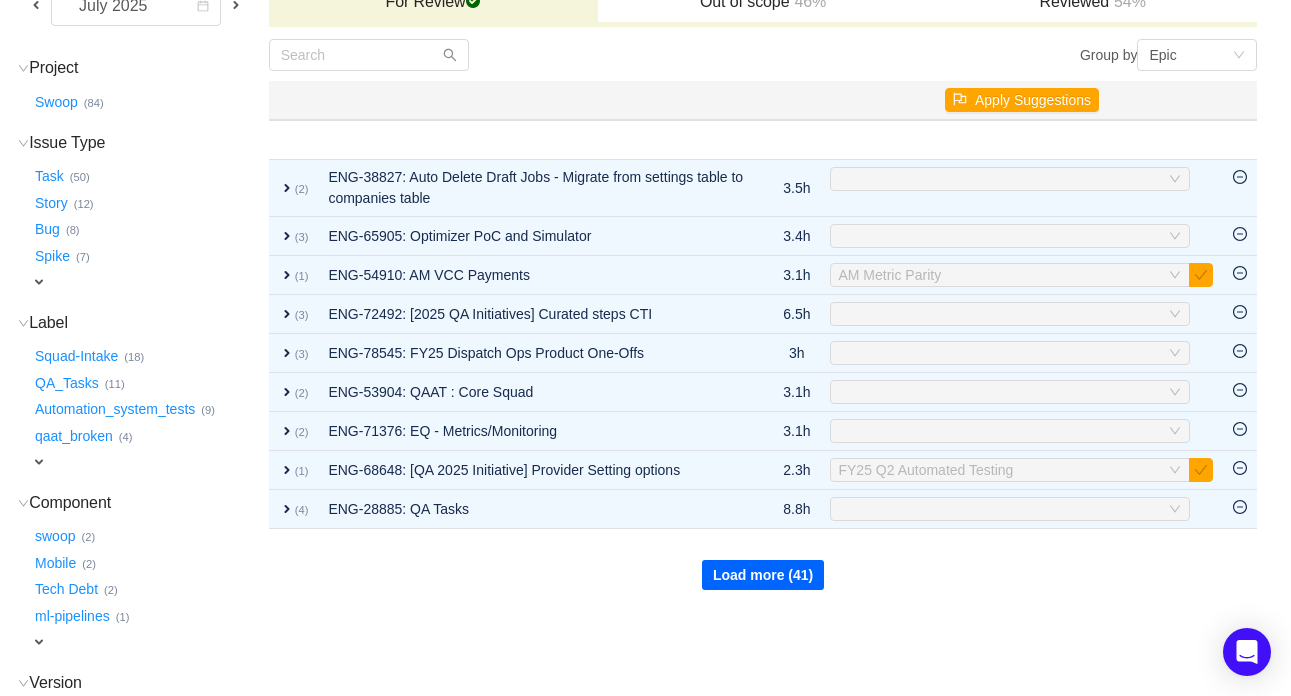 scroll, scrollTop: 440, scrollLeft: 0, axis: vertical 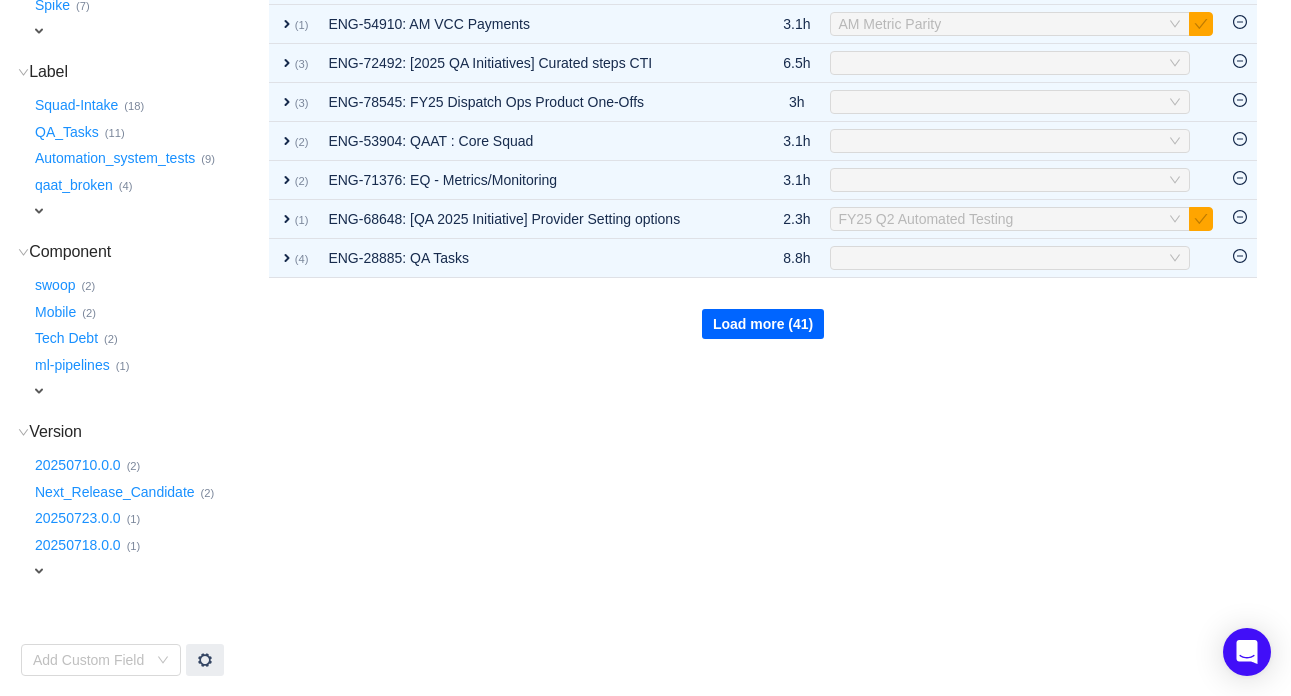 drag, startPoint x: 771, startPoint y: 337, endPoint x: 759, endPoint y: 334, distance: 12.369317 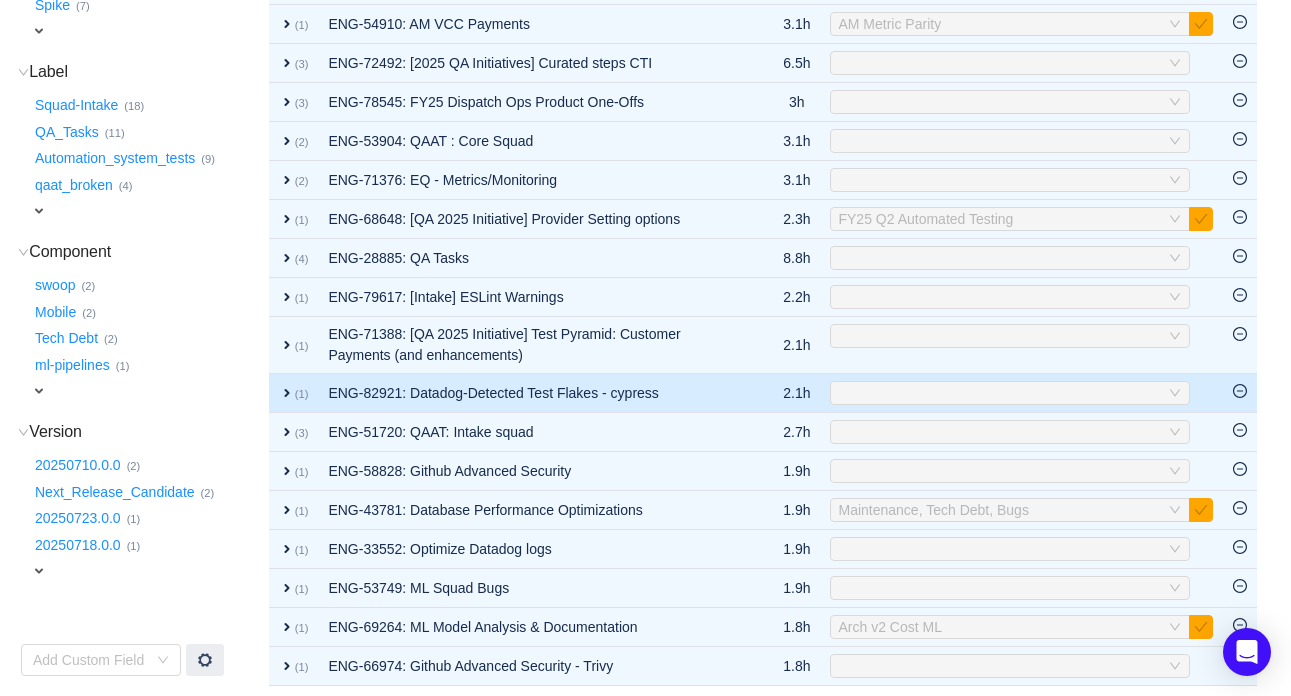 scroll, scrollTop: 513, scrollLeft: 0, axis: vertical 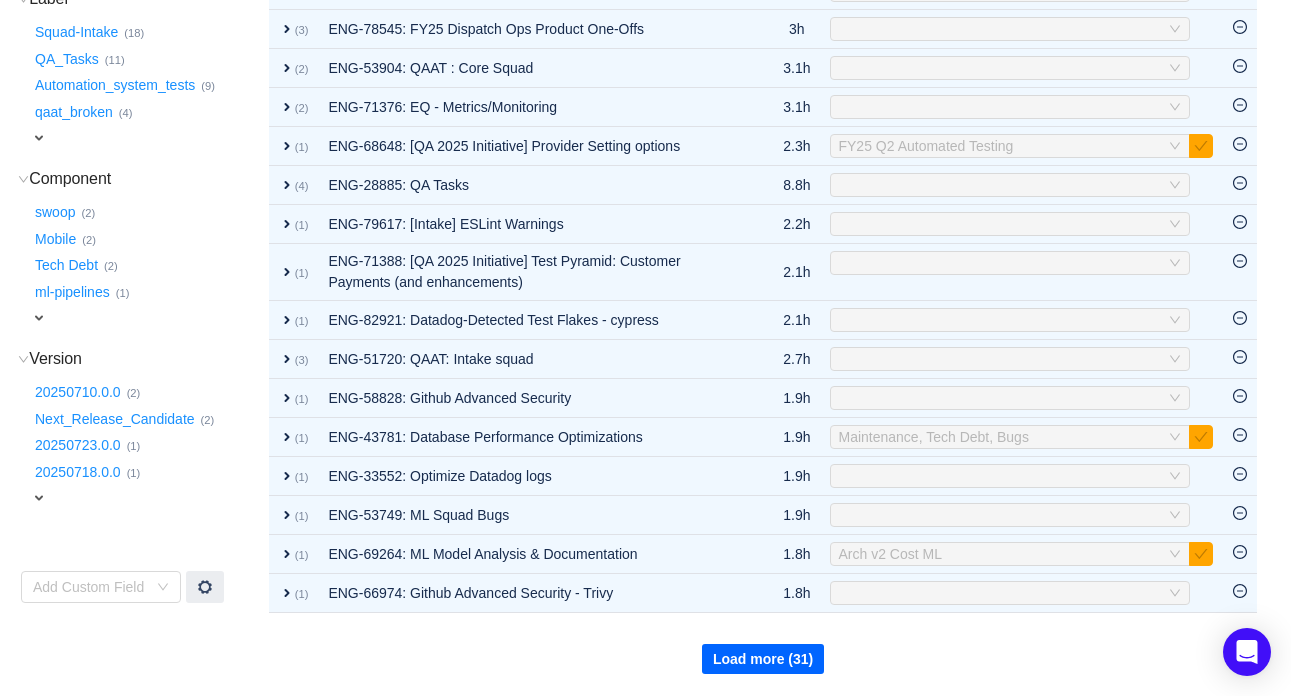 click on "Load more (31)" at bounding box center [763, 659] 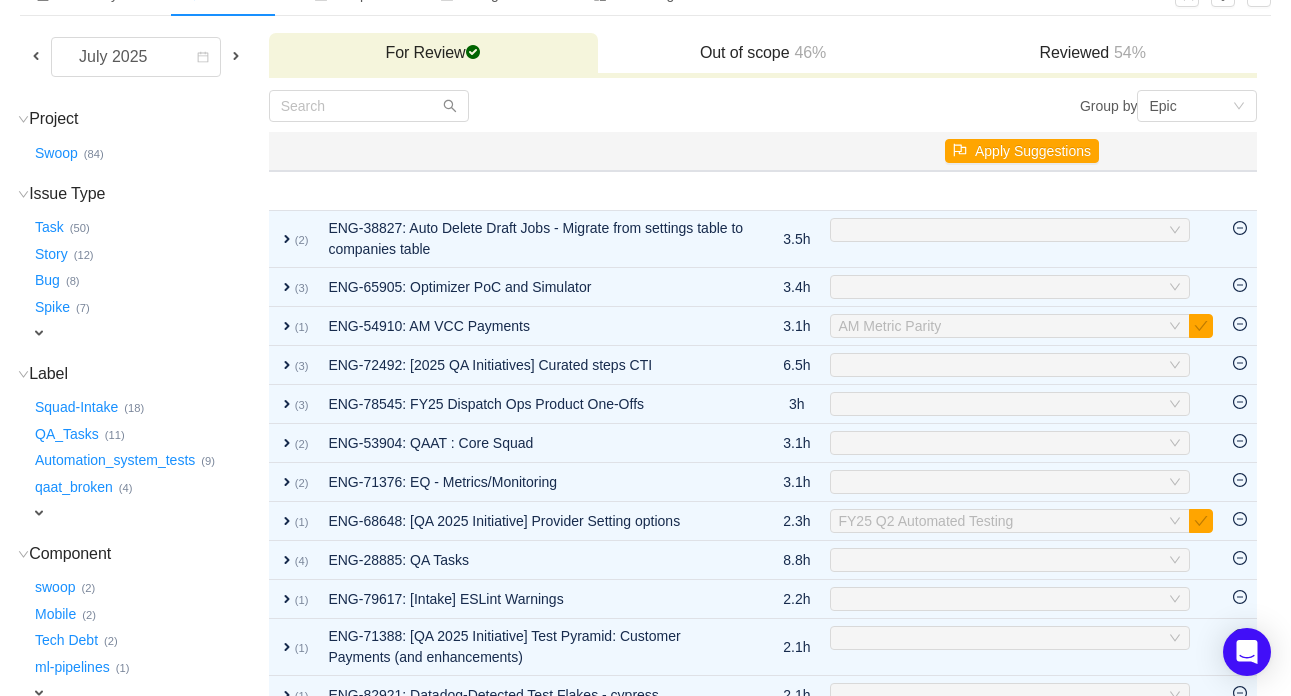scroll, scrollTop: 0, scrollLeft: 0, axis: both 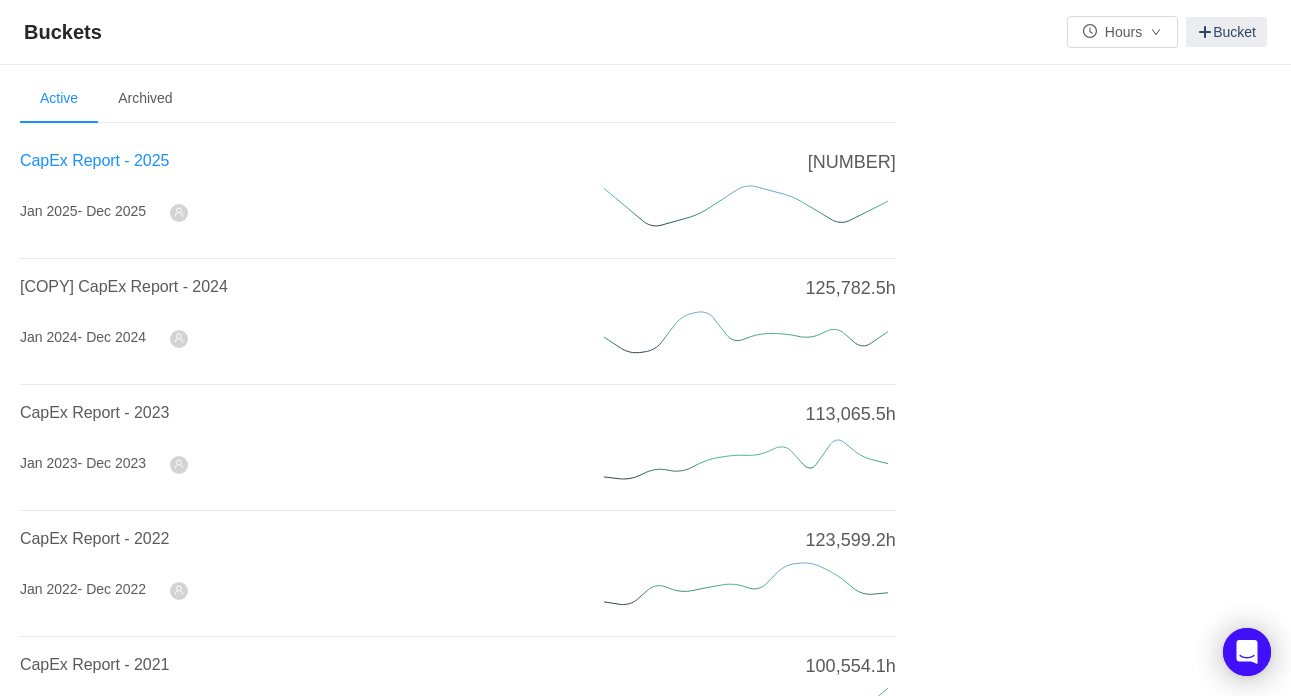 click on "CapEx Report - 2025" at bounding box center (94, 160) 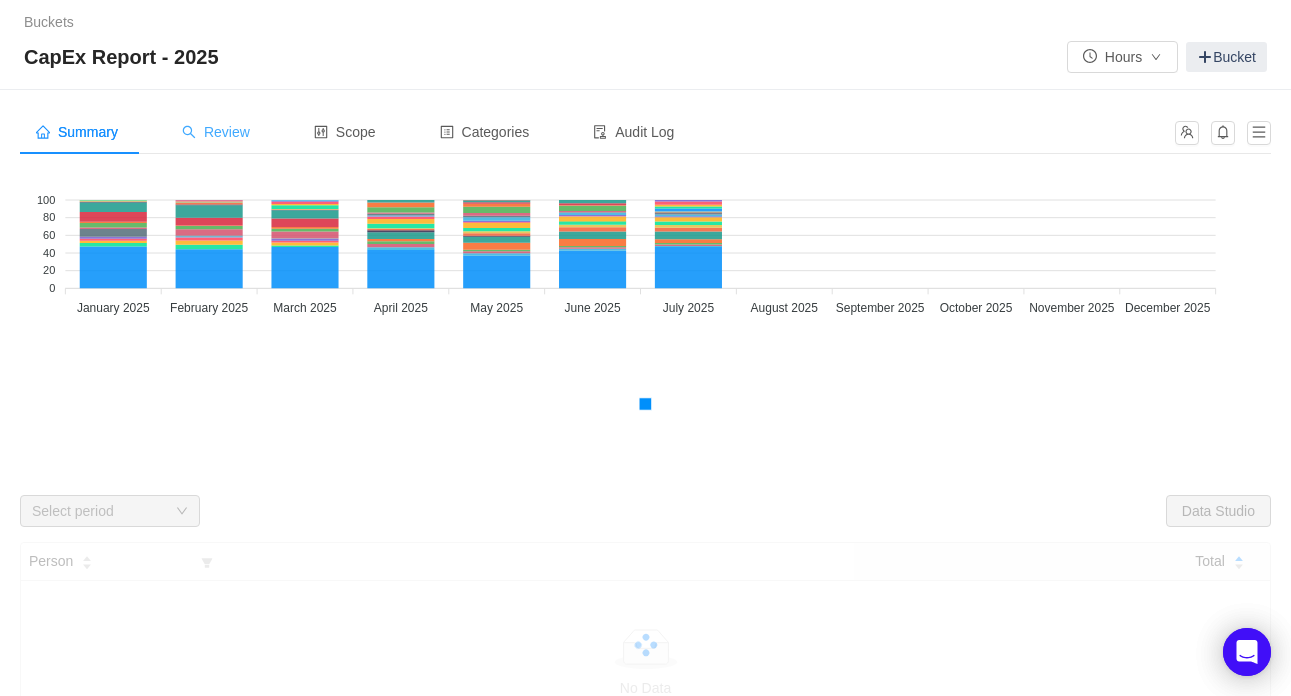 click on "Review" at bounding box center (216, 132) 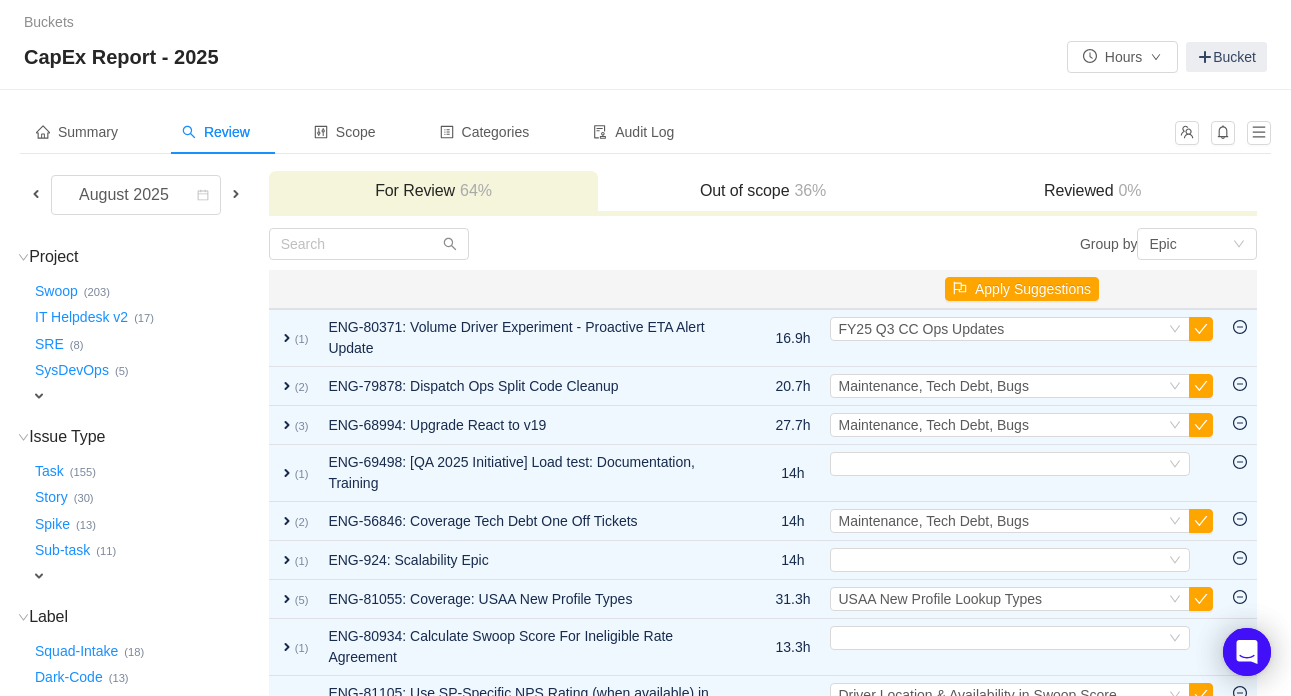 click at bounding box center [36, 194] 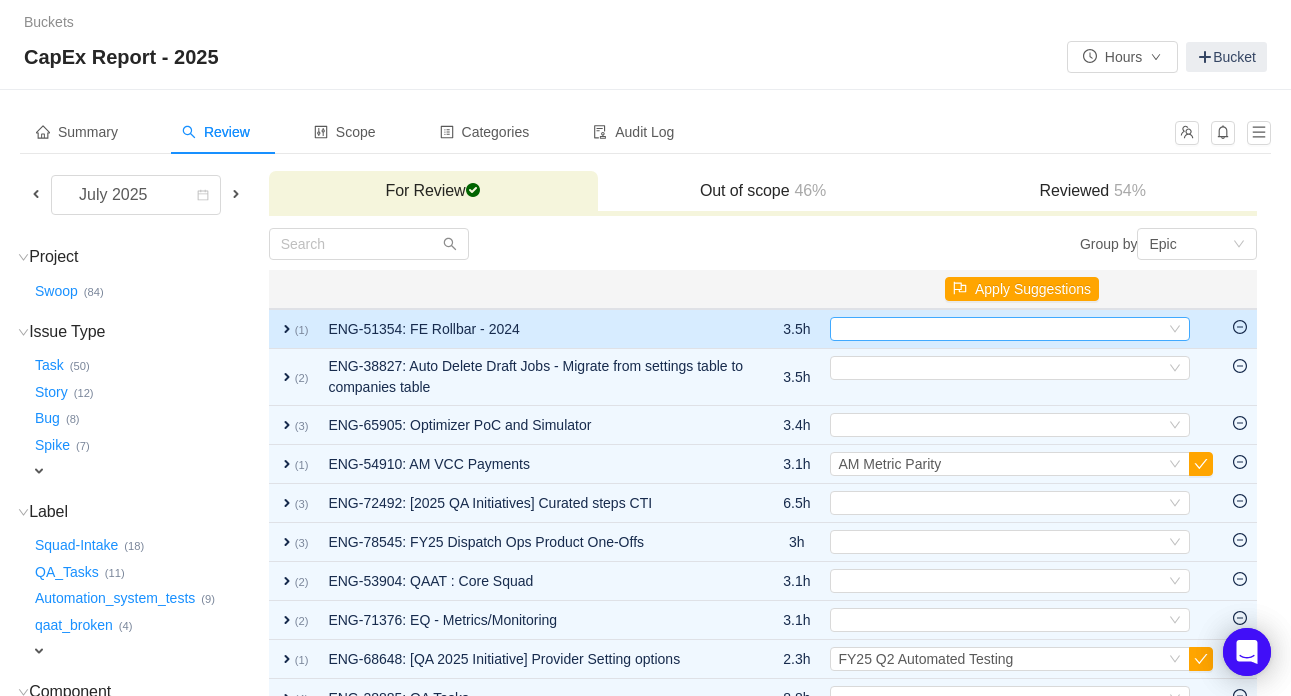 click on "Select" at bounding box center (1001, 329) 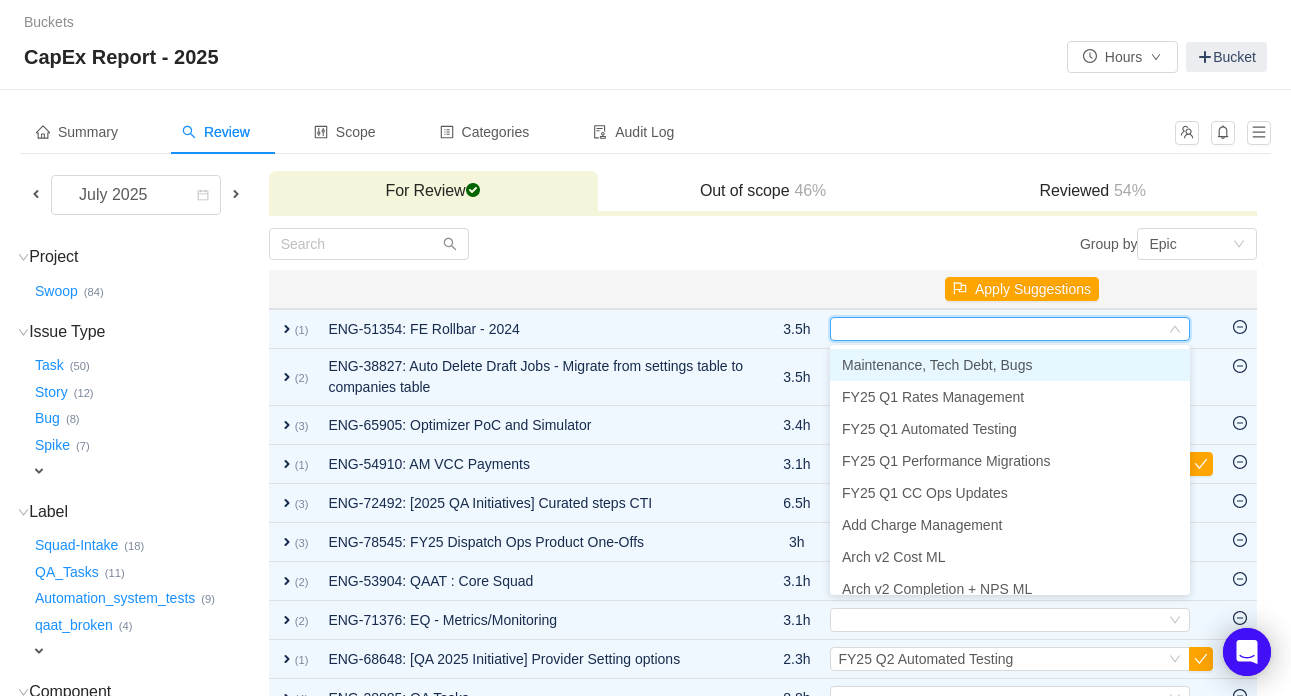 click on "Maintenance, Tech Debt, Bugs" at bounding box center (937, 365) 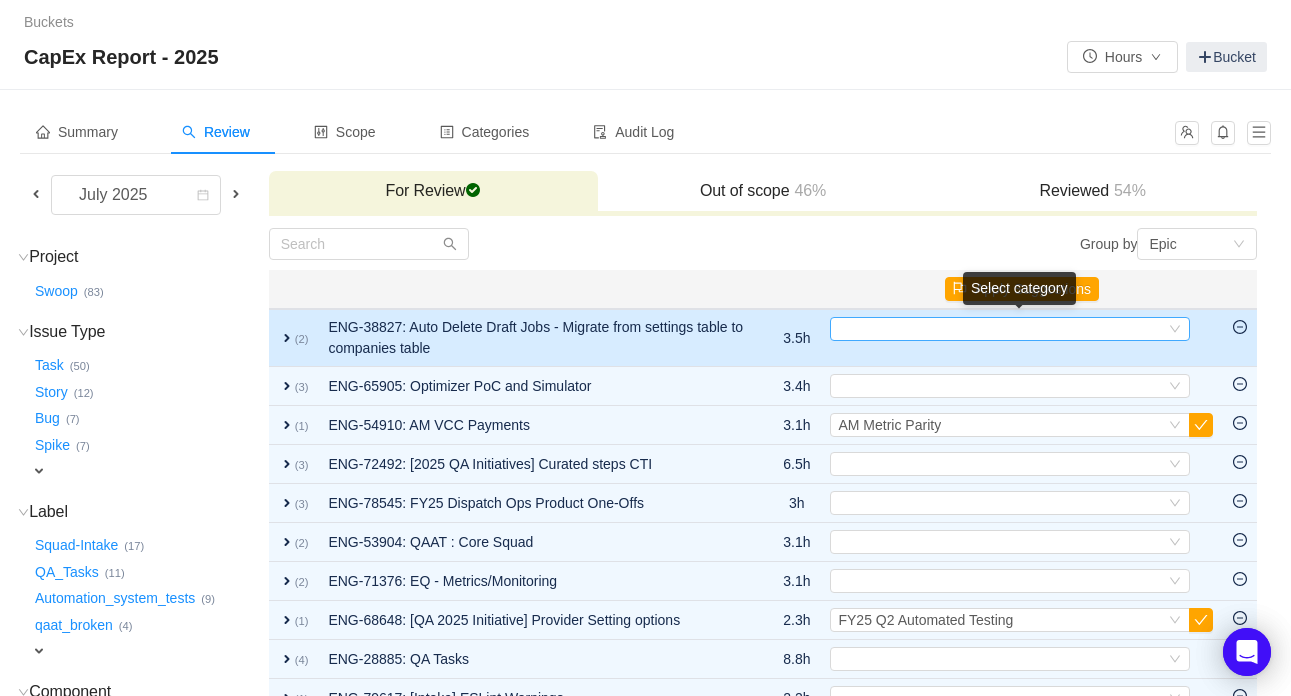 click on "Select" at bounding box center (1001, 329) 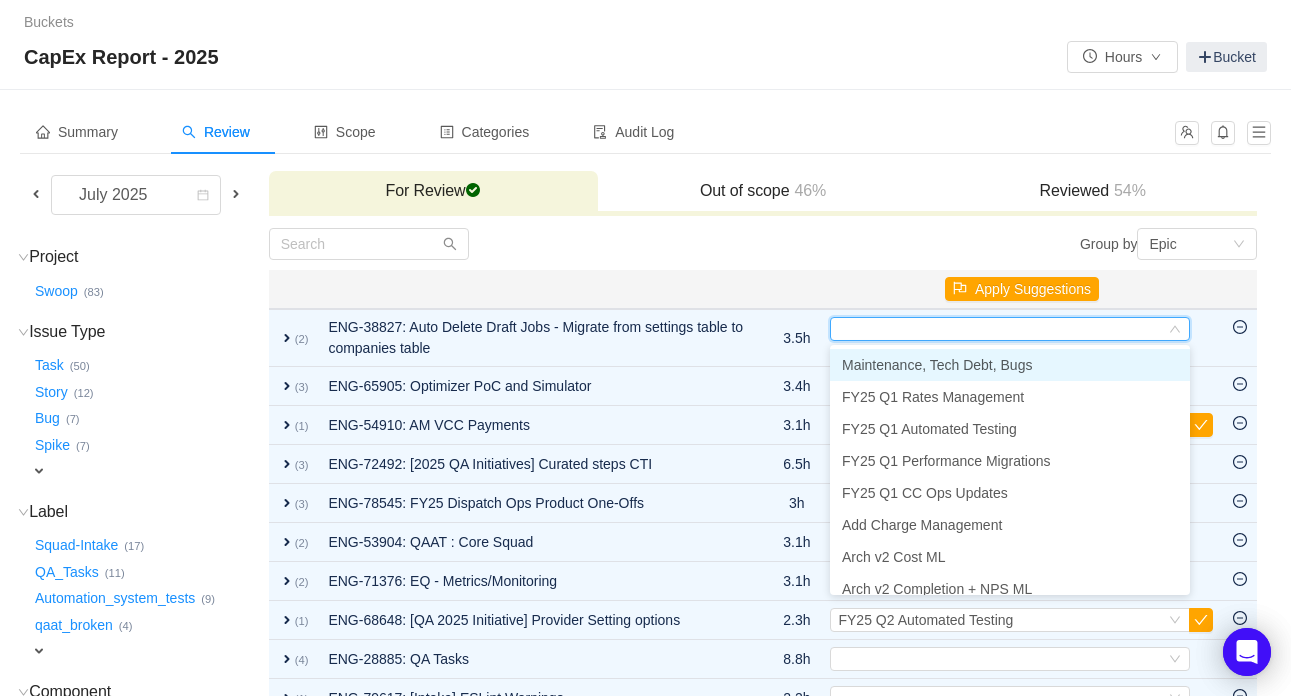click on "Maintenance, Tech Debt, Bugs" at bounding box center [937, 365] 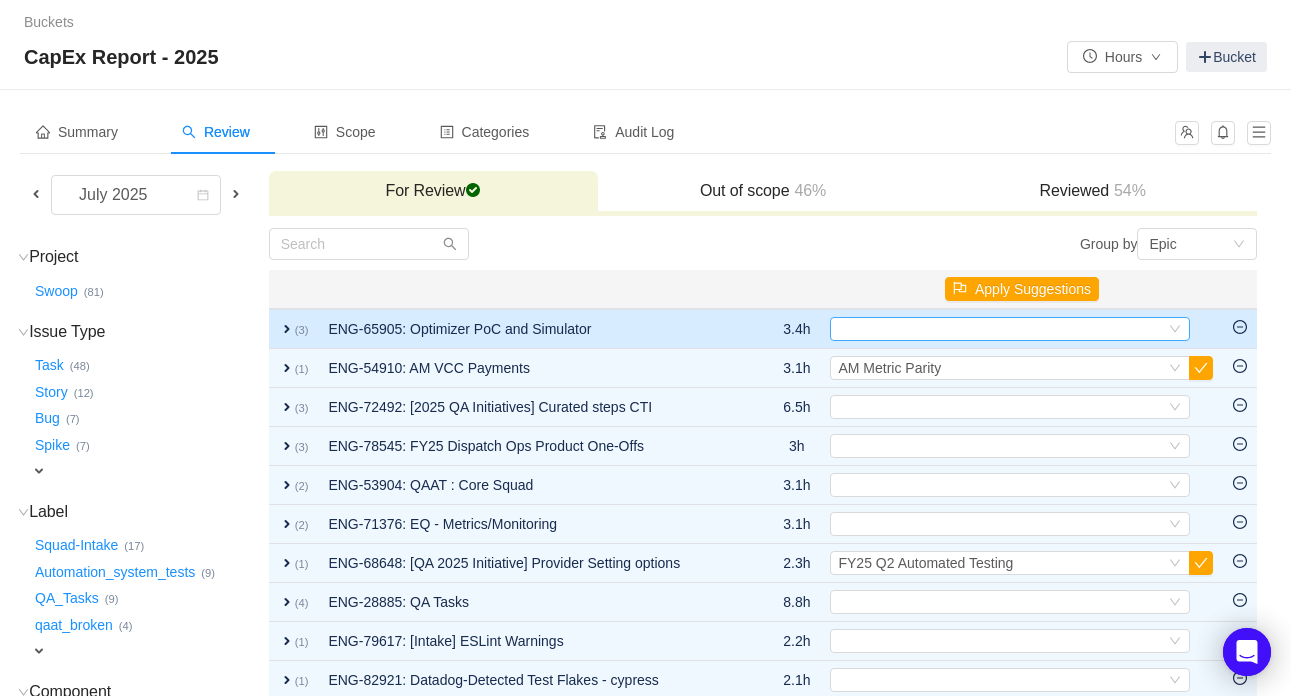 click on "Select" at bounding box center [1001, 329] 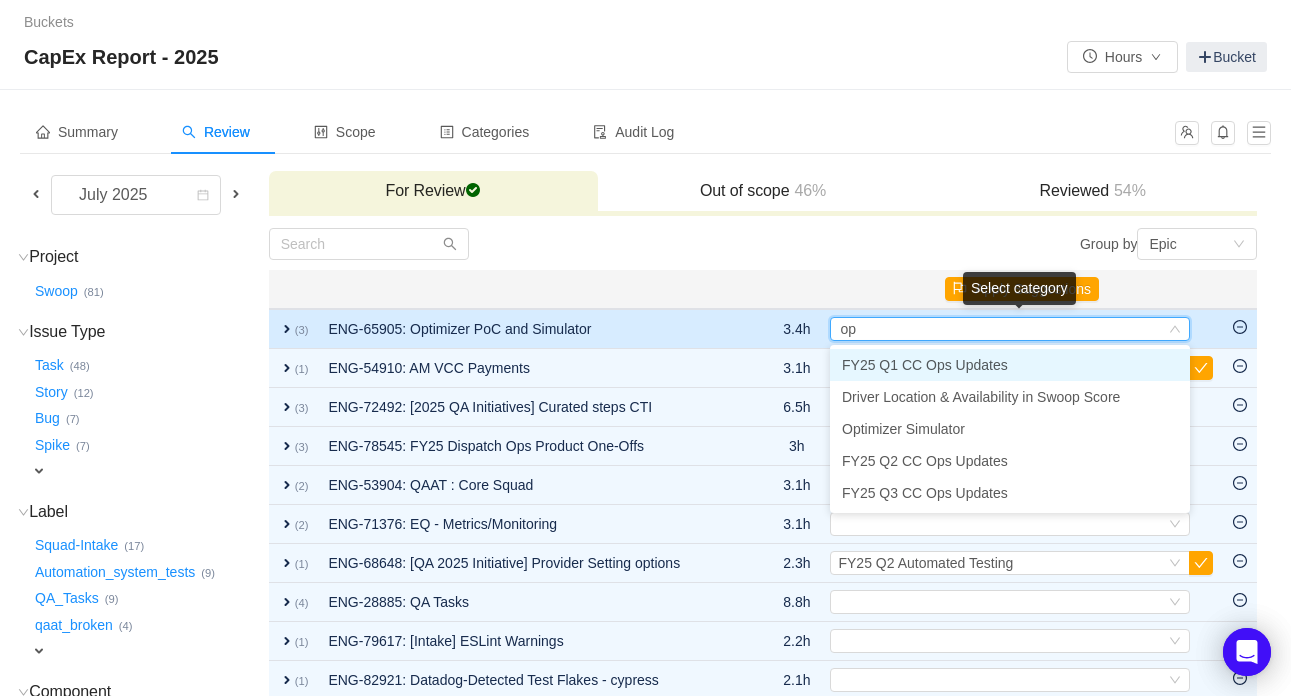 type on "opt" 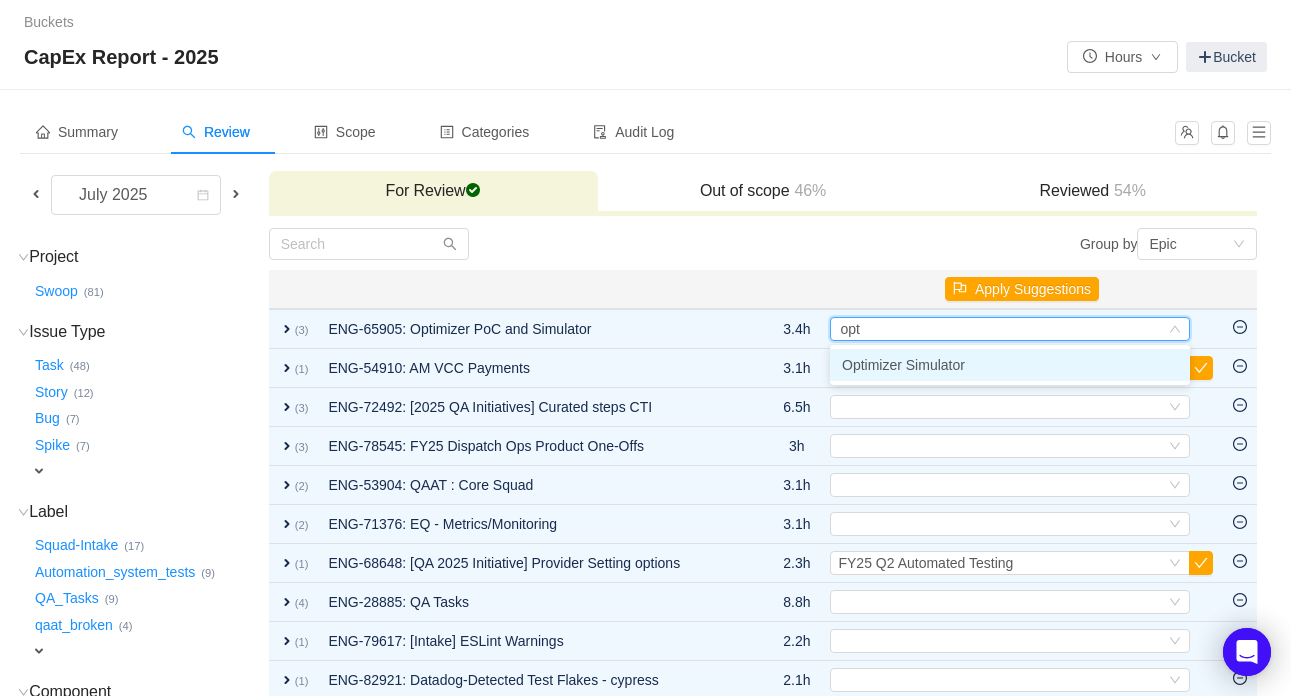 click on "Optimizer Simulator" at bounding box center [903, 365] 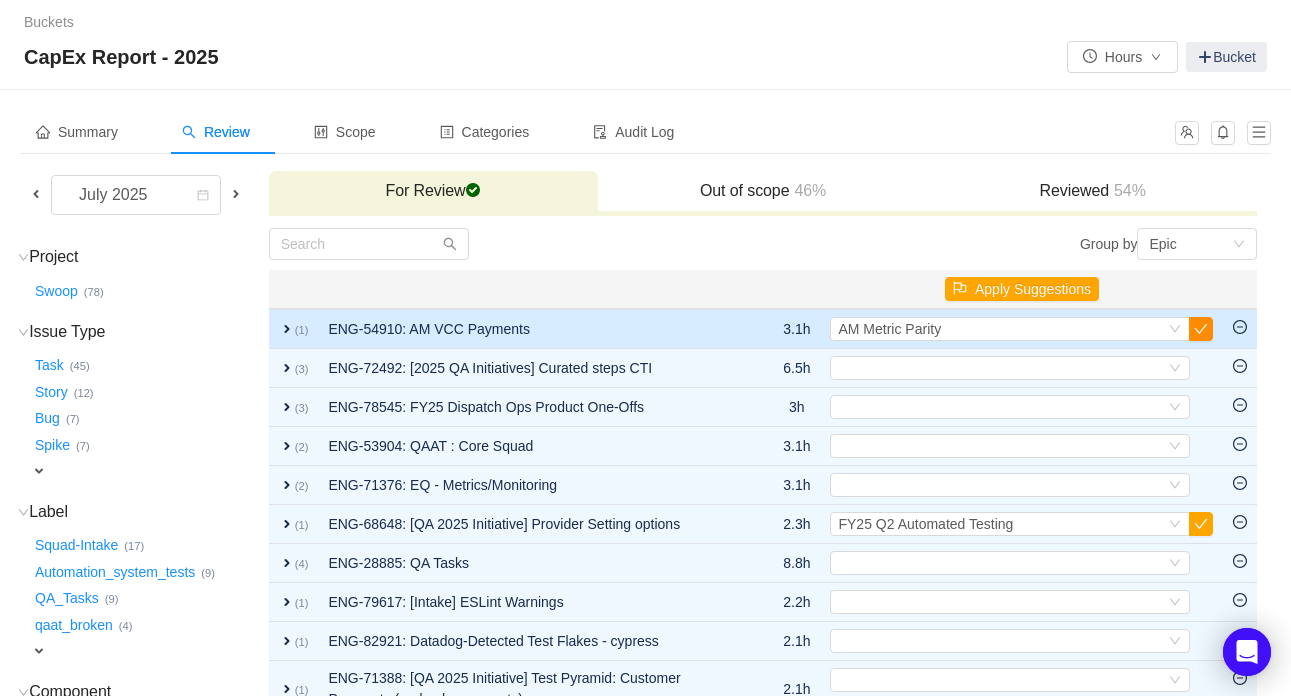 click at bounding box center (1201, 329) 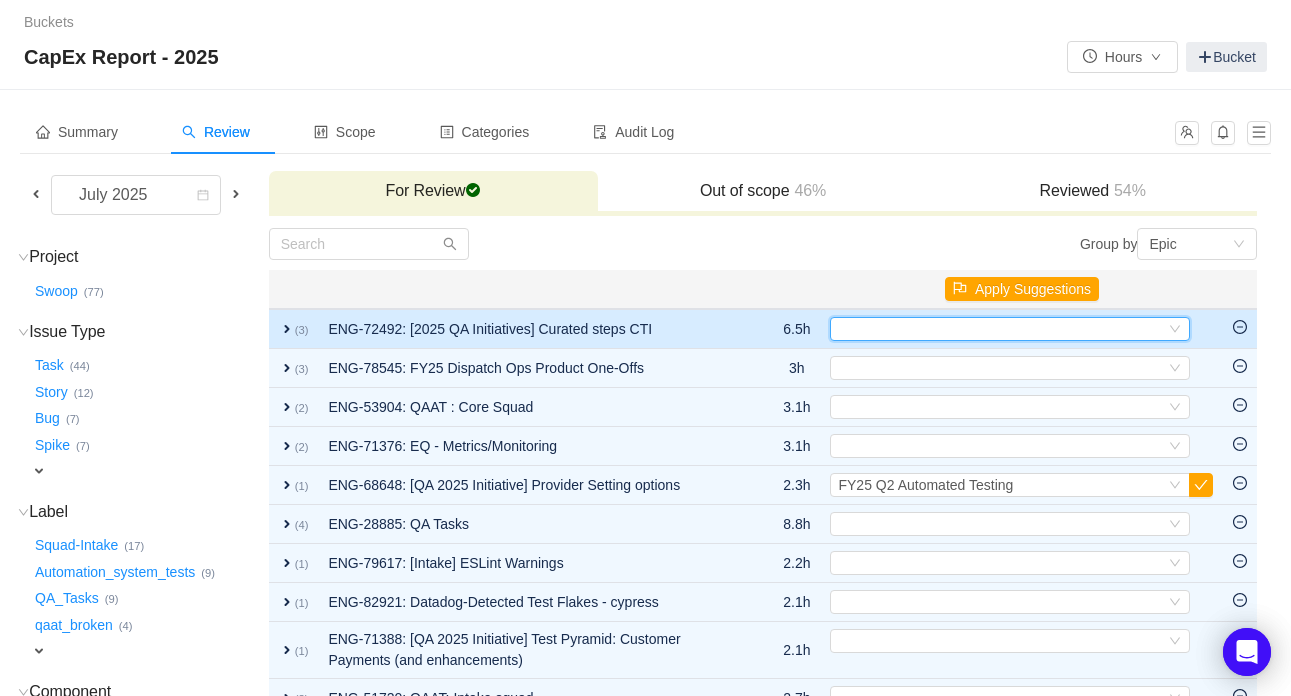 click on "Select" at bounding box center (1001, 329) 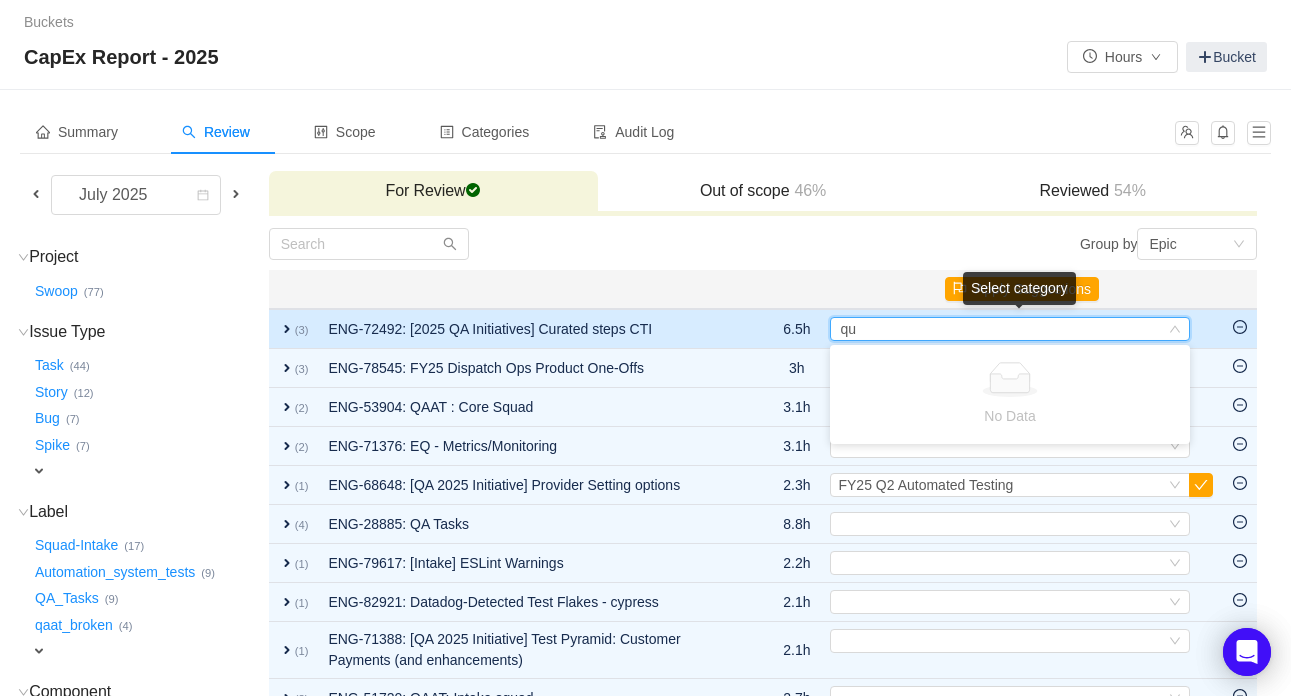 type on "q" 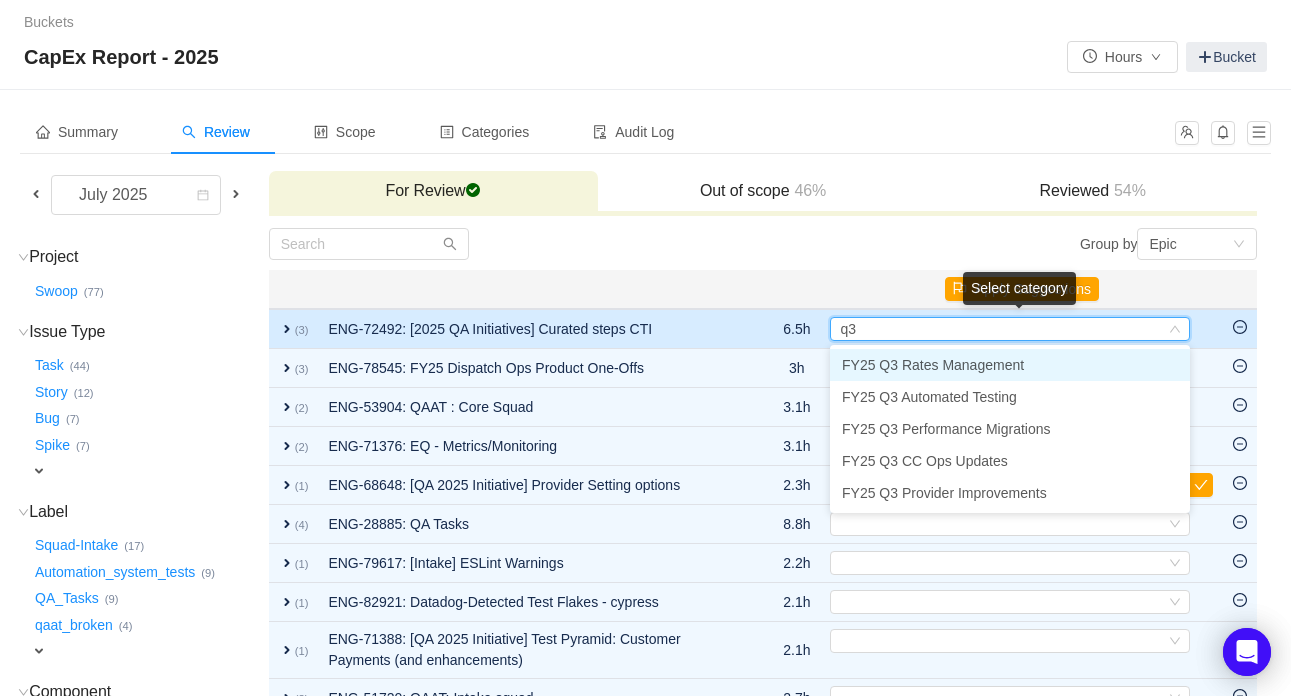 type on "q3" 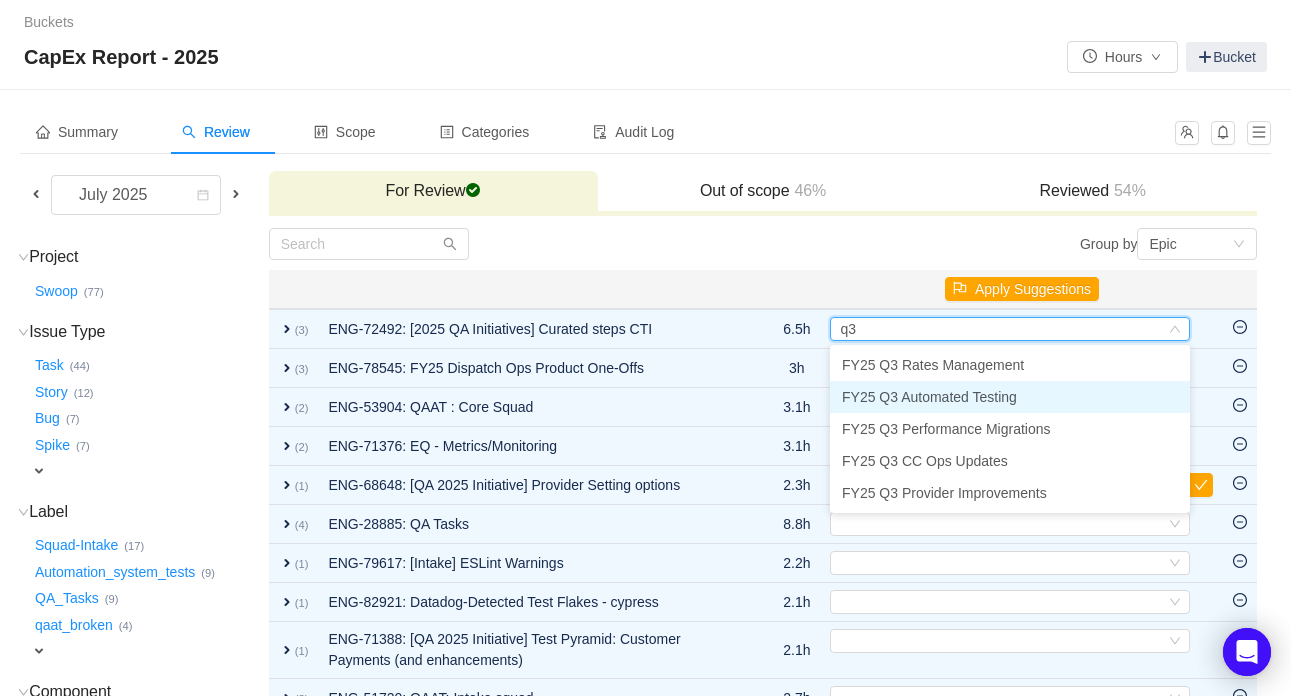 click on "FY25 Q3 Automated Testing" at bounding box center (929, 397) 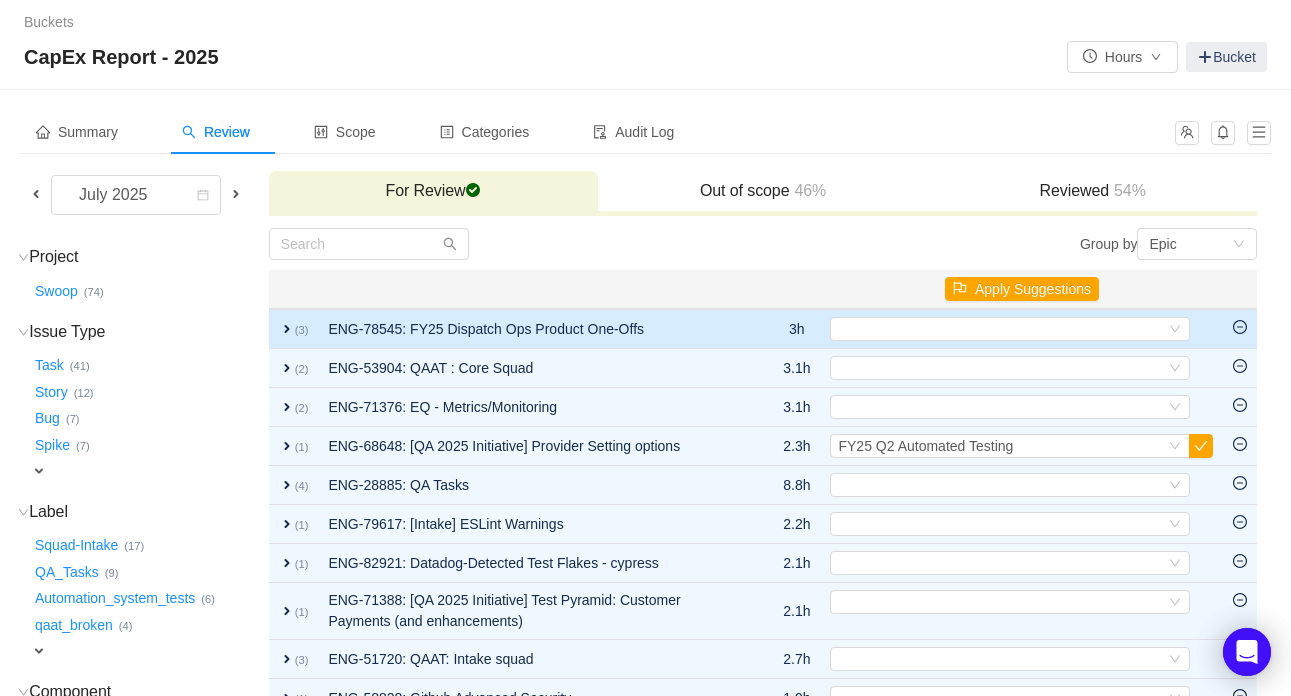 click on "expand" at bounding box center [287, 329] 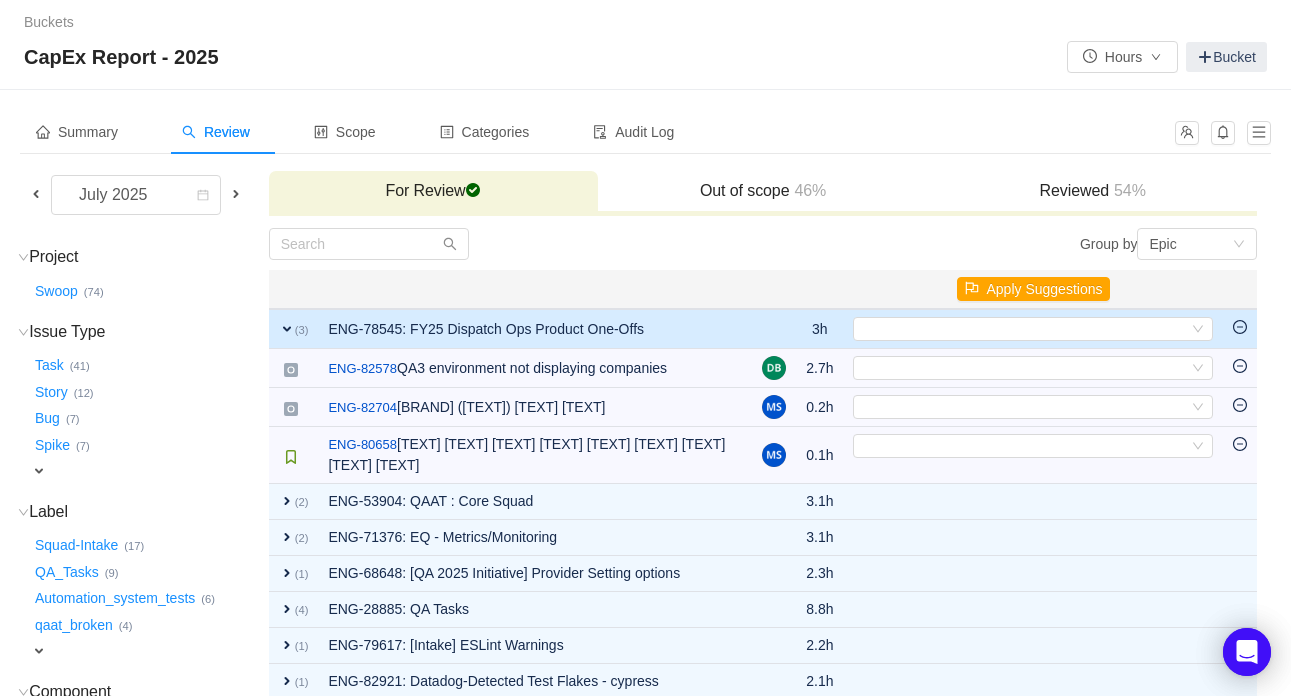click on "expand" at bounding box center [287, 329] 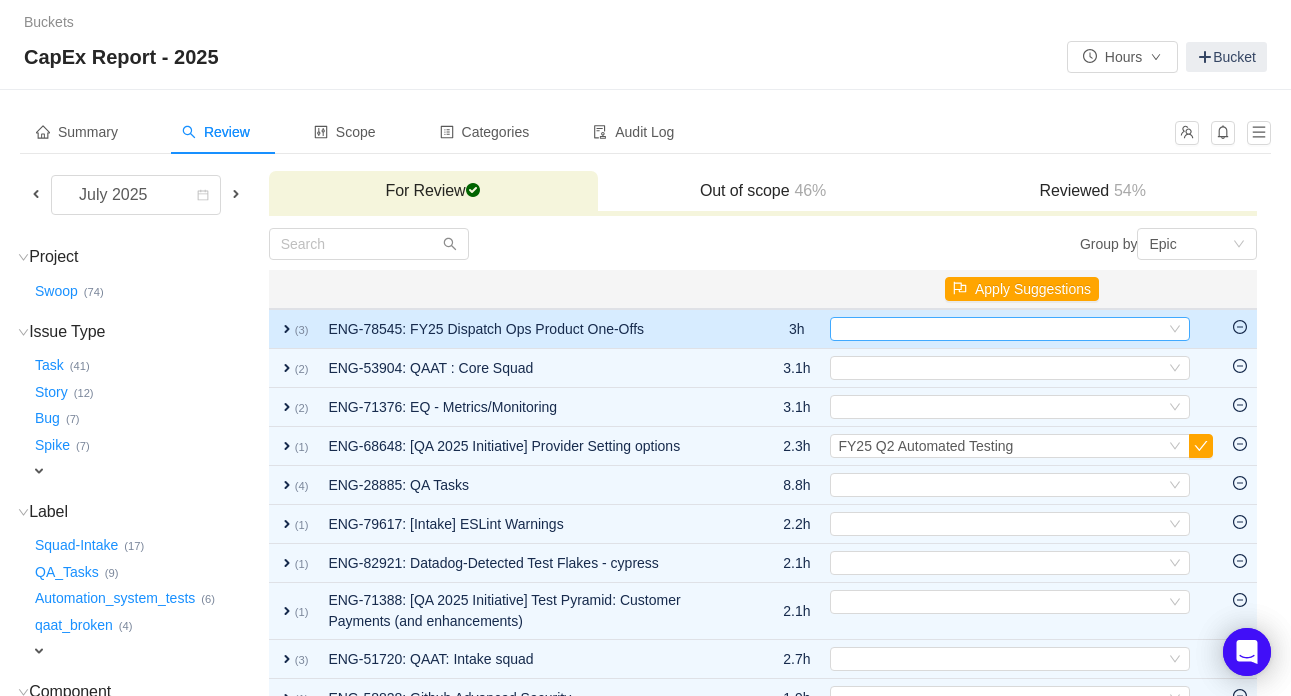 click on "Select" at bounding box center (1001, 329) 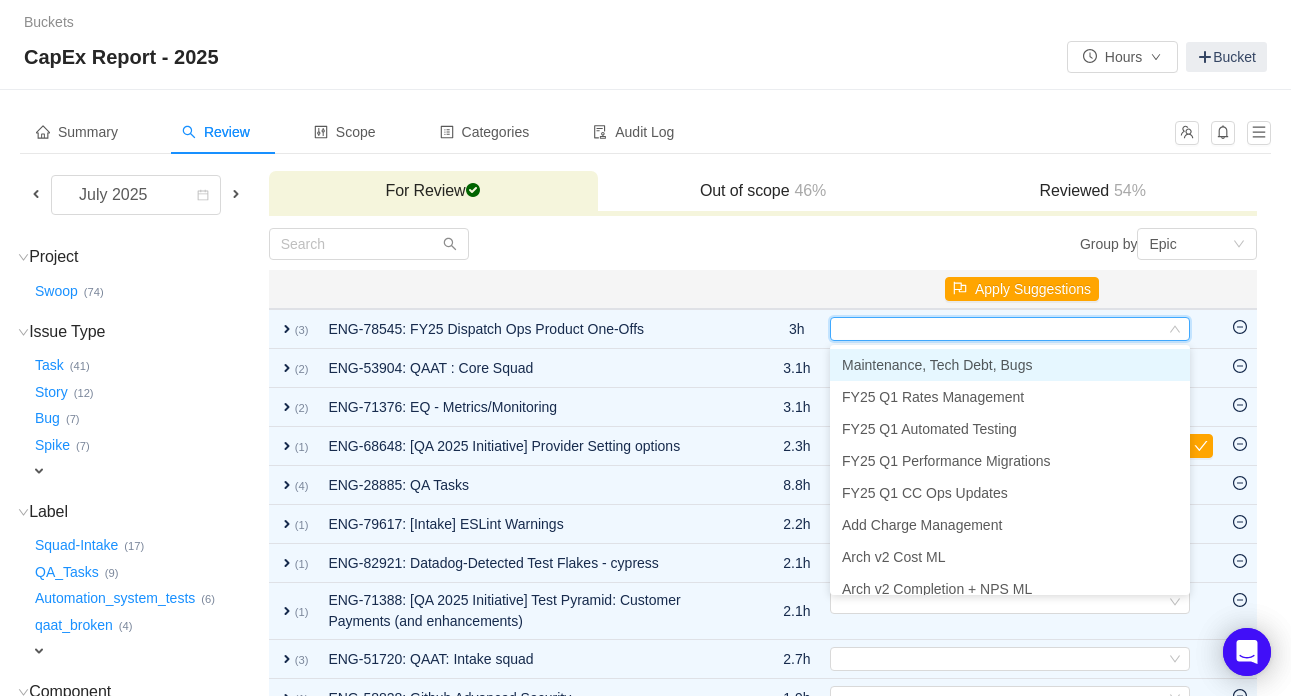 click on "Maintenance, Tech Debt, Bugs" at bounding box center [937, 365] 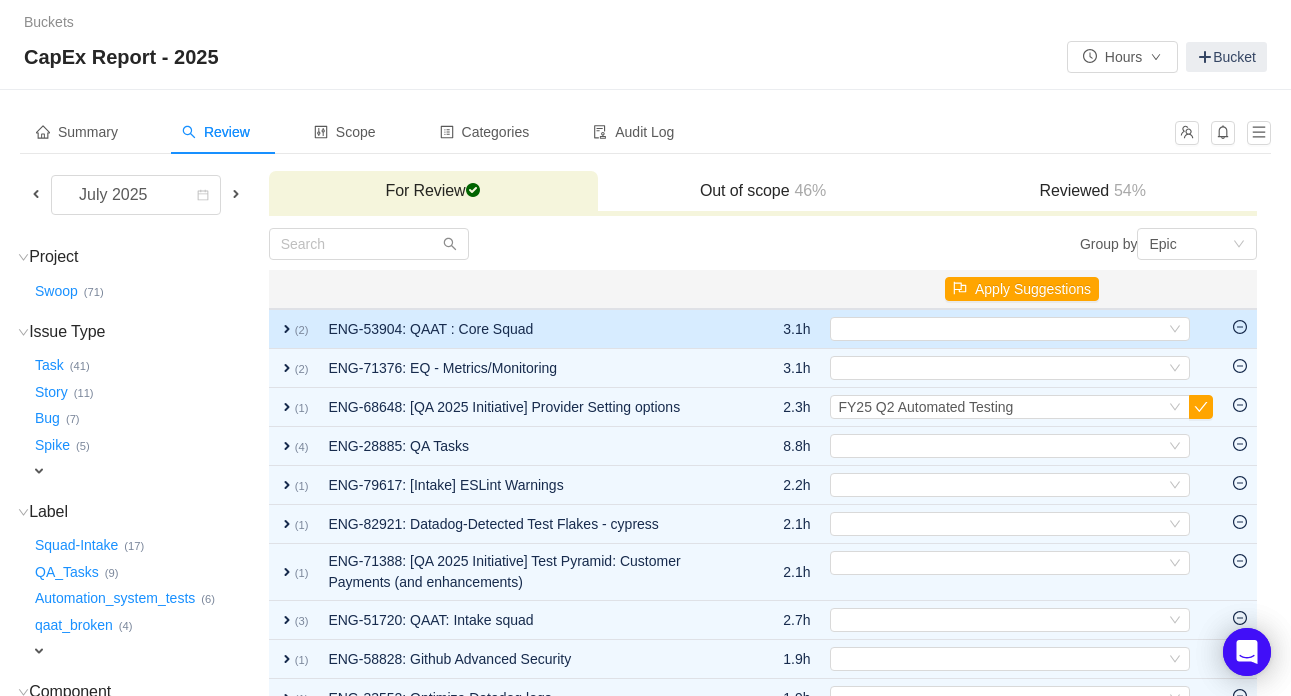 click on "expand" at bounding box center (287, 329) 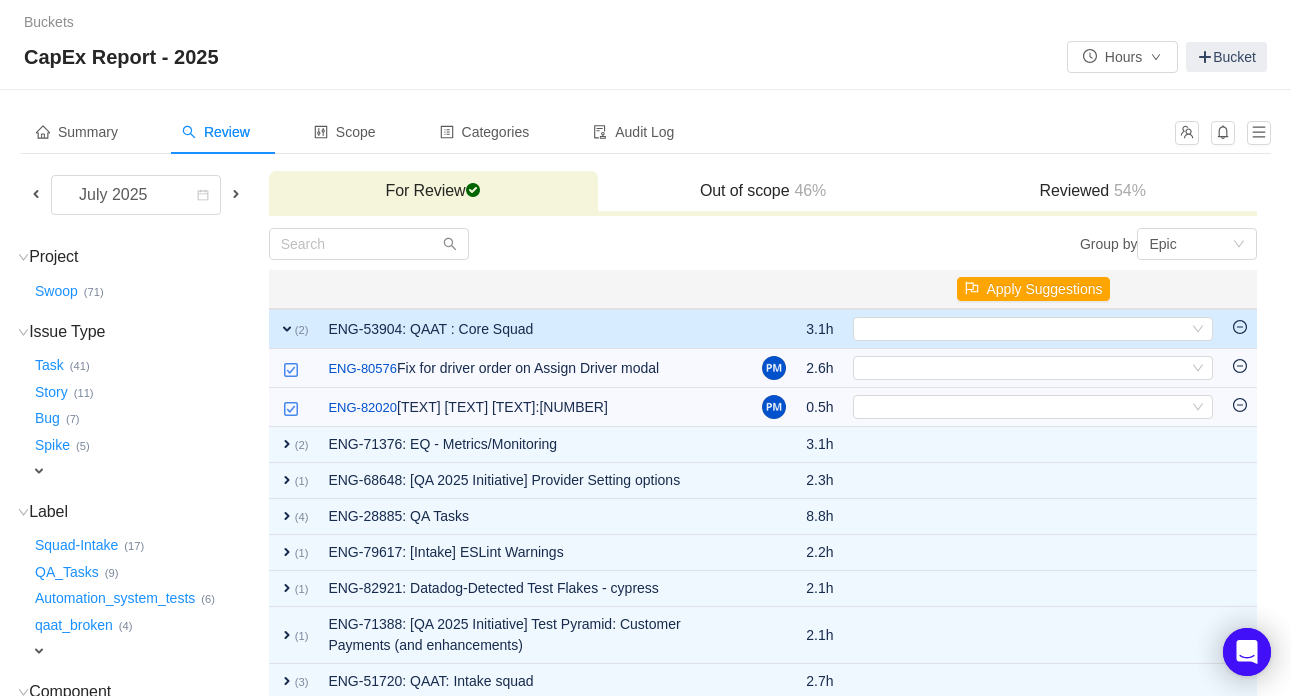 click on "expand" at bounding box center [287, 329] 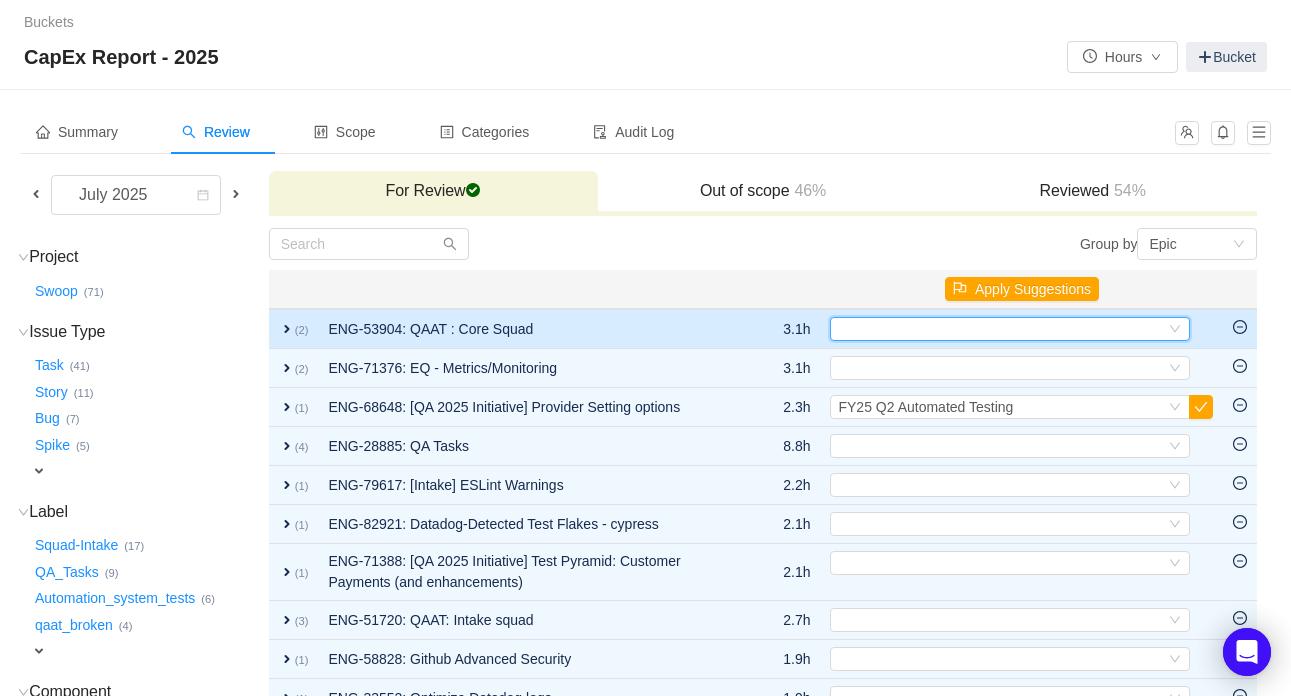 click on "Select" at bounding box center (1001, 329) 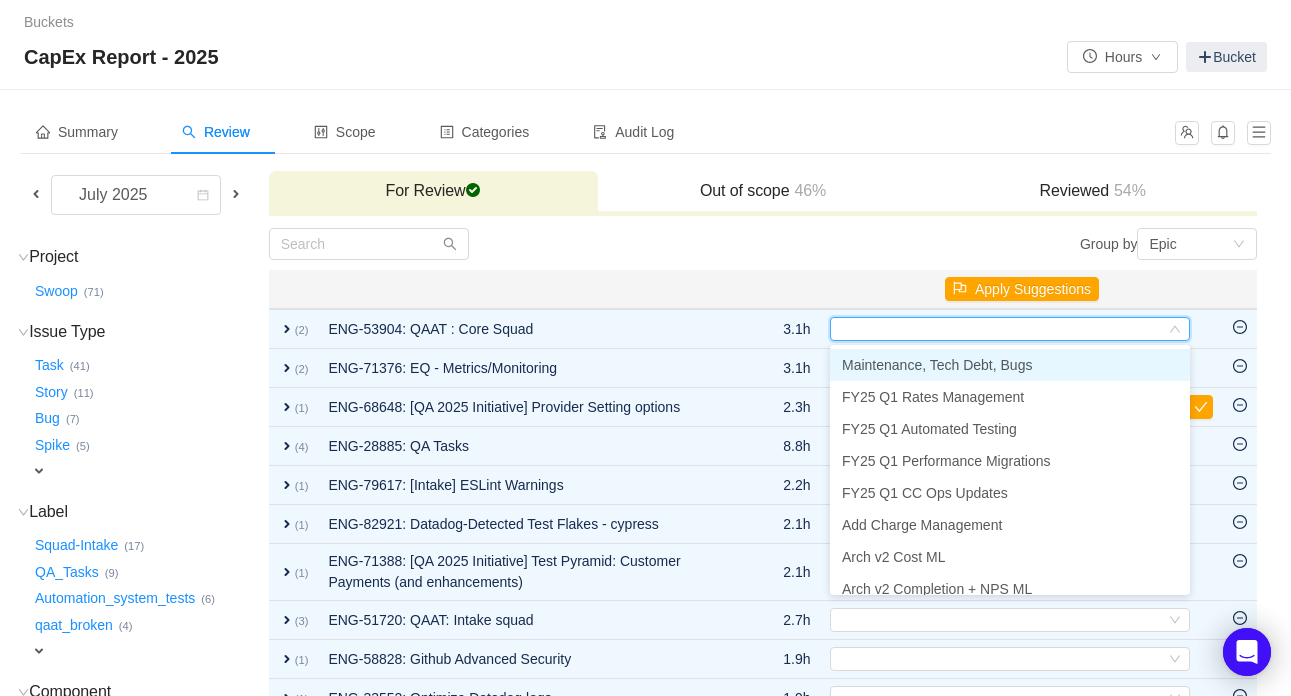 click on "Maintenance, Tech Debt, Bugs" at bounding box center (937, 365) 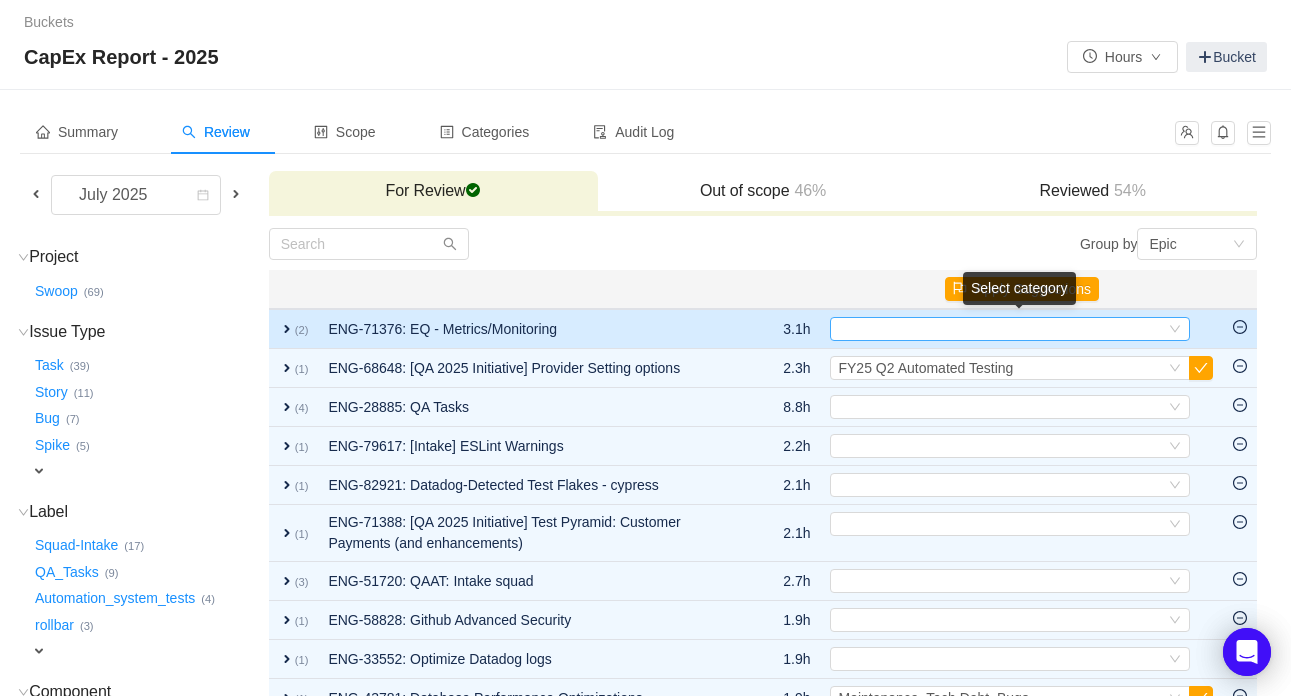 click on "Select" at bounding box center [1001, 329] 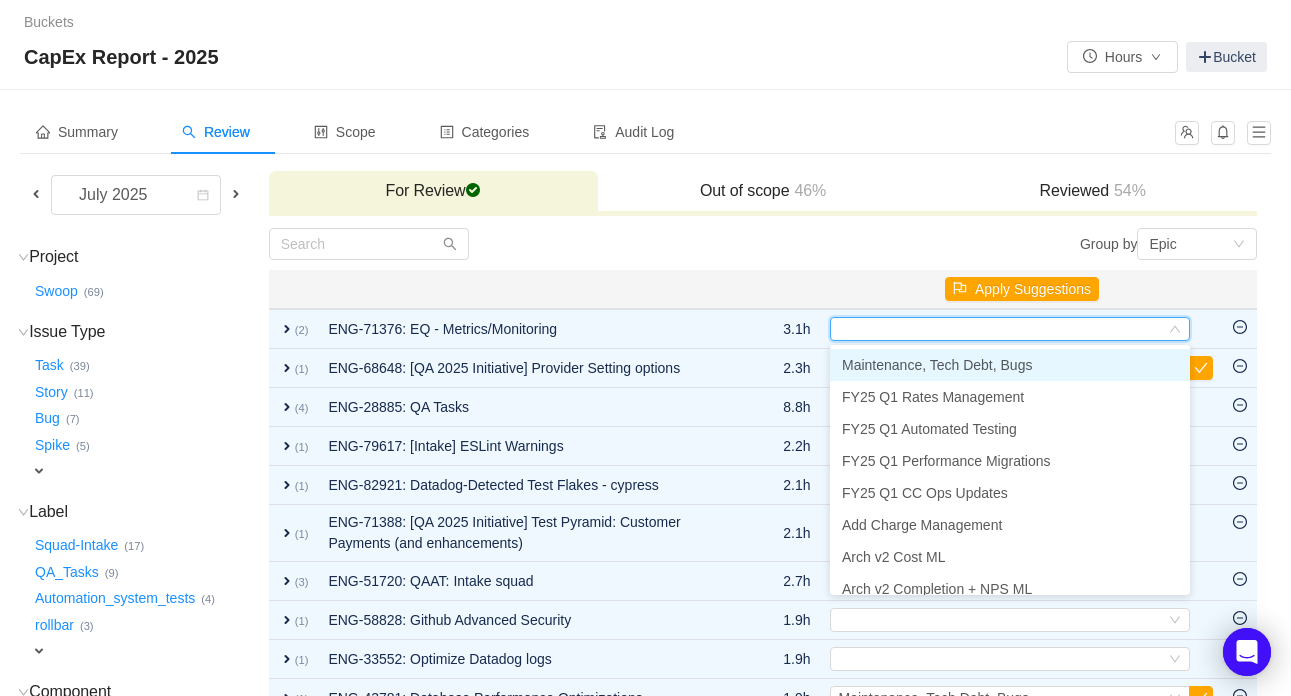 click on "Maintenance, Tech Debt, Bugs" at bounding box center (937, 365) 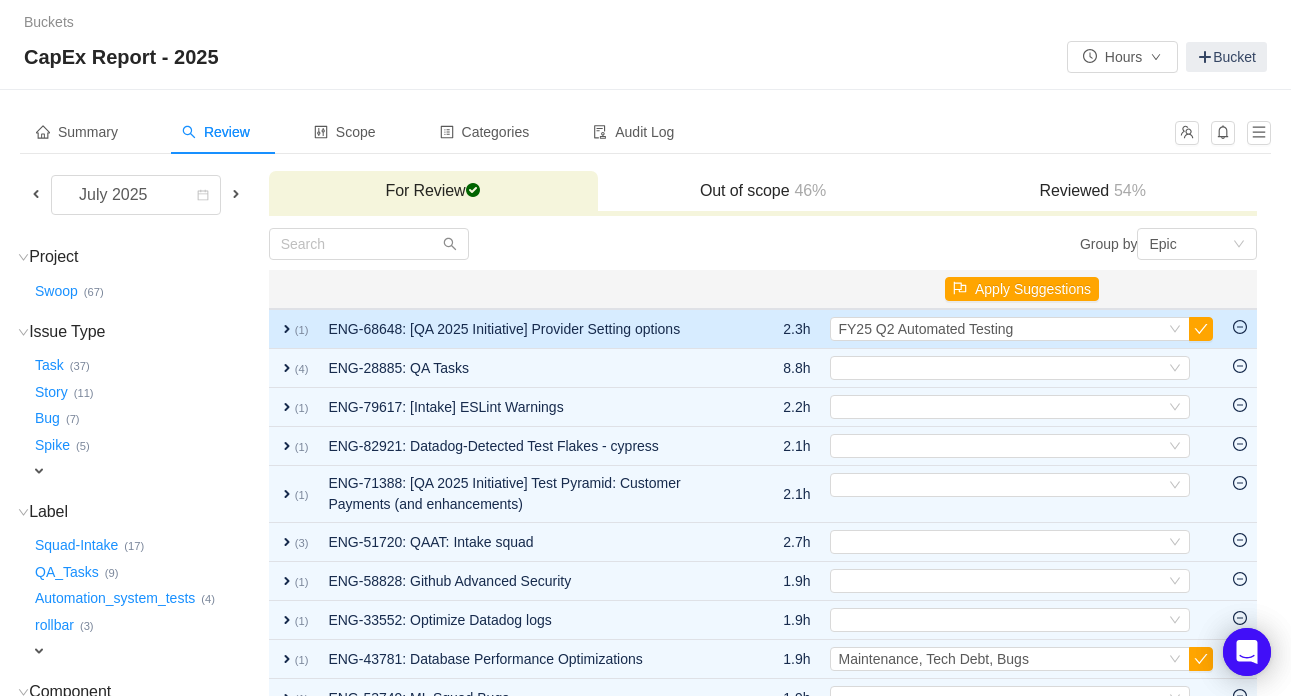 click on "expand" at bounding box center [287, 329] 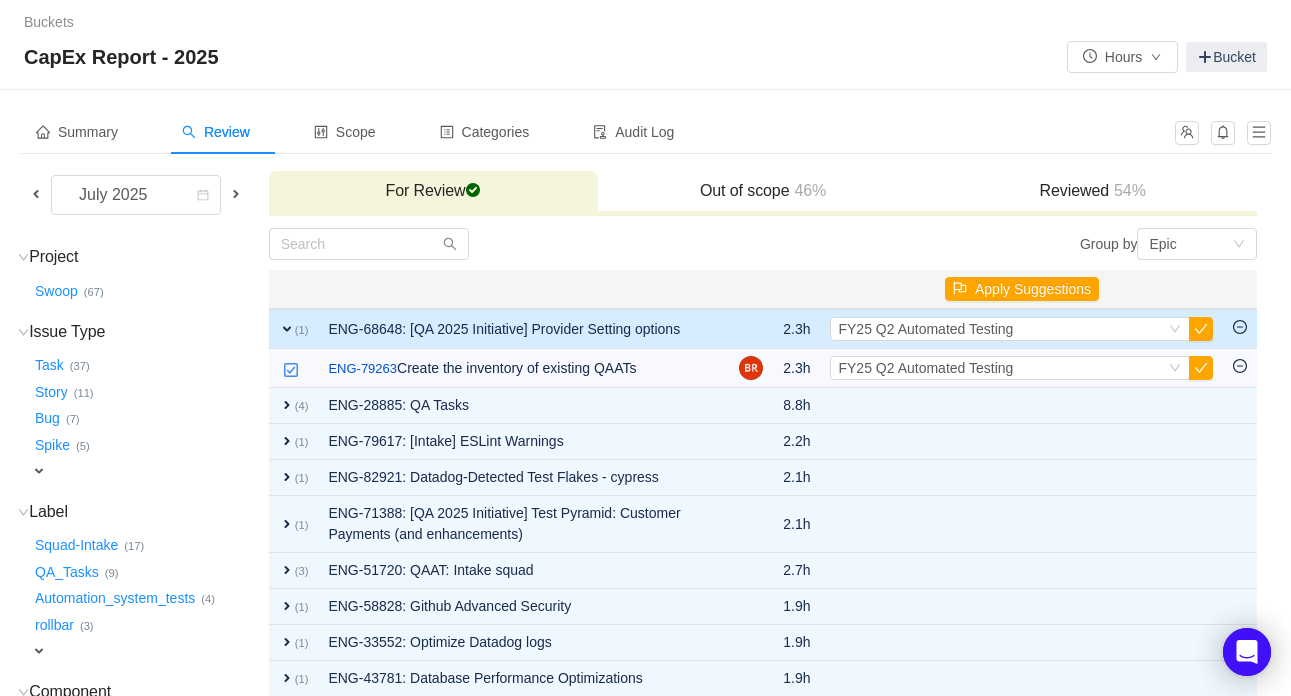 click on "expand" at bounding box center [287, 329] 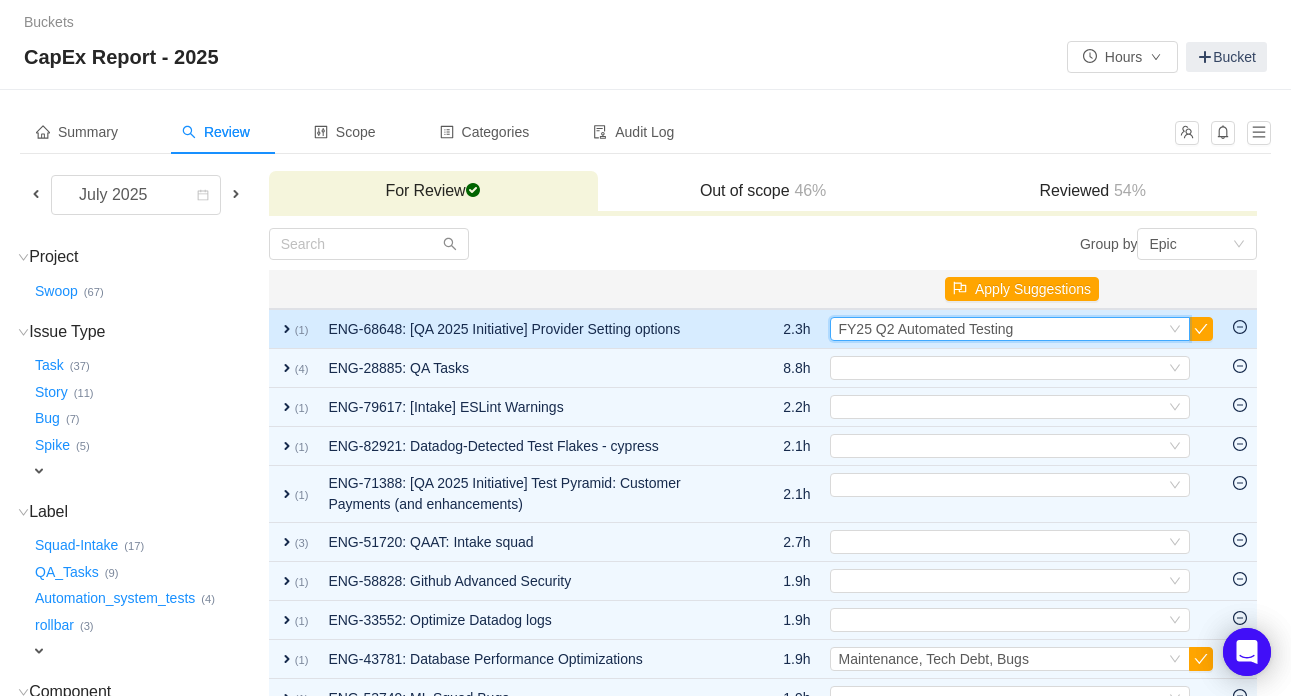 click on "FY25 Q2 Automated Testing" at bounding box center [925, 329] 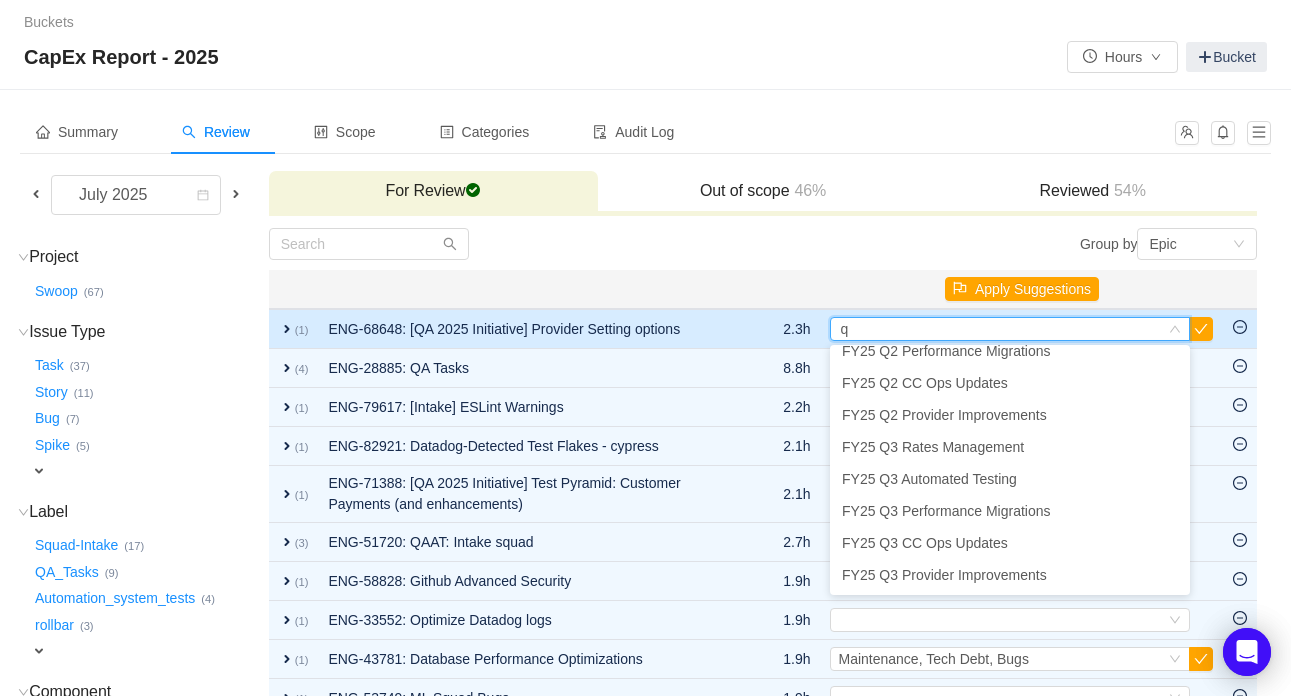 scroll, scrollTop: 4, scrollLeft: 0, axis: vertical 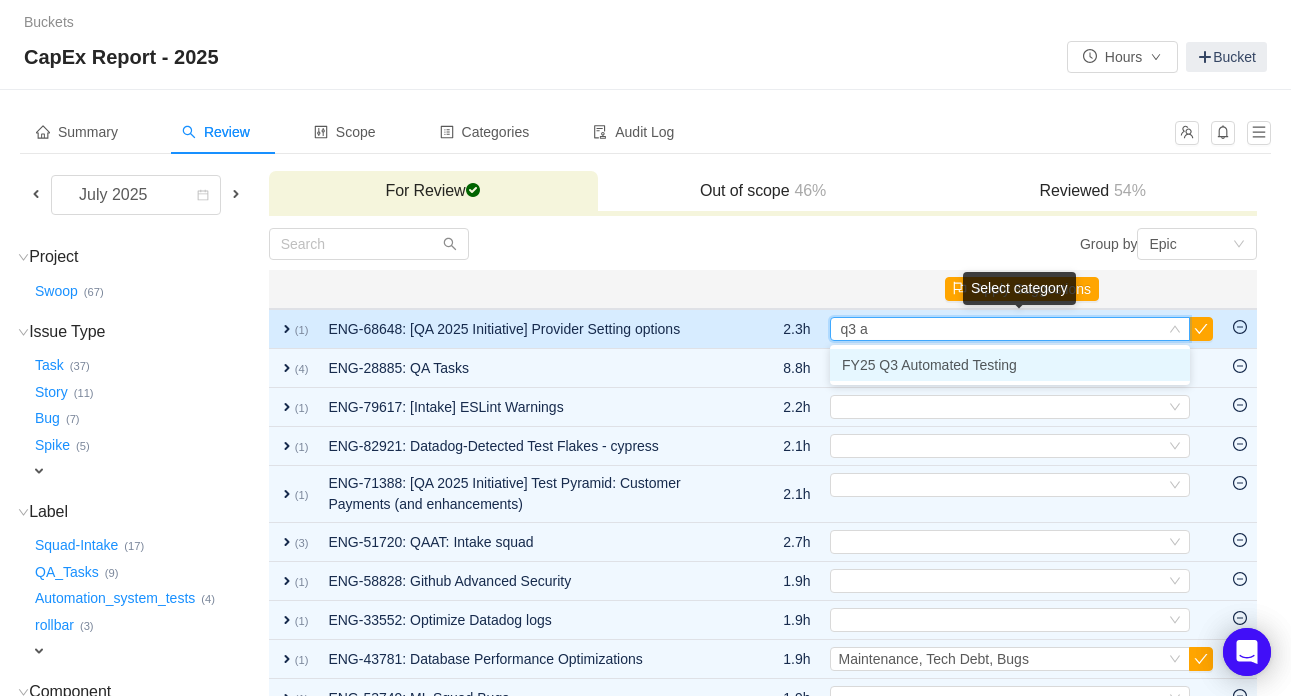 type on "q3 au" 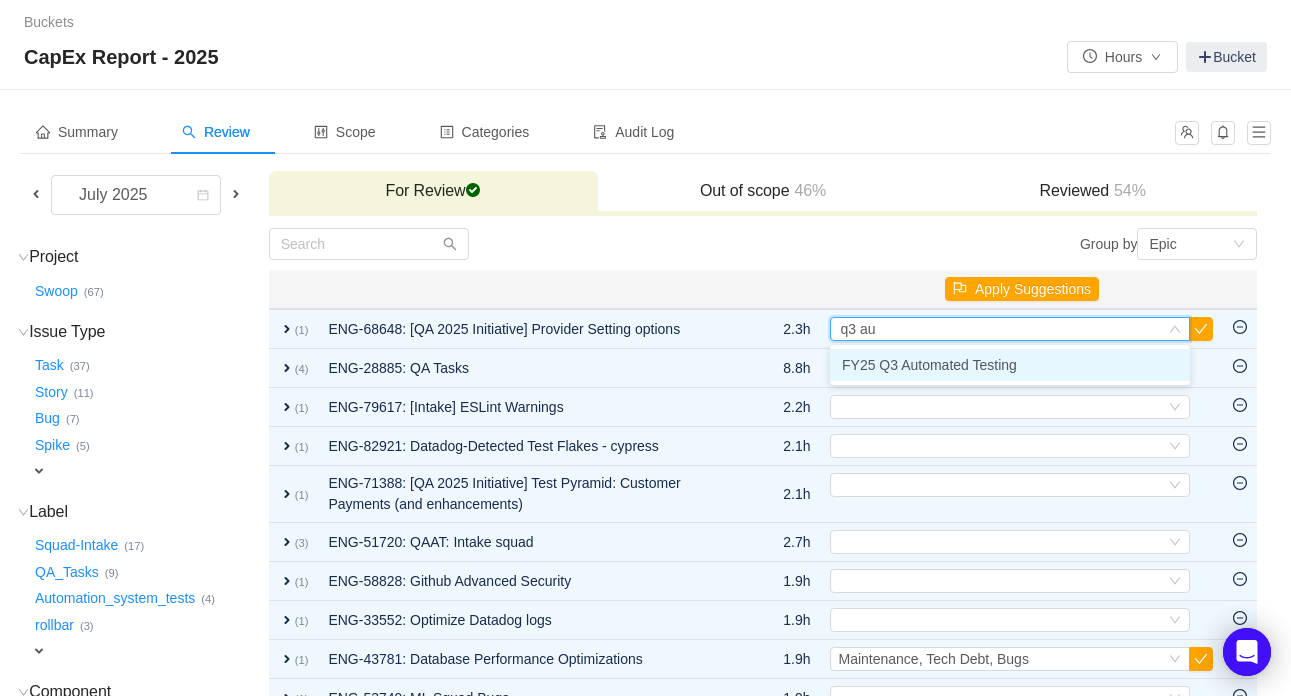 click on "FY25 Q3 Automated Testing" at bounding box center (929, 365) 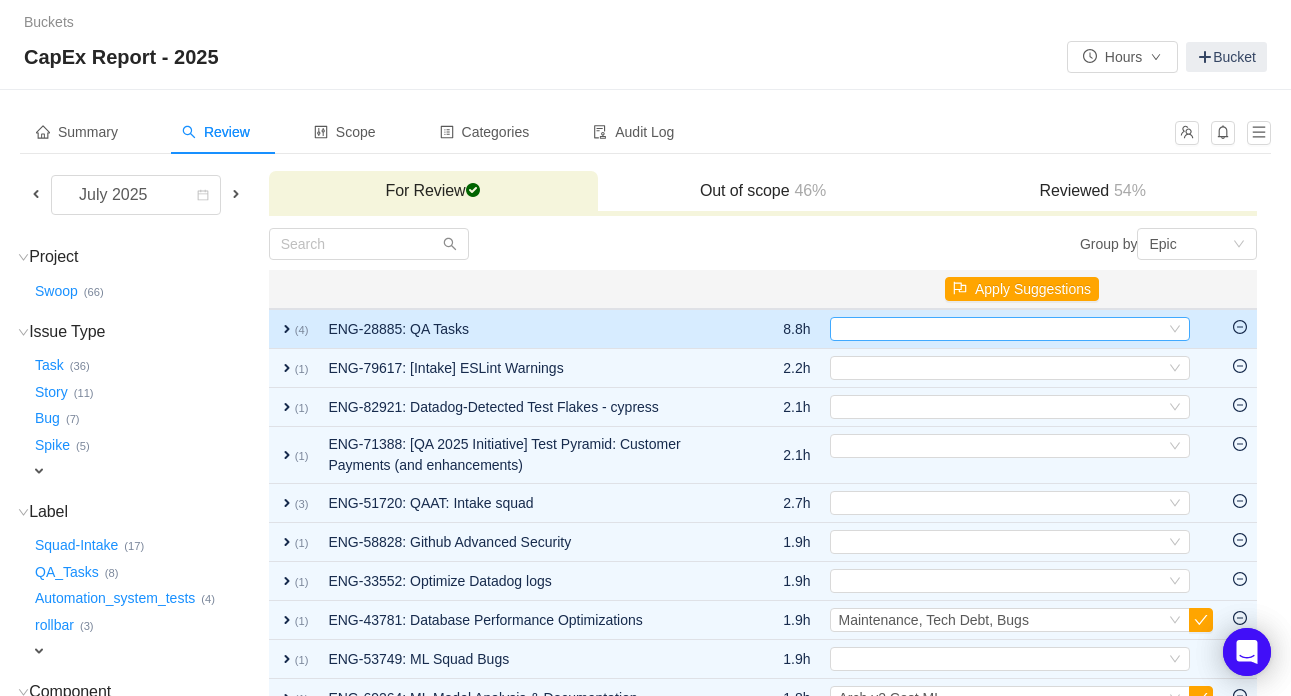 drag, startPoint x: 903, startPoint y: 321, endPoint x: 902, endPoint y: 333, distance: 12.0415945 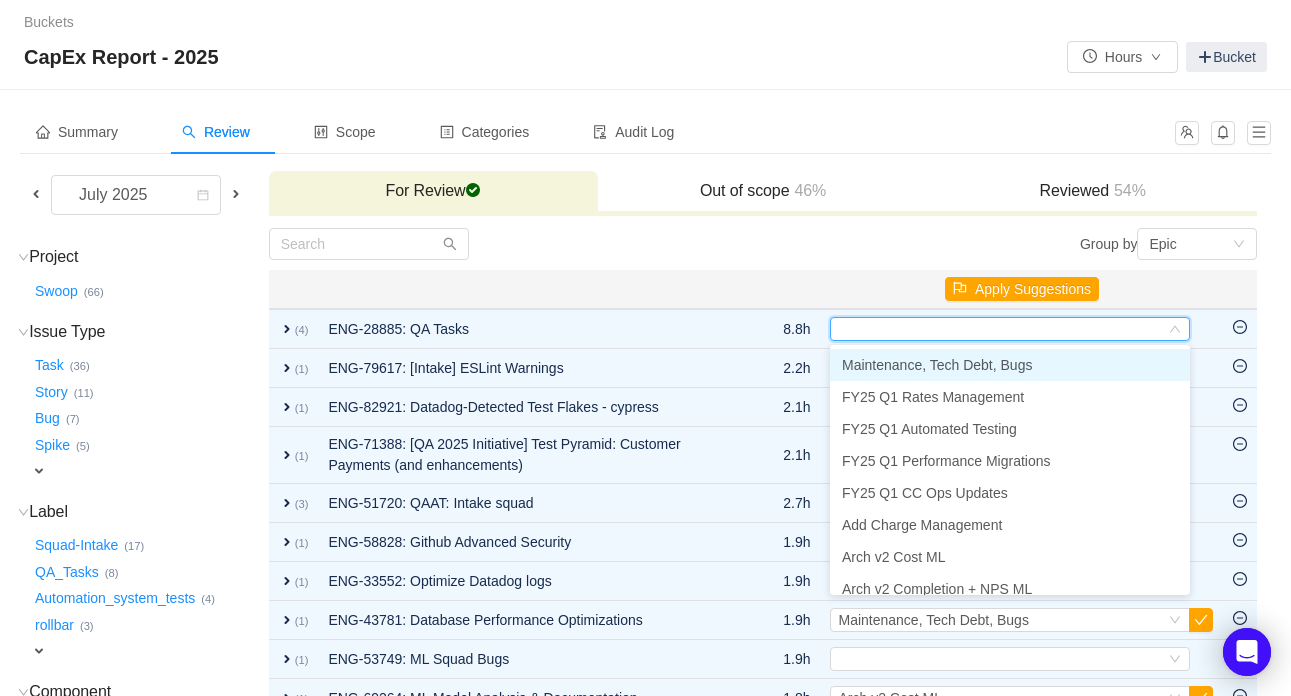 click on "Maintenance, Tech Debt, Bugs" at bounding box center (937, 365) 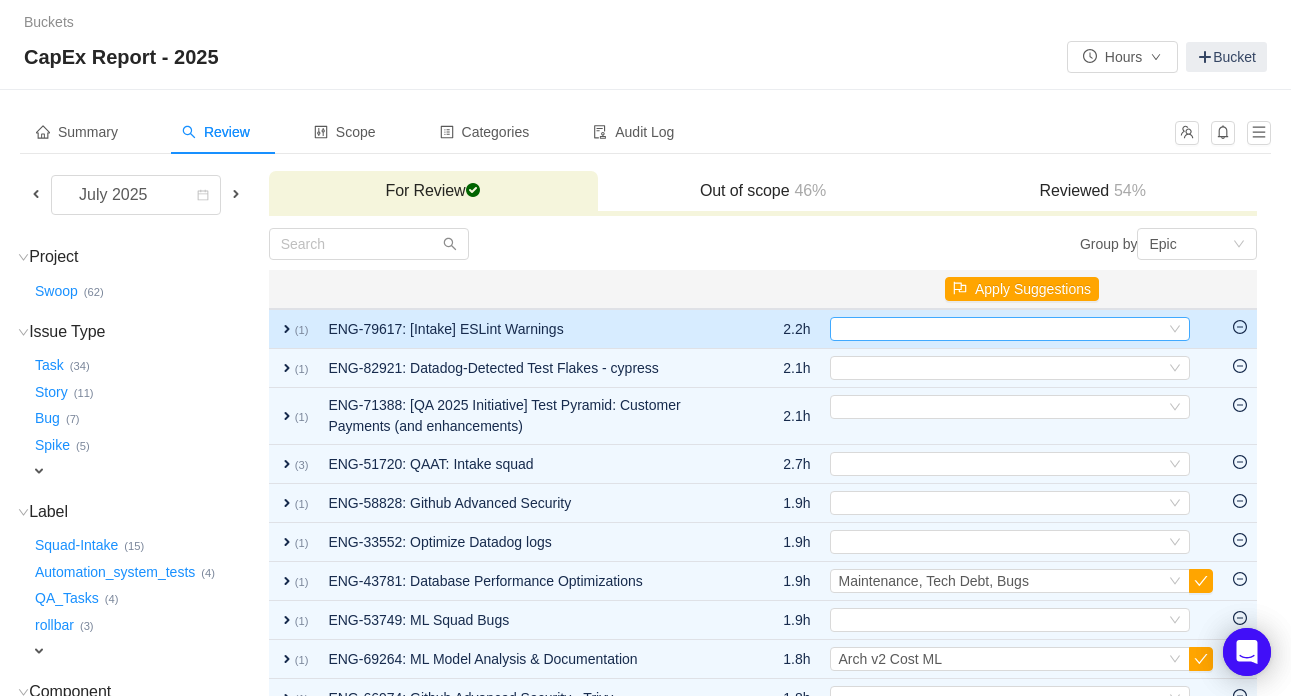 click on "Select" at bounding box center (1001, 329) 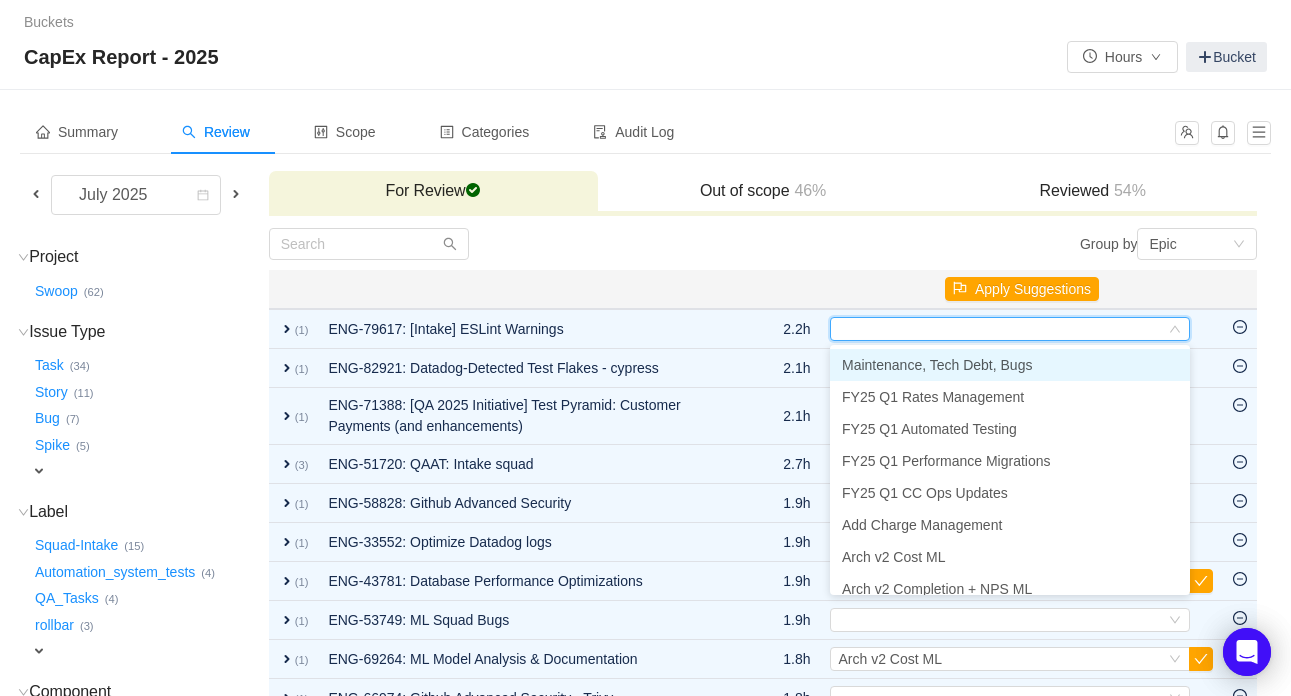 click on "Maintenance, Tech Debt, Bugs" at bounding box center (937, 365) 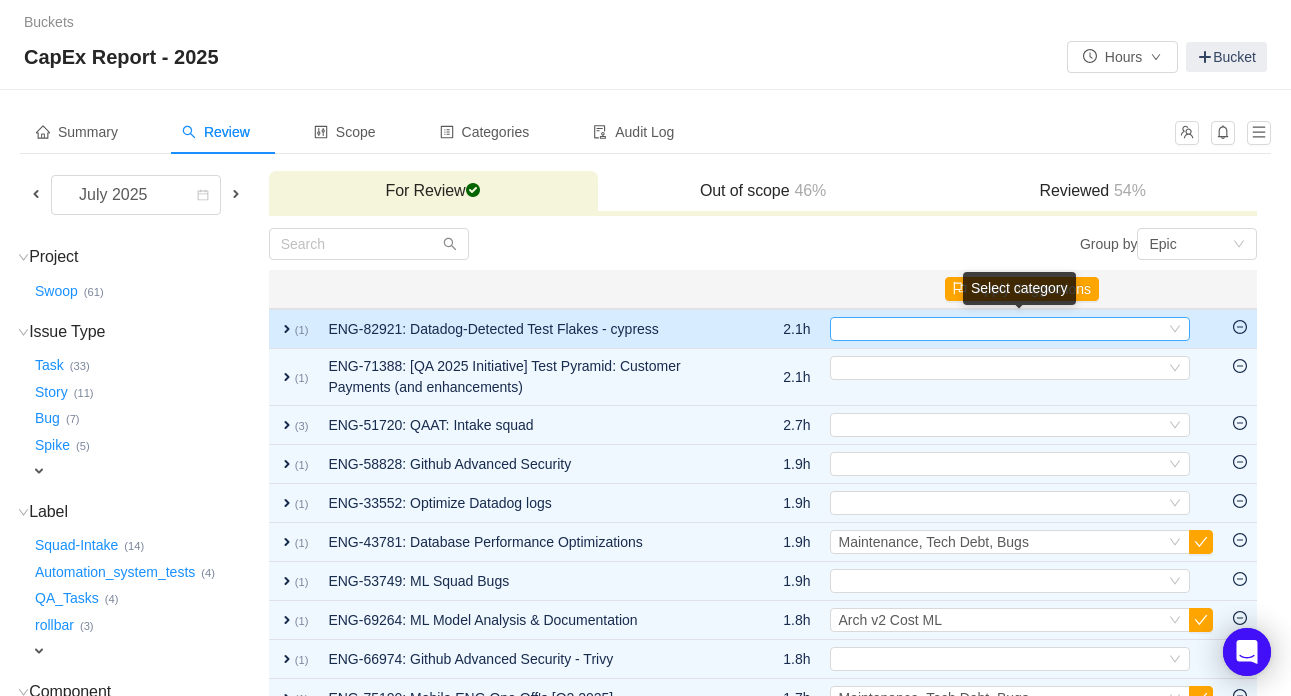 click on "Select" at bounding box center [1001, 329] 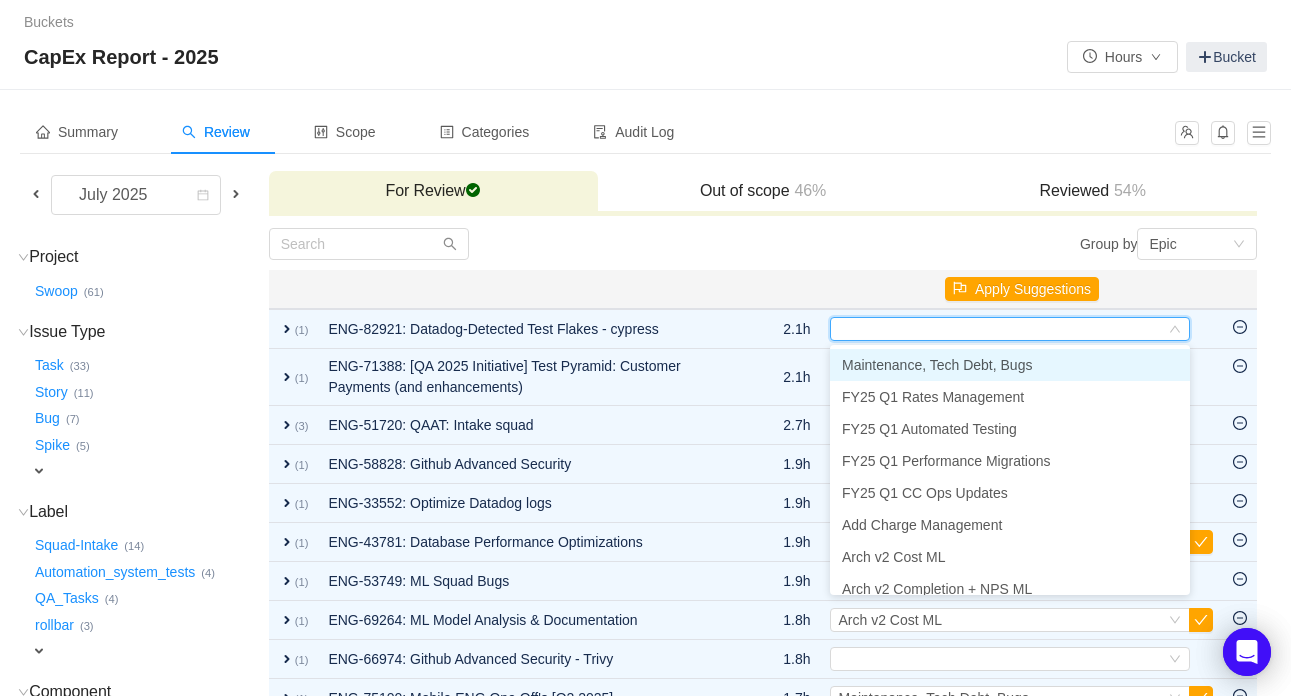 click on "Maintenance, Tech Debt, Bugs" at bounding box center (937, 365) 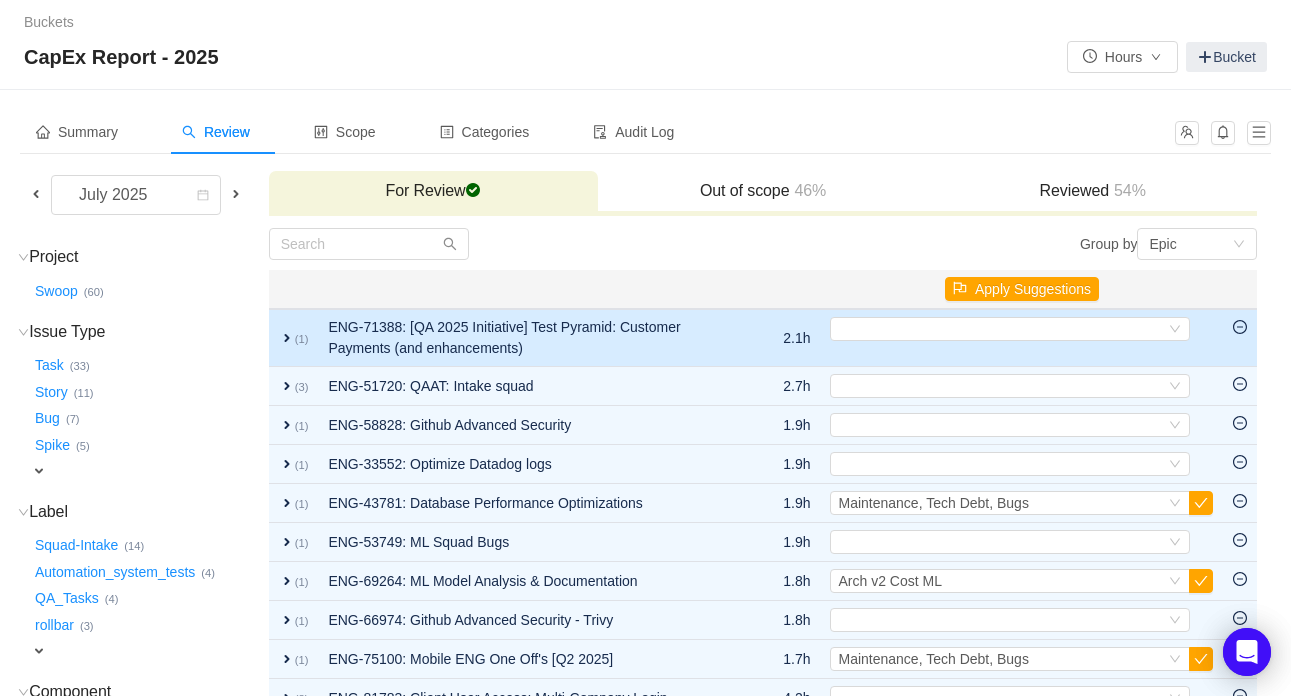 click on "Select   Out of scope" at bounding box center (1021, 338) 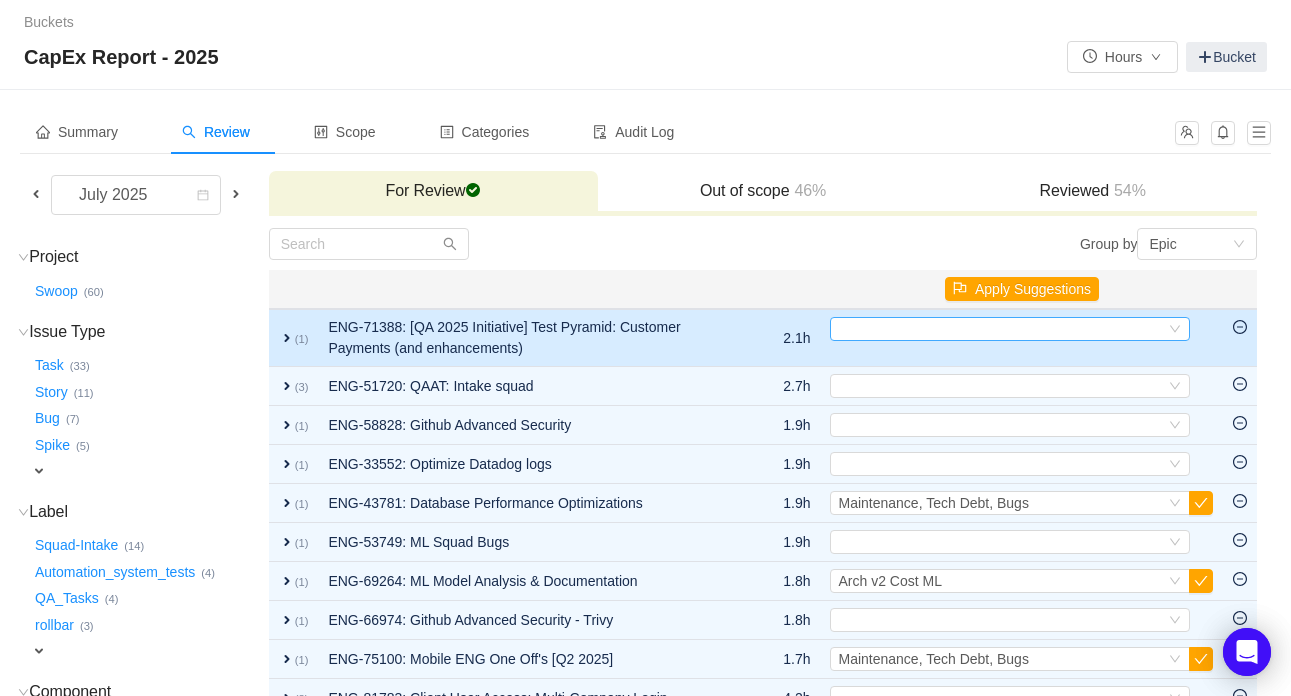 click on "Select" at bounding box center [1001, 329] 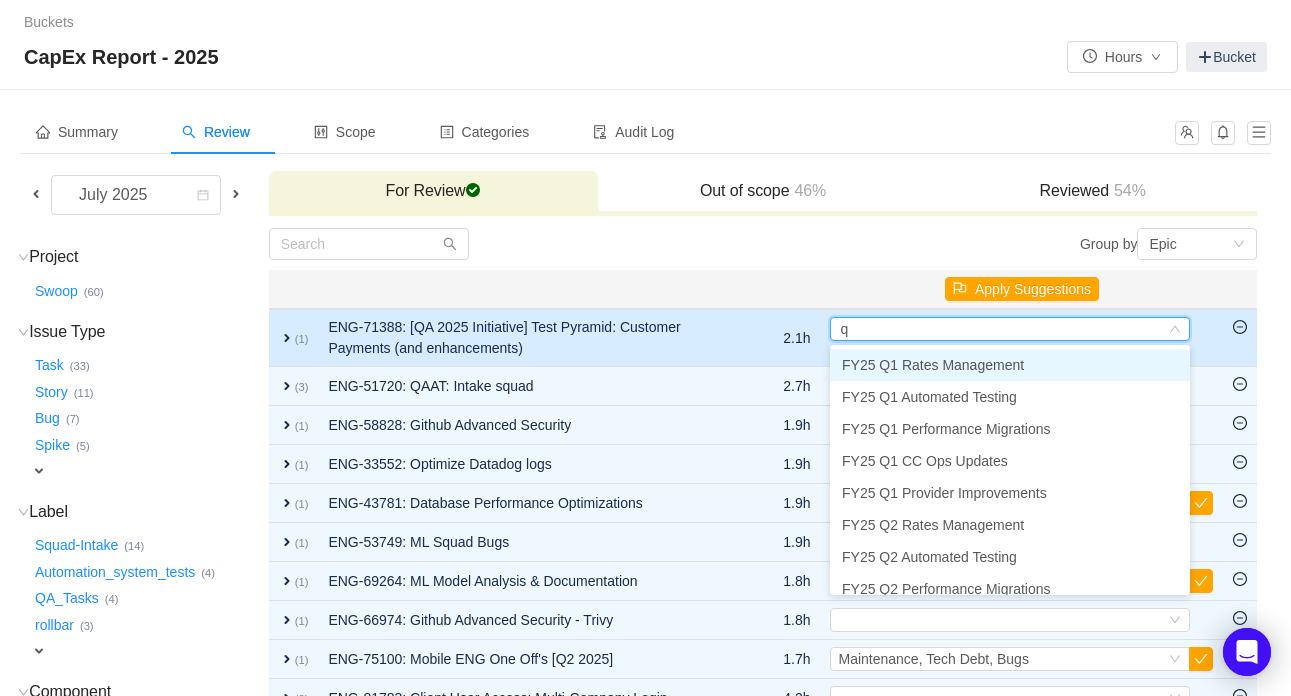 type on "q3" 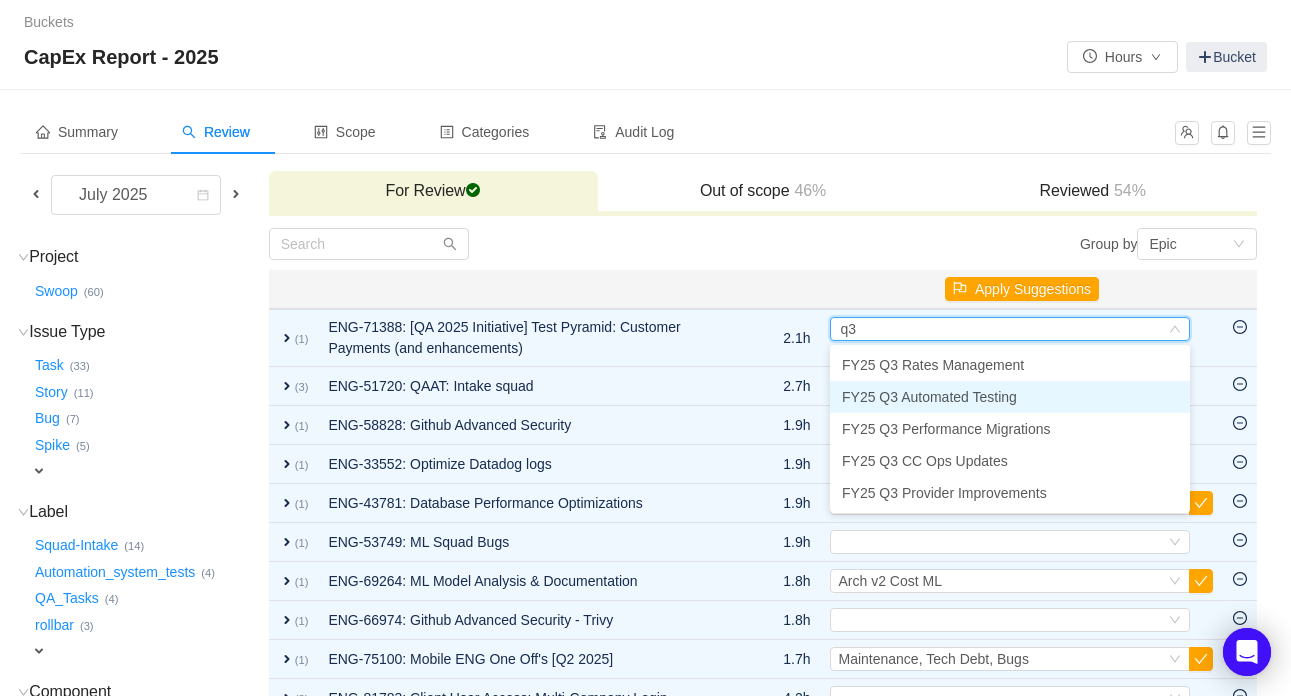 click on "FY25 Q3 Automated Testing" at bounding box center (929, 397) 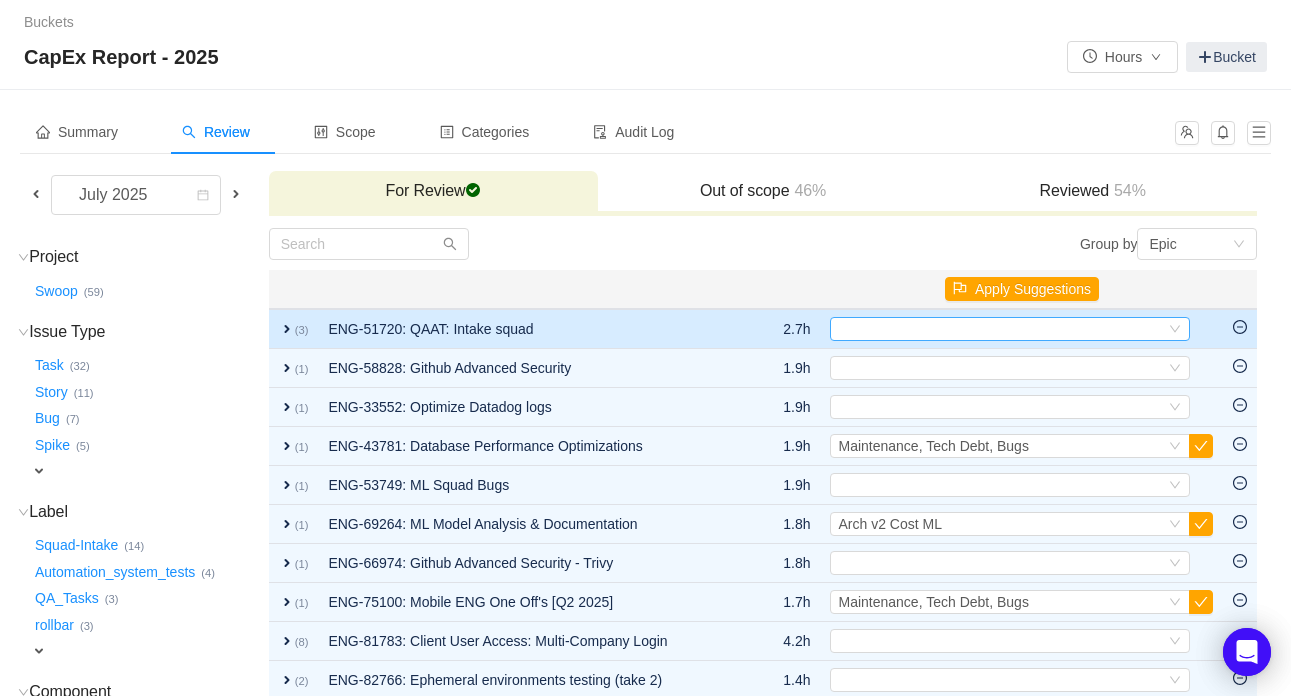 click on "Select" at bounding box center [1001, 329] 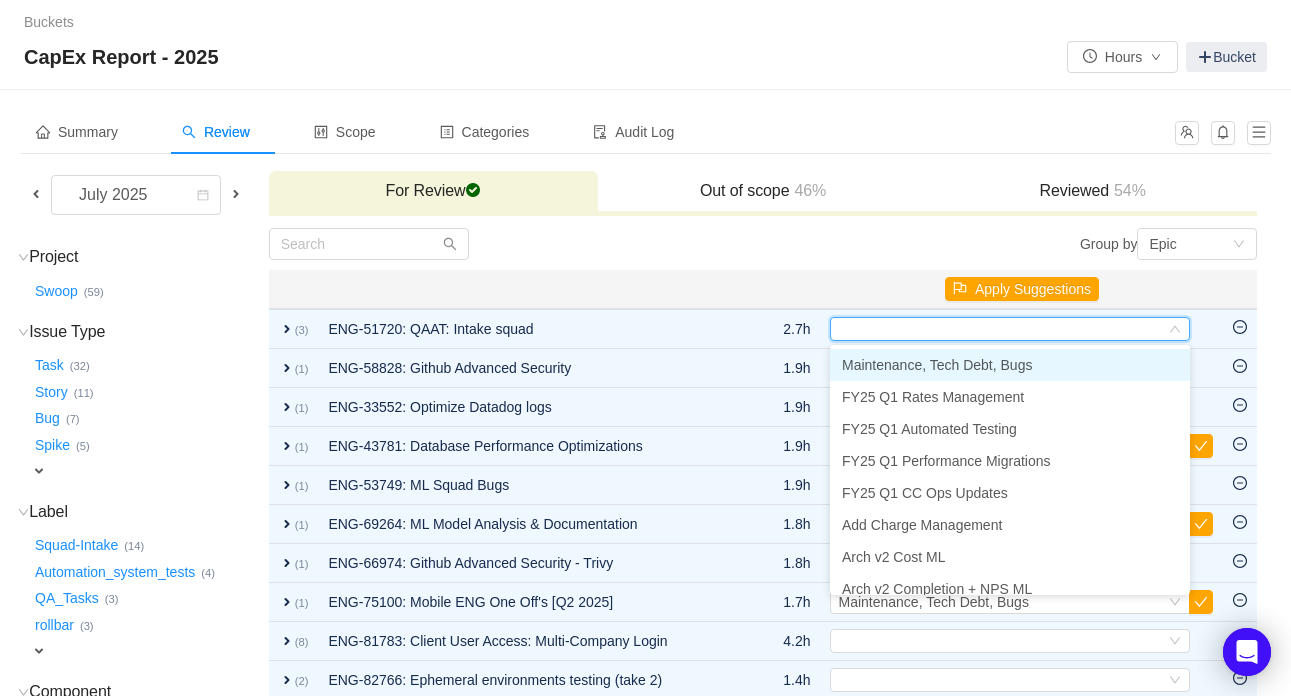 click on "Maintenance, Tech Debt, Bugs" at bounding box center [1010, 365] 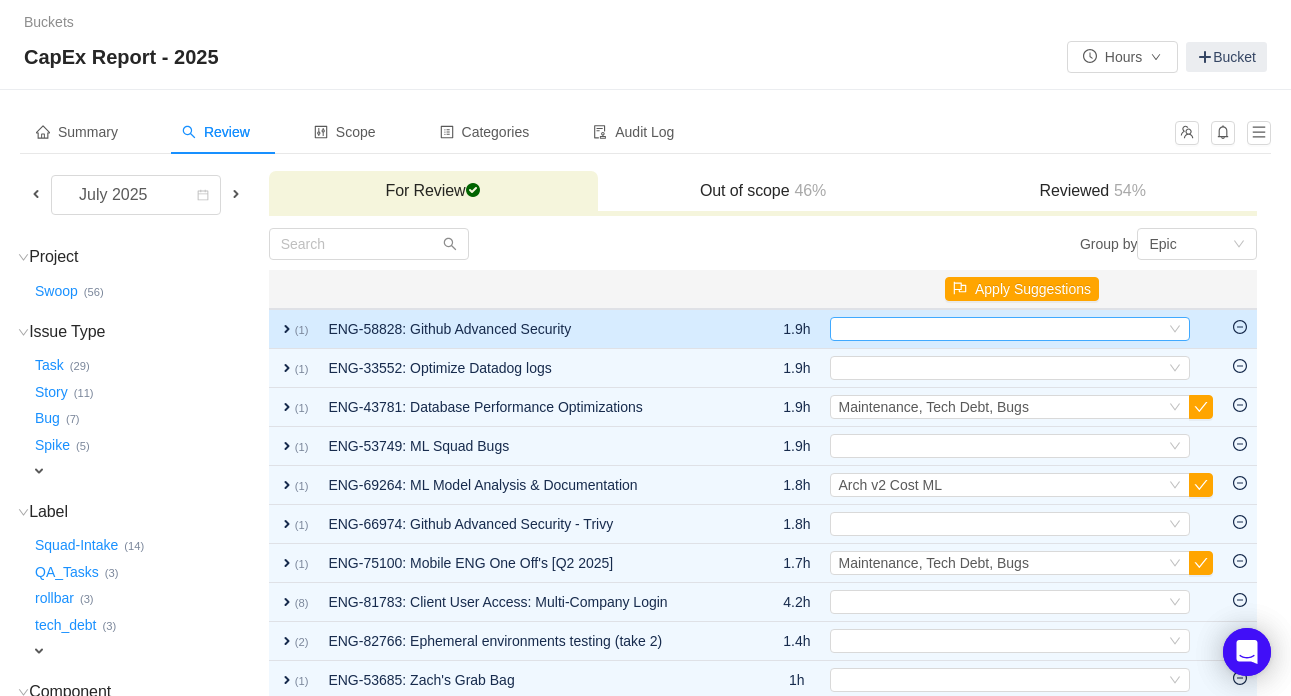 click on "Select" at bounding box center [1001, 329] 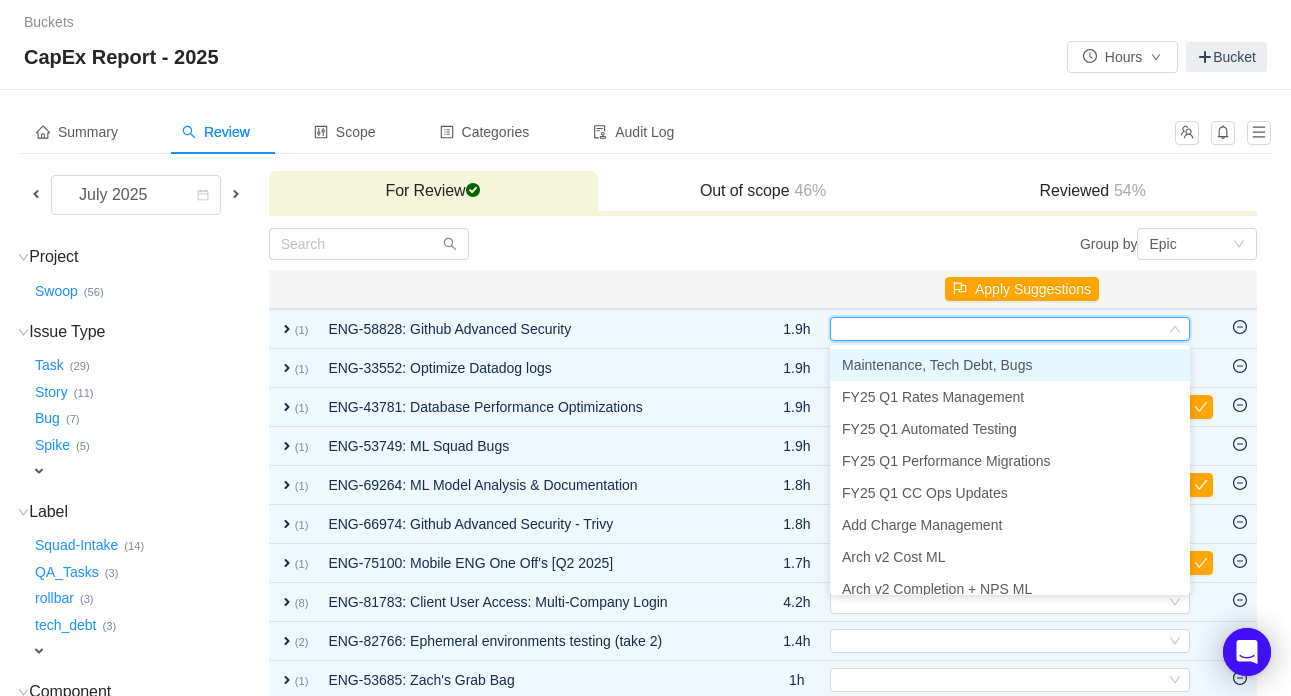 click on "Maintenance, Tech Debt, Bugs" at bounding box center [937, 365] 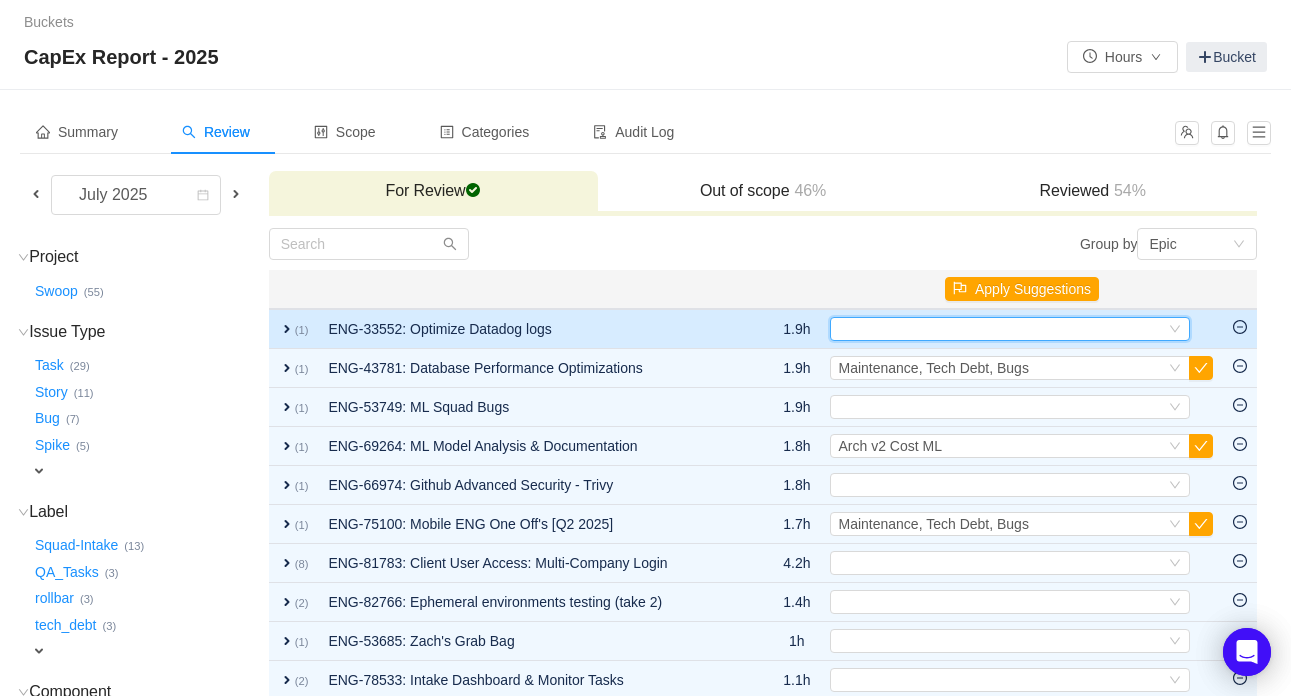 click on "Select" at bounding box center [1001, 329] 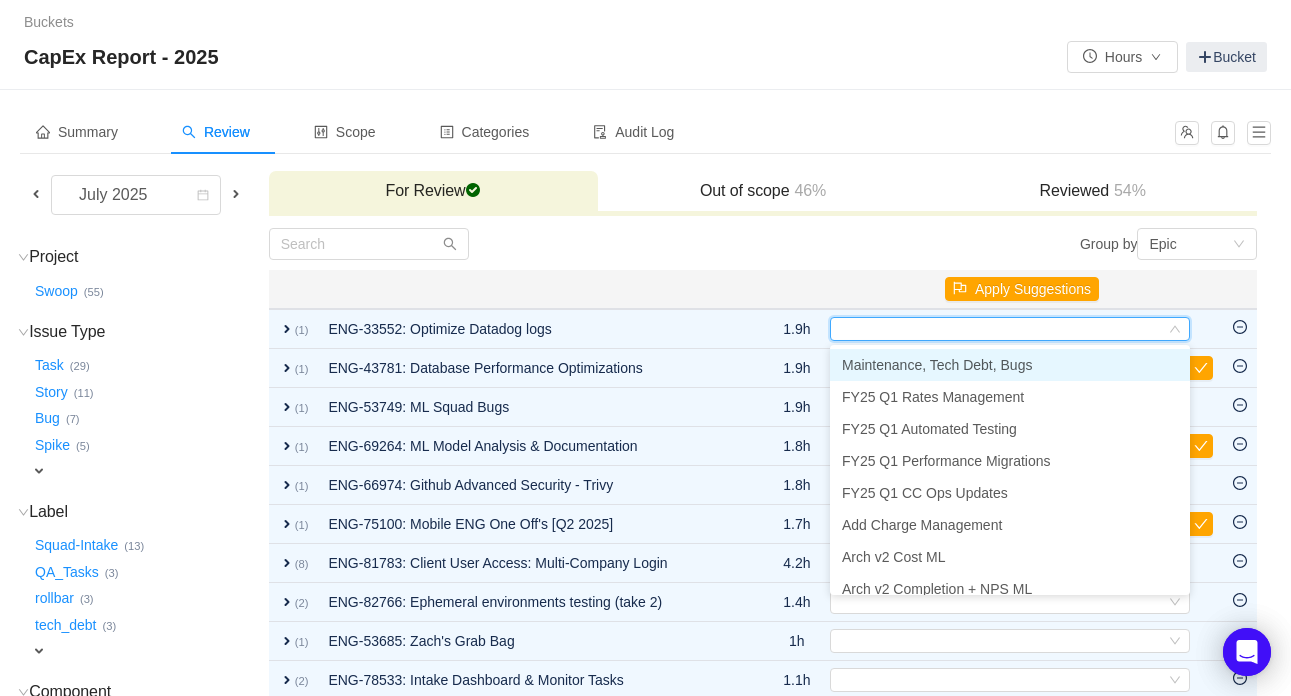 click on "Maintenance, Tech Debt, Bugs" at bounding box center [937, 365] 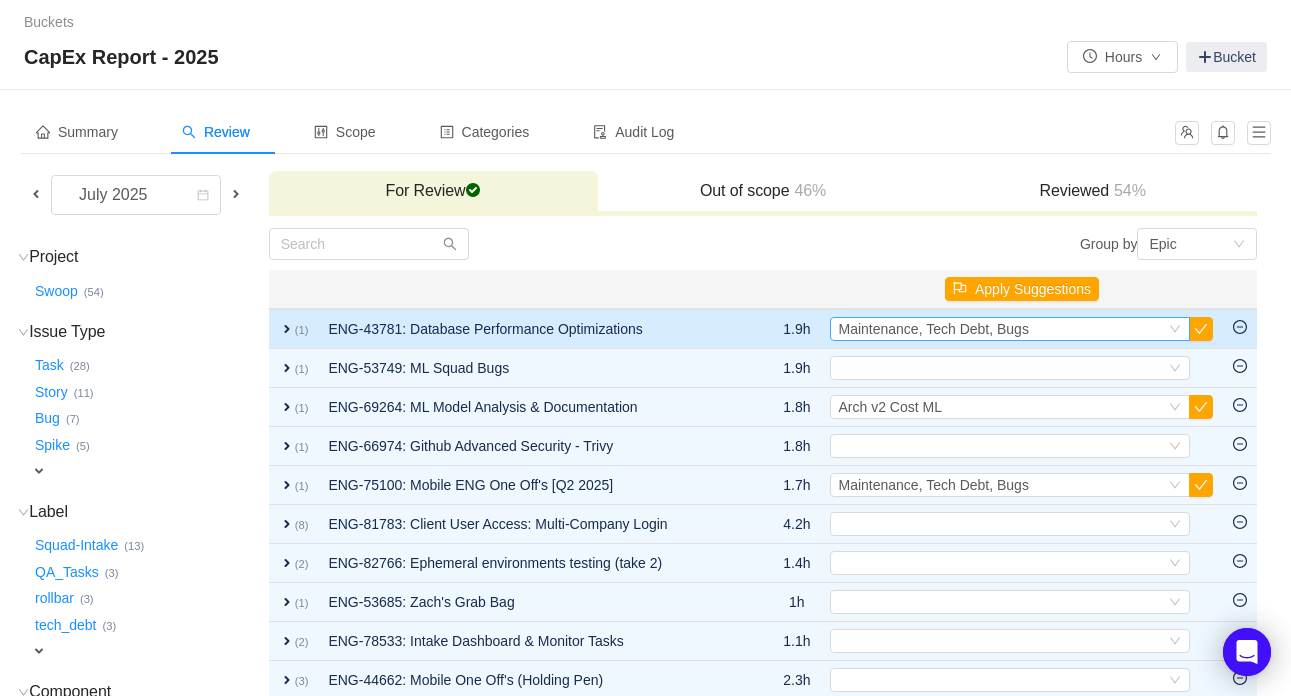 click on "Maintenance, Tech Debt, Bugs" at bounding box center (933, 329) 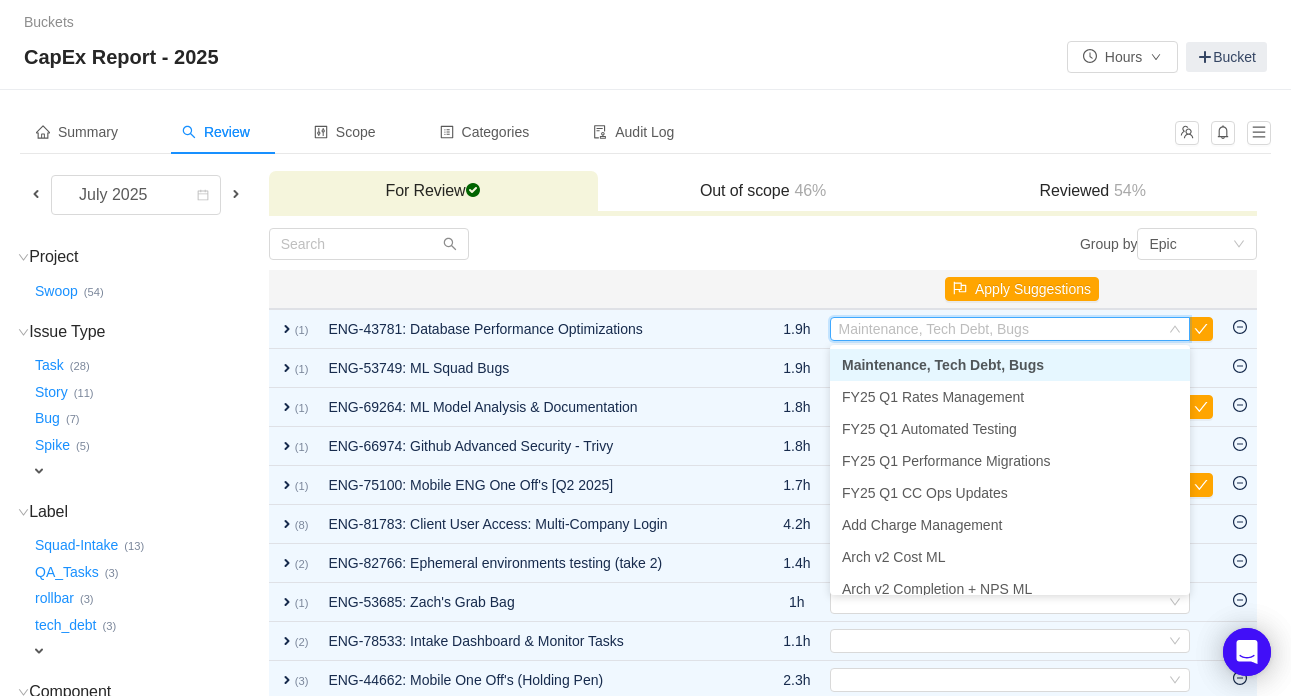 click on "Maintenance, Tech Debt, Bugs" at bounding box center (943, 365) 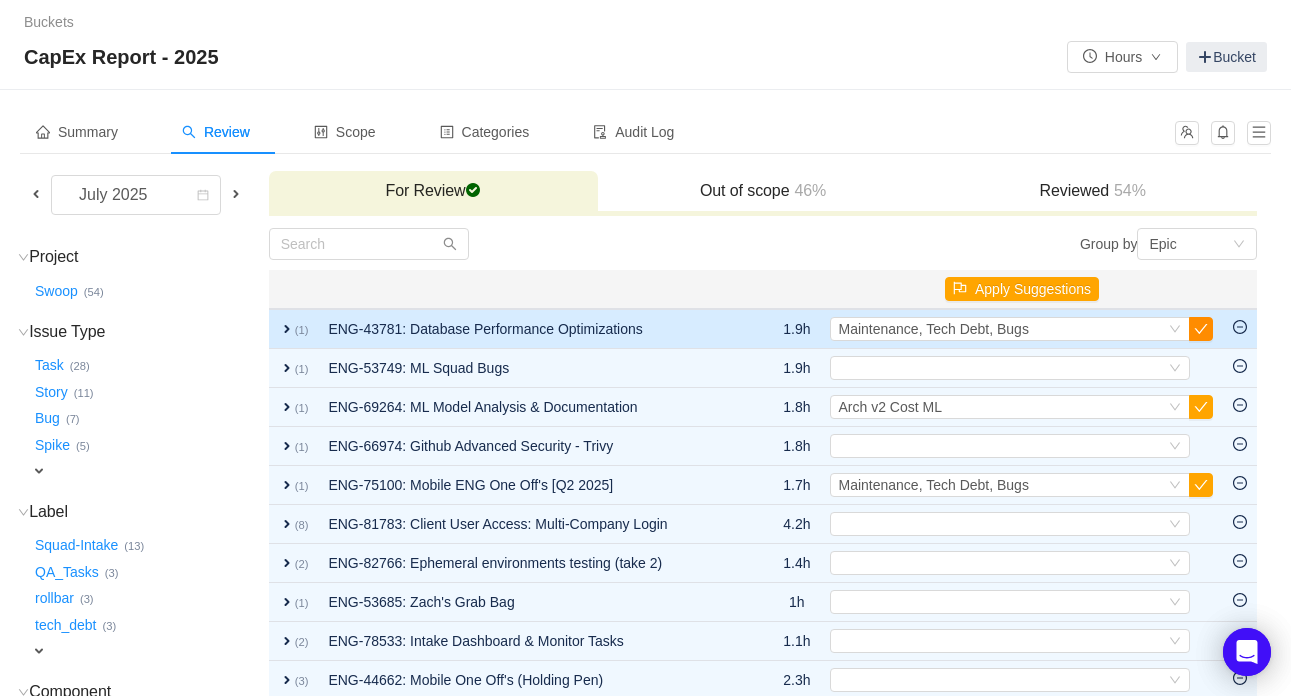 click at bounding box center [1201, 329] 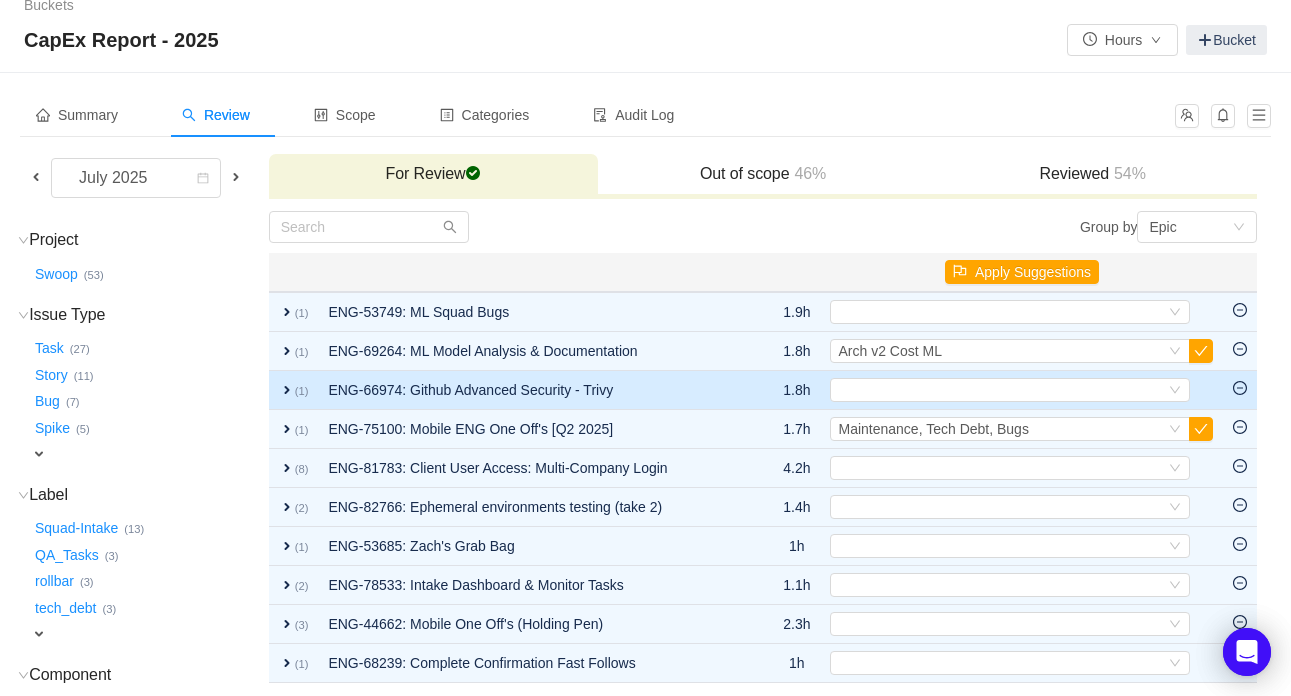 scroll, scrollTop: 0, scrollLeft: 0, axis: both 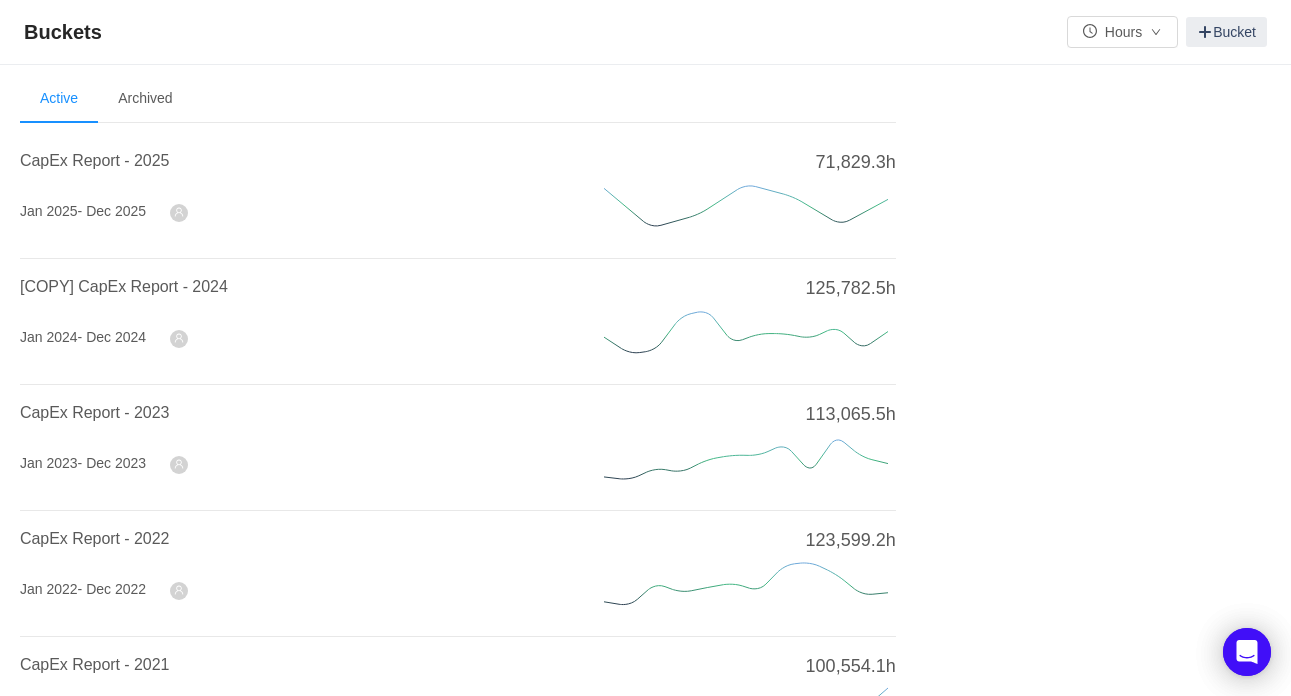 click on "CapEx Report - 2025" at bounding box center (288, 161) 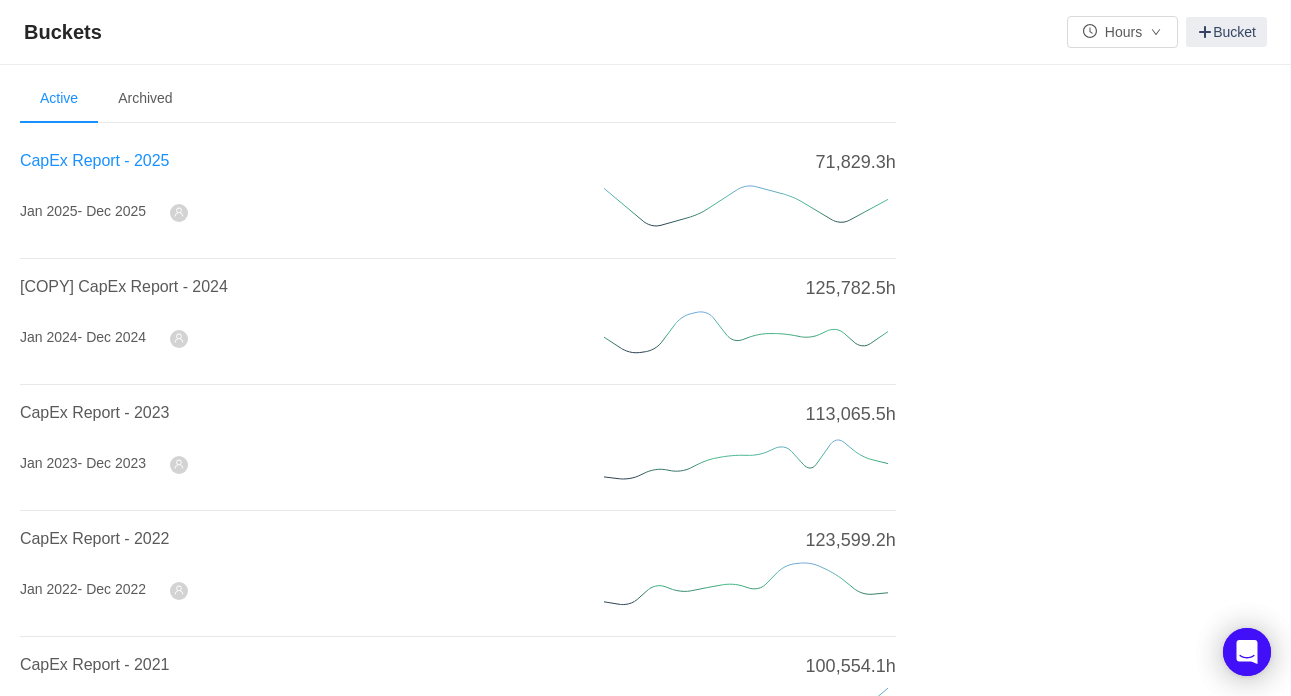 click on "CapEx Report - 2025" at bounding box center (94, 160) 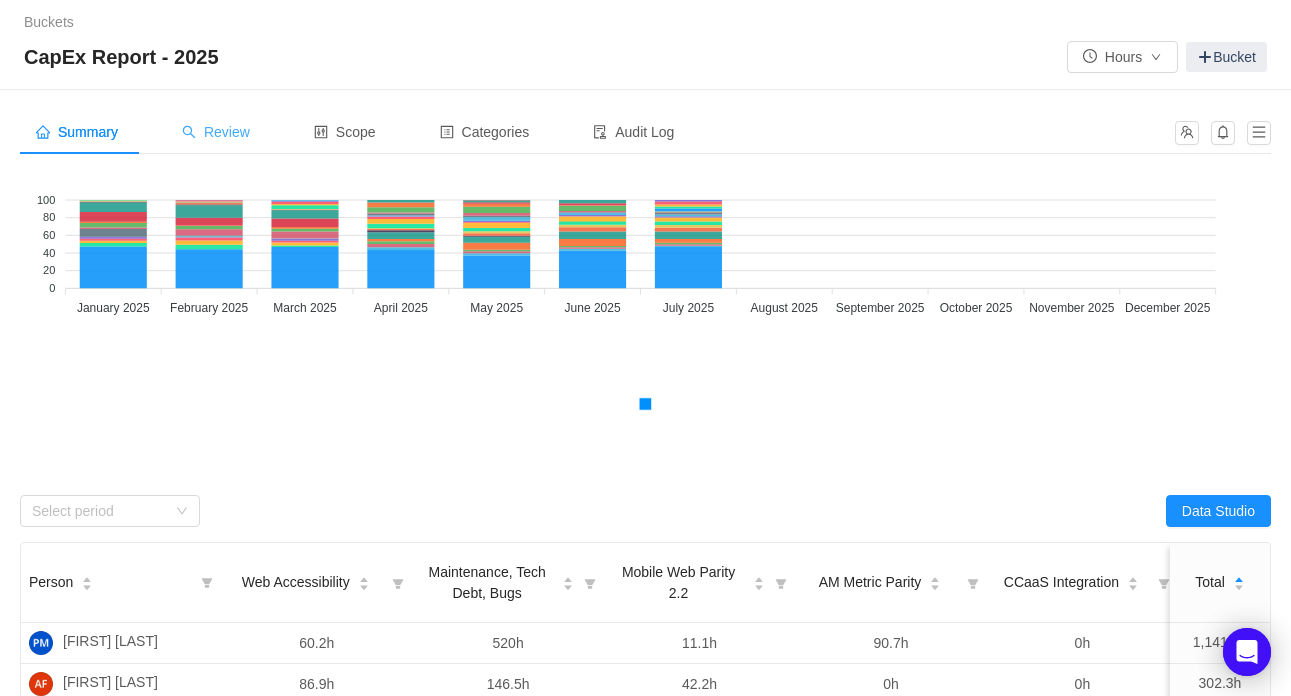 click on "Review" at bounding box center (216, 132) 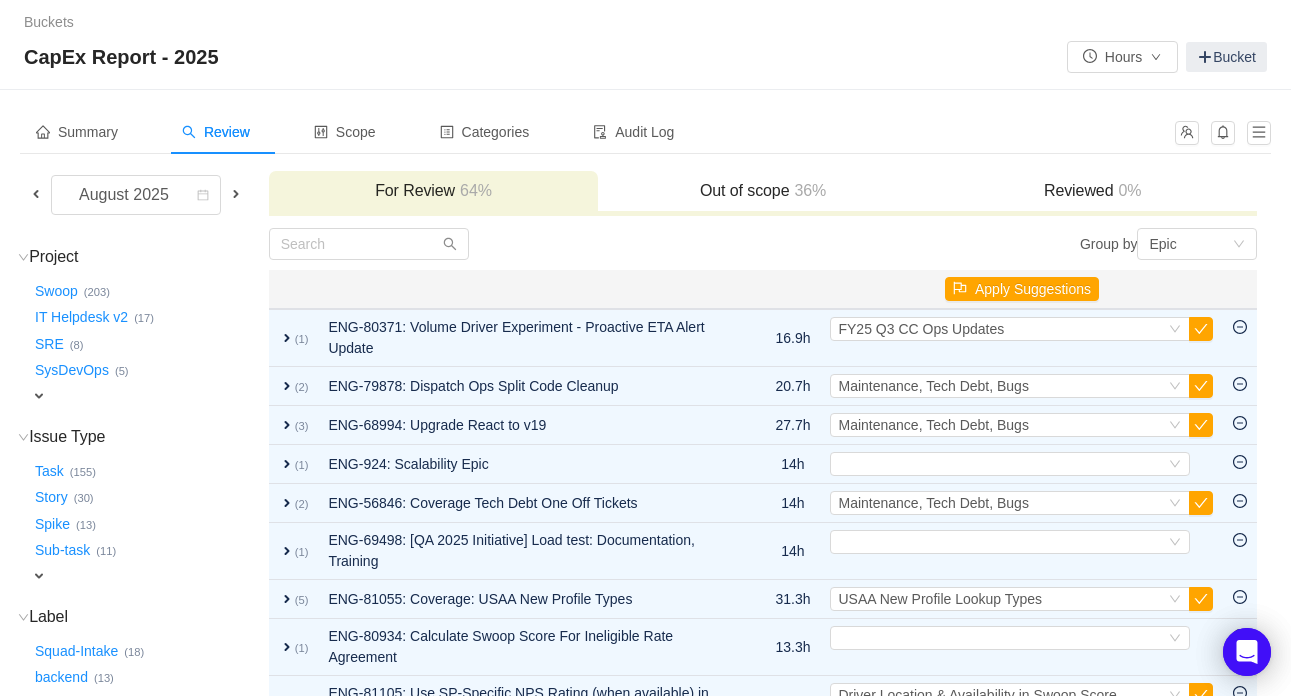 click at bounding box center [36, 194] 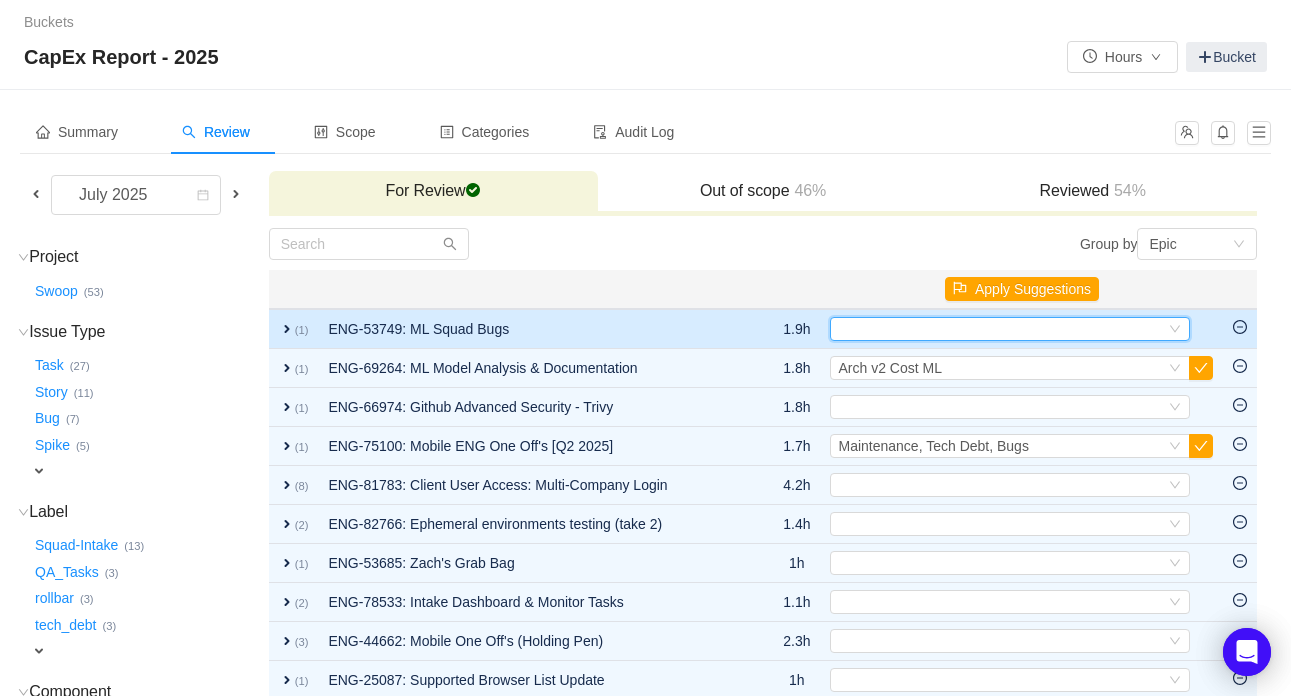 click on "Select" at bounding box center (1001, 329) 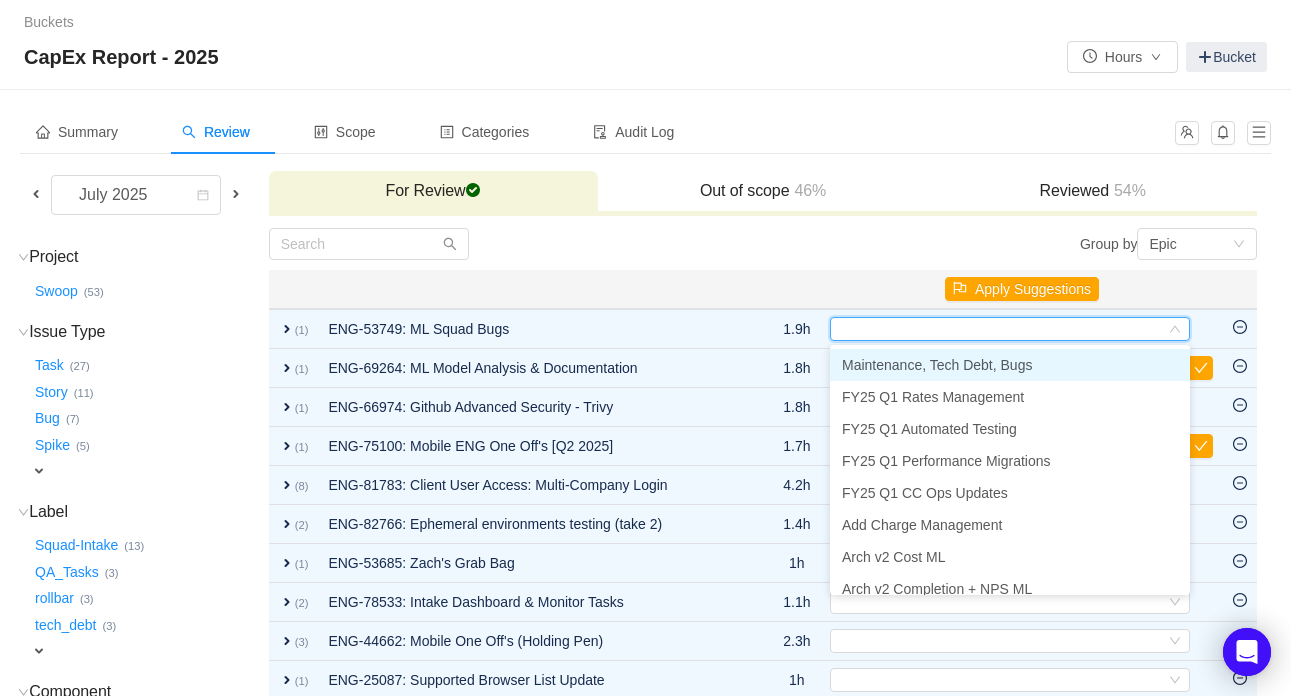click on "Maintenance, Tech Debt, Bugs" at bounding box center [937, 365] 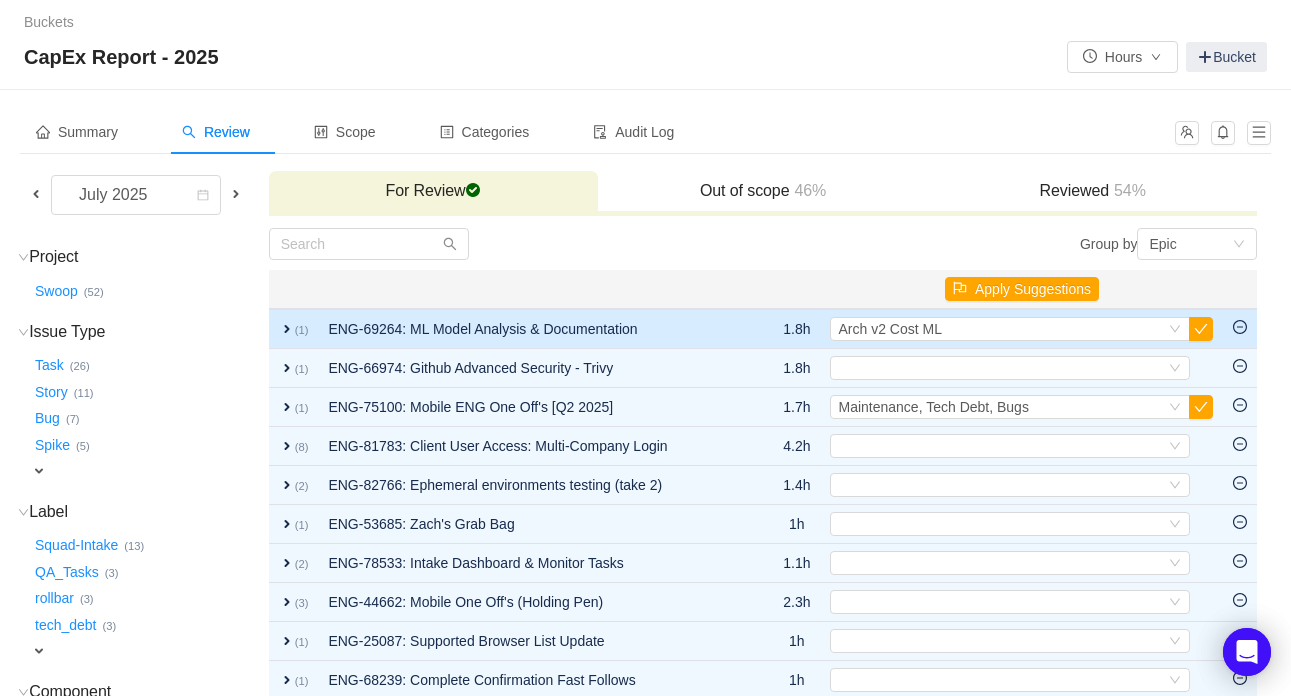 click on "expand" at bounding box center [287, 329] 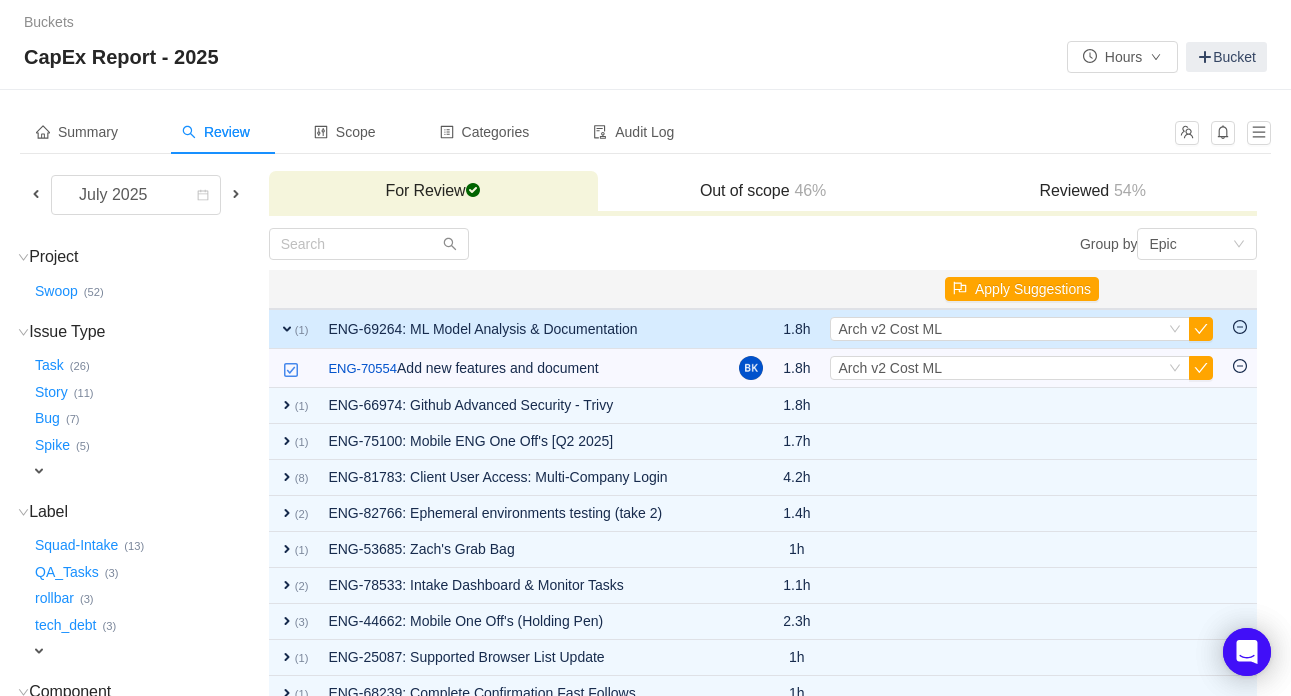 click on "expand" at bounding box center [287, 329] 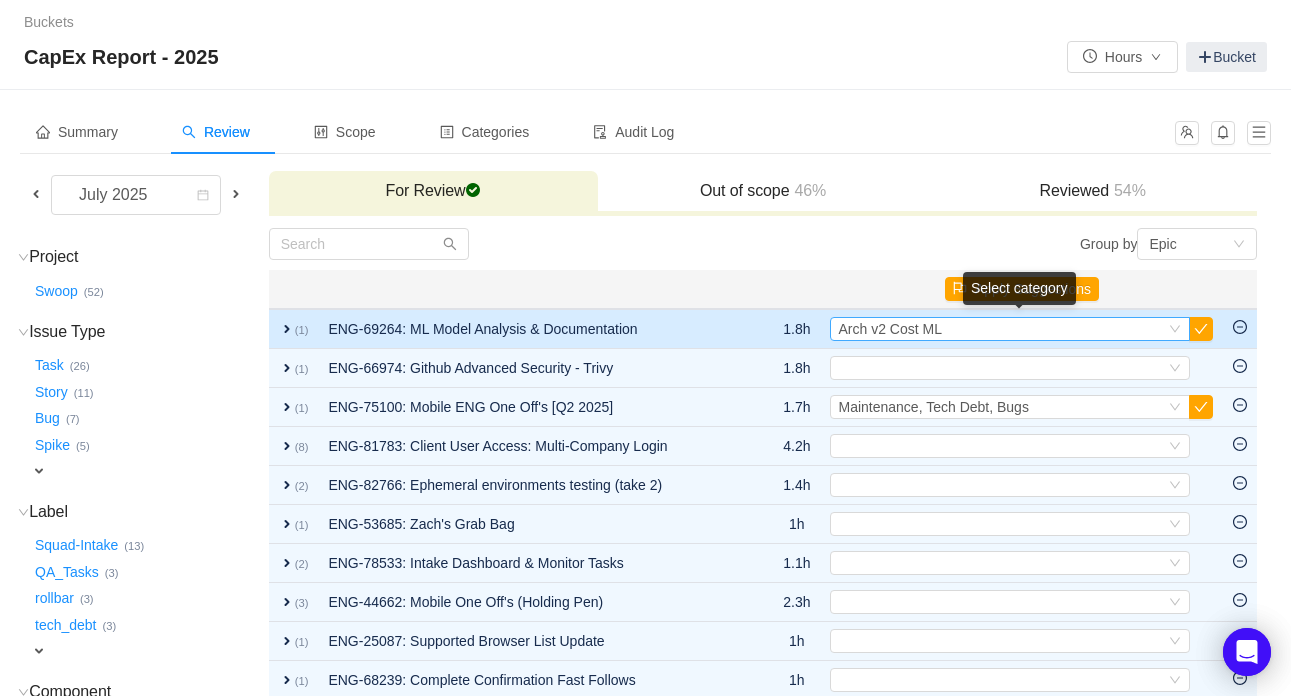 drag, startPoint x: 1207, startPoint y: 333, endPoint x: 898, endPoint y: 329, distance: 309.02588 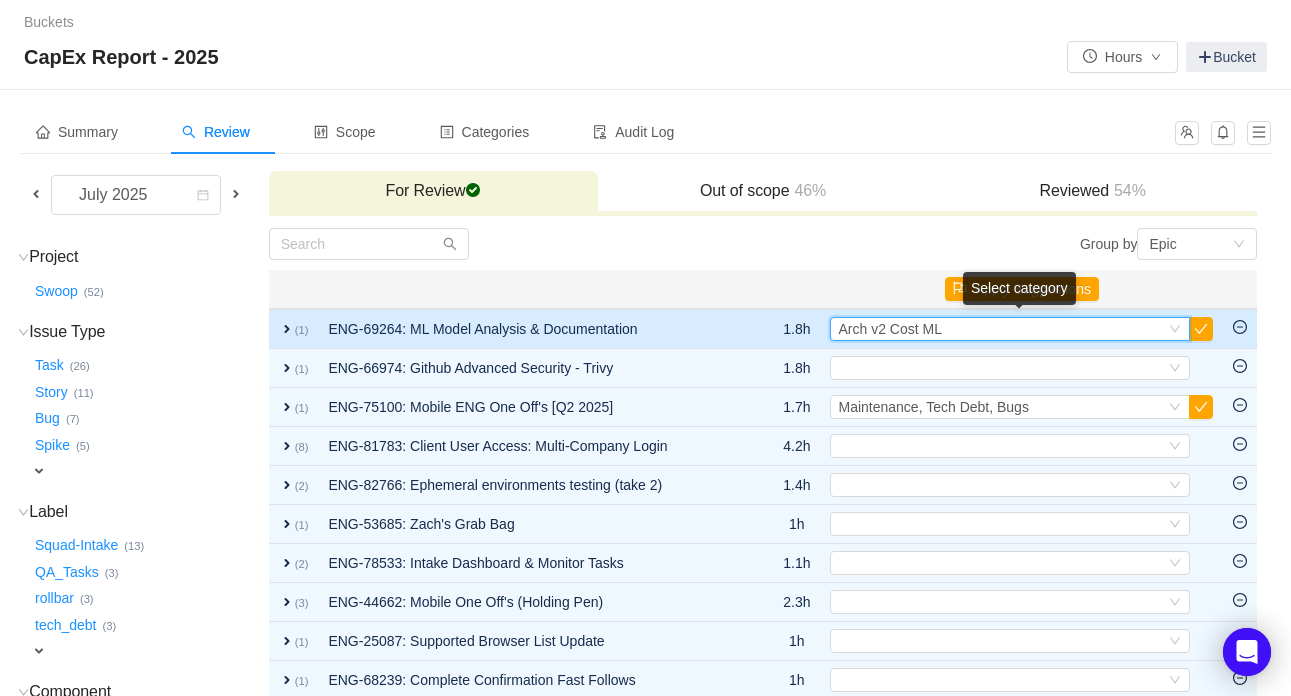 click on "Arch v2 Cost ML" at bounding box center (889, 329) 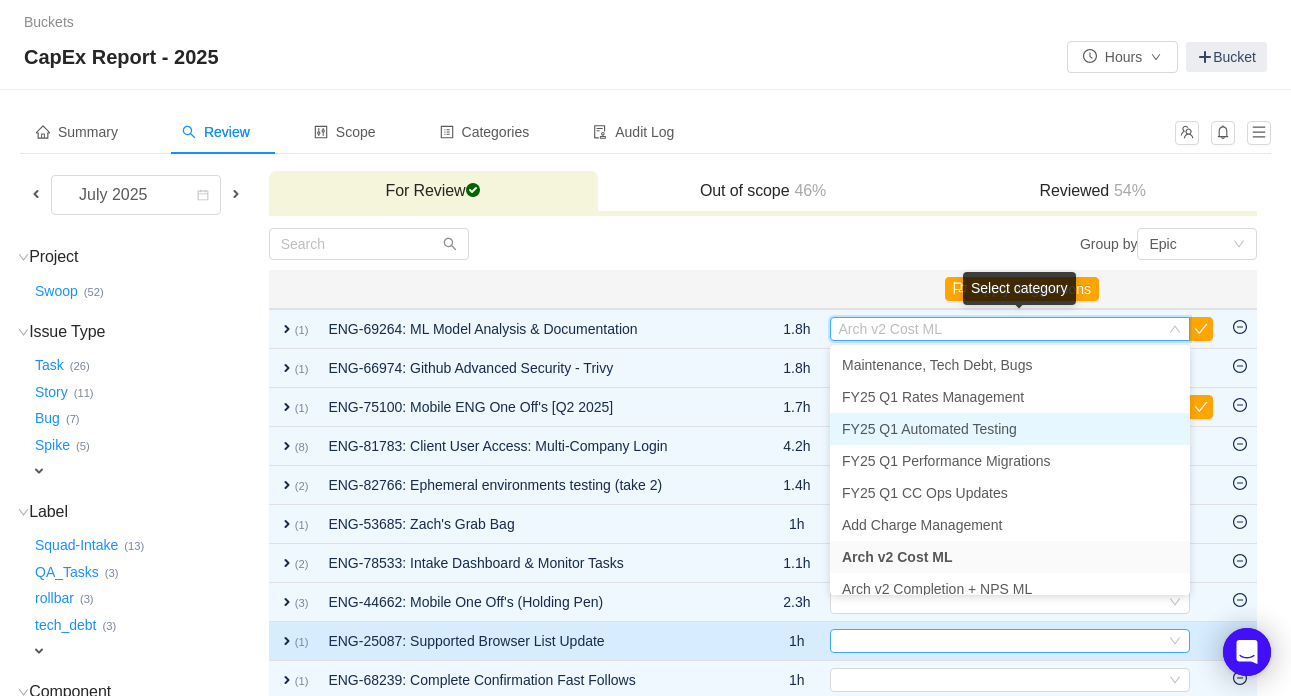 scroll, scrollTop: 10, scrollLeft: 0, axis: vertical 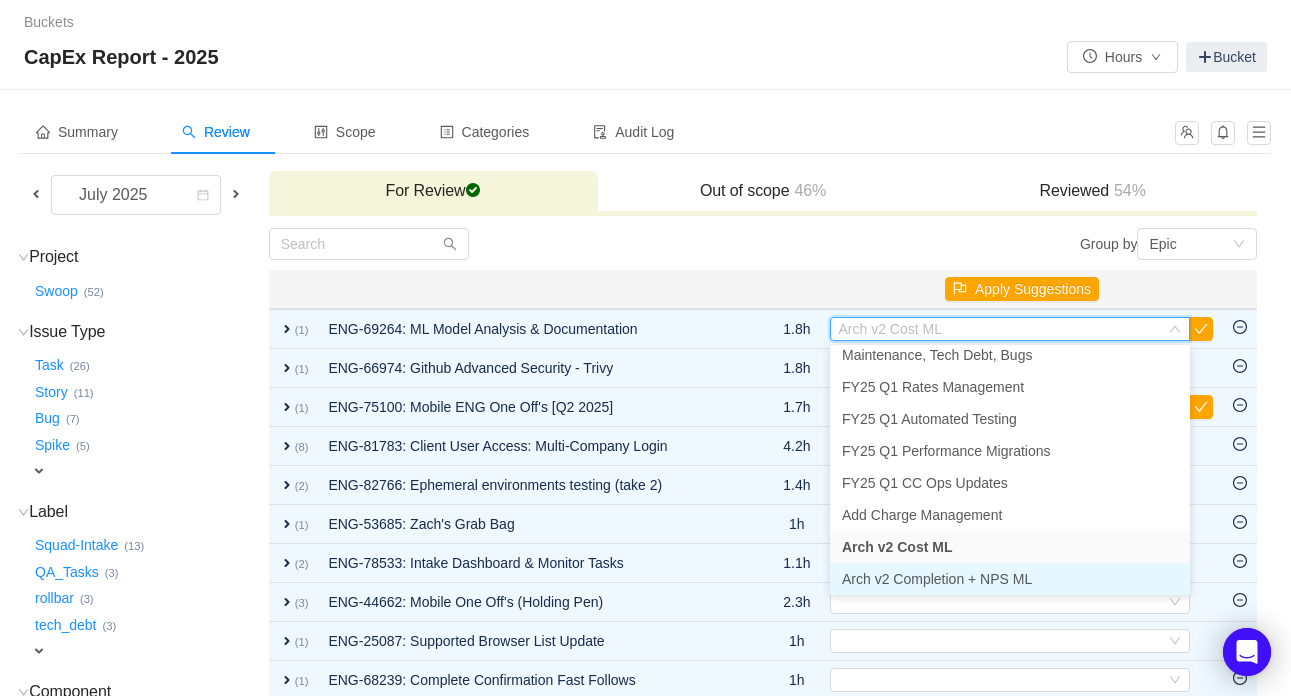 click on "Arch v2 Completion + NPS ML" at bounding box center (937, 579) 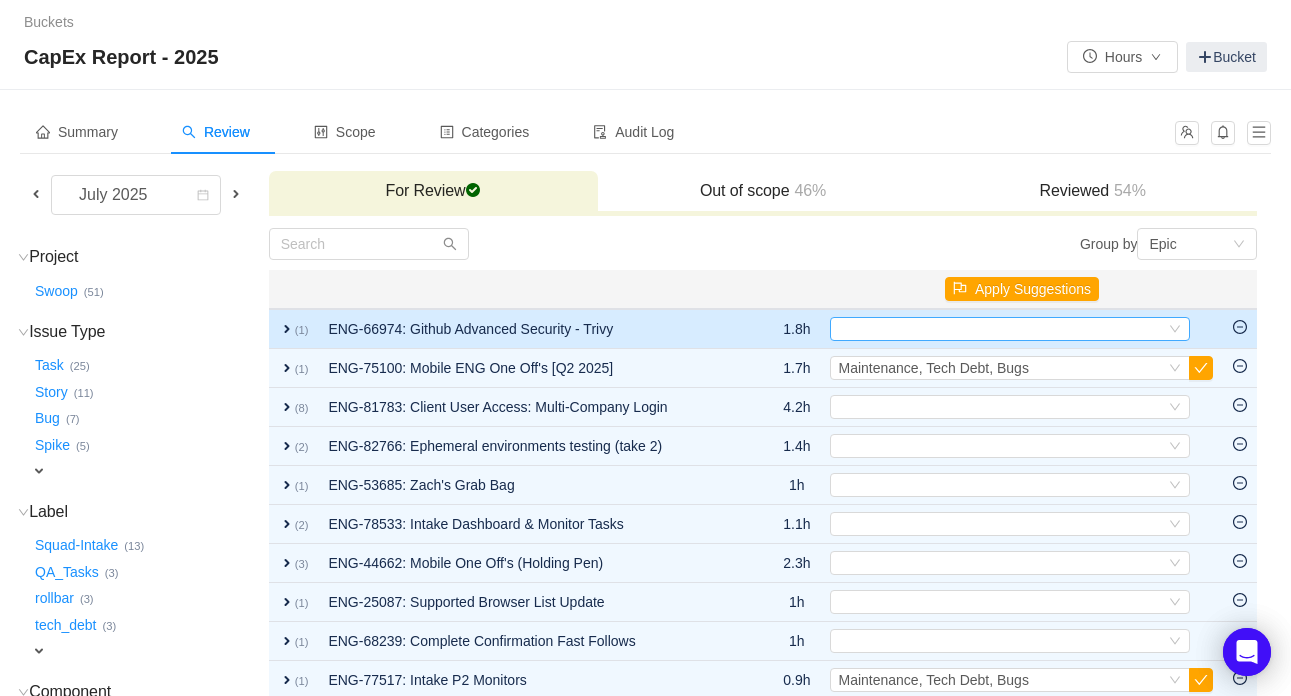 click on "Select" at bounding box center [1001, 329] 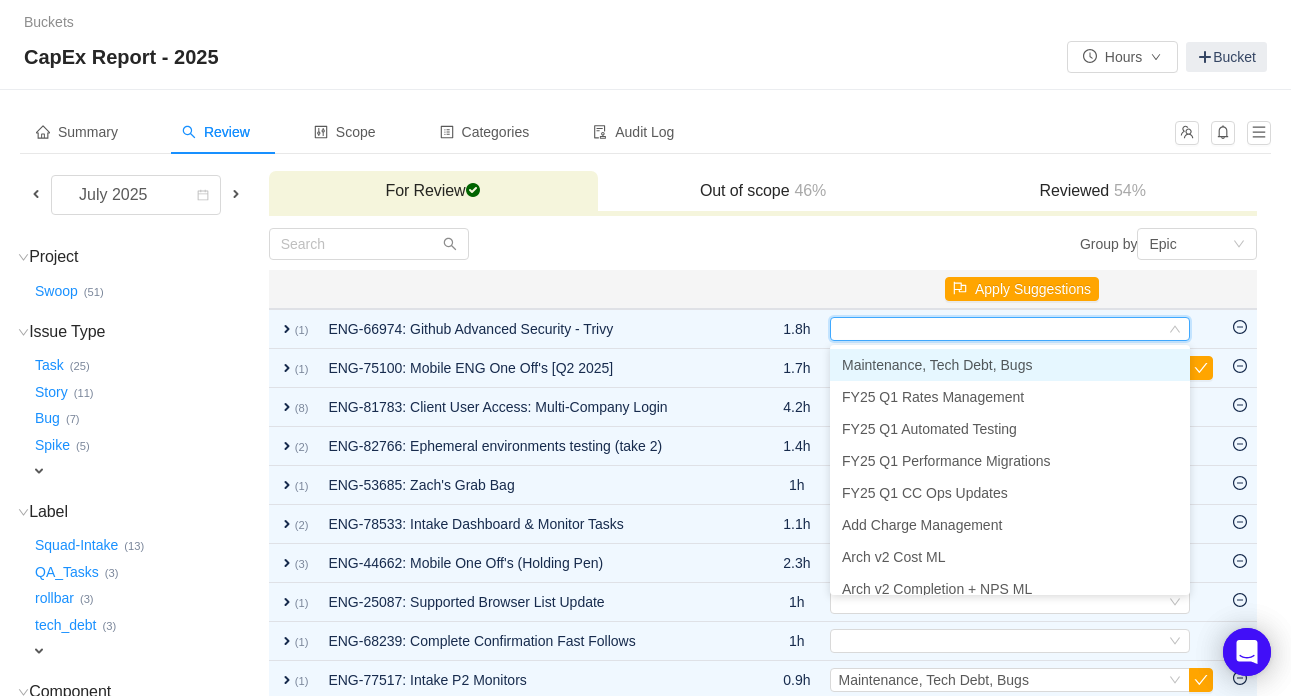 click on "Maintenance, Tech Debt, Bugs" at bounding box center (937, 365) 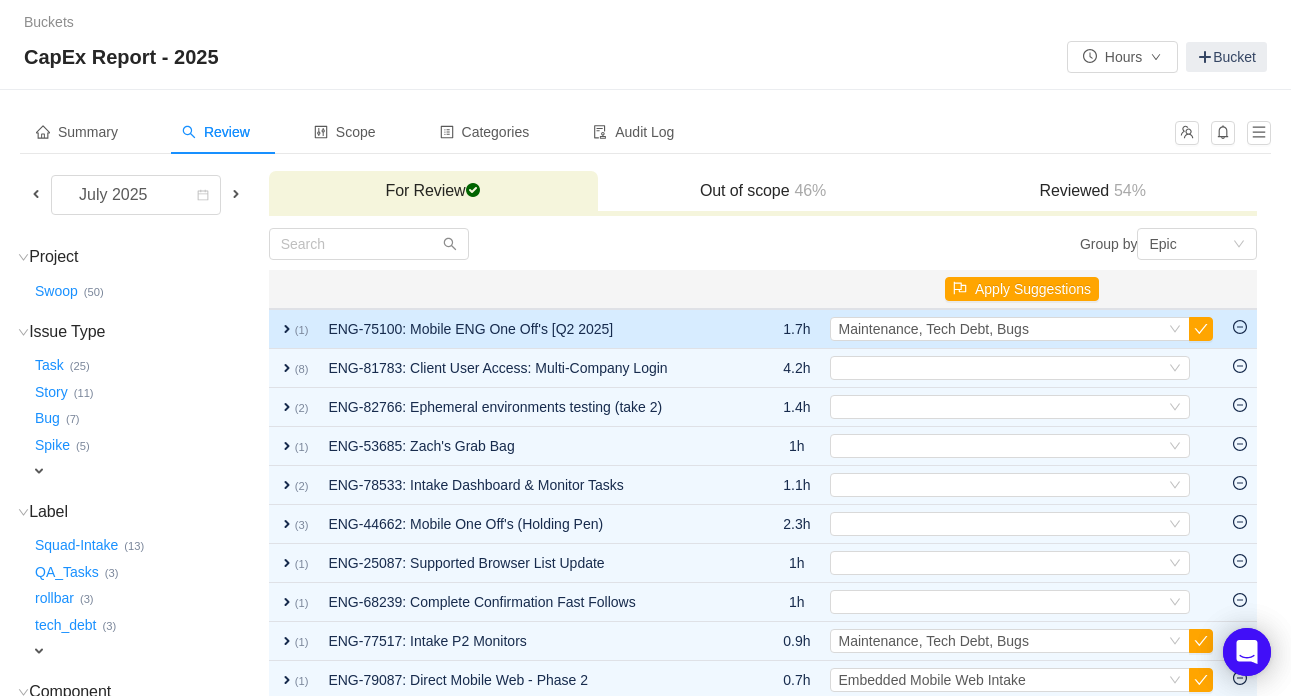 click on "expand" at bounding box center (287, 329) 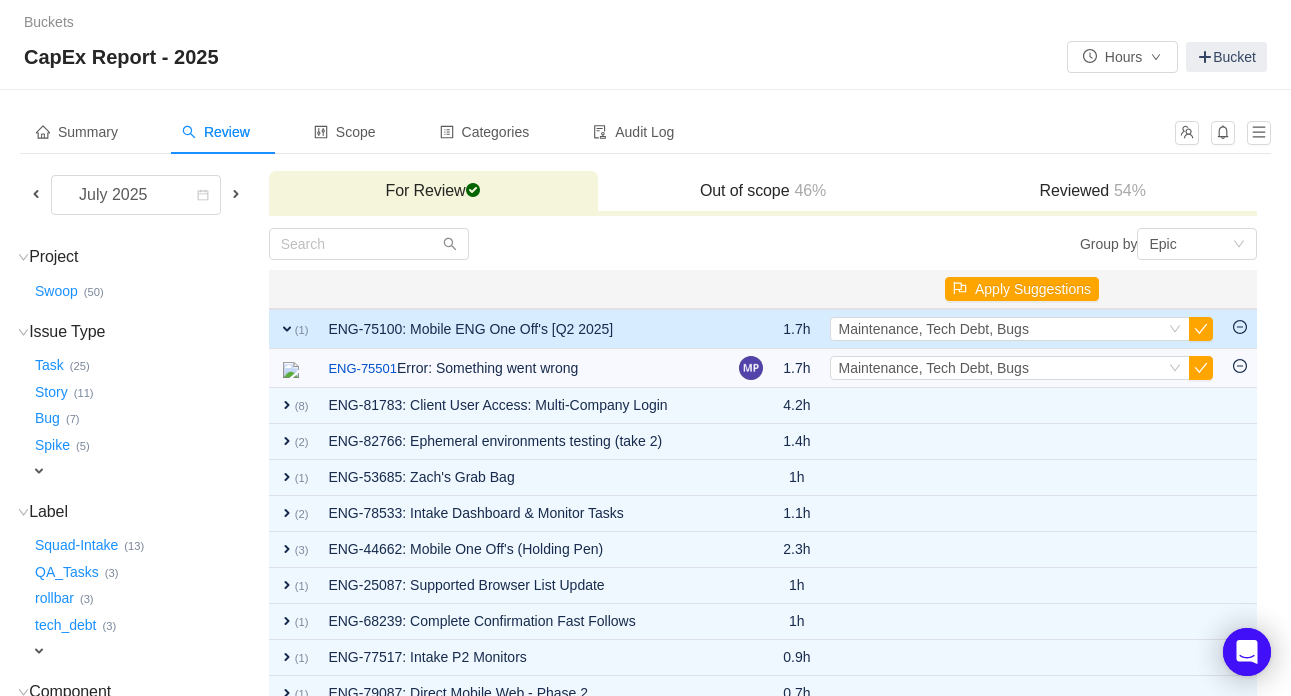 click on "expand" at bounding box center (287, 329) 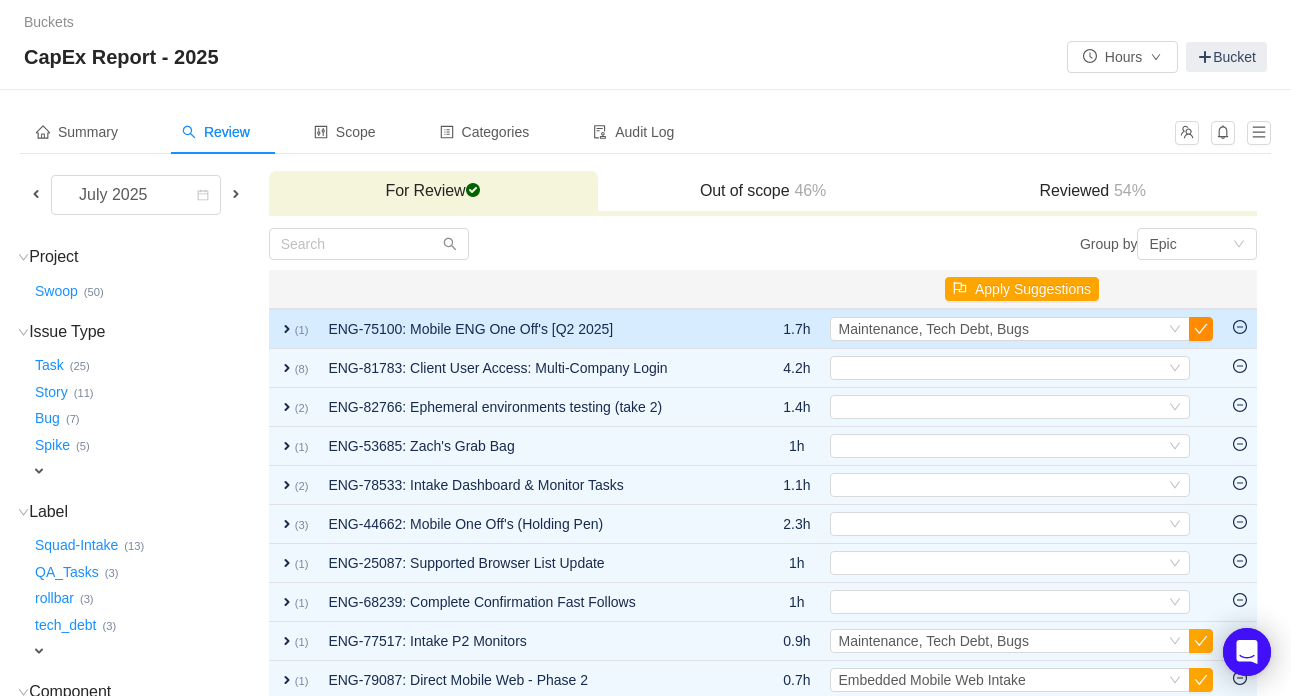 click at bounding box center (1201, 329) 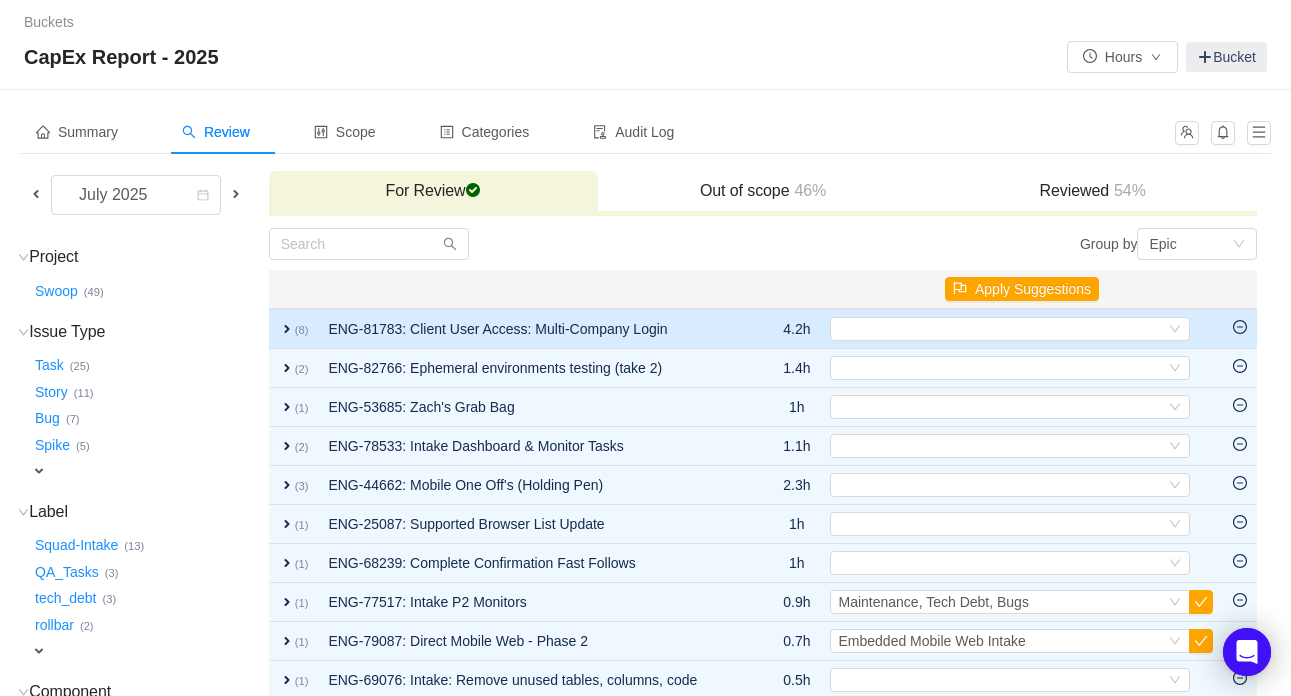 click on "expand" at bounding box center (287, 329) 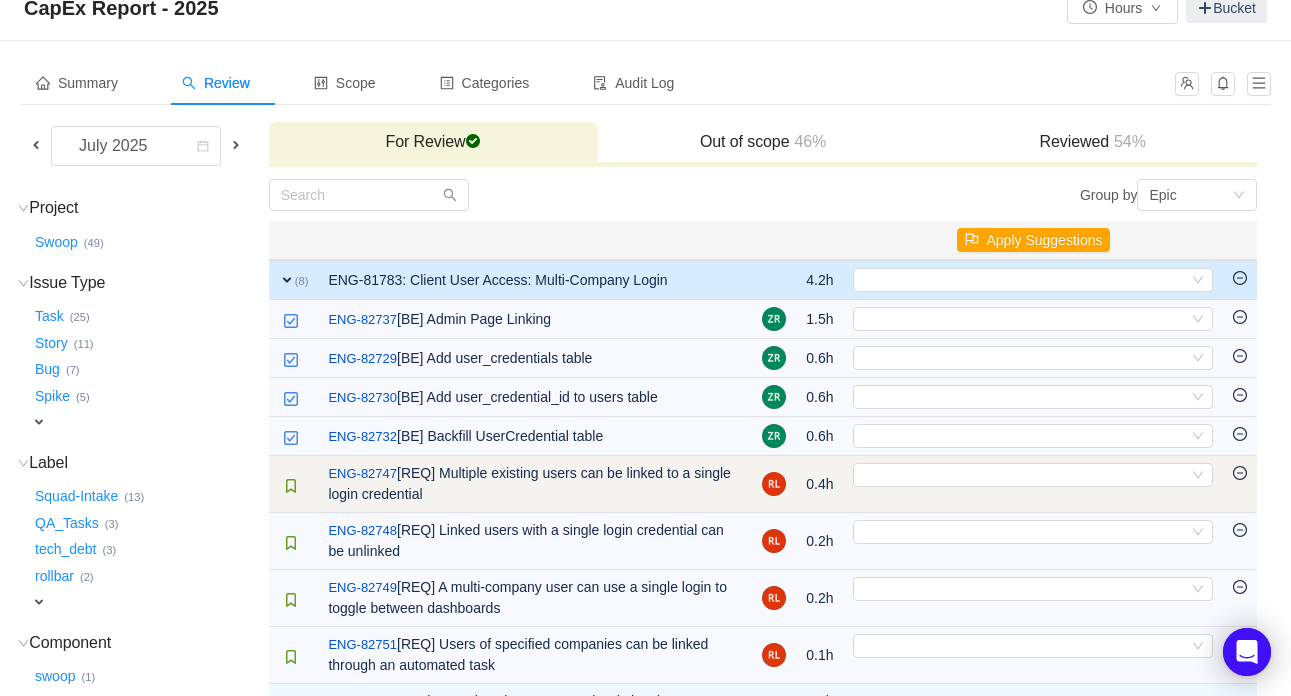 scroll, scrollTop: 0, scrollLeft: 0, axis: both 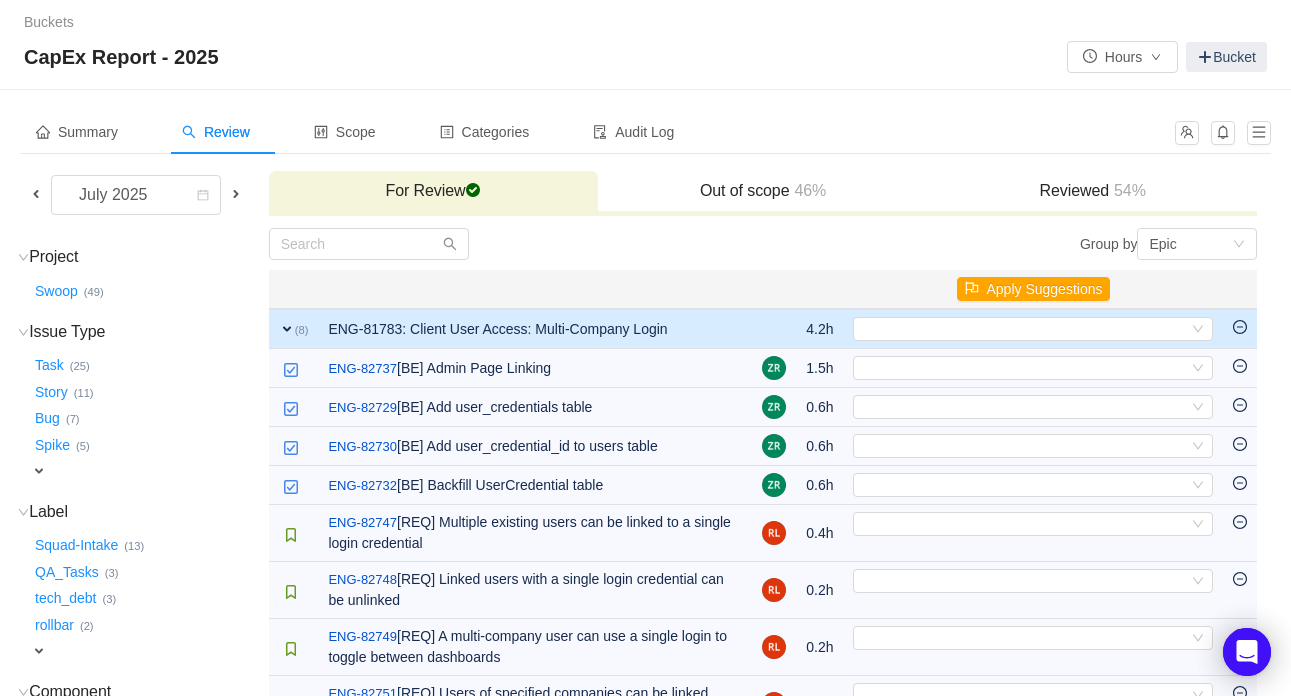 click on "expand" at bounding box center (287, 329) 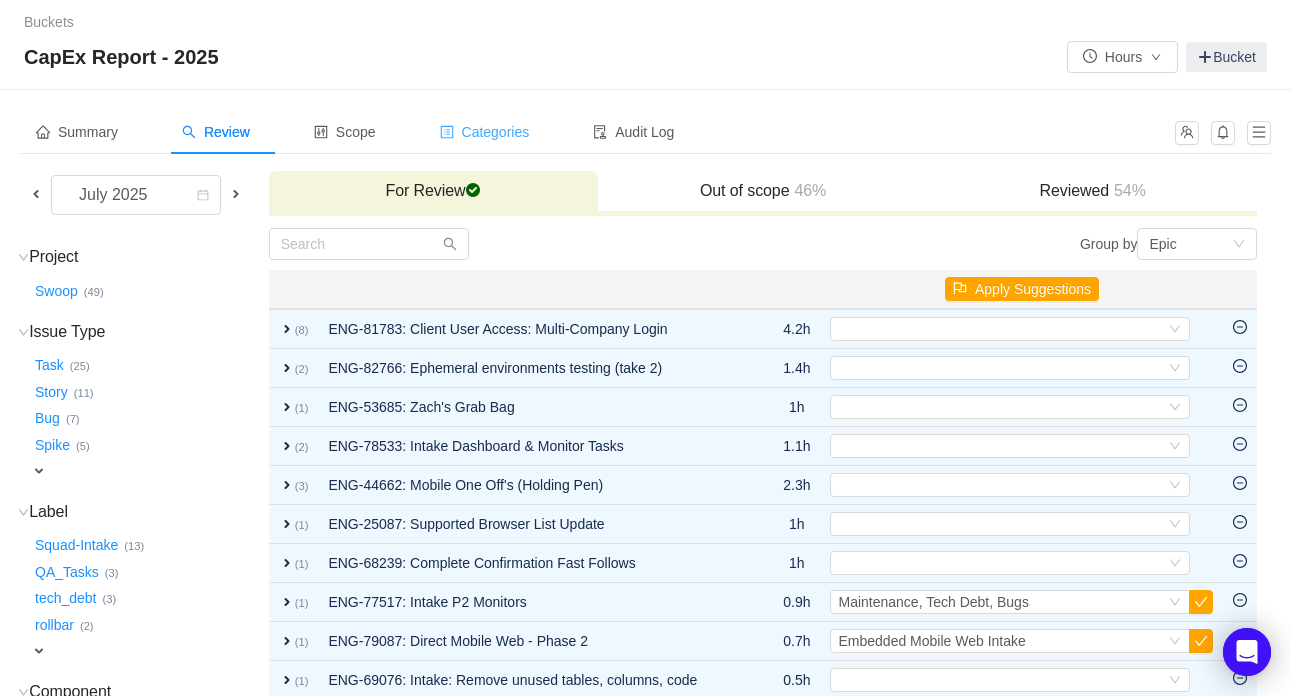 click on "Categories" at bounding box center (485, 132) 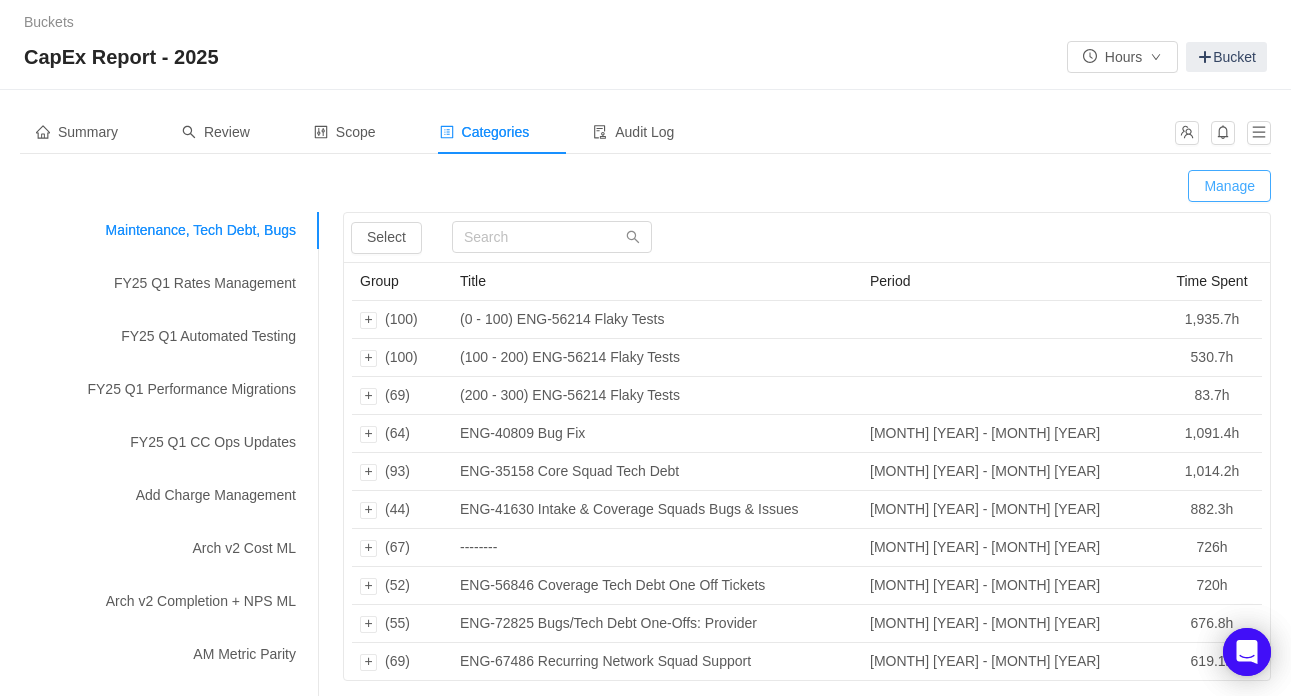 click on "Manage" at bounding box center (1229, 186) 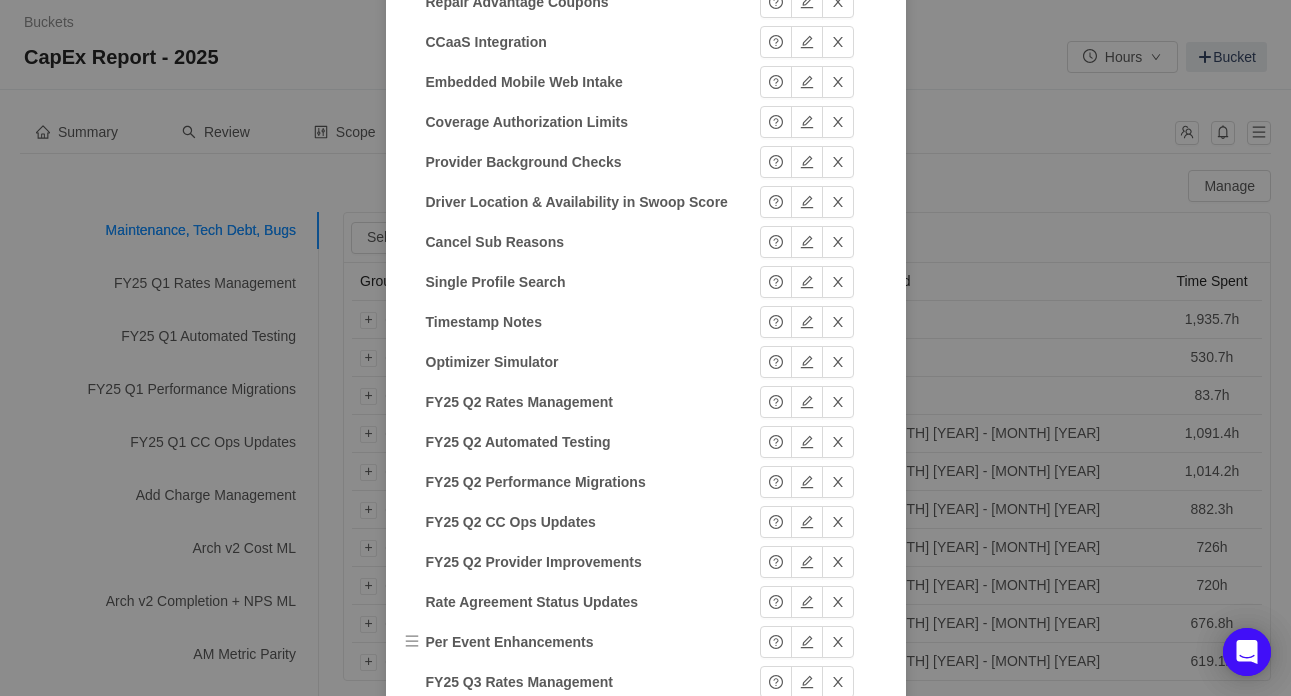 scroll, scrollTop: 1041, scrollLeft: 0, axis: vertical 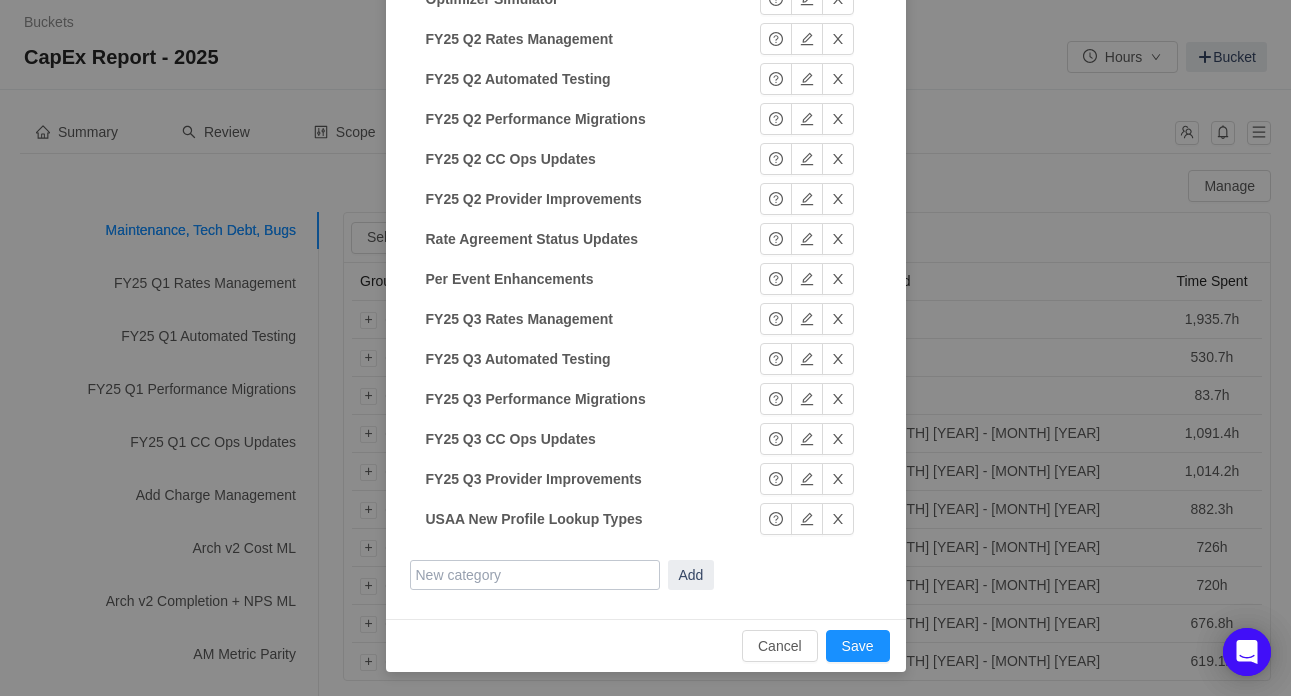 click at bounding box center [535, 575] 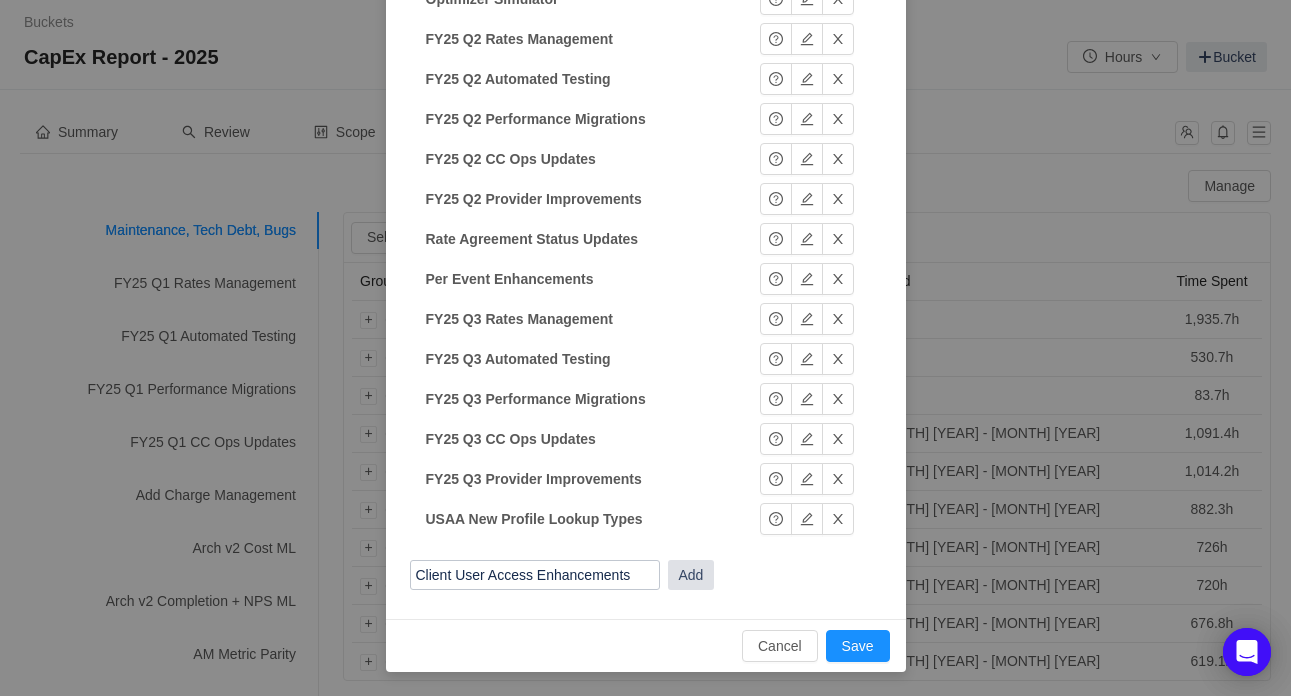 type on "Client User Access Enhancements" 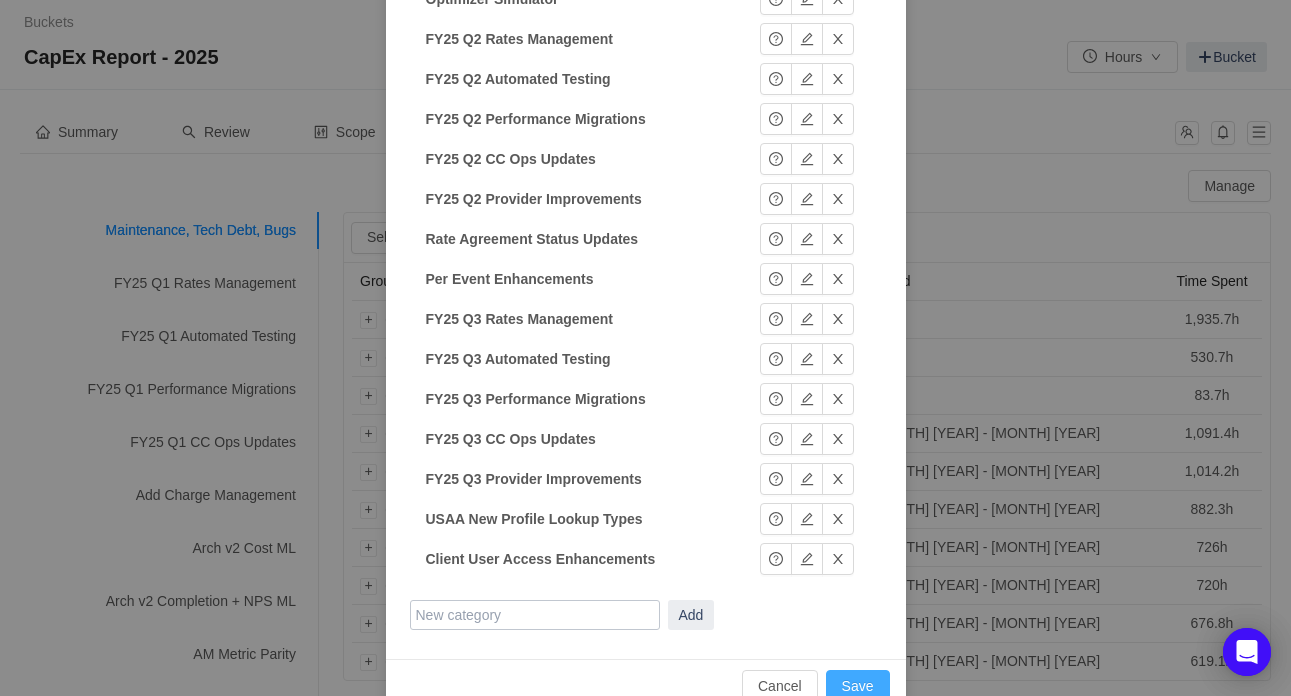 click on "Save" at bounding box center (858, 686) 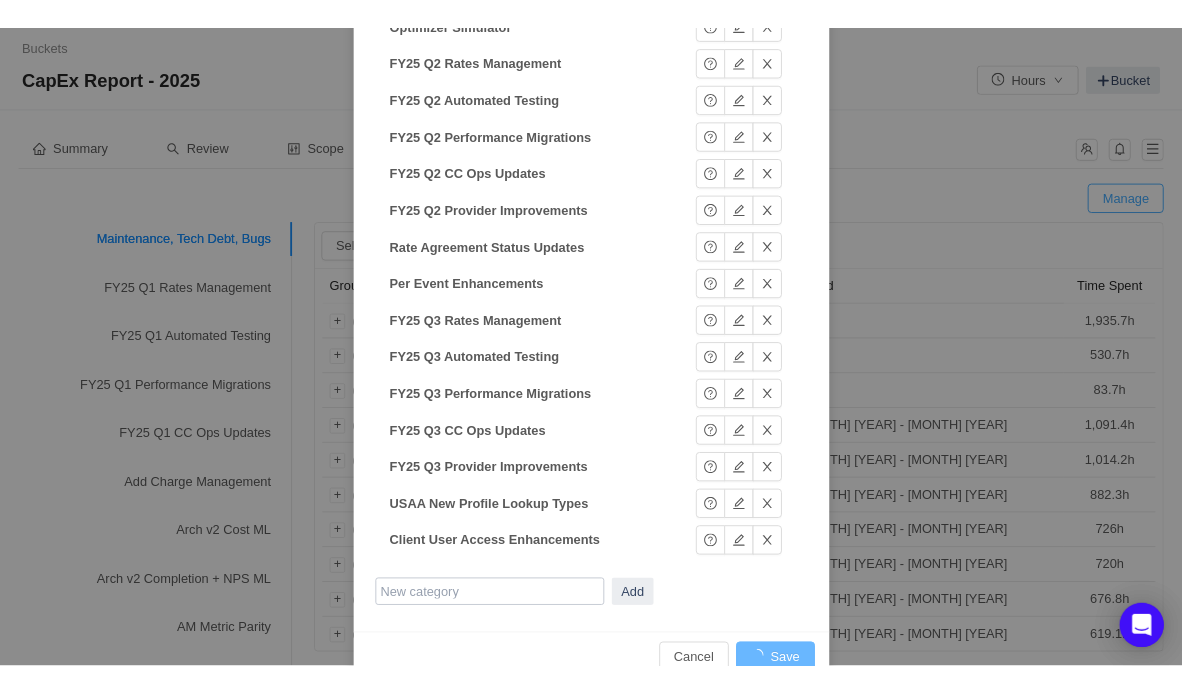 scroll, scrollTop: 981, scrollLeft: 0, axis: vertical 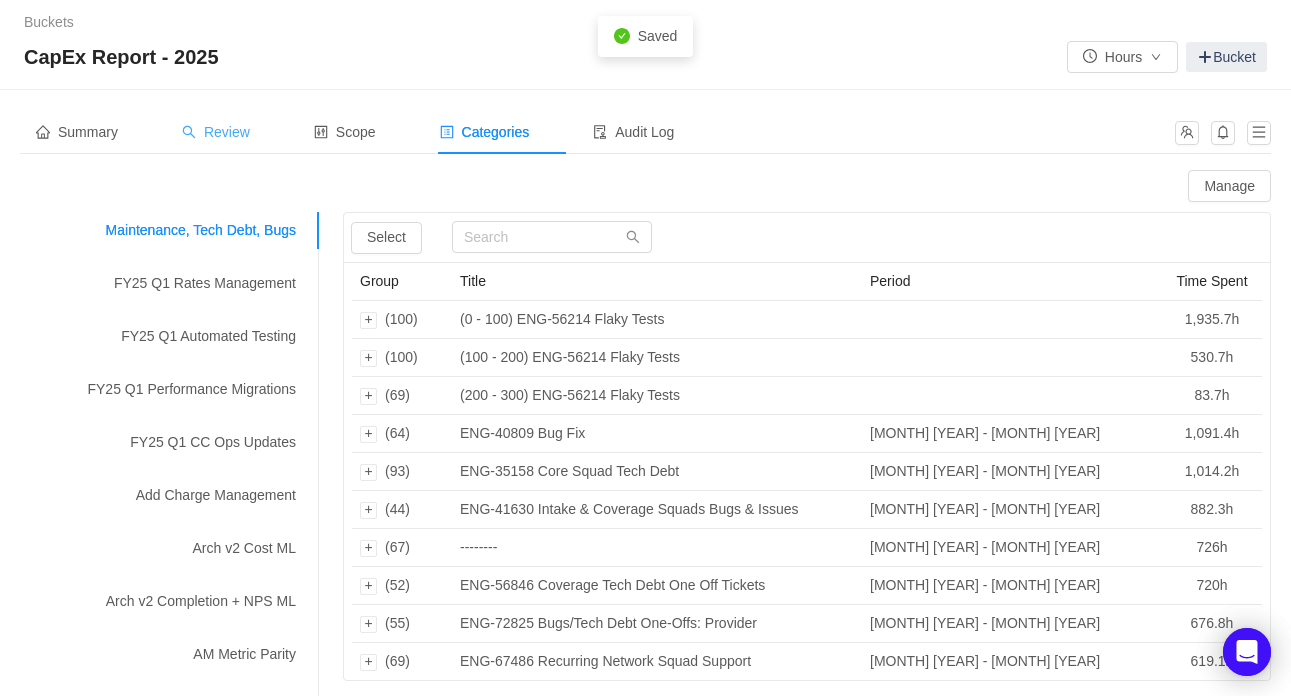 click on "Review" at bounding box center (216, 132) 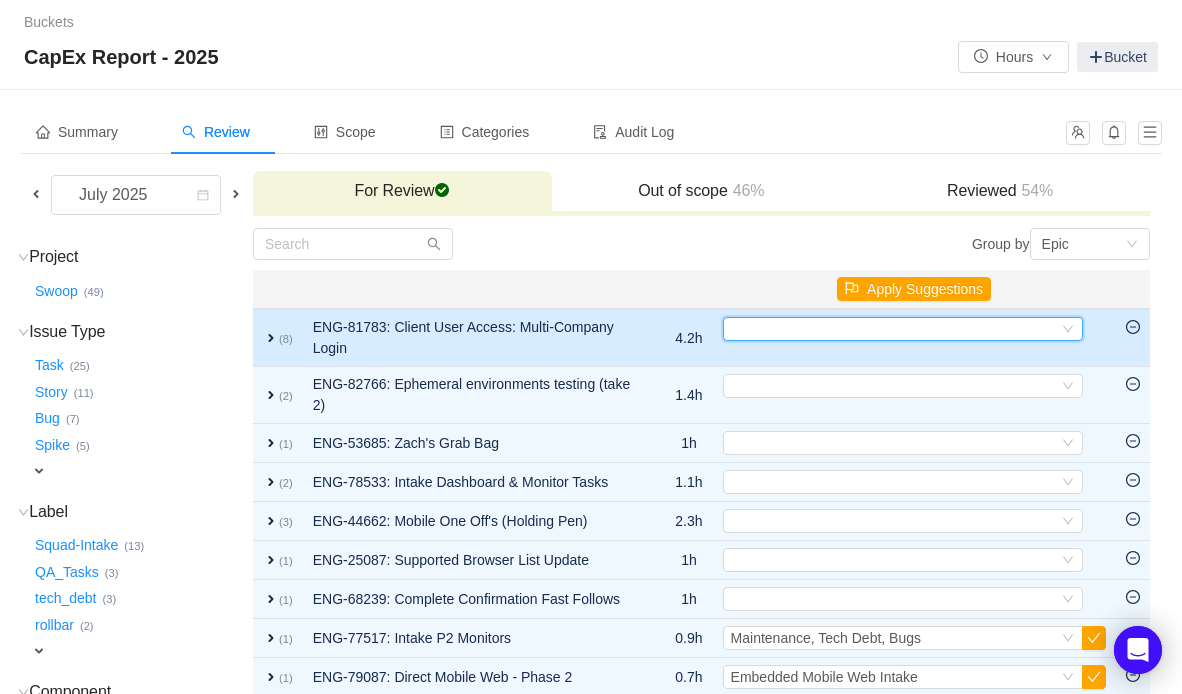 click on "Select" at bounding box center [894, 329] 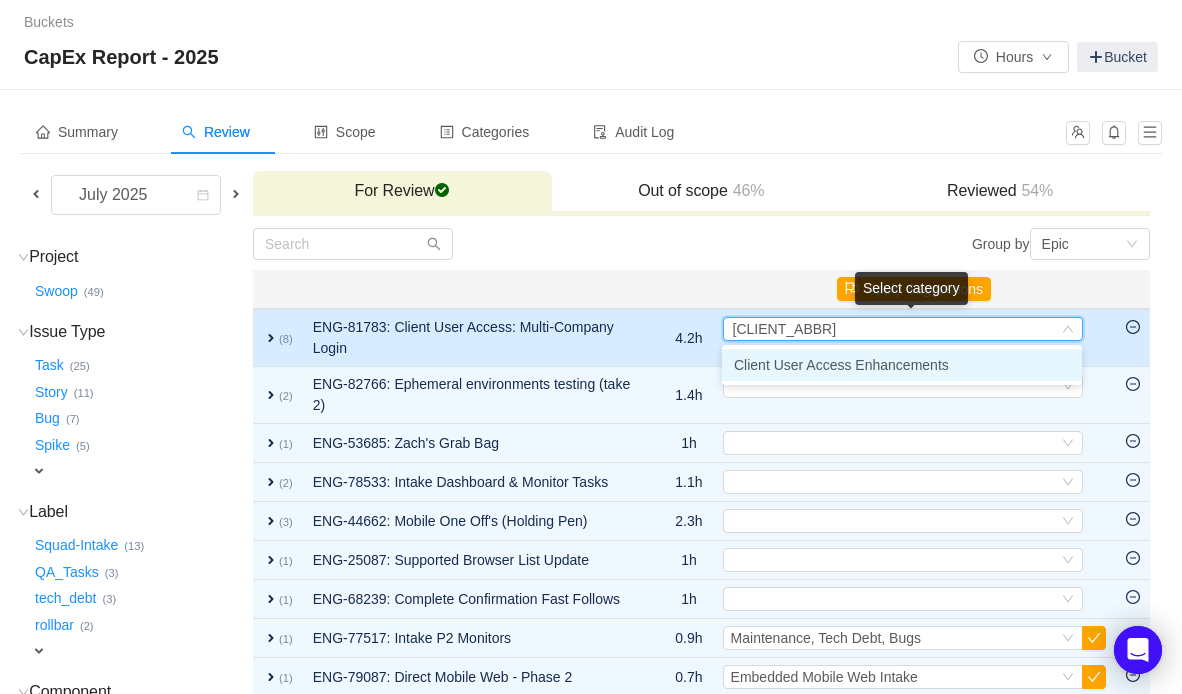 type on "[CLIENT_ABBR]" 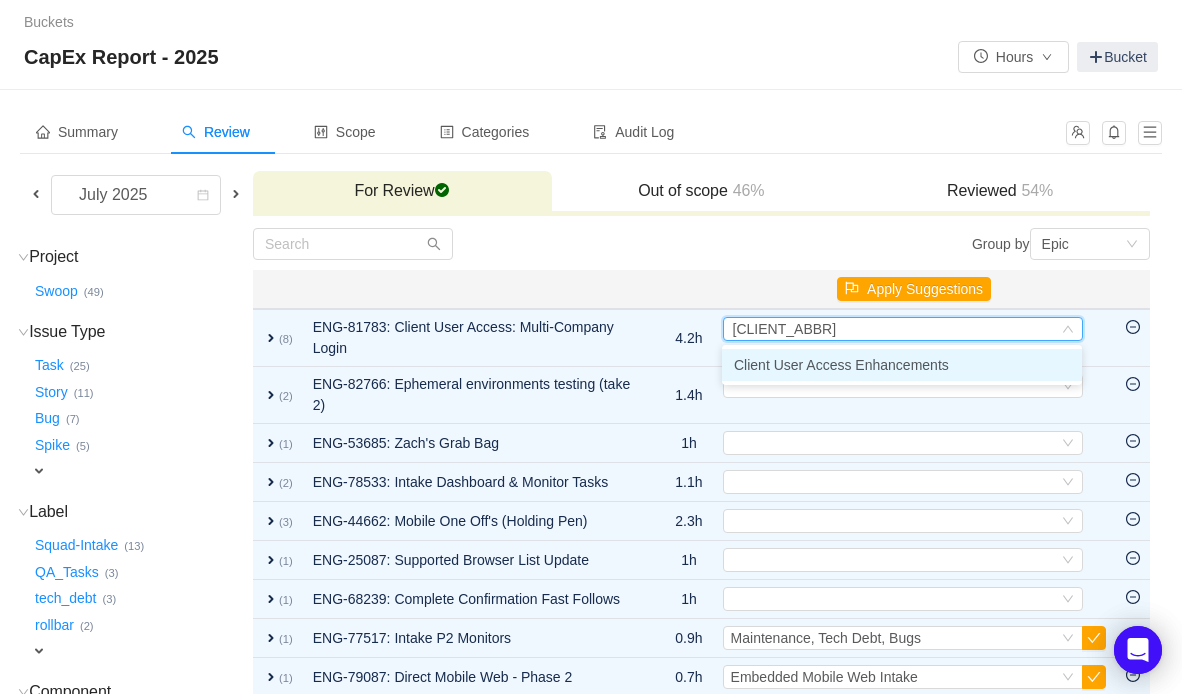 click on "Client User Access Enhancements" at bounding box center [841, 365] 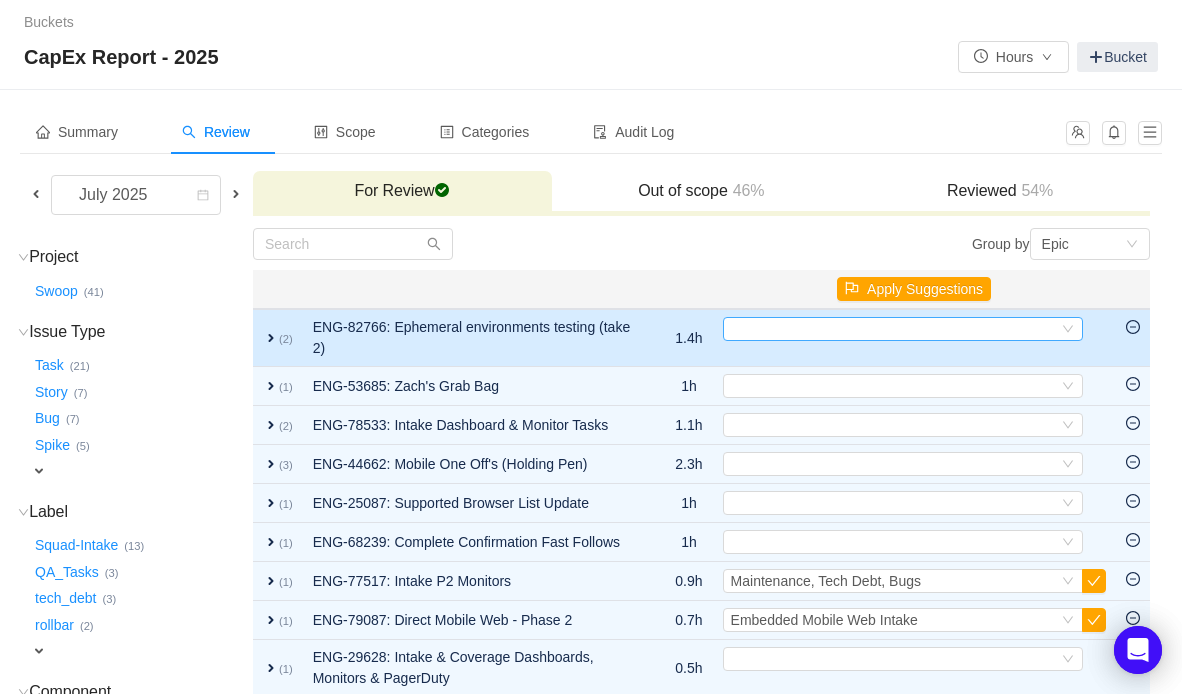 click on "Select" at bounding box center [894, 329] 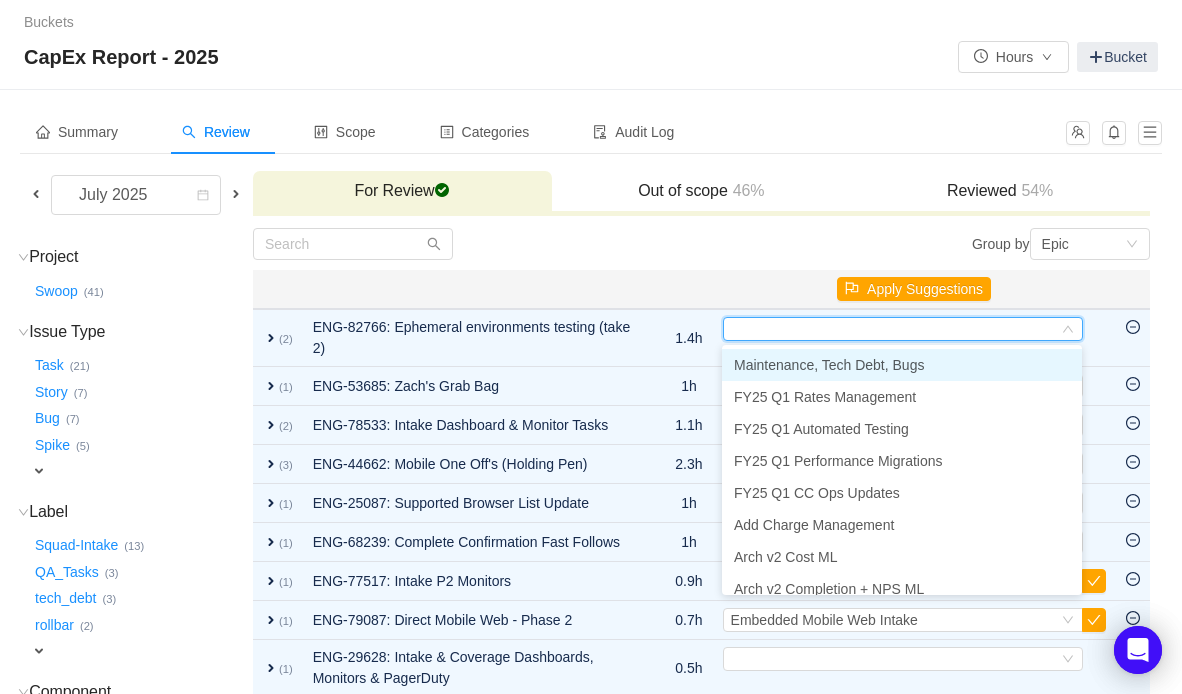 click on "Maintenance, Tech Debt, Bugs" at bounding box center [829, 365] 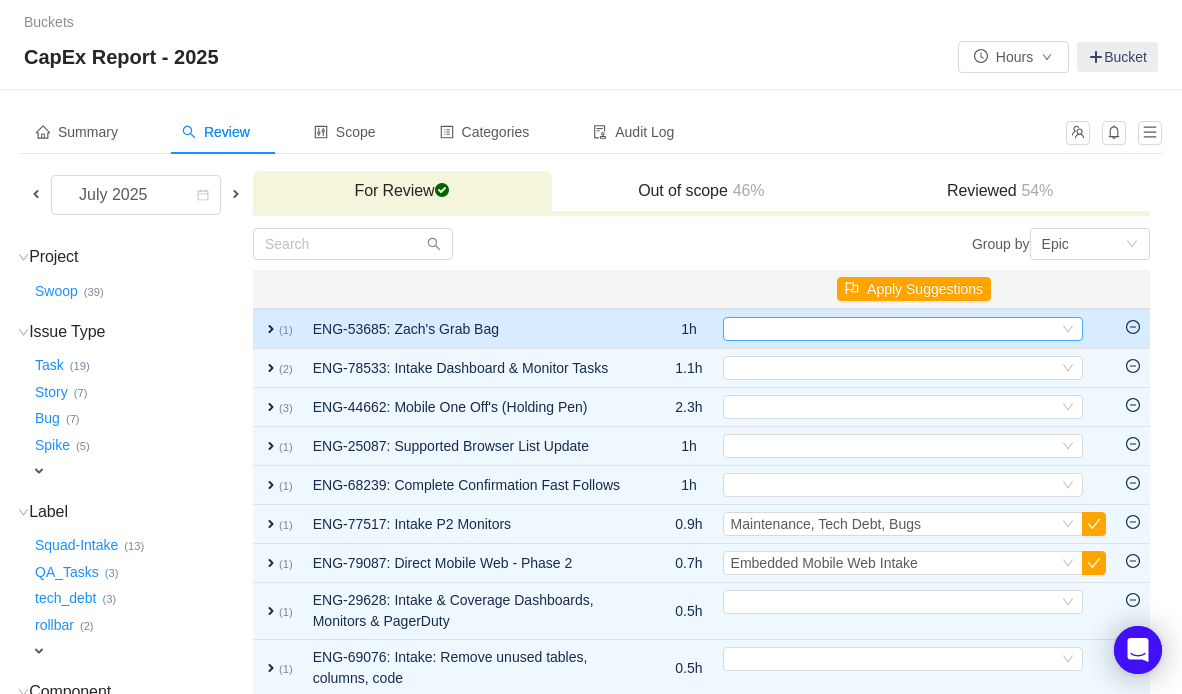click on "Select" at bounding box center [894, 329] 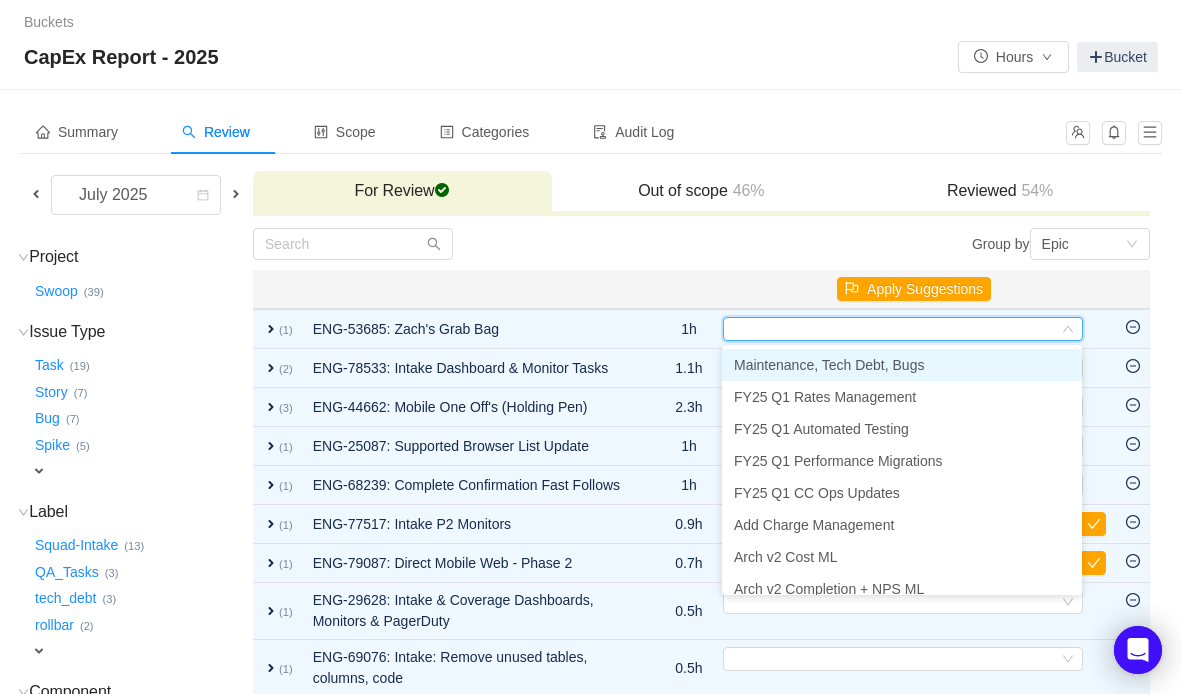click on "Maintenance, Tech Debt, Bugs" at bounding box center [829, 365] 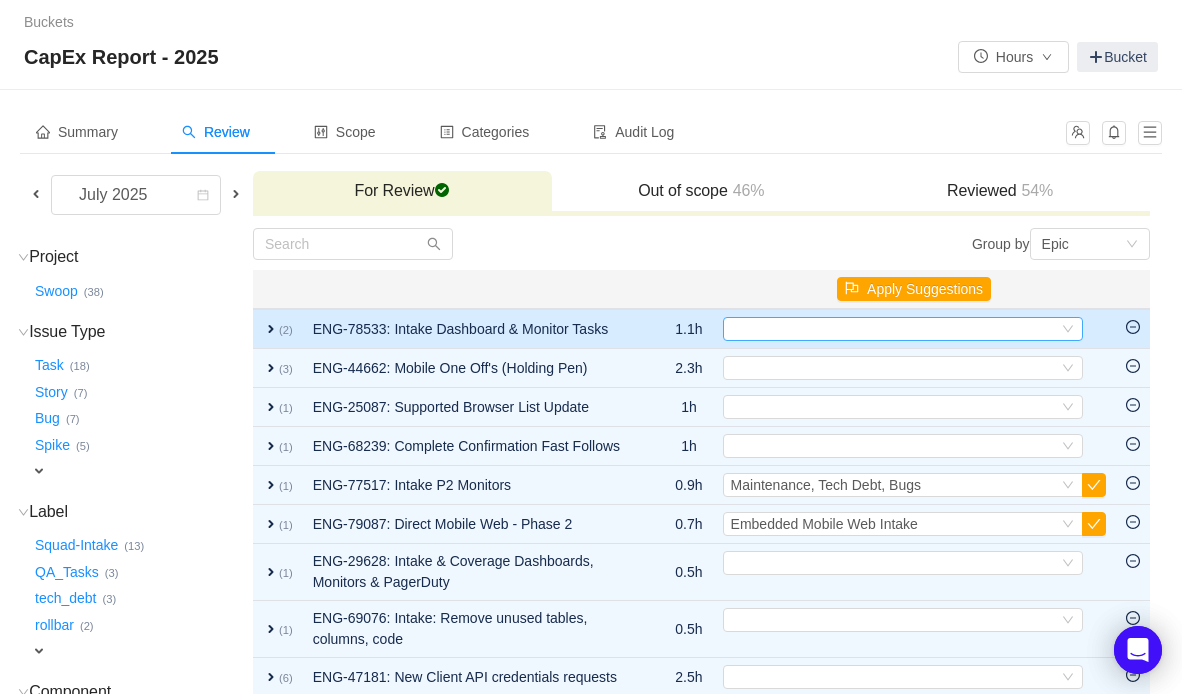 click on "Select" at bounding box center [894, 329] 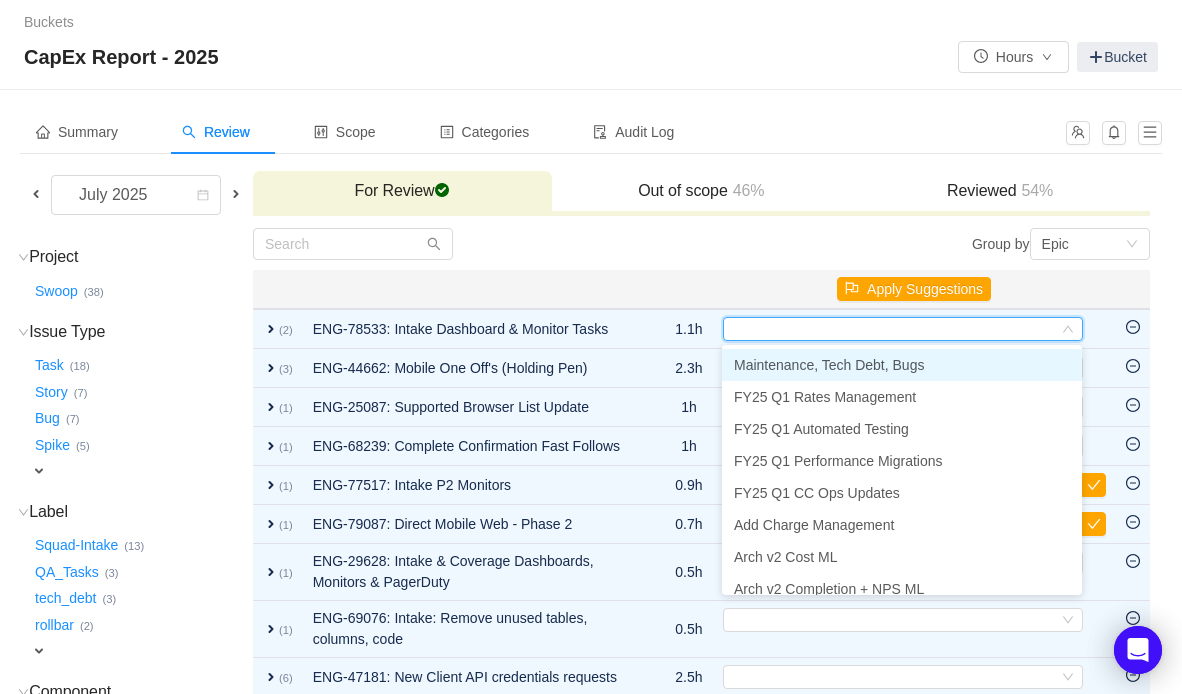 click on "Maintenance, Tech Debt, Bugs" at bounding box center [829, 365] 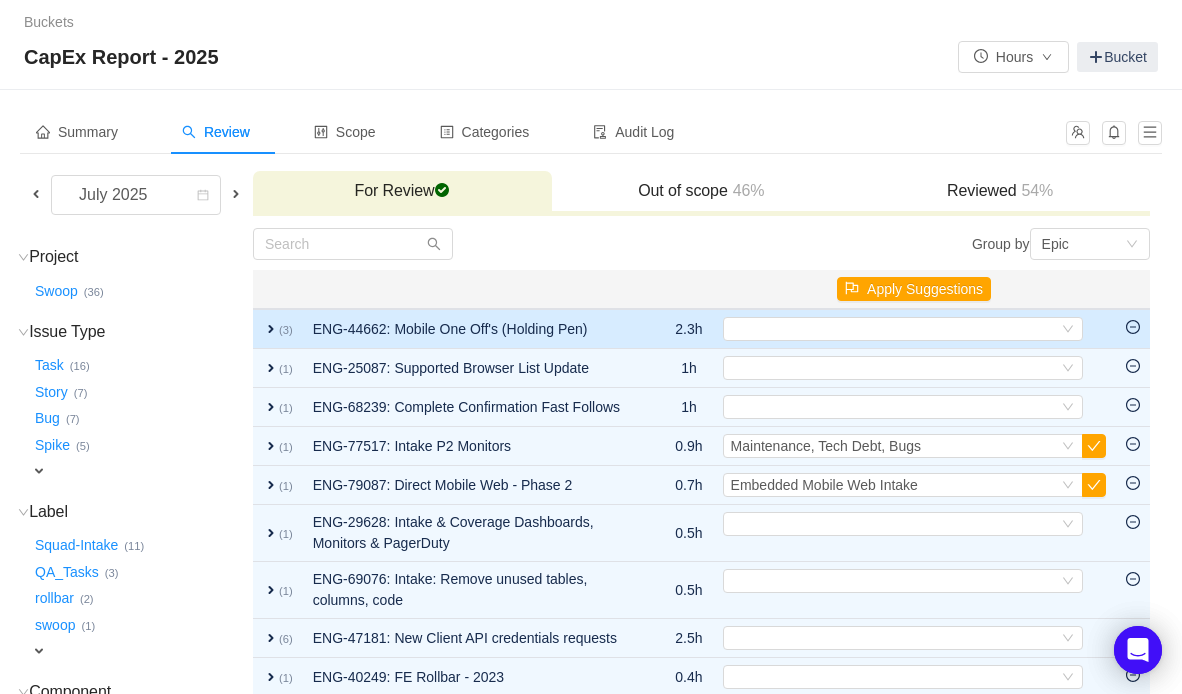 click on "expand" at bounding box center (271, 329) 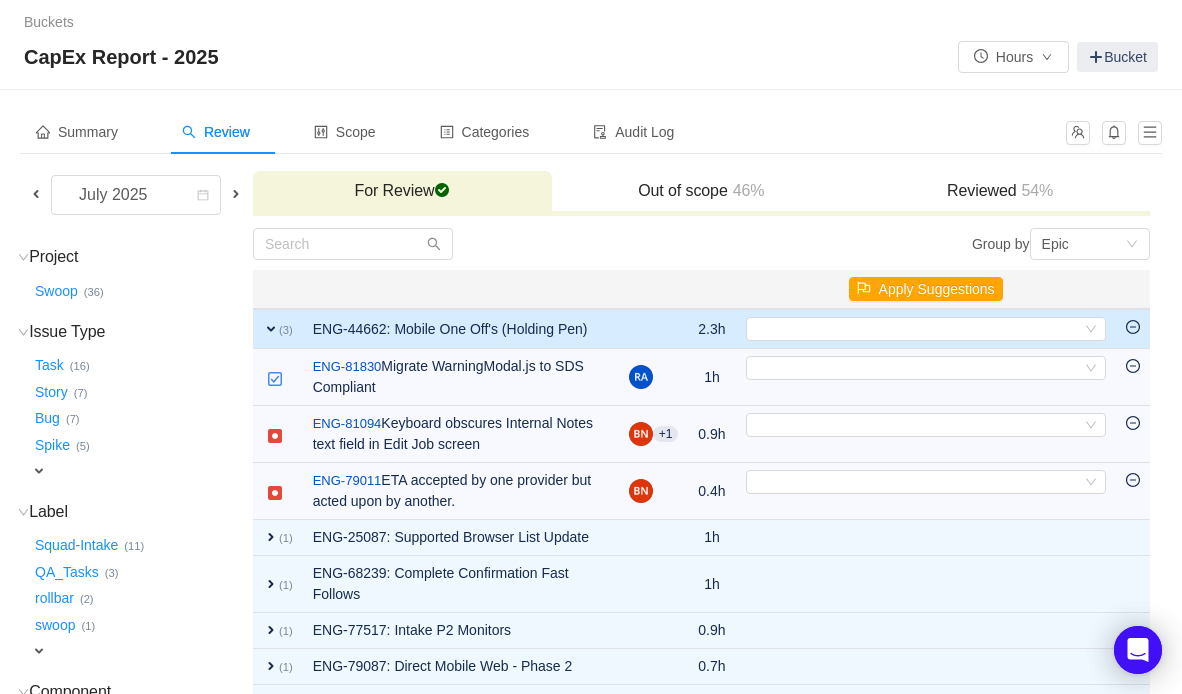 click on "expand" at bounding box center (271, 329) 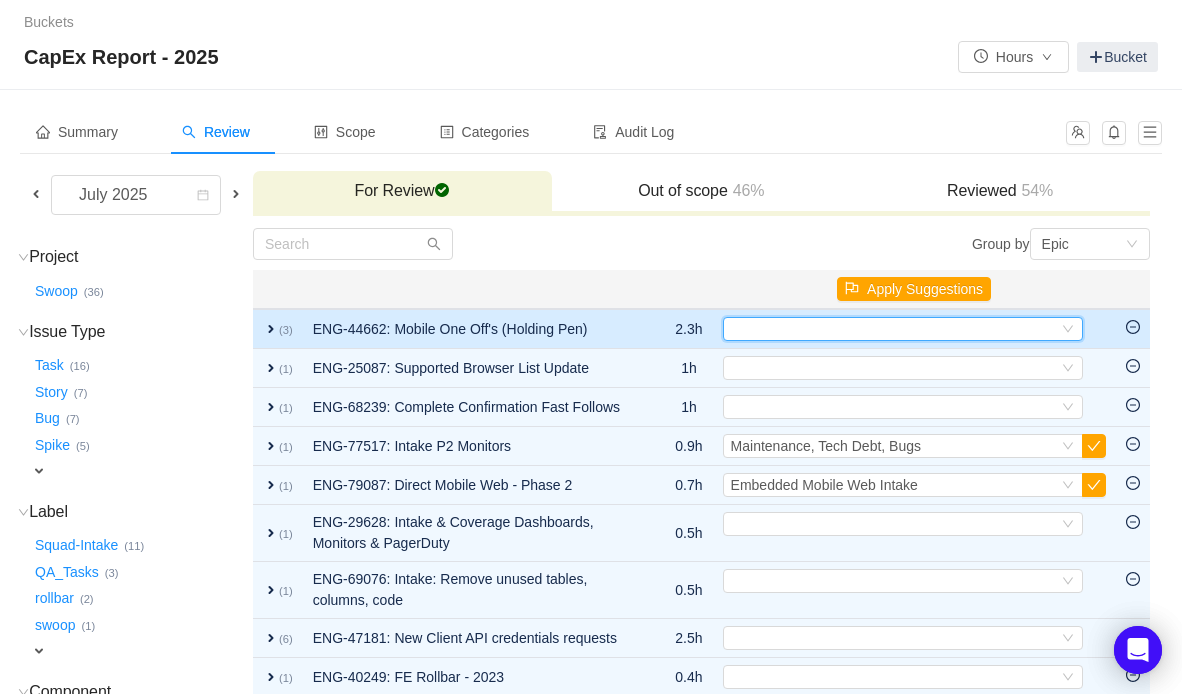 drag, startPoint x: 846, startPoint y: 326, endPoint x: 844, endPoint y: 342, distance: 16.124516 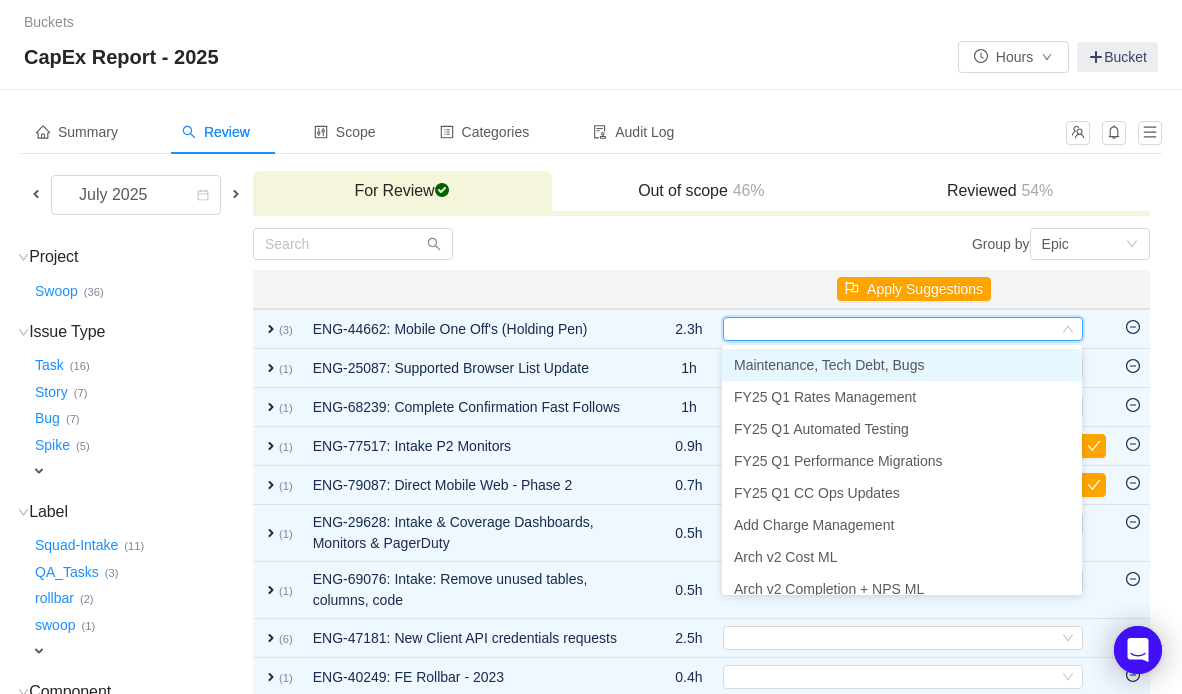 click on "Maintenance, Tech Debt, Bugs" at bounding box center [829, 365] 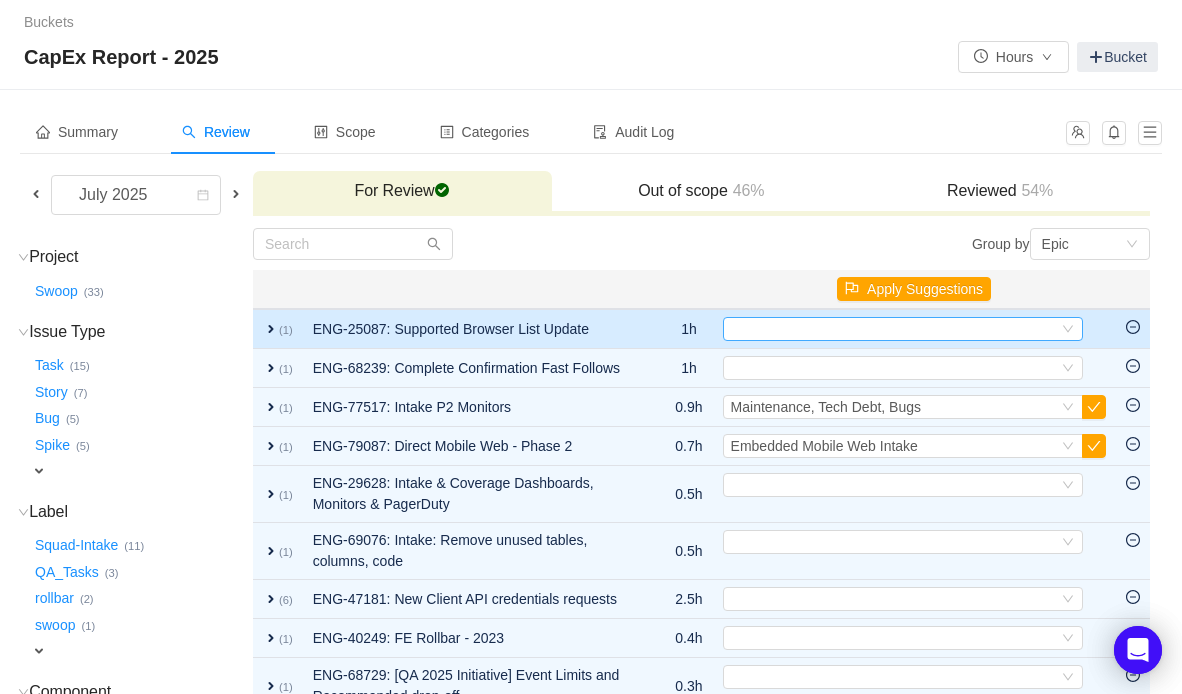 click on "Select" at bounding box center (894, 329) 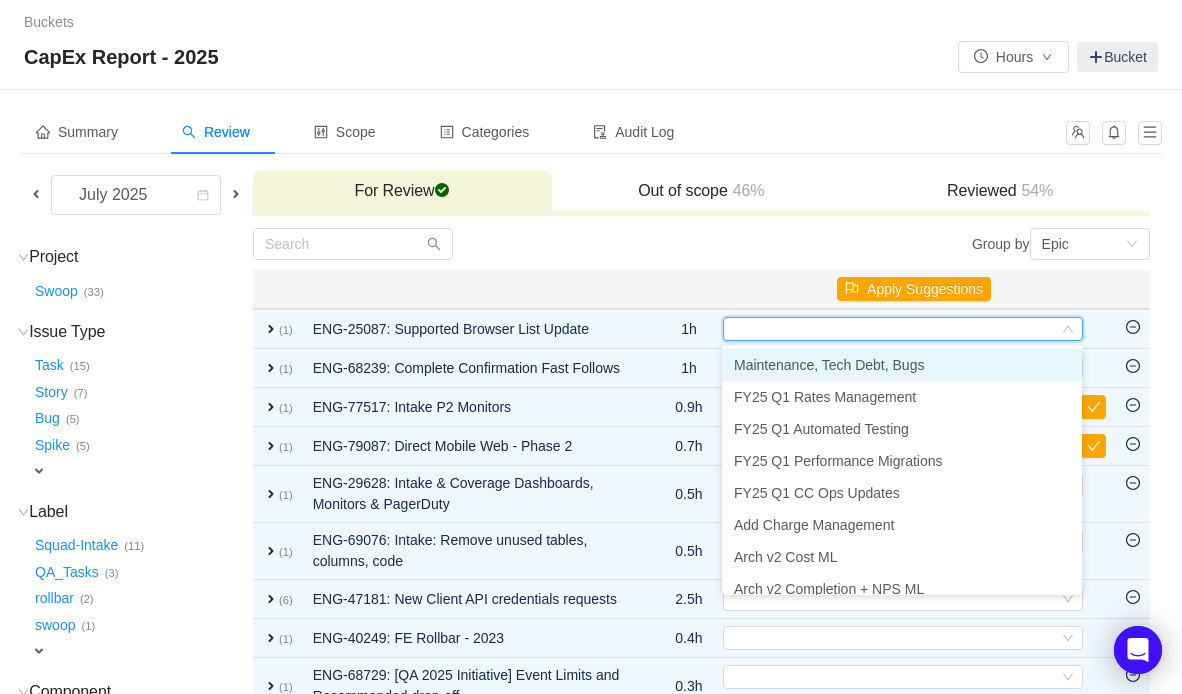 click on "Maintenance, Tech Debt, Bugs" at bounding box center [829, 365] 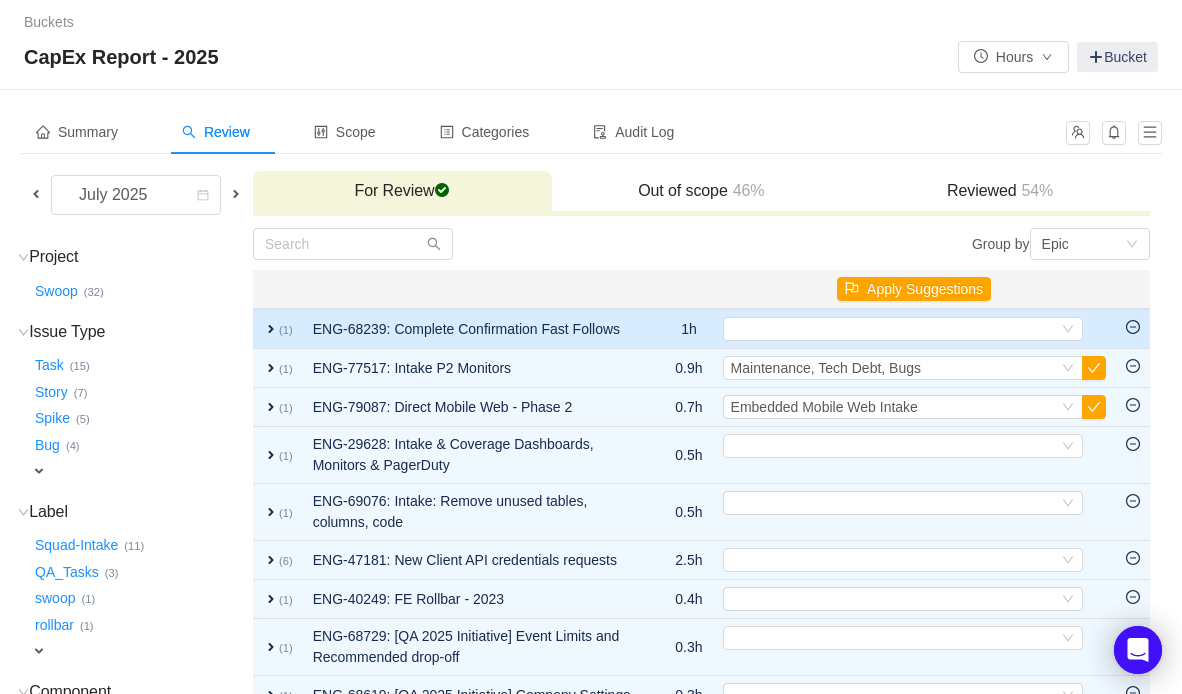 click on "expand" at bounding box center (271, 329) 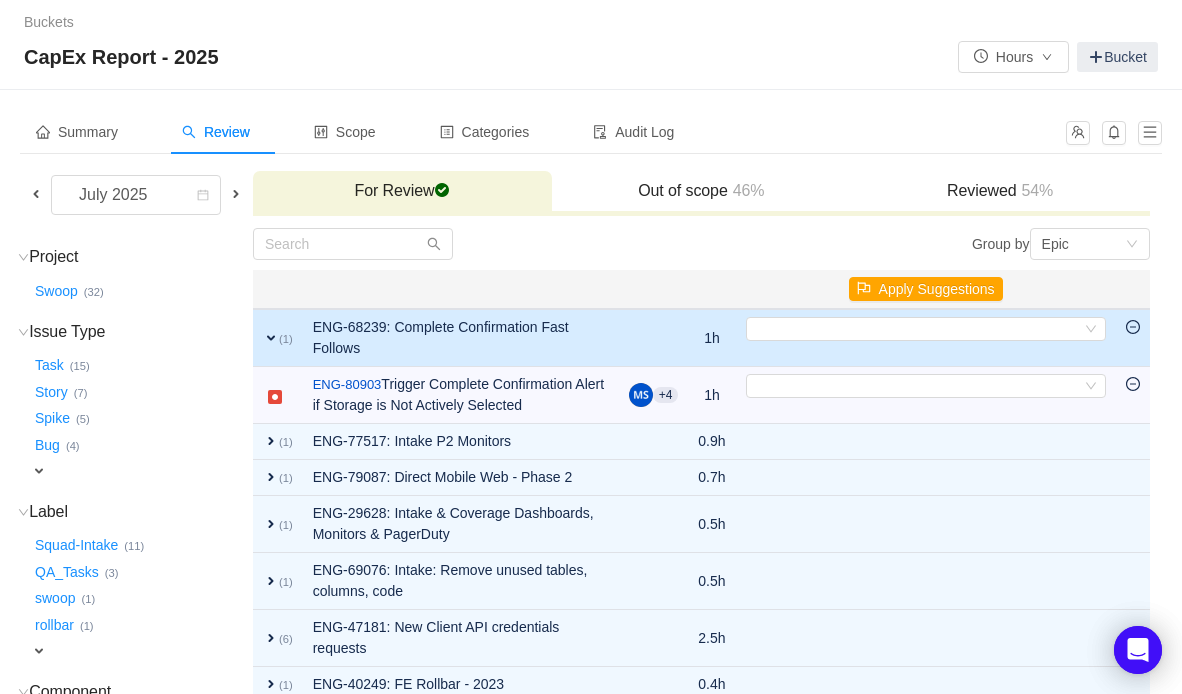 click on "expand" at bounding box center (271, 338) 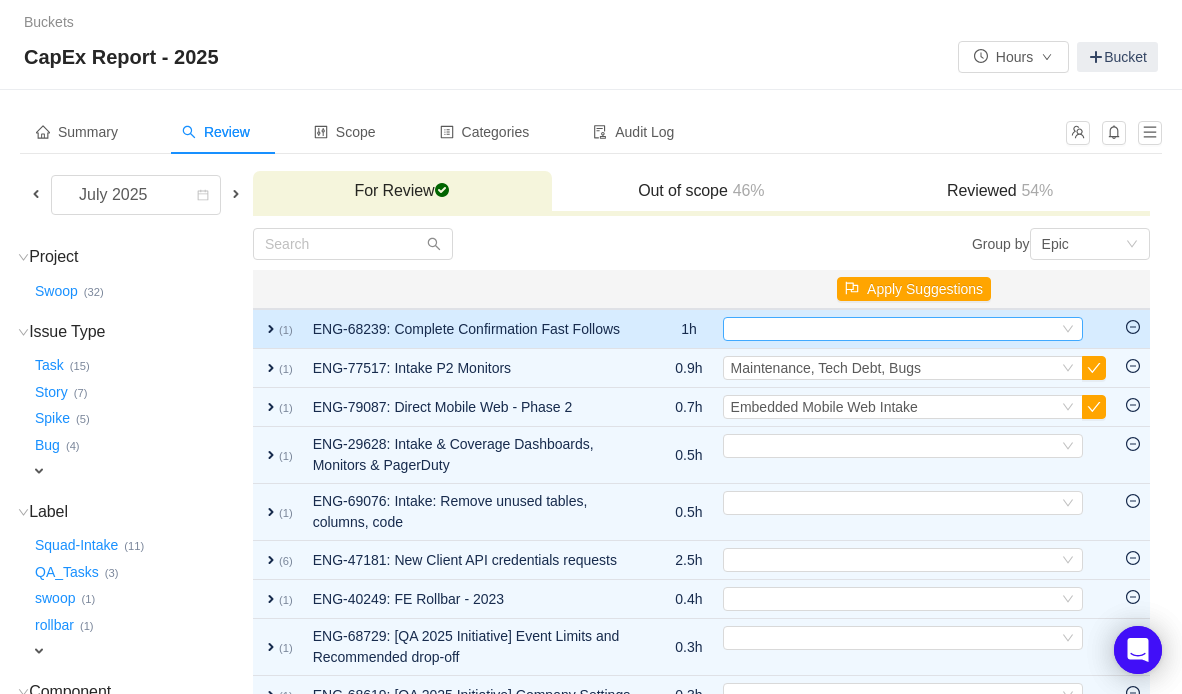 click on "Select" at bounding box center (894, 329) 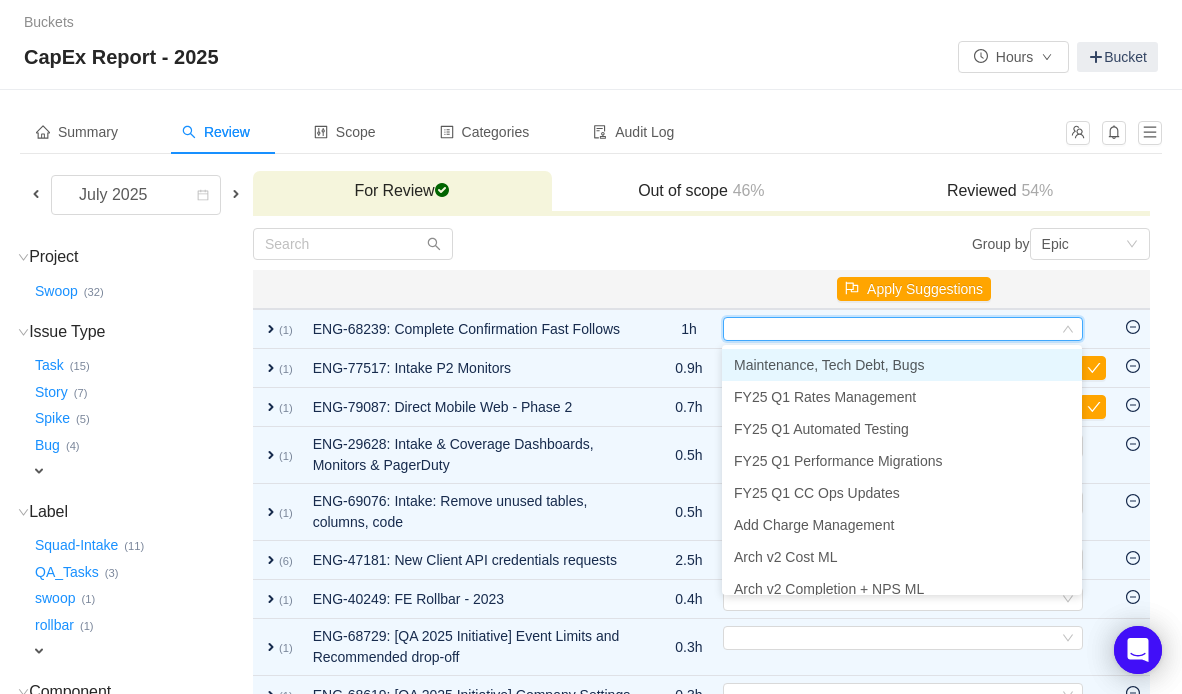 click on "Maintenance, Tech Debt, Bugs" at bounding box center [829, 365] 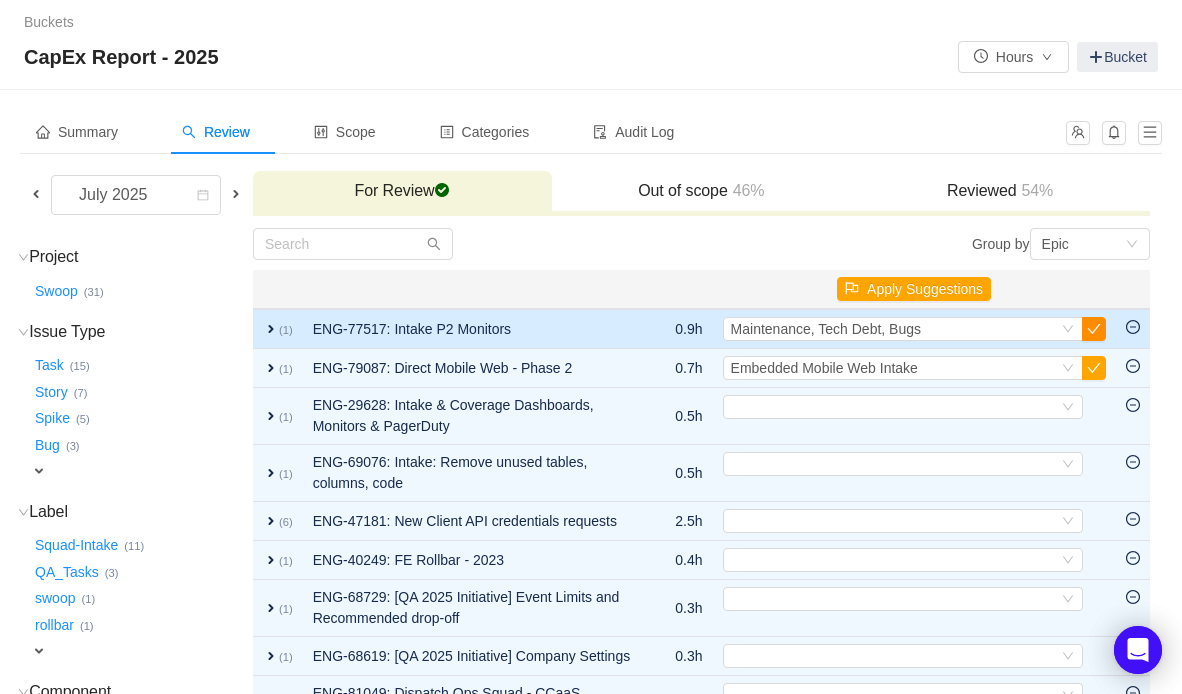 click at bounding box center [1094, 329] 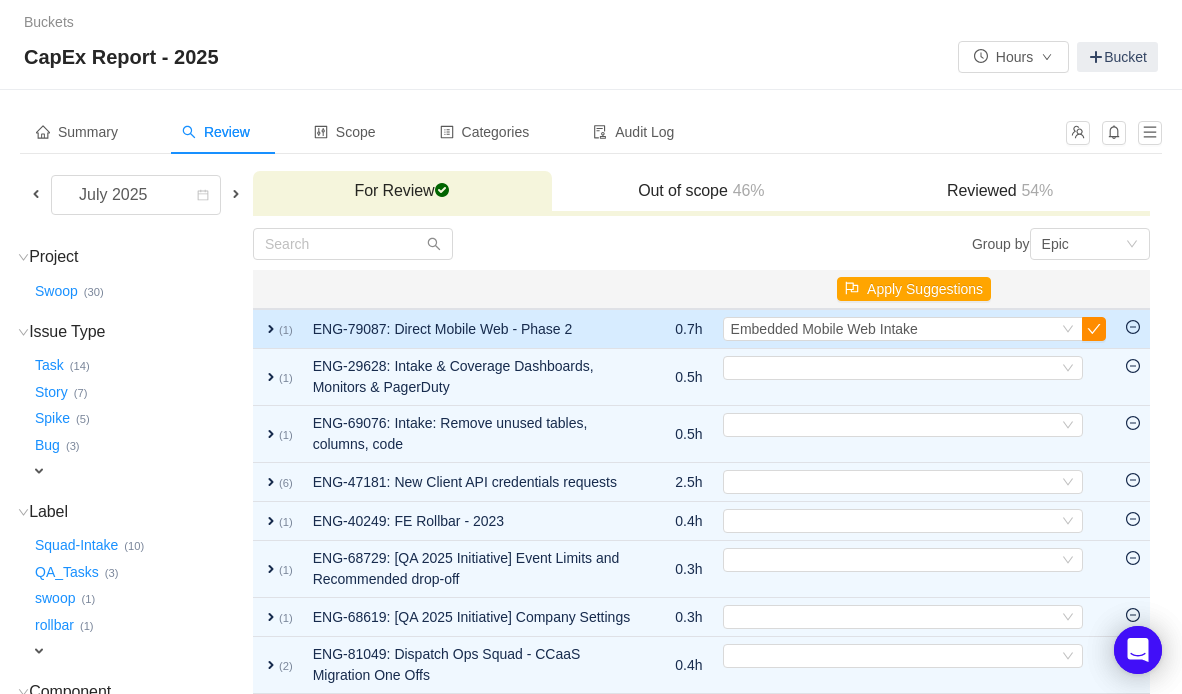click at bounding box center (1094, 329) 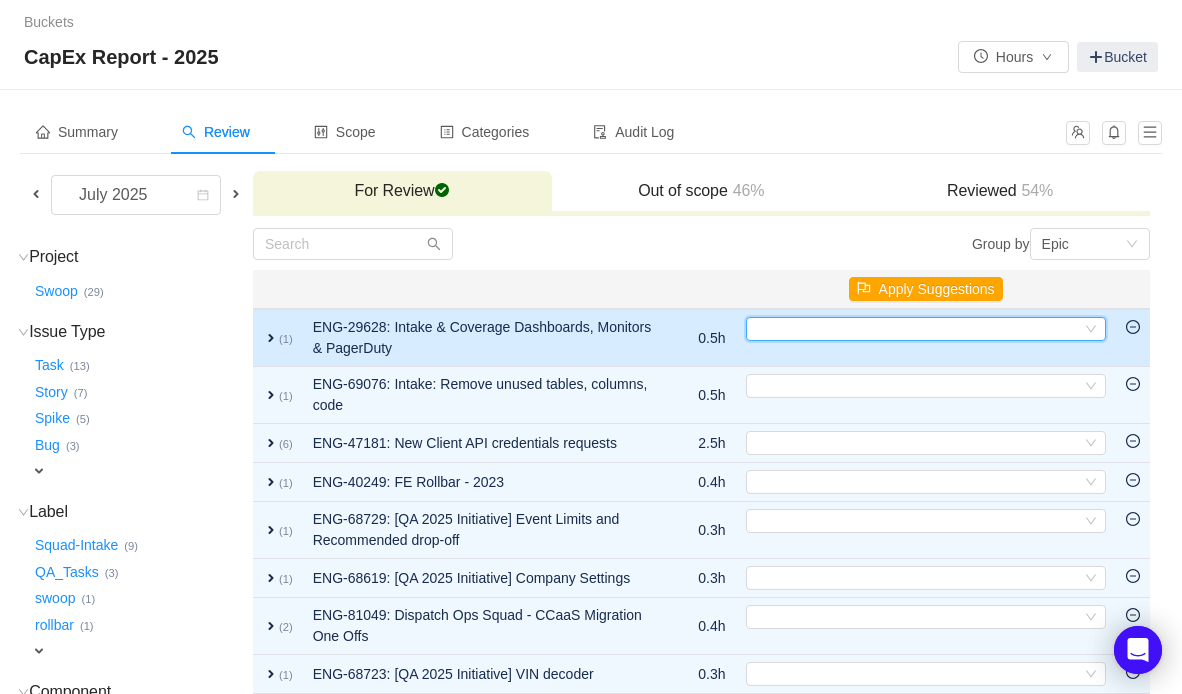 click on "Select" at bounding box center (917, 329) 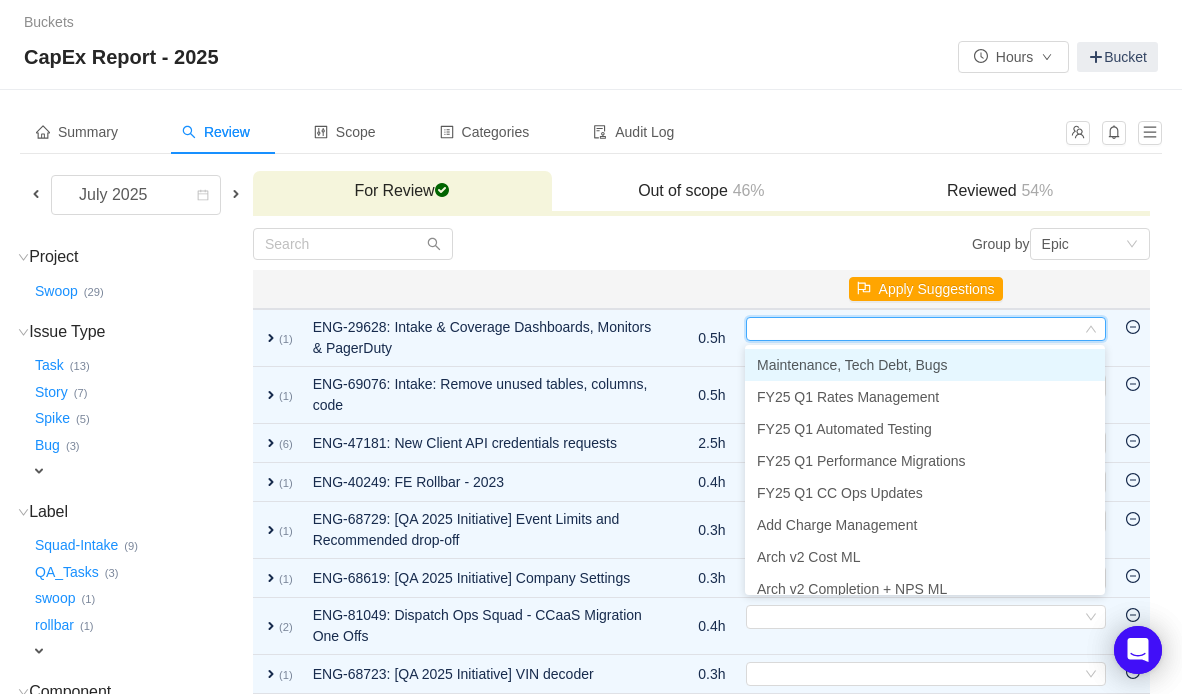 click on "Maintenance, Tech Debt, Bugs" at bounding box center [852, 365] 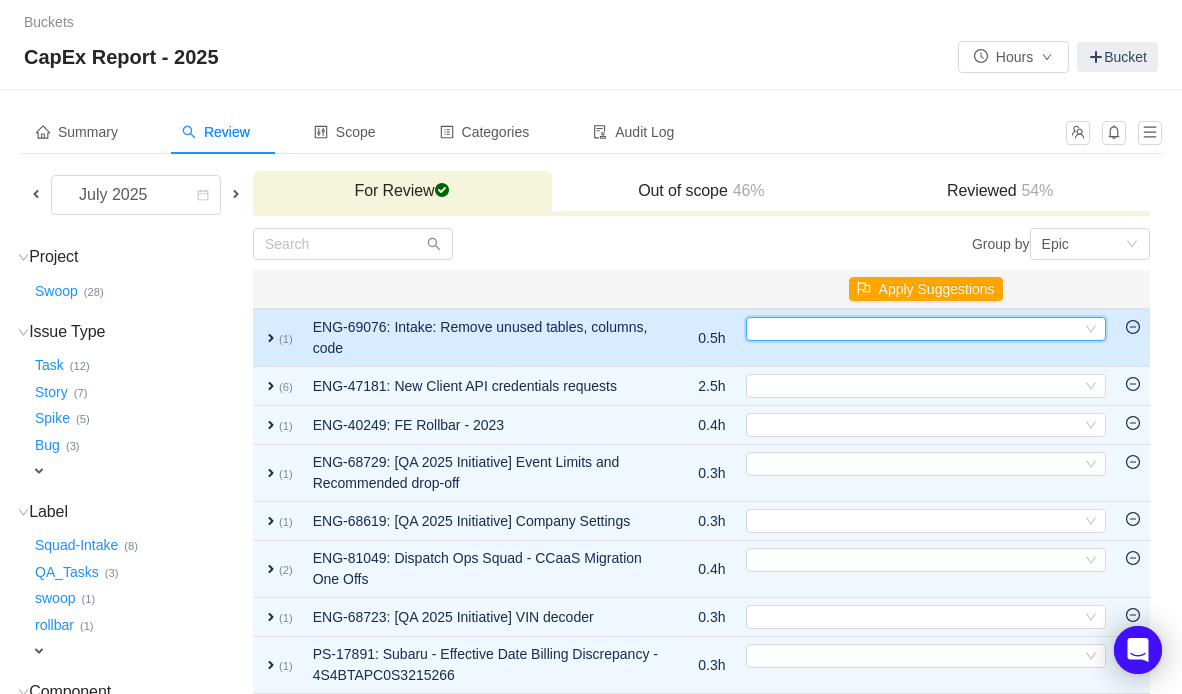 drag, startPoint x: 812, startPoint y: 323, endPoint x: 810, endPoint y: 336, distance: 13.152946 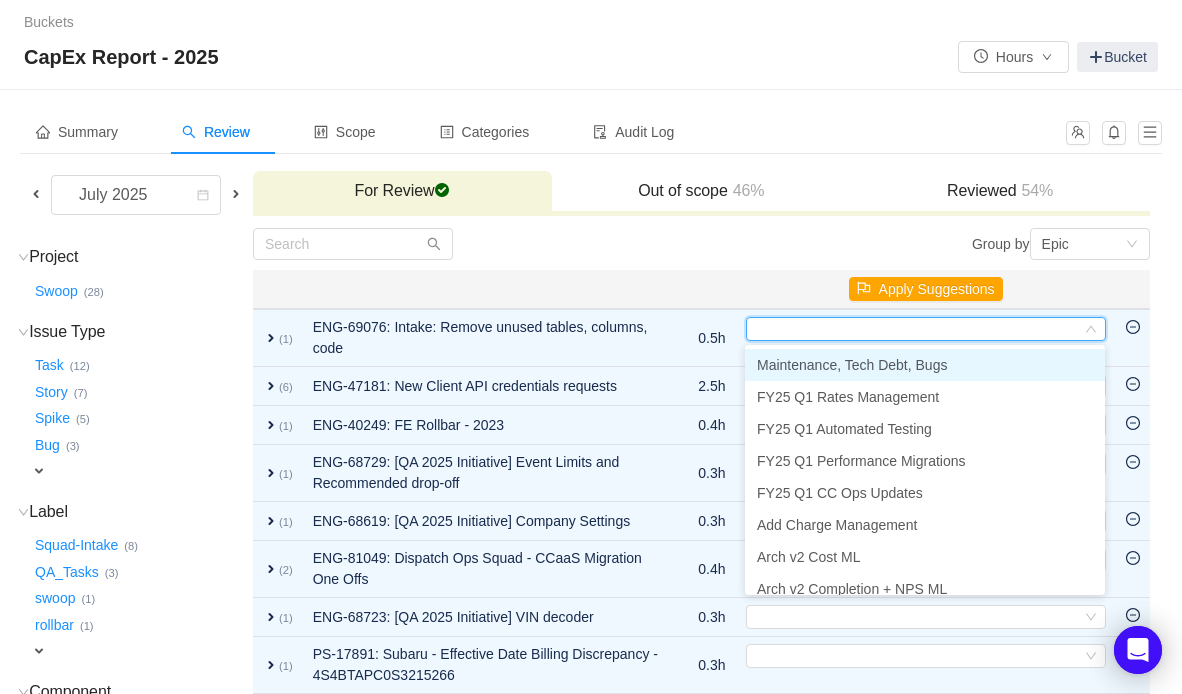 click on "Maintenance, Tech Debt, Bugs" at bounding box center [852, 365] 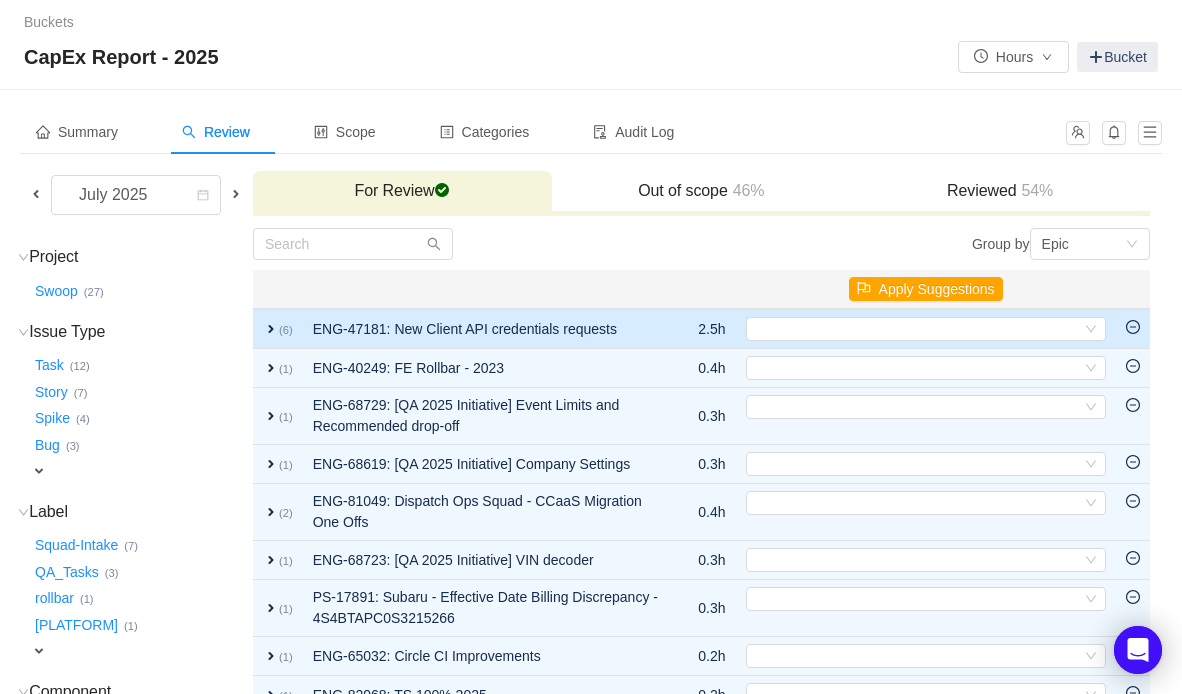 click on "Select   Out of scope" at bounding box center [926, 329] 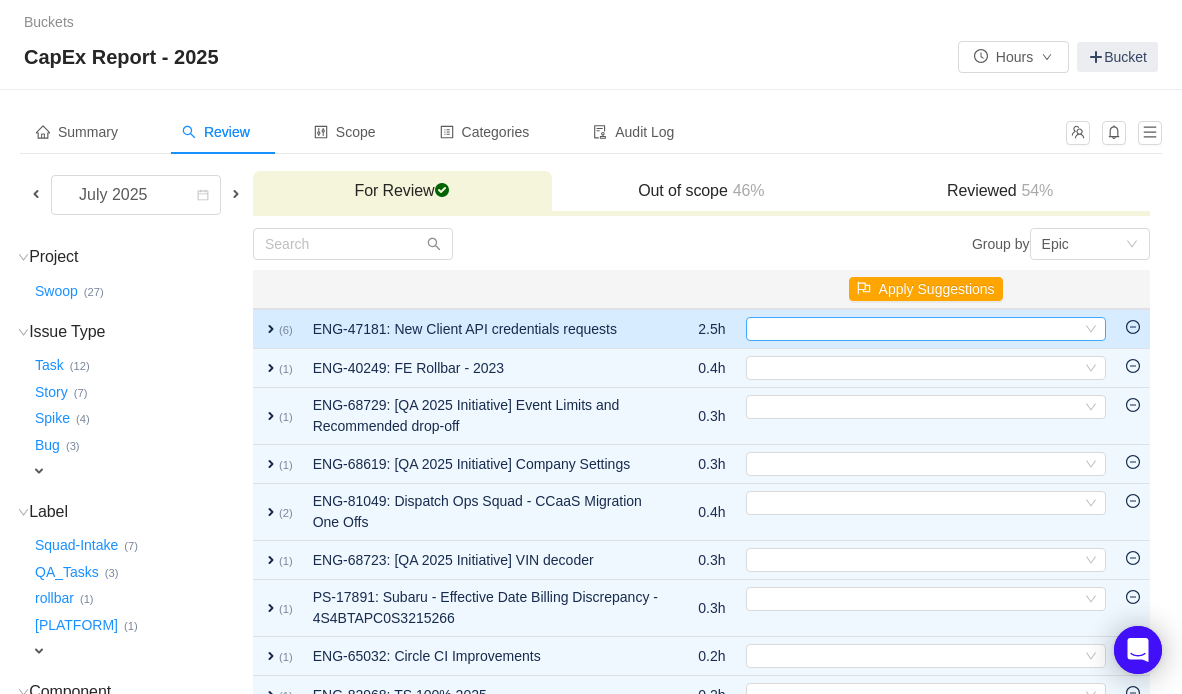 click on "Select" at bounding box center [917, 329] 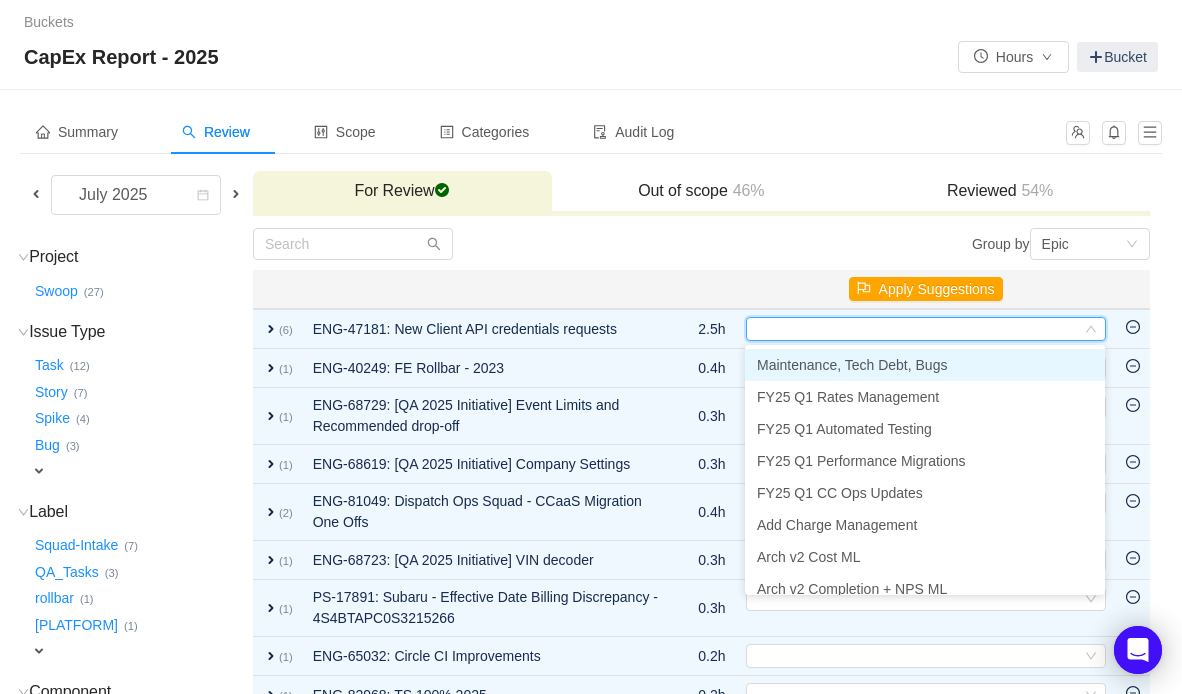 click on "Maintenance, Tech Debt, Bugs" at bounding box center [852, 365] 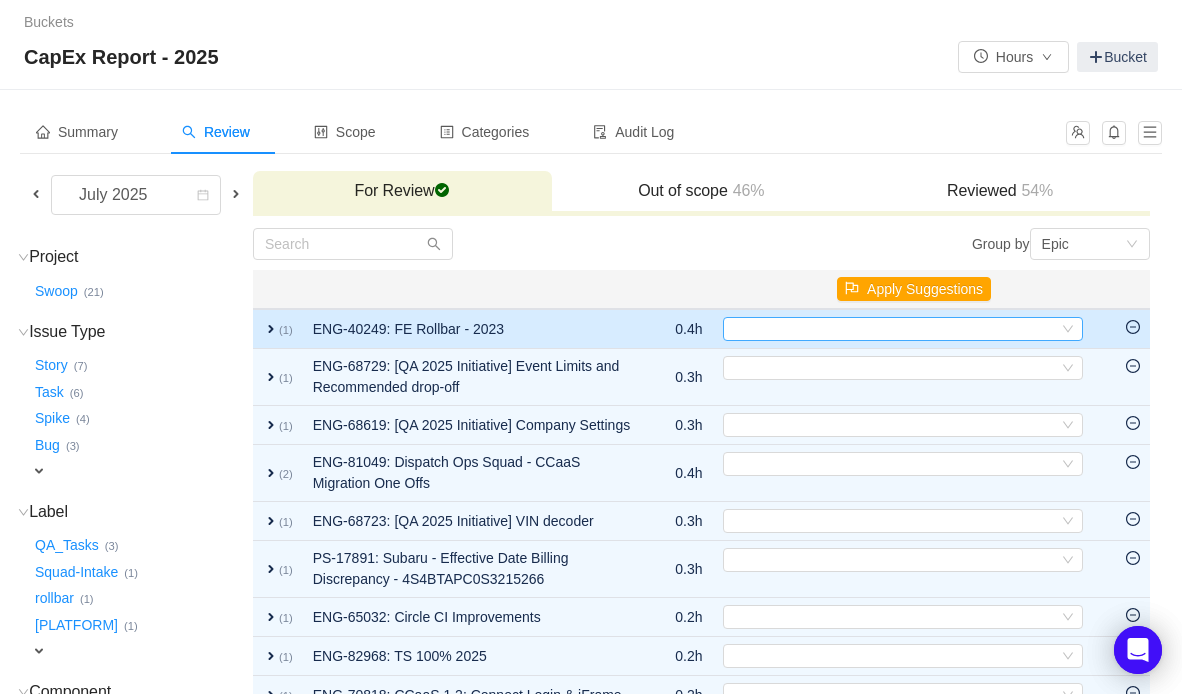 click on "Select" at bounding box center (894, 329) 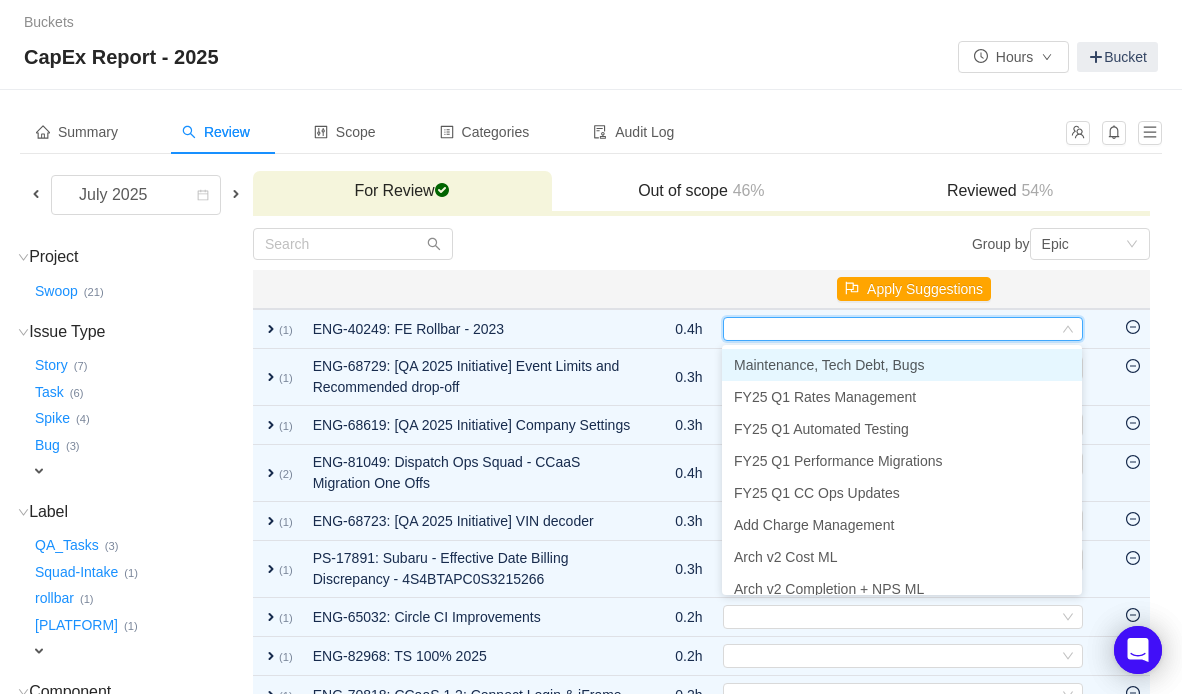 click on "Maintenance, Tech Debt, Bugs" at bounding box center [829, 365] 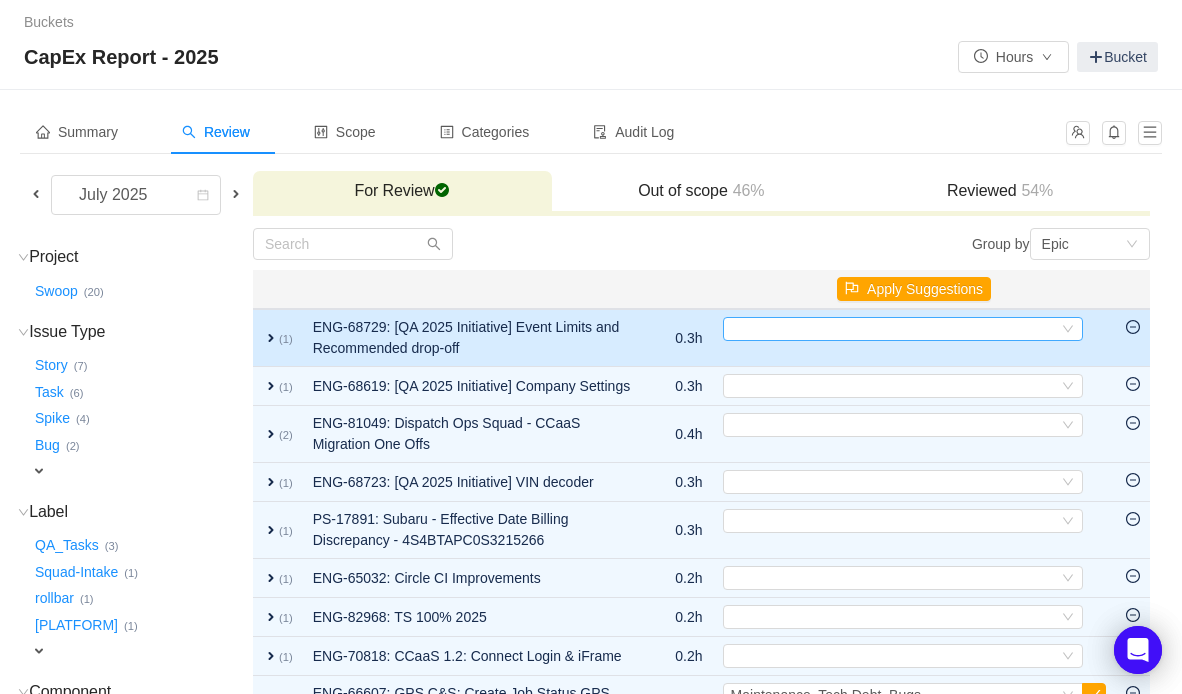click on "Select" at bounding box center (894, 329) 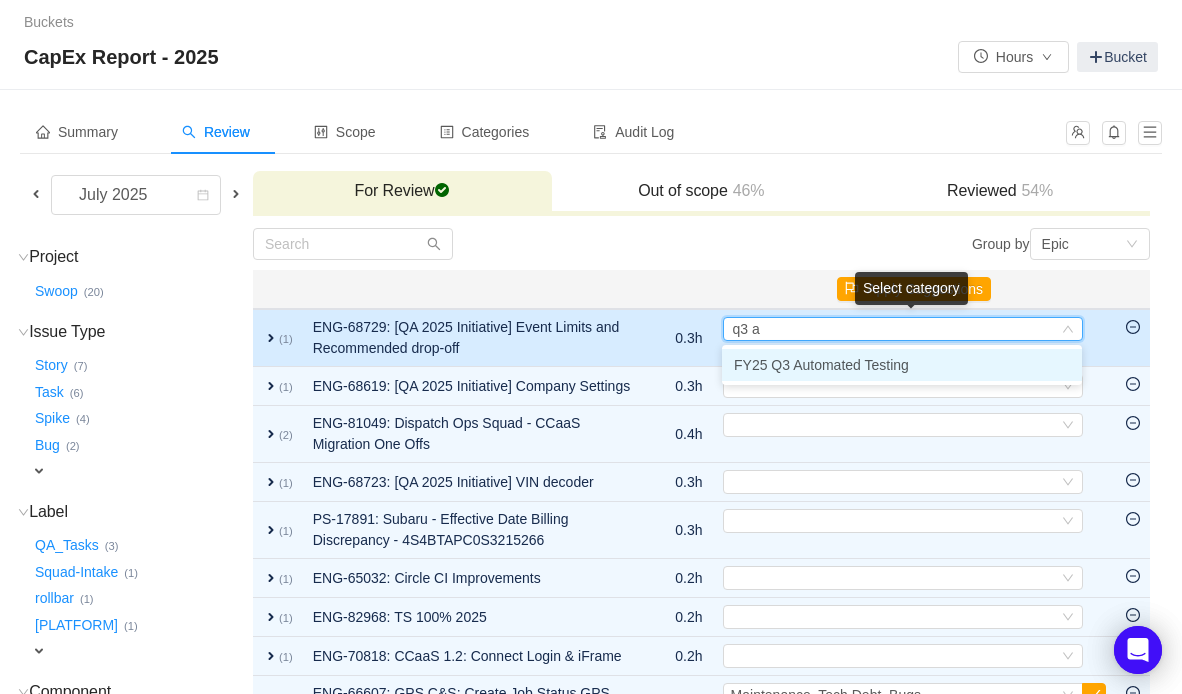 type on "q3 au" 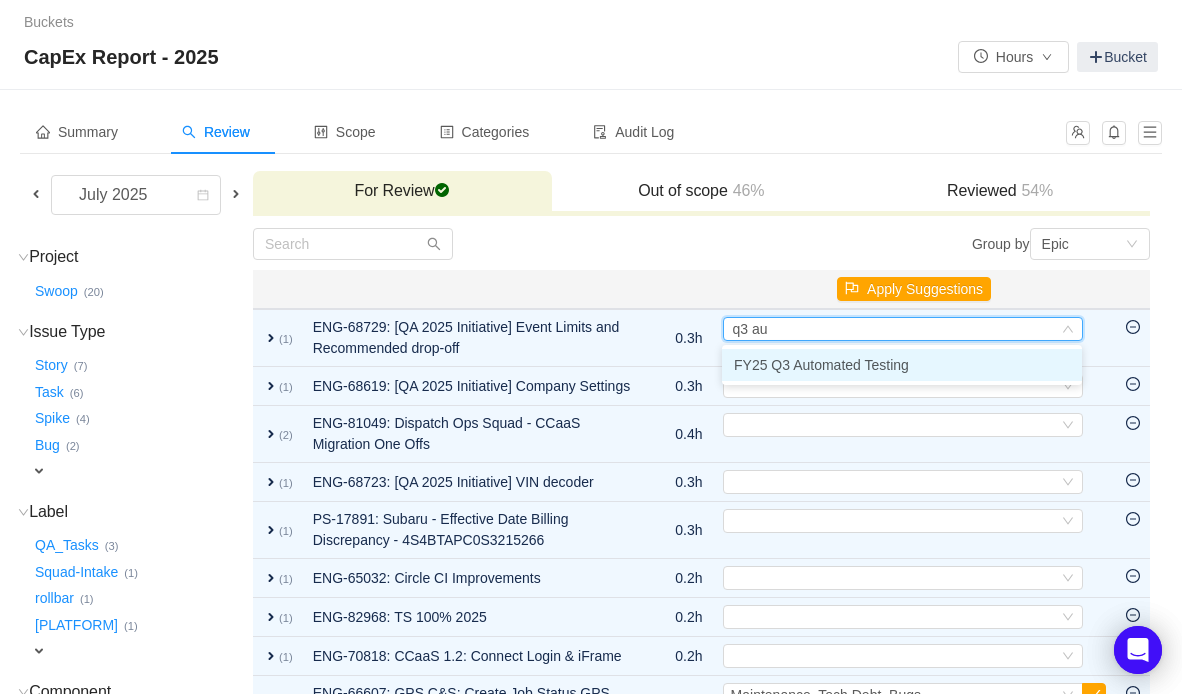 click on "FY25 Q3 Automated Testing" at bounding box center [821, 365] 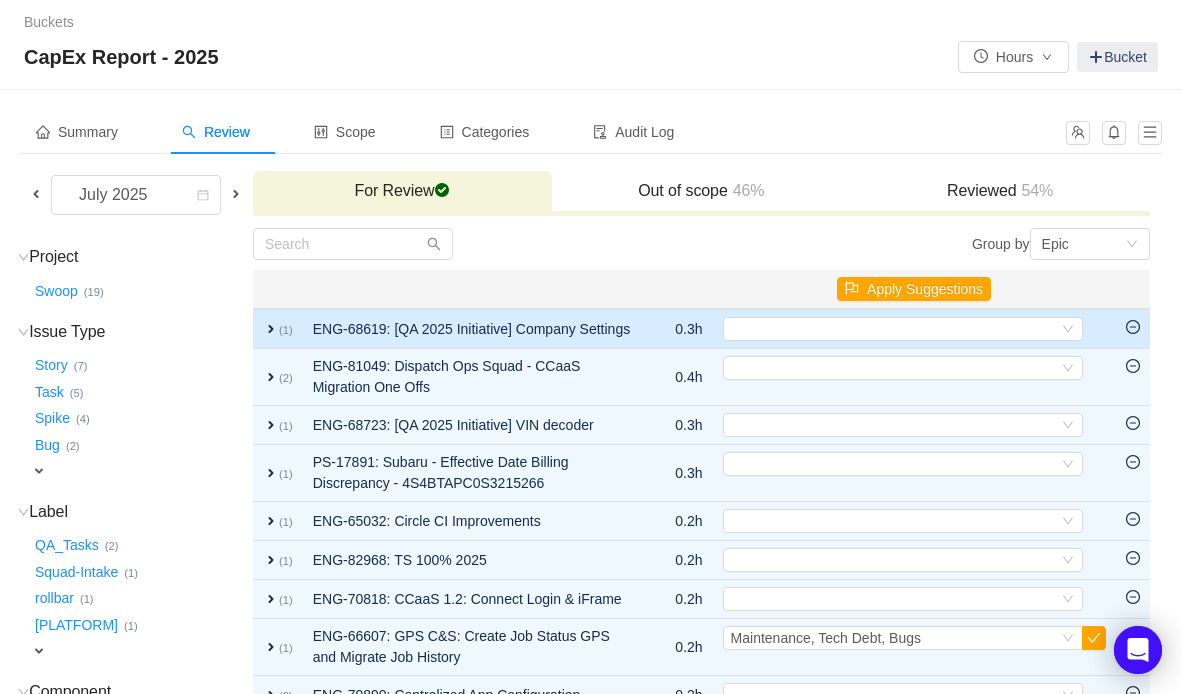 click on "Select   Out of scope" at bounding box center [914, 329] 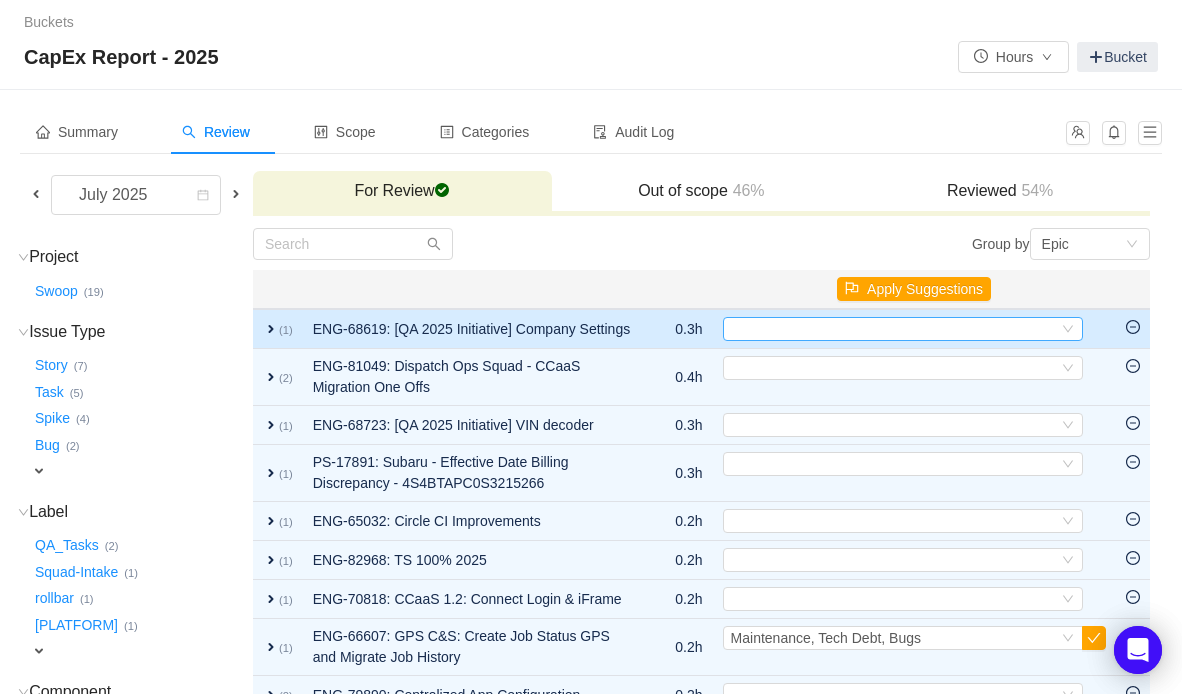 click on "Select" at bounding box center (894, 329) 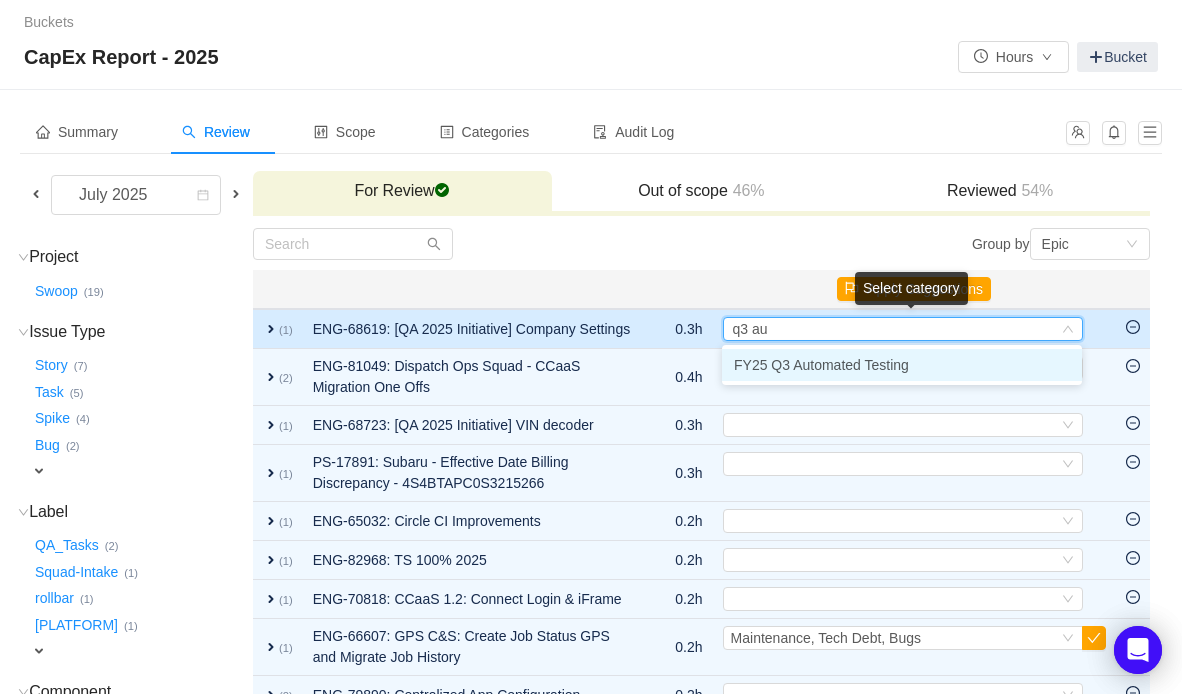 type on "q3 [PLATFORM]" 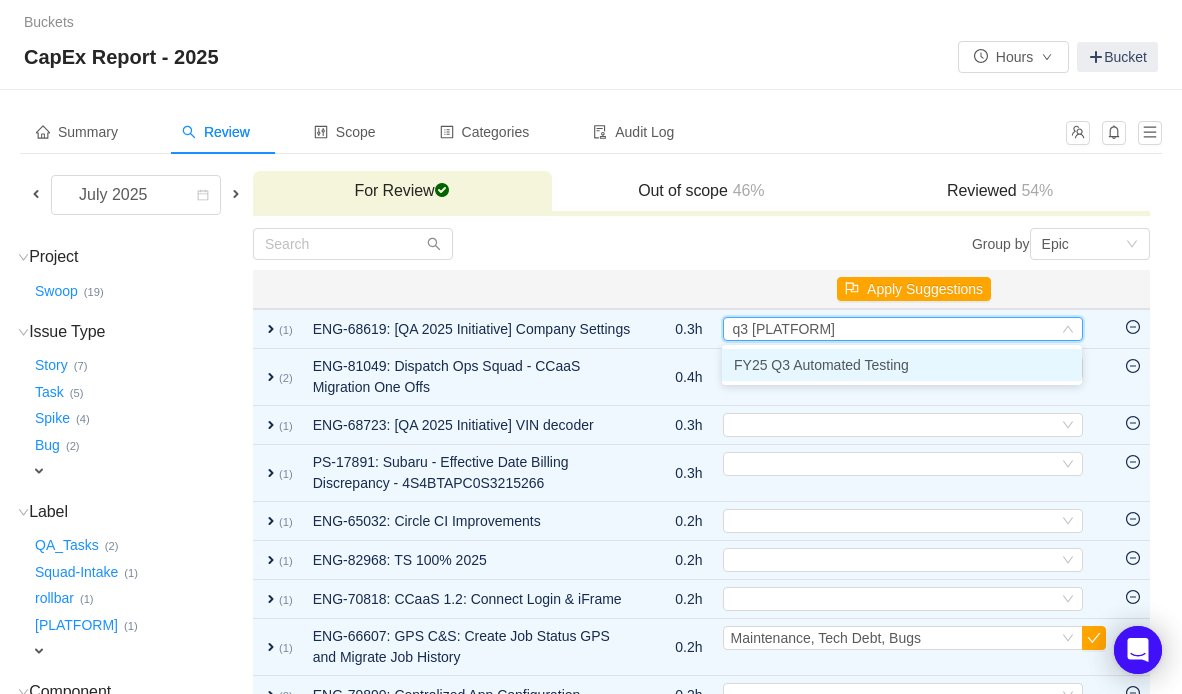 click on "FY25 Q3 Automated Testing" at bounding box center (821, 365) 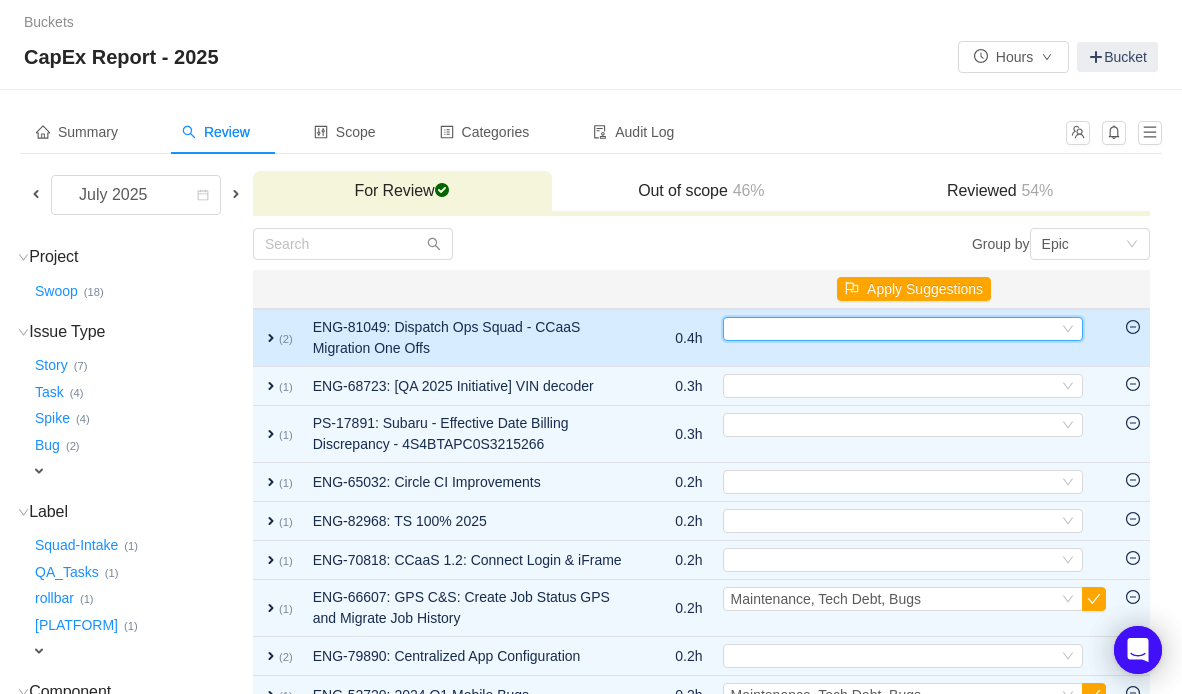 click on "Select" at bounding box center (894, 329) 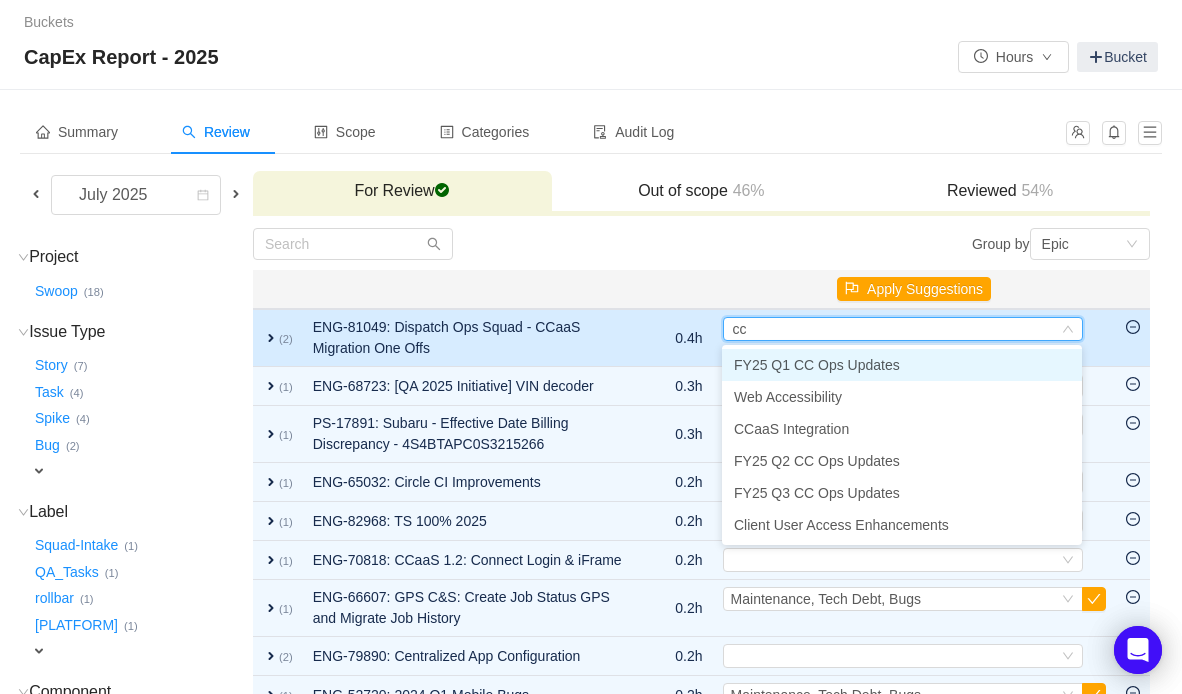 type on "cca" 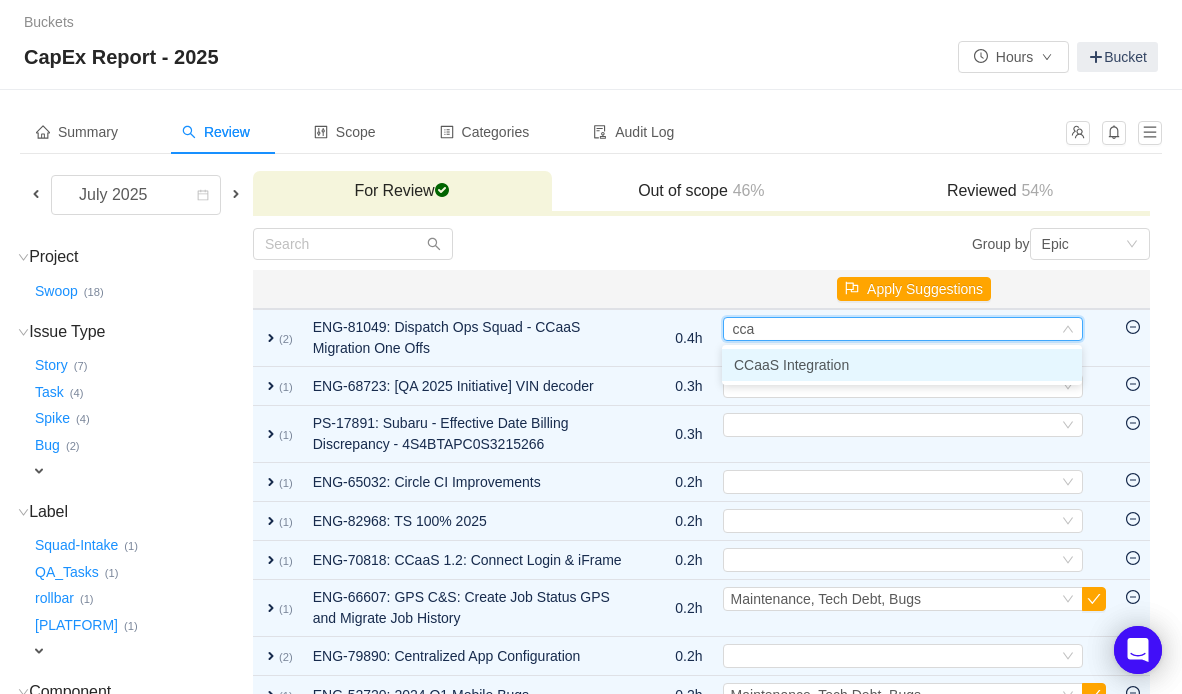 click on "CCaaS Integration" at bounding box center (791, 365) 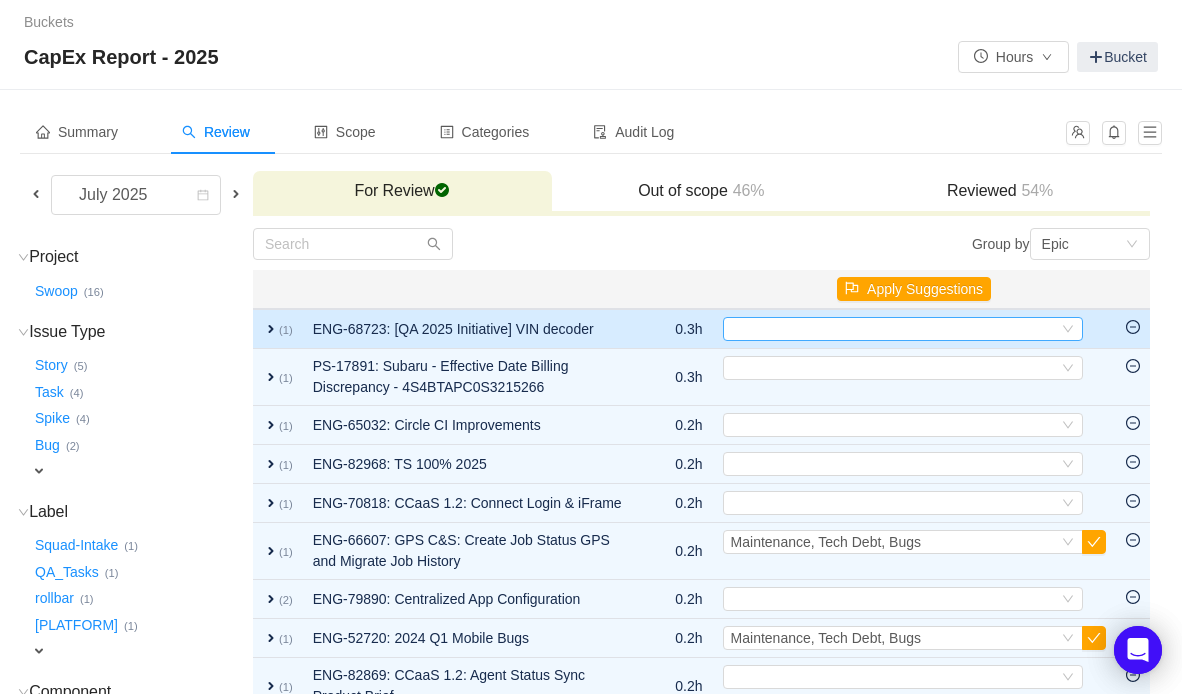 click on "Select" at bounding box center [894, 329] 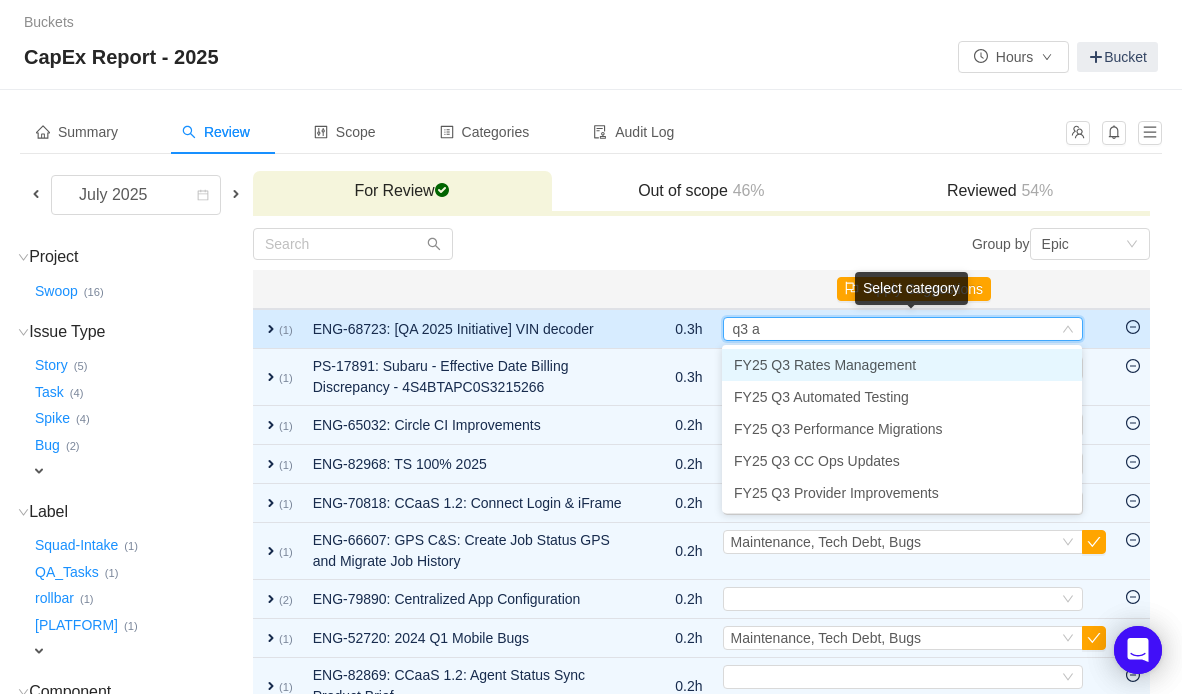 type on "q3 au" 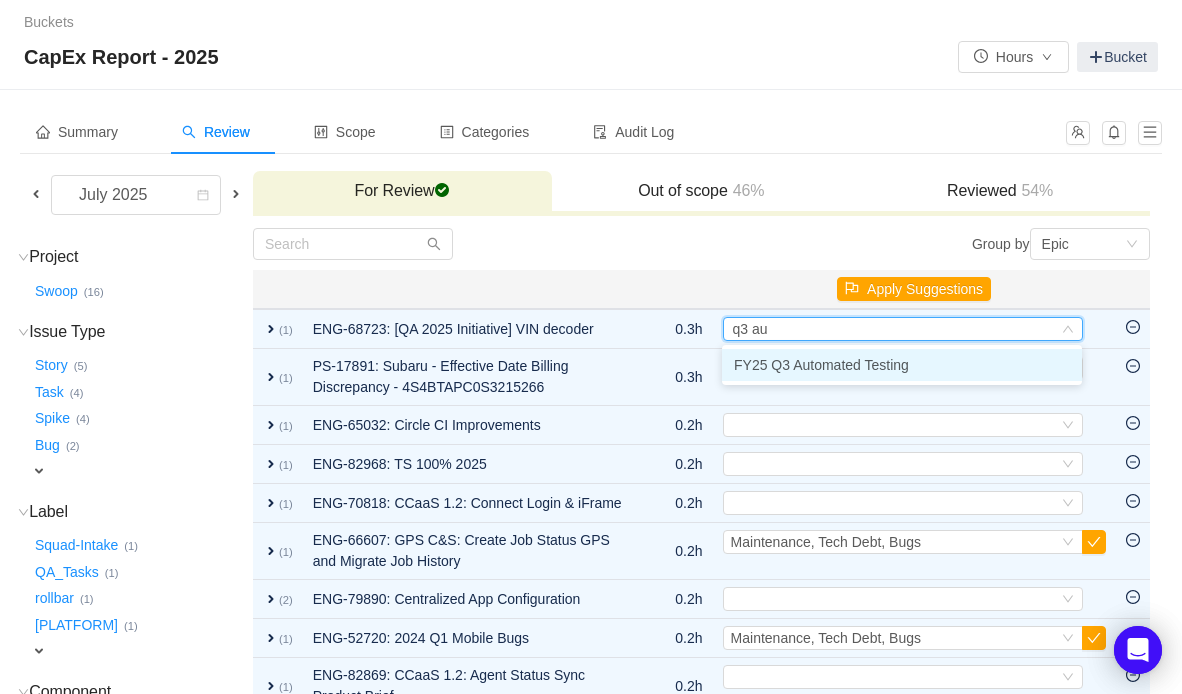click on "FY25 Q3 Automated Testing" at bounding box center [821, 365] 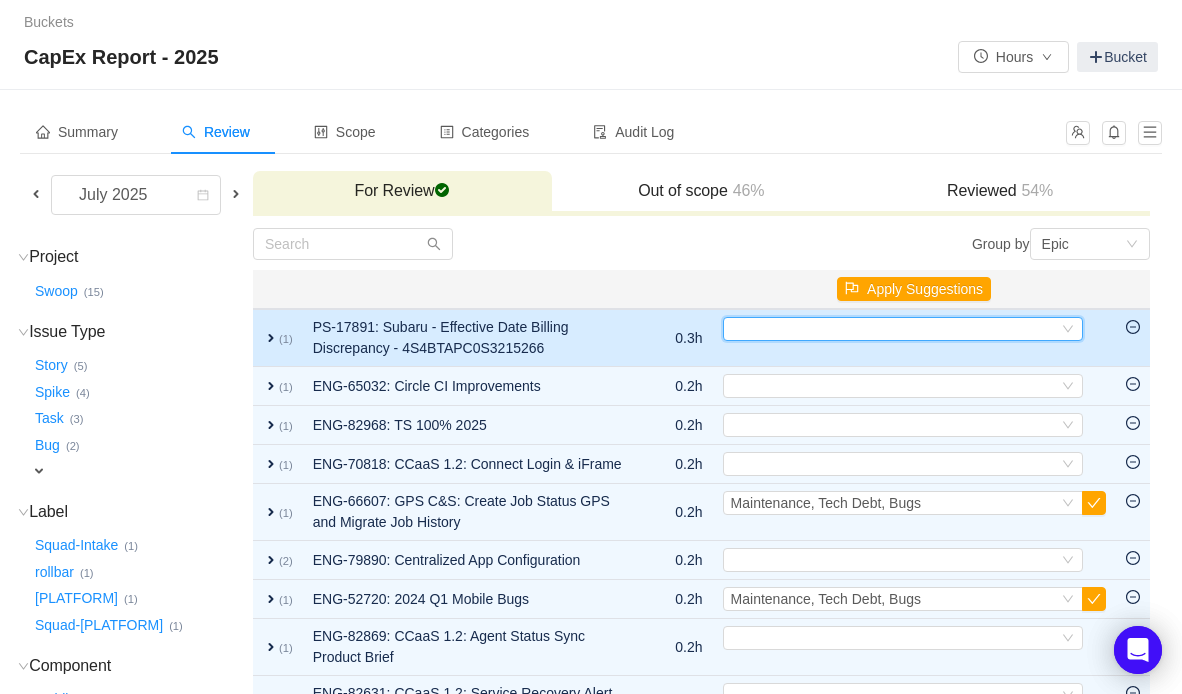 click on "Select" at bounding box center (894, 329) 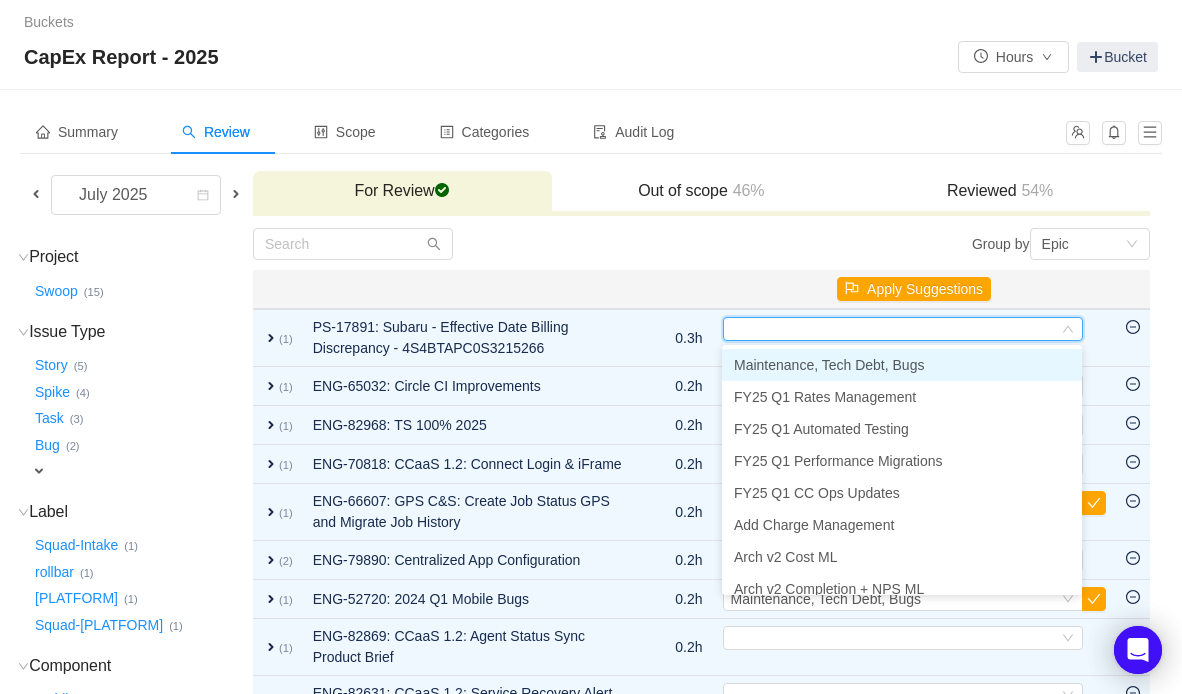 click on "Maintenance, Tech Debt, Bugs" at bounding box center [829, 365] 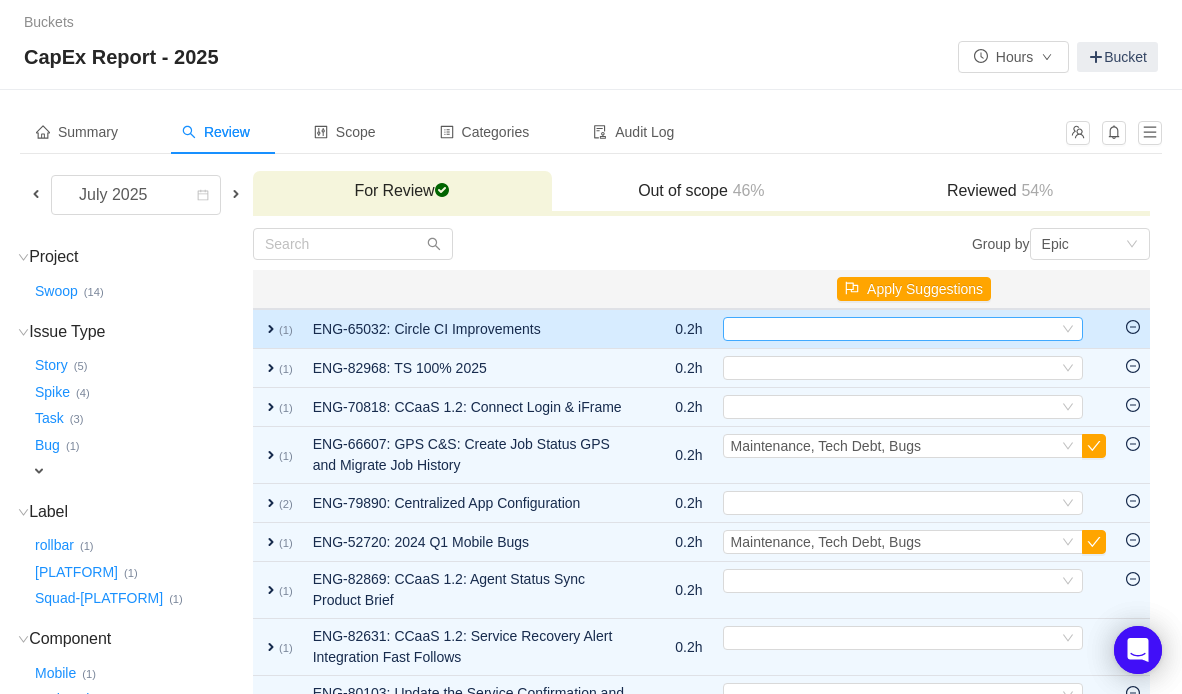 click on "Select" at bounding box center [894, 329] 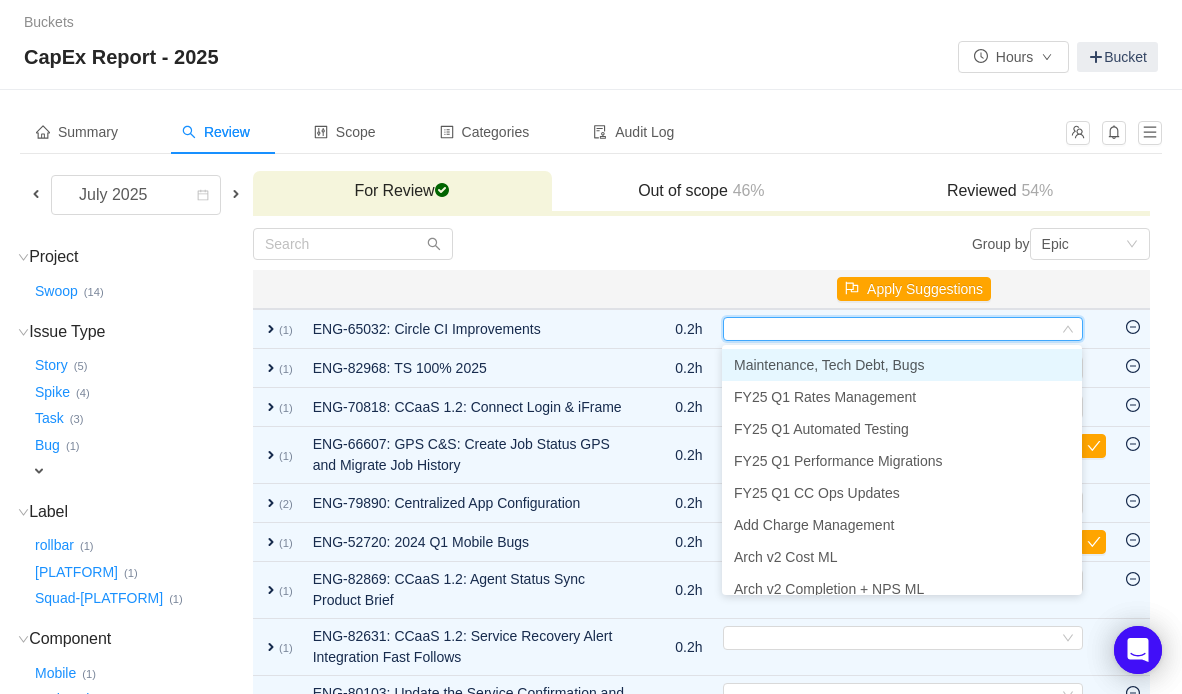 click on "Maintenance, Tech Debt, Bugs" at bounding box center (829, 365) 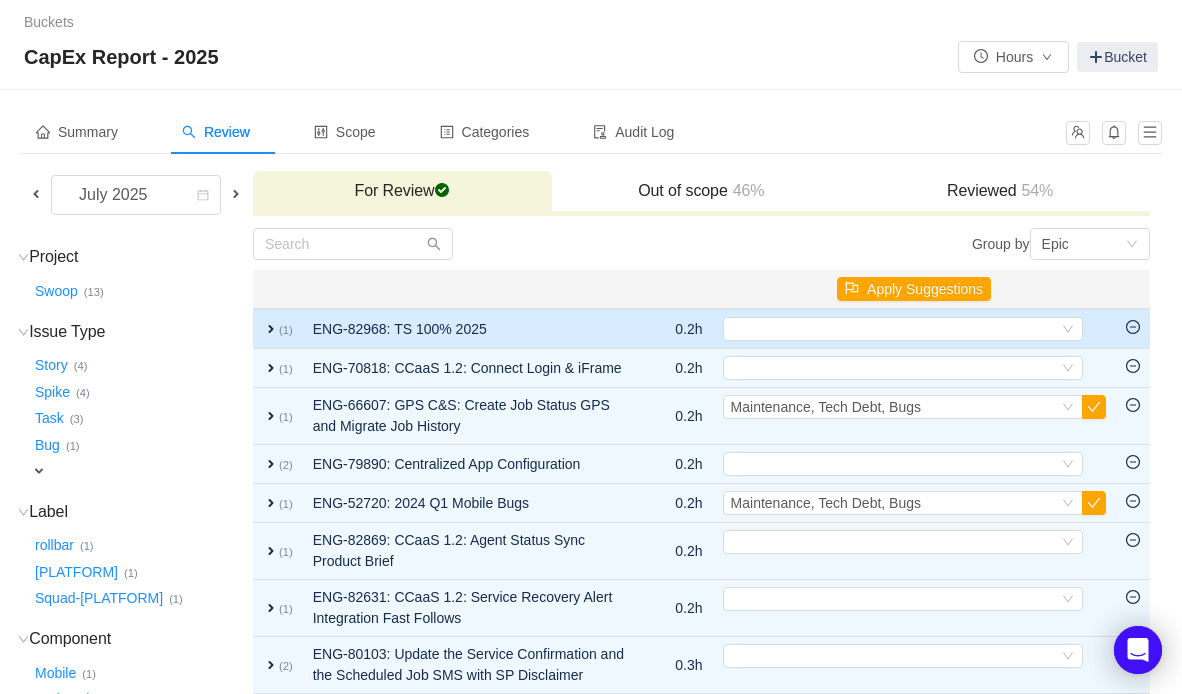click on "expand" at bounding box center (271, 329) 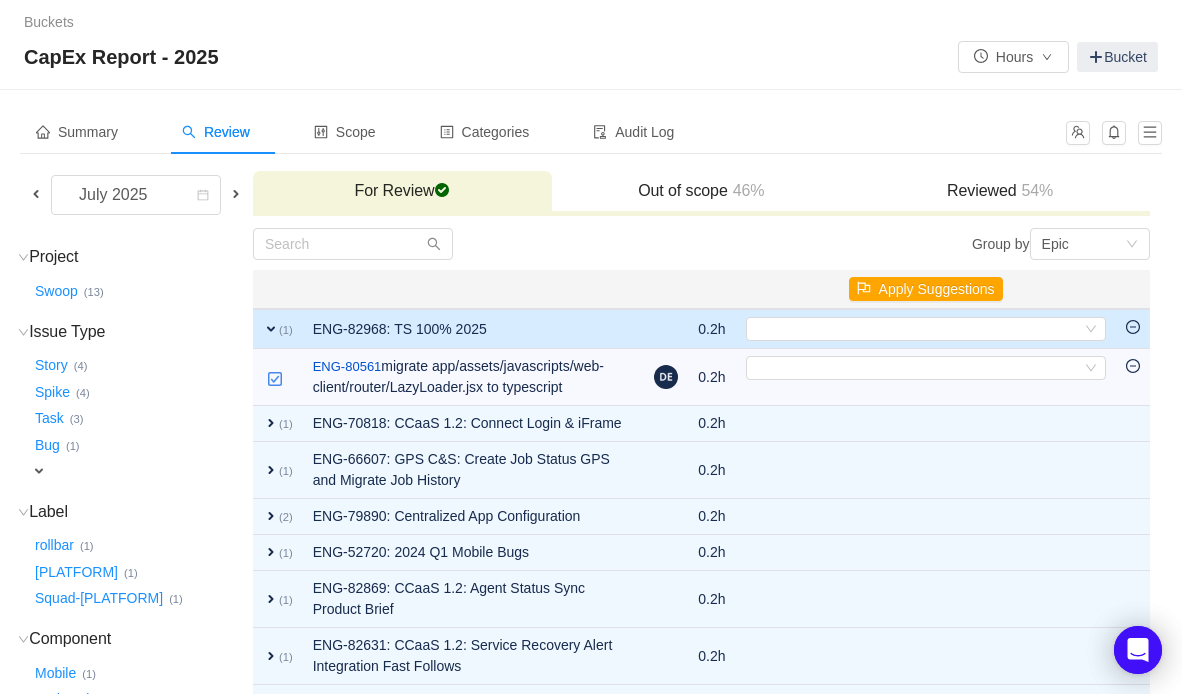 click on "expand" at bounding box center (271, 329) 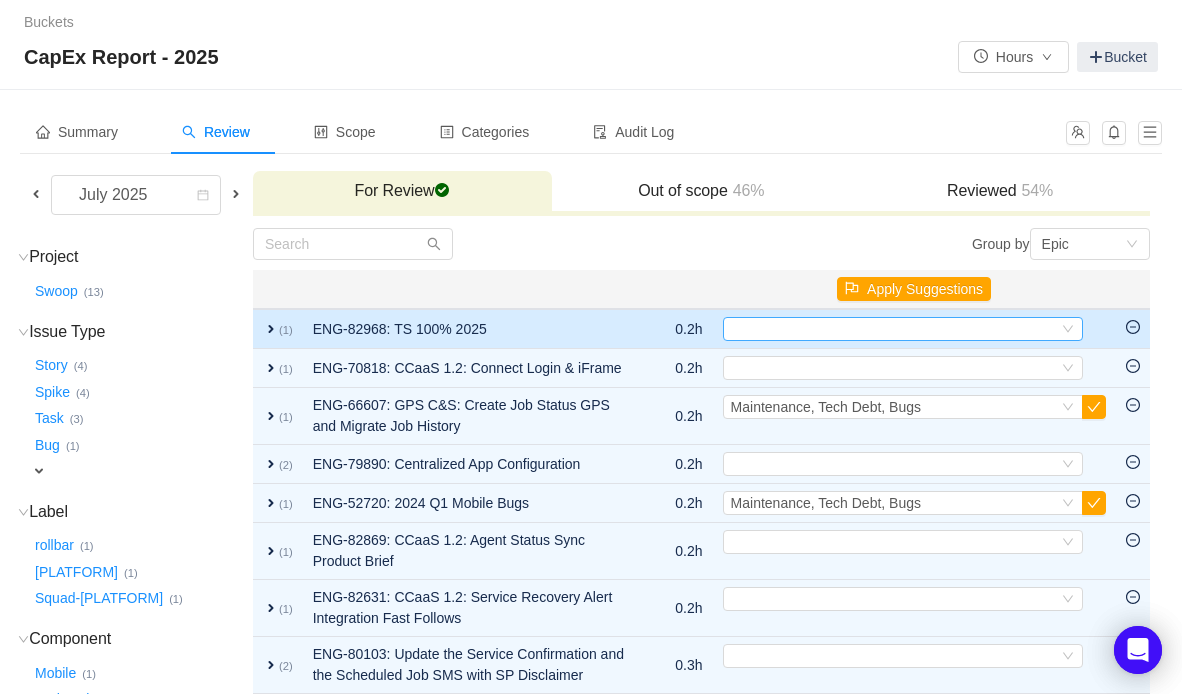click on "Select" at bounding box center [894, 329] 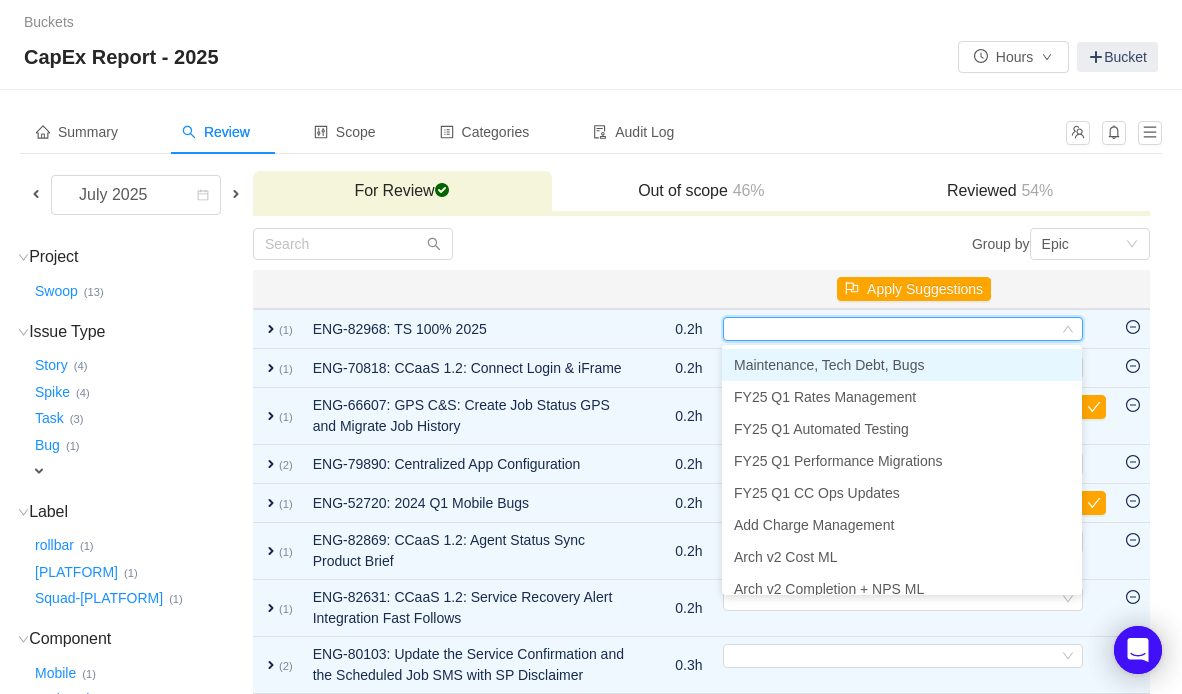 click on "Maintenance, Tech Debt, Bugs" at bounding box center (829, 365) 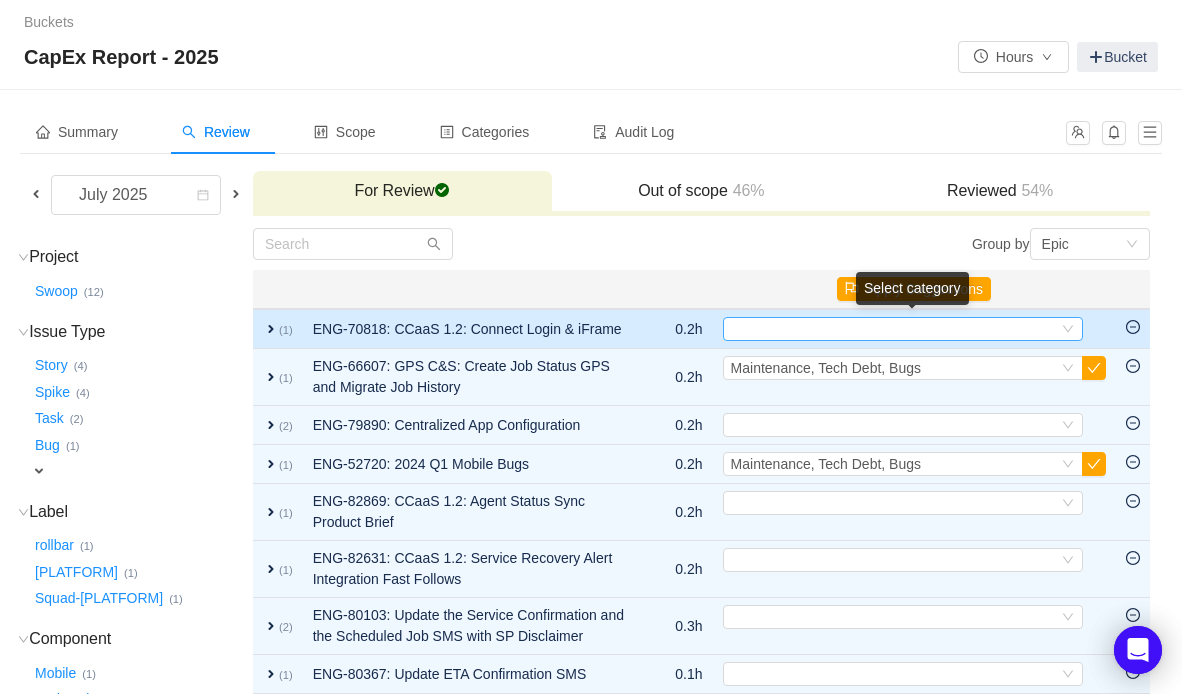 click on "Select" at bounding box center (894, 329) 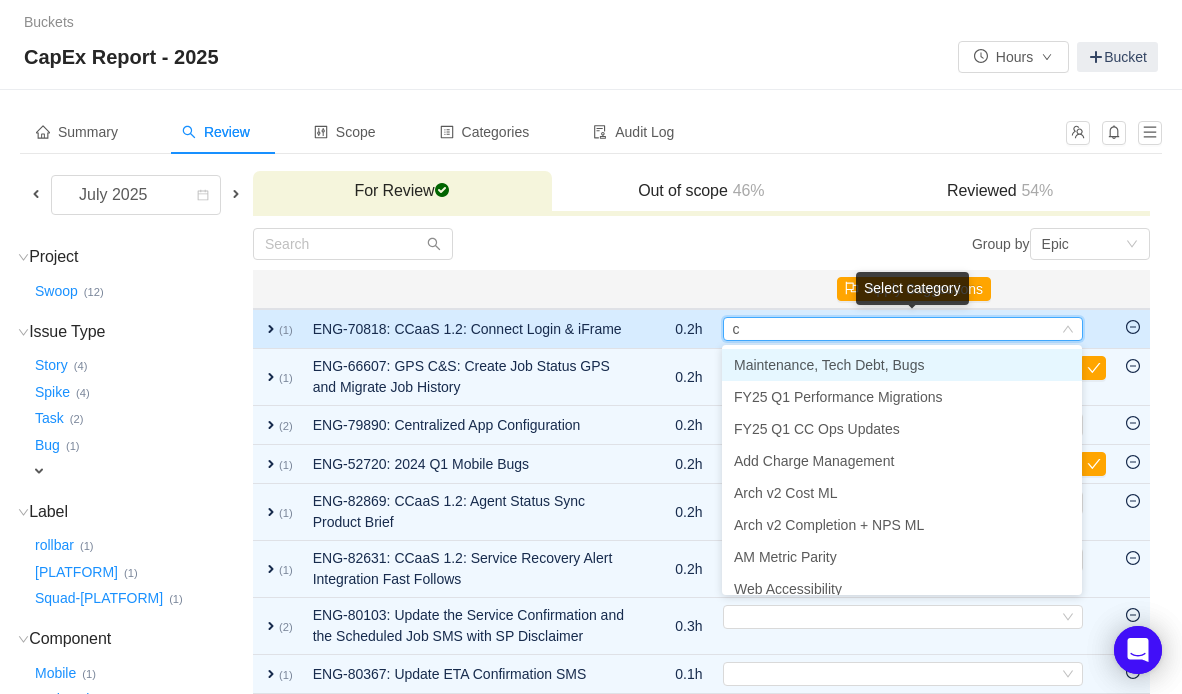 type on "ca" 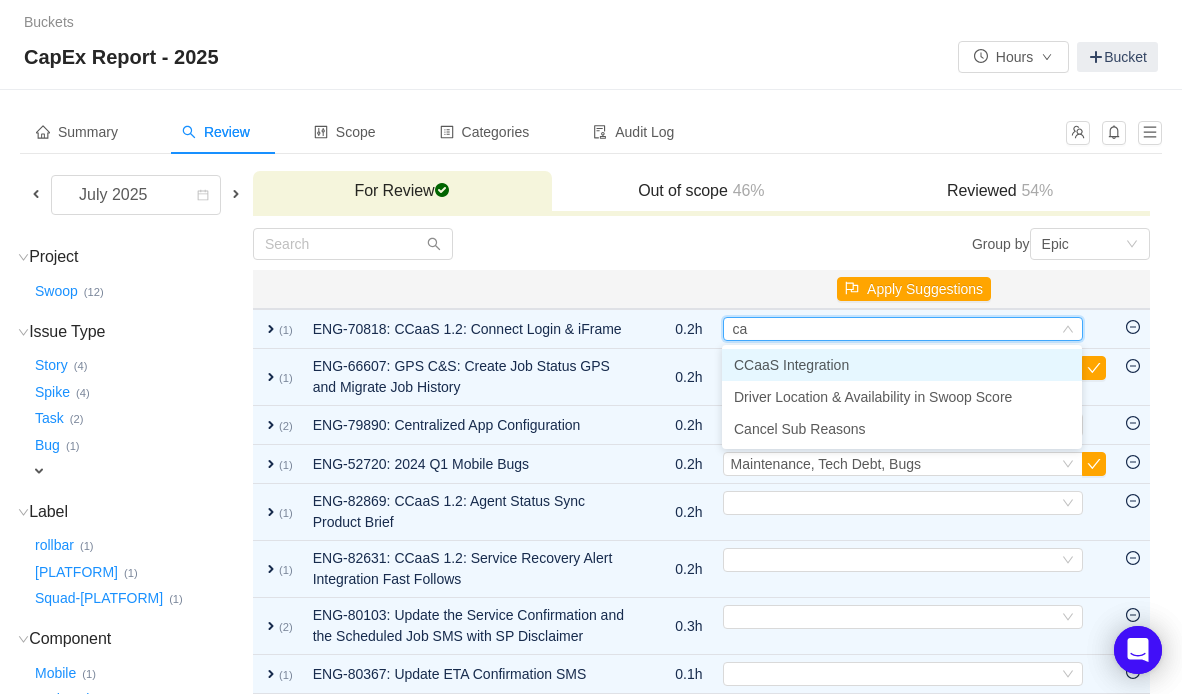 click on "CCaaS Integration" at bounding box center [791, 365] 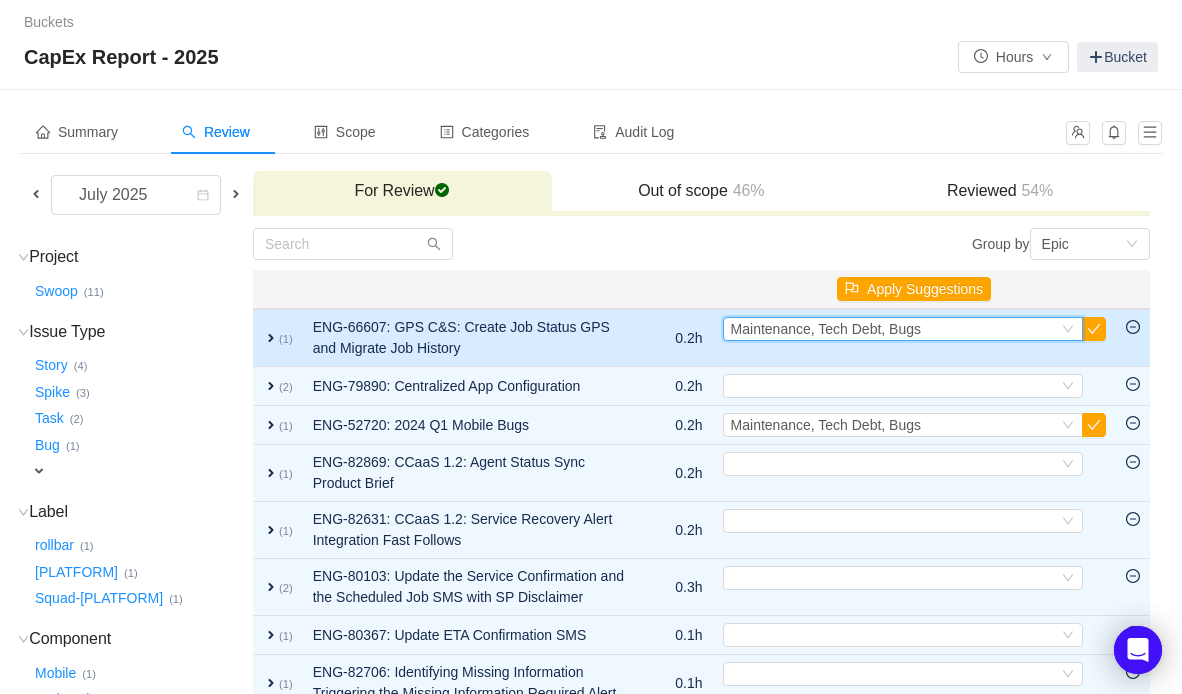 click on "Maintenance, Tech Debt, Bugs" at bounding box center (826, 329) 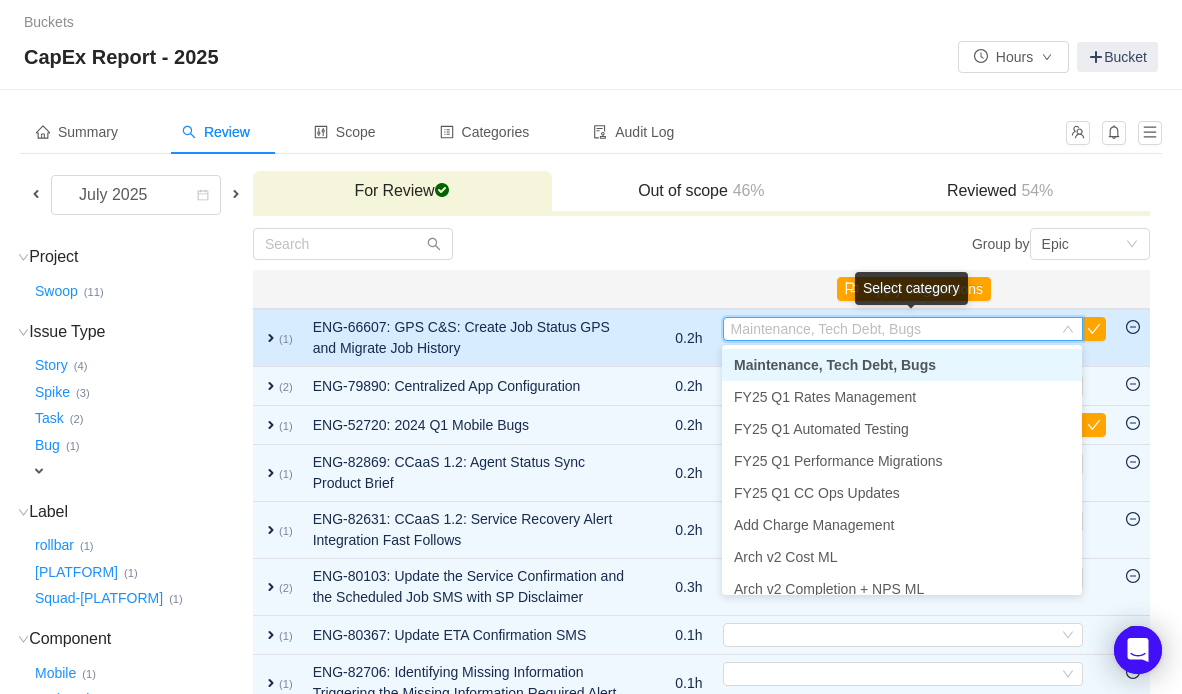 type on "r" 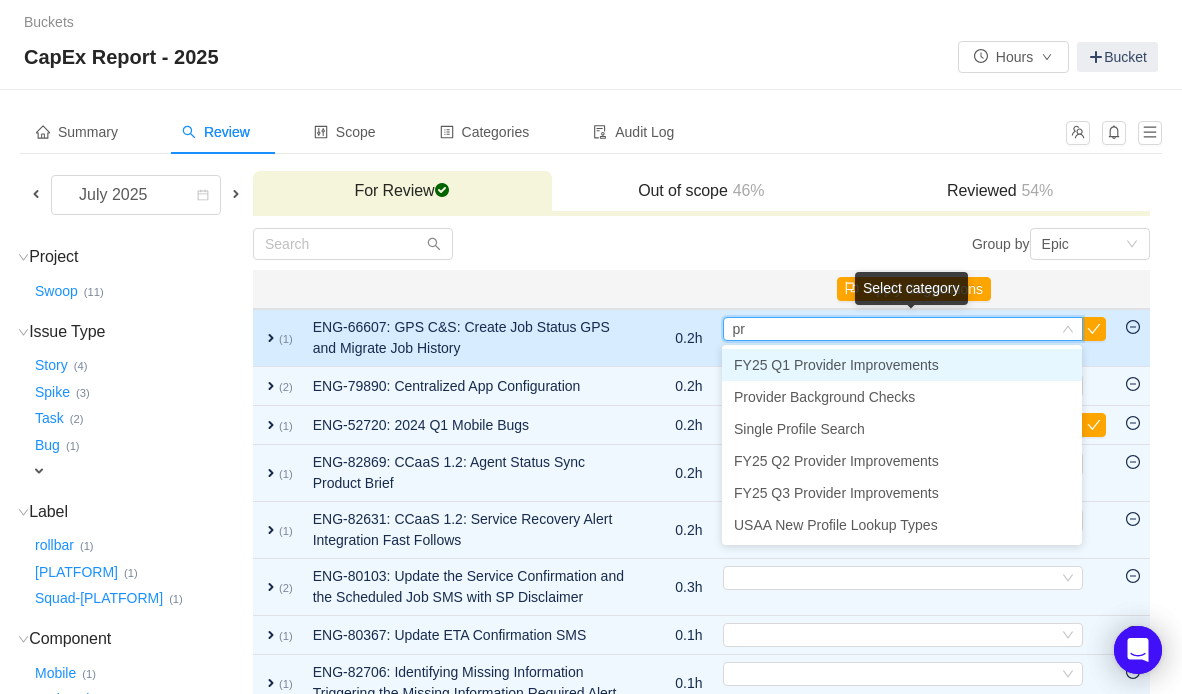 type on "pro" 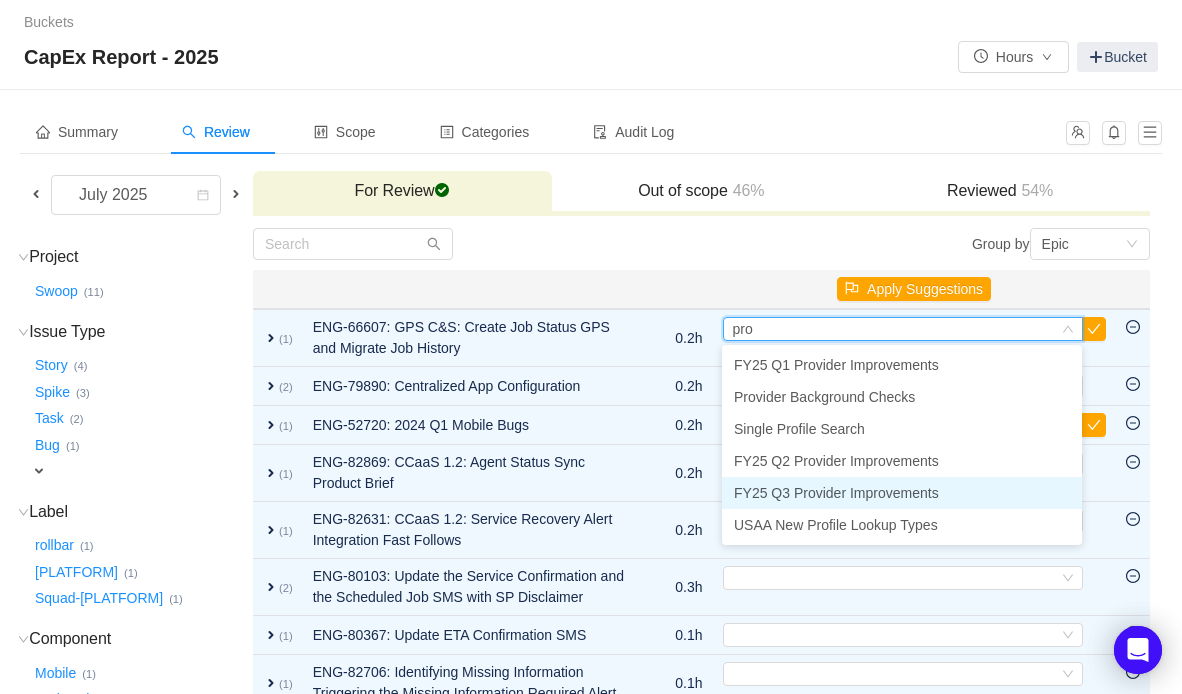click on "FY25 Q3 Provider Improvements" at bounding box center [836, 493] 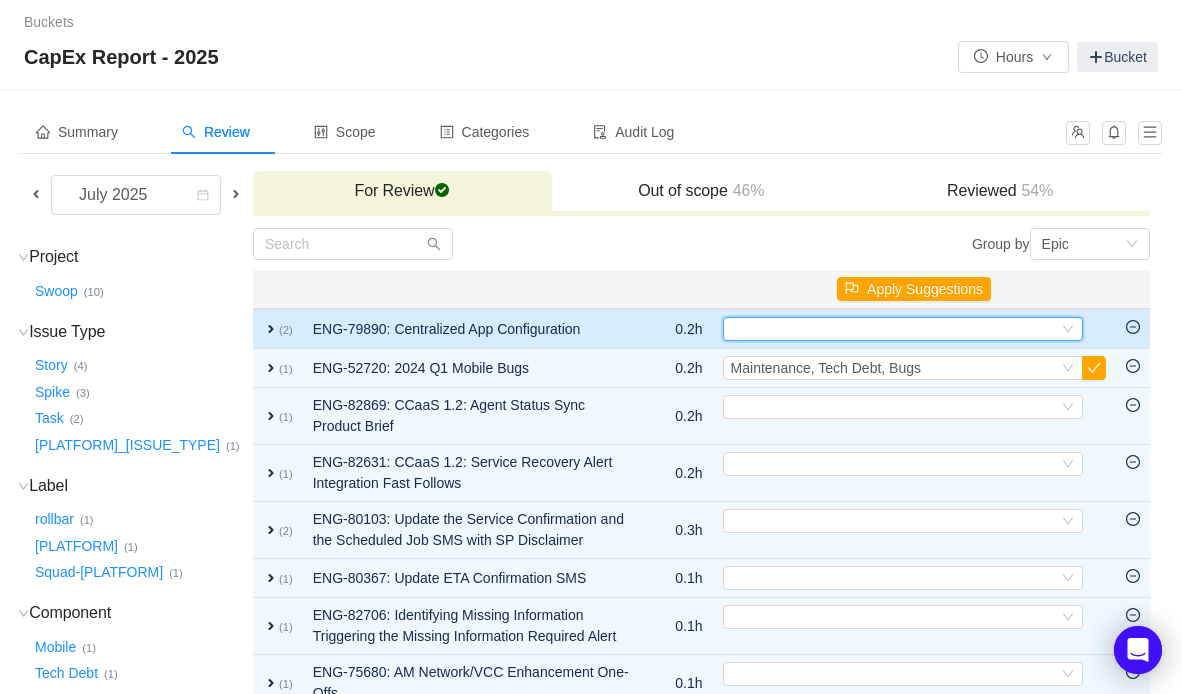 click on "Select" at bounding box center (894, 329) 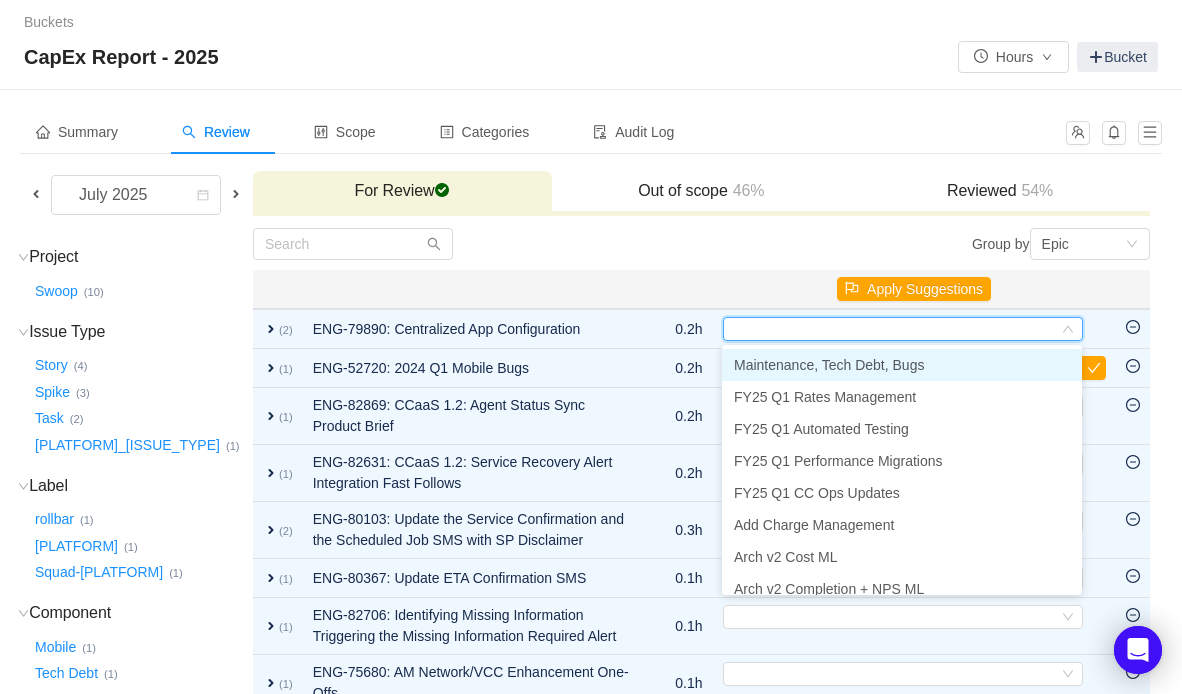click on "Maintenance, Tech Debt, Bugs" at bounding box center [829, 365] 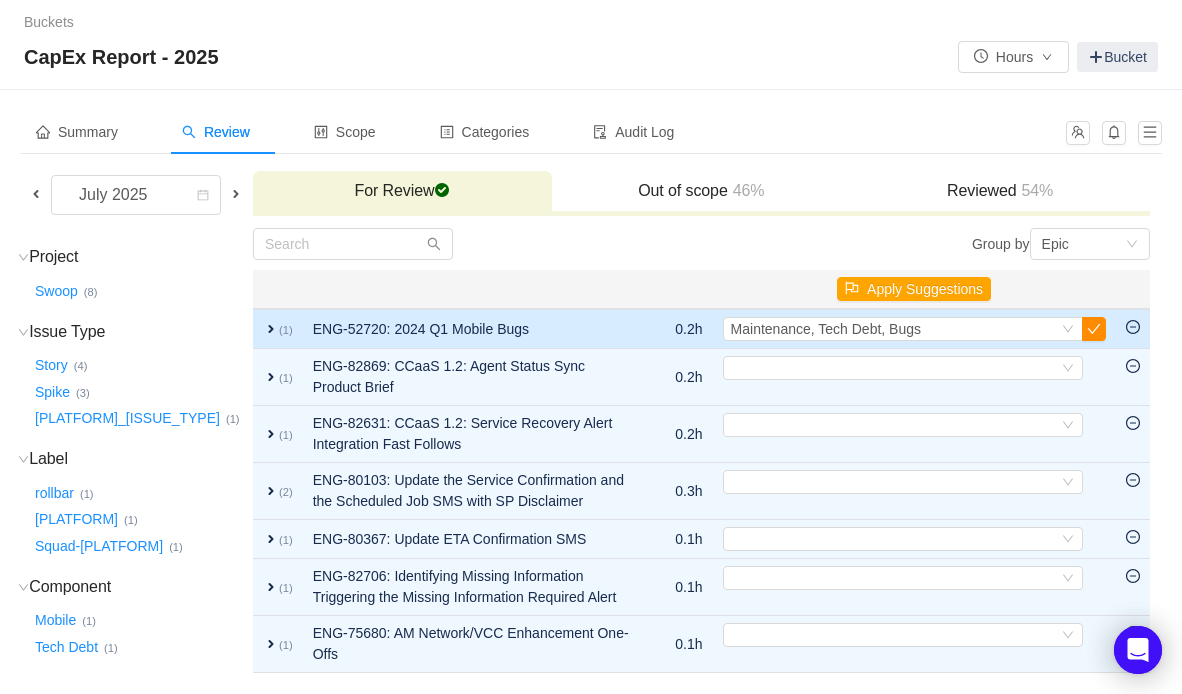 click at bounding box center (1094, 329) 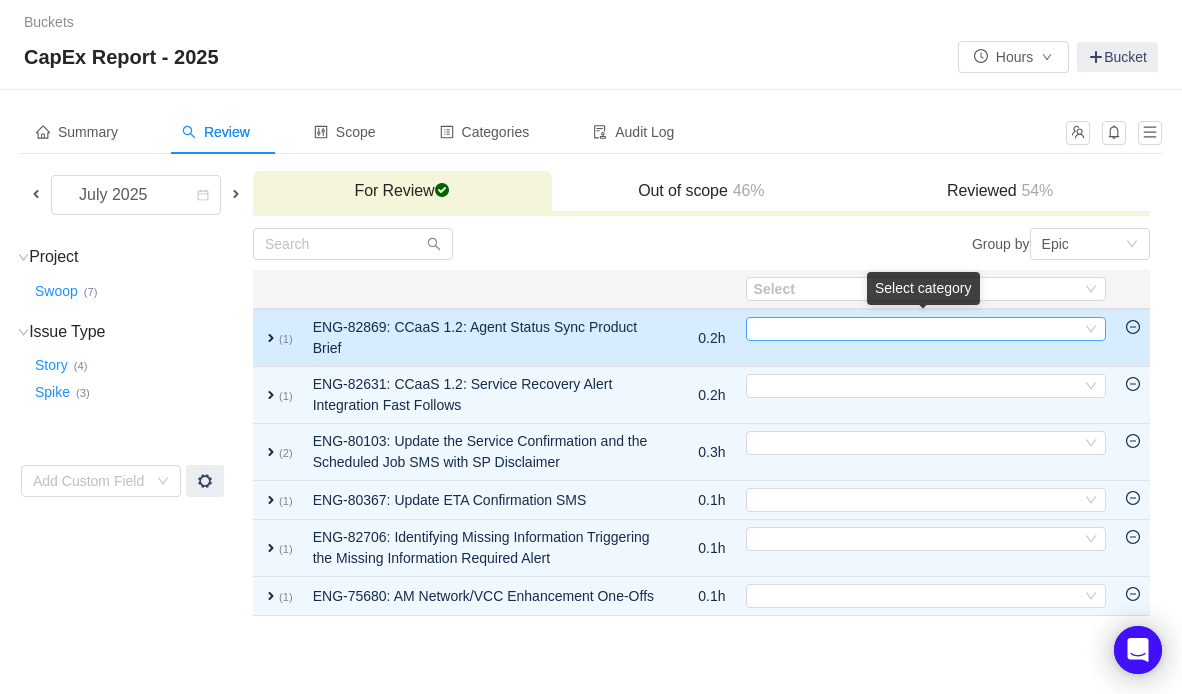 click on "Select" at bounding box center (917, 329) 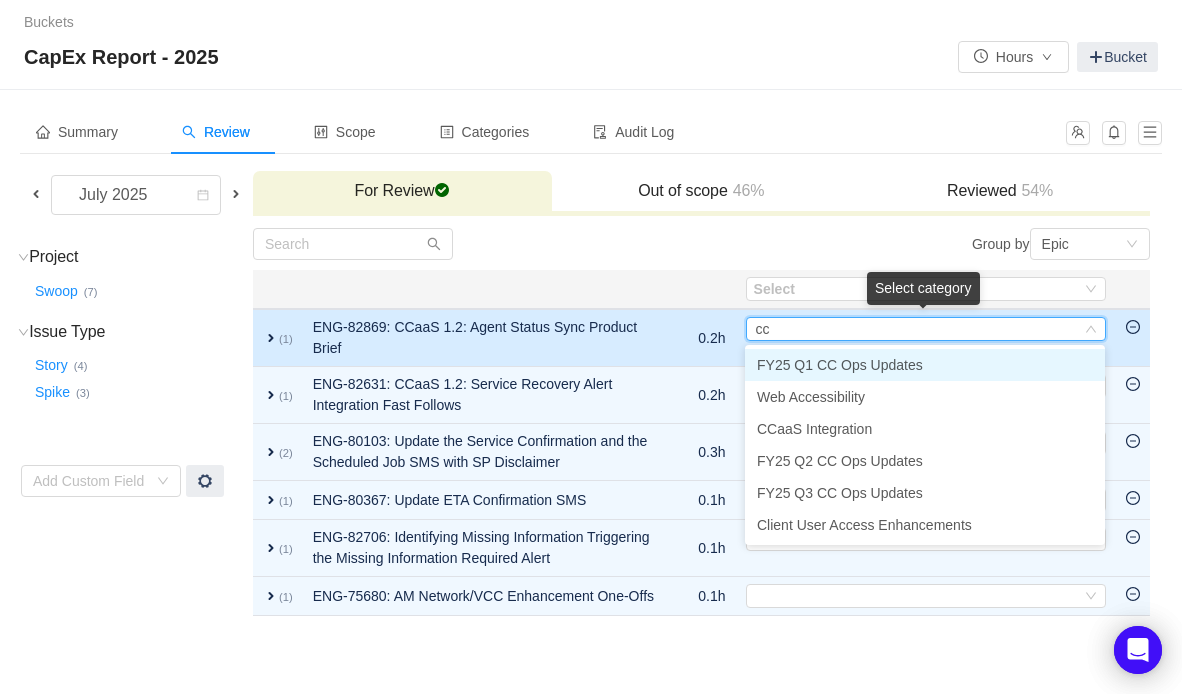type on "cca" 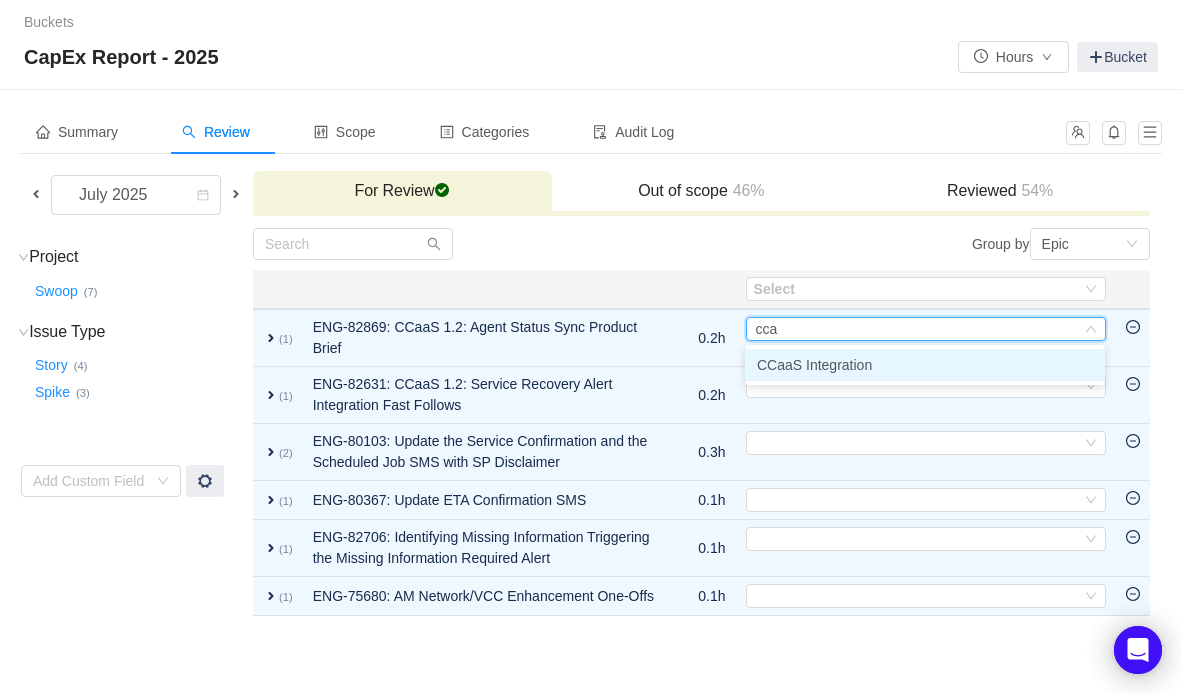 click on "CCaaS Integration" at bounding box center (814, 365) 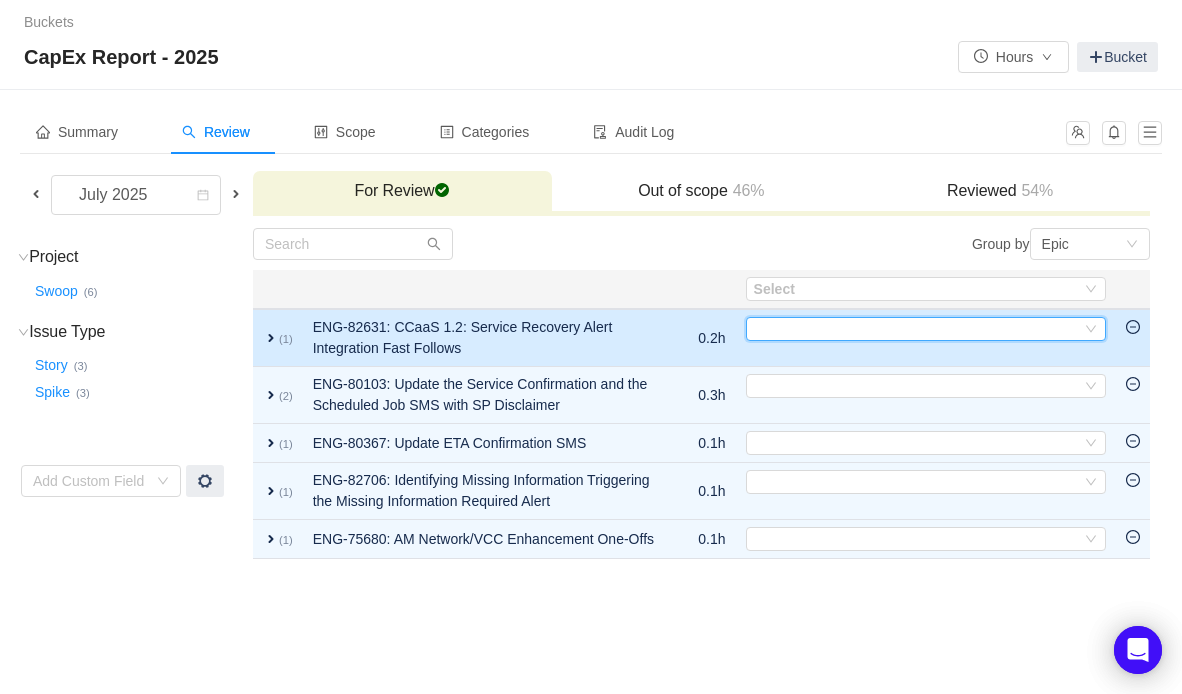 drag, startPoint x: 809, startPoint y: 319, endPoint x: 834, endPoint y: 334, distance: 29.15476 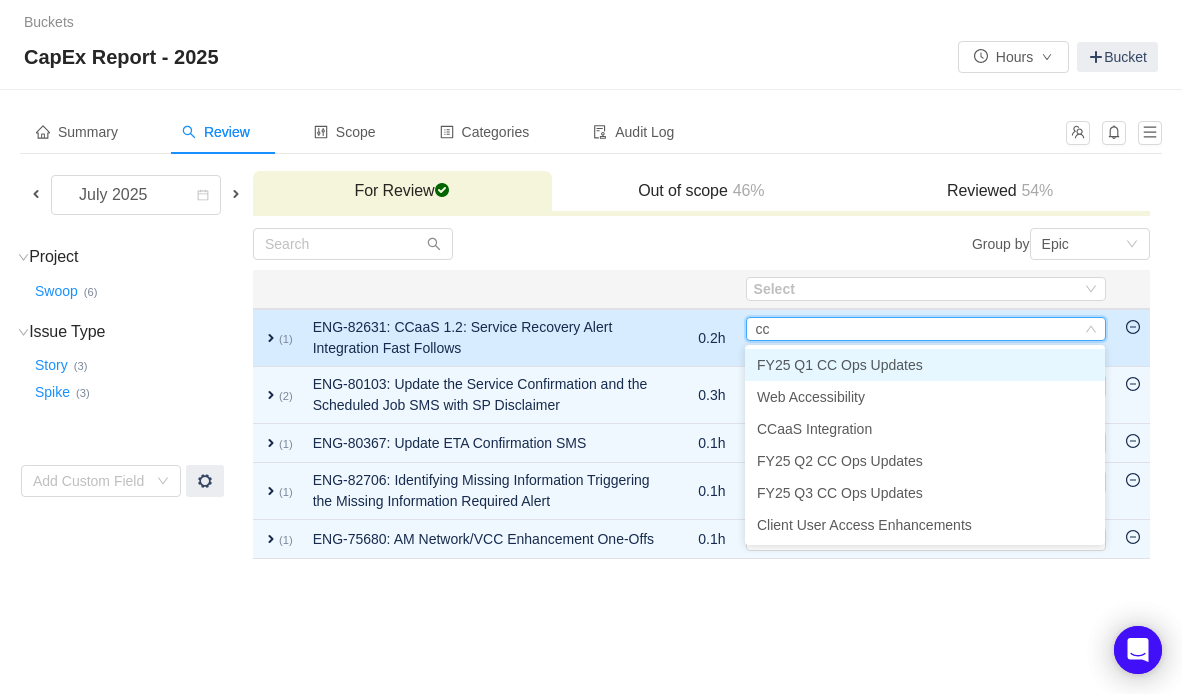 type on "cca" 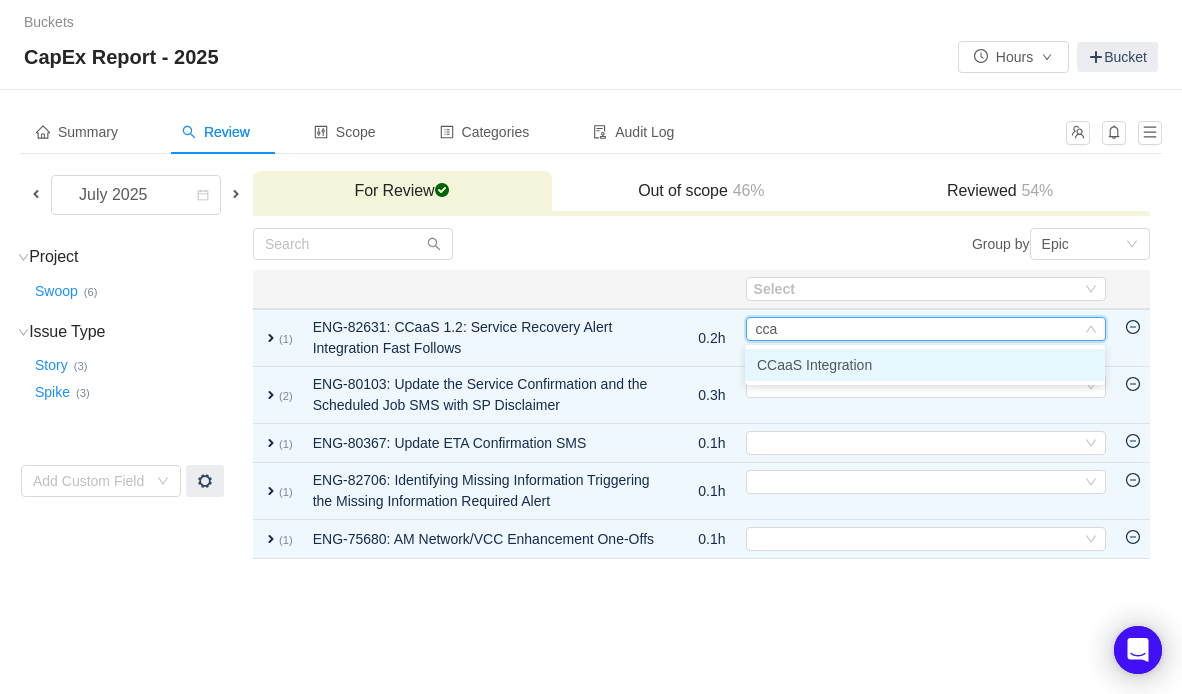 click on "CCaaS Integration" at bounding box center (814, 365) 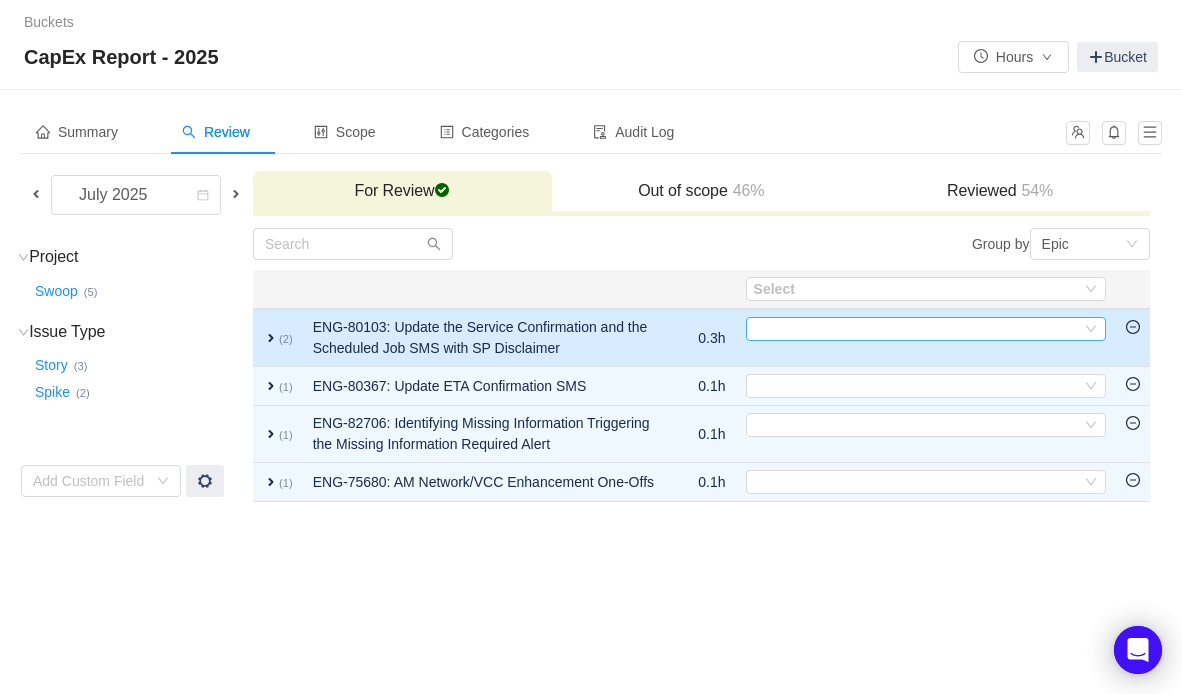 click on "Select" at bounding box center [917, 329] 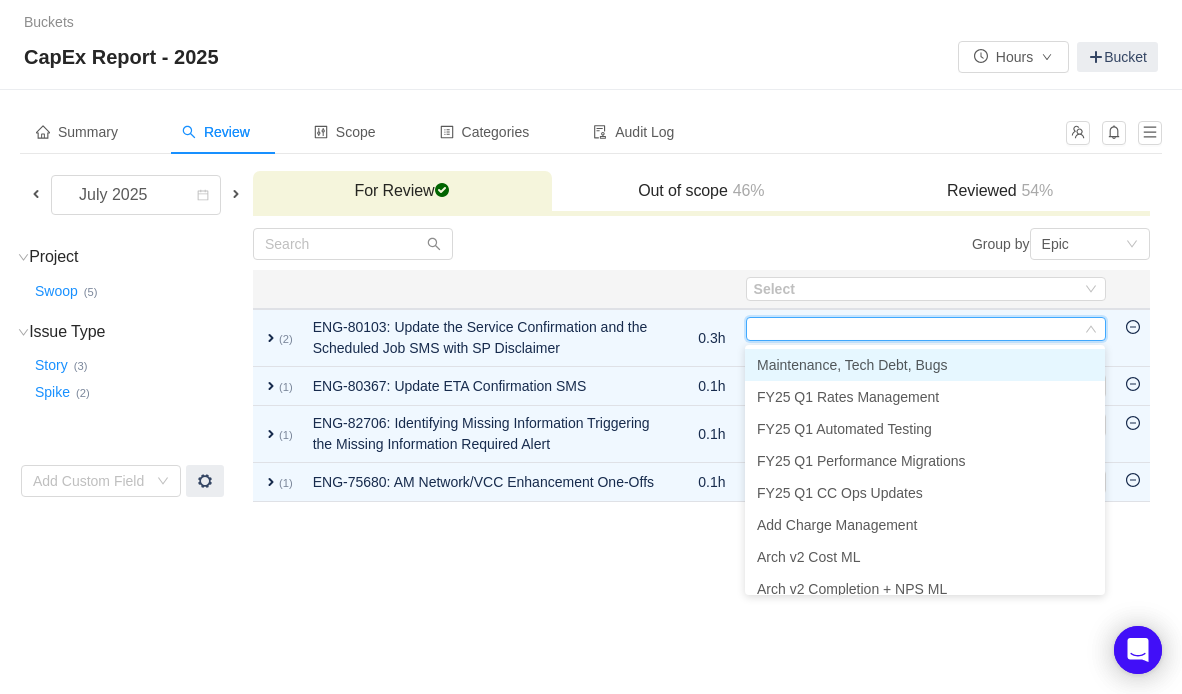 click on "Maintenance, Tech Debt, Bugs" at bounding box center [852, 365] 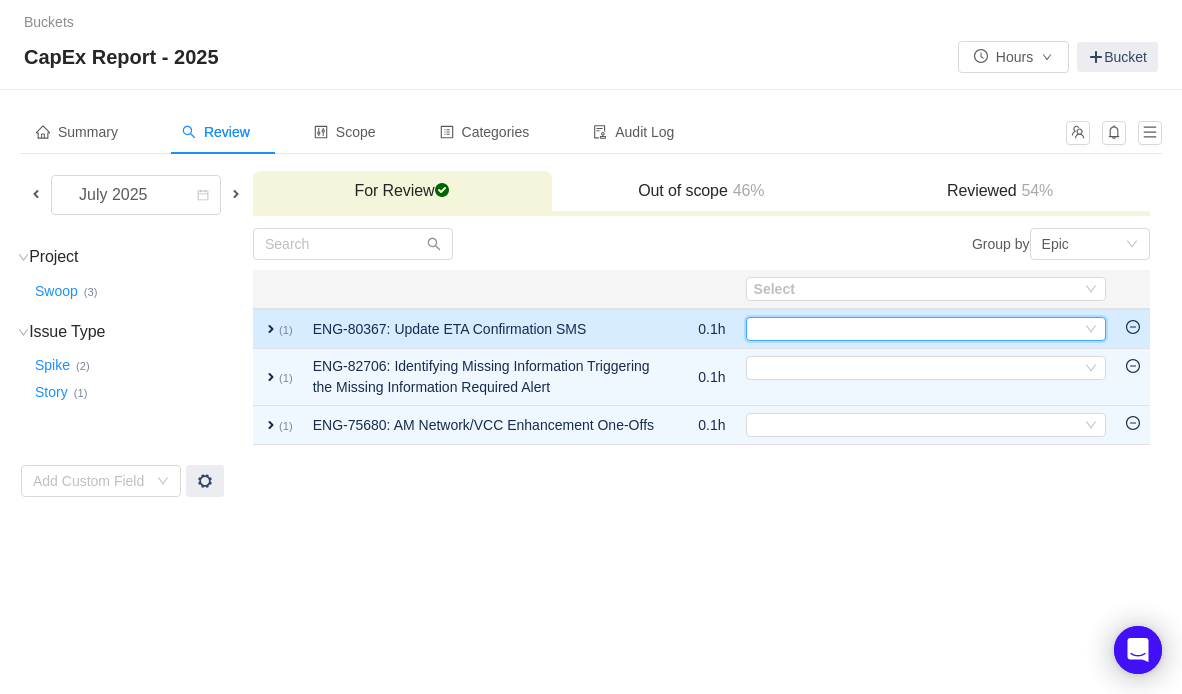 click on "Select" at bounding box center [917, 329] 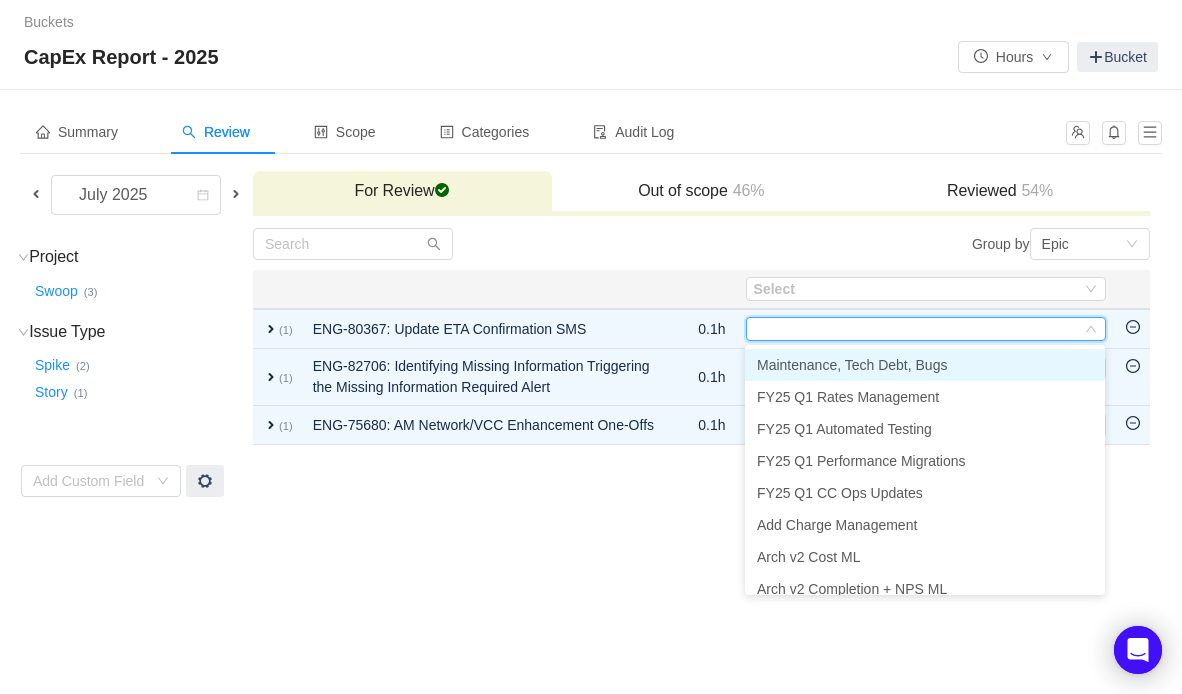 click on "Maintenance, Tech Debt, Bugs" at bounding box center (852, 365) 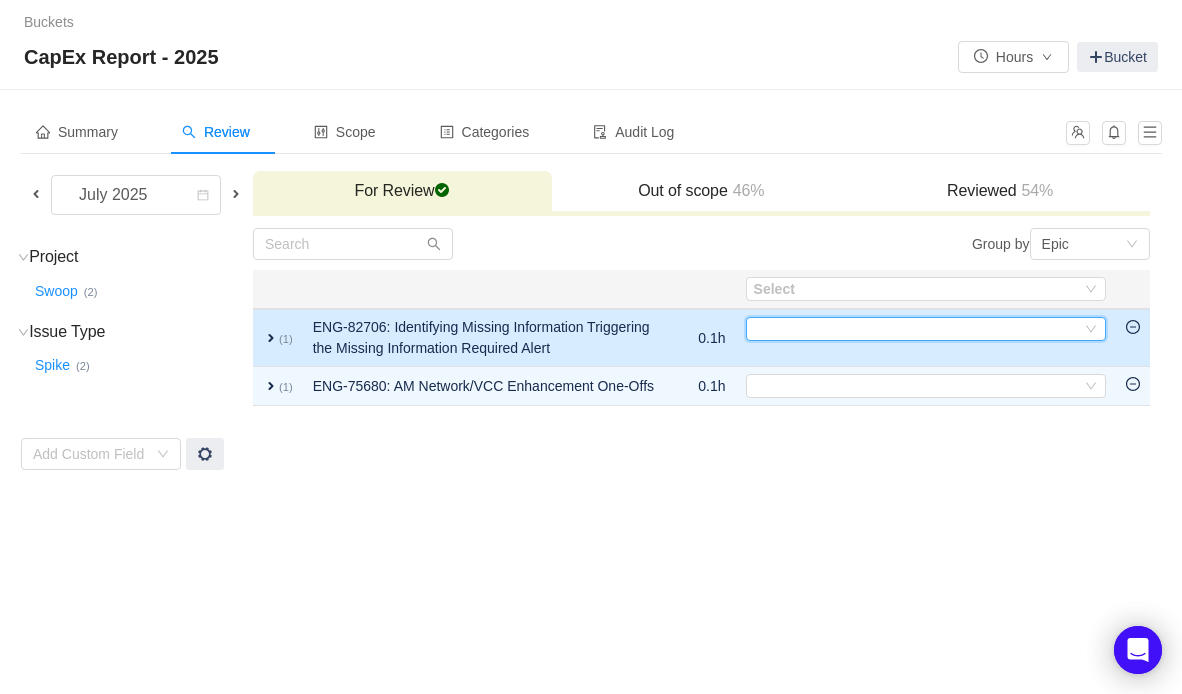 click on "Select" at bounding box center [917, 329] 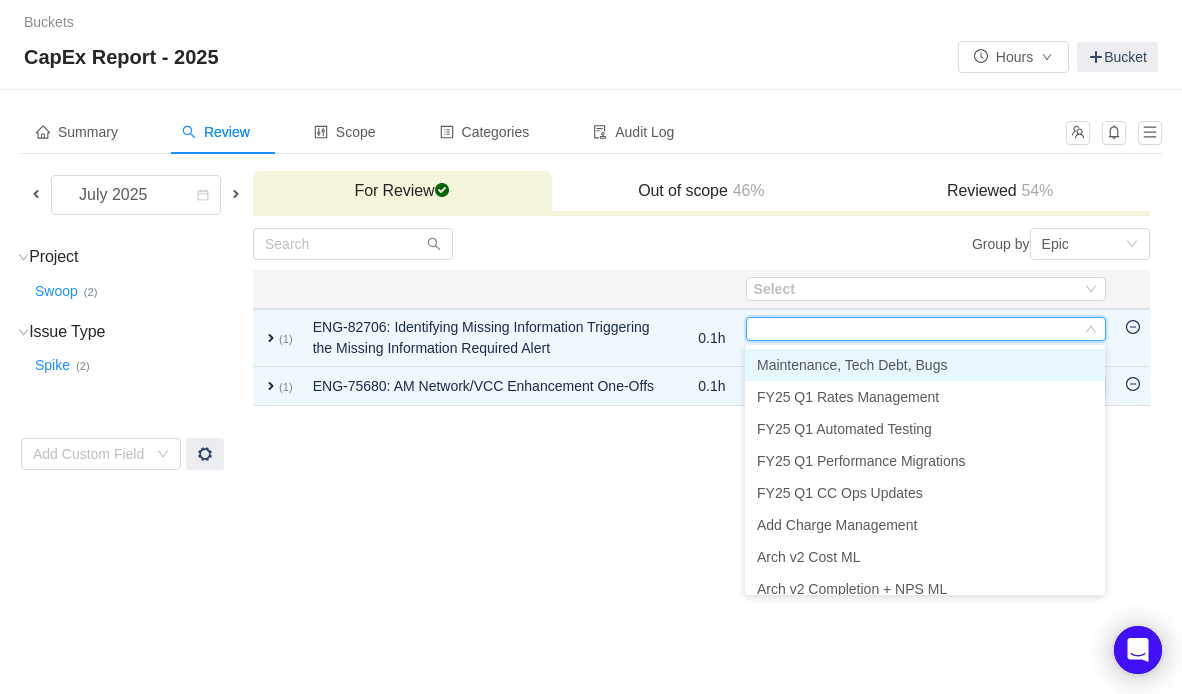 click on "Maintenance, Tech Debt, Bugs" at bounding box center (852, 365) 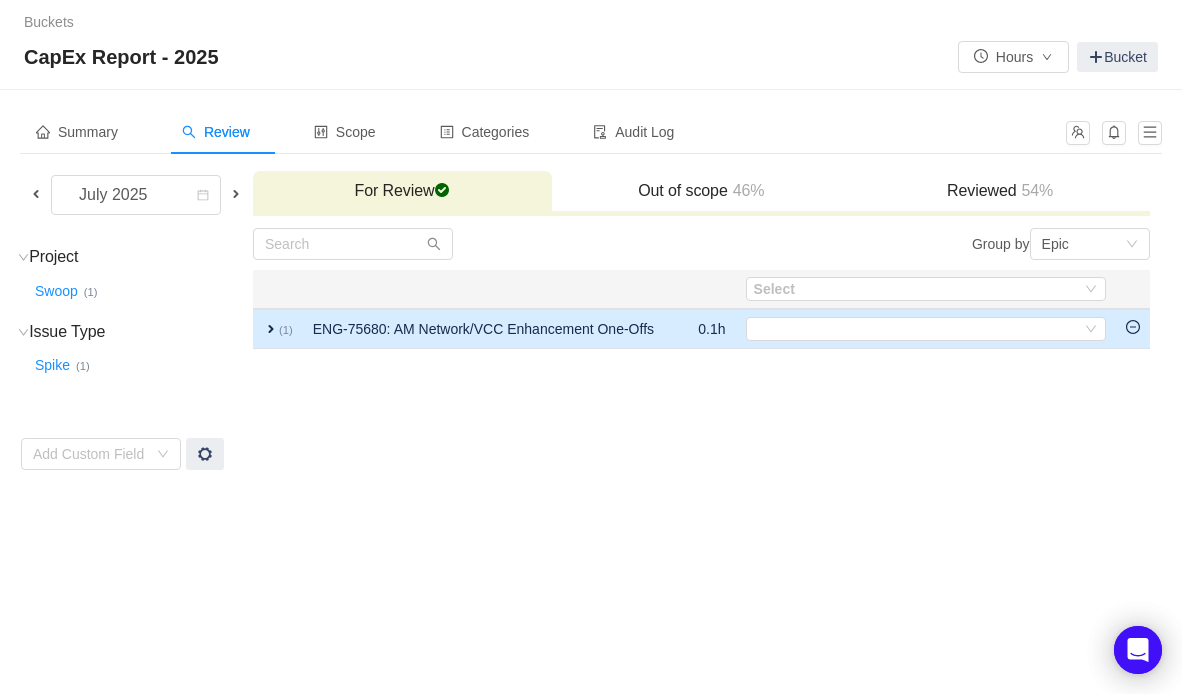 click on "expand" at bounding box center [271, 329] 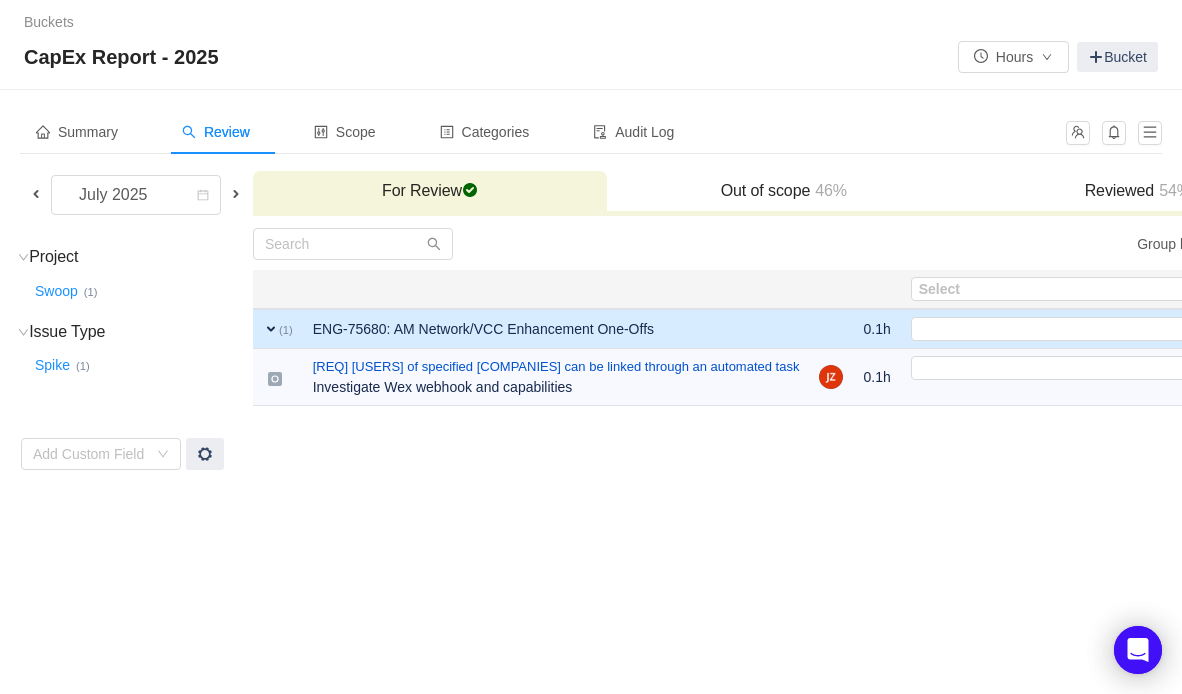 click on "expand" at bounding box center (271, 329) 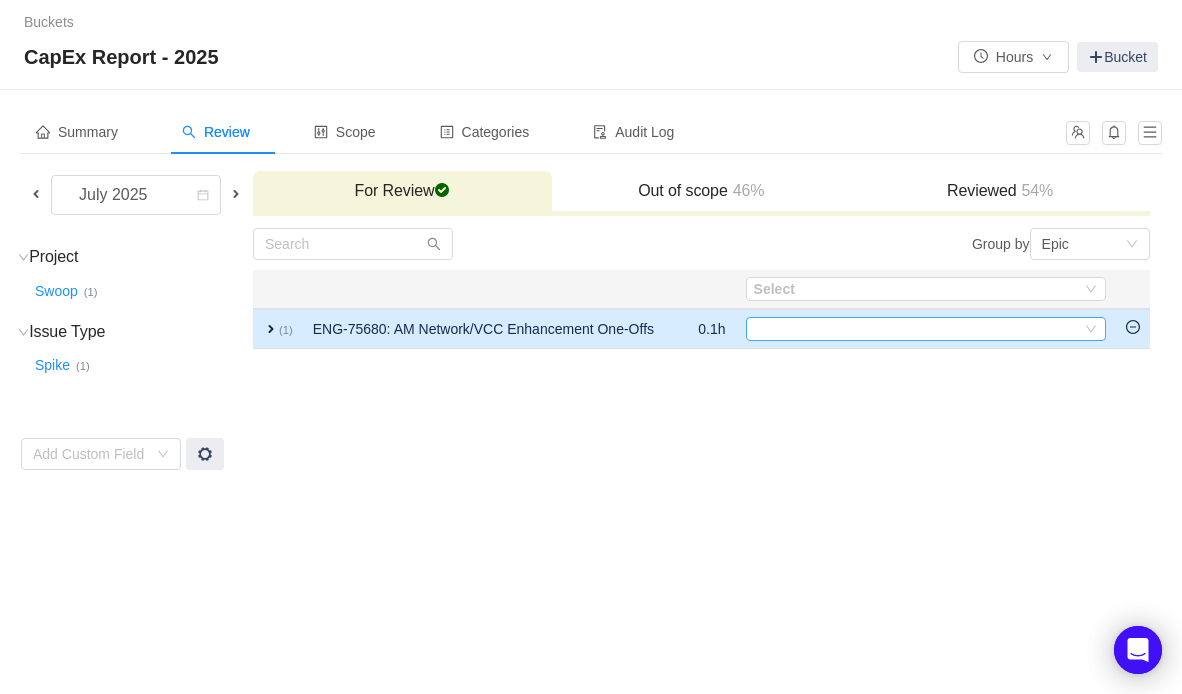 click on "Select" at bounding box center (917, 329) 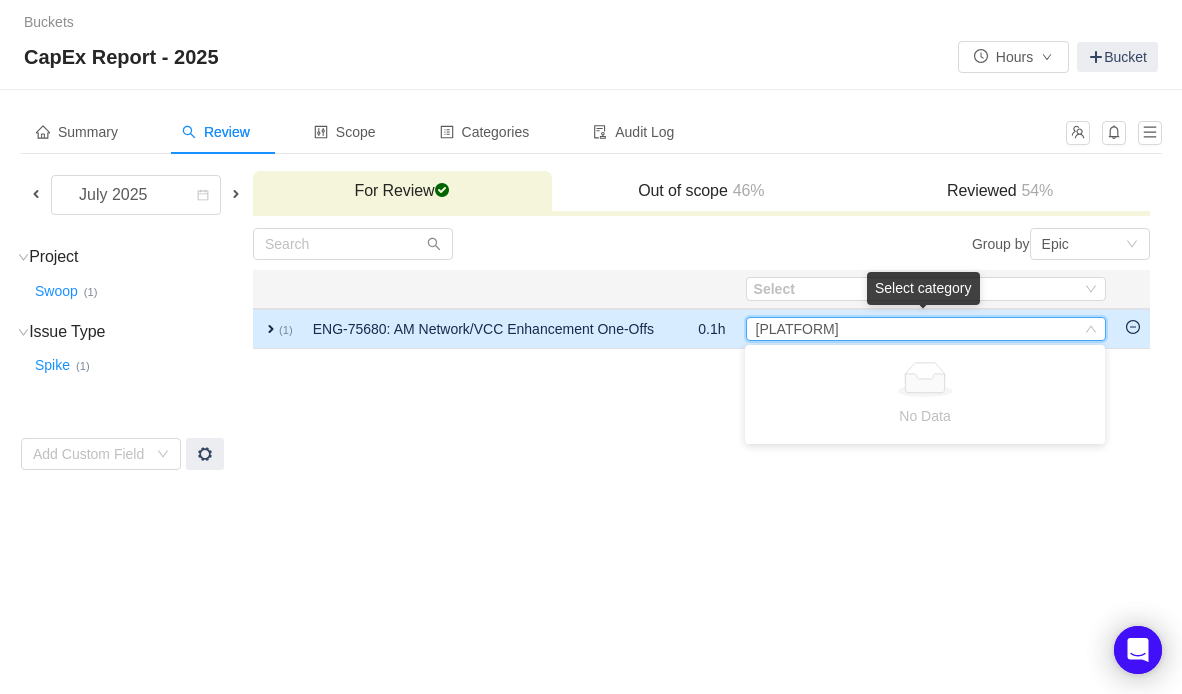 type on "am" 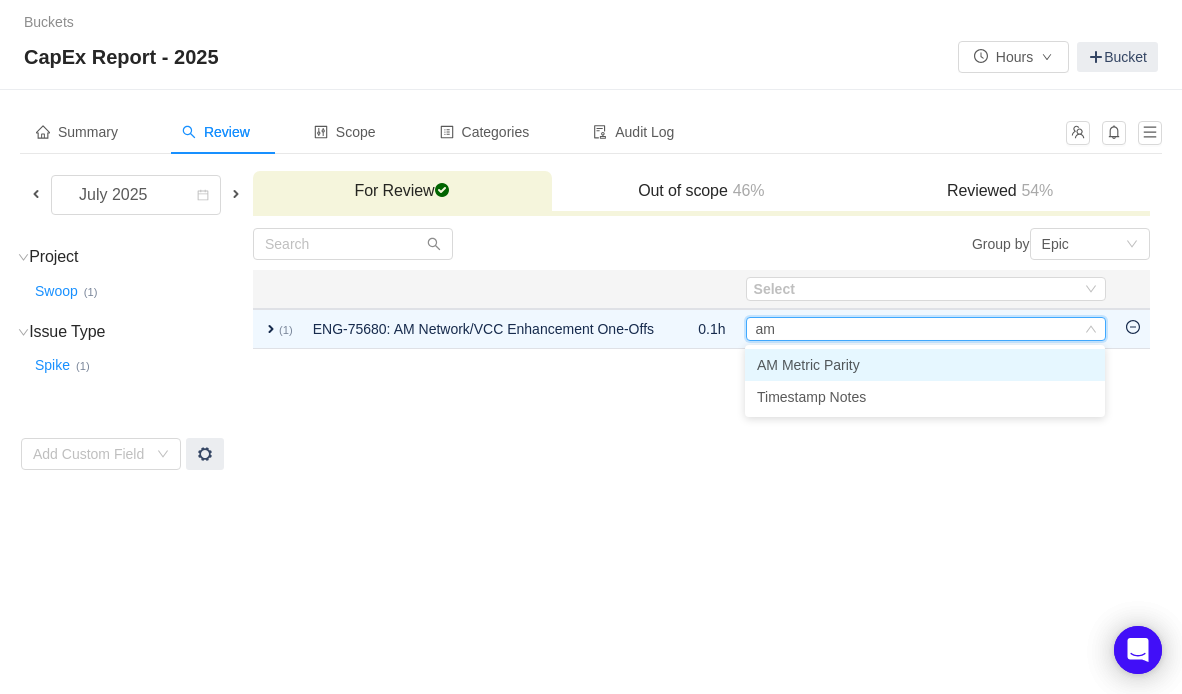 click on "AM Metric Parity" at bounding box center (808, 365) 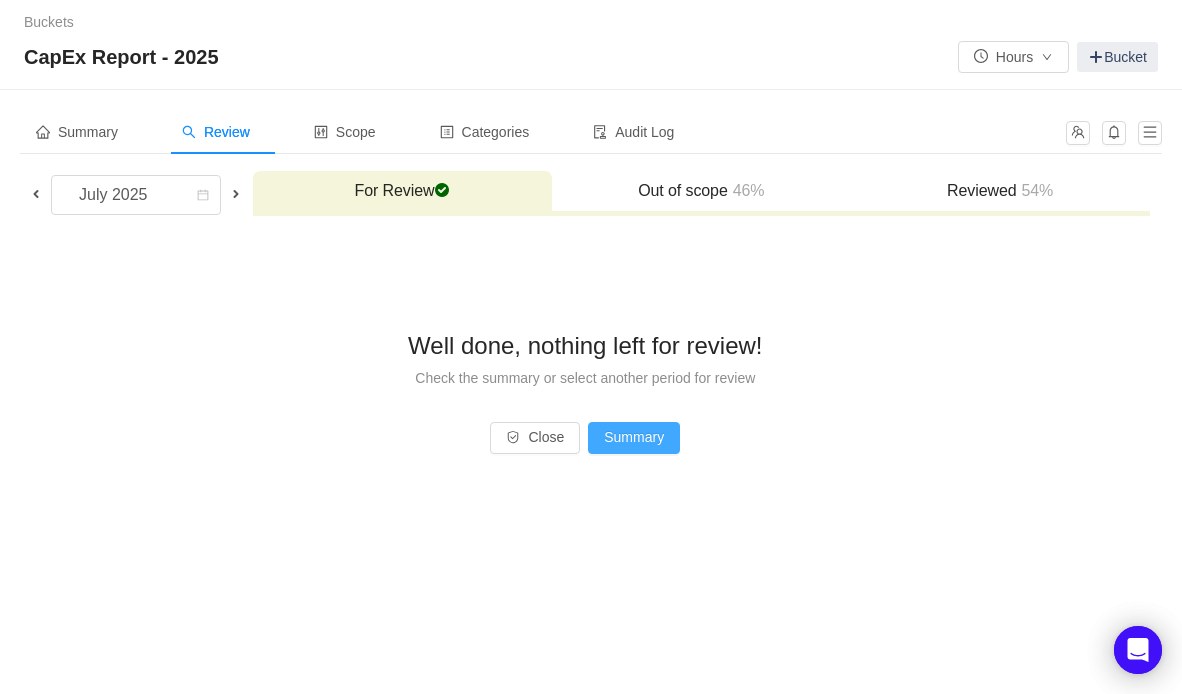 click on "Summary" at bounding box center (634, 438) 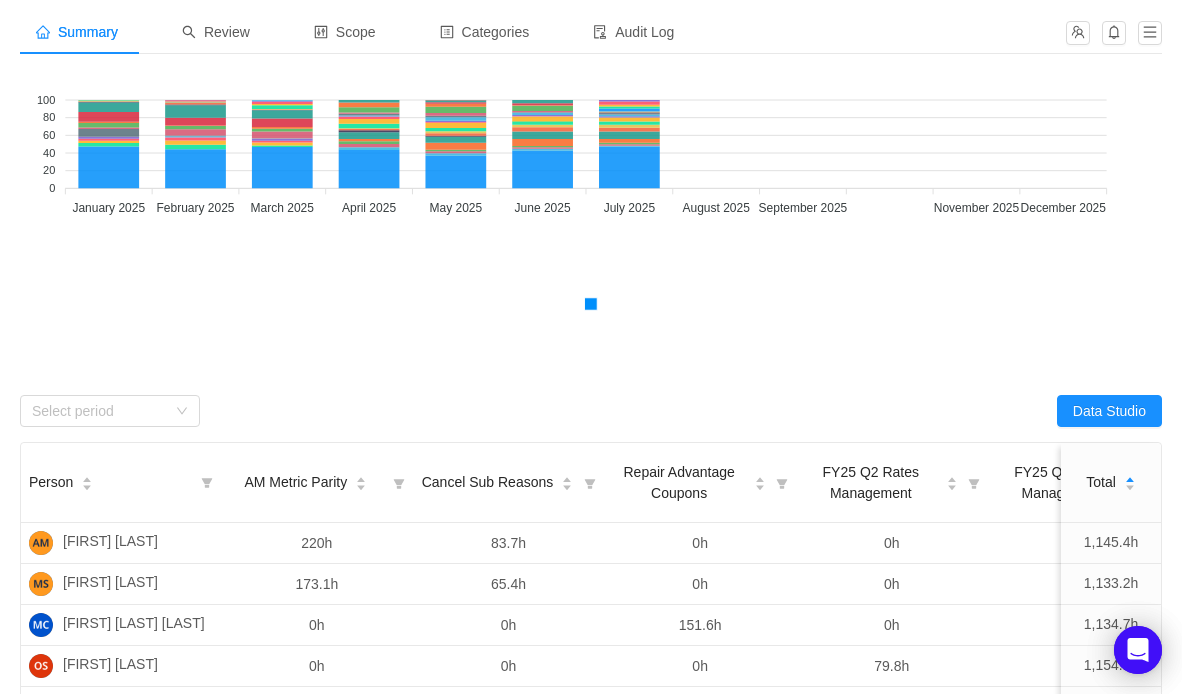 scroll, scrollTop: 101, scrollLeft: 0, axis: vertical 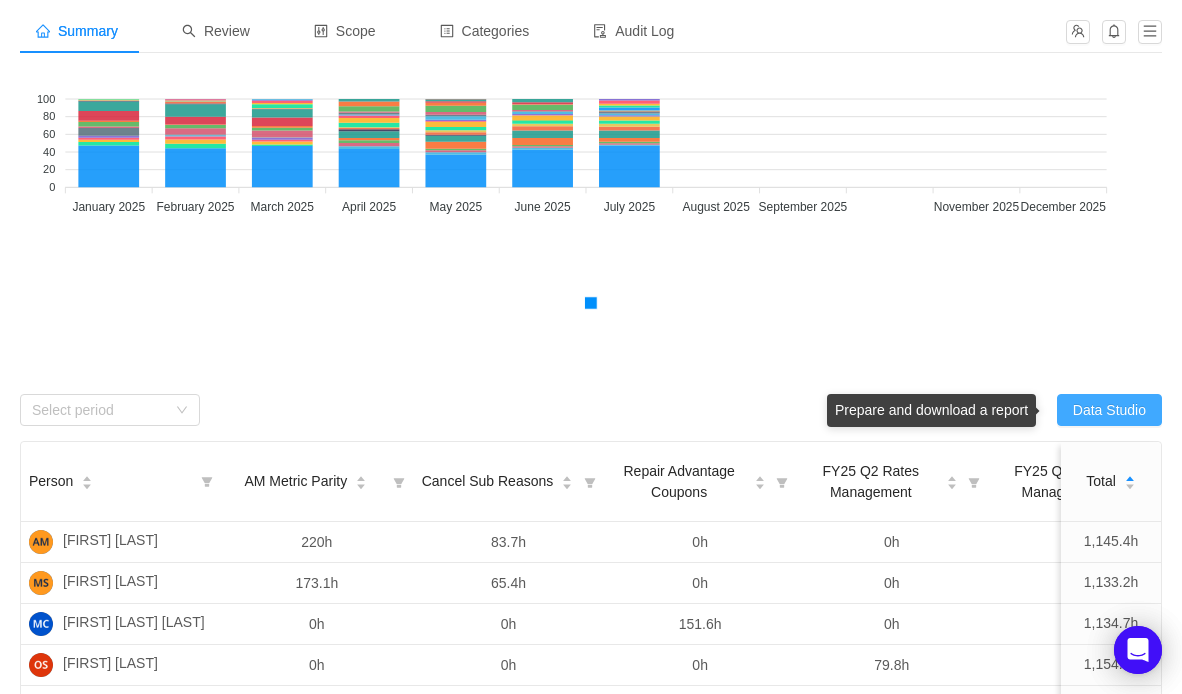 click on "Data Studio" at bounding box center [1109, 410] 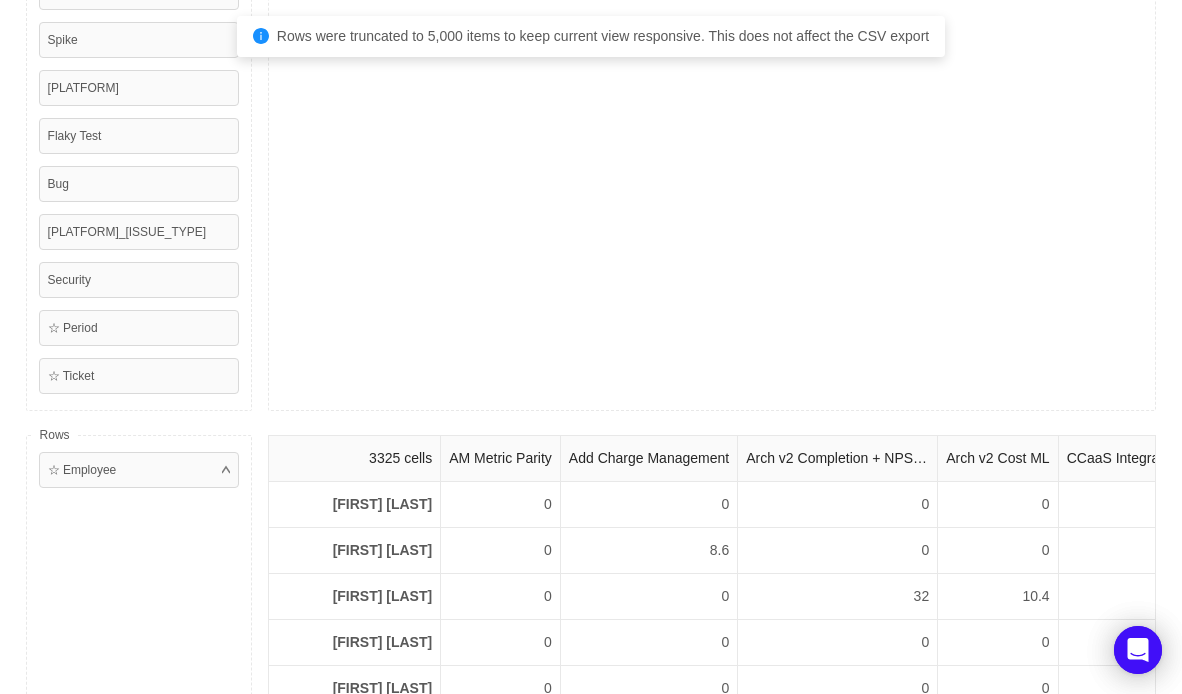 scroll, scrollTop: 763, scrollLeft: 0, axis: vertical 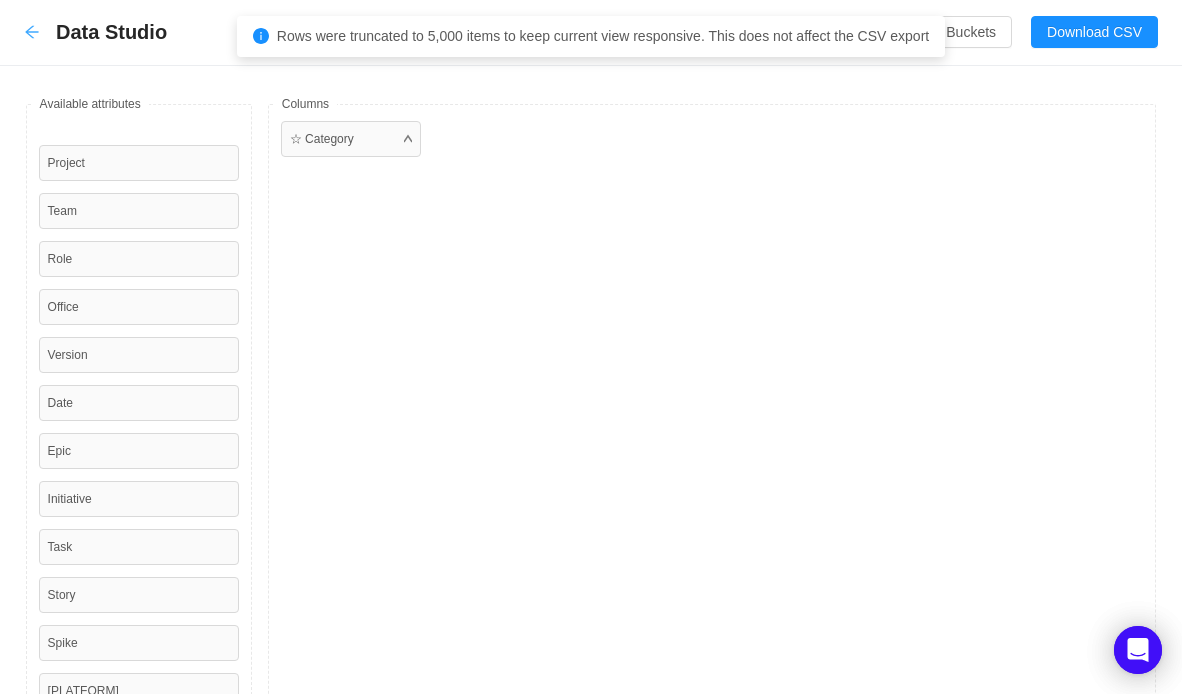click 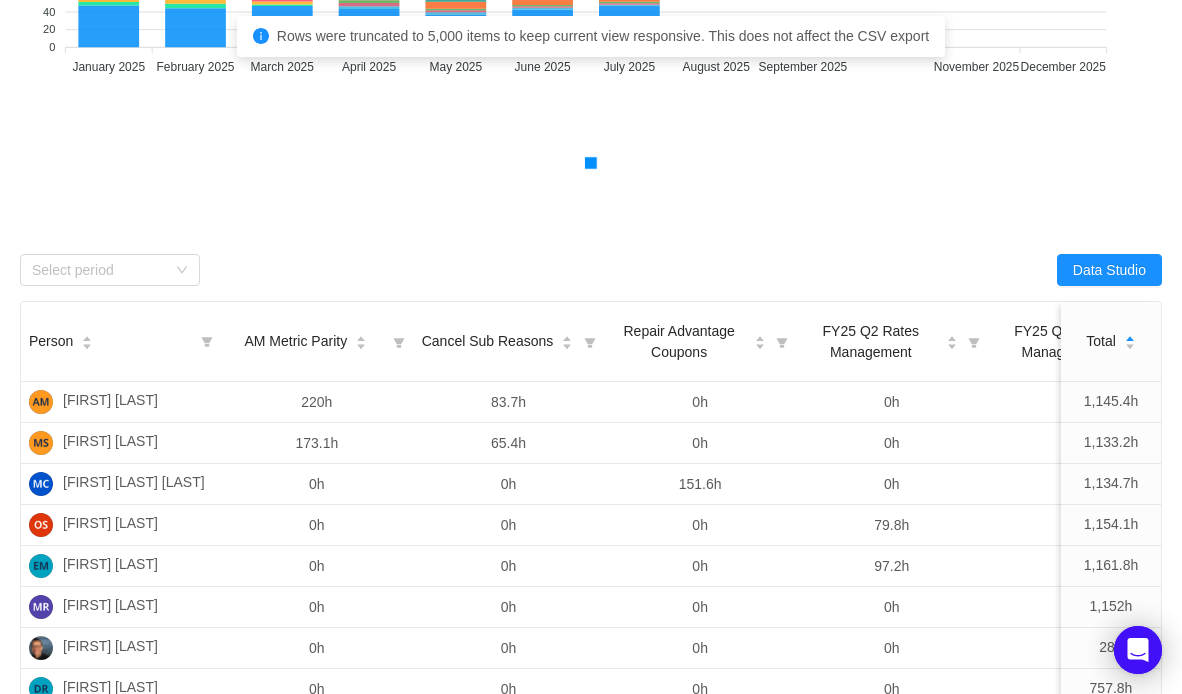 scroll, scrollTop: 270, scrollLeft: 0, axis: vertical 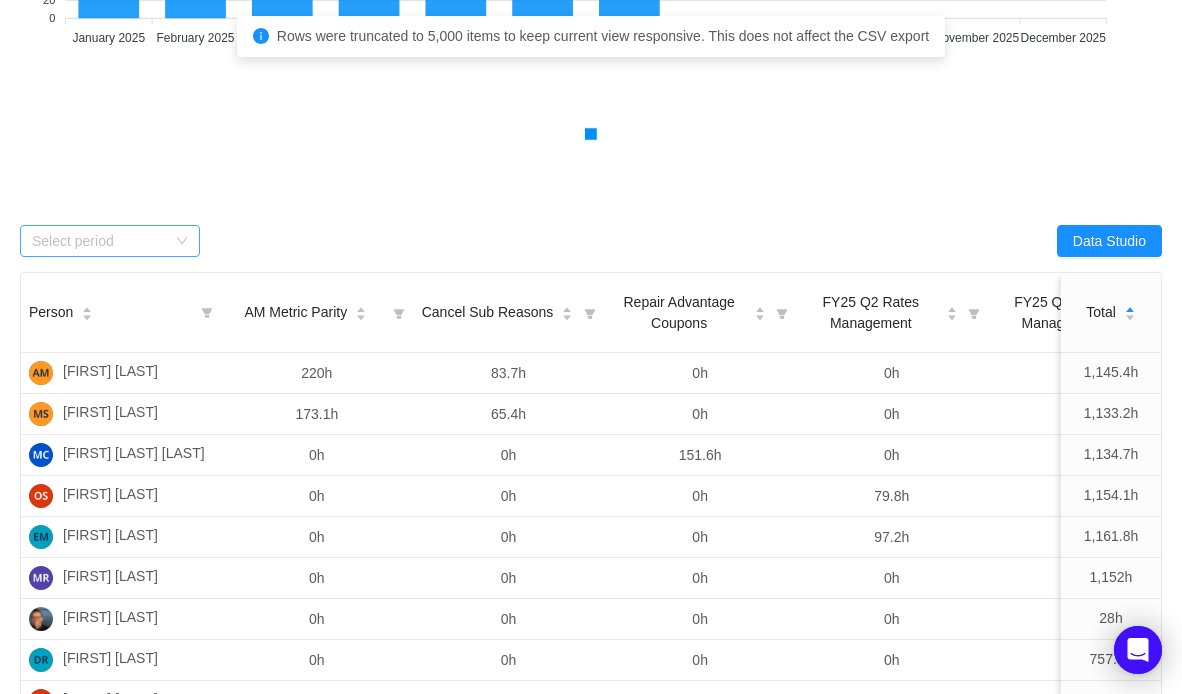 click on "Select period" at bounding box center [99, 241] 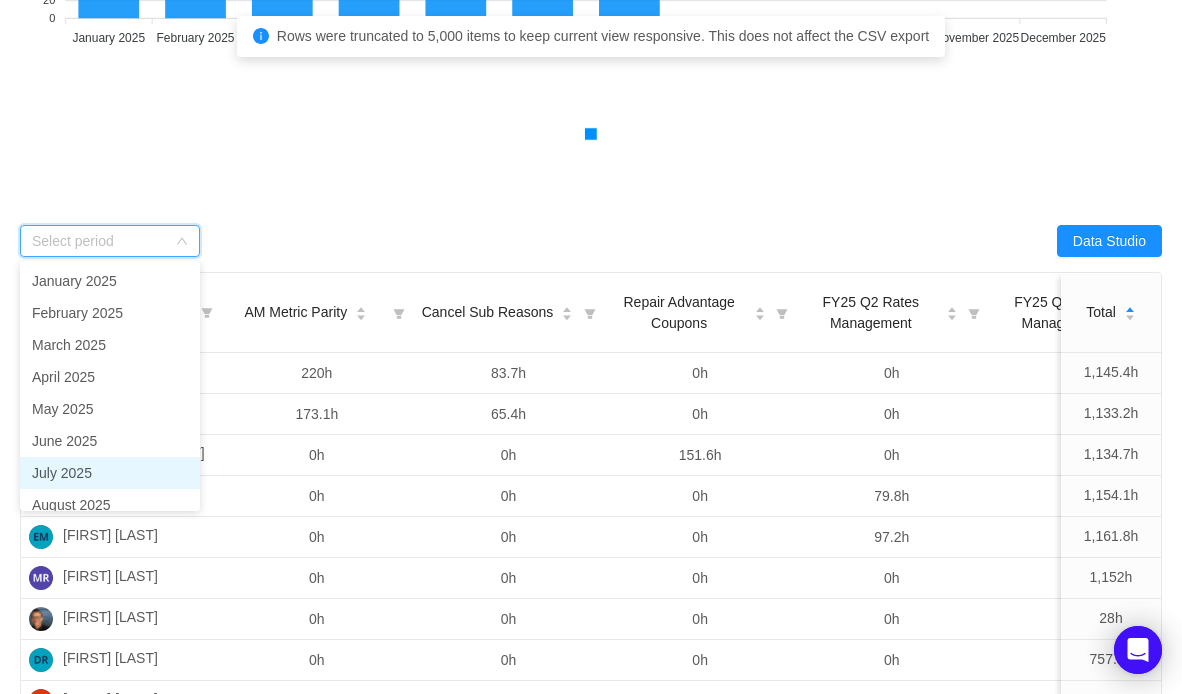 click on "July 2025" at bounding box center (110, 473) 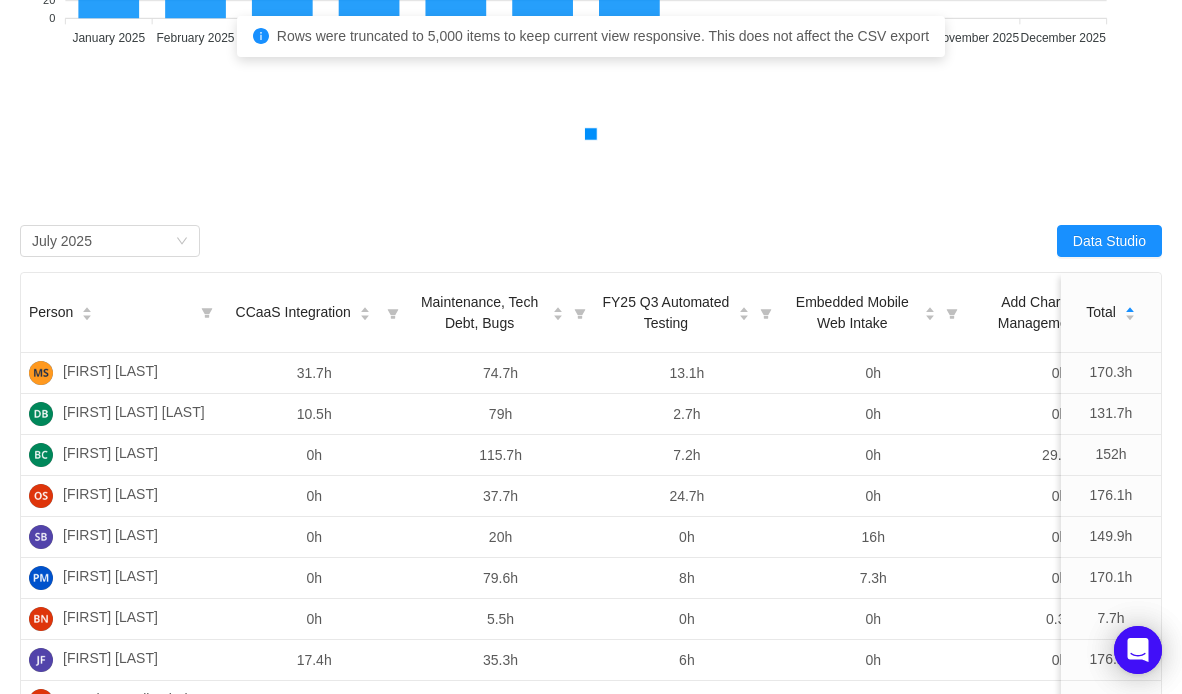click on "Data Studio" at bounding box center [876, 241] 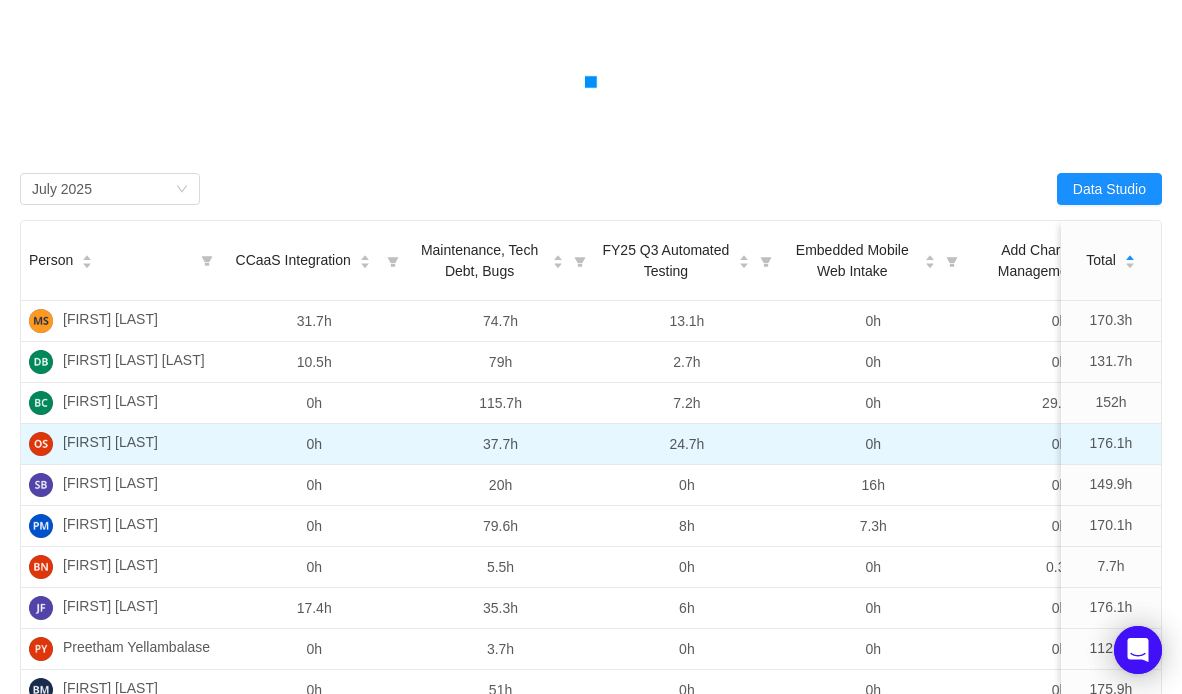 scroll, scrollTop: 92, scrollLeft: 0, axis: vertical 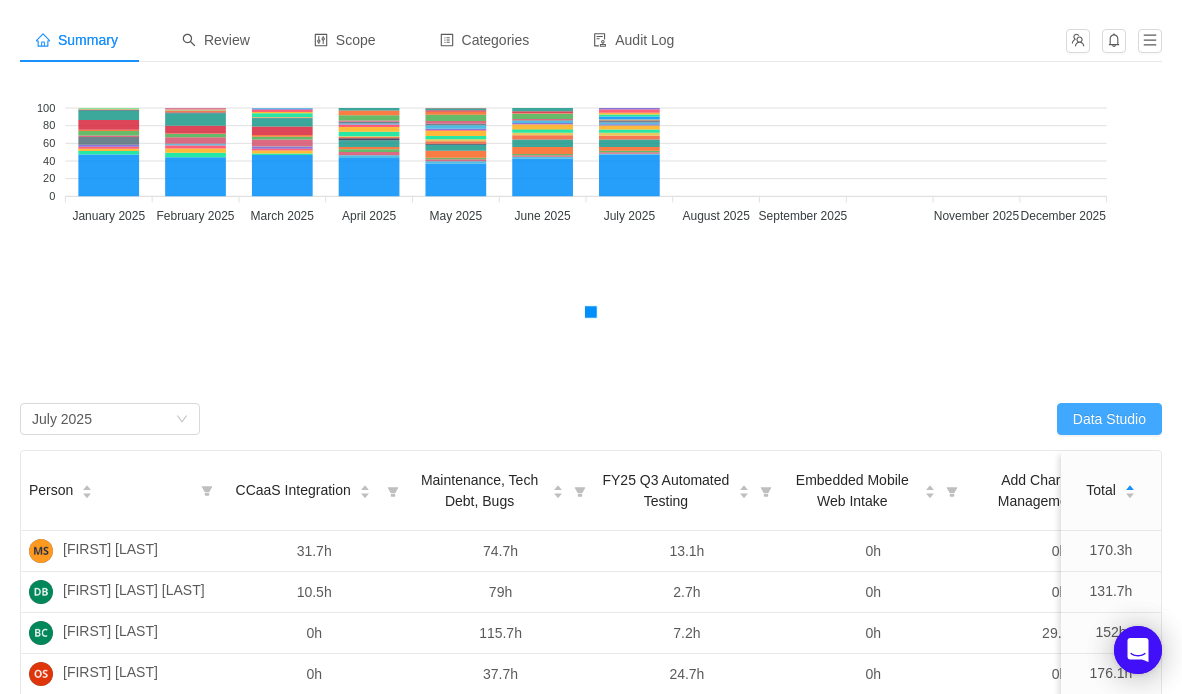 click on "Data Studio" at bounding box center [1109, 419] 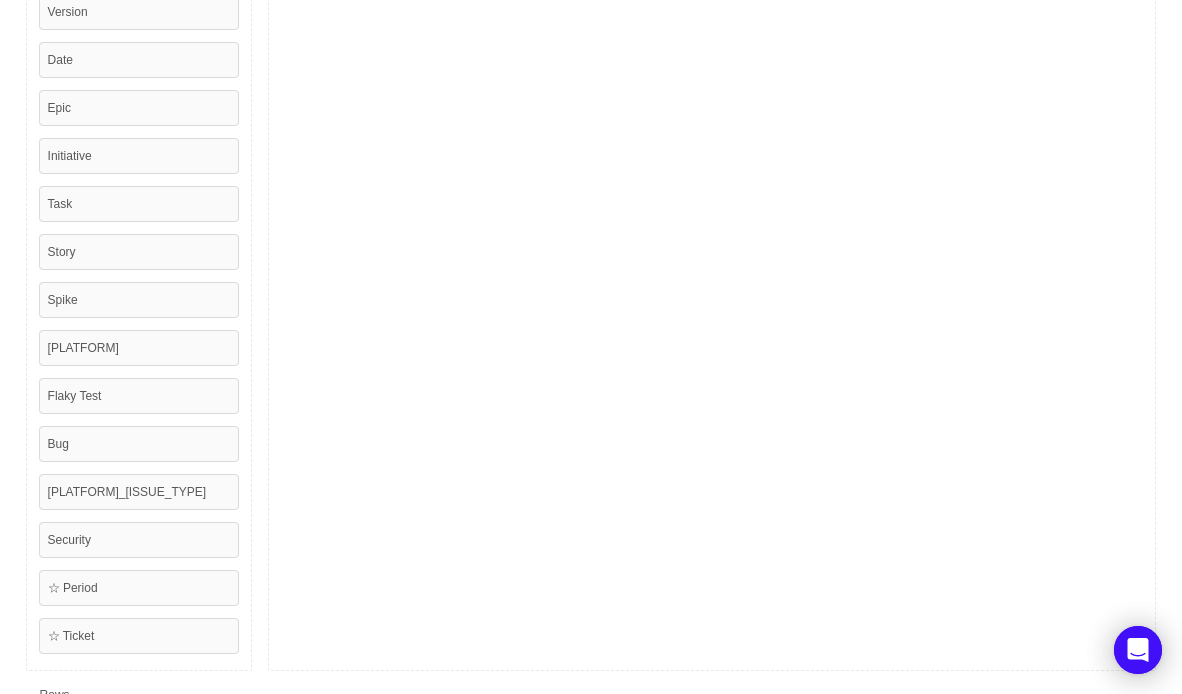 scroll, scrollTop: 0, scrollLeft: 0, axis: both 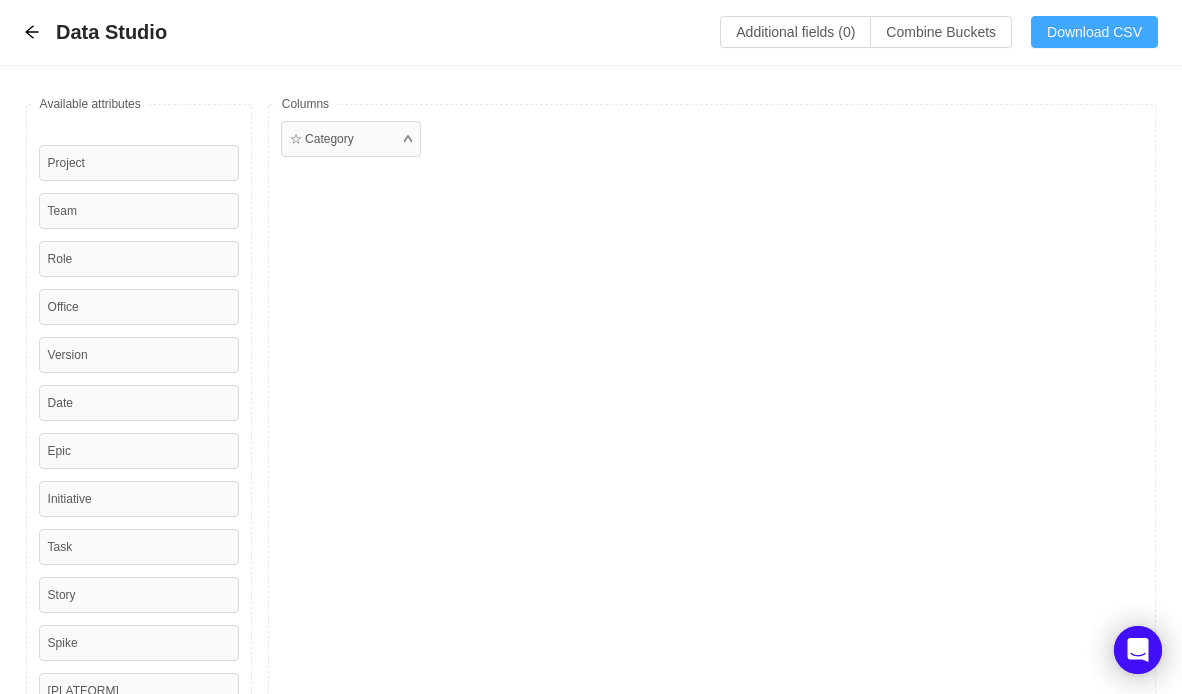 click on "Download CSV" at bounding box center (1094, 32) 